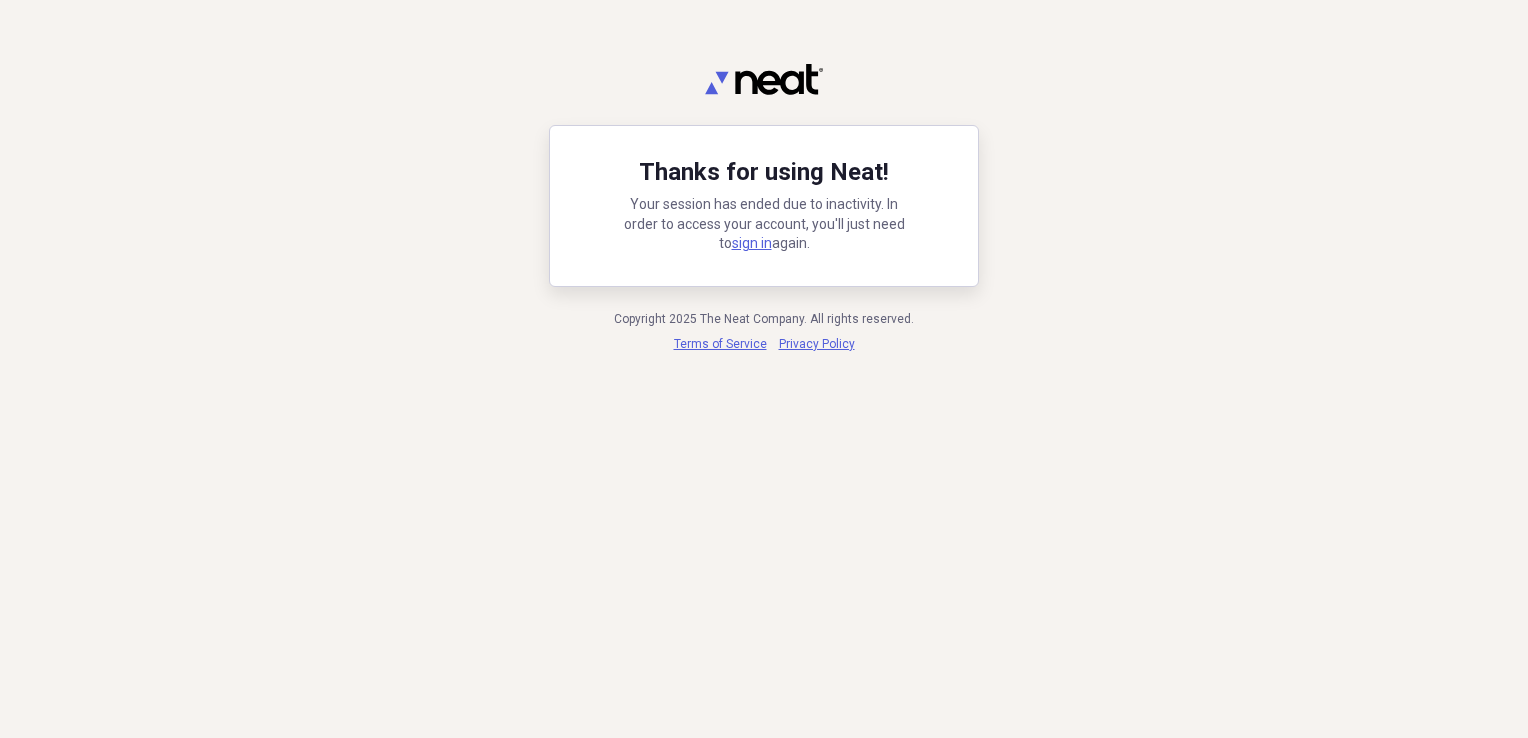 scroll, scrollTop: 0, scrollLeft: 0, axis: both 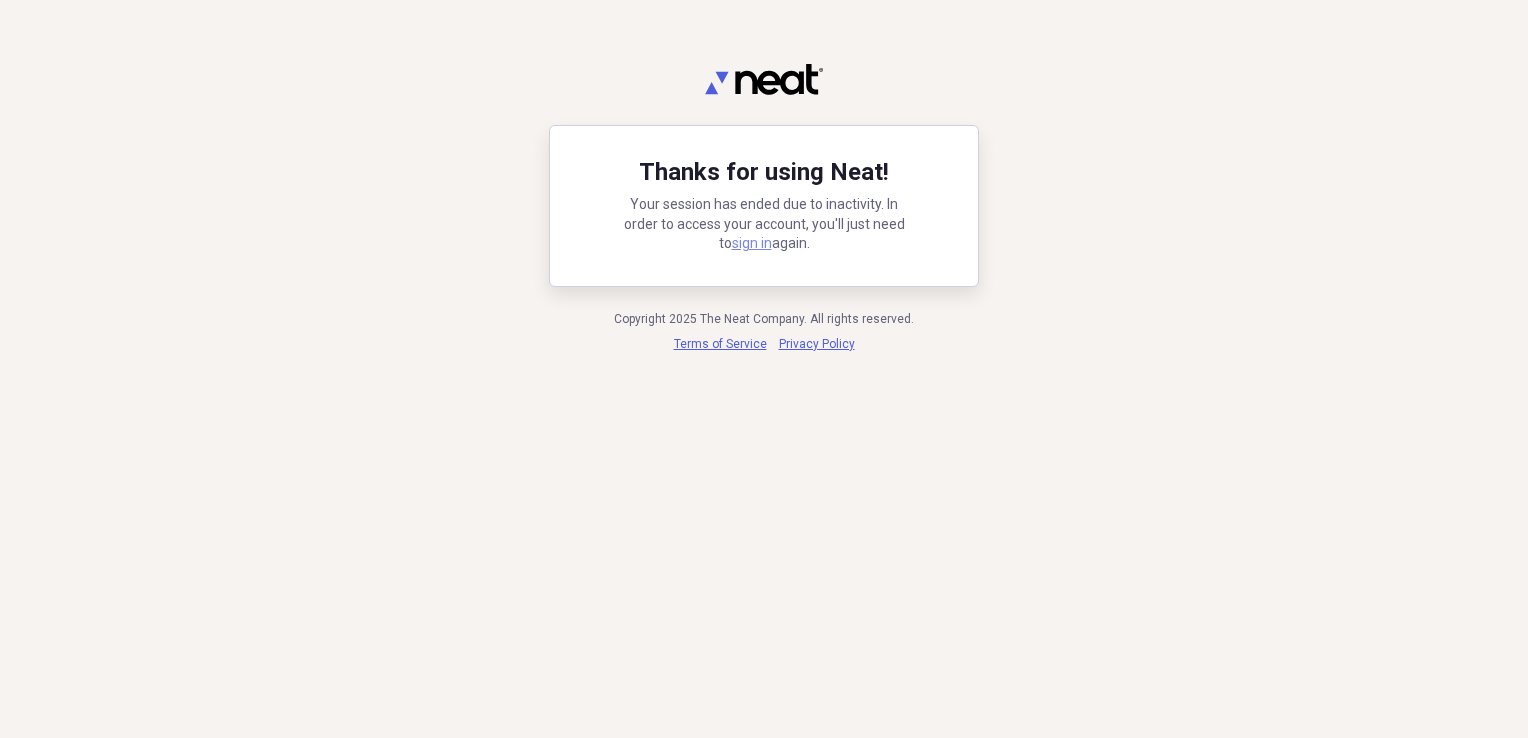 click on "sign in" at bounding box center [752, 243] 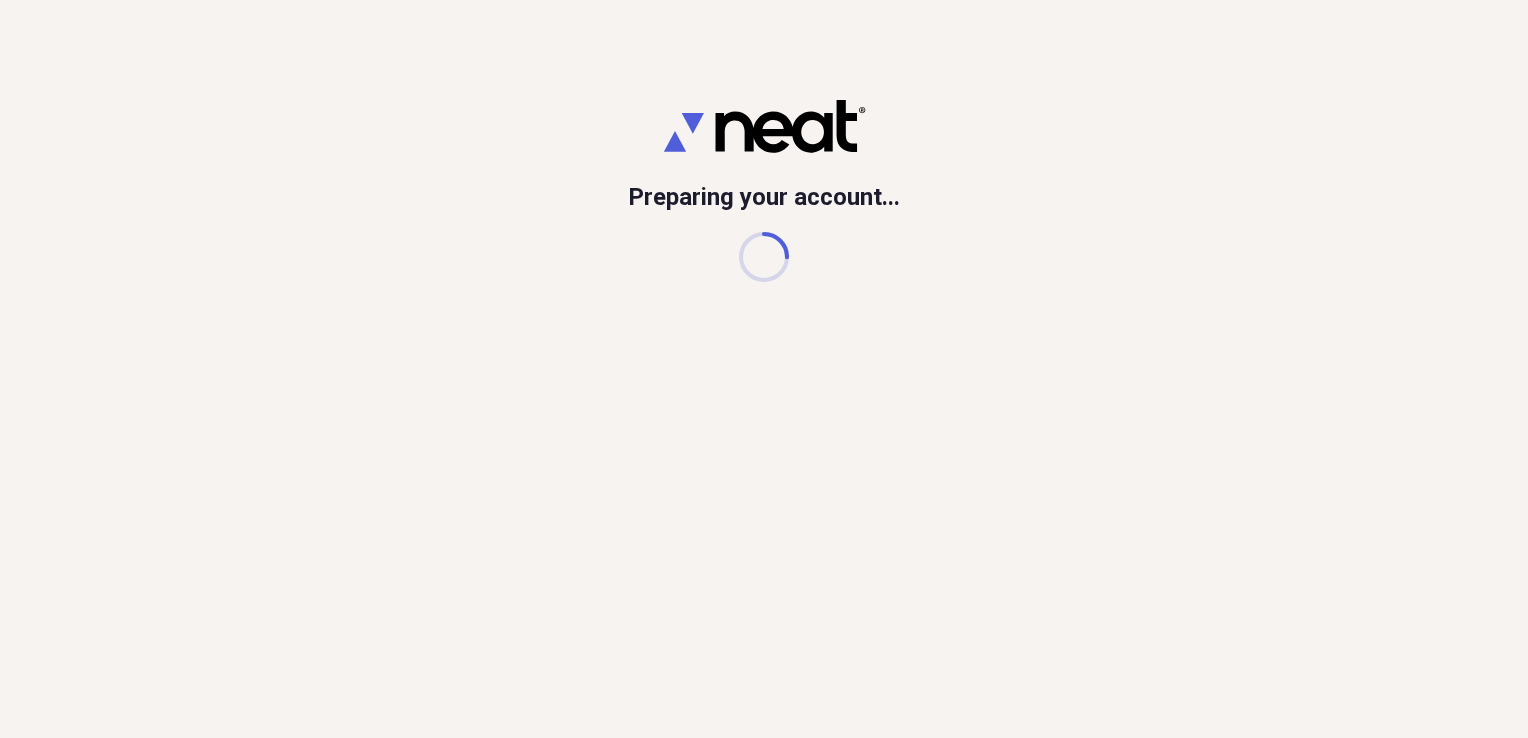 scroll, scrollTop: 0, scrollLeft: 0, axis: both 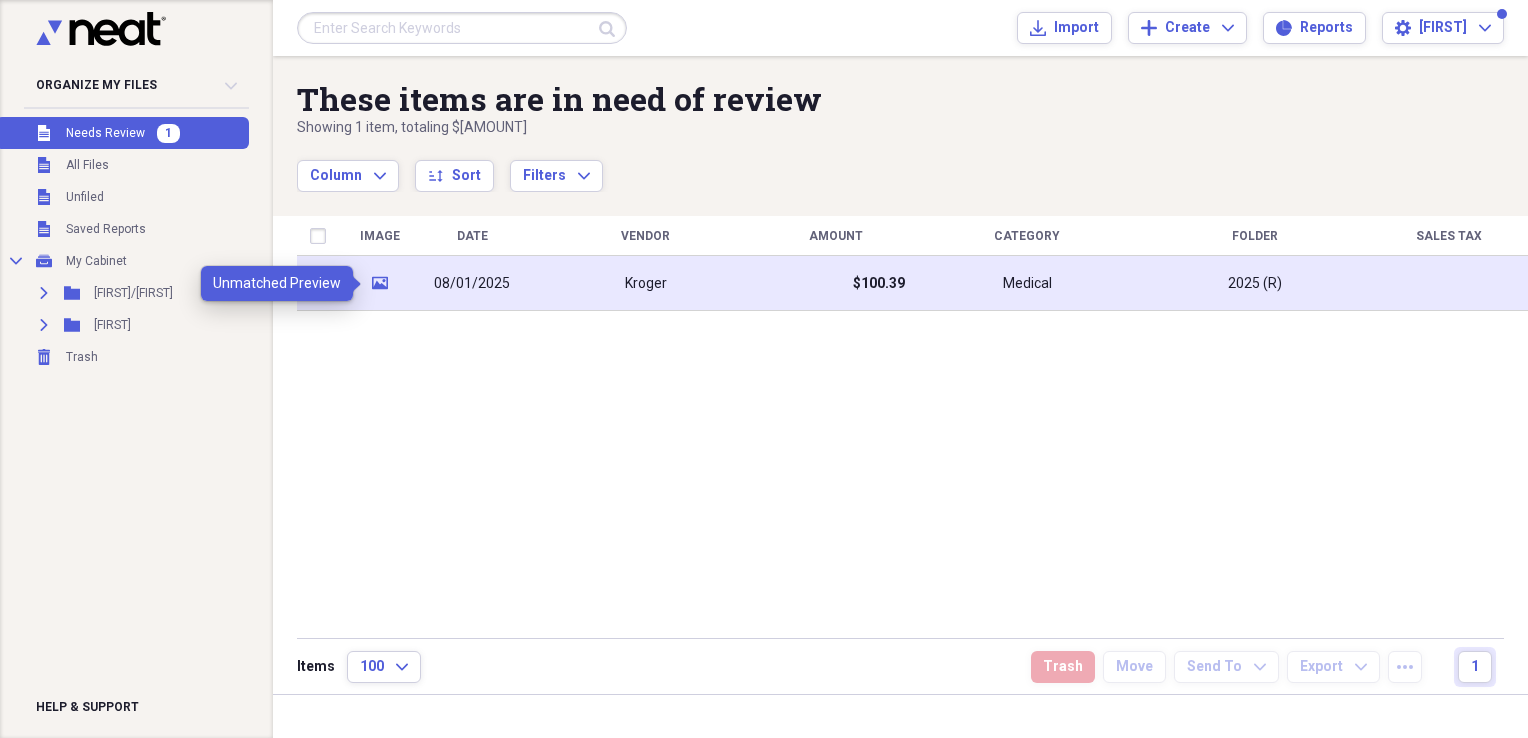 click 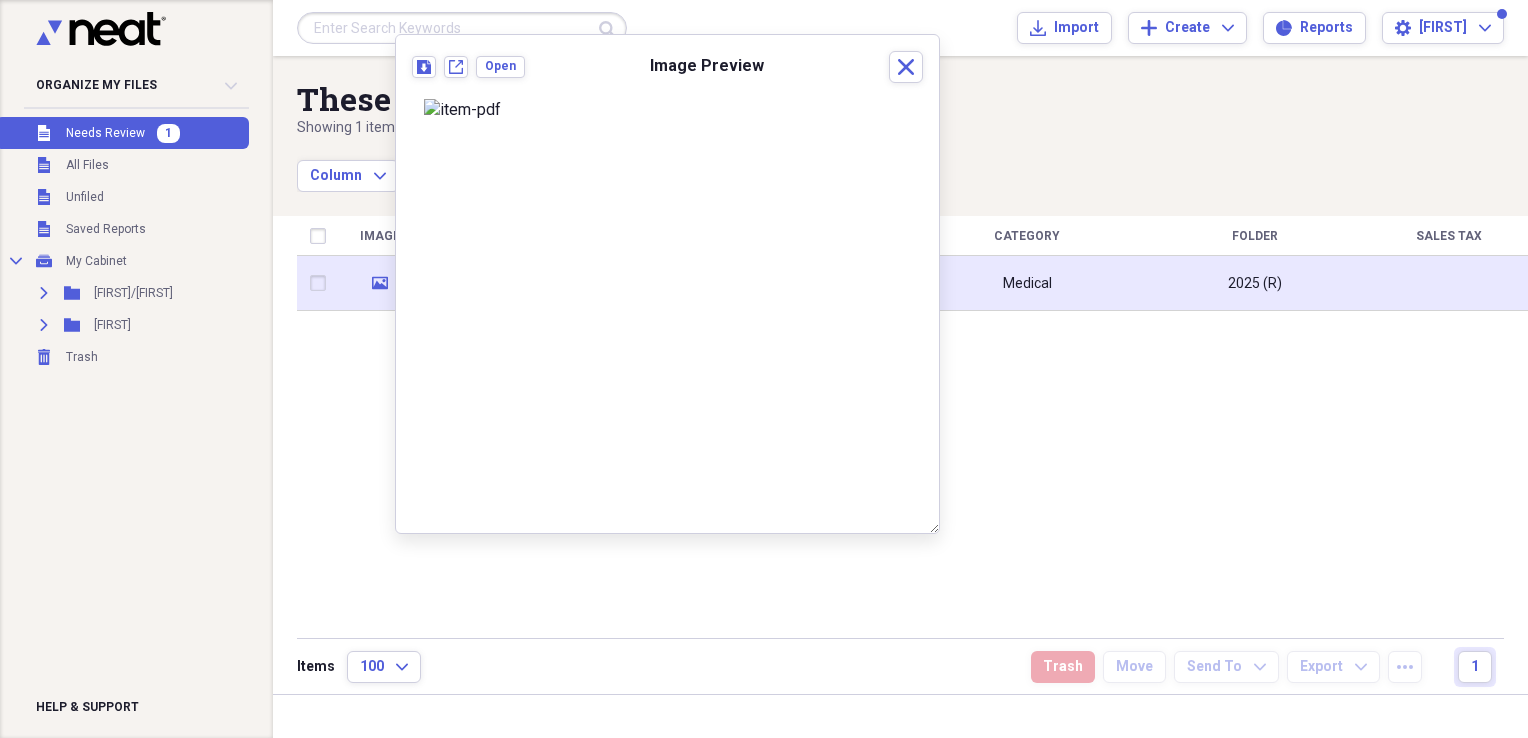 click at bounding box center (322, 283) 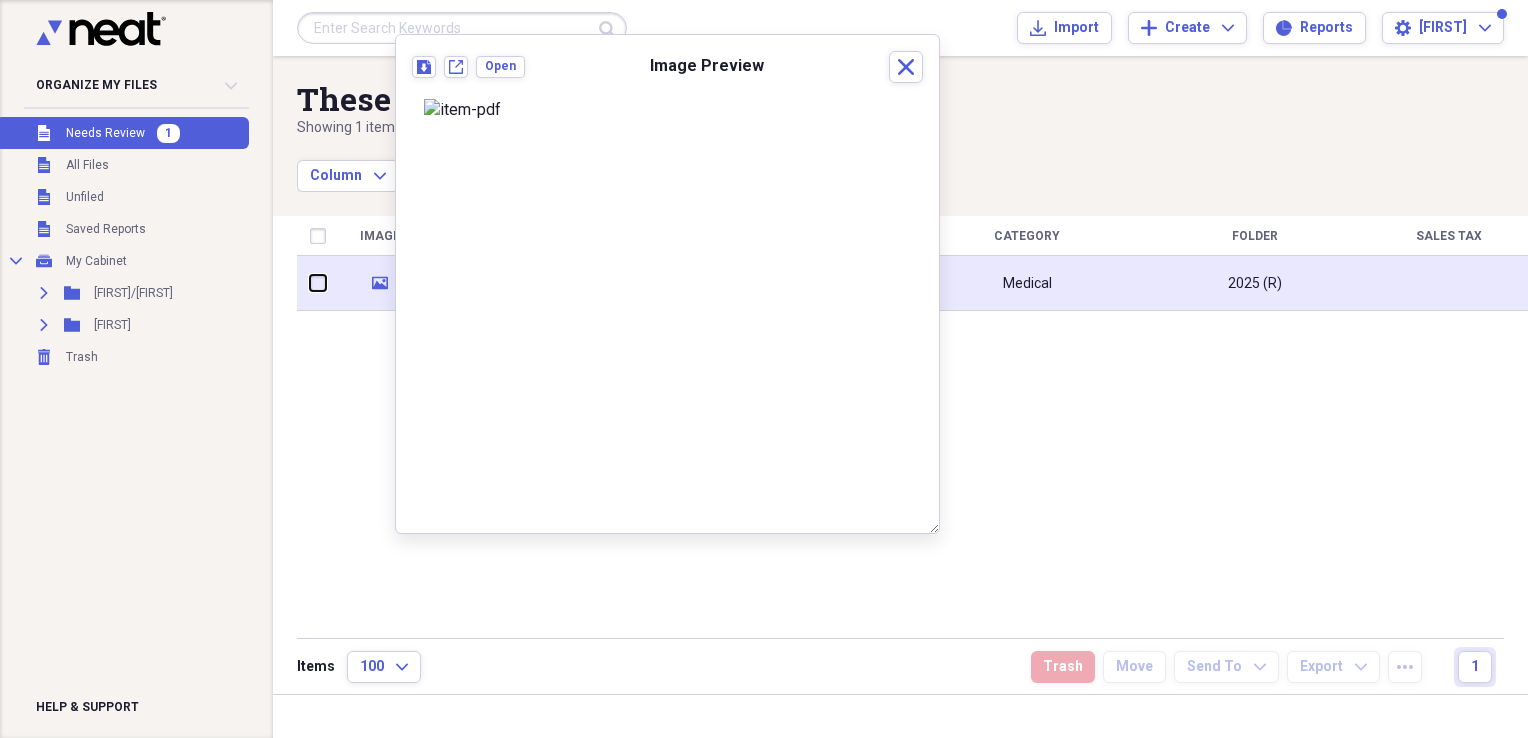 click at bounding box center (310, 283) 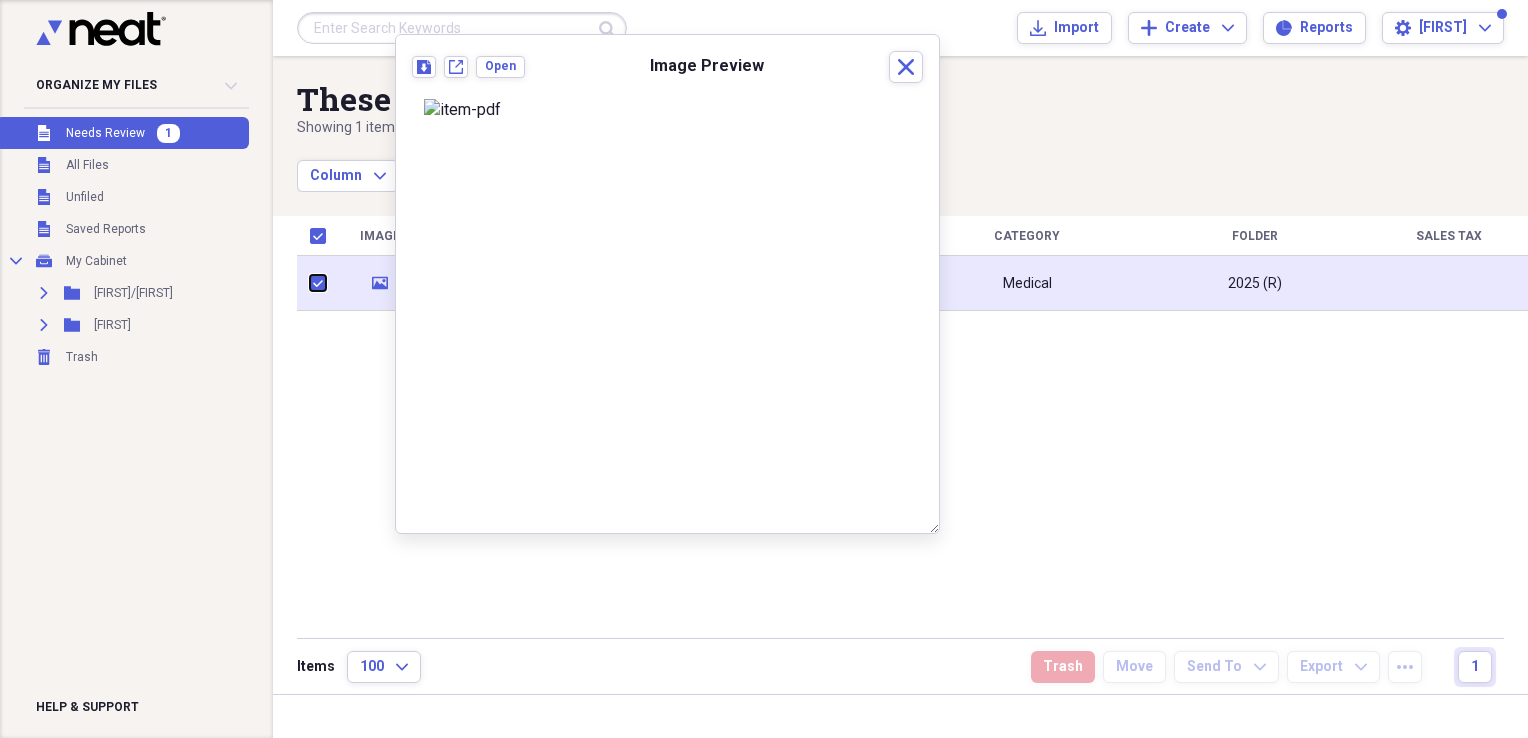 checkbox on "true" 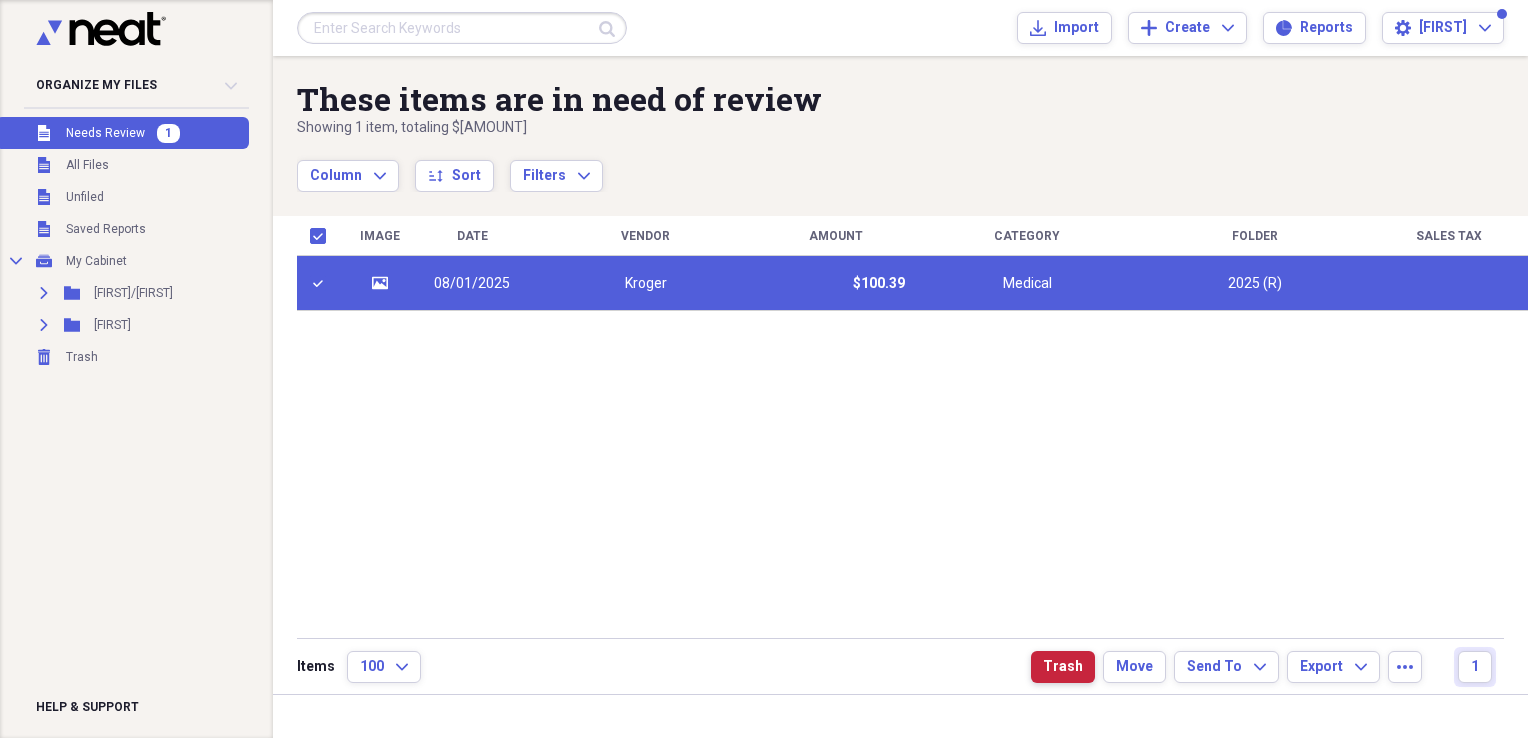 click on "Trash" at bounding box center [1063, 667] 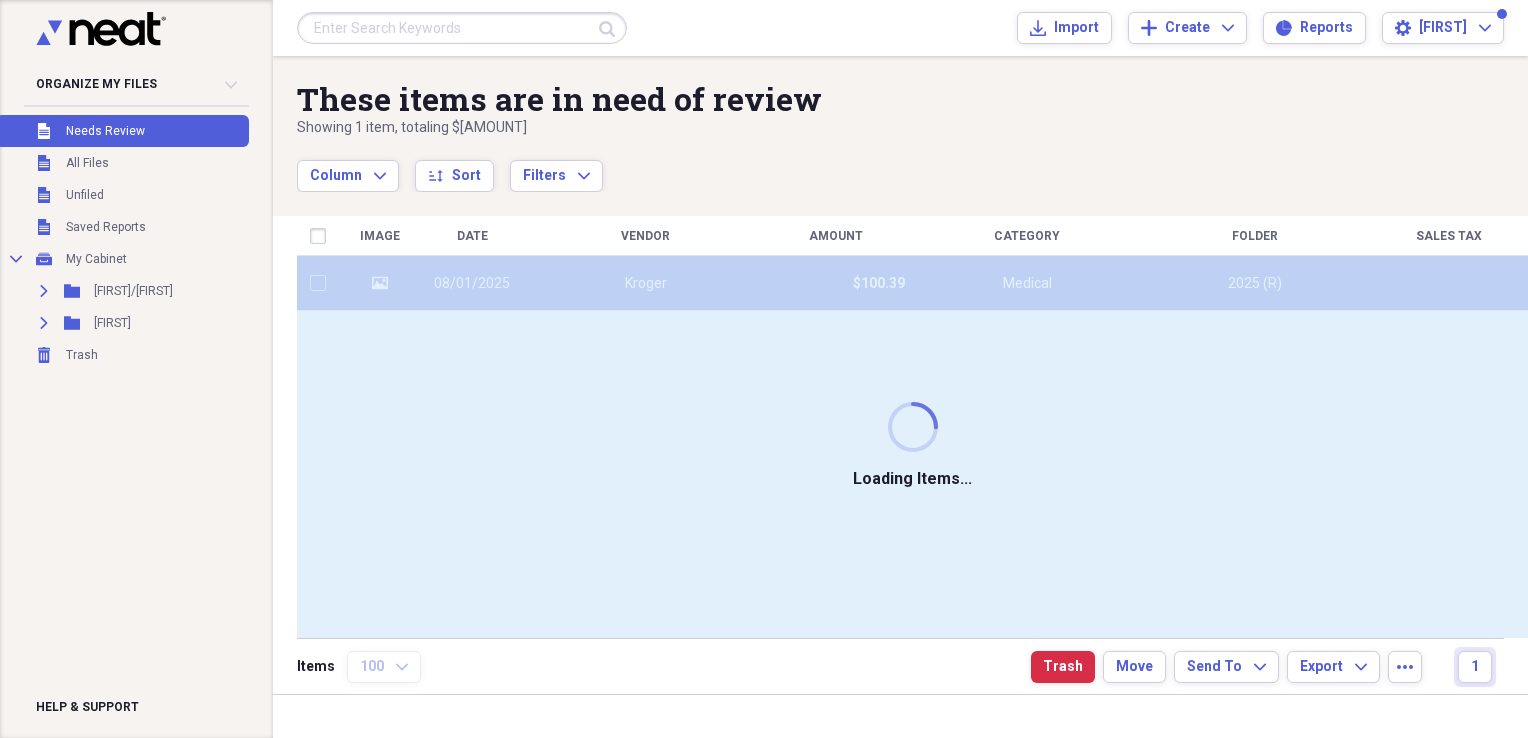checkbox on "false" 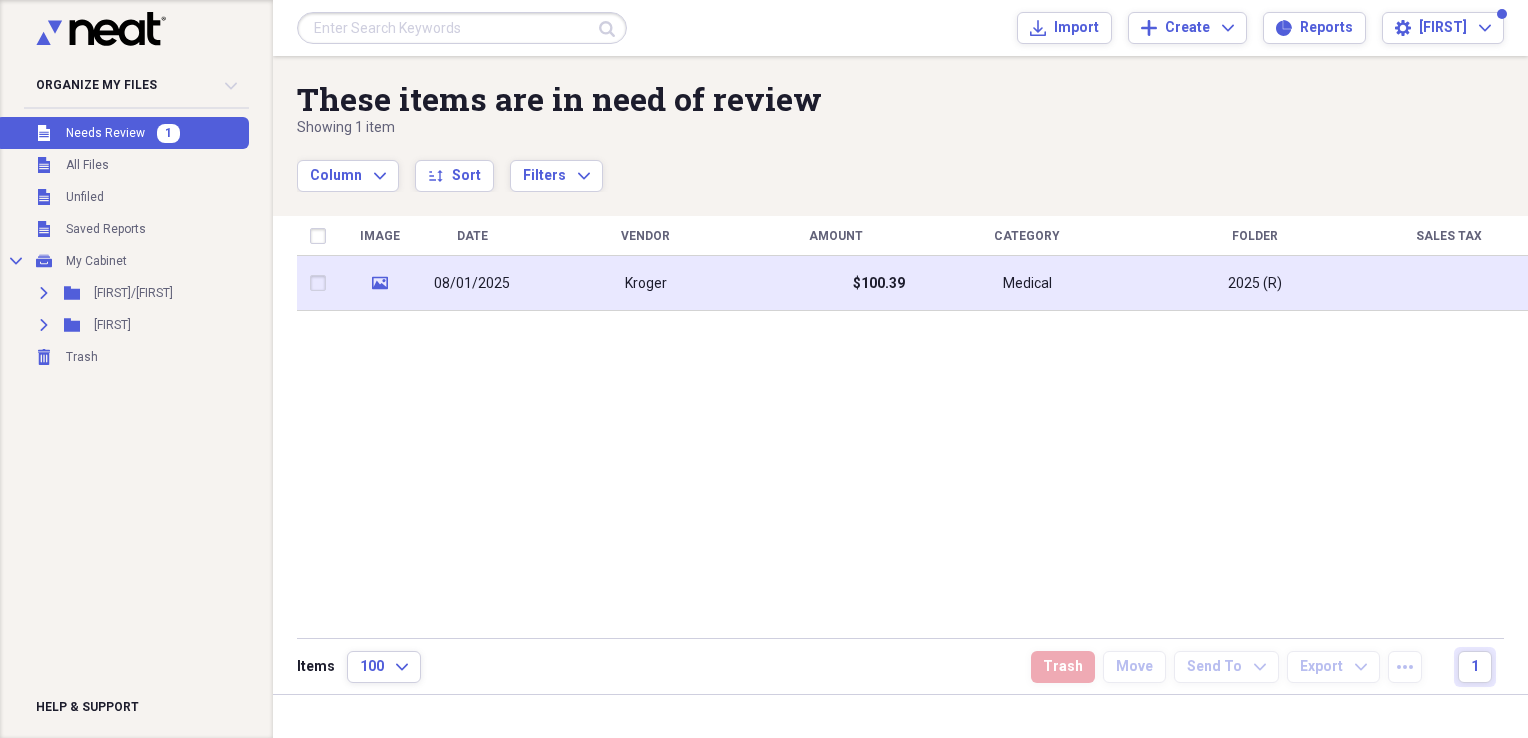 click on "media" 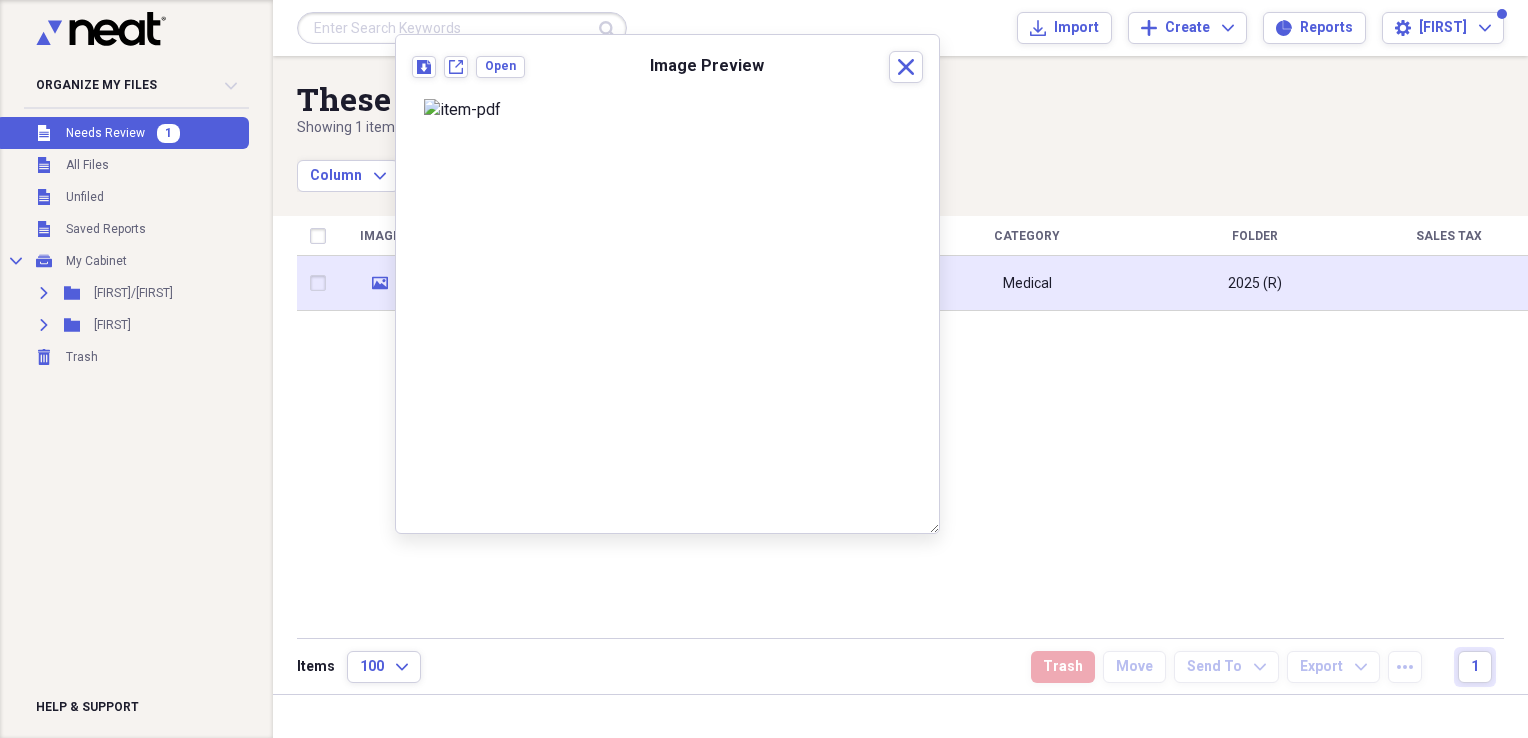 click at bounding box center [322, 283] 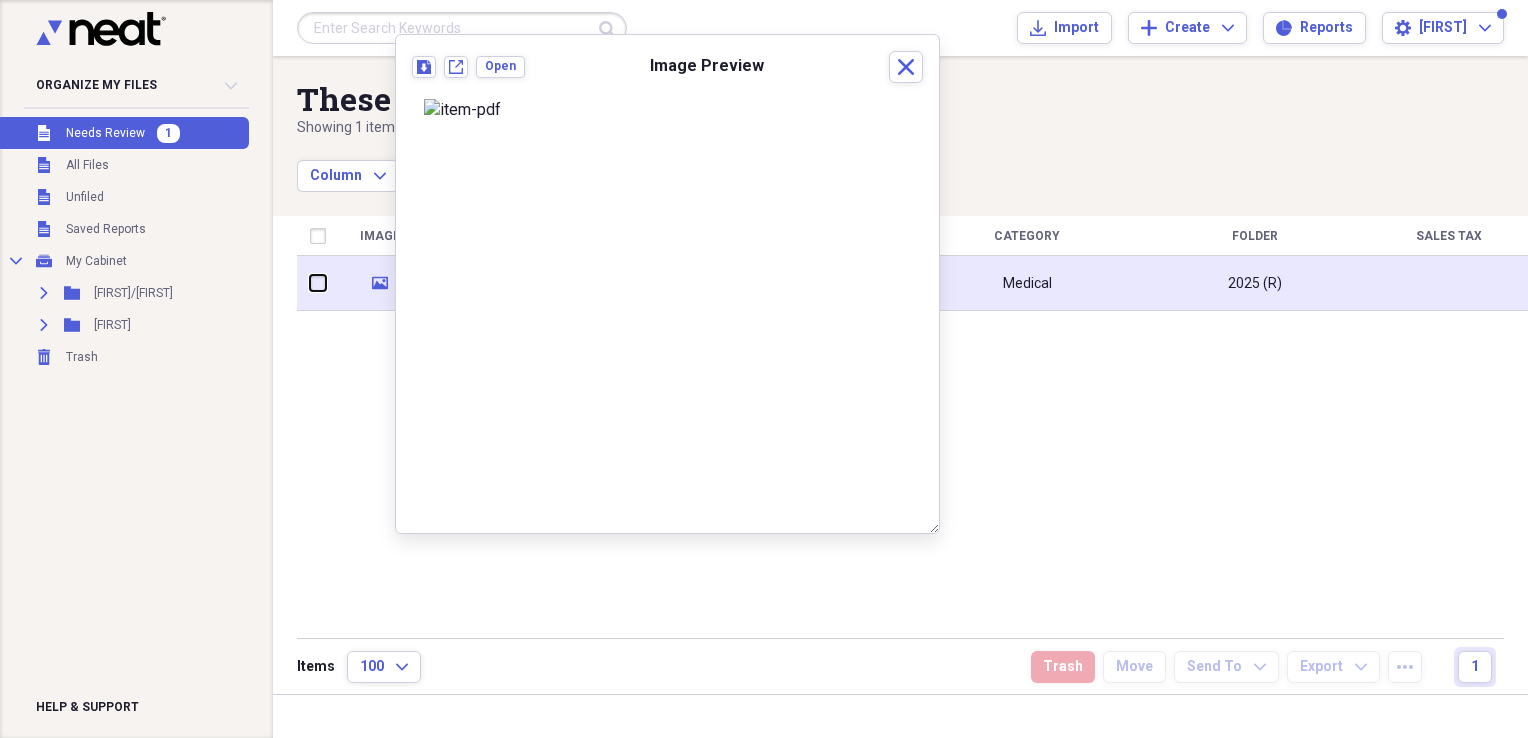 click at bounding box center (310, 283) 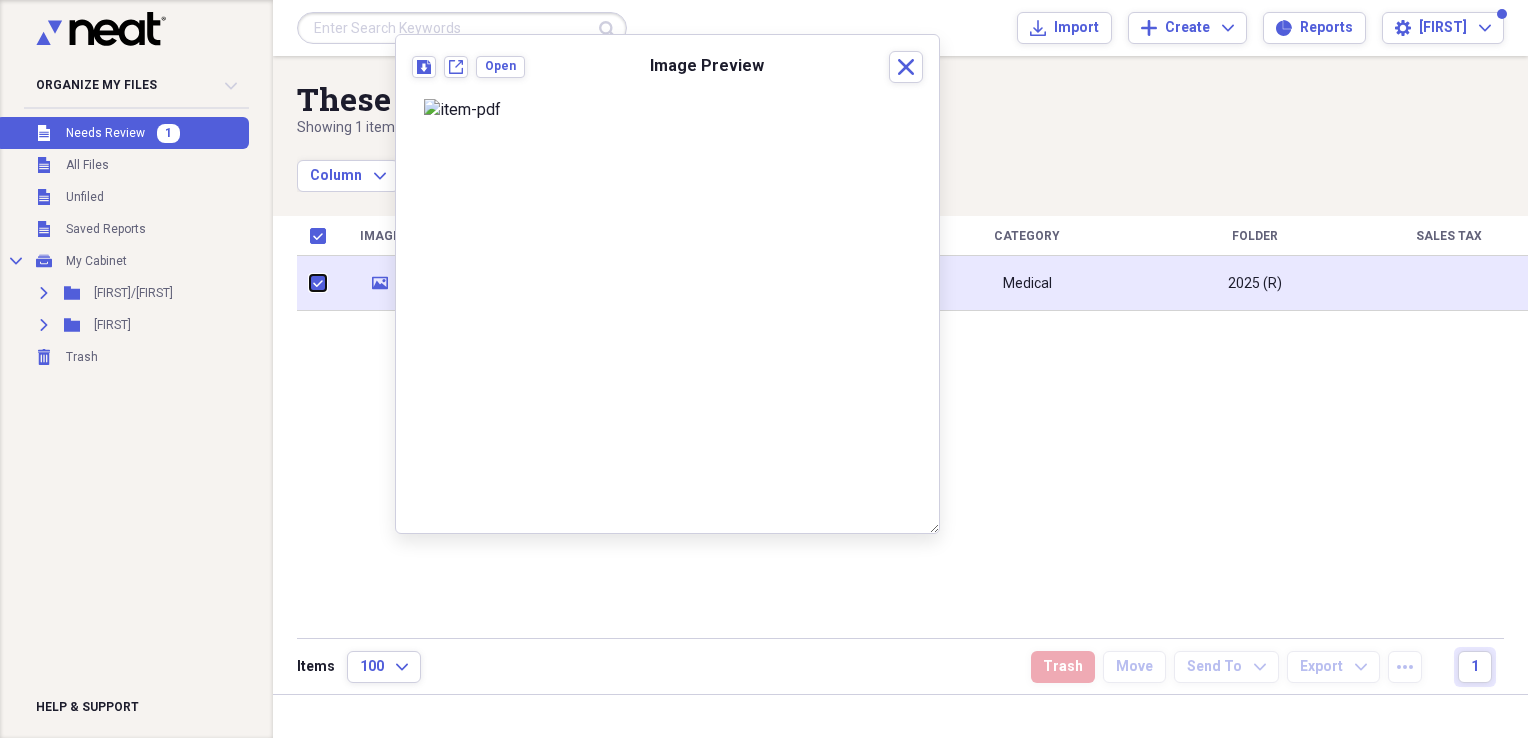 checkbox on "true" 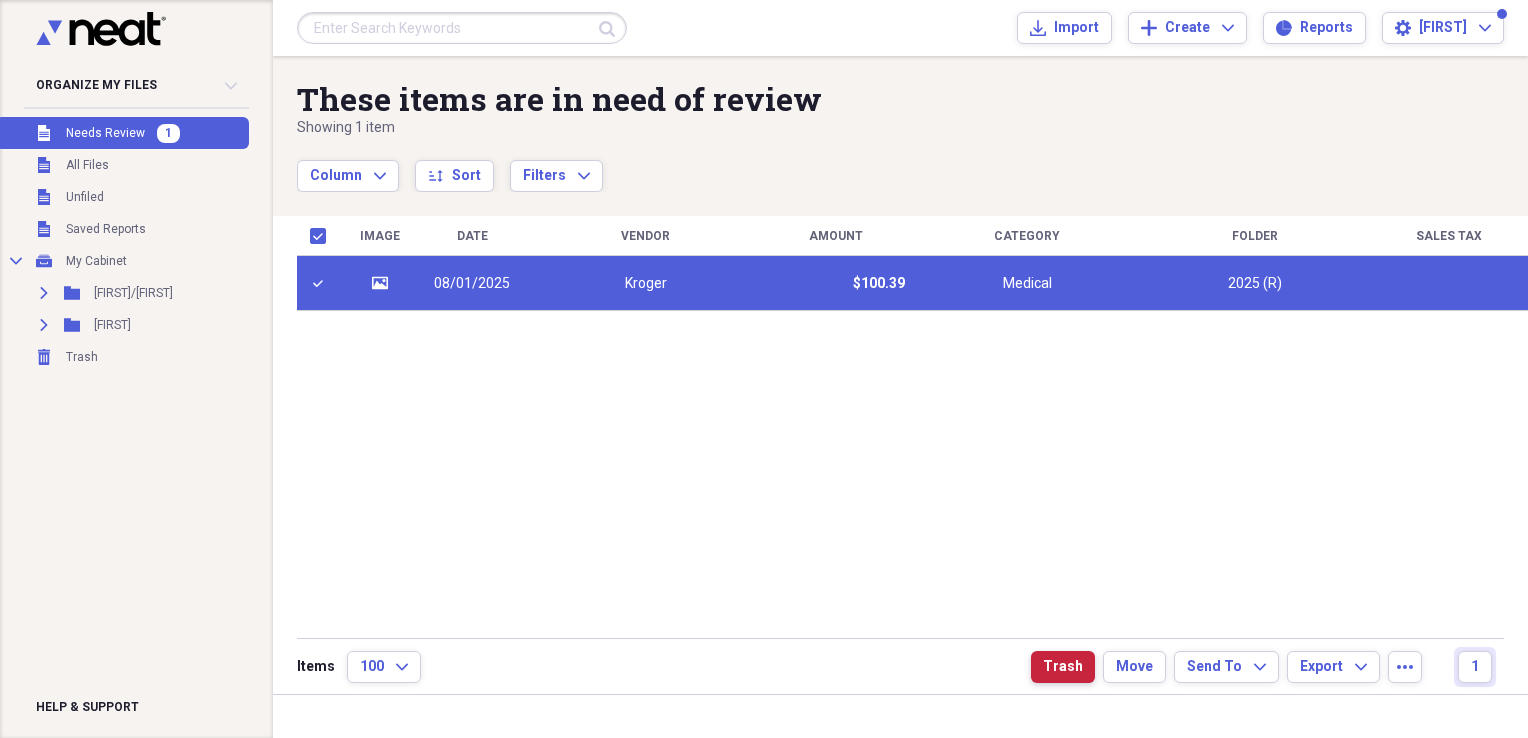 click on "Trash" at bounding box center [1063, 667] 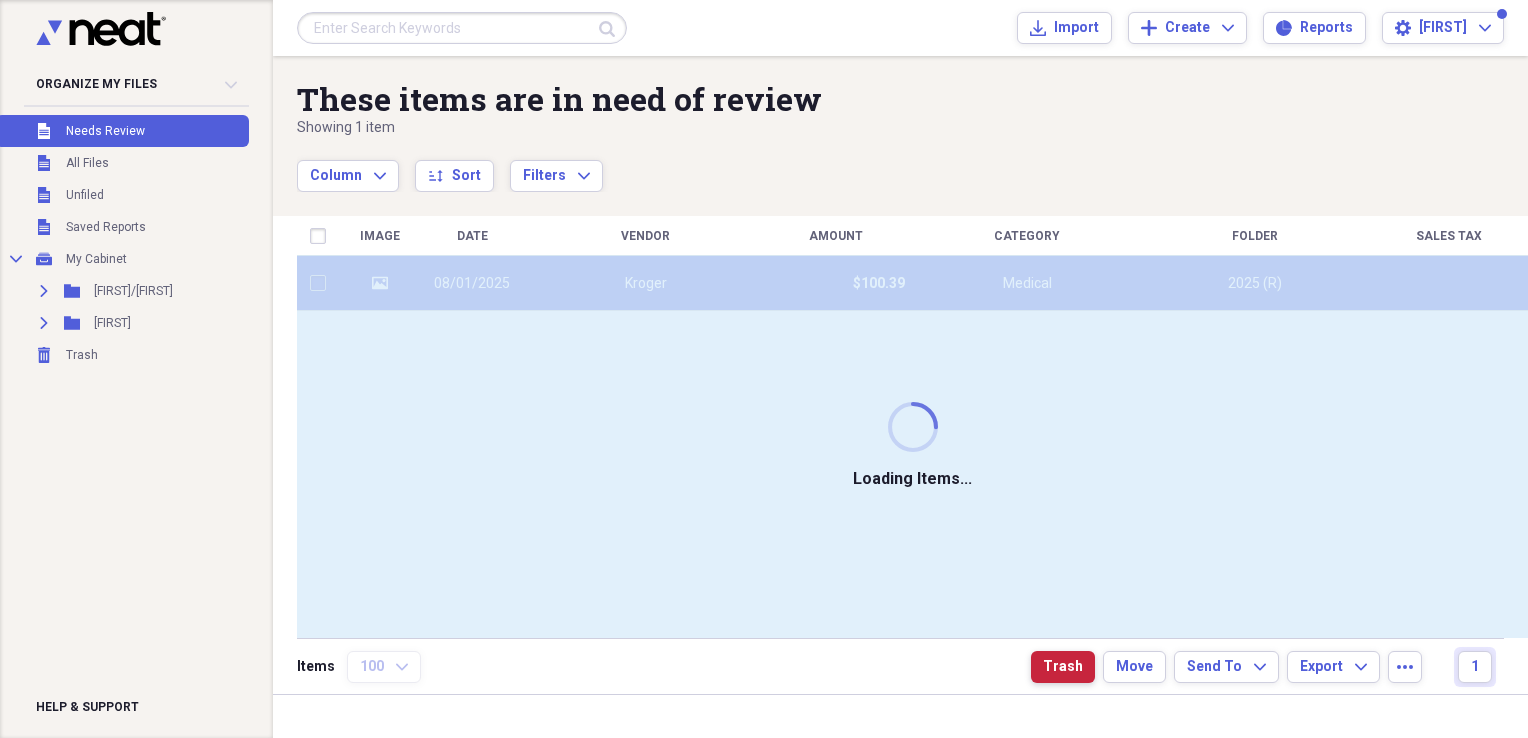 checkbox on "false" 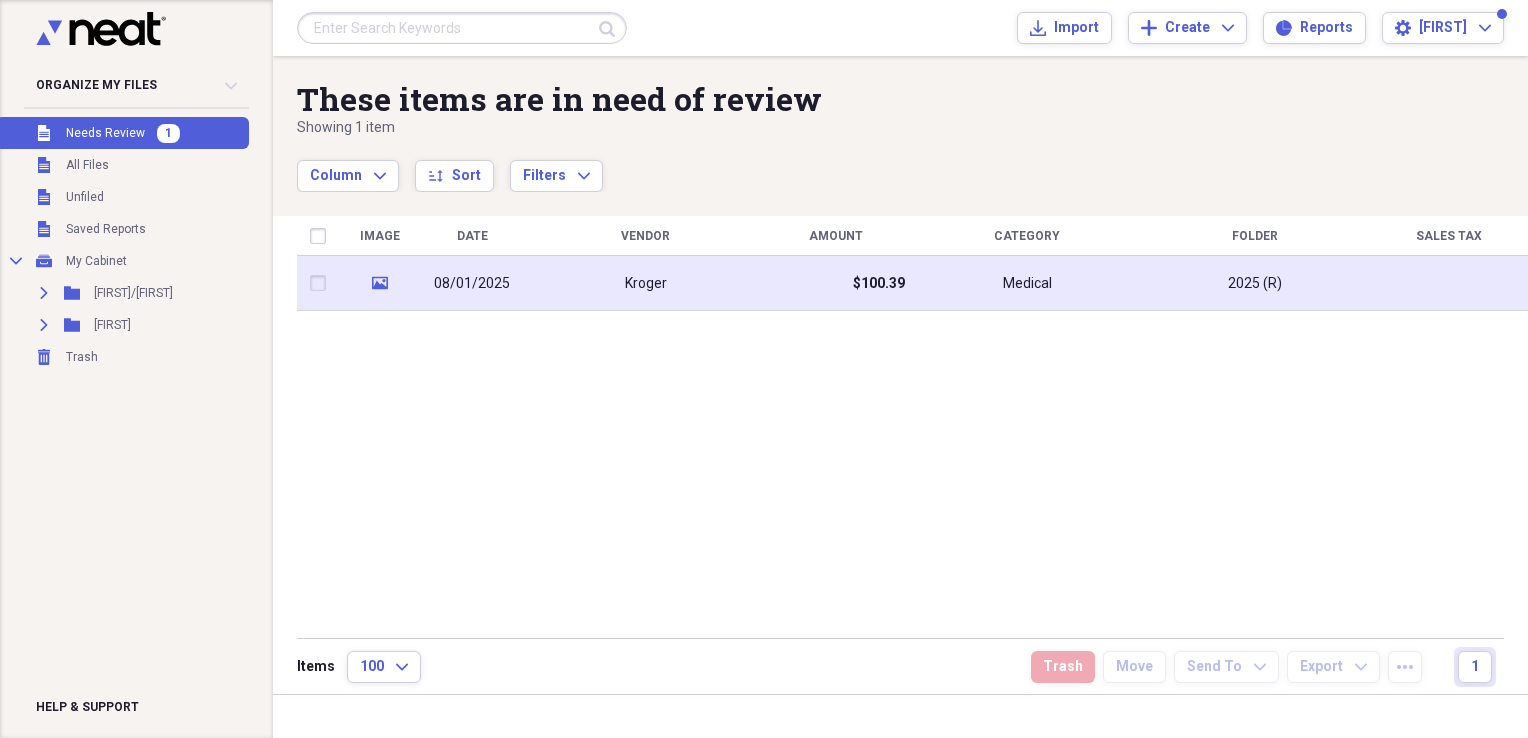click 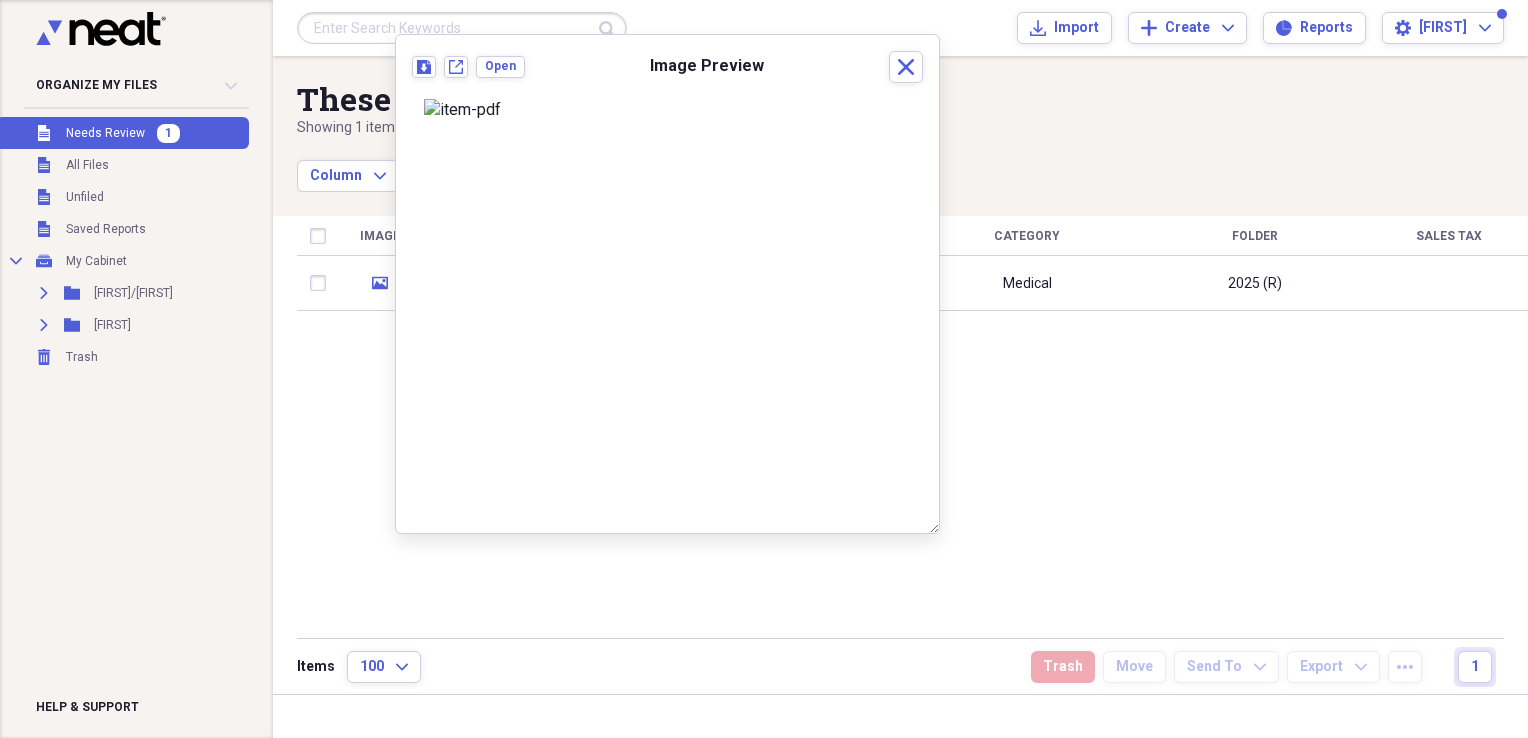 scroll, scrollTop: 0, scrollLeft: 0, axis: both 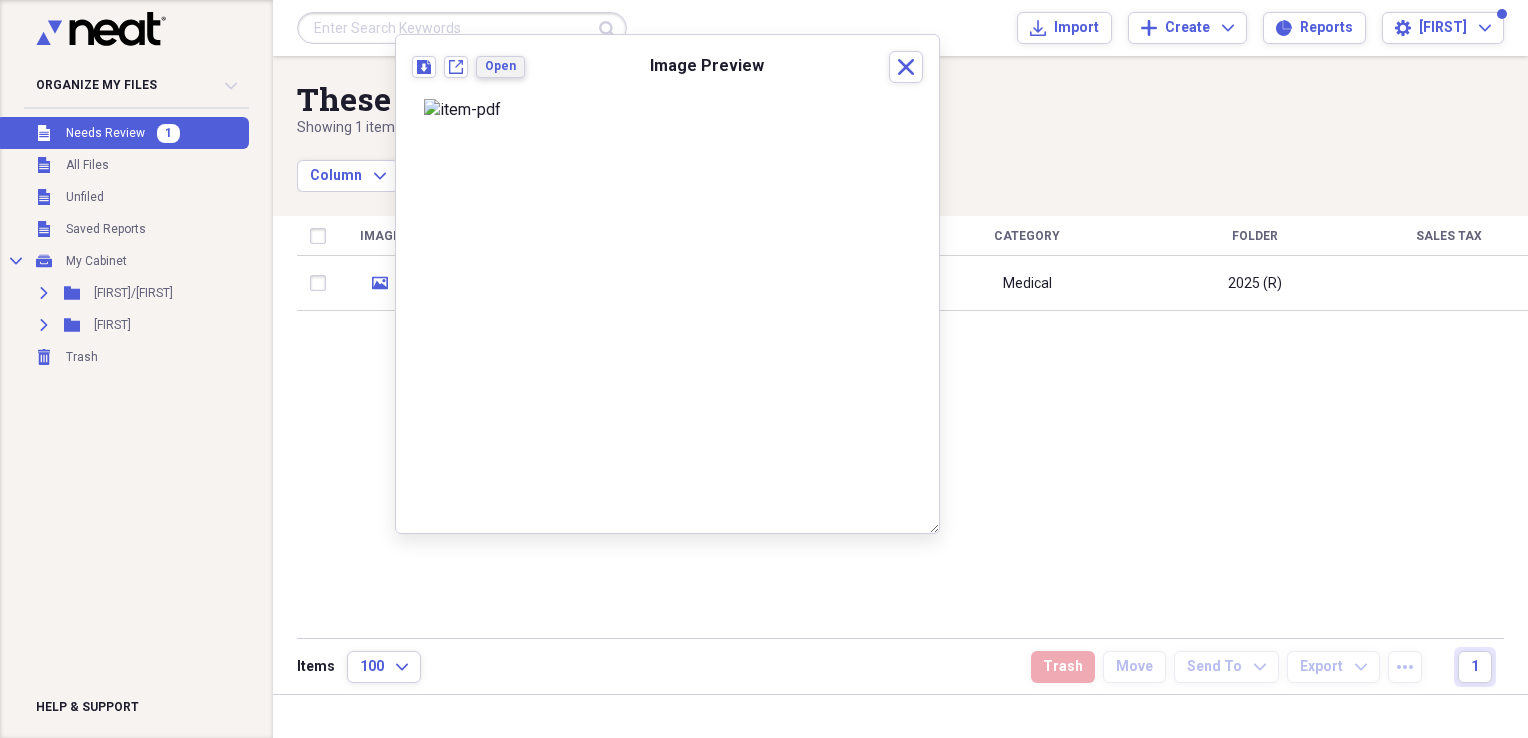 click on "Open" at bounding box center [500, 66] 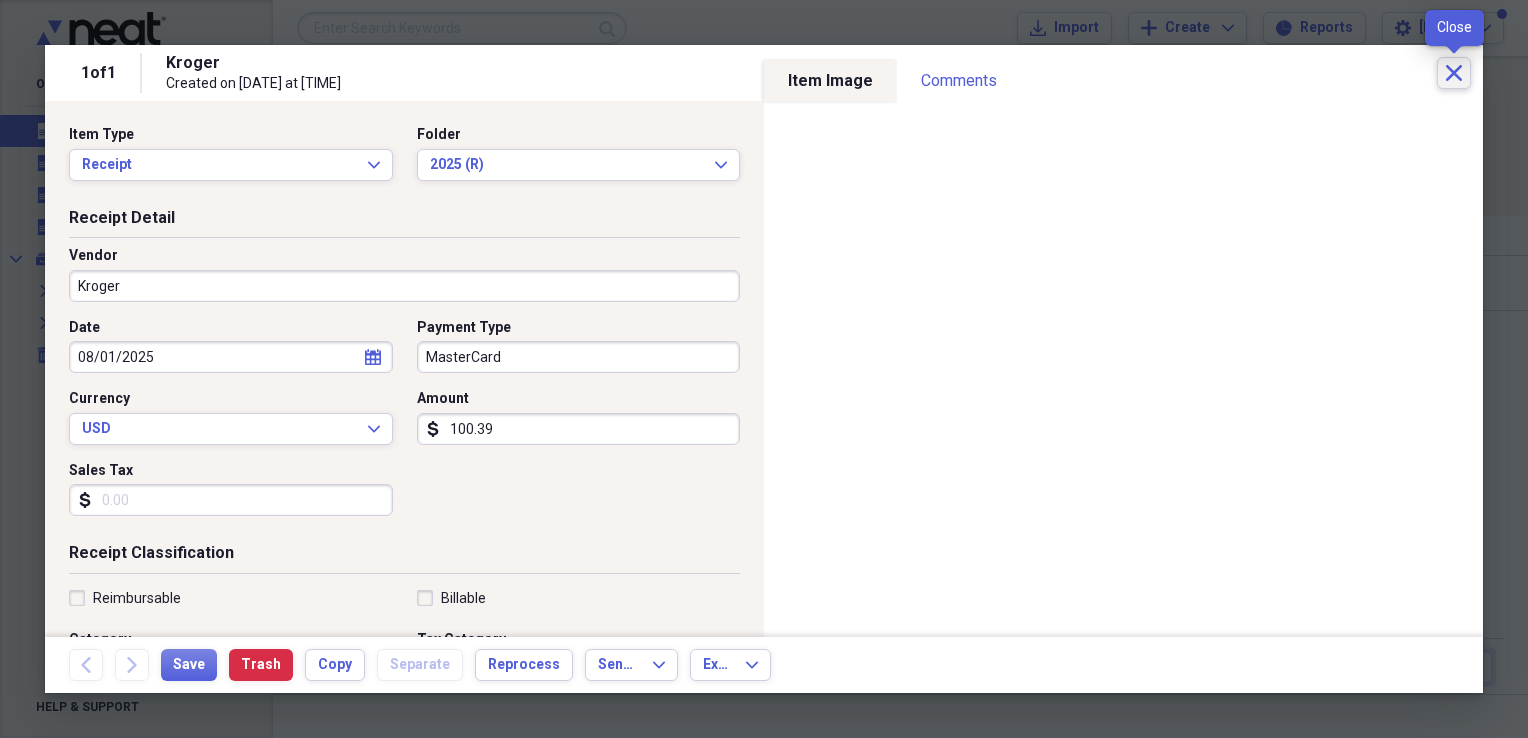 click on "Close" 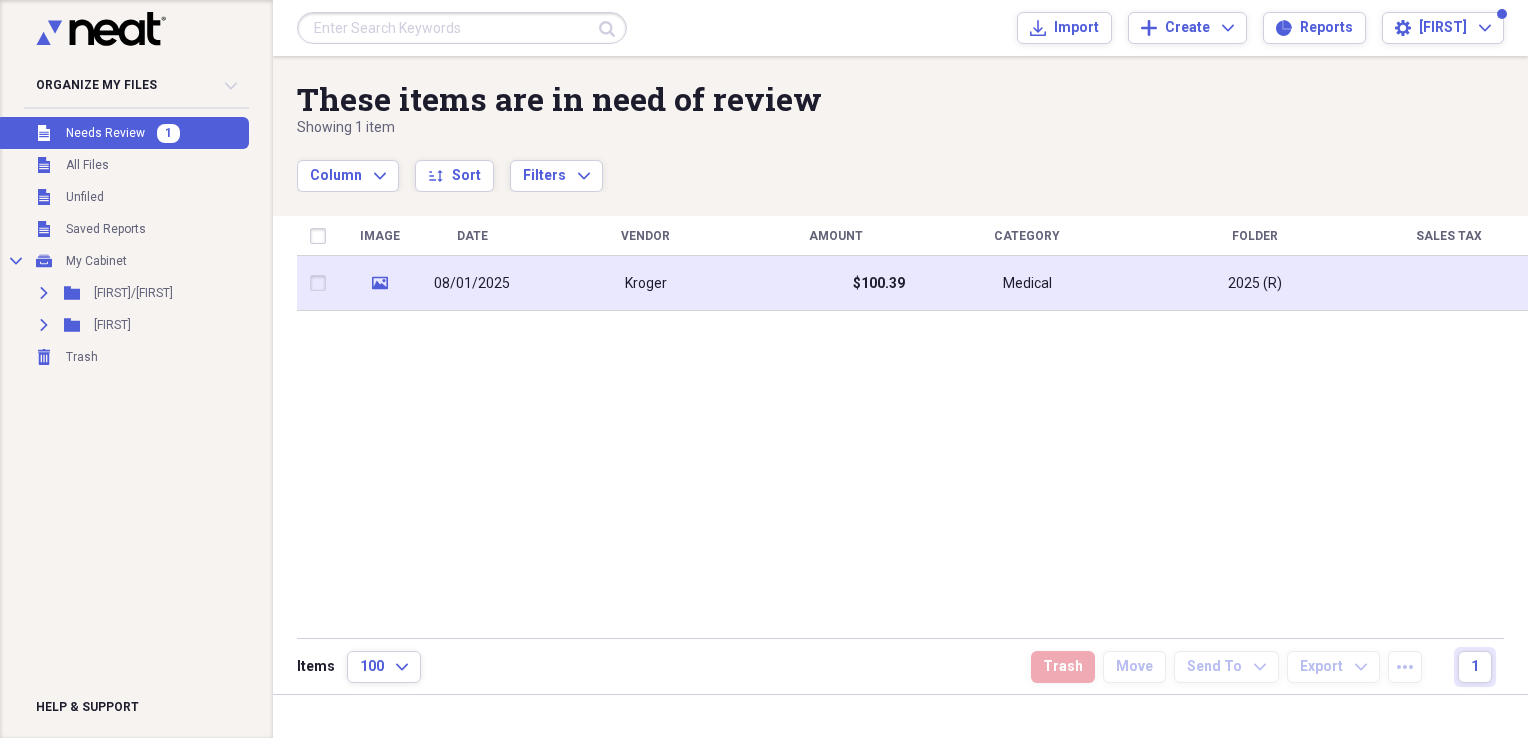 click on "media" 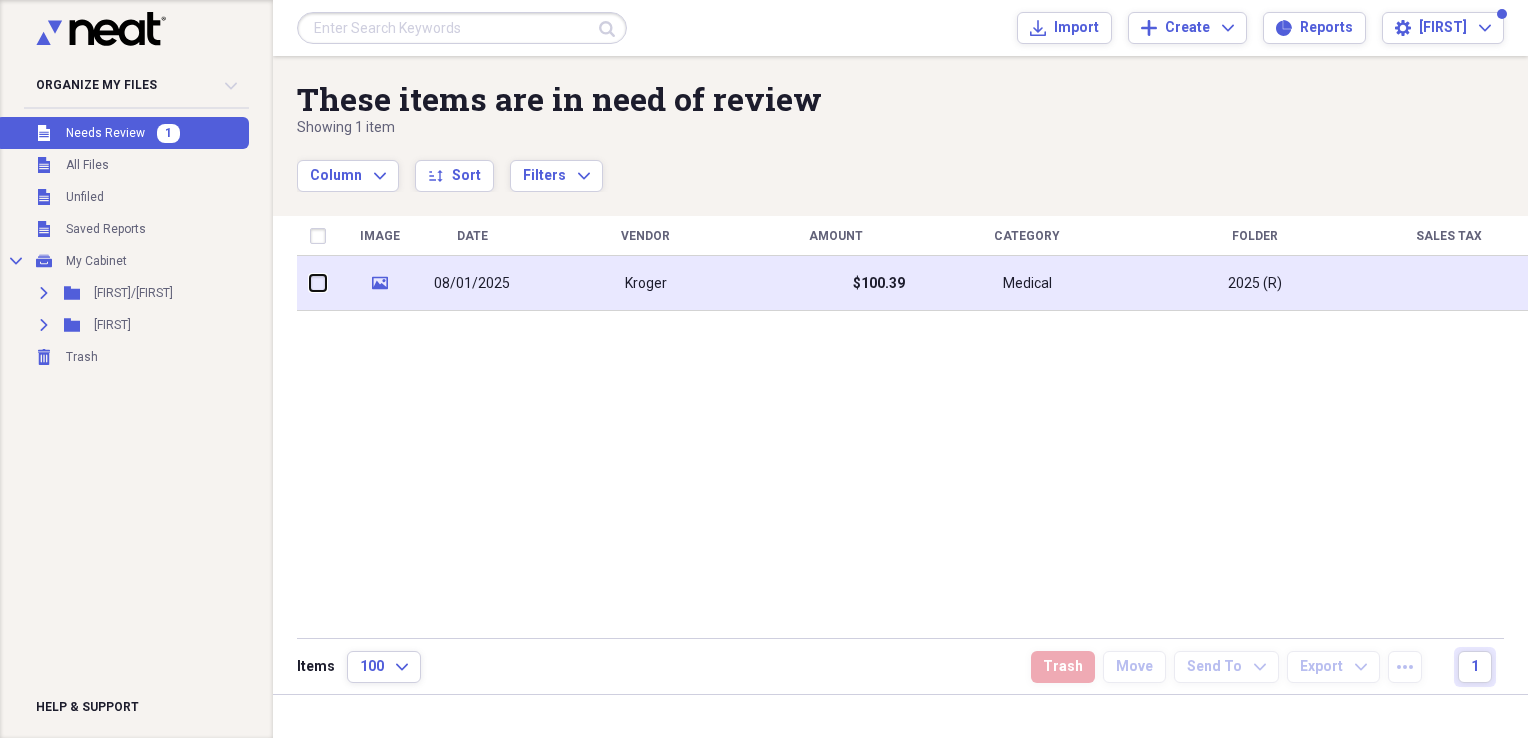 click at bounding box center (310, 283) 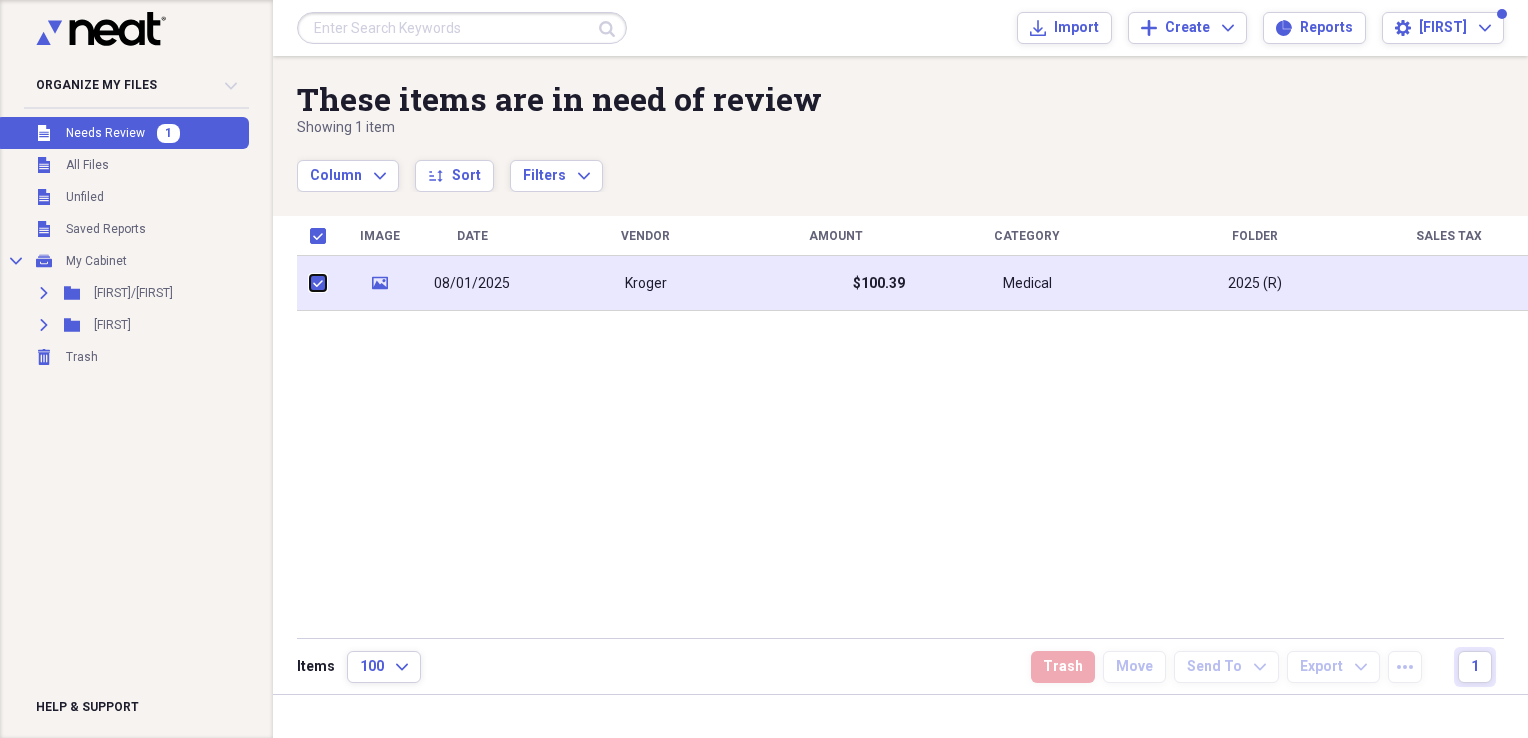 checkbox on "true" 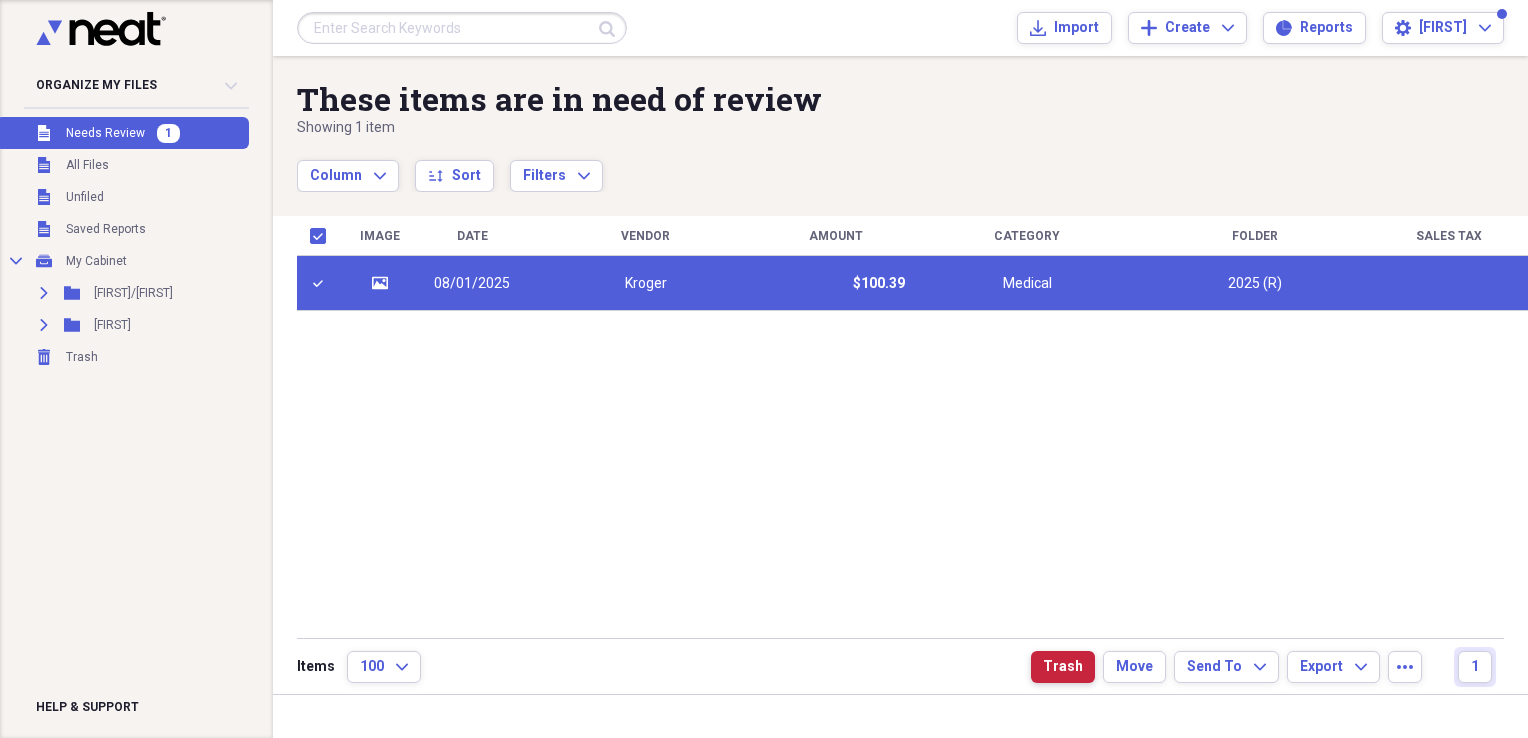 click on "Trash" at bounding box center [1063, 667] 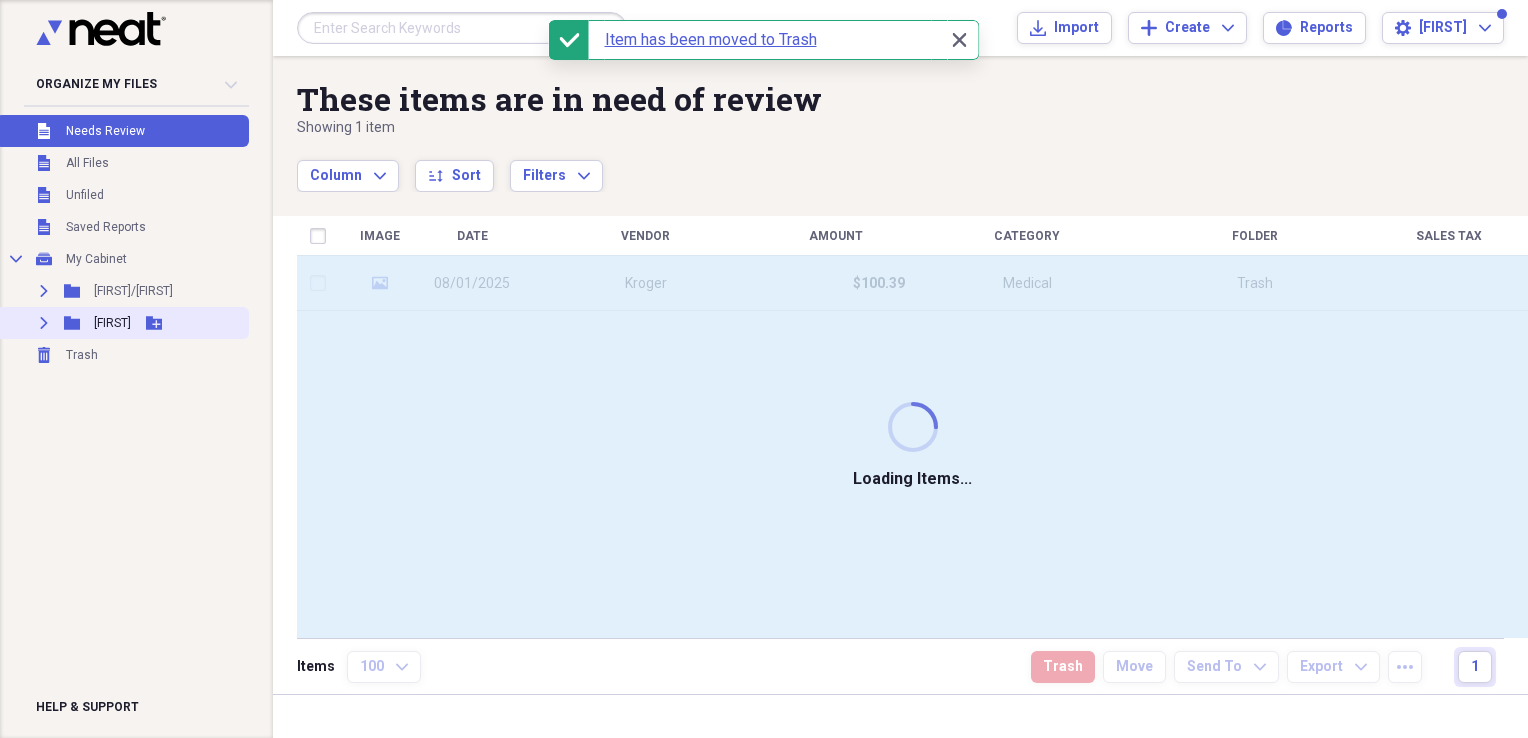 checkbox on "false" 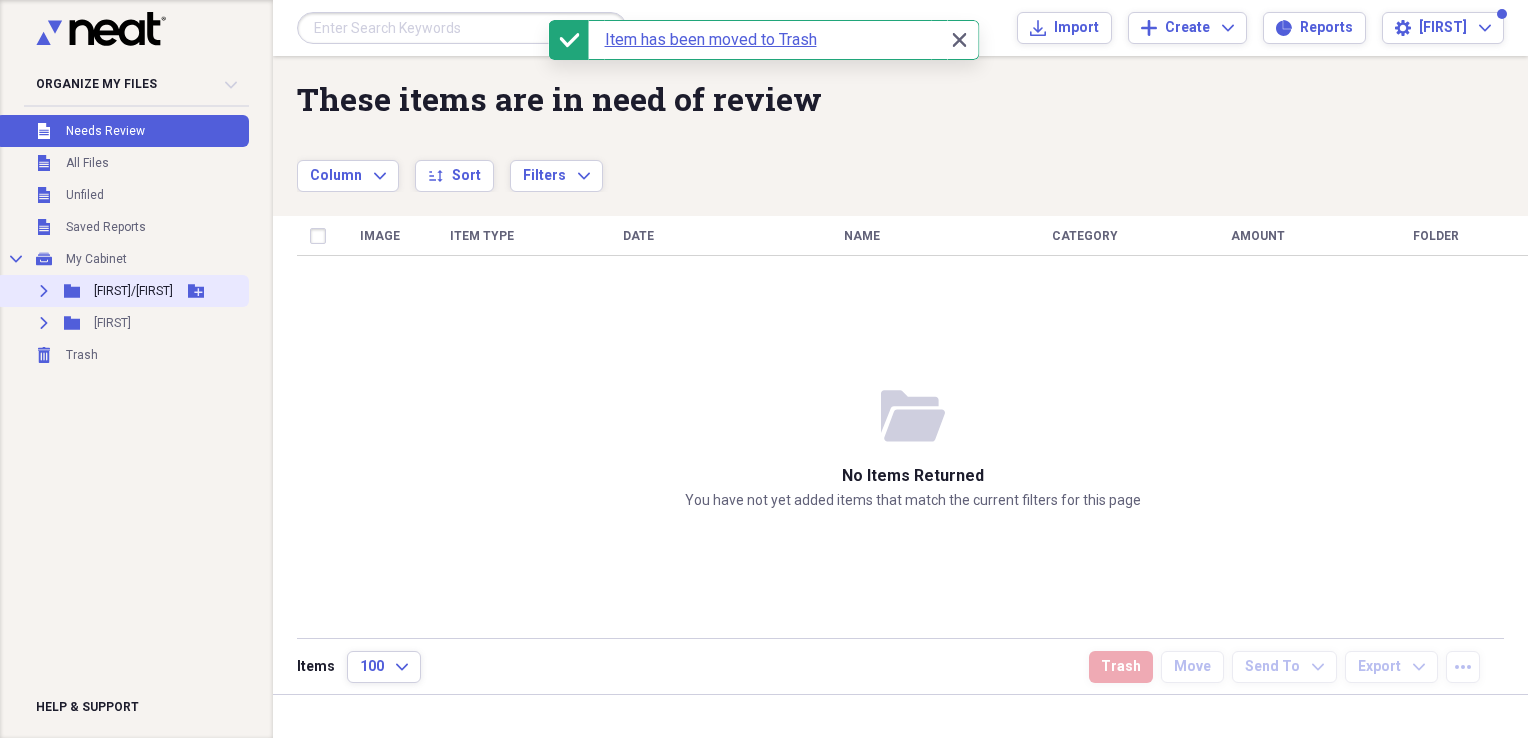 click on "Expand" 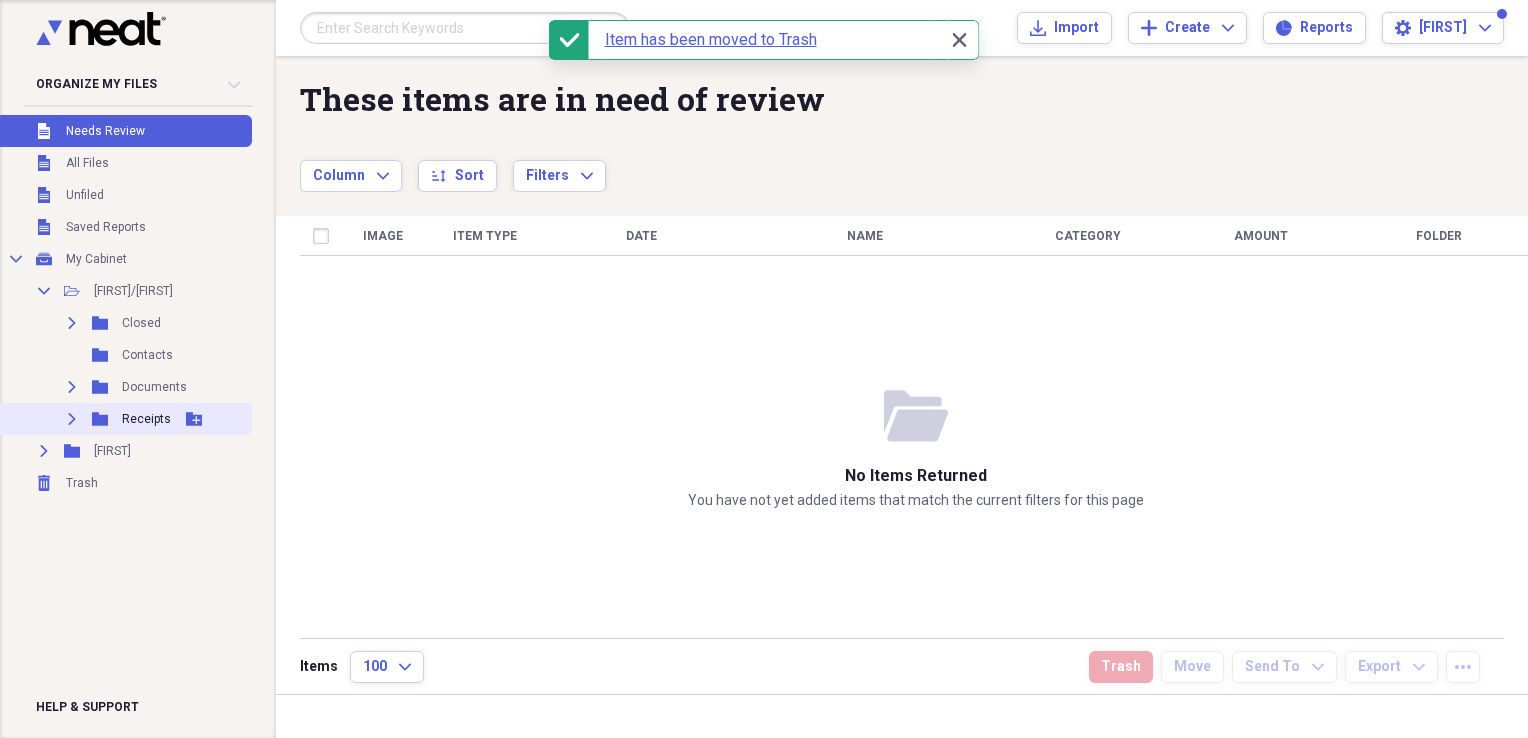 click on "Expand" 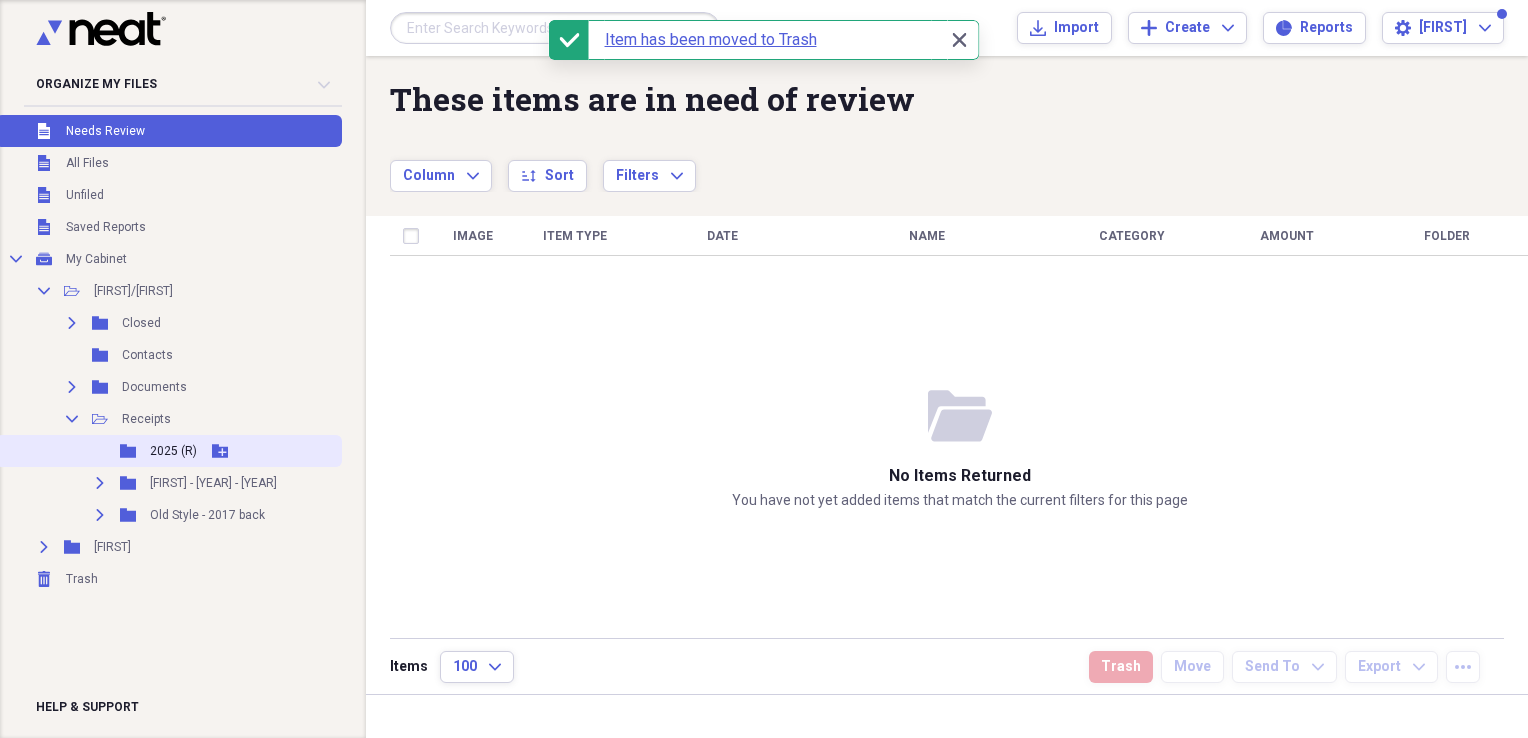 click on "2025 (R)" at bounding box center (173, 451) 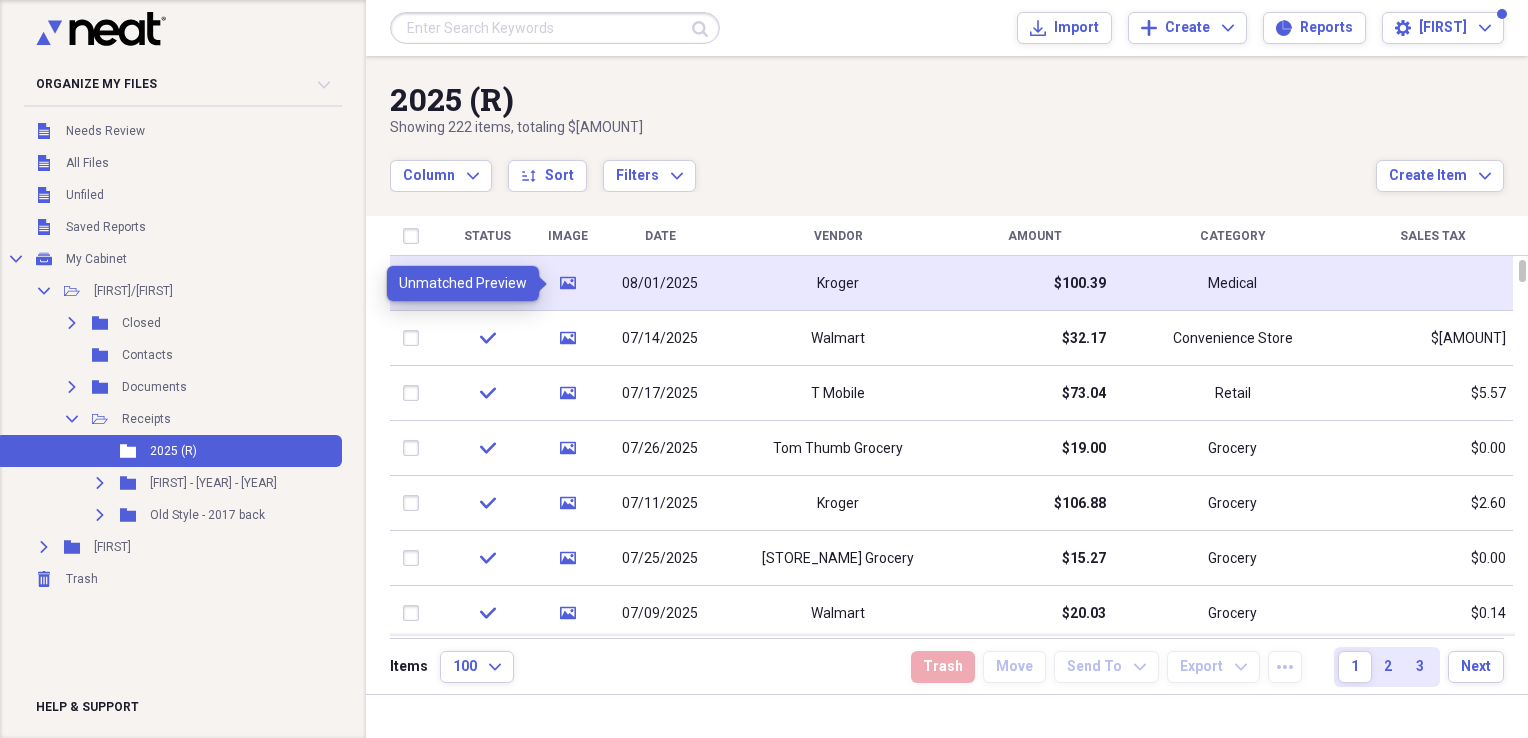 click on "media" 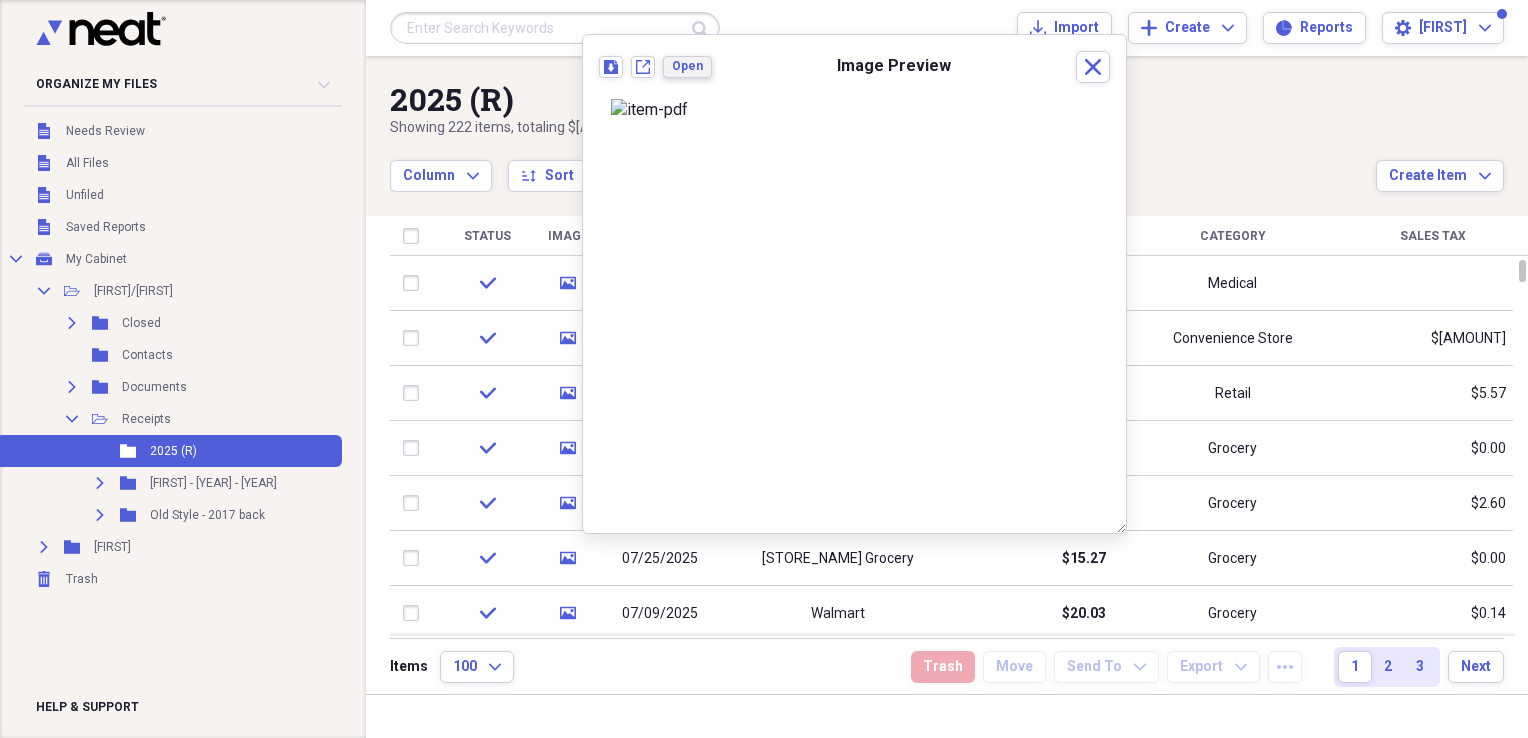 click on "Open" at bounding box center (687, 66) 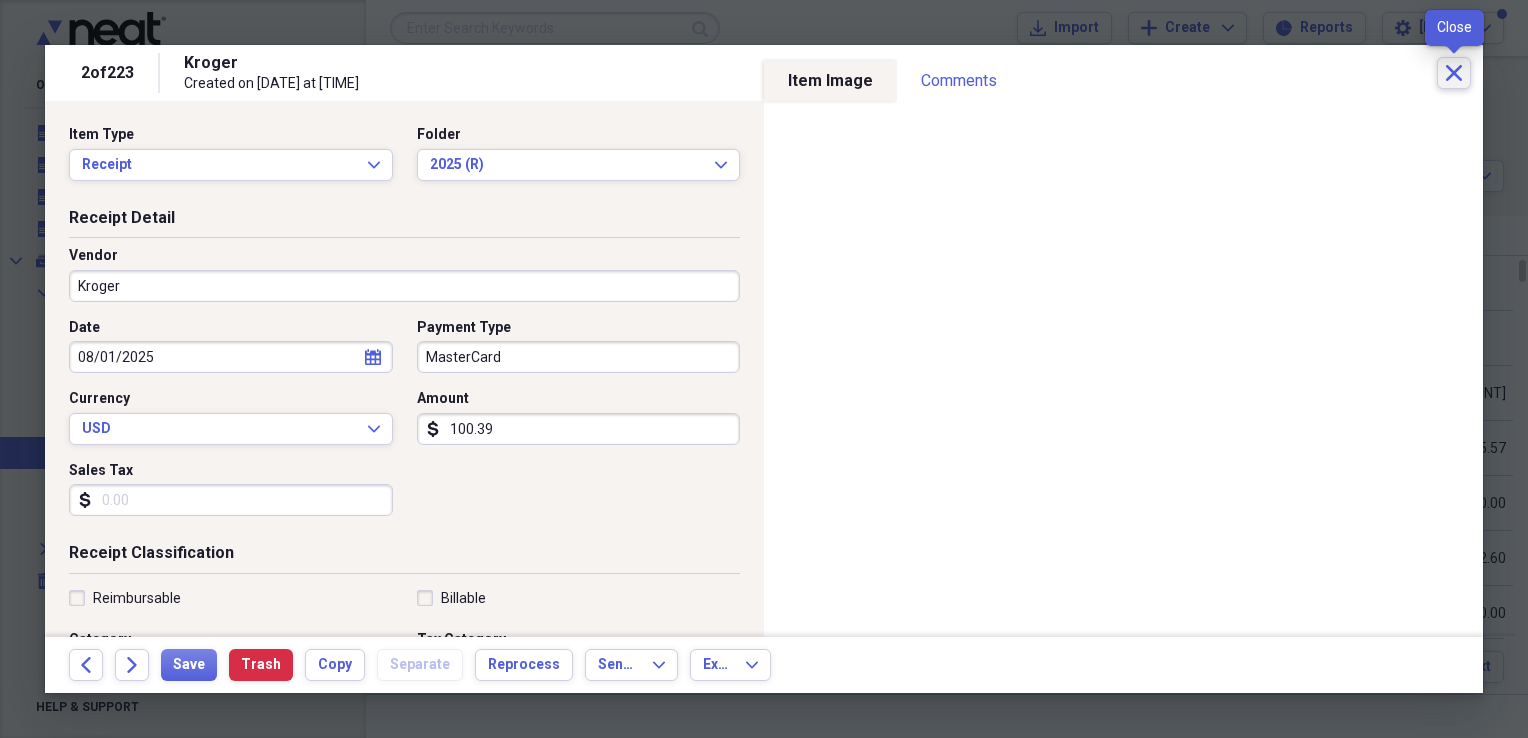 click on "Close" 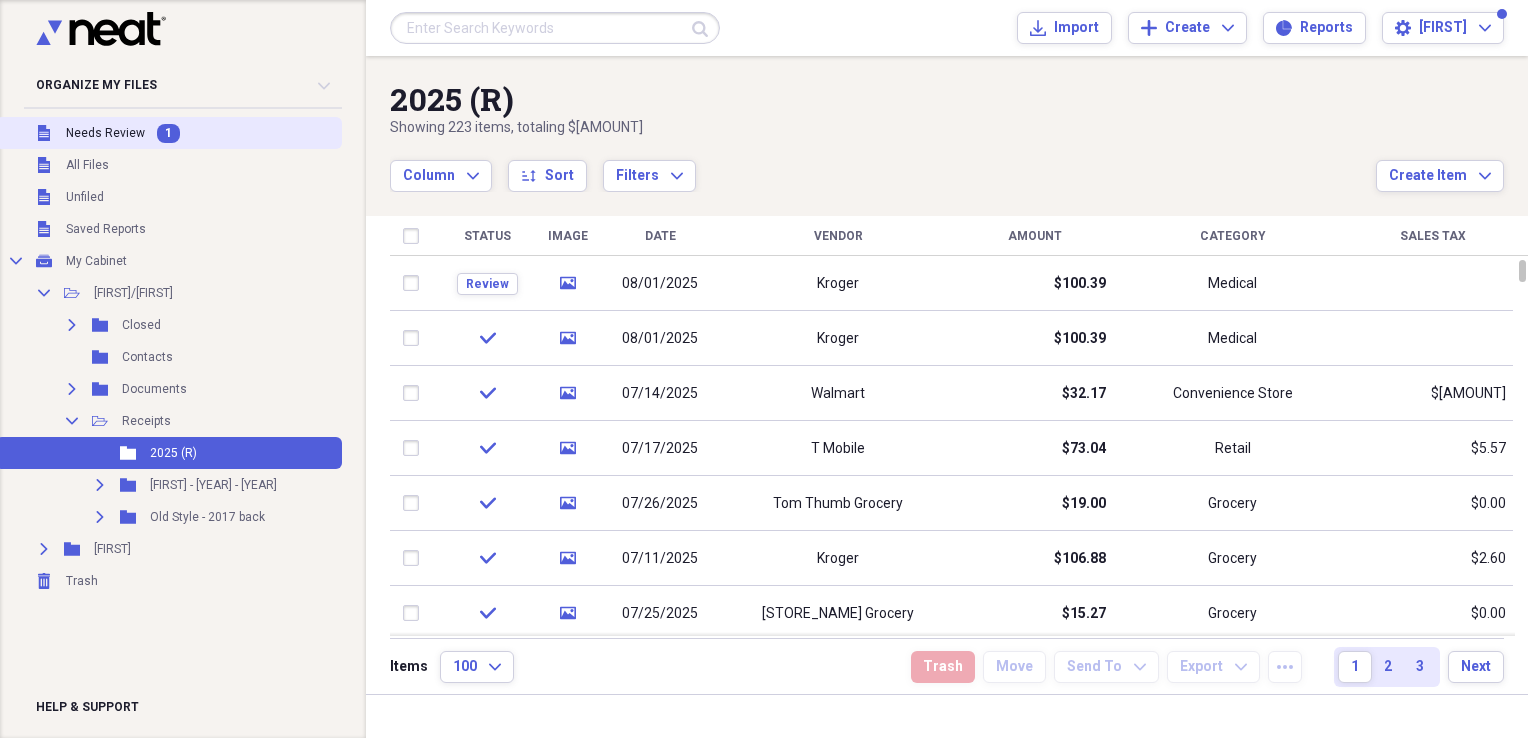 click on "Needs Review" at bounding box center [105, 133] 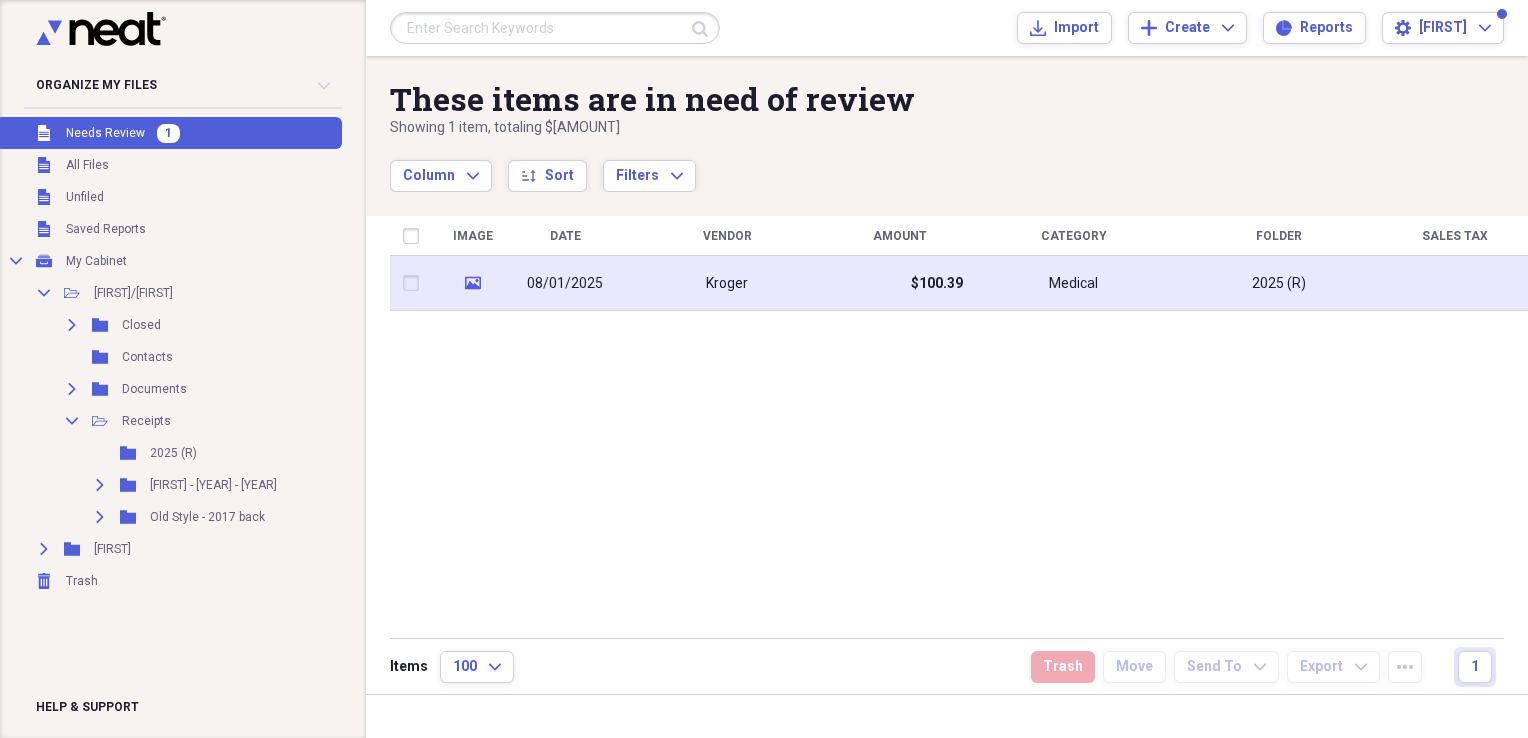 click 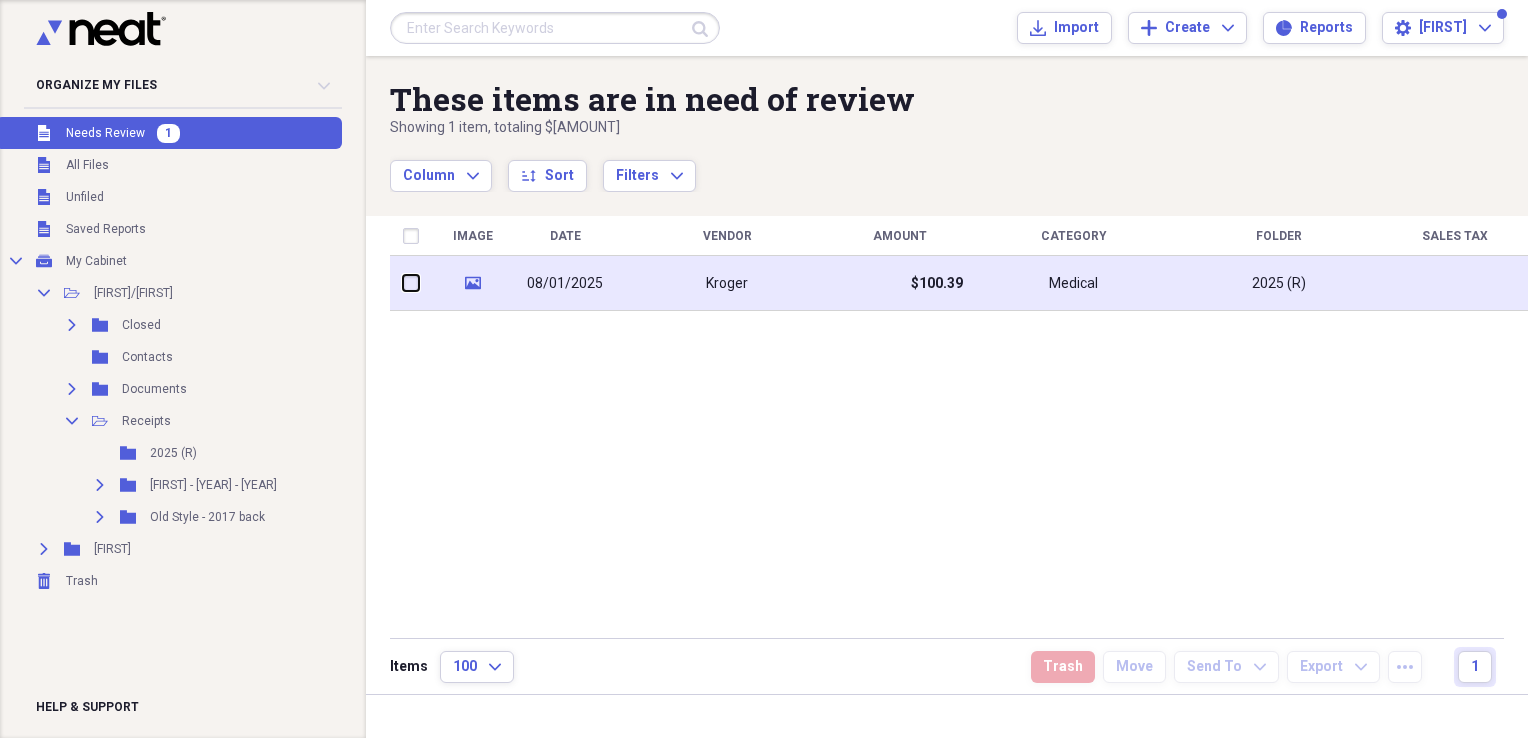 click at bounding box center (403, 283) 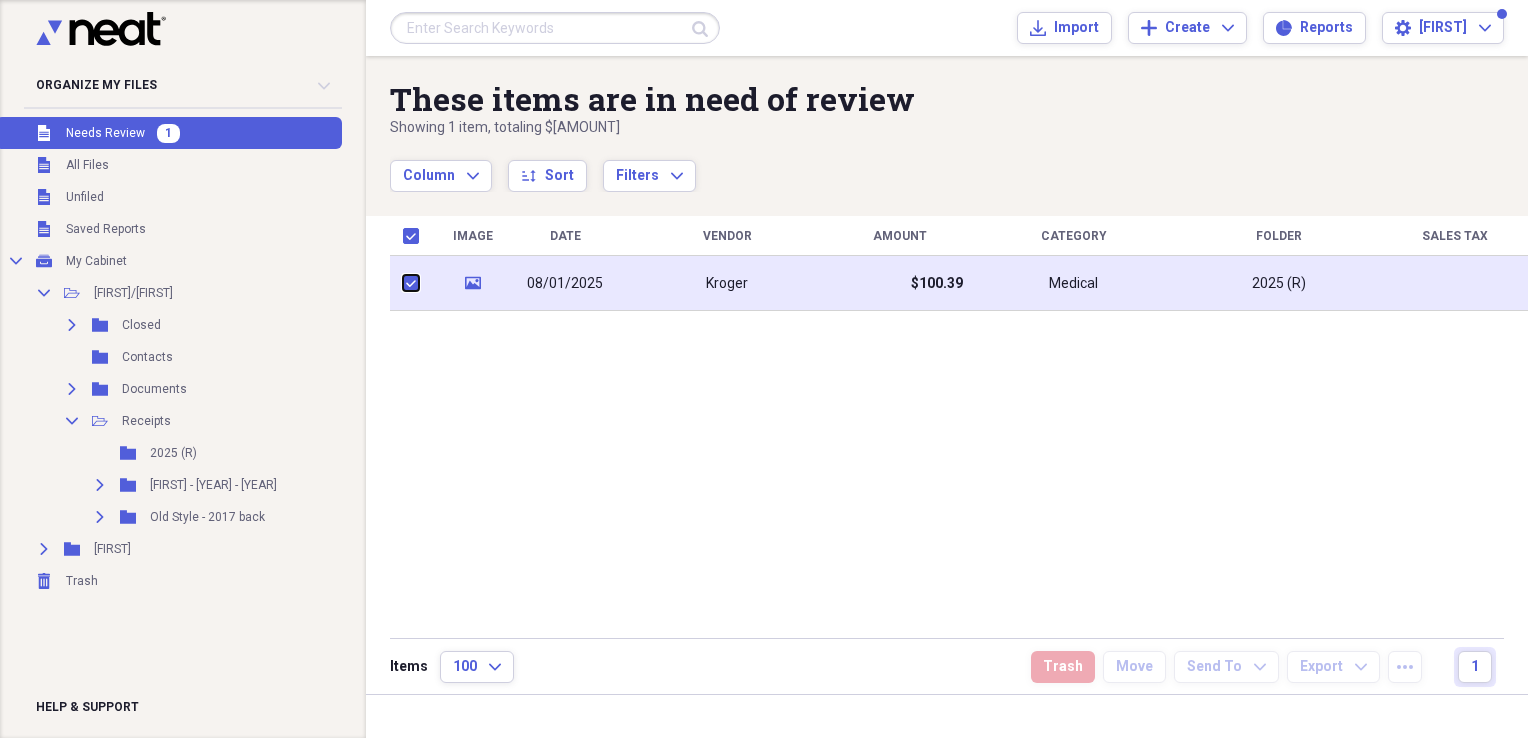 checkbox on "true" 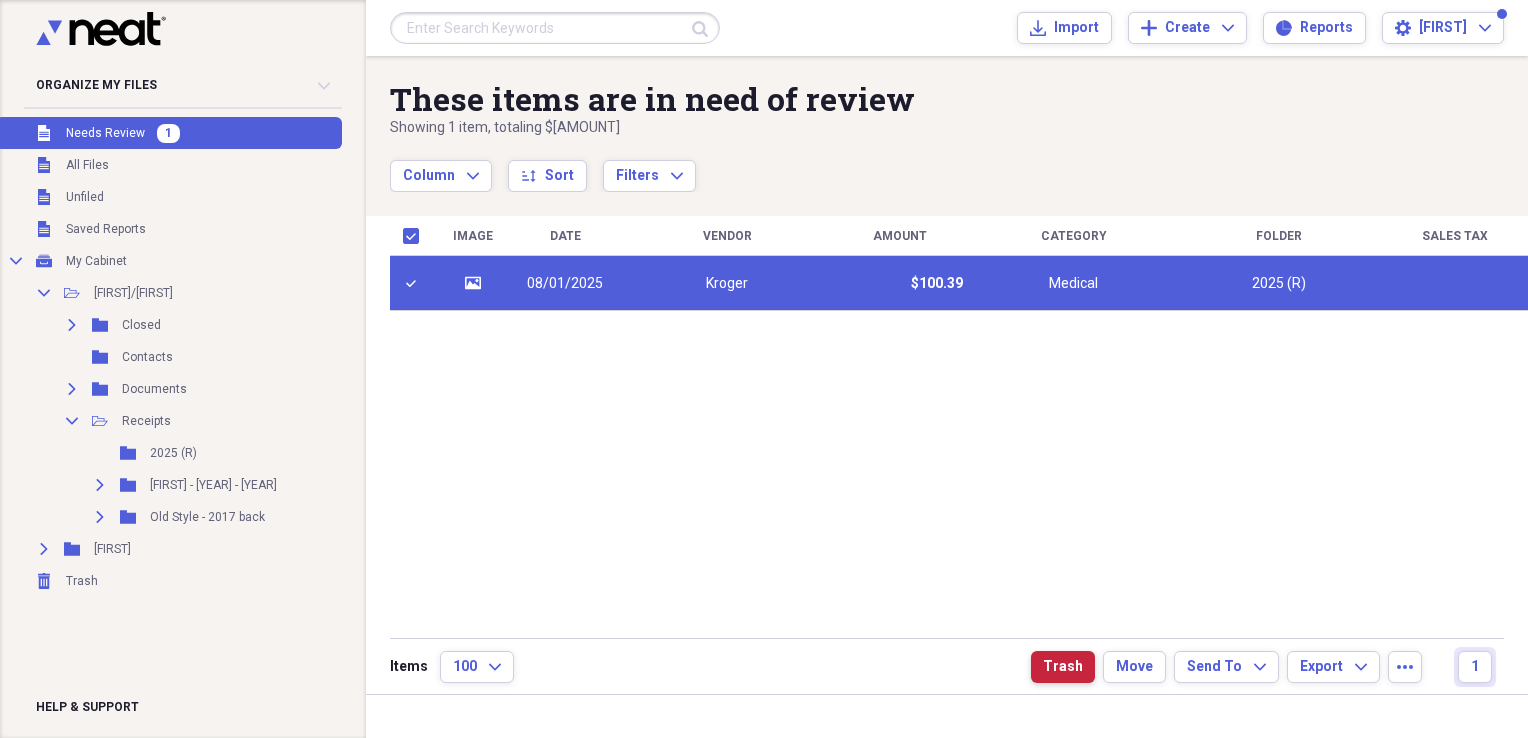 click on "Trash" at bounding box center (1063, 667) 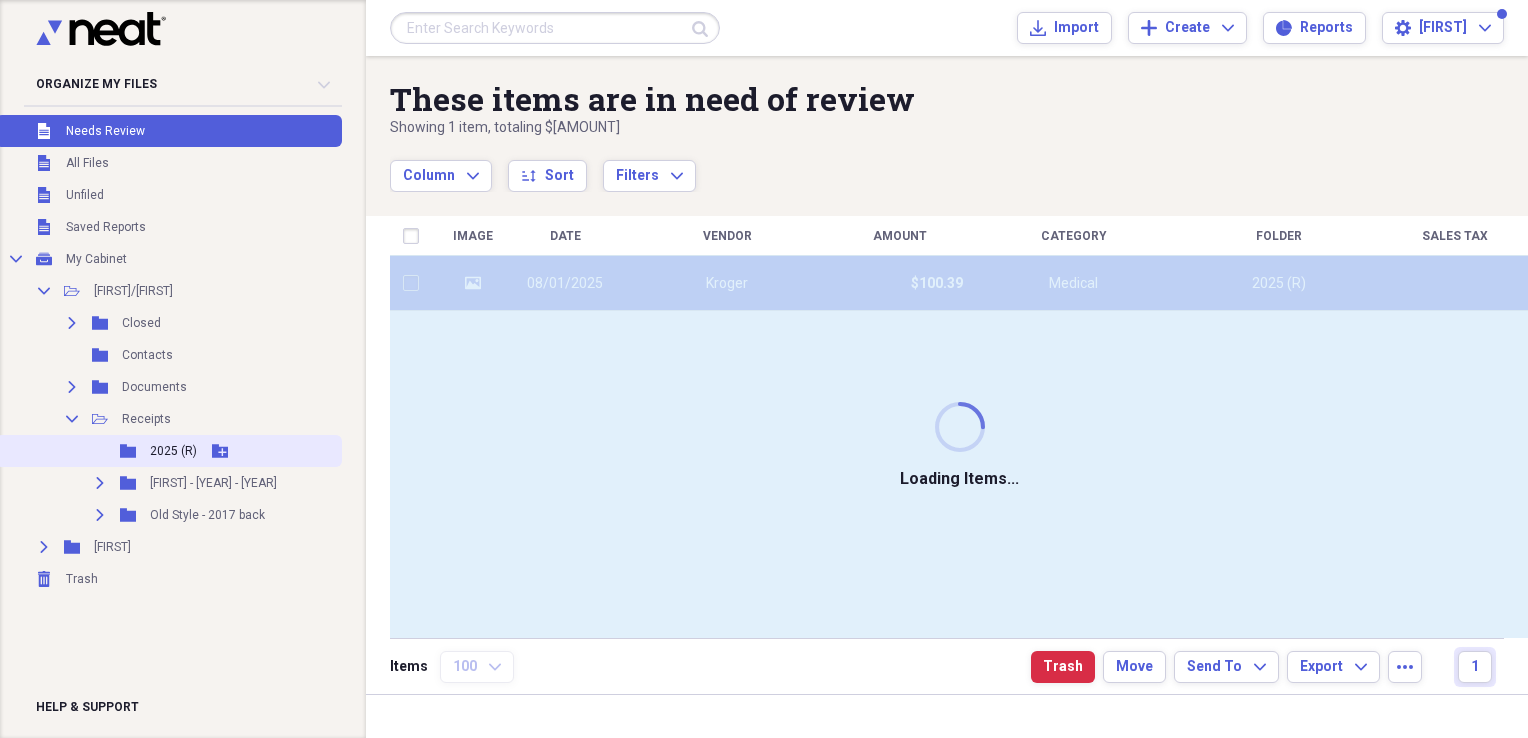 checkbox on "false" 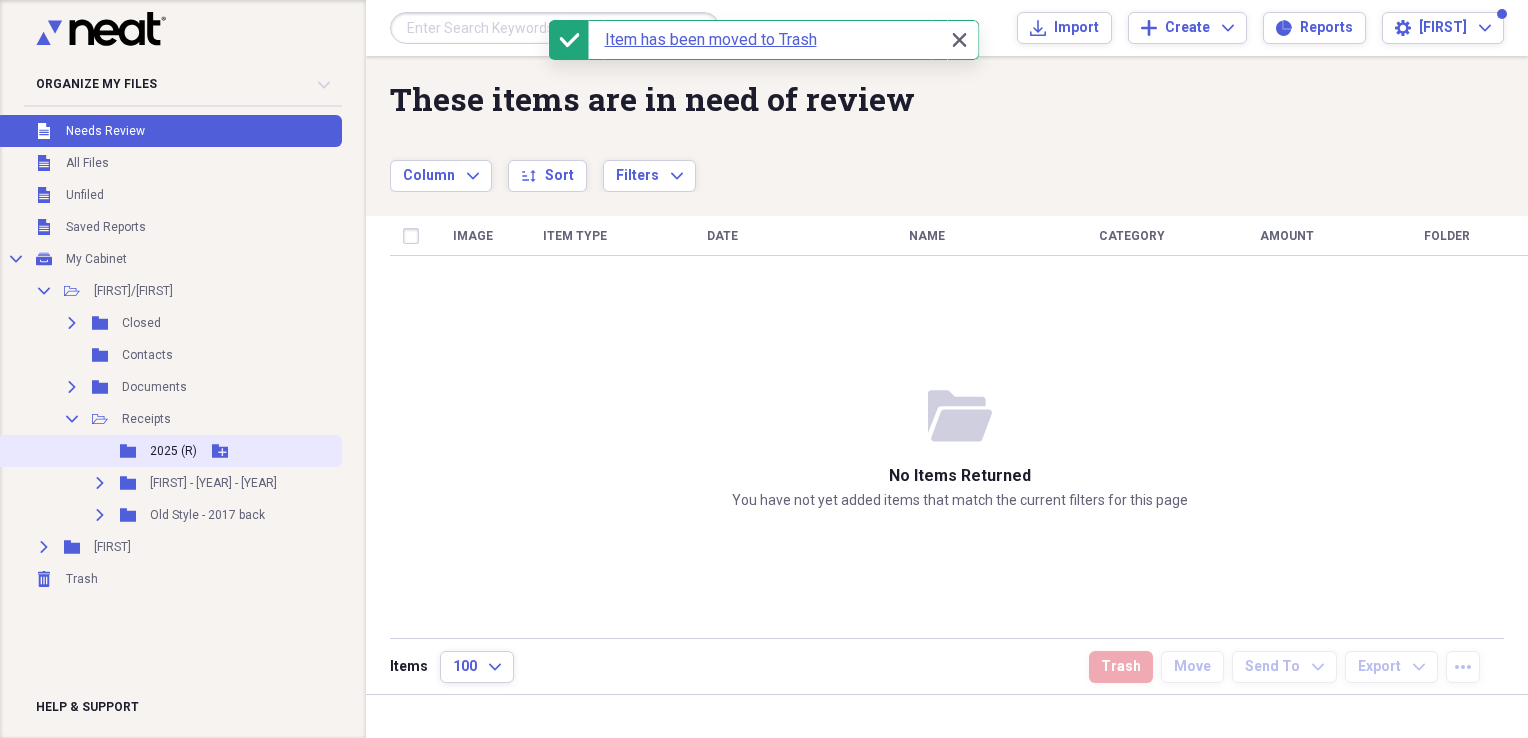 click on "2025 (R)" at bounding box center [173, 451] 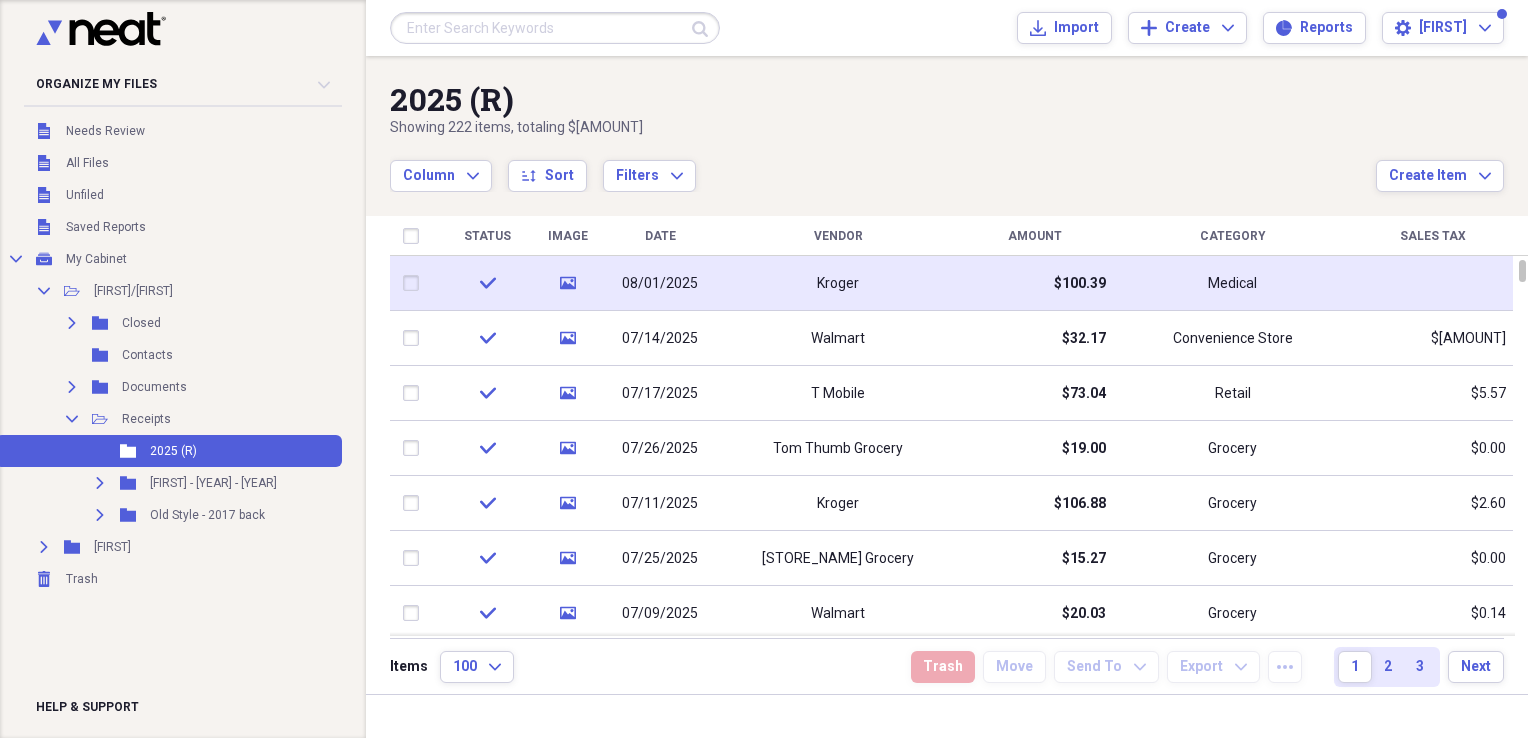 click on "media" 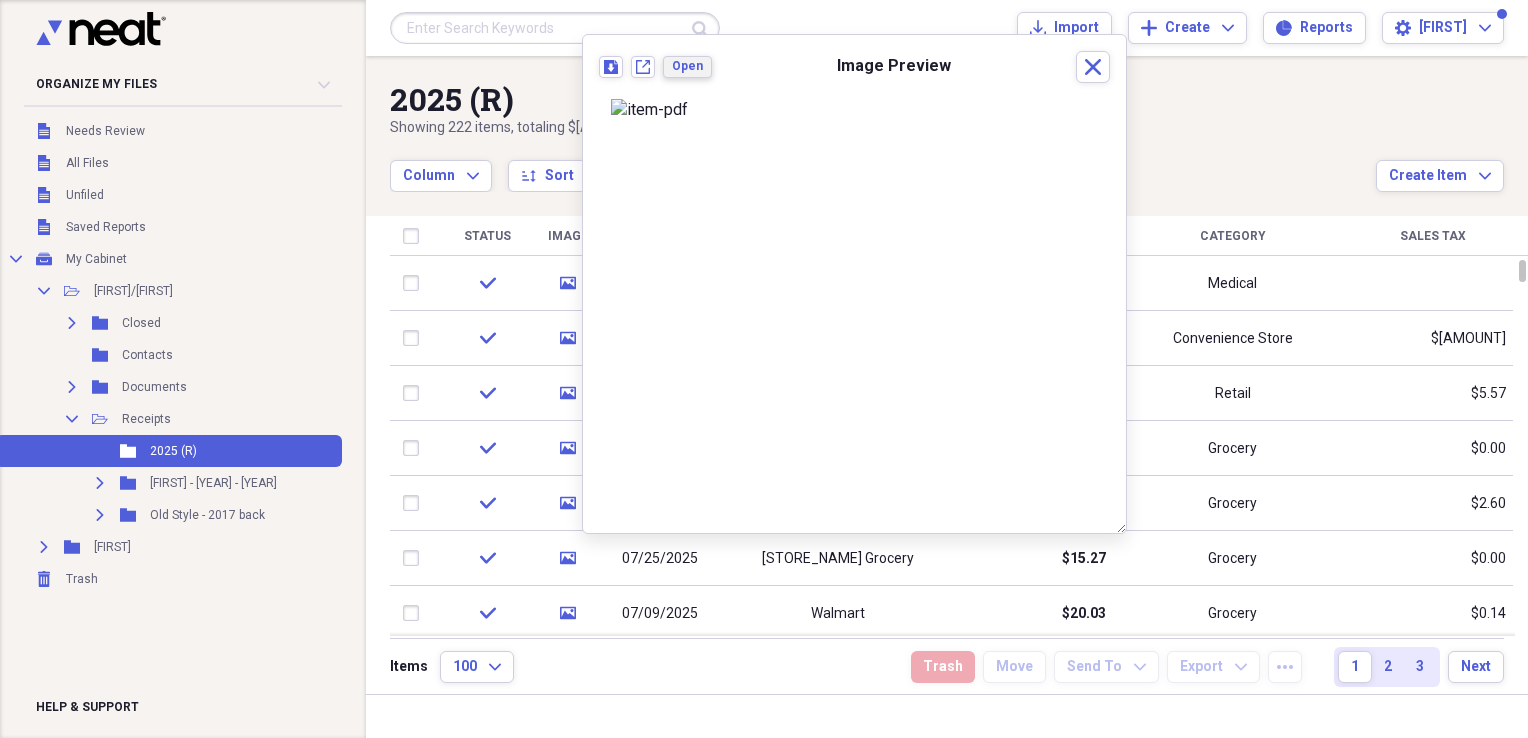 click on "Open" at bounding box center [687, 66] 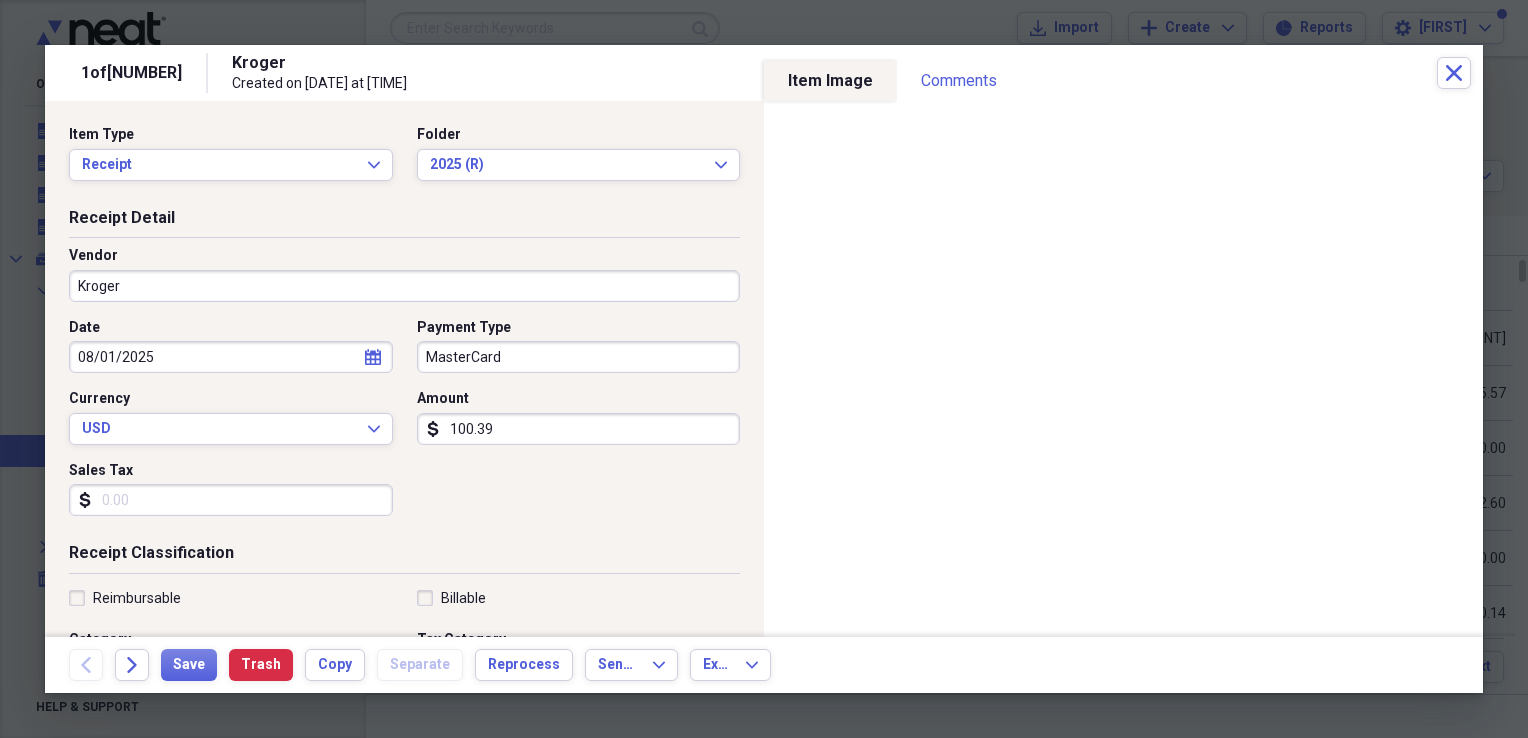 click on "Kroger" at bounding box center (404, 286) 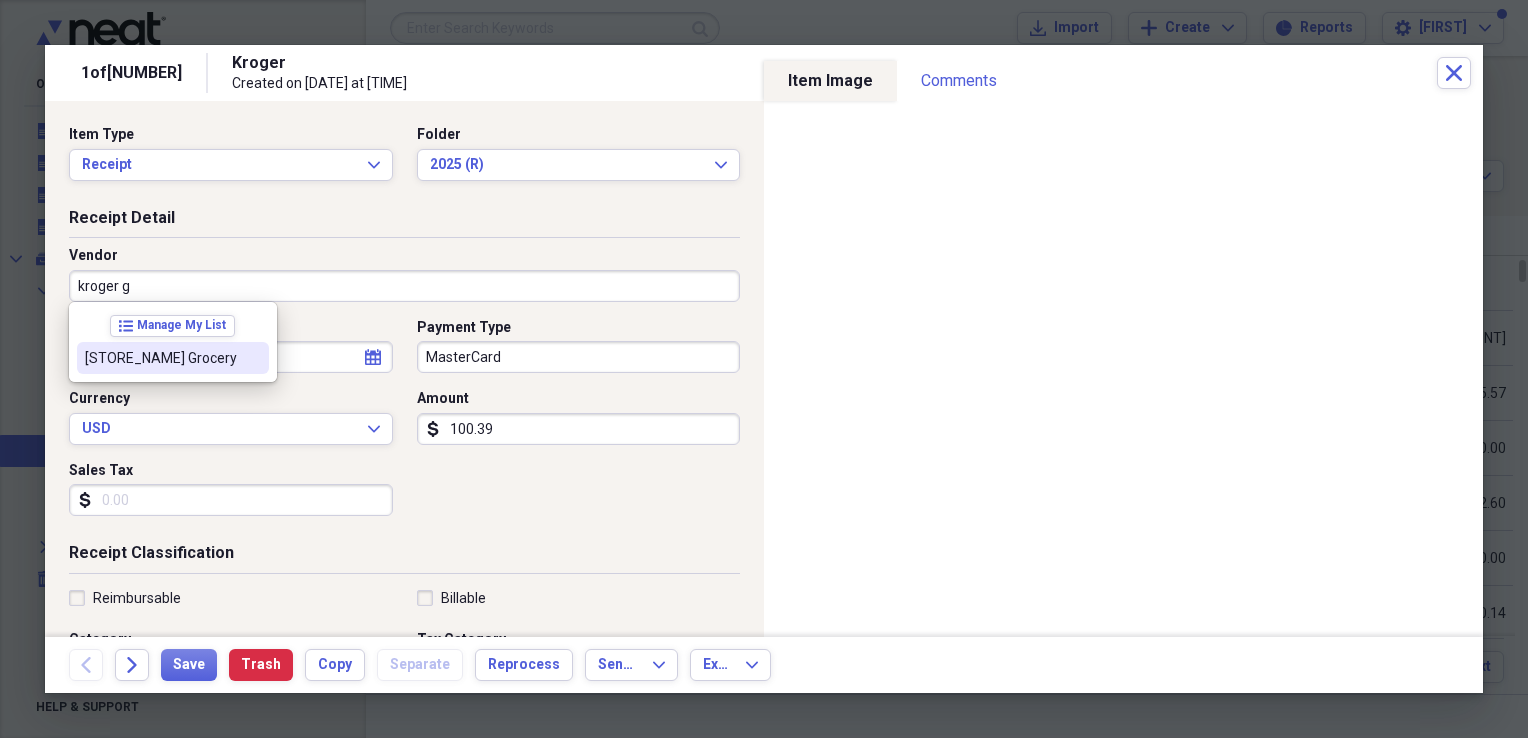 click on "Kroger Grocery" at bounding box center (161, 358) 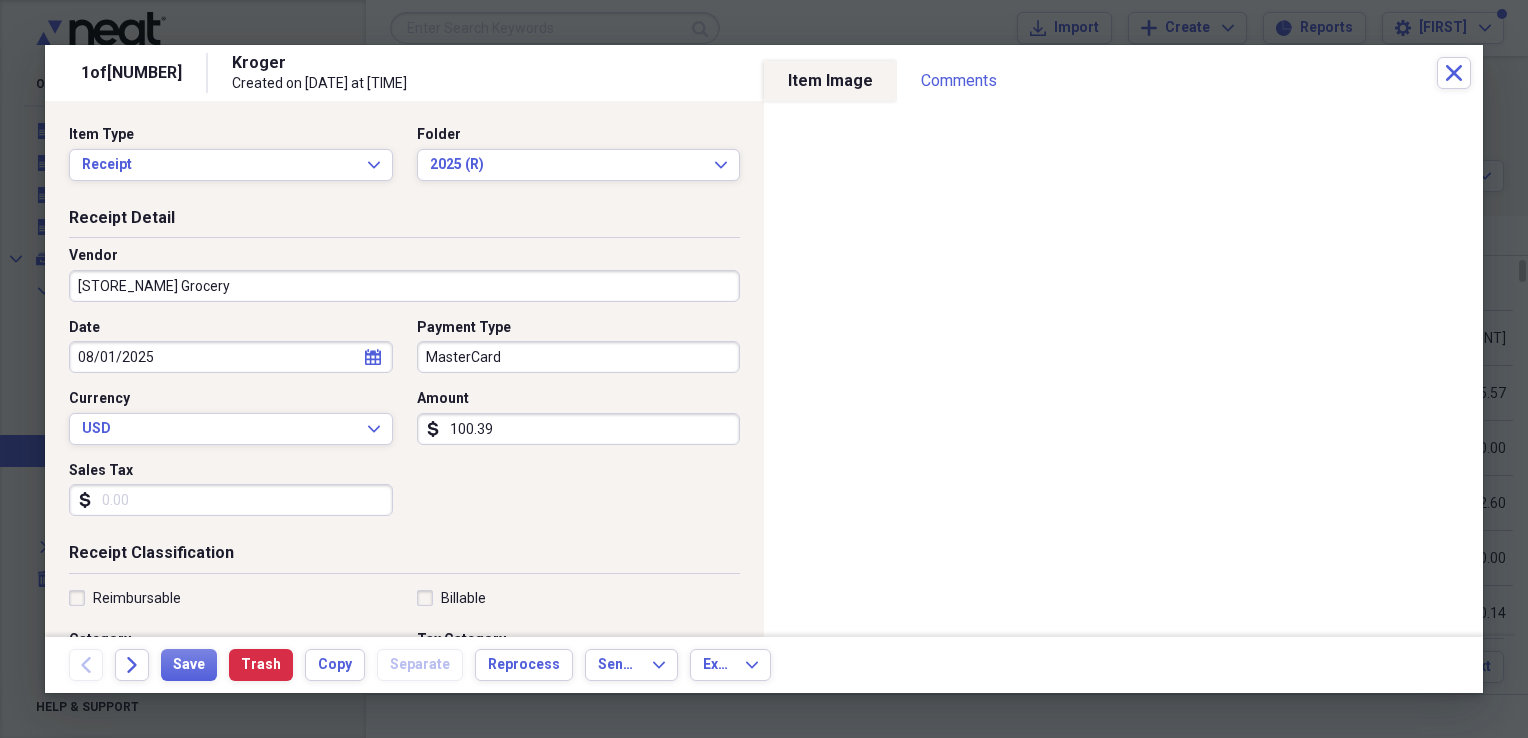 type on "Grocery" 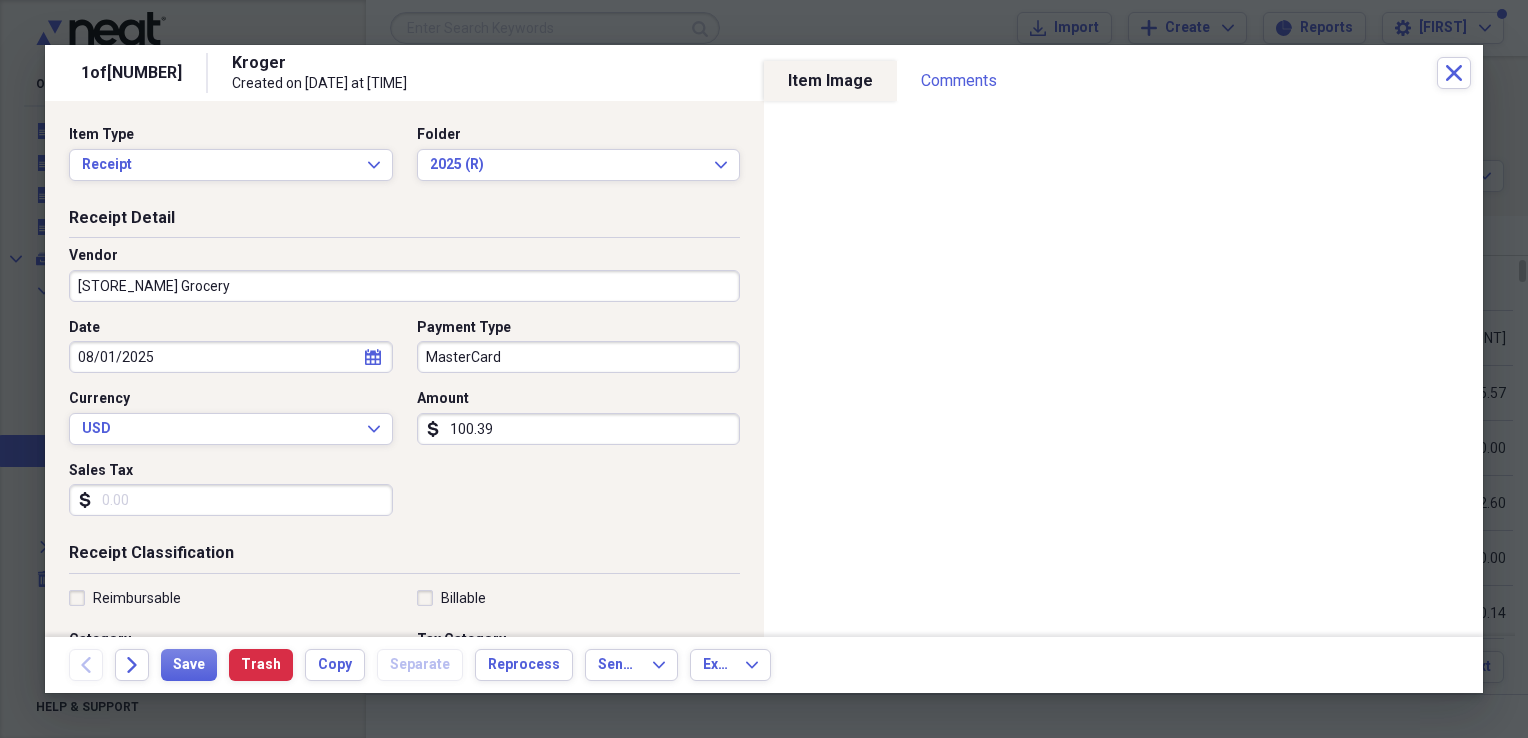 click on "Sales Tax" at bounding box center (231, 500) 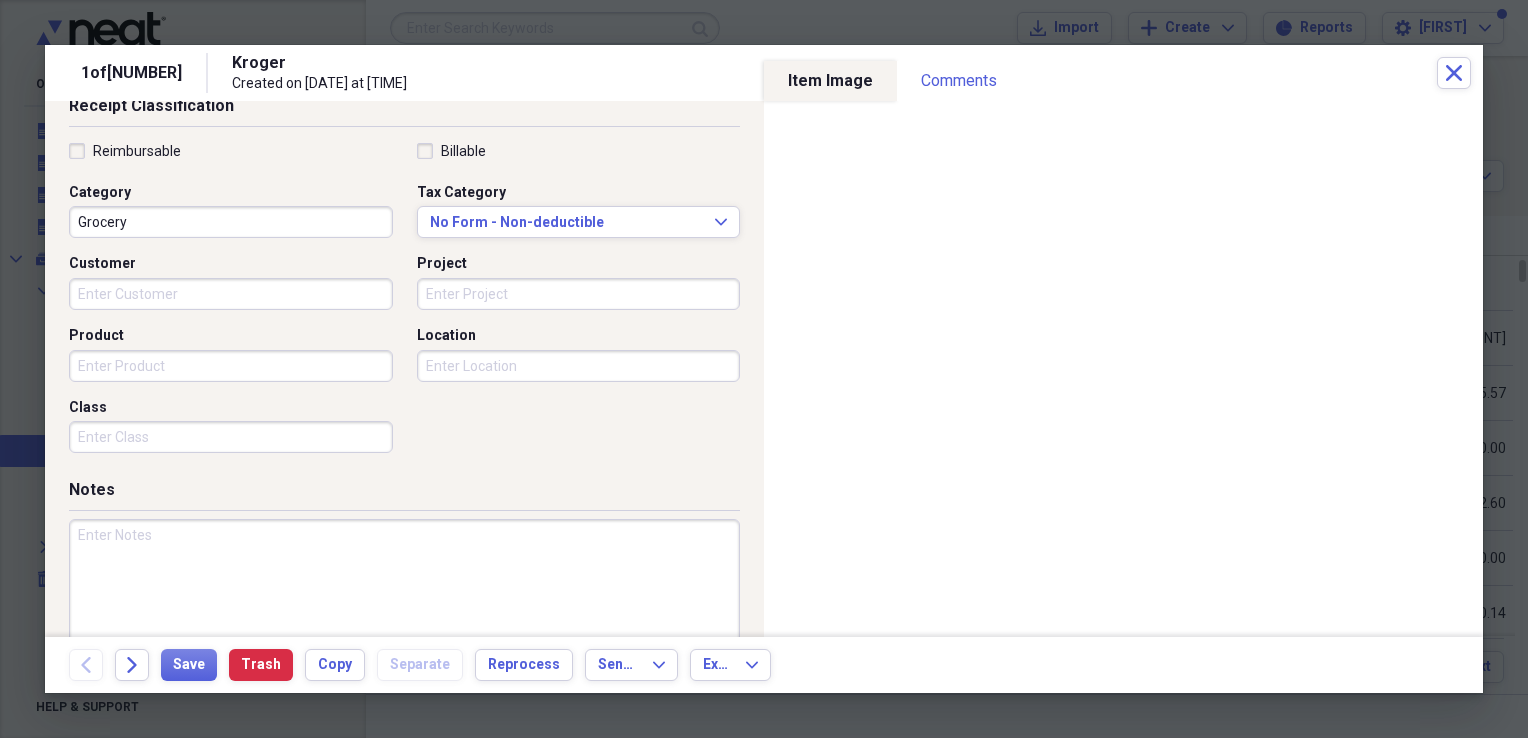 scroll, scrollTop: 0, scrollLeft: 0, axis: both 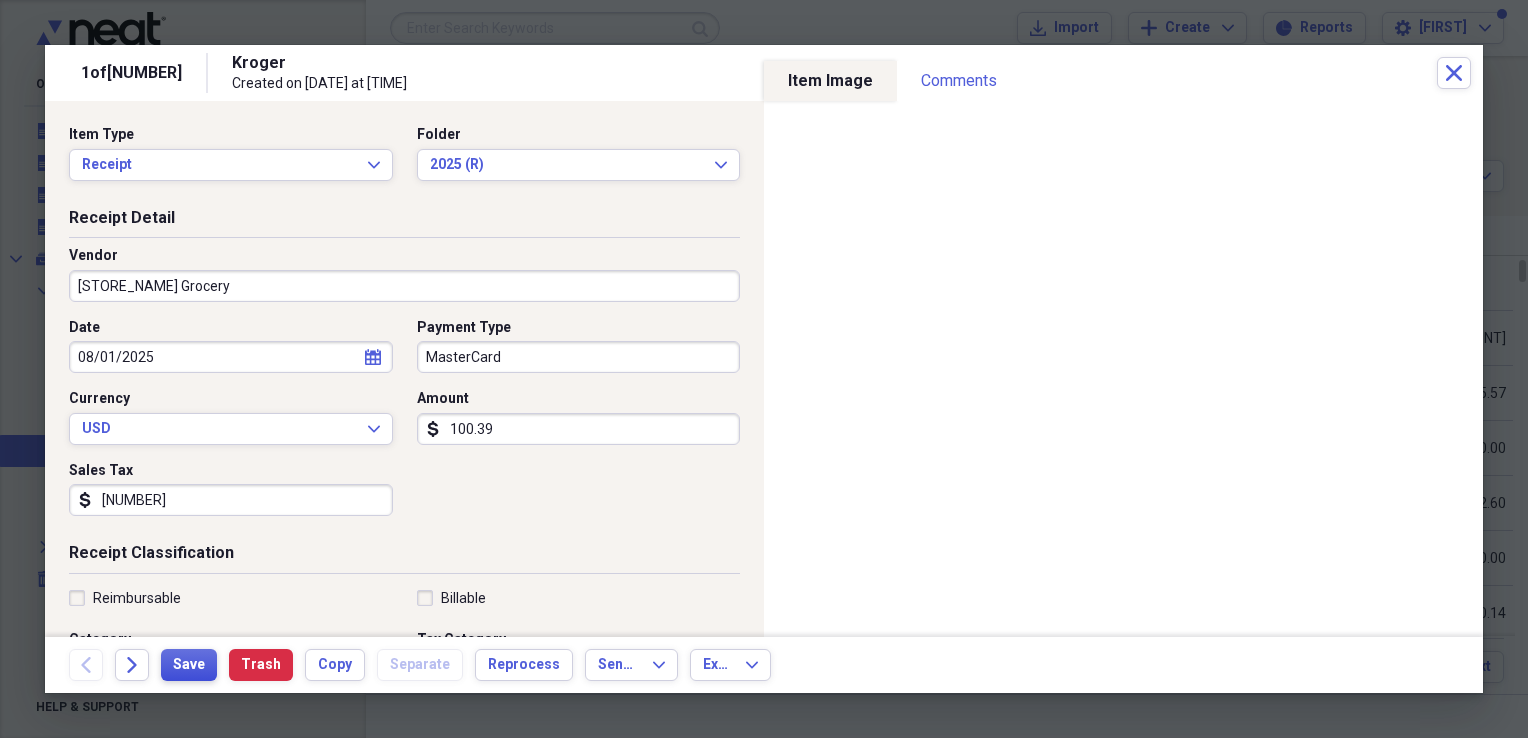 type on "3.22" 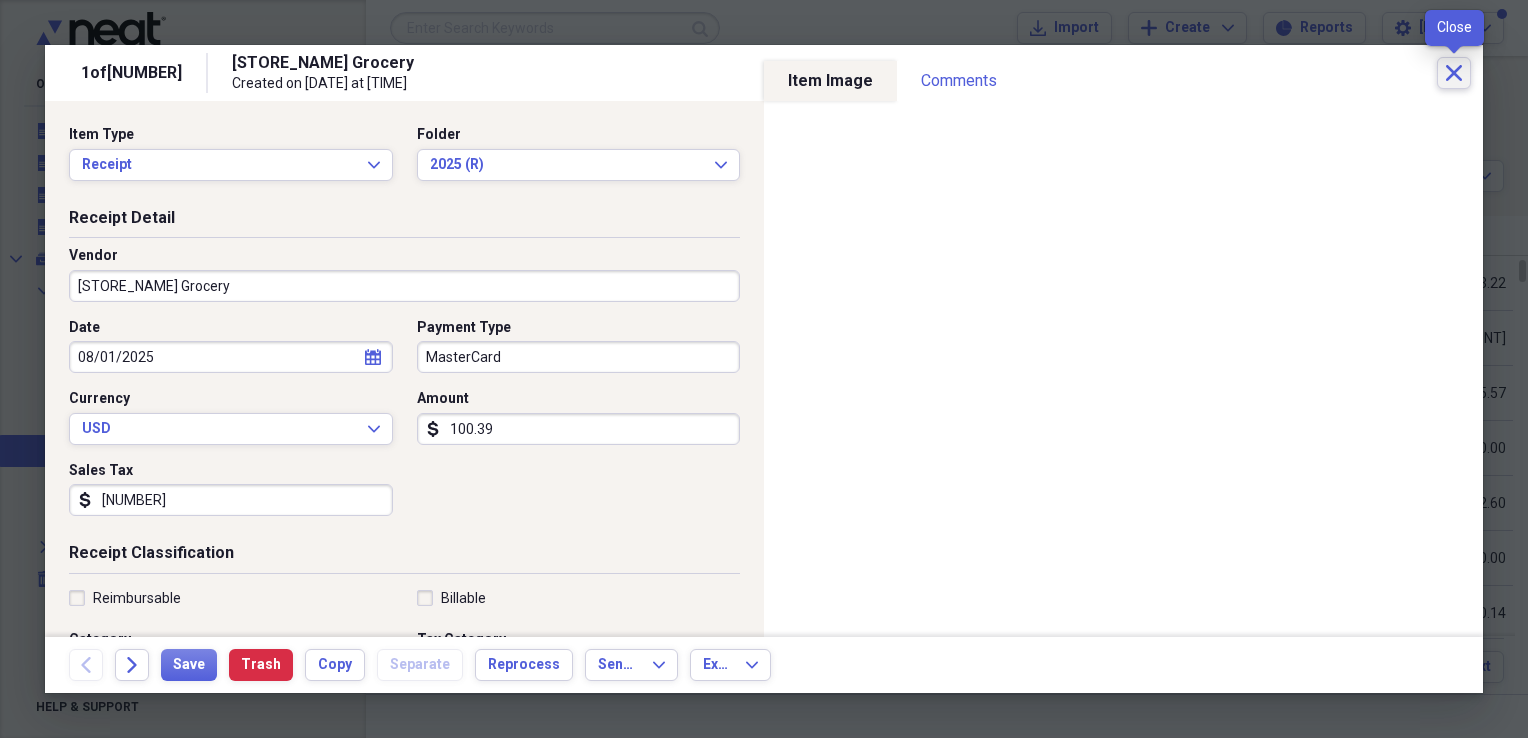 click on "Close" 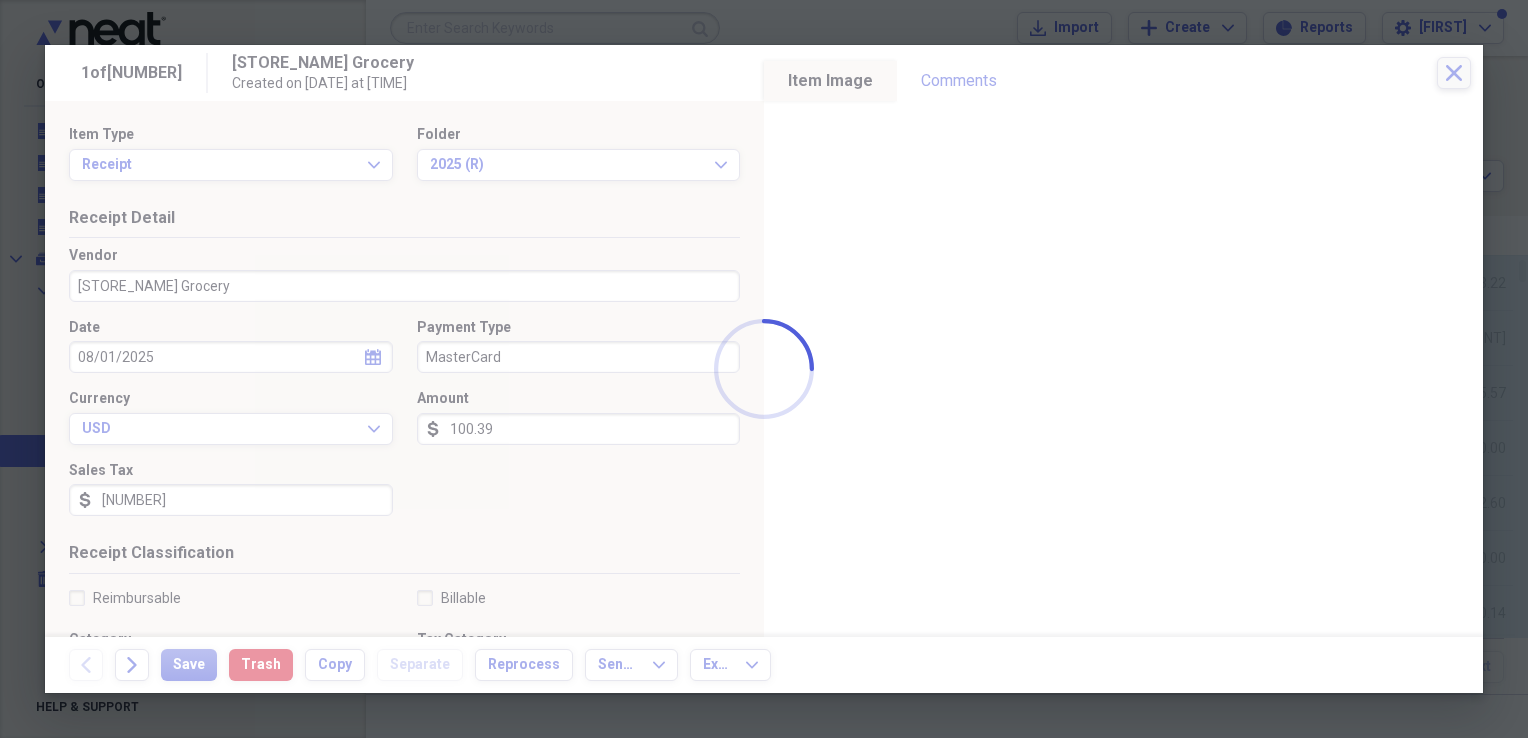 type 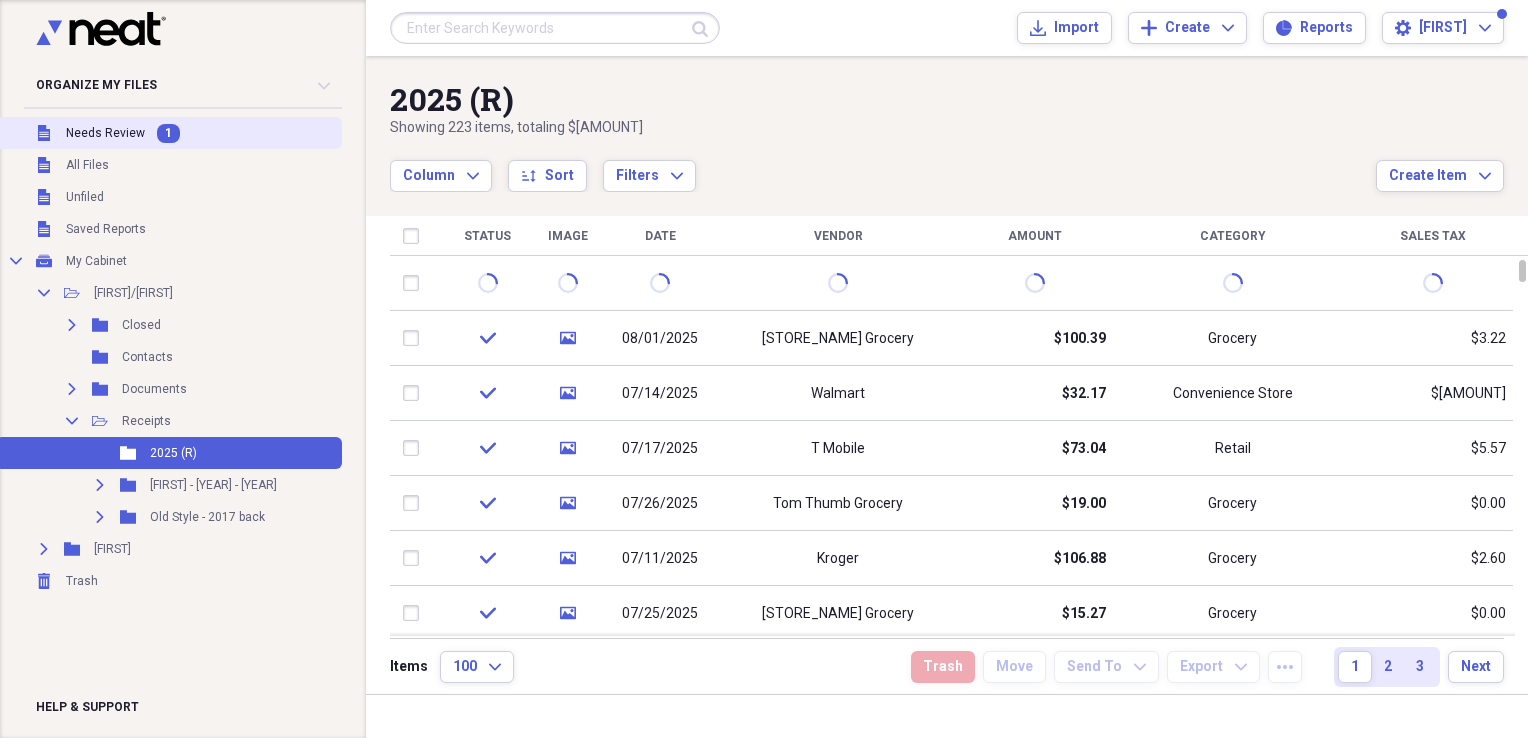 click on "Needs Review" at bounding box center [105, 133] 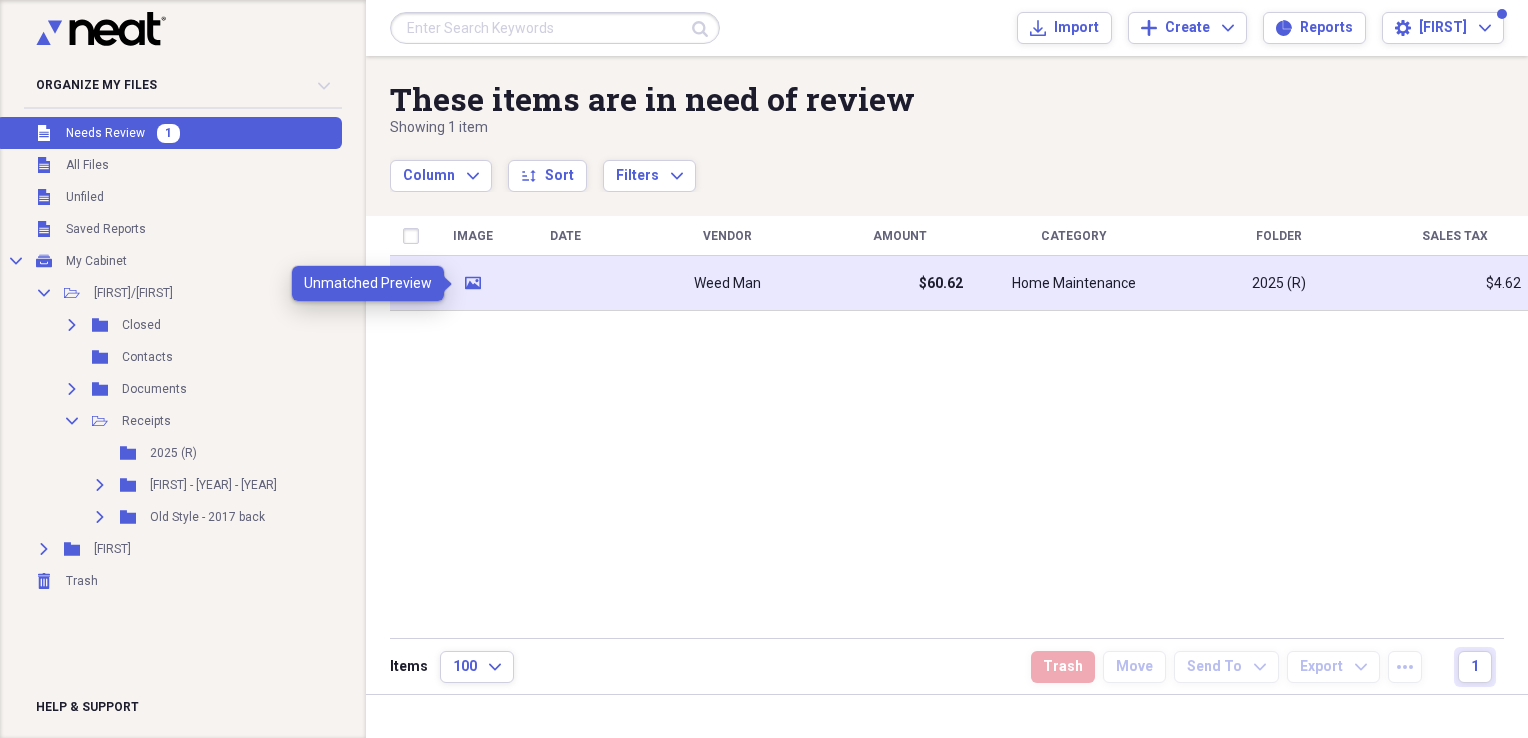 click on "media" 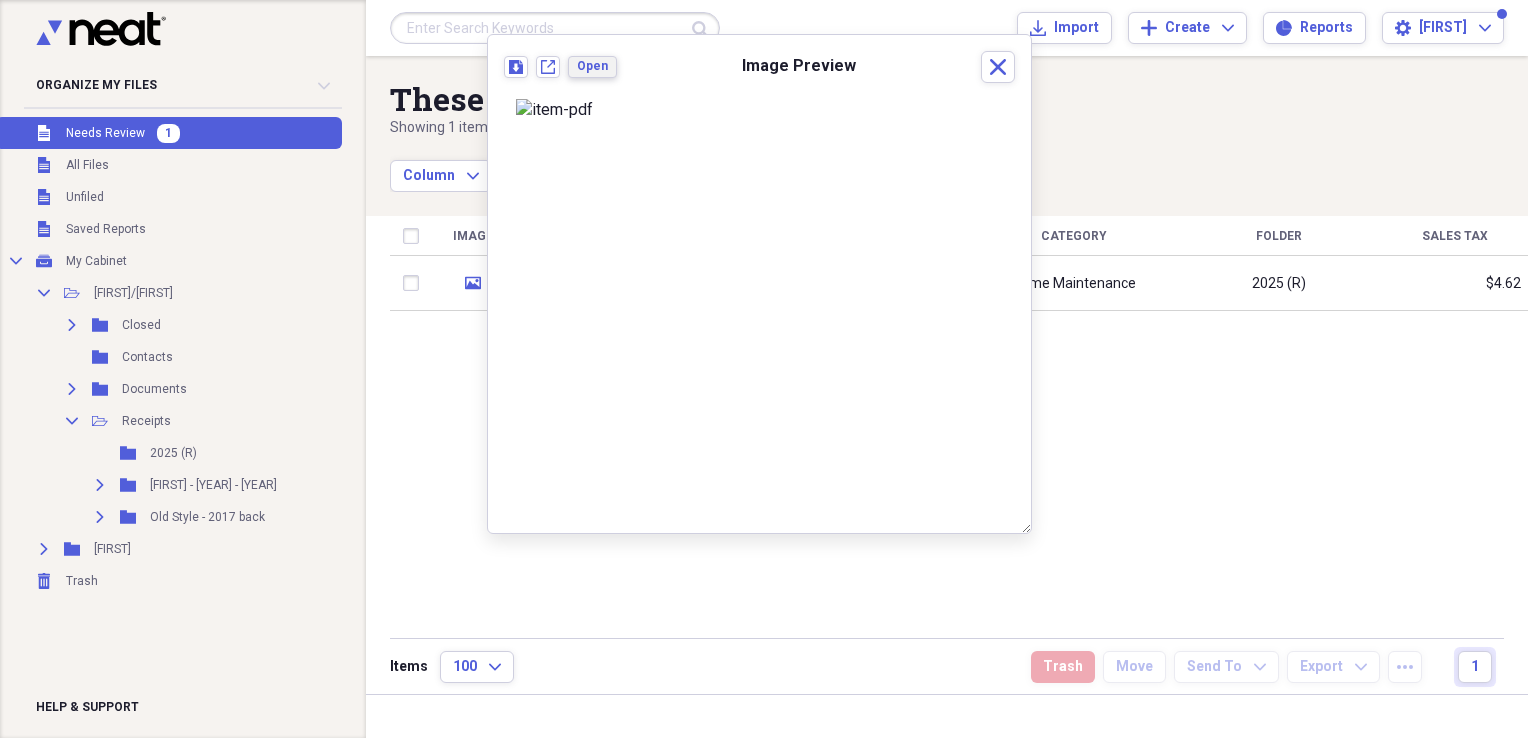 click on "Open" at bounding box center (592, 66) 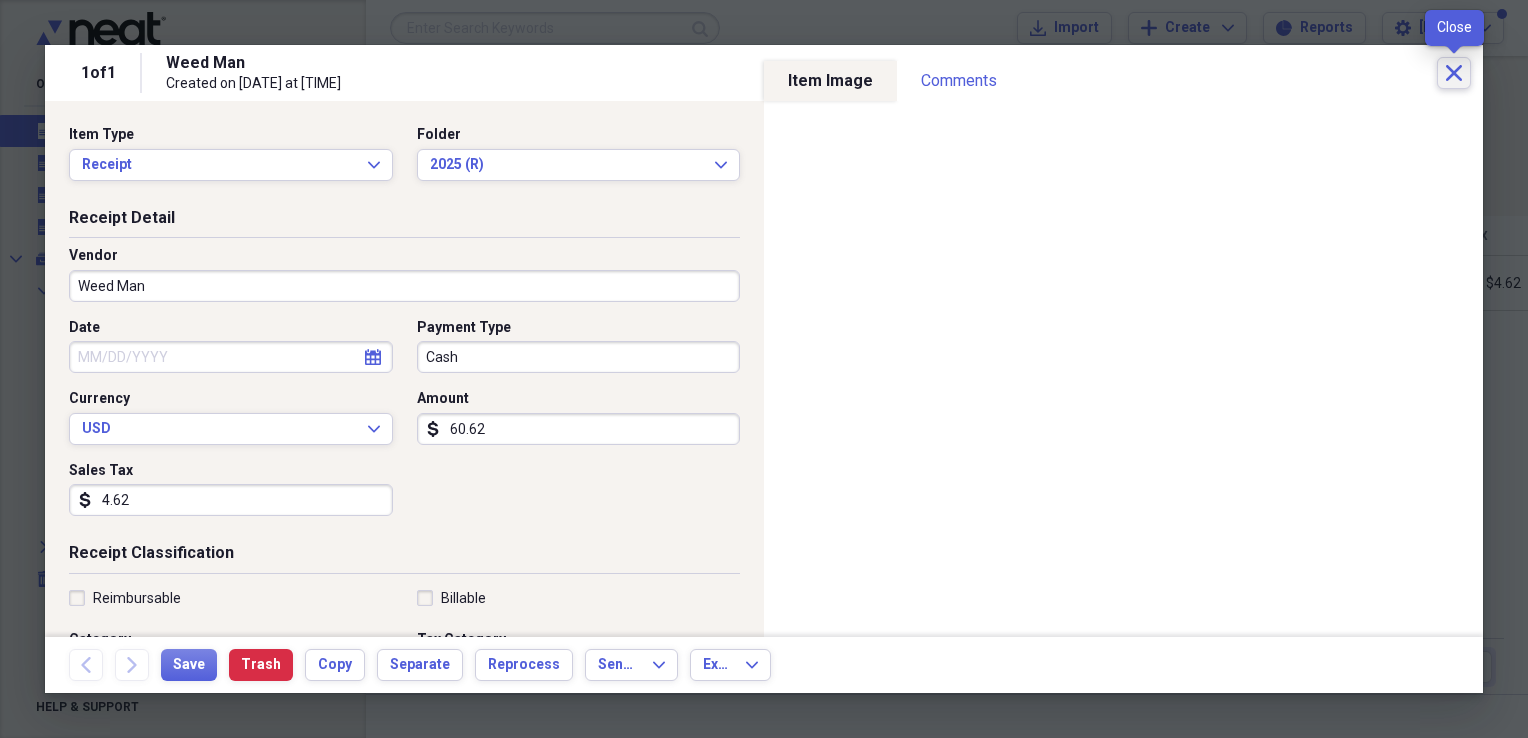click 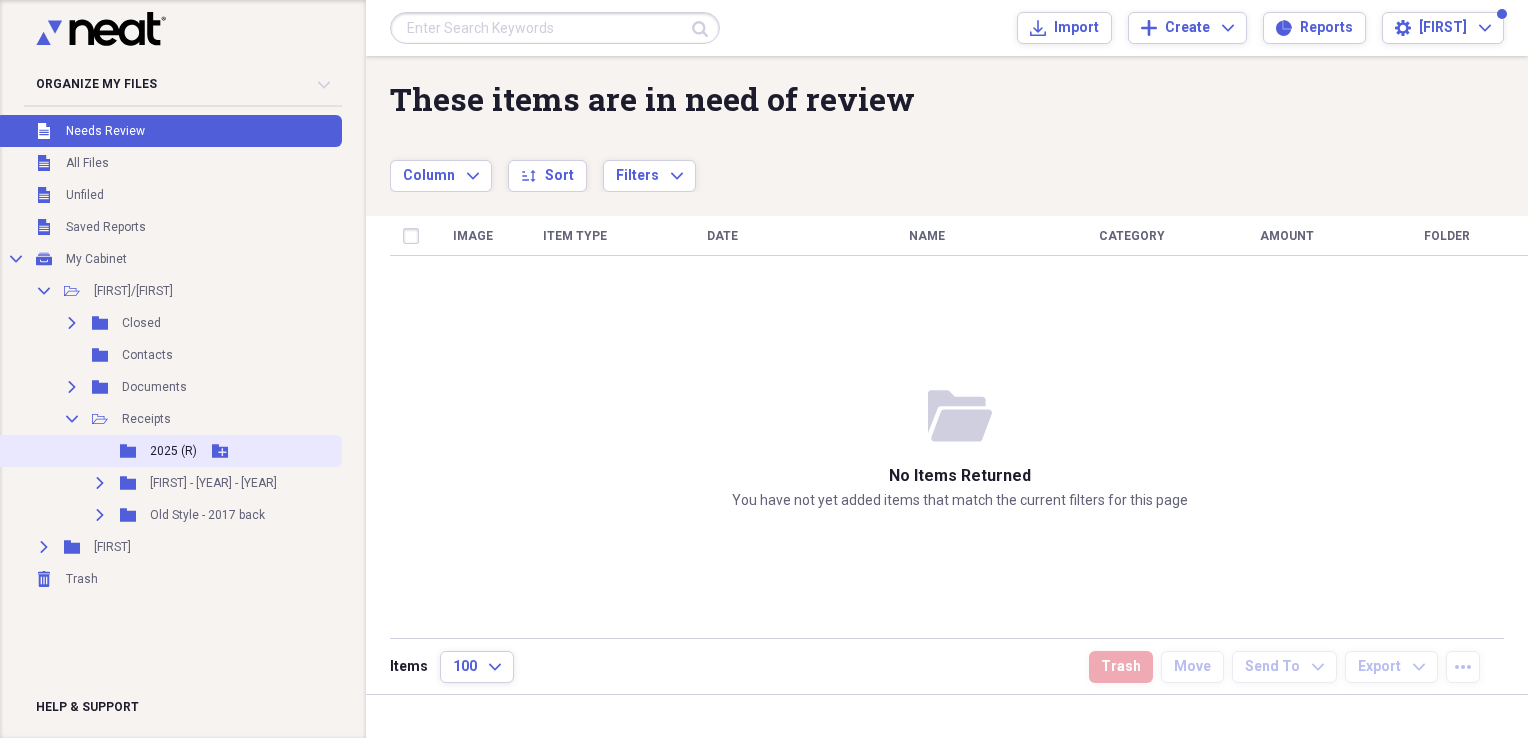 click on "2025 (R)" at bounding box center (173, 451) 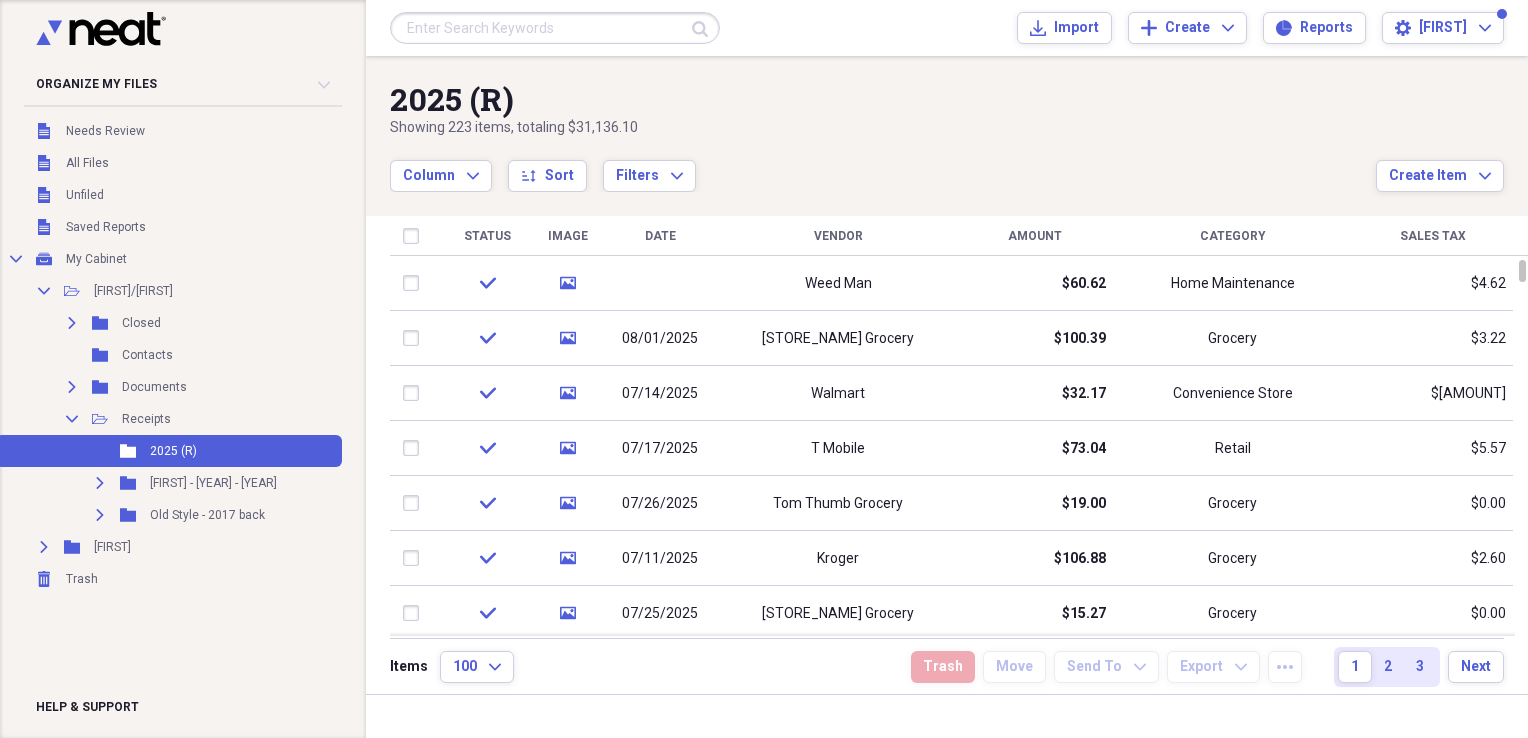 click on "Vendor" at bounding box center (838, 236) 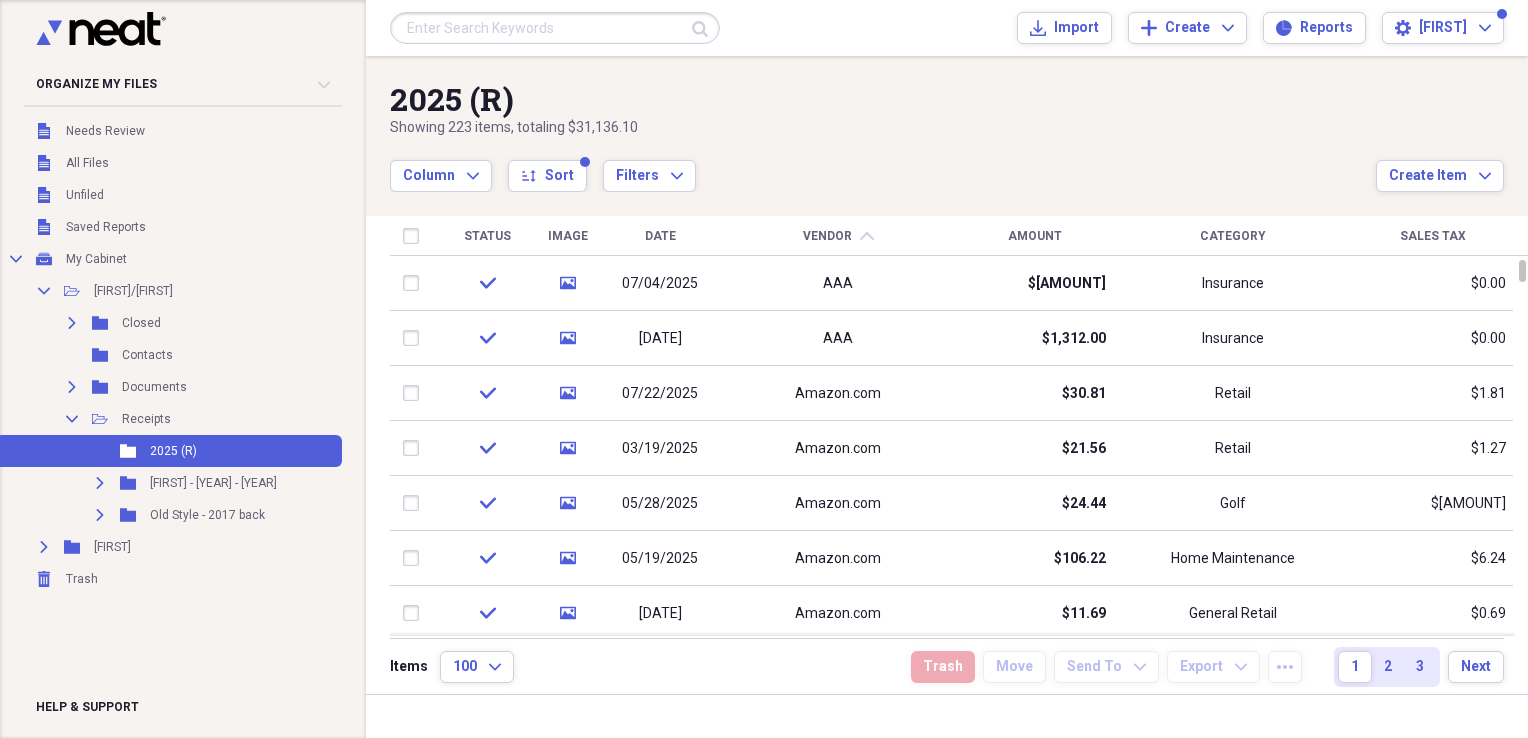 click on "Vendor" at bounding box center [827, 236] 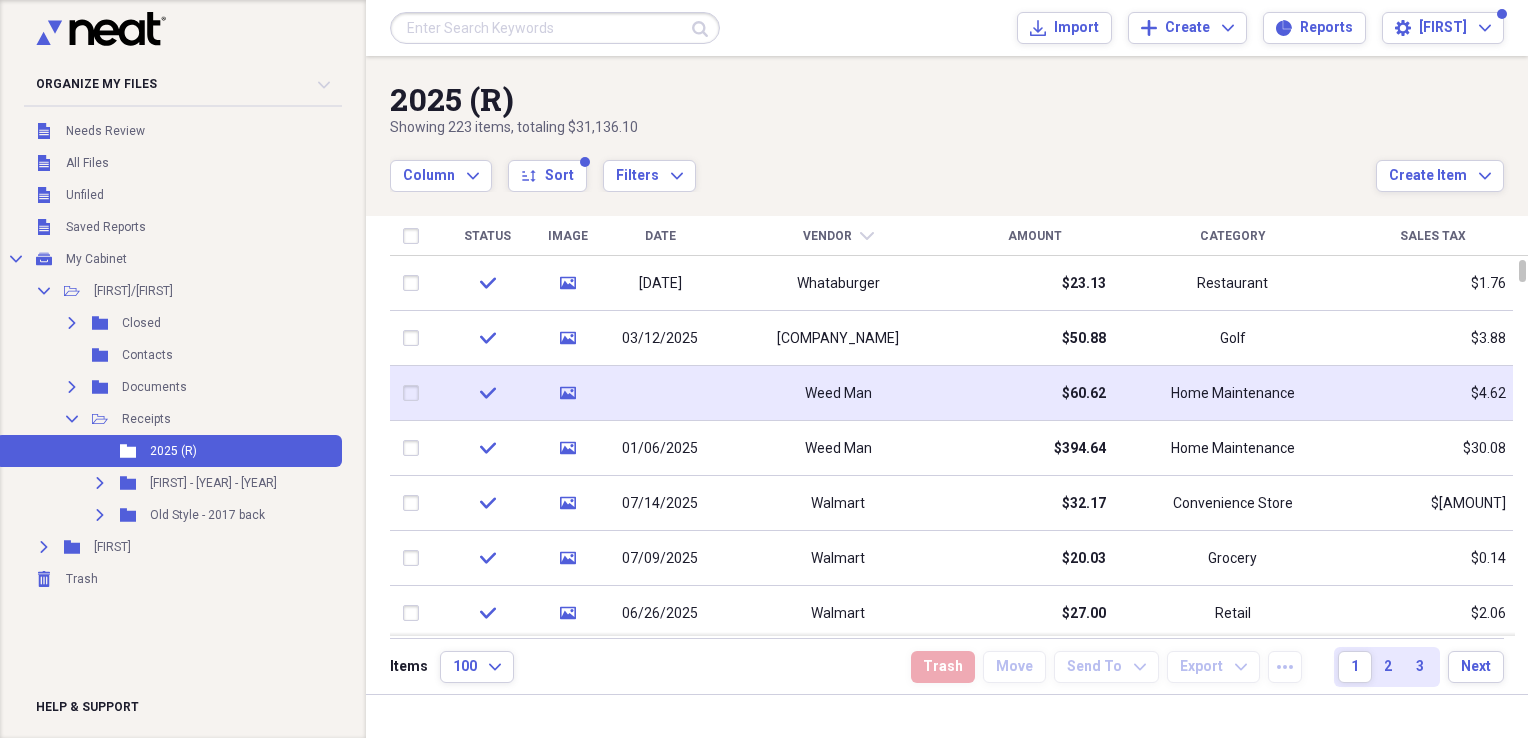 click at bounding box center (415, 393) 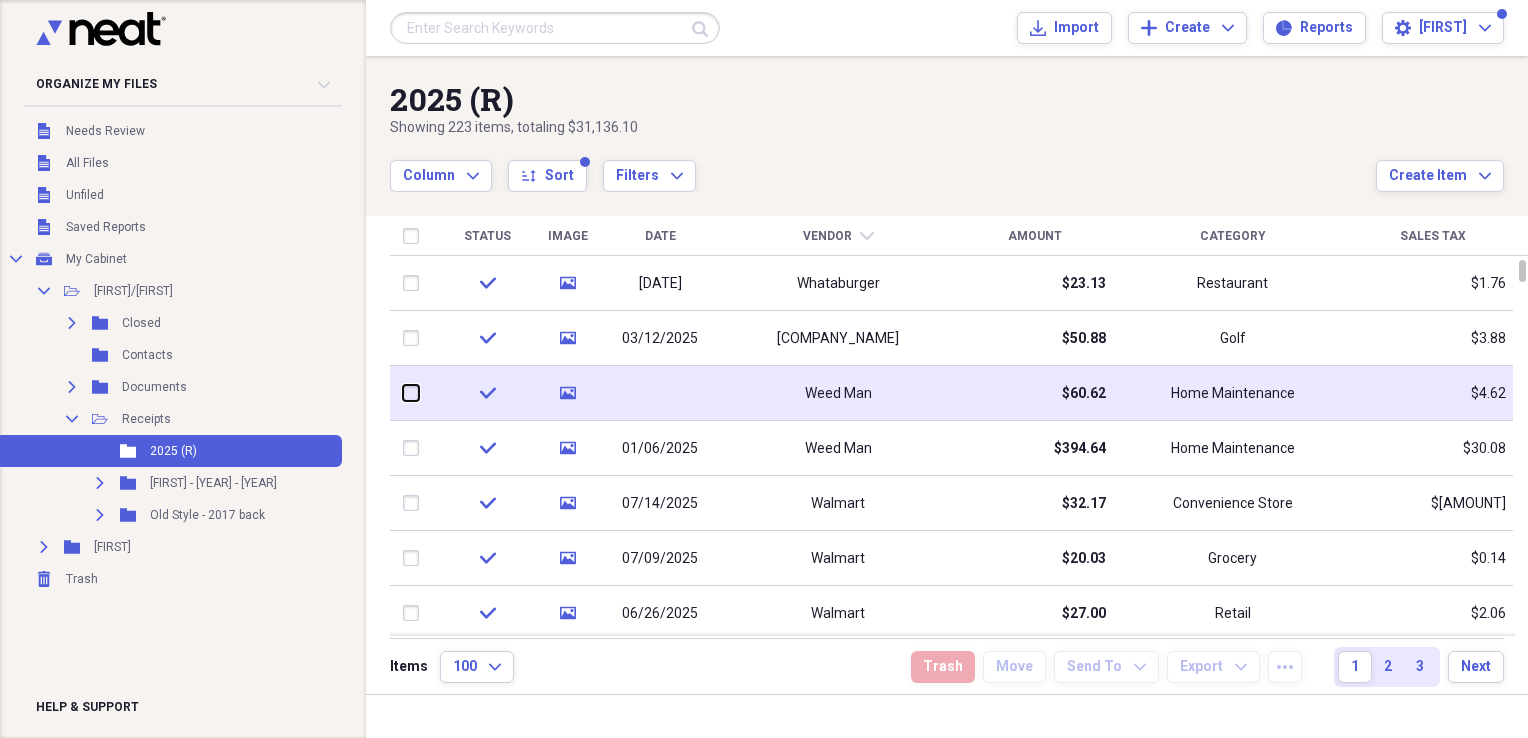 click at bounding box center (403, 393) 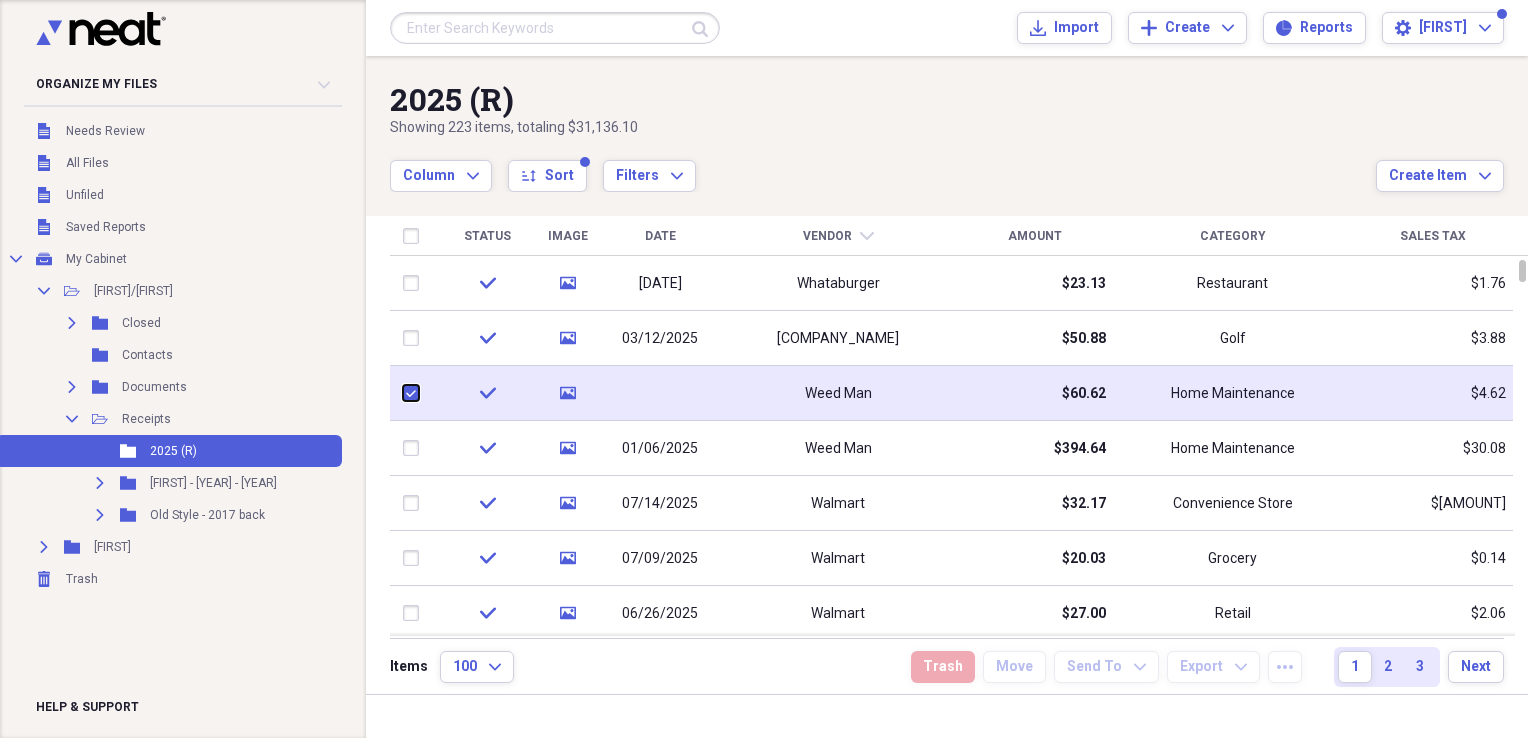 checkbox on "true" 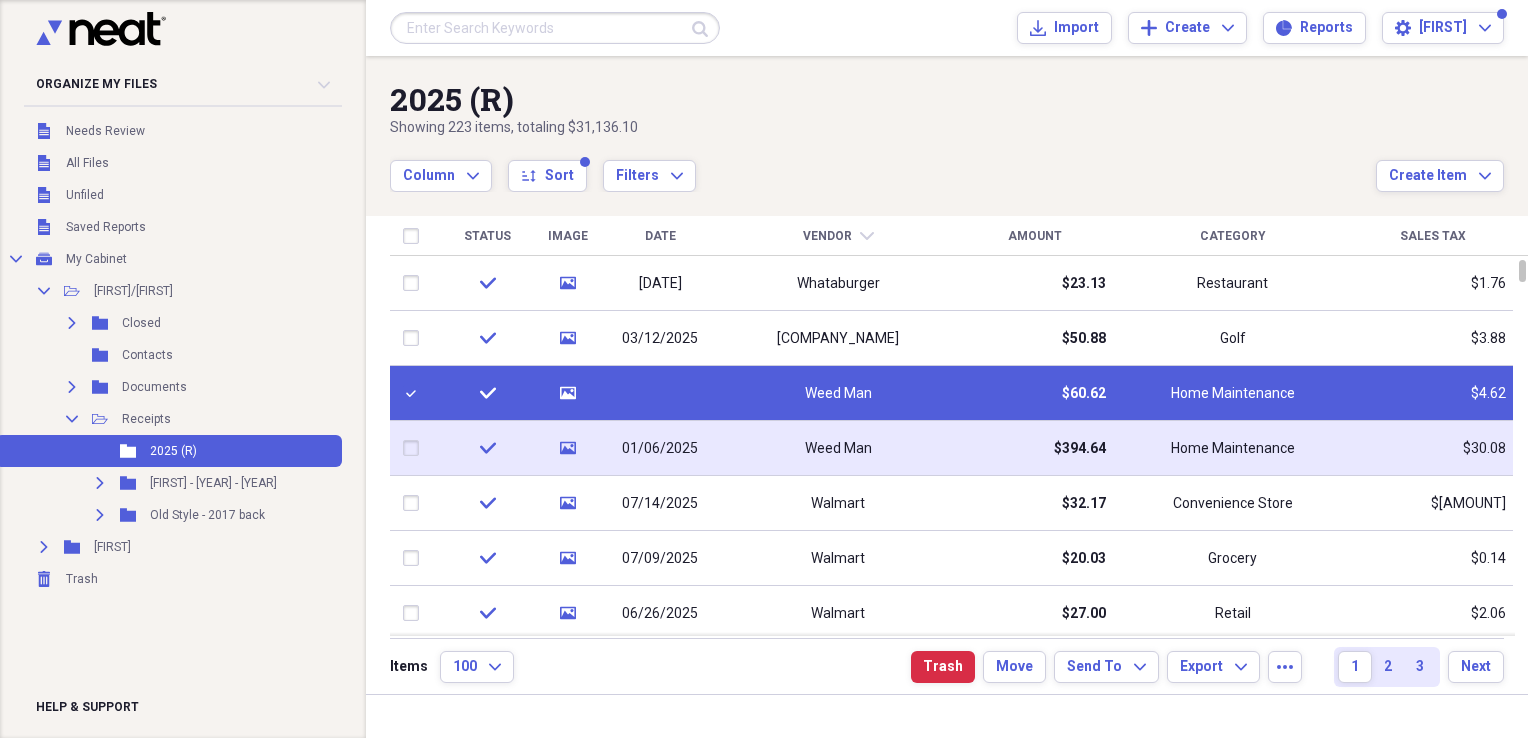 click at bounding box center (415, 448) 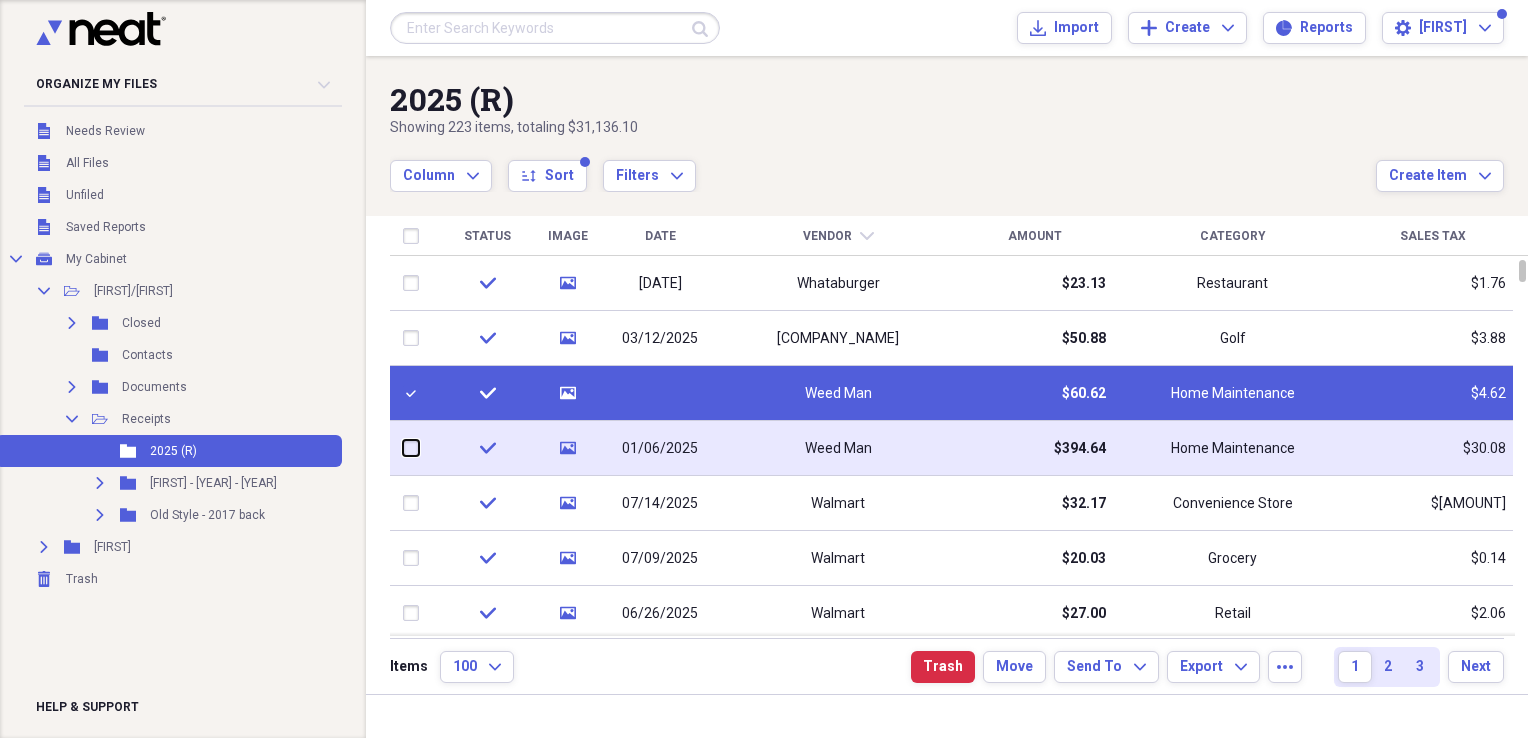 click at bounding box center [403, 448] 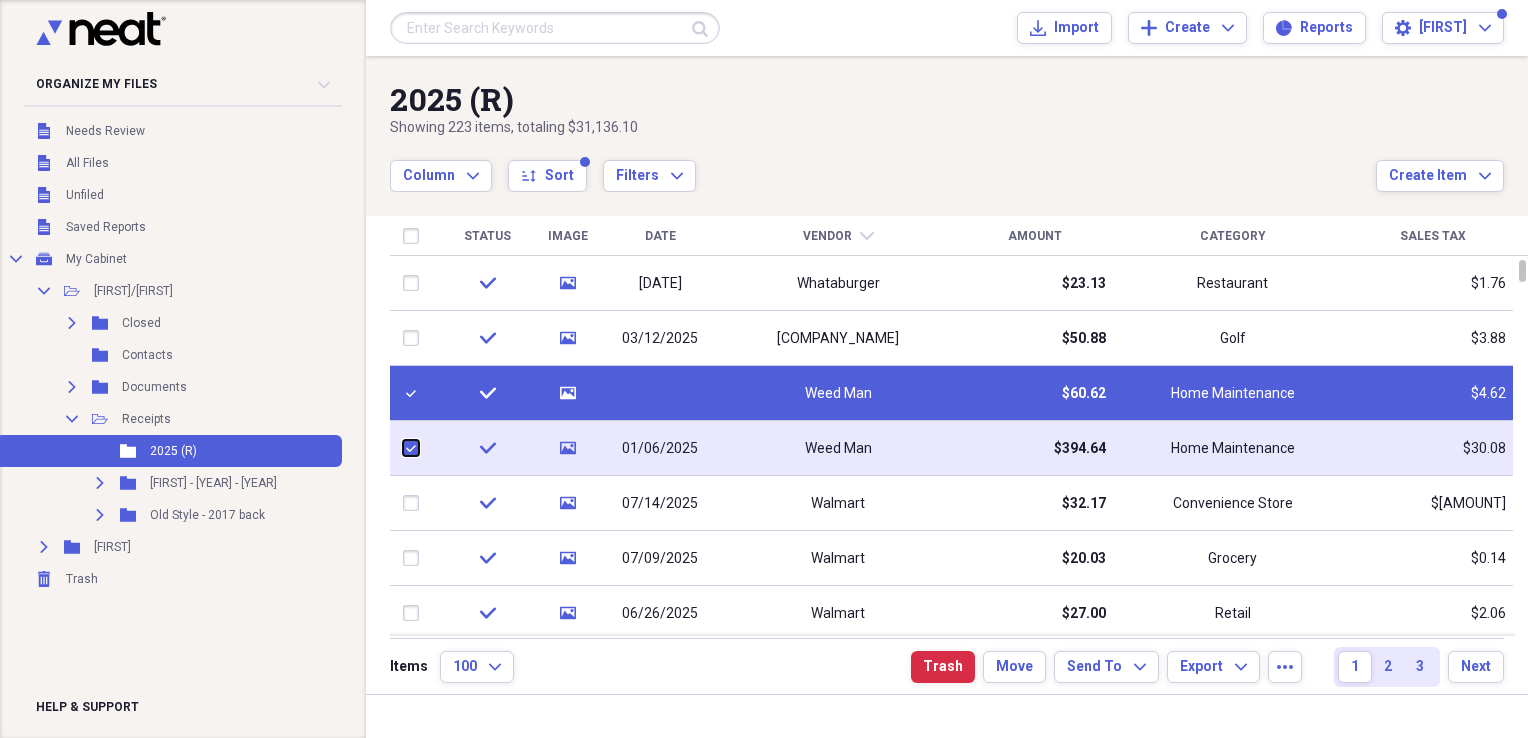checkbox on "true" 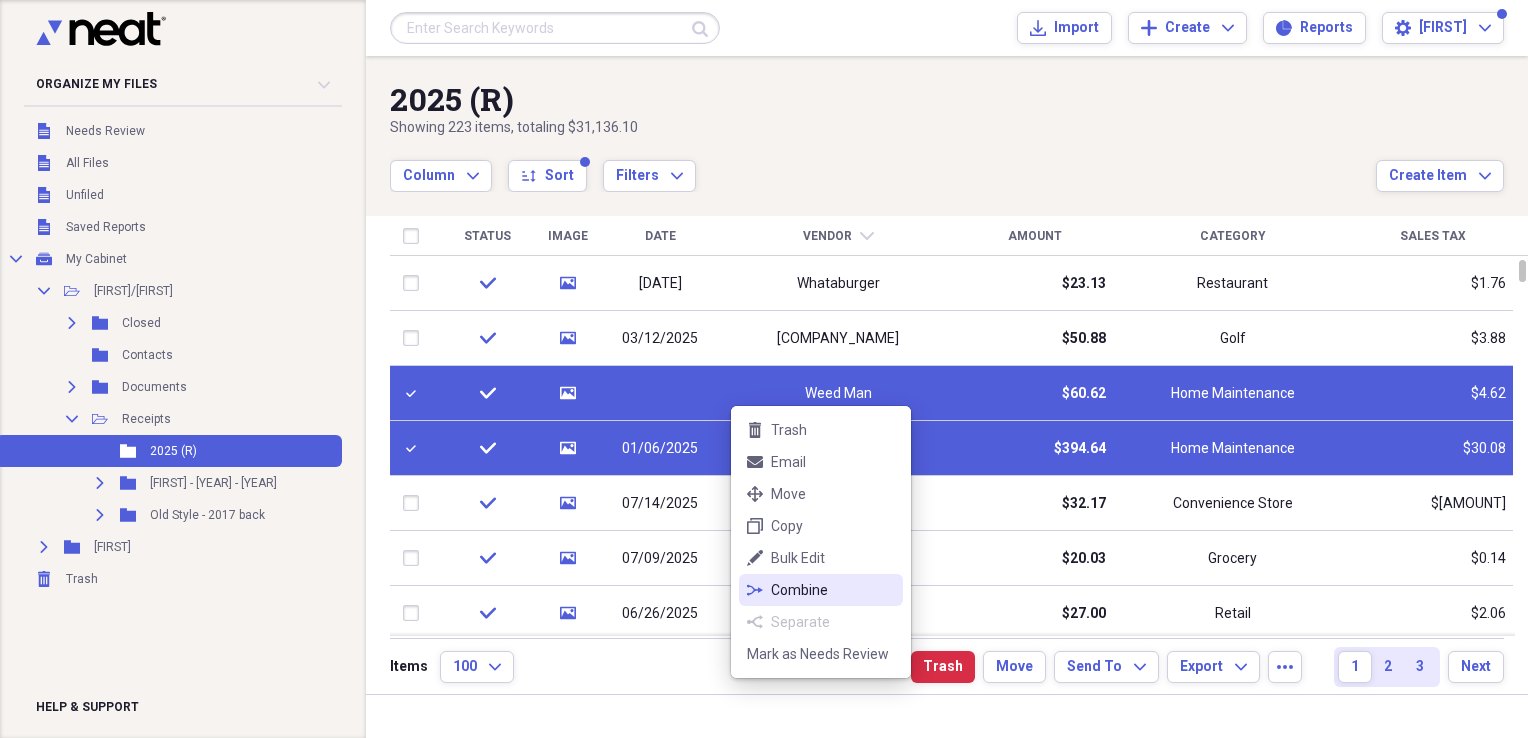 click on "Combine" at bounding box center (833, 590) 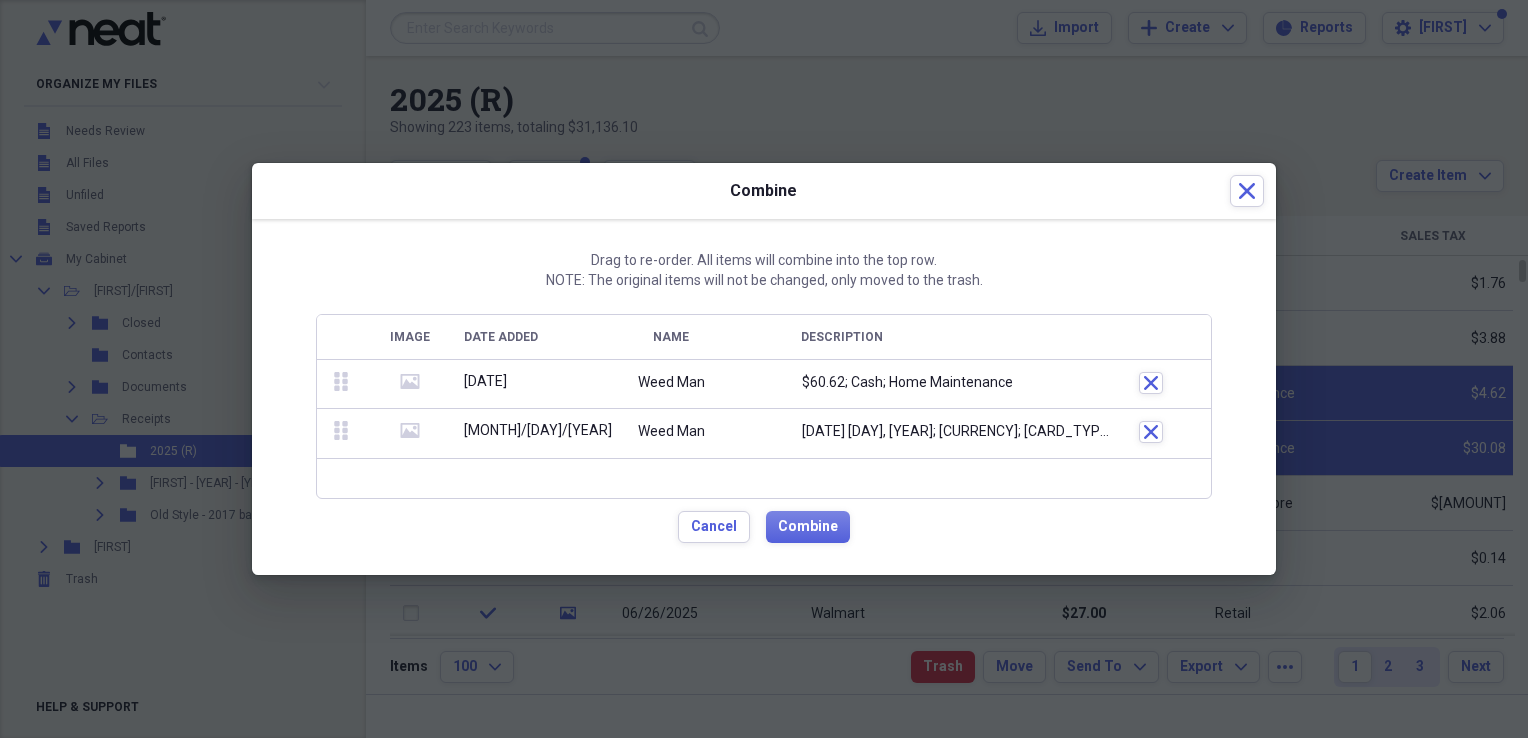 click 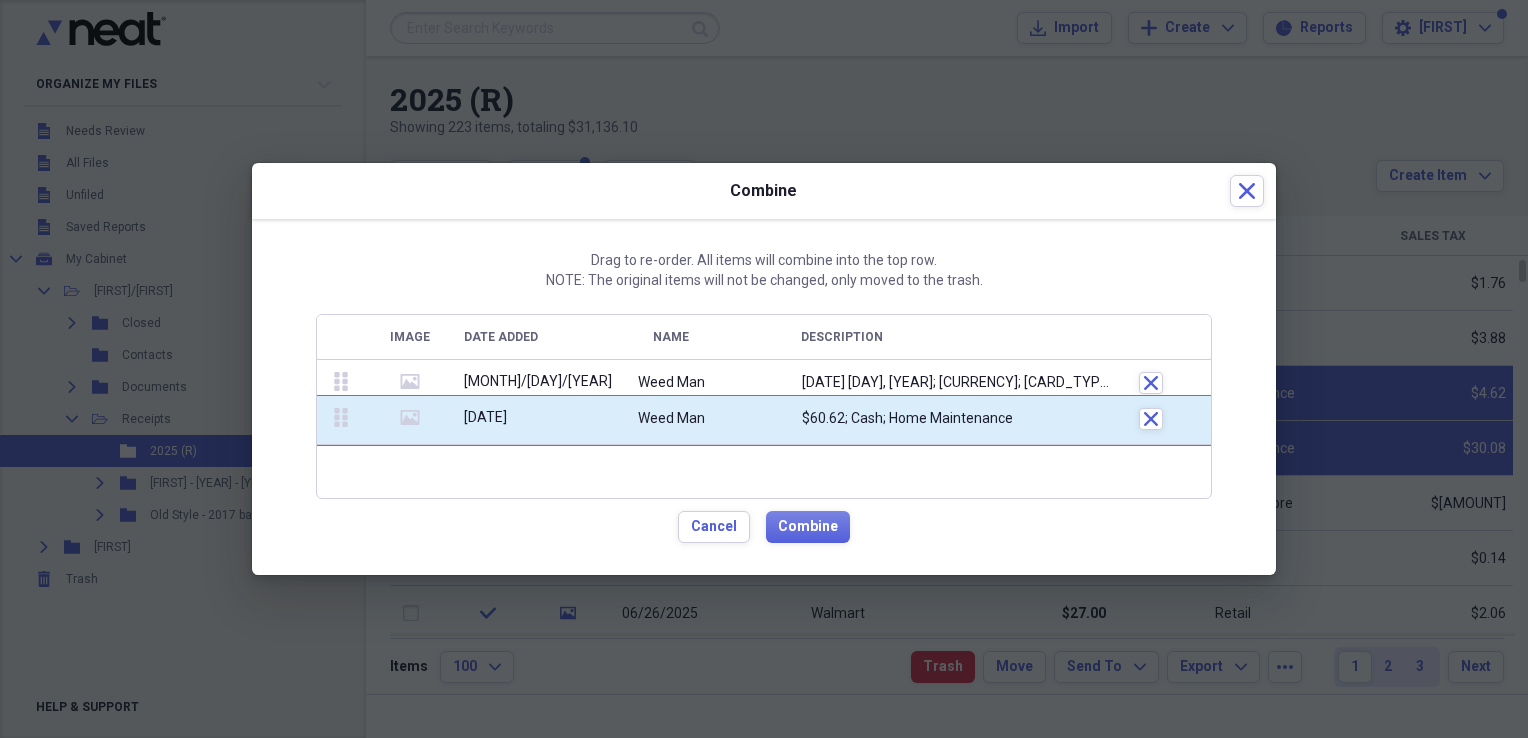drag, startPoint x: 339, startPoint y: 382, endPoint x: 340, endPoint y: 418, distance: 36.013885 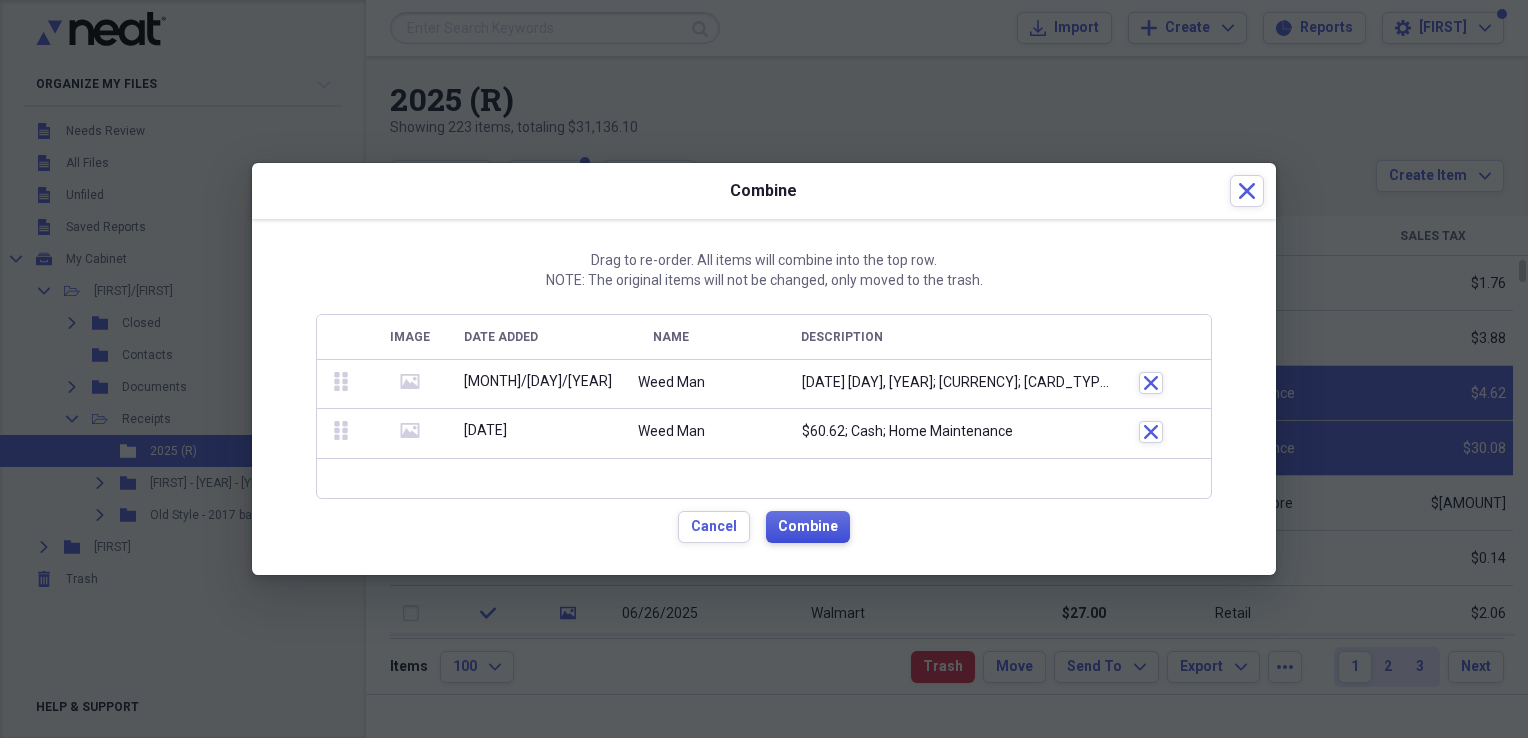 click on "Combine" at bounding box center (808, 527) 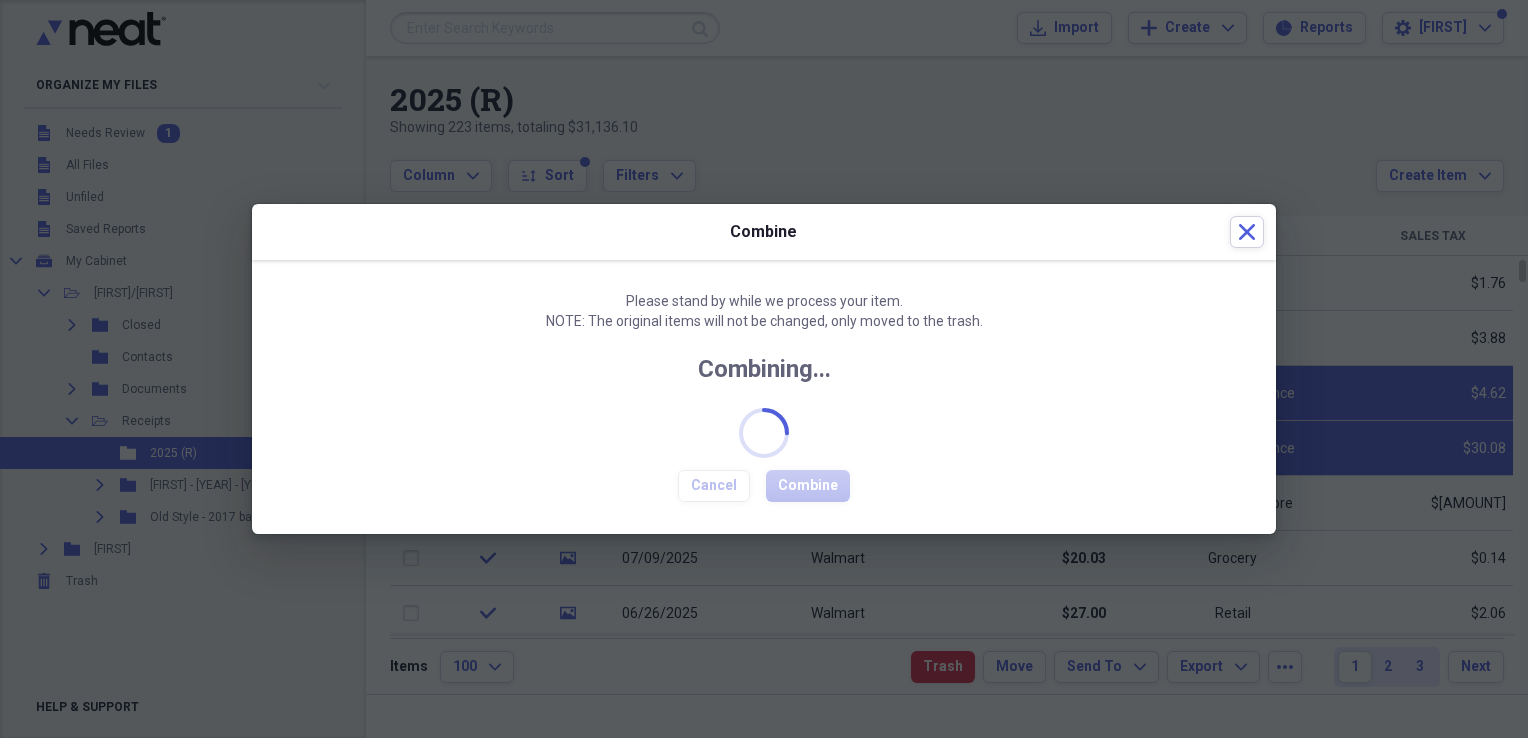 checkbox on "false" 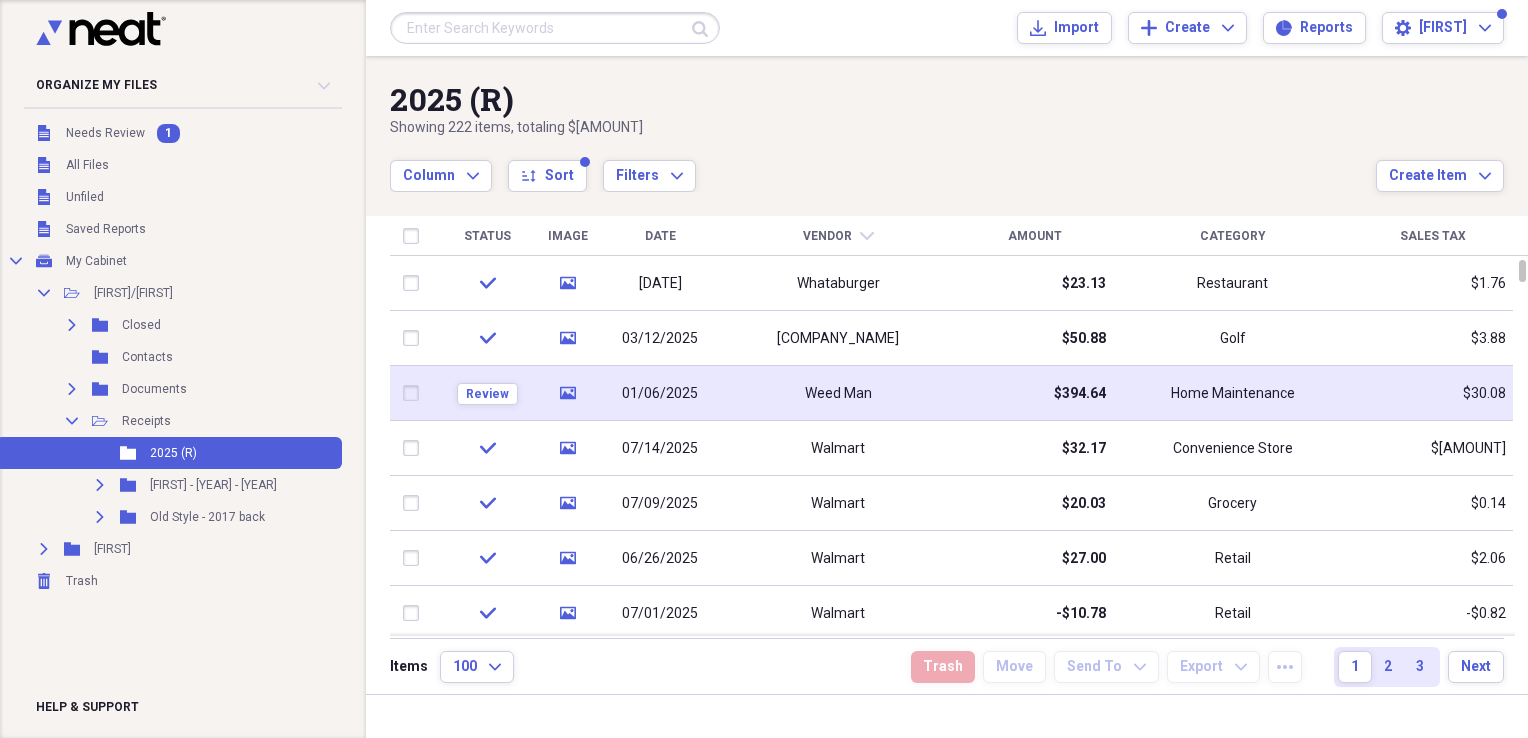 click 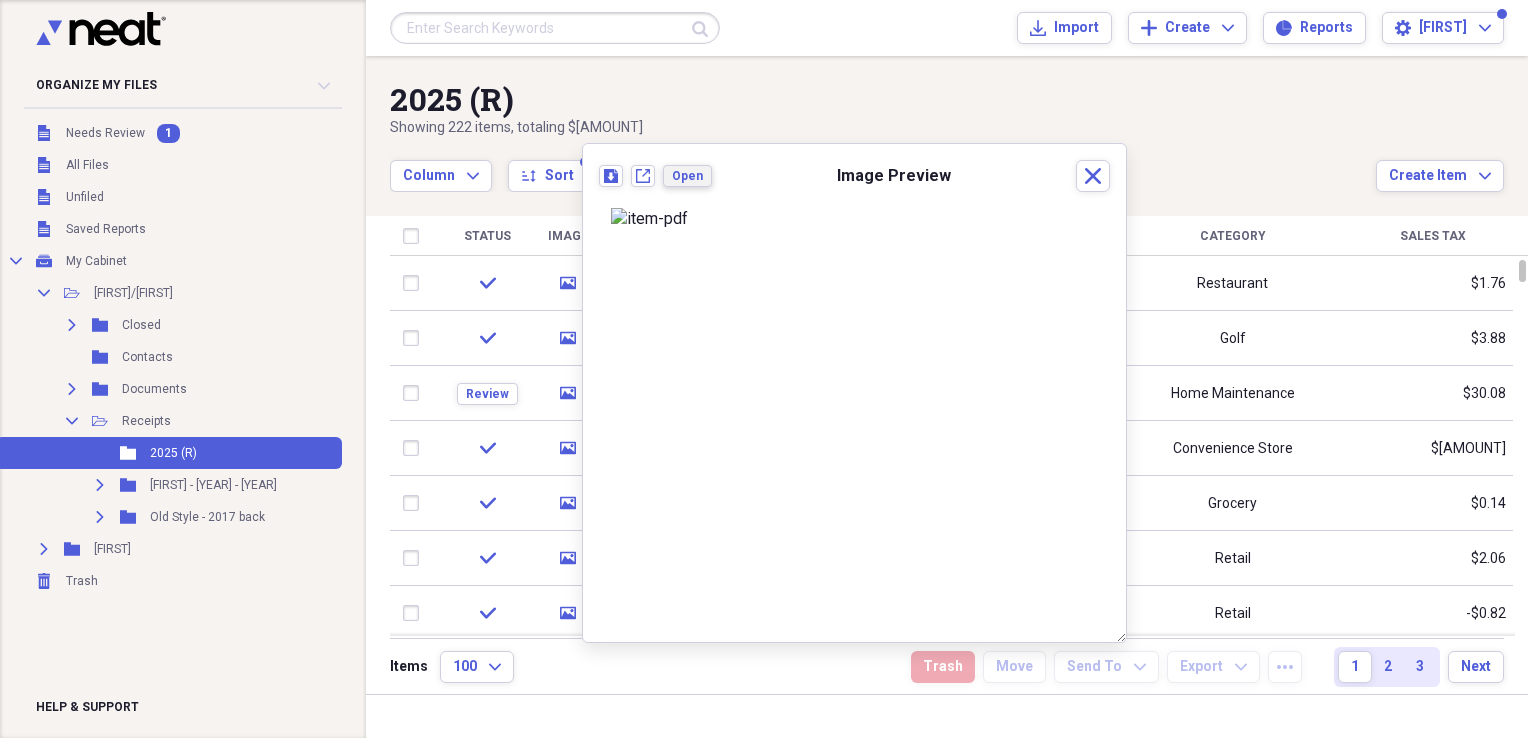 click on "Open" at bounding box center (687, 176) 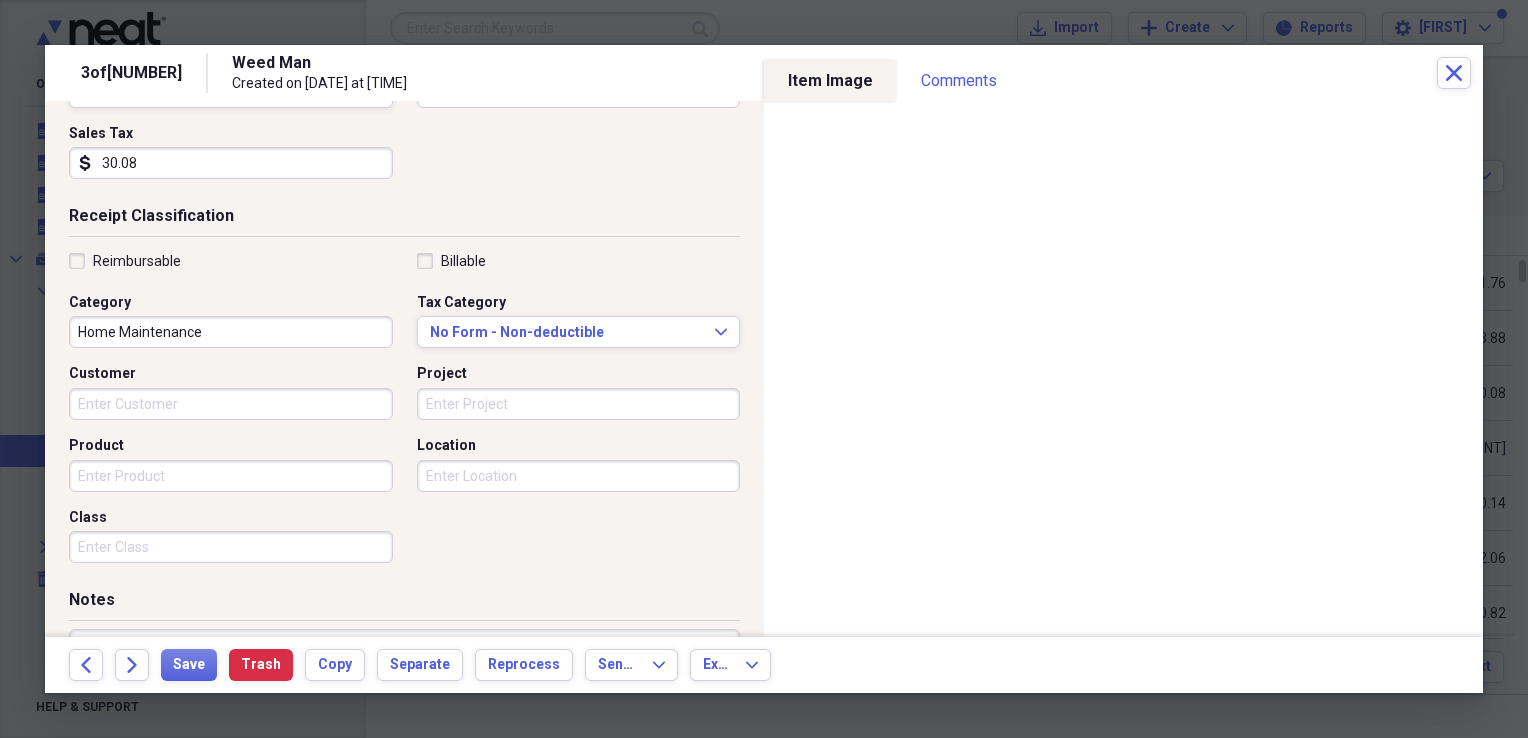 scroll, scrollTop: 437, scrollLeft: 0, axis: vertical 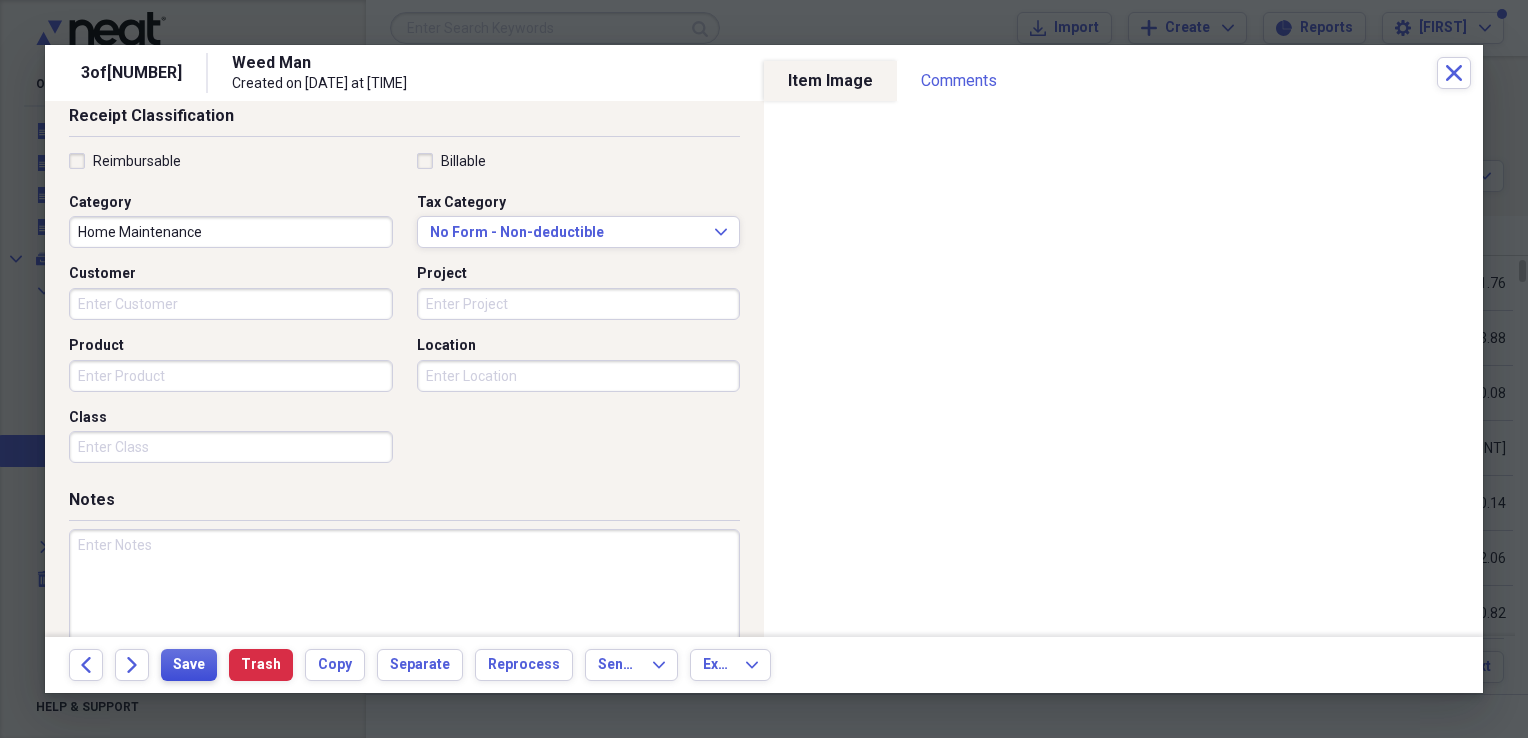 click on "Save" at bounding box center [189, 665] 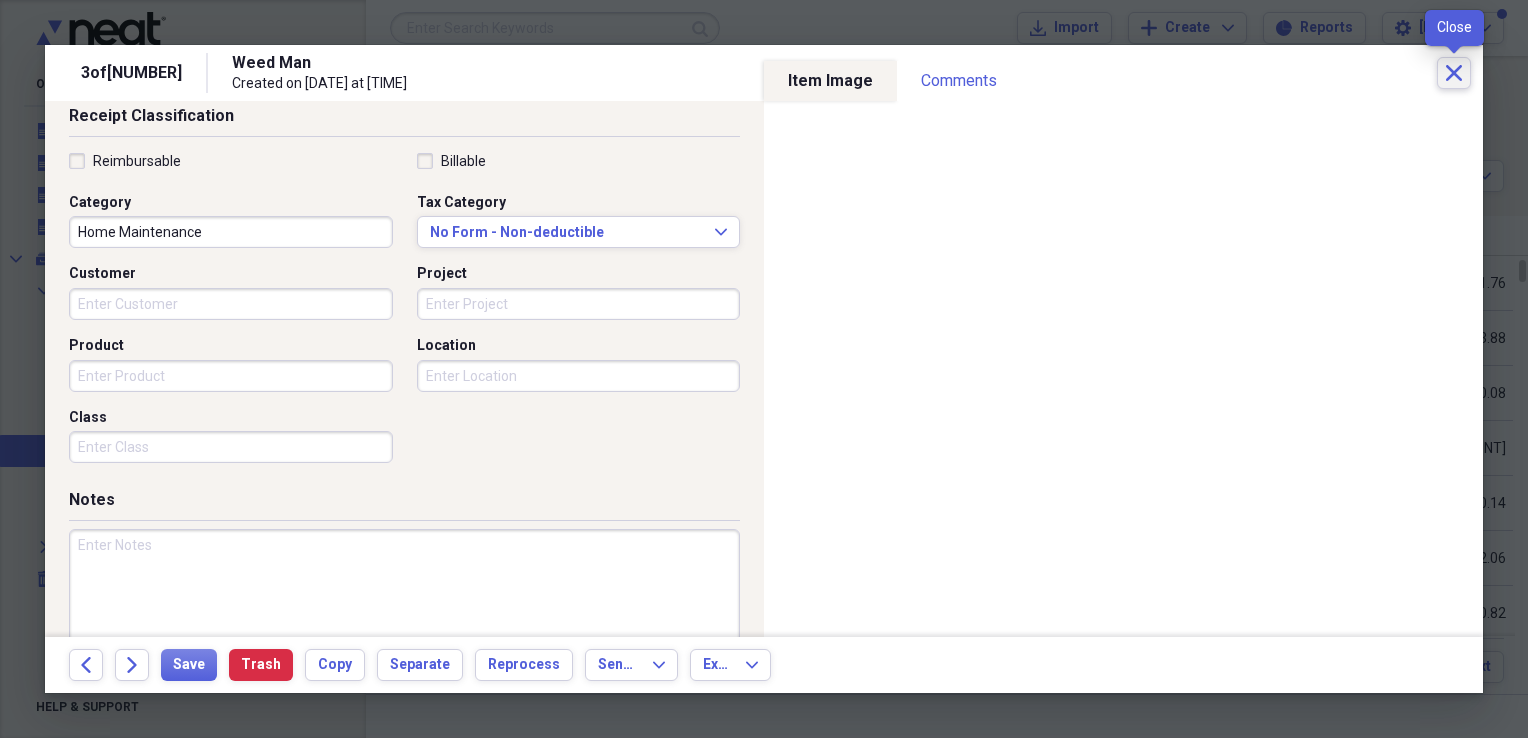 click on "Close" 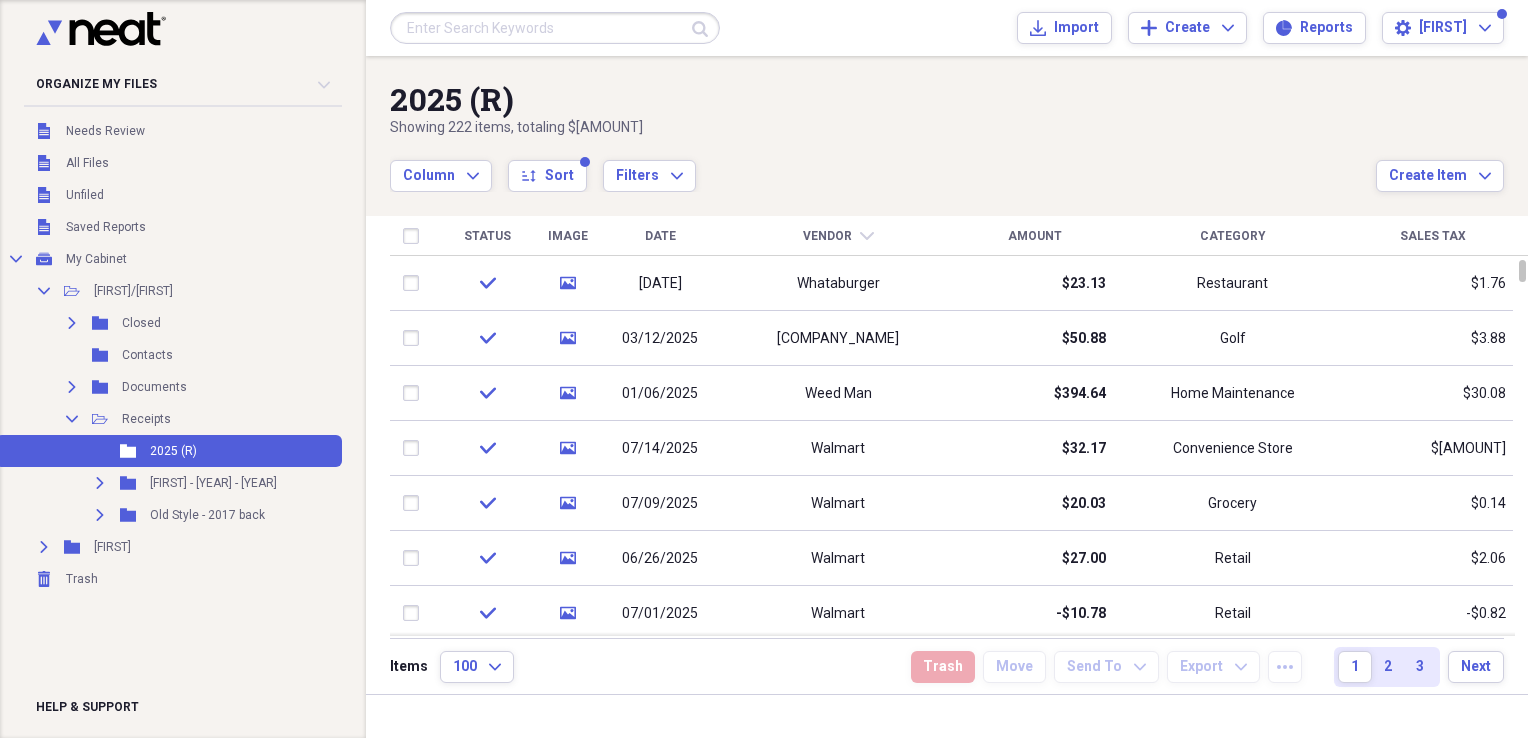 click on "Date" at bounding box center [660, 236] 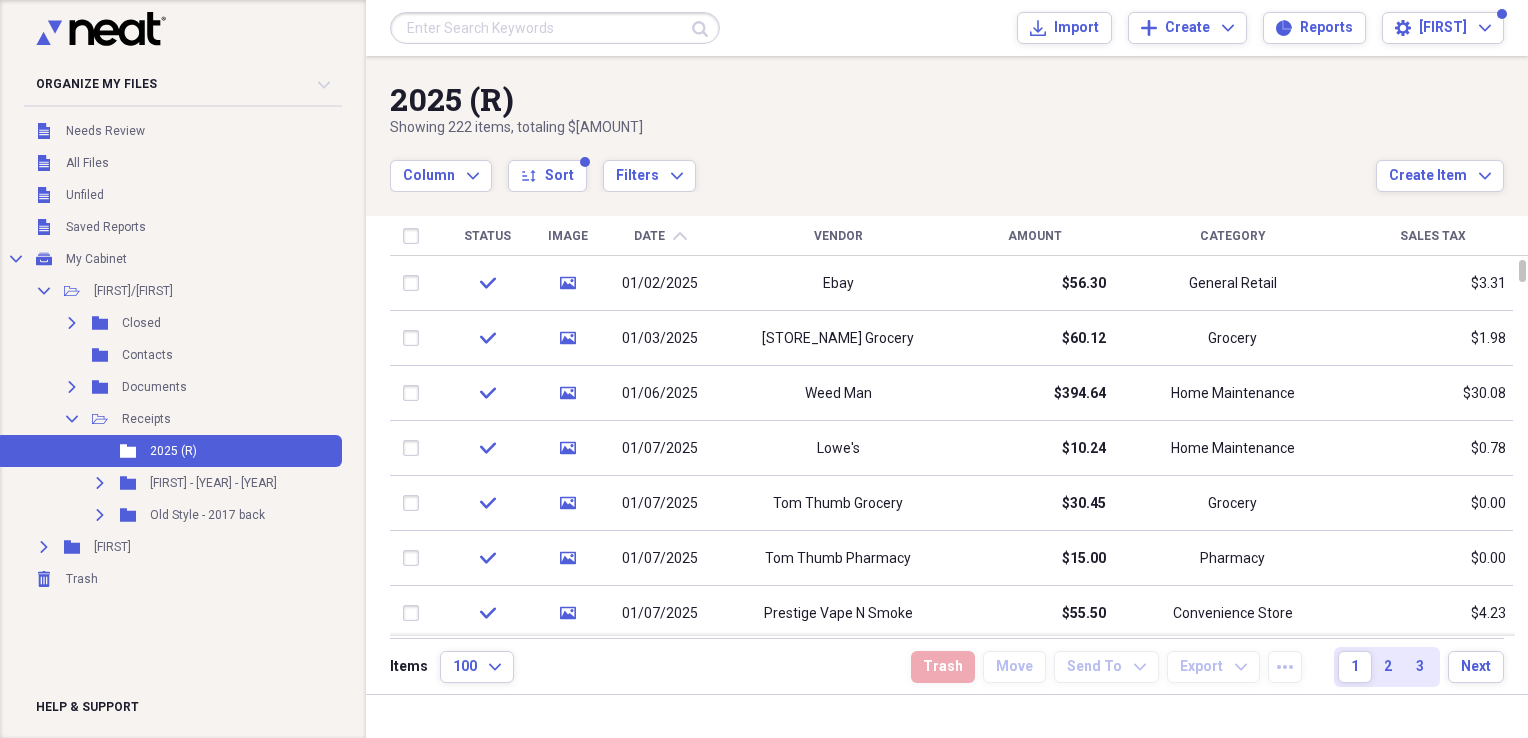 click on "Date" at bounding box center [649, 236] 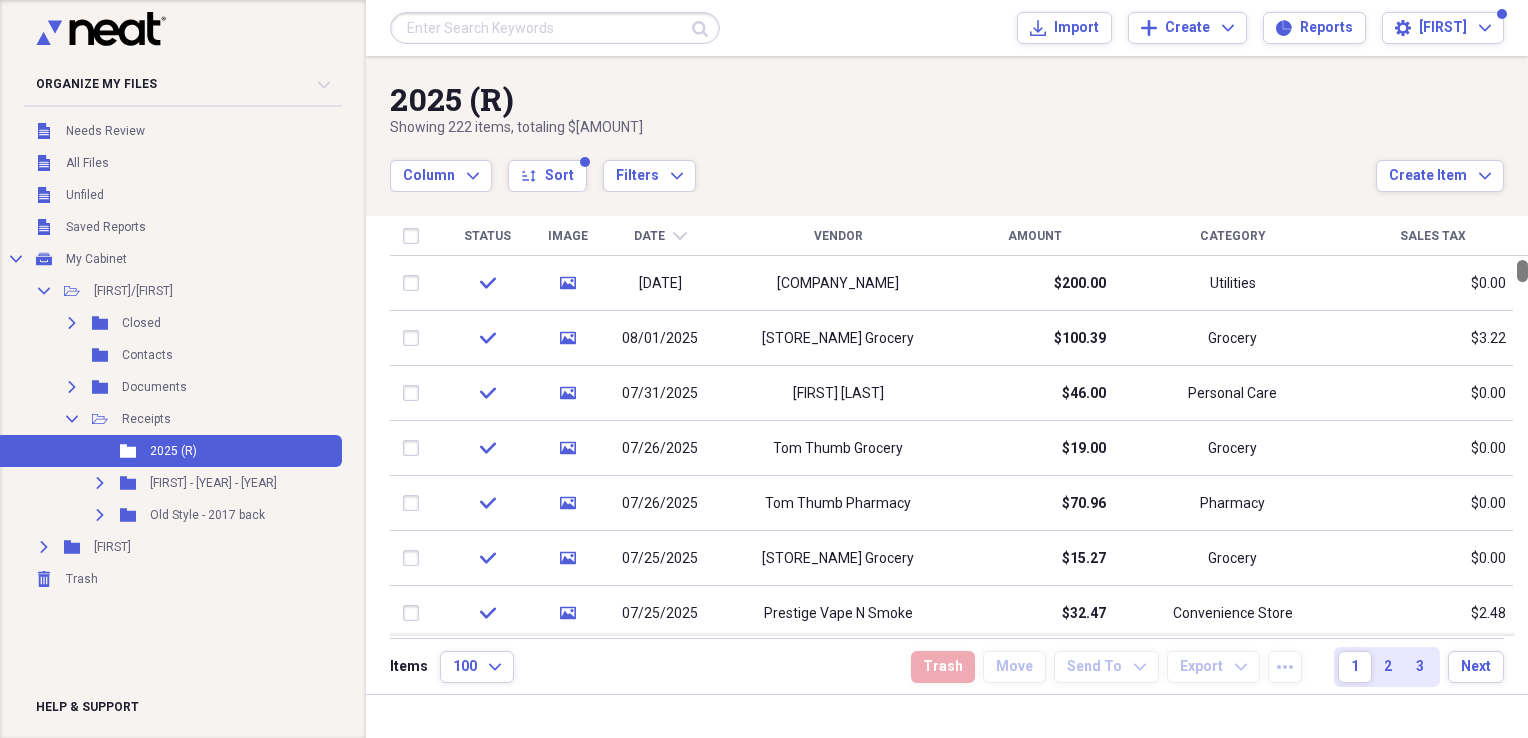 click at bounding box center [1522, 271] 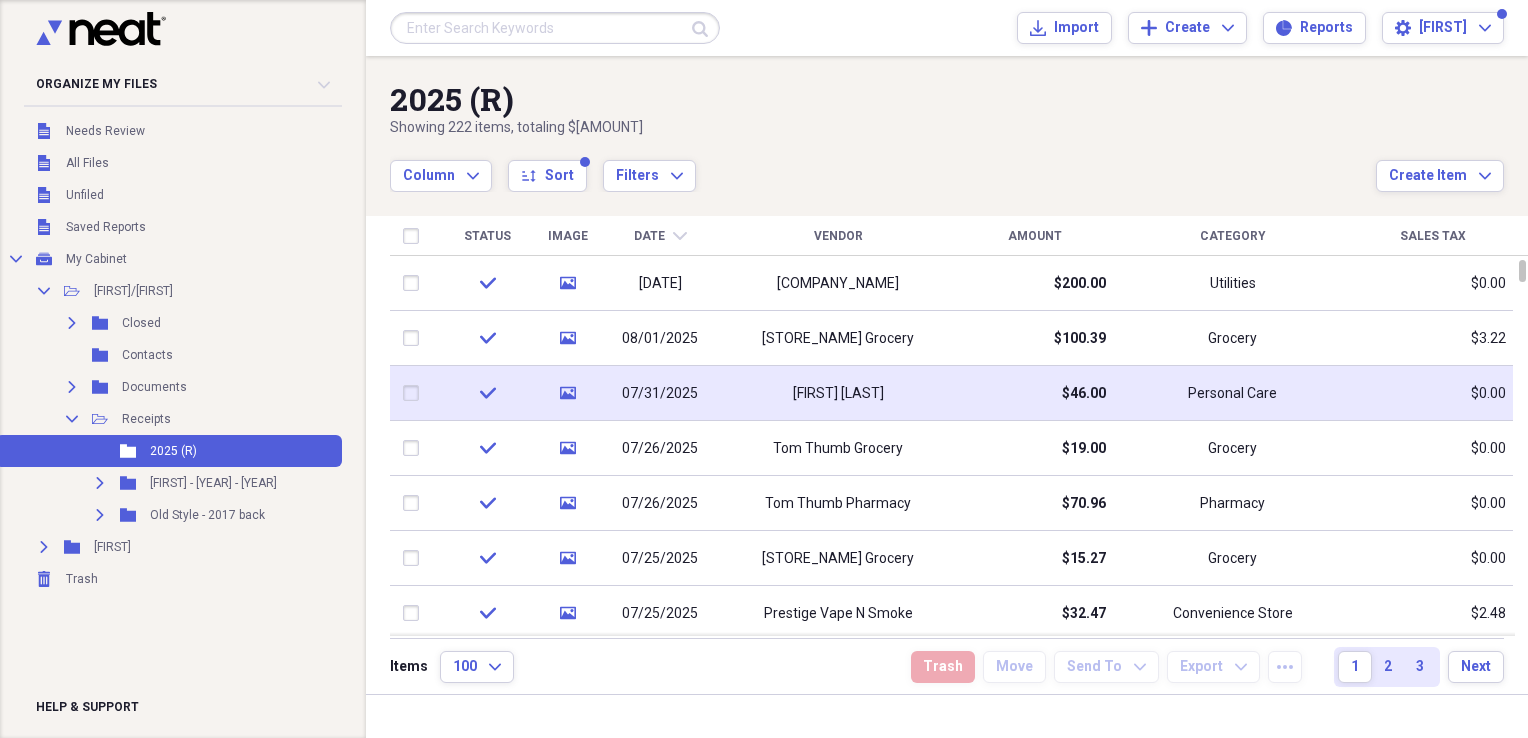 click 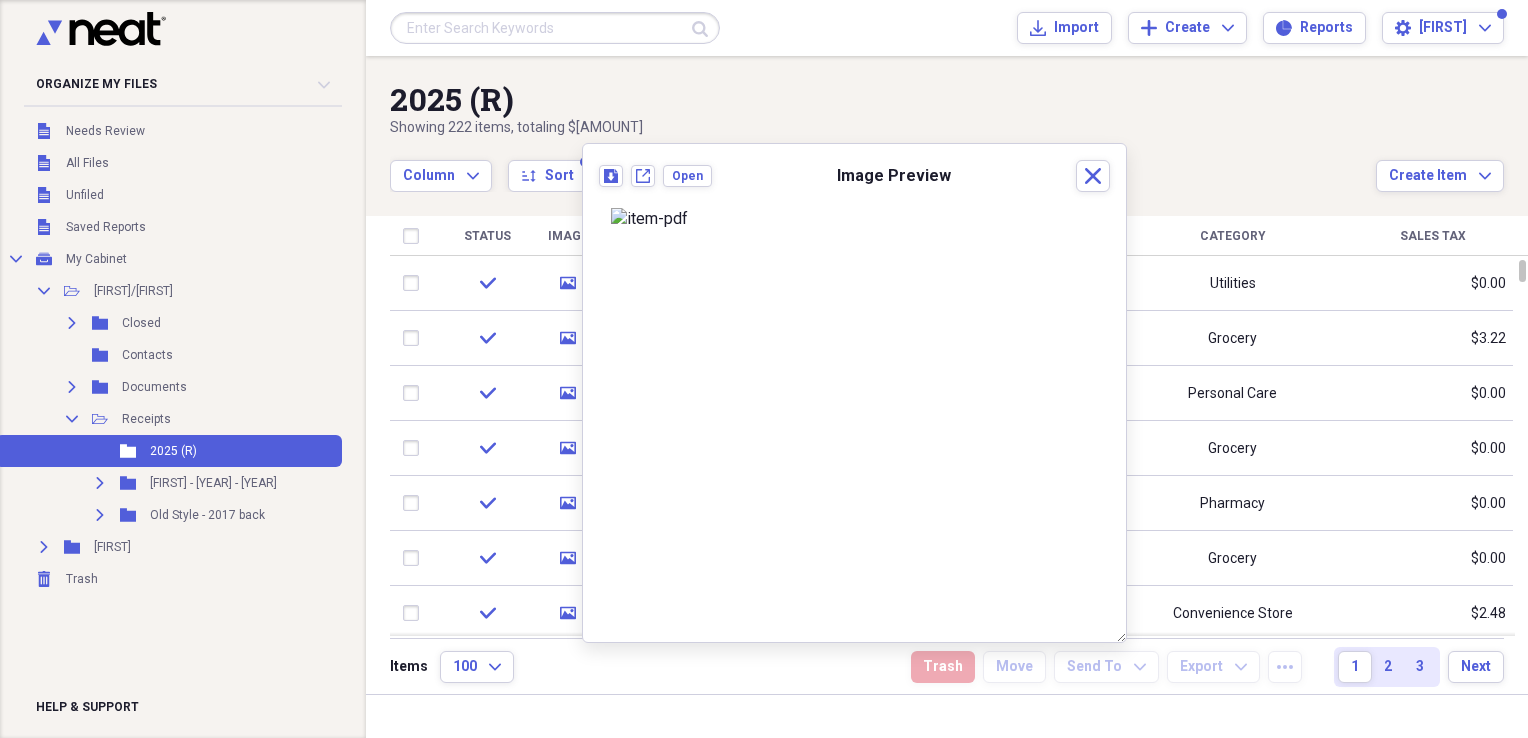 scroll, scrollTop: 0, scrollLeft: 0, axis: both 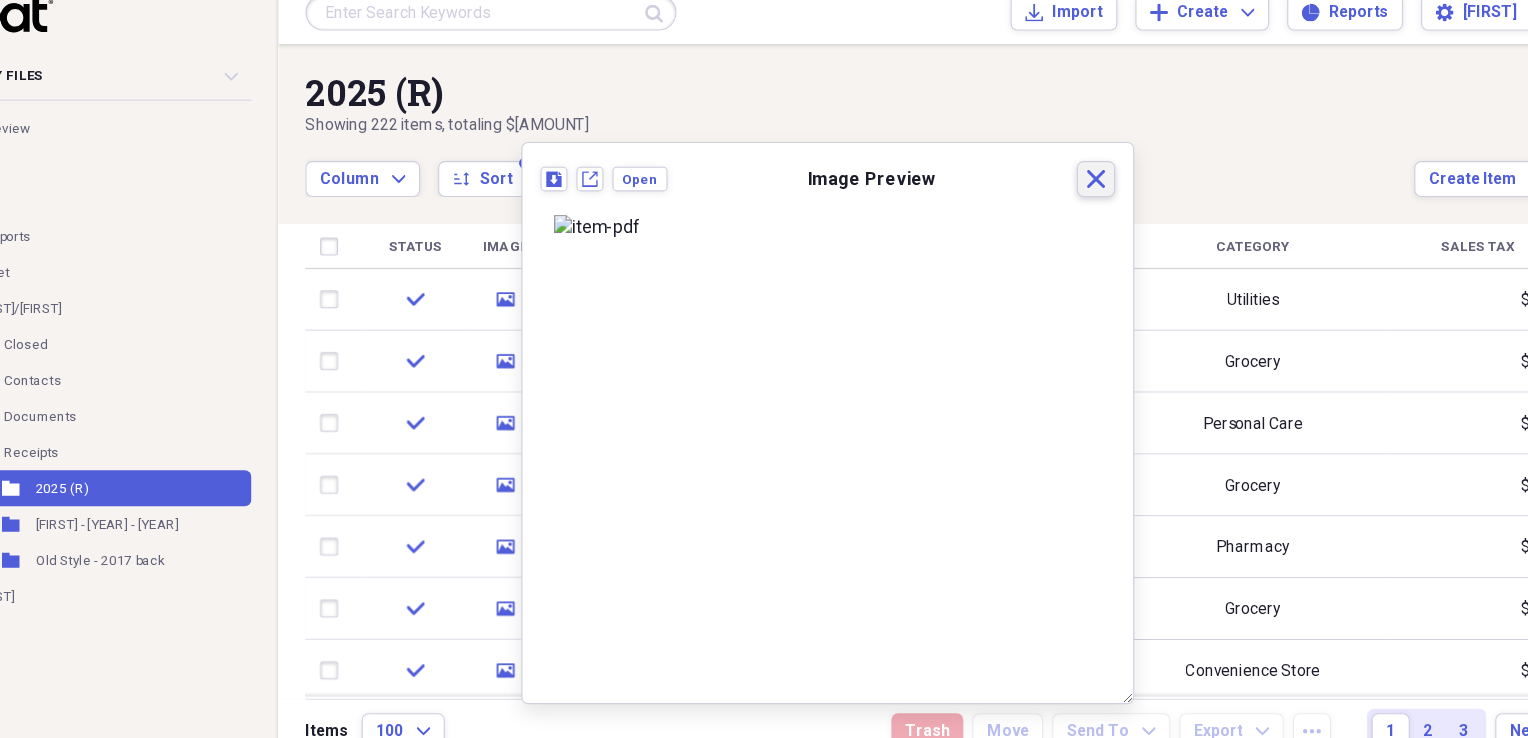 click on "Close" at bounding box center [1093, 176] 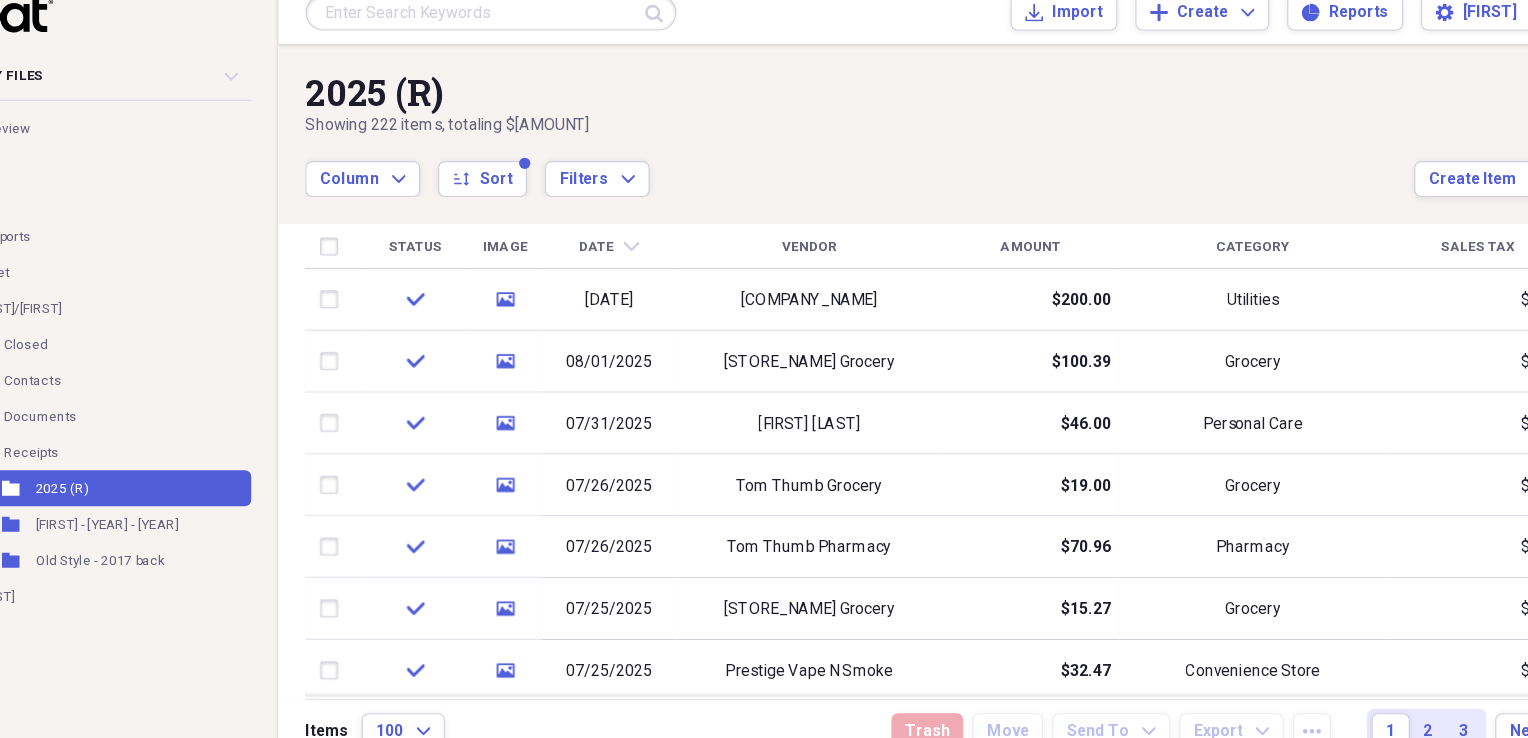 click on "Amount" at bounding box center [1035, 236] 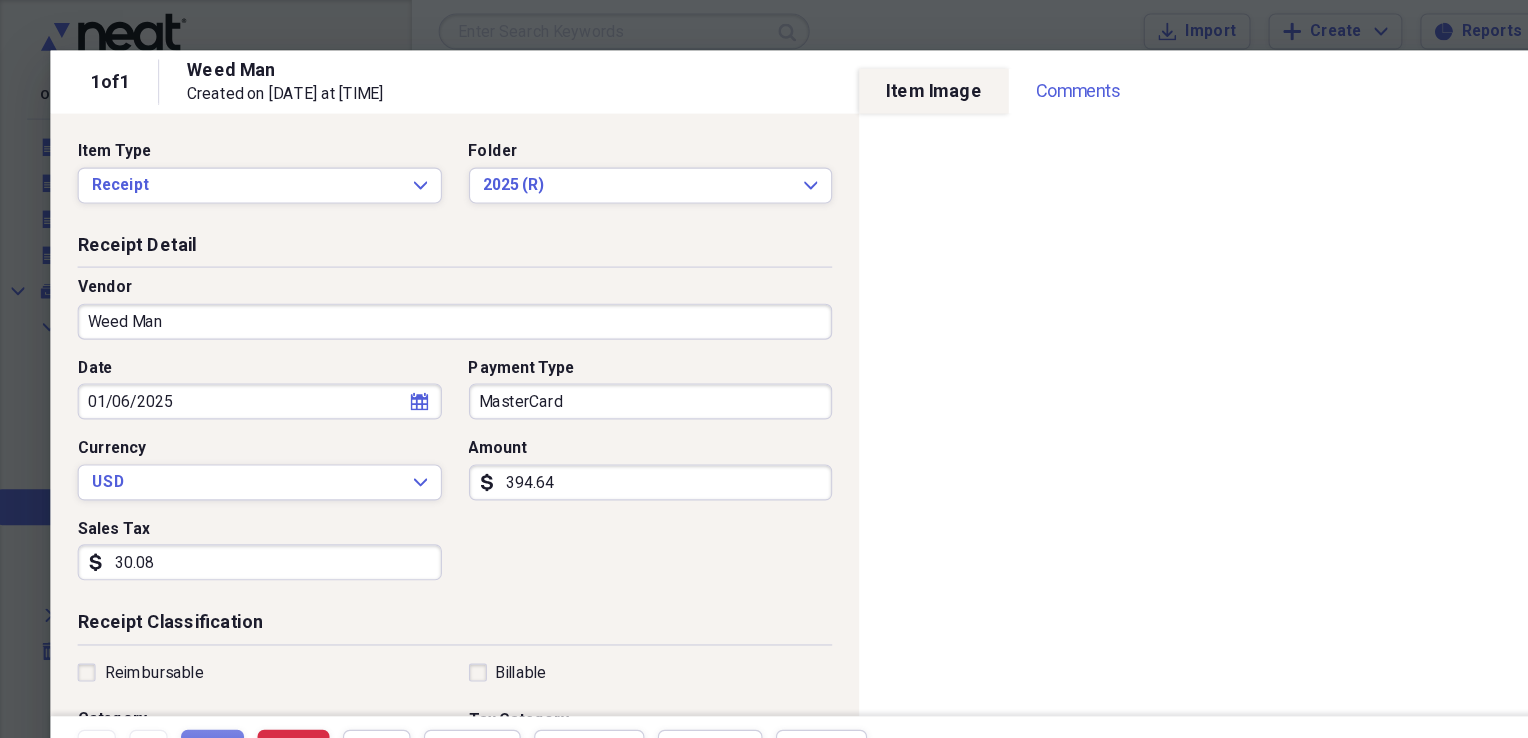 drag, startPoint x: 1308, startPoint y: 74, endPoint x: 1120, endPoint y: 72, distance: 188.01064 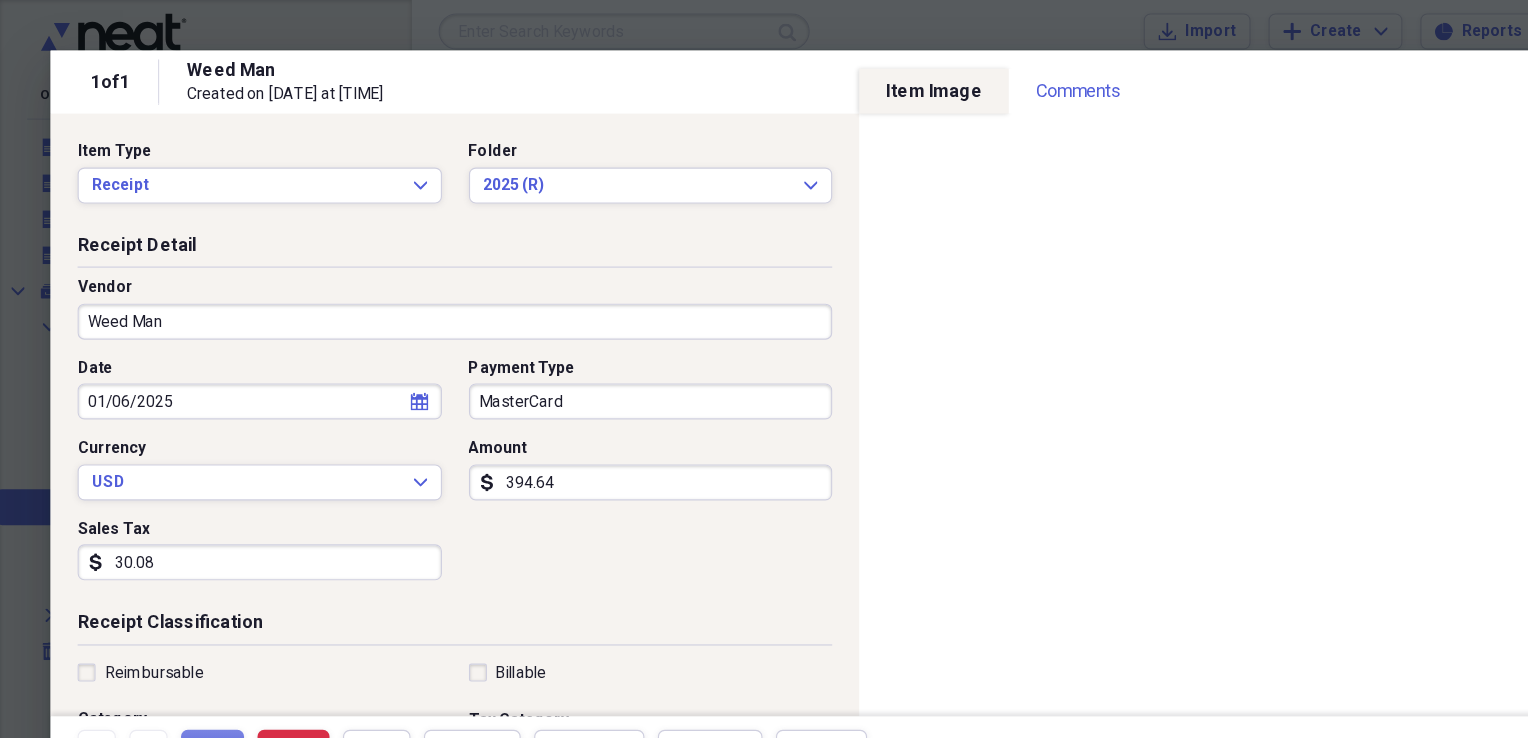 drag, startPoint x: 1185, startPoint y: 92, endPoint x: 882, endPoint y: 87, distance: 303.04126 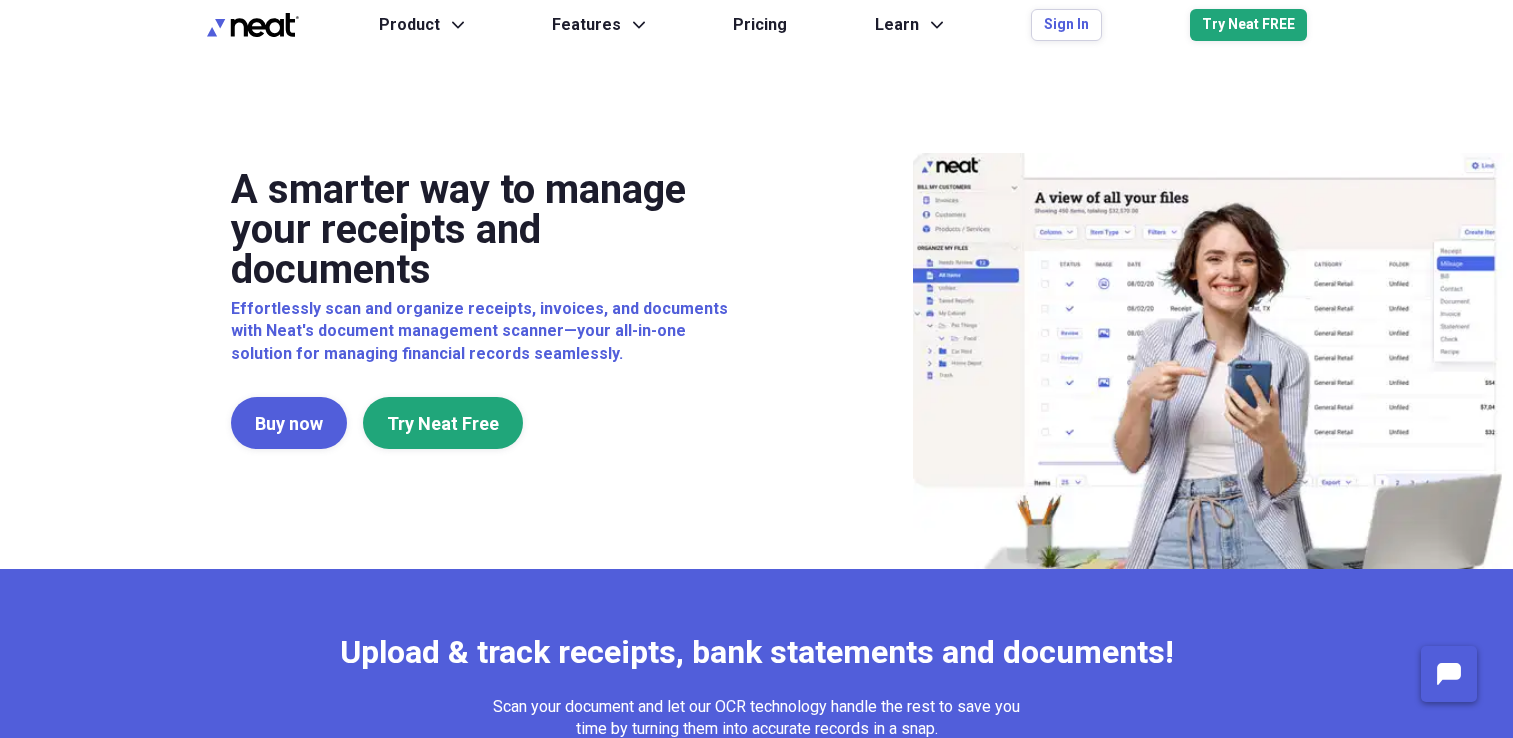 scroll, scrollTop: 0, scrollLeft: 0, axis: both 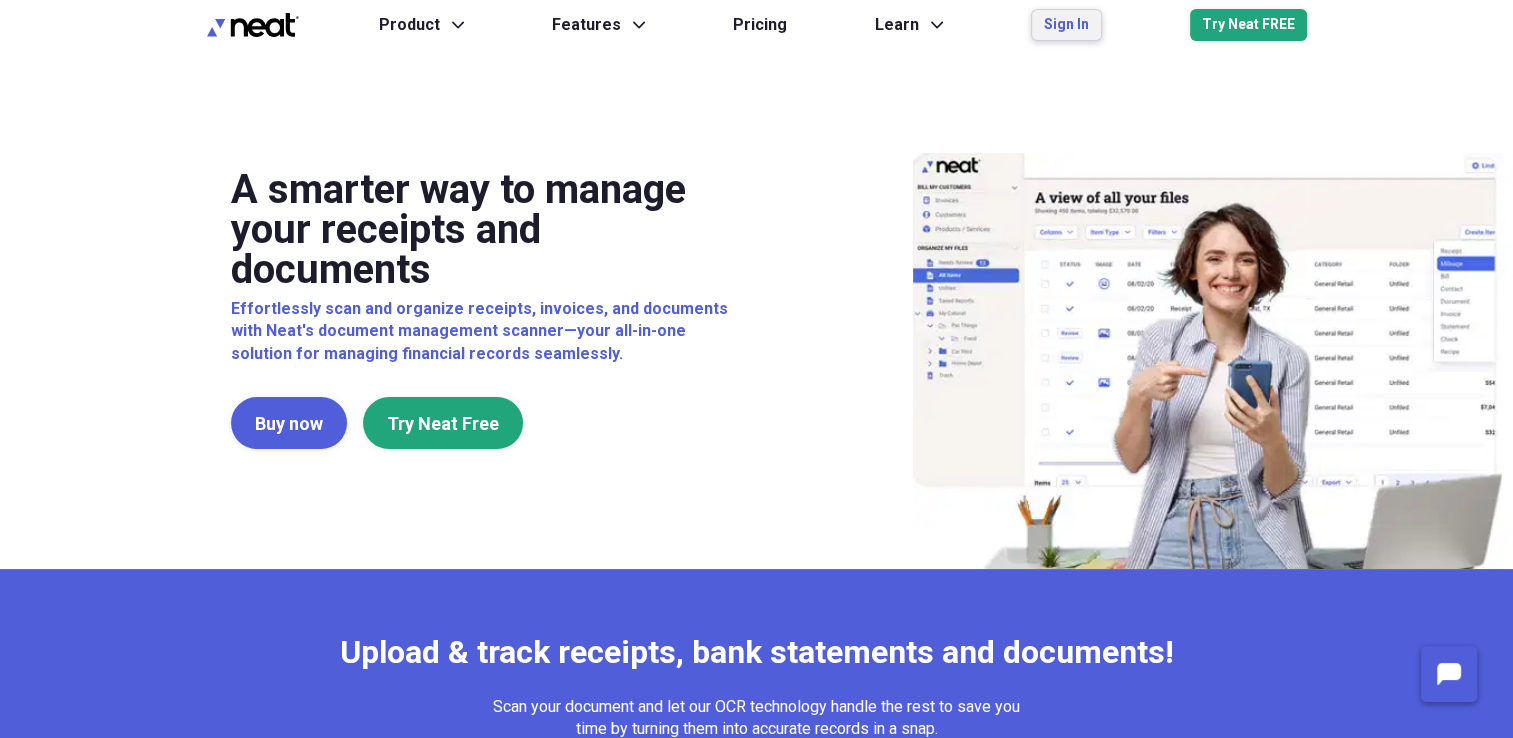 click on "Sign In" at bounding box center (1066, 25) 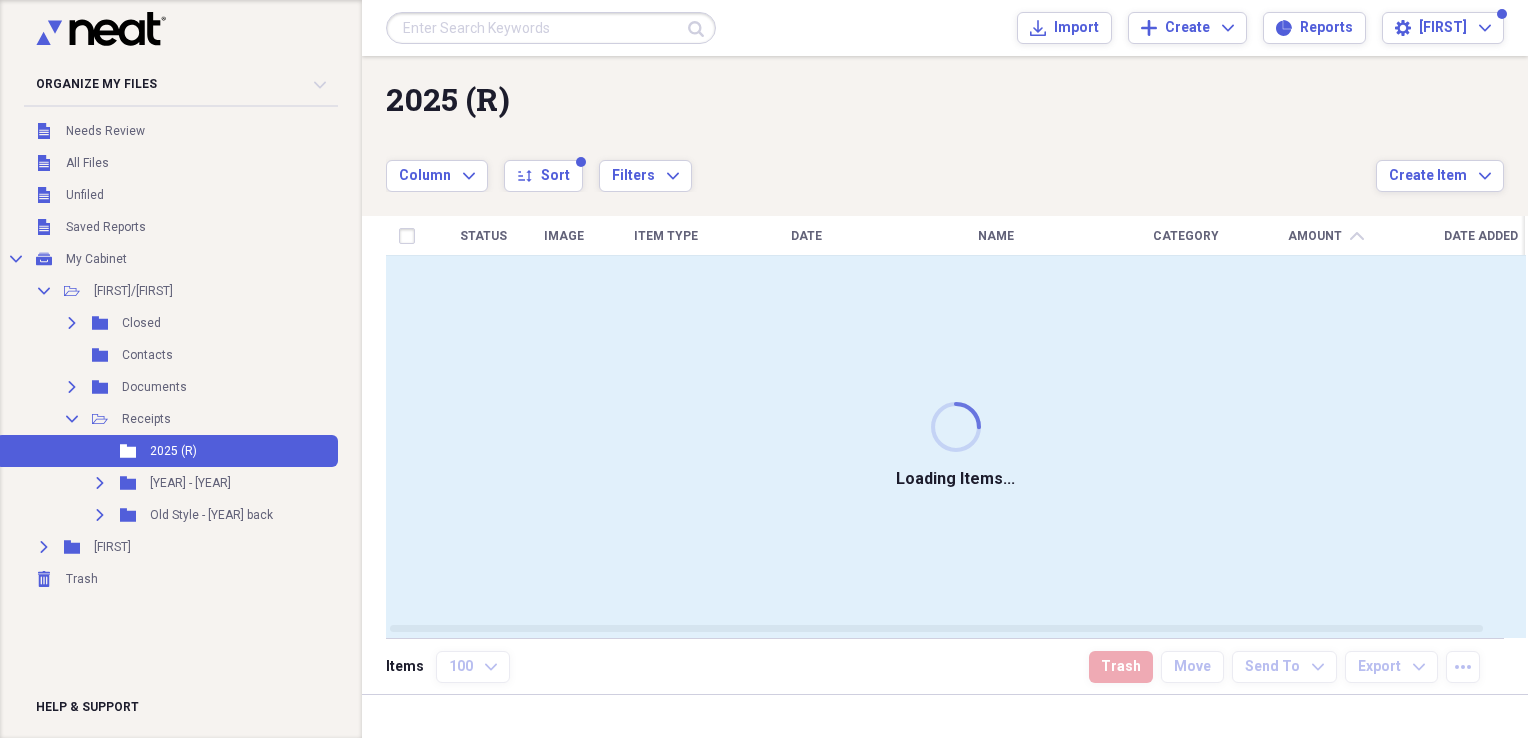 scroll, scrollTop: 0, scrollLeft: 0, axis: both 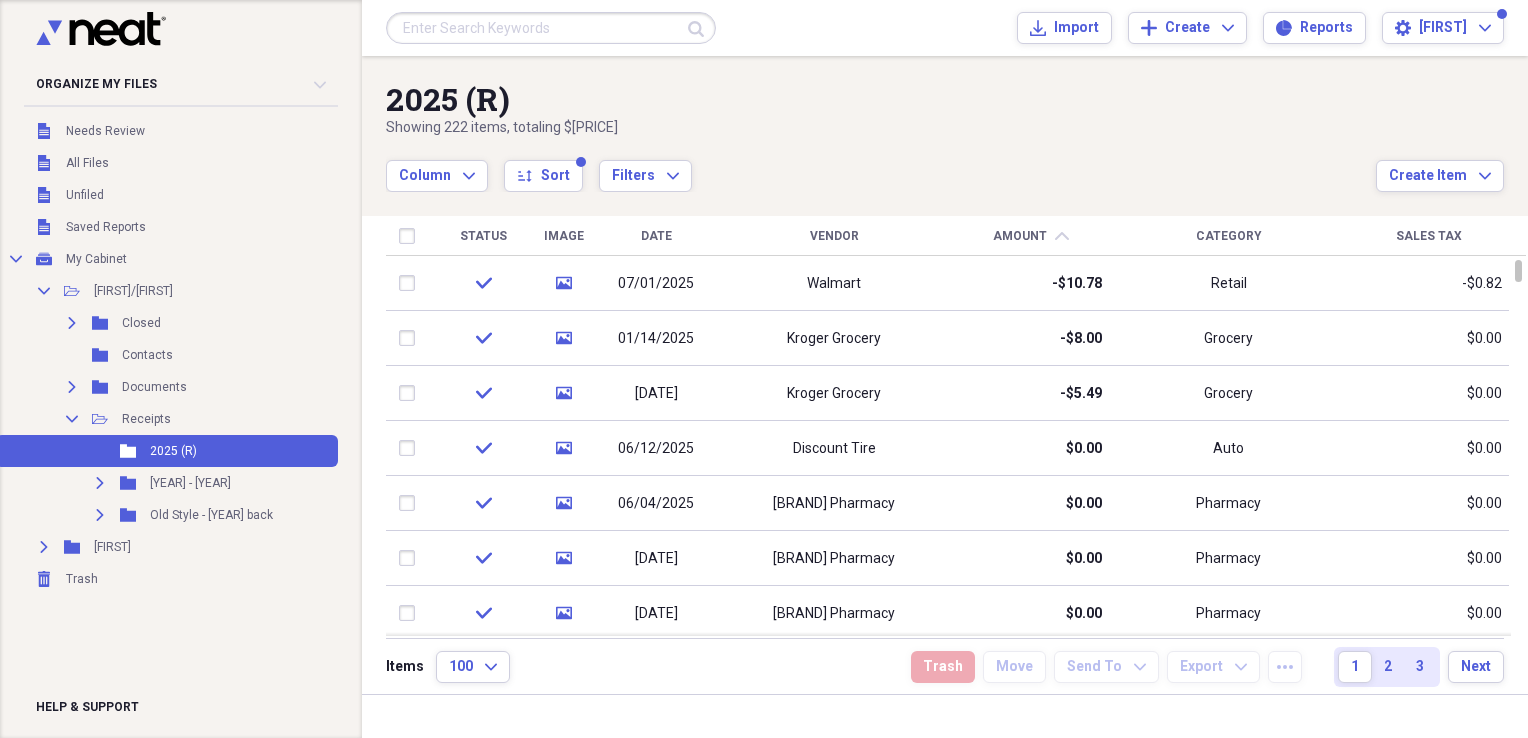 click on "Amount" at bounding box center [1020, 236] 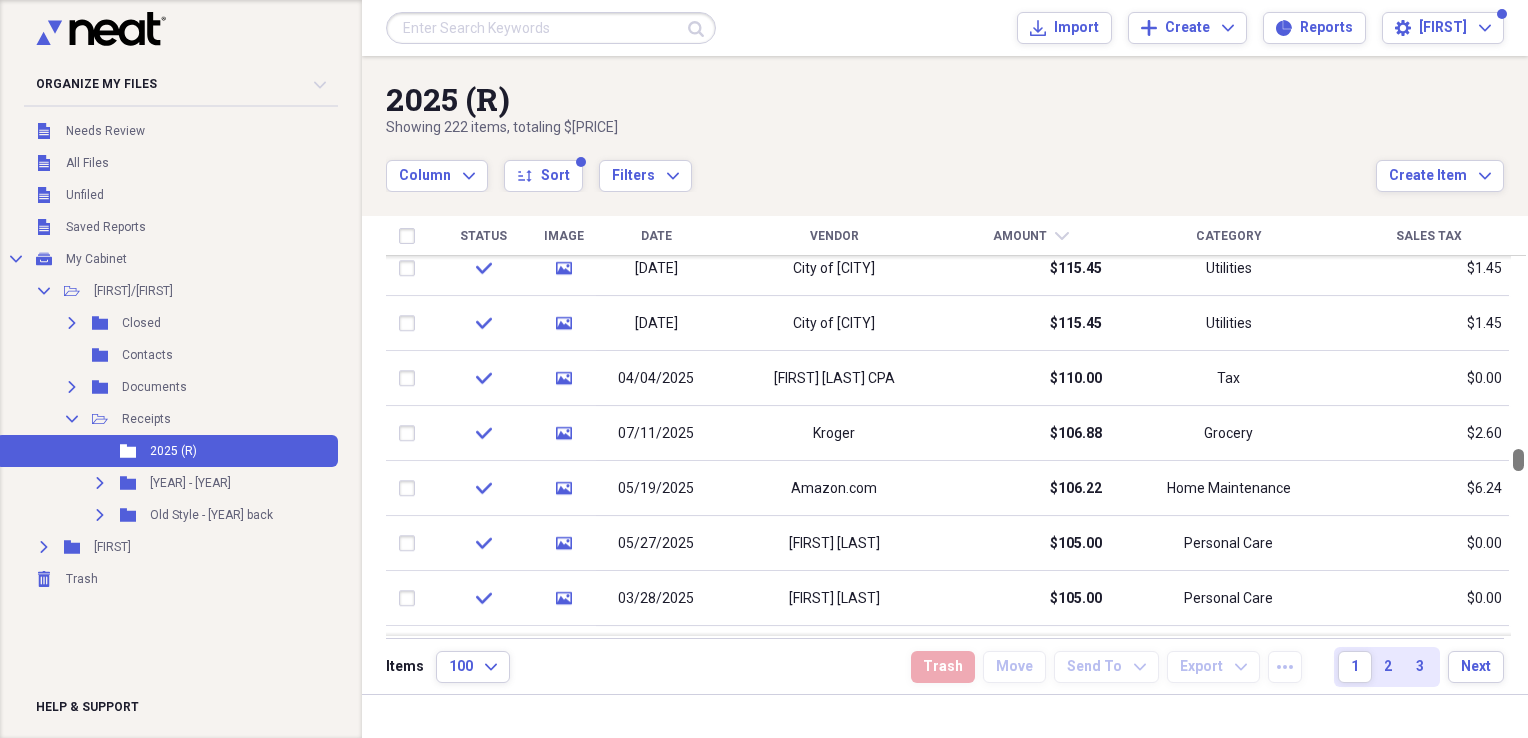 drag, startPoint x: 1521, startPoint y: 266, endPoint x: 1531, endPoint y: 455, distance: 189.26436 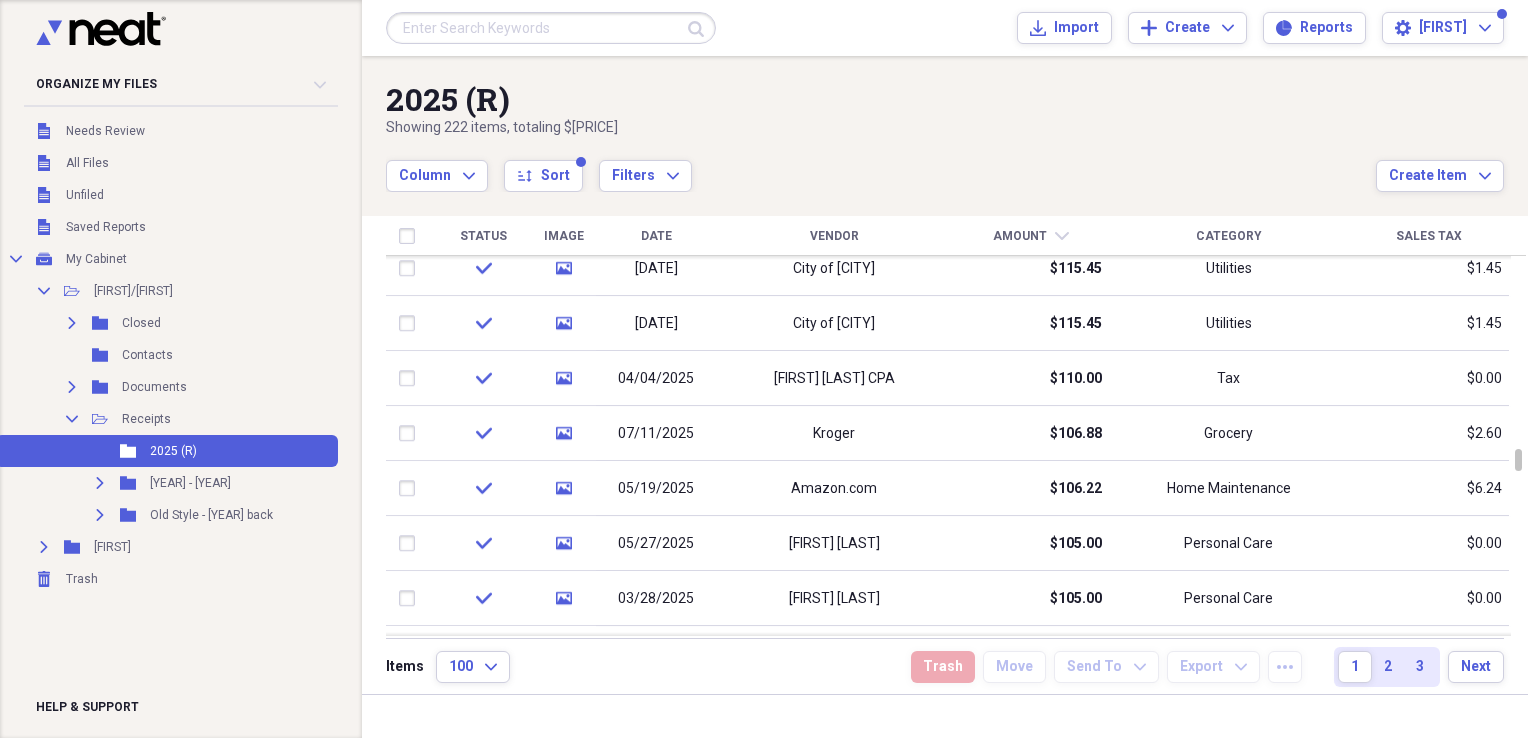 type 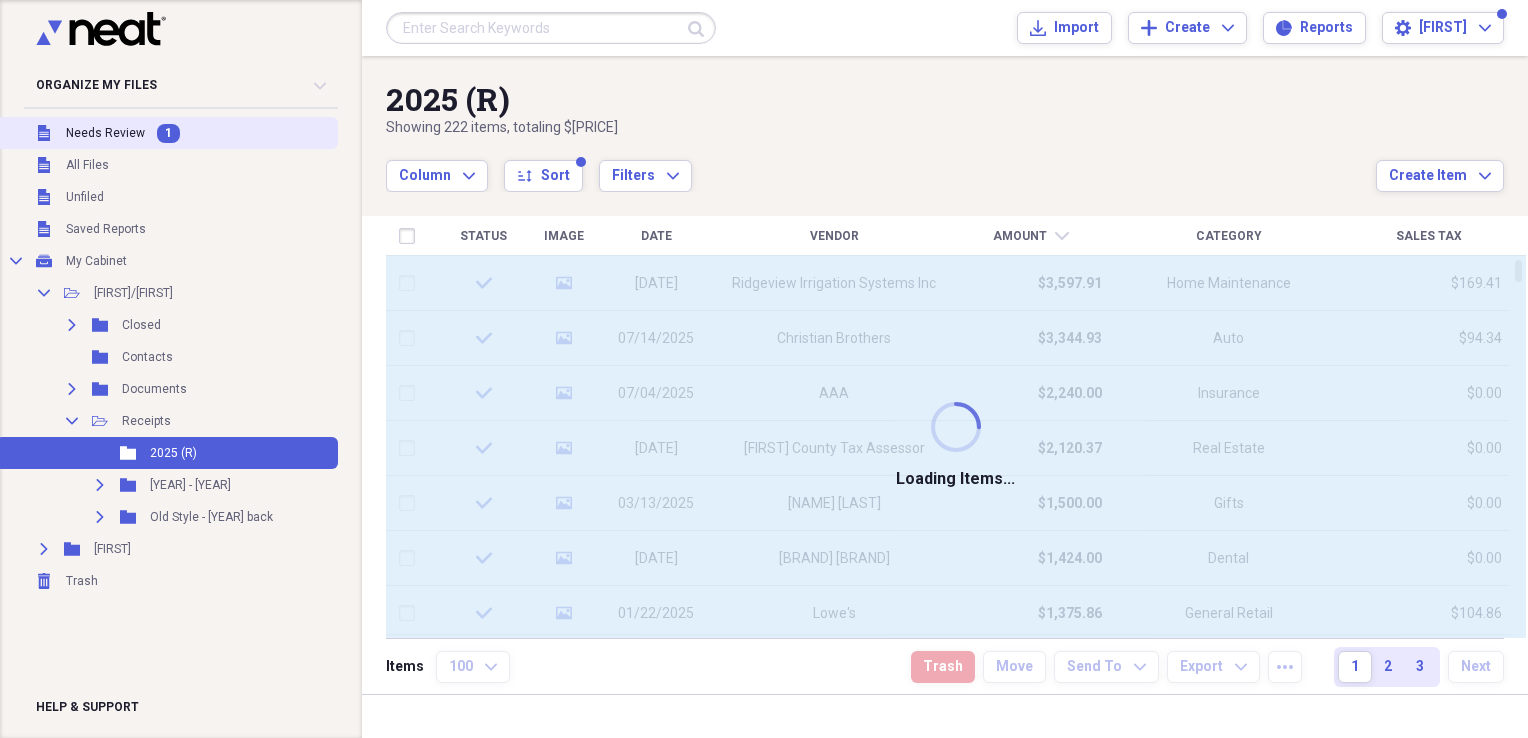 click on "Needs Review" at bounding box center (105, 133) 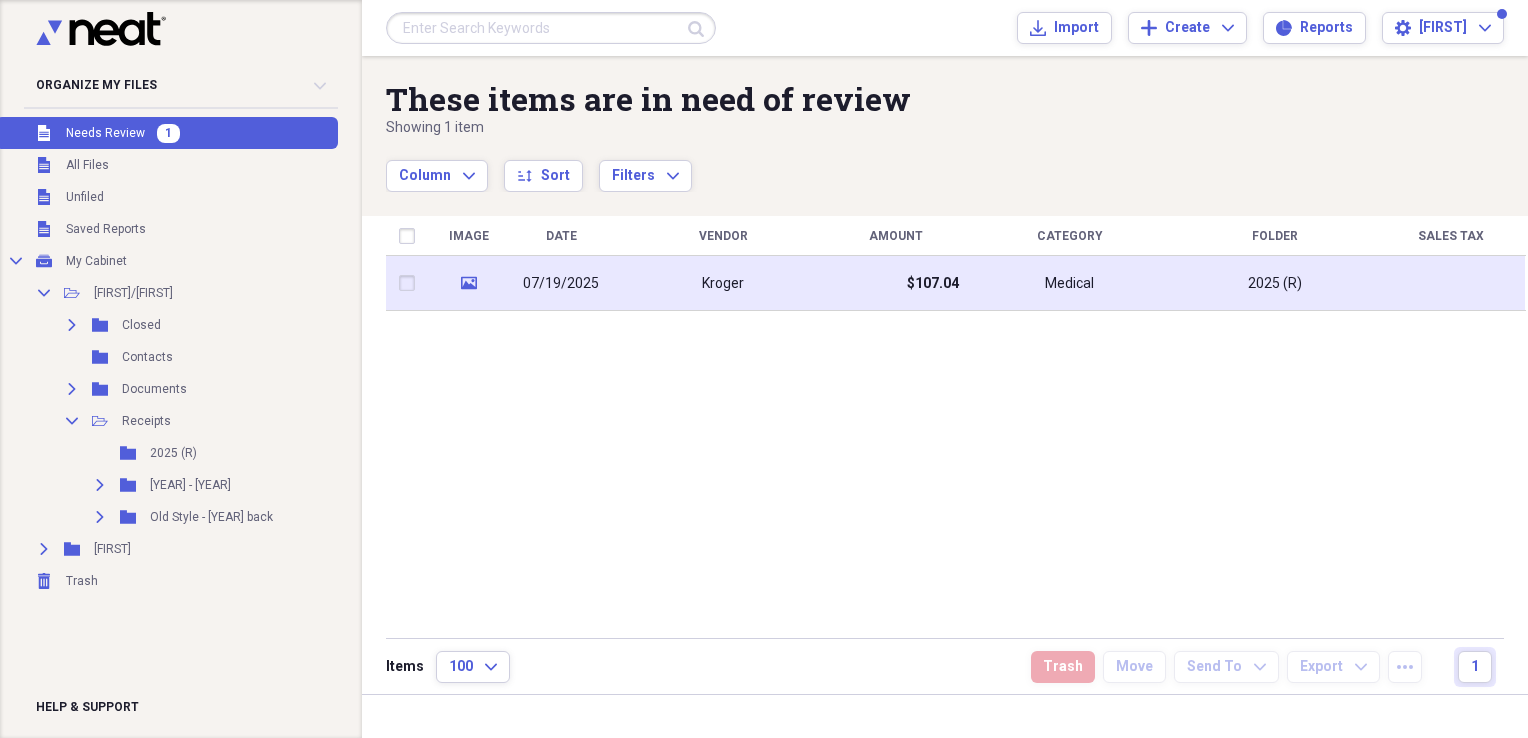 click on "media" 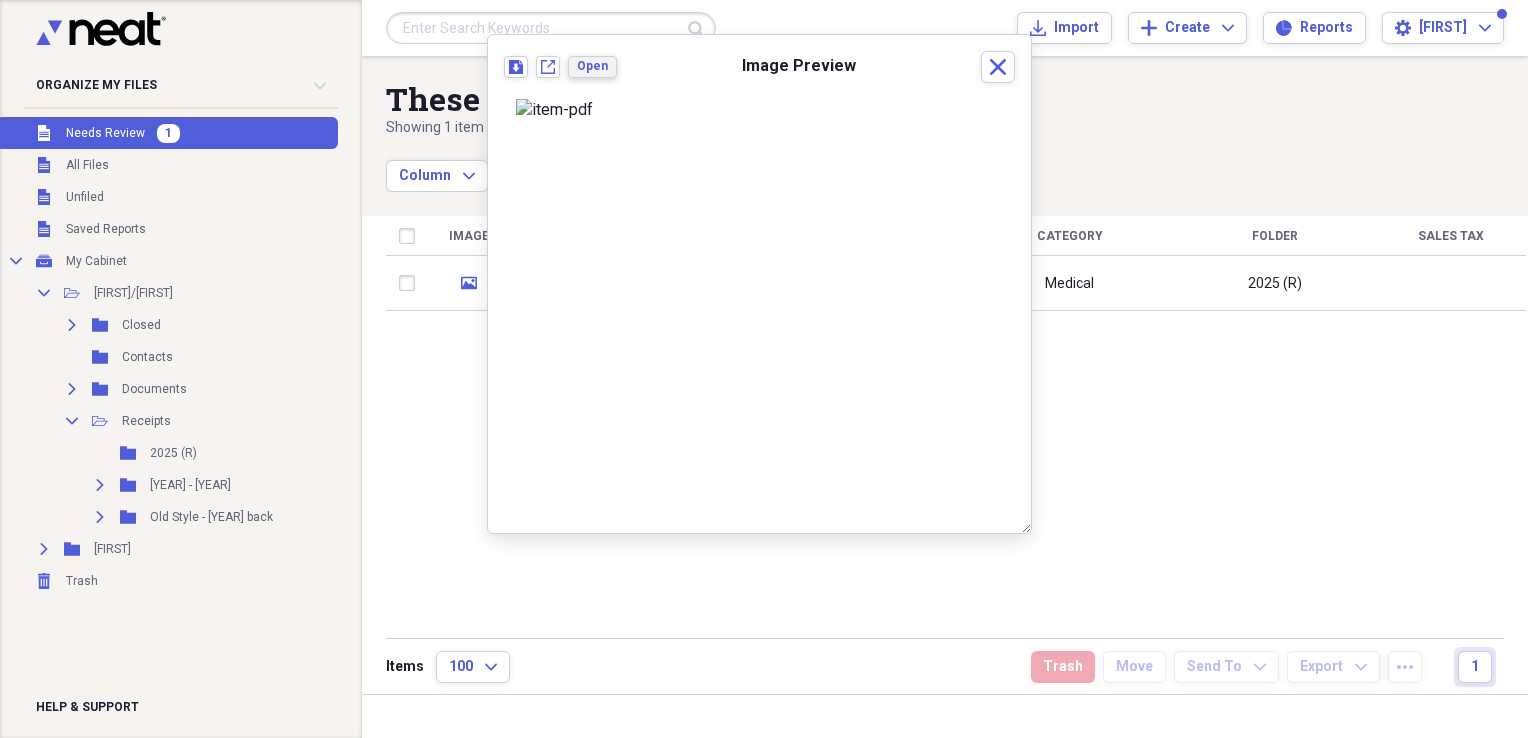 click on "Open" at bounding box center [592, 66] 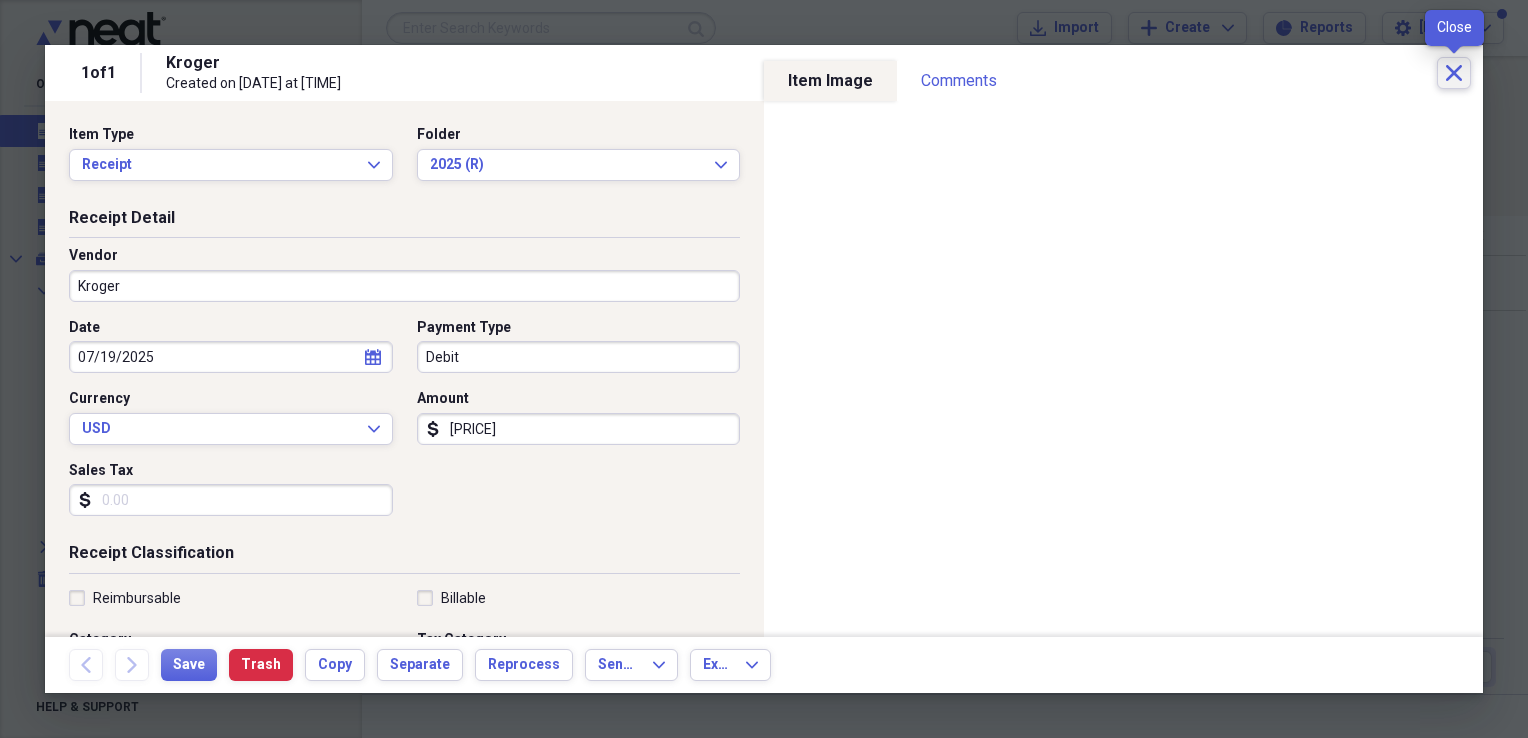 click on "Close" 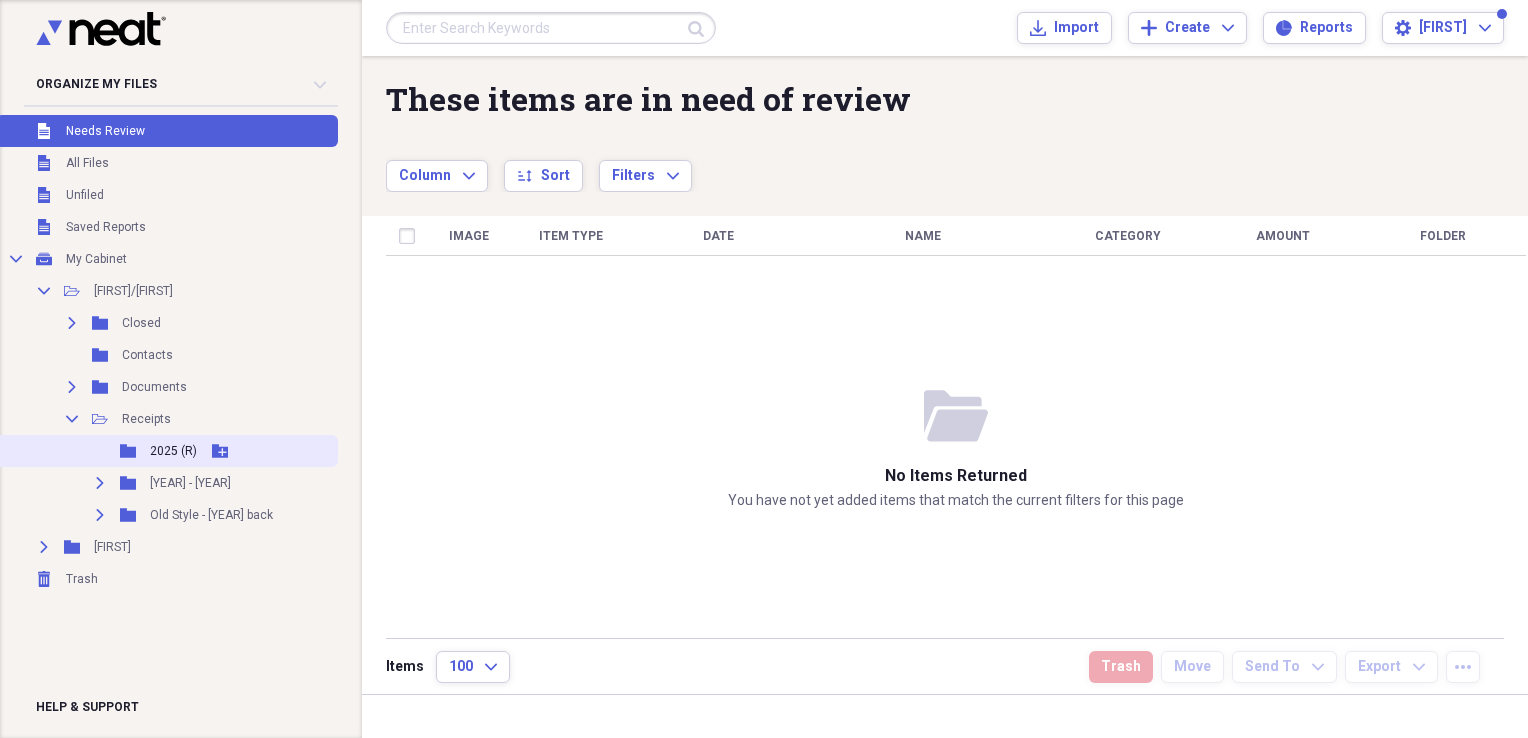 click on "2025 (R)" at bounding box center (173, 451) 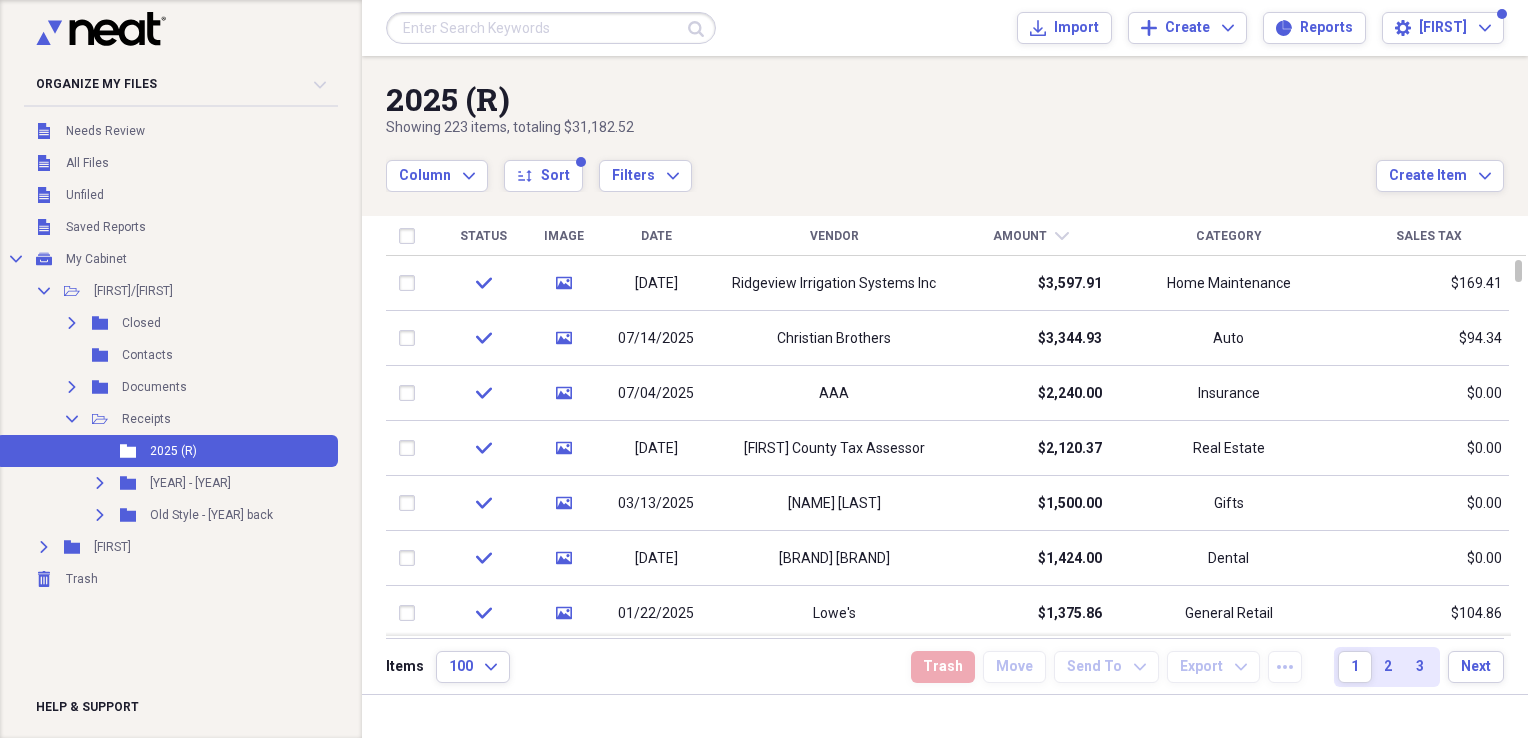 click on "Date" at bounding box center [656, 236] 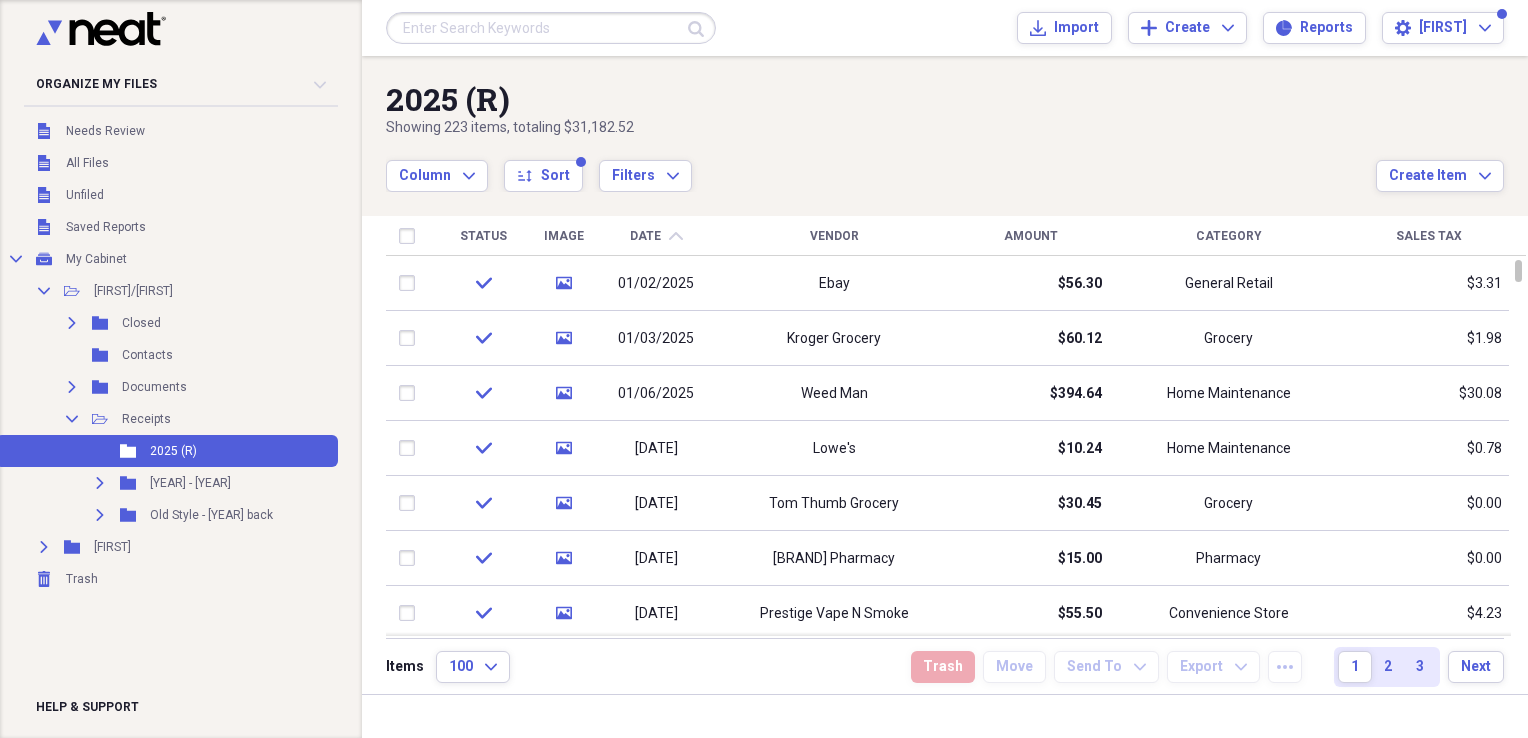 click on "Date" at bounding box center [645, 236] 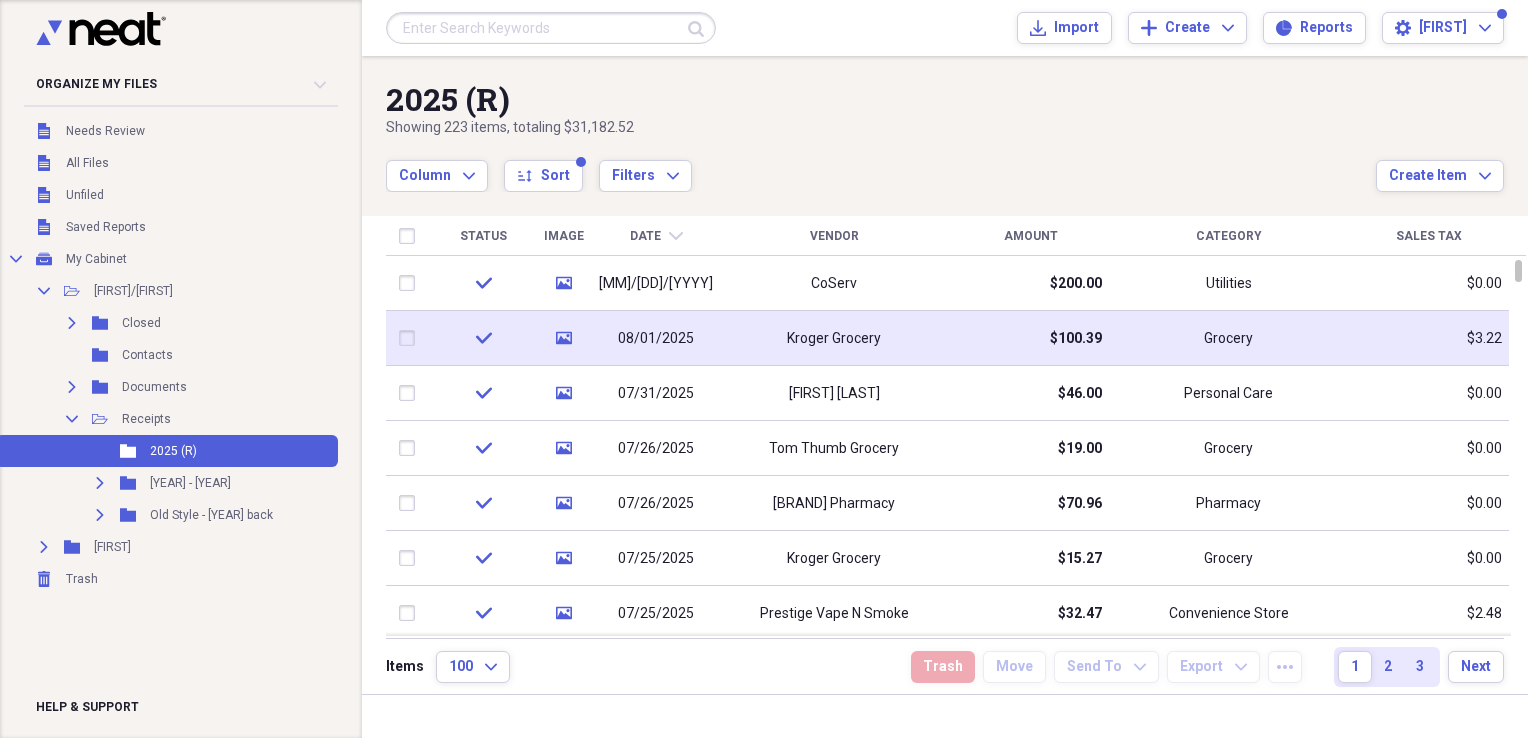 click on "media" 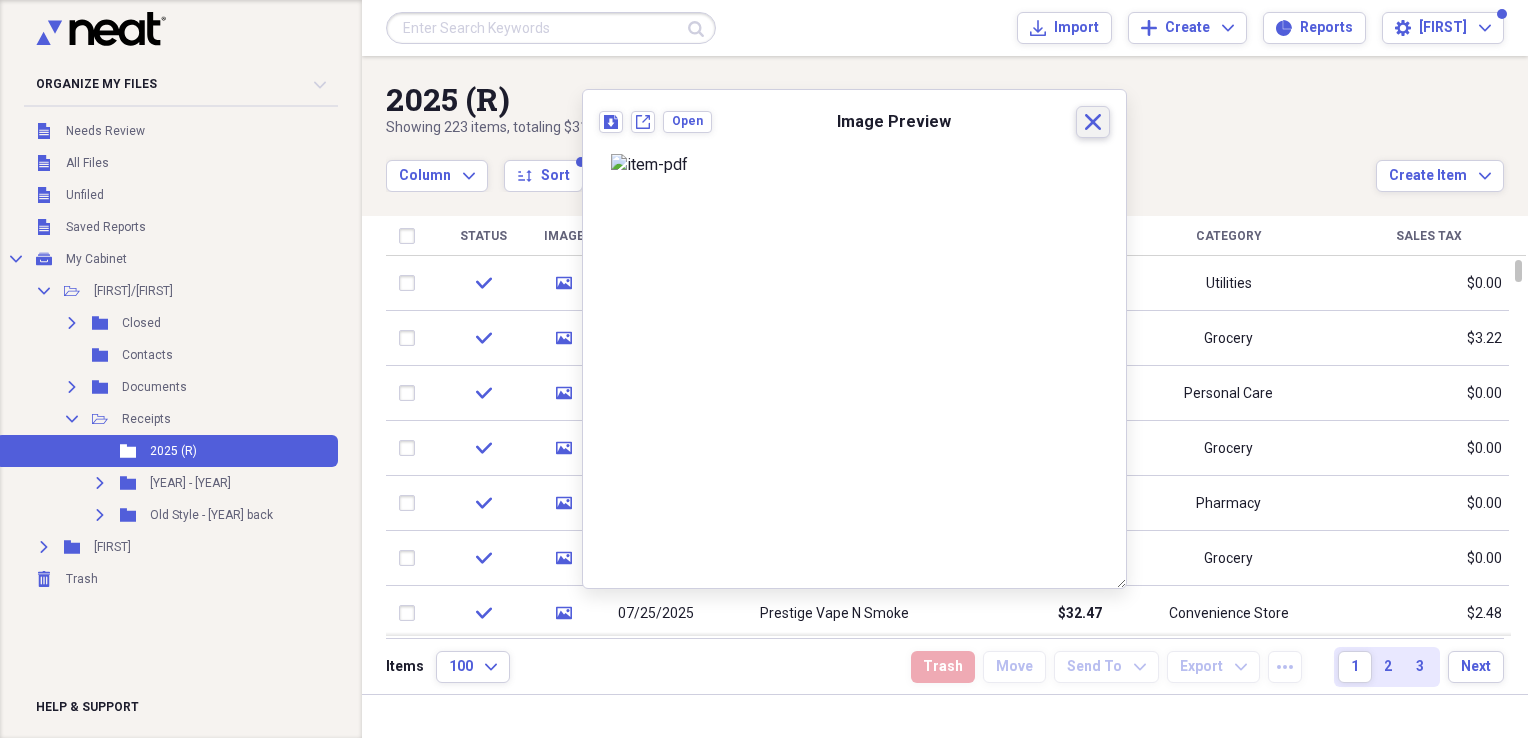 click on "Close" at bounding box center [1093, 122] 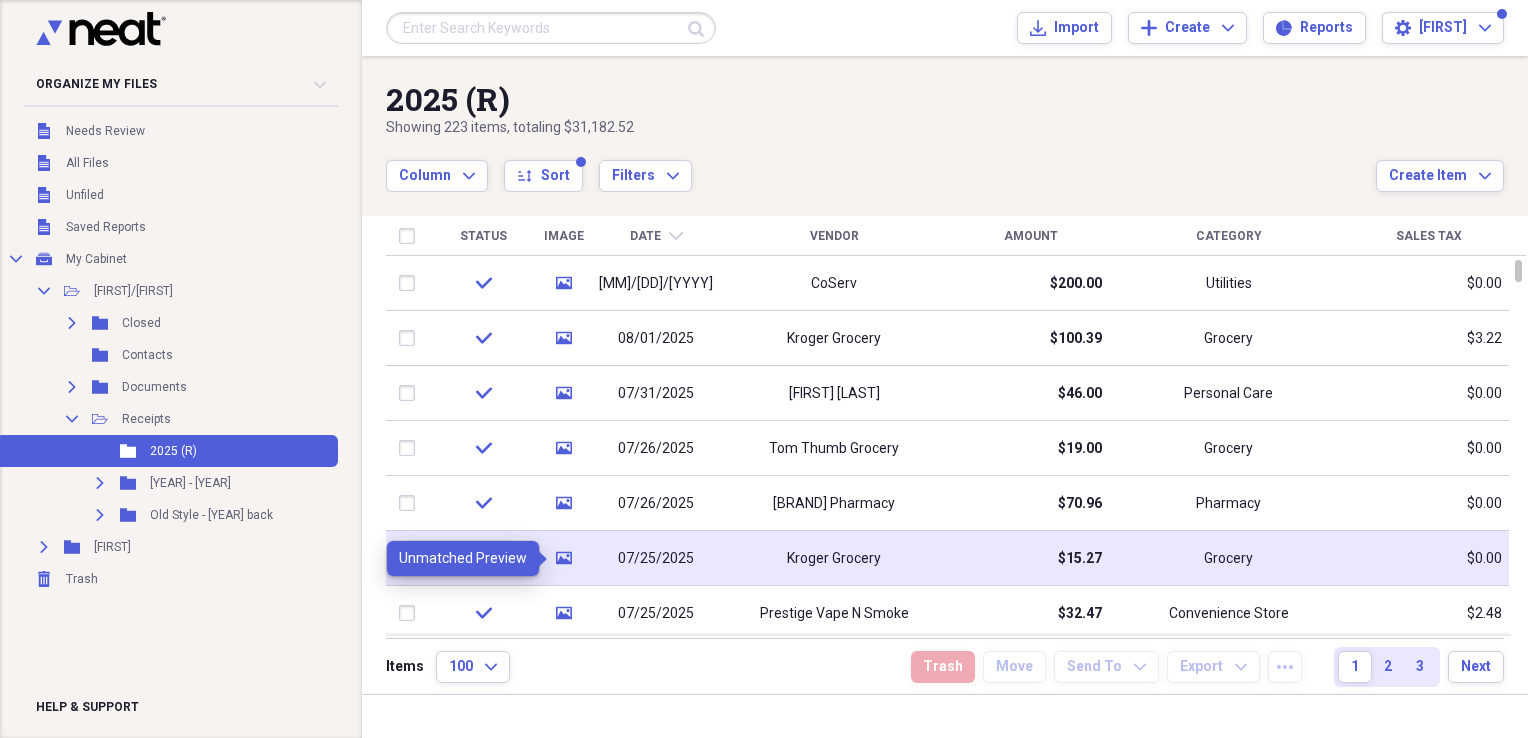 click on "media" 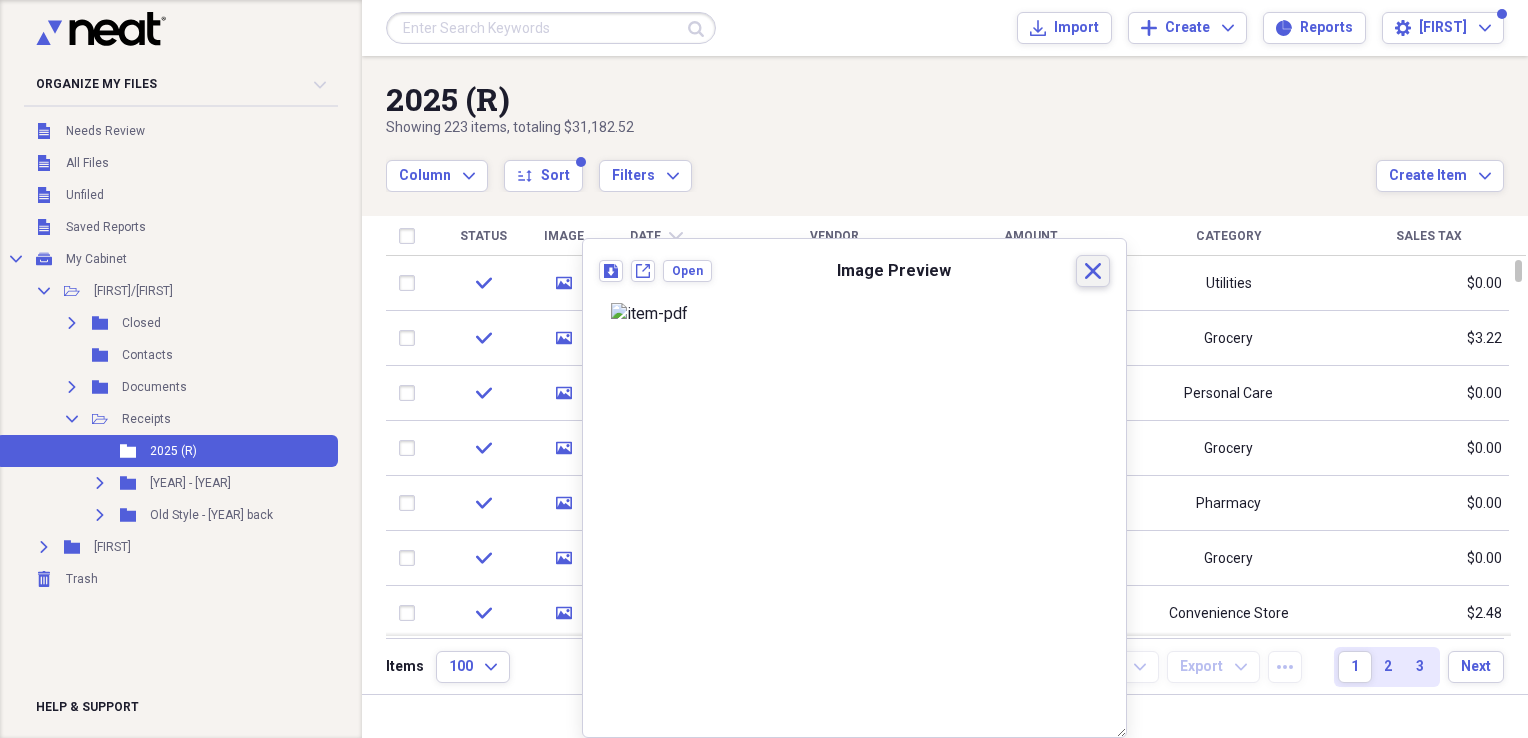 click on "Close" at bounding box center [1093, 271] 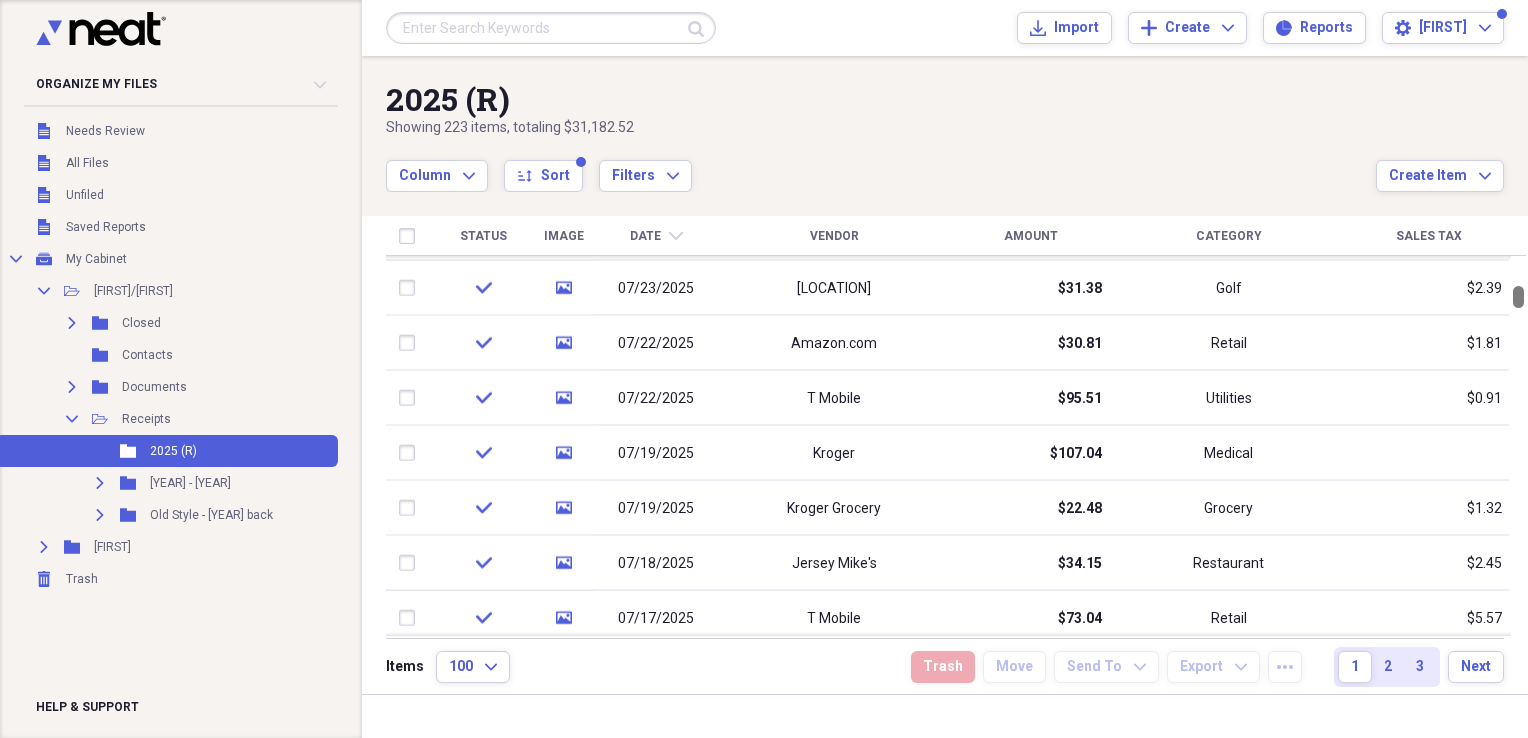 drag, startPoint x: 1519, startPoint y: 267, endPoint x: 1519, endPoint y: 293, distance: 26 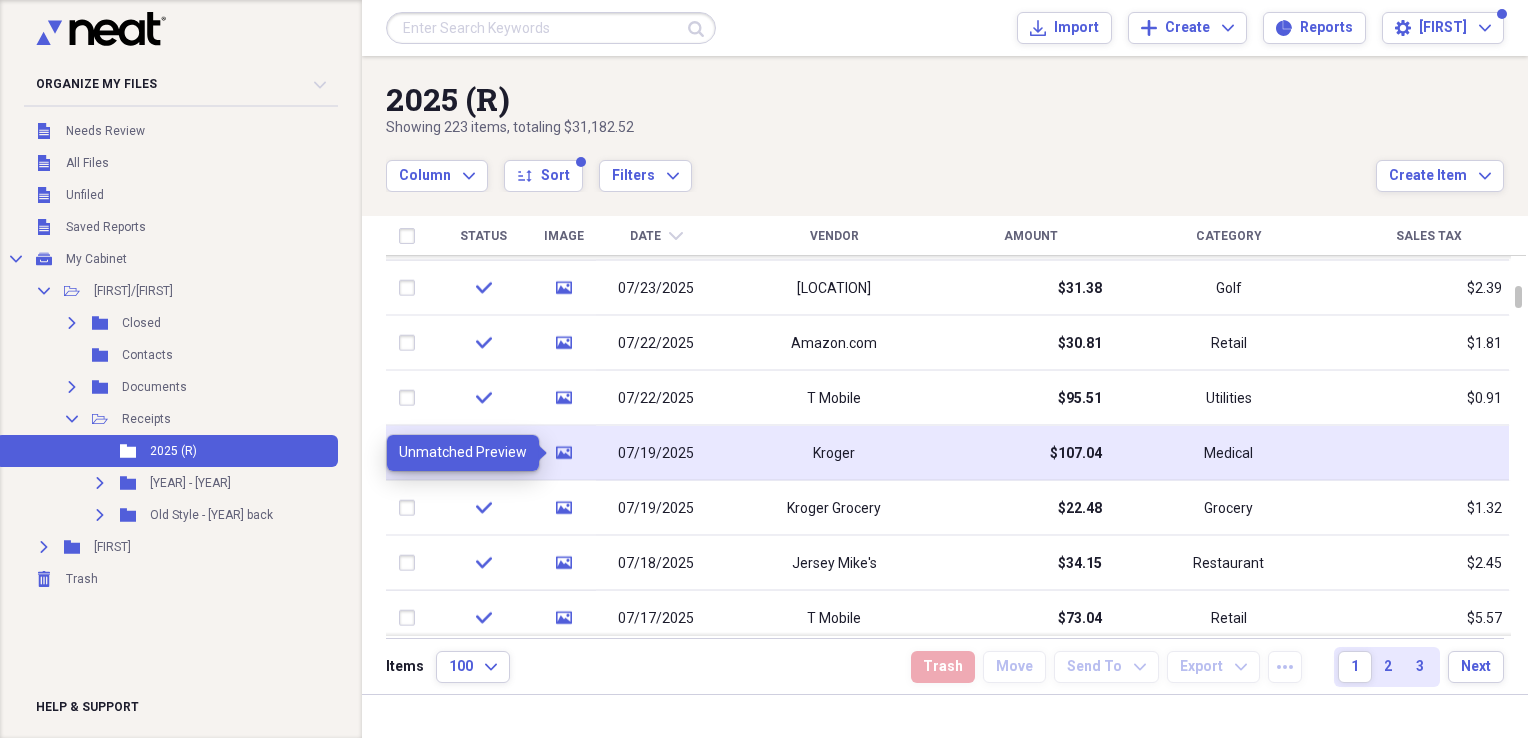 click on "media" 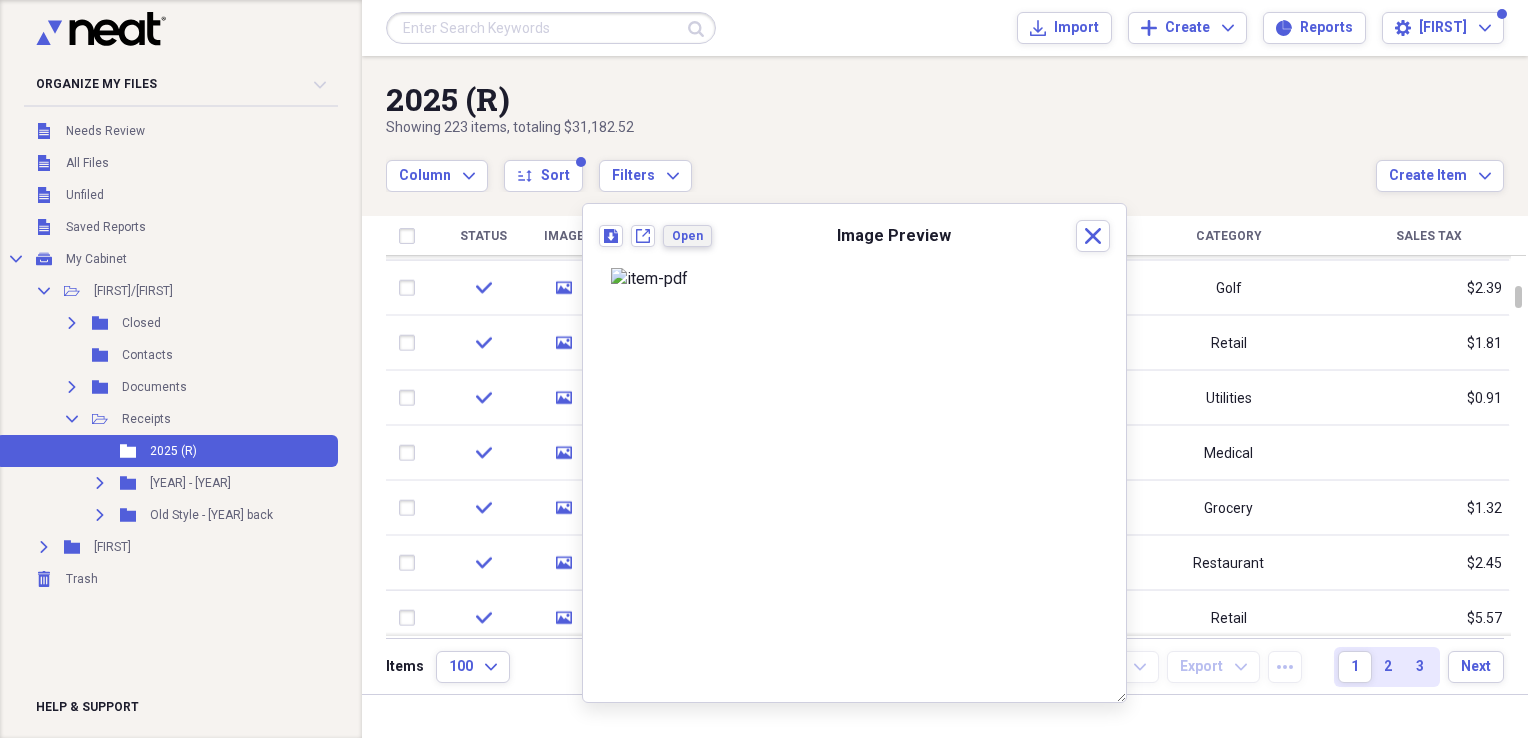 click on "Open" at bounding box center [687, 236] 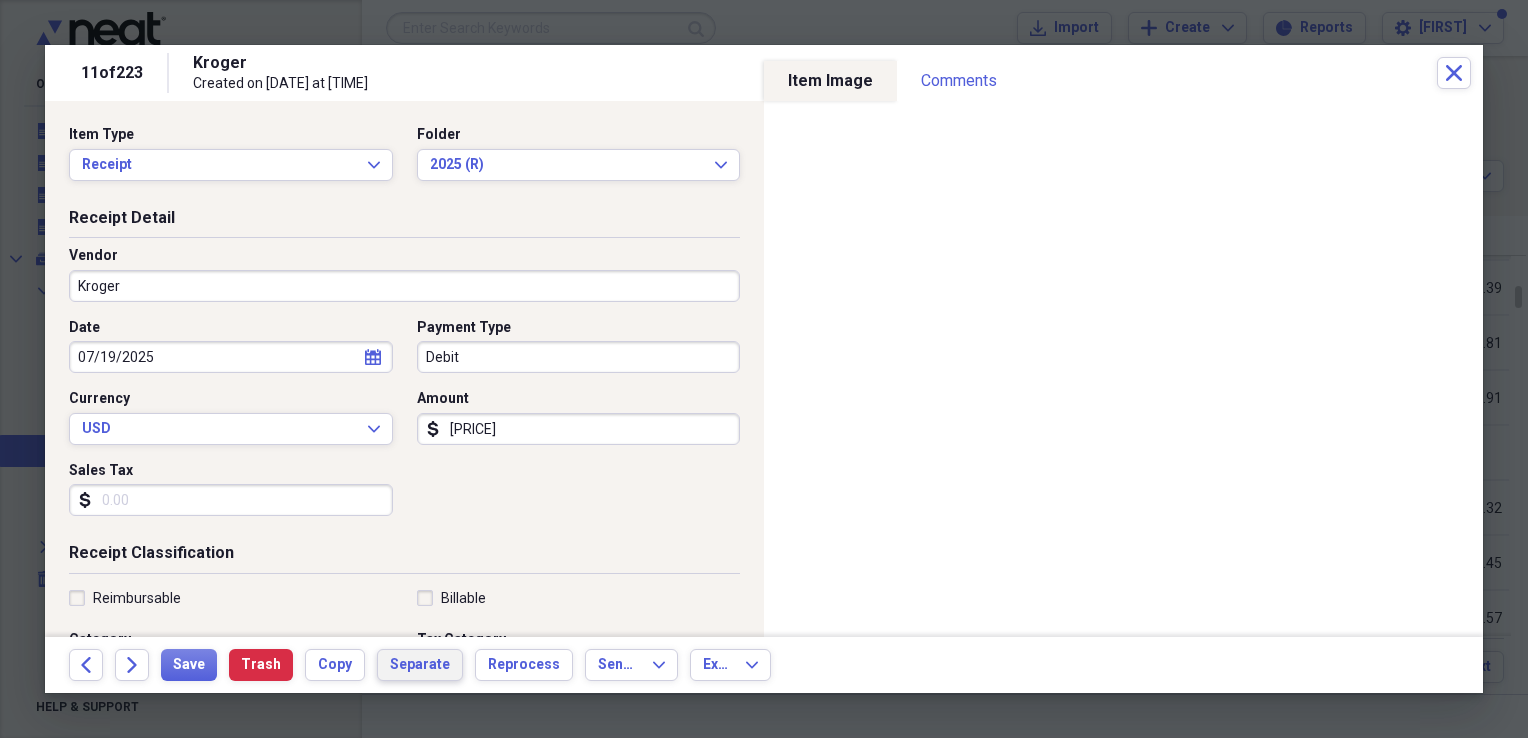 click on "Separate" at bounding box center [420, 665] 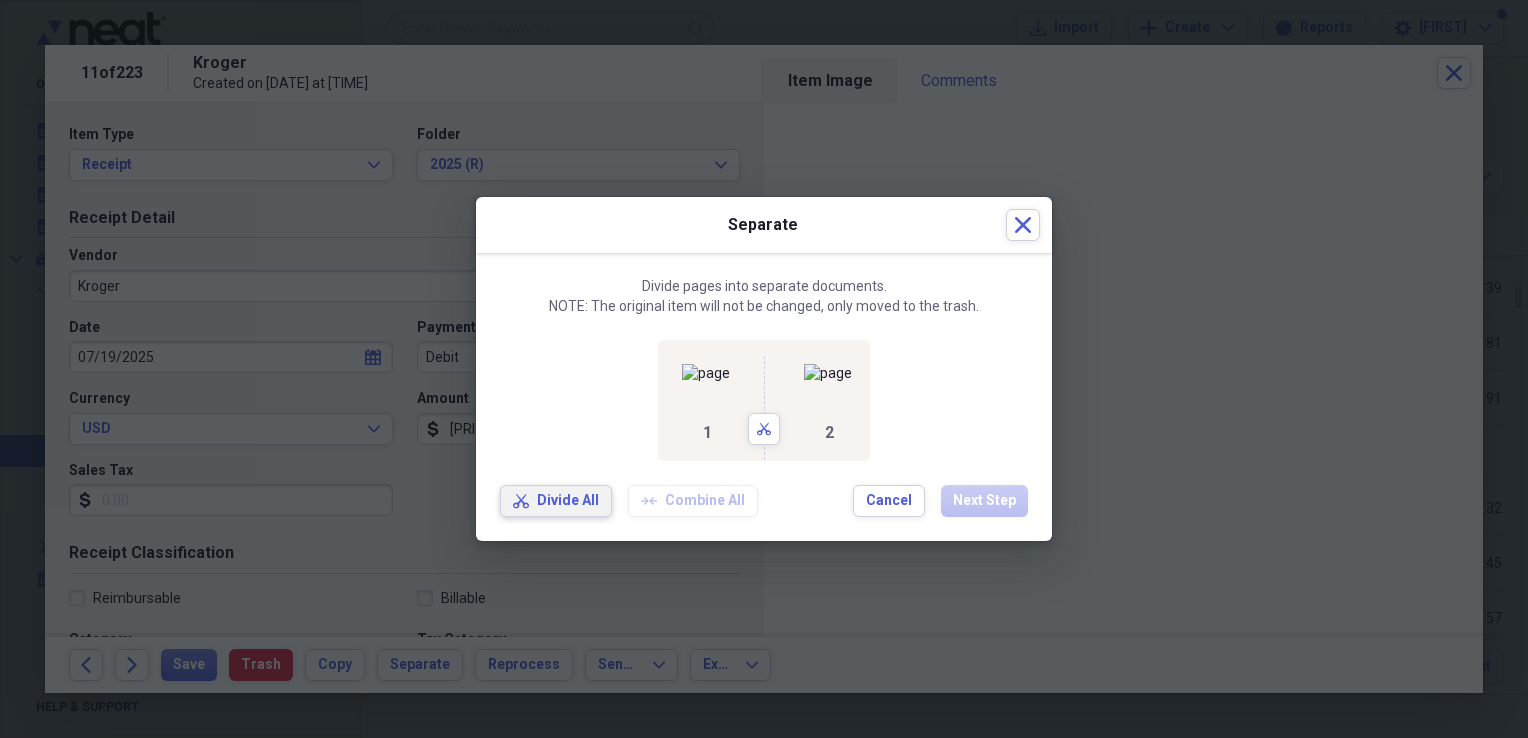 click on "Divide All" at bounding box center (568, 501) 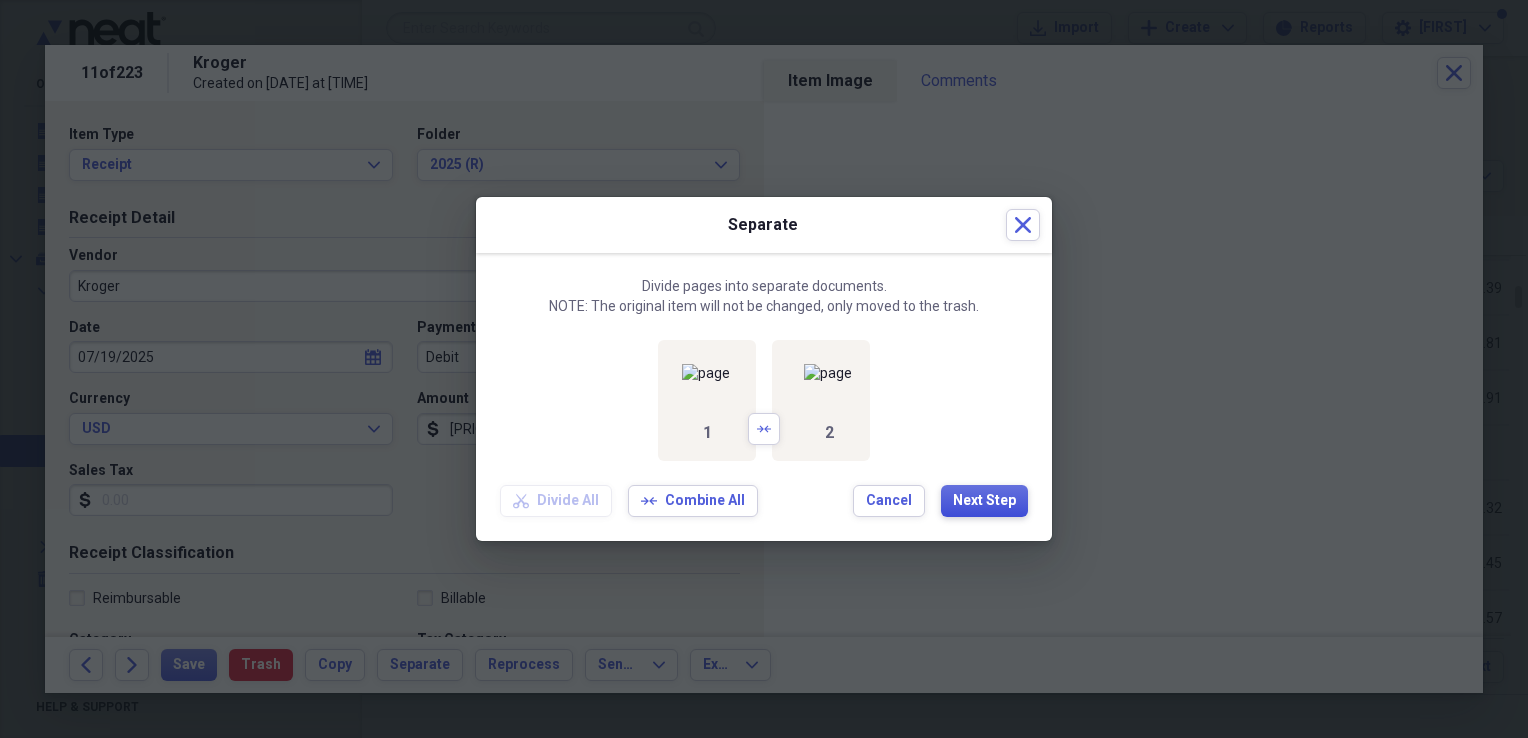 click on "Next Step" at bounding box center [984, 501] 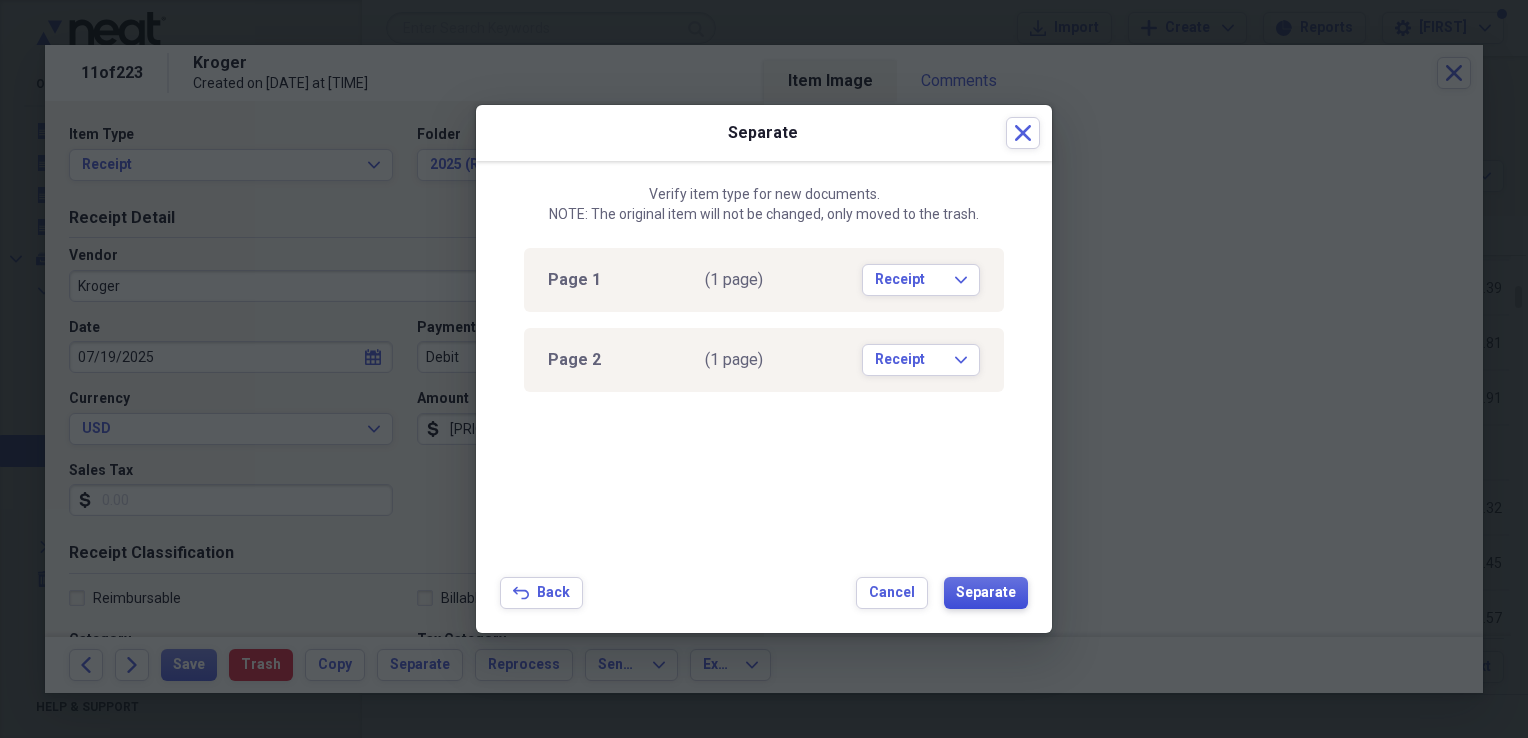 click on "Separate" at bounding box center (986, 593) 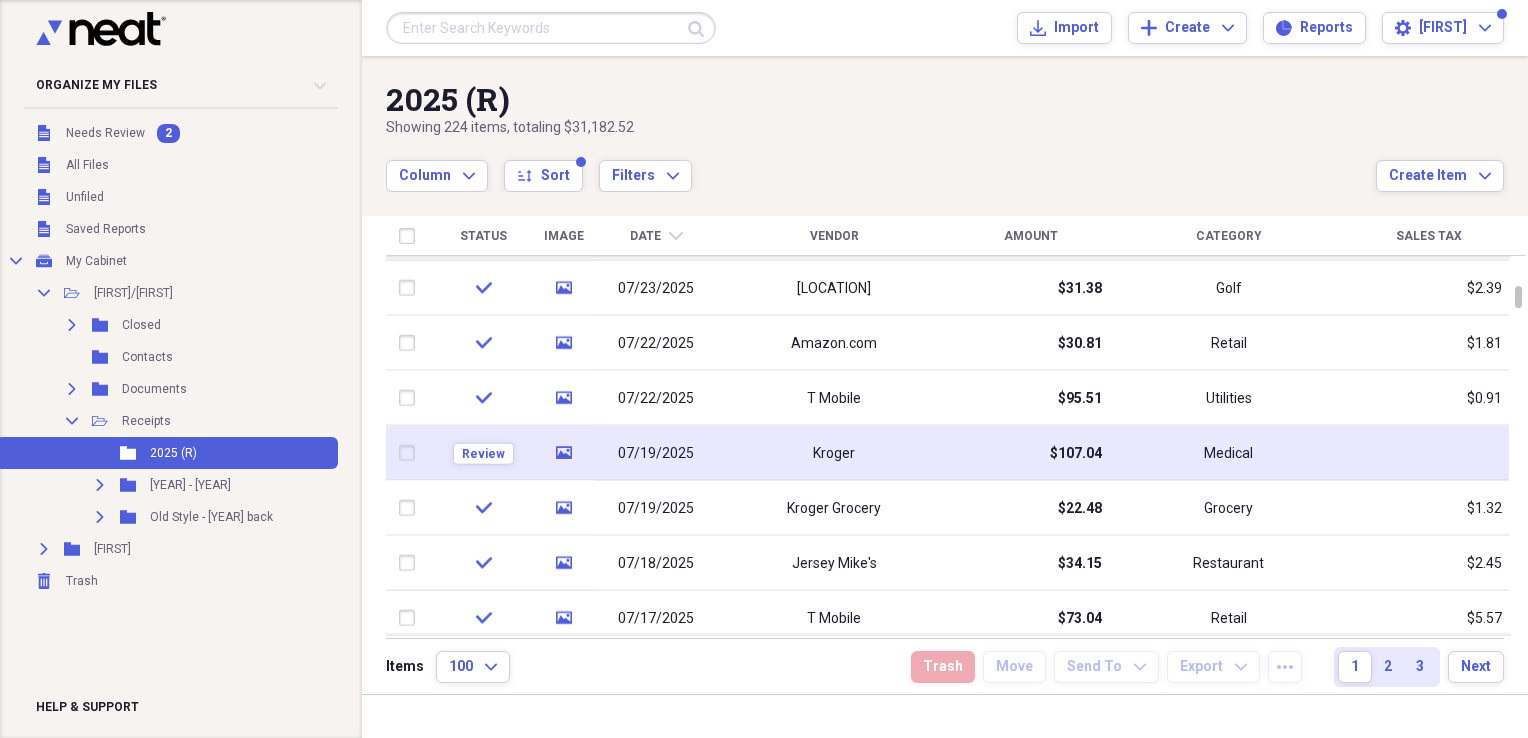 click on "media" 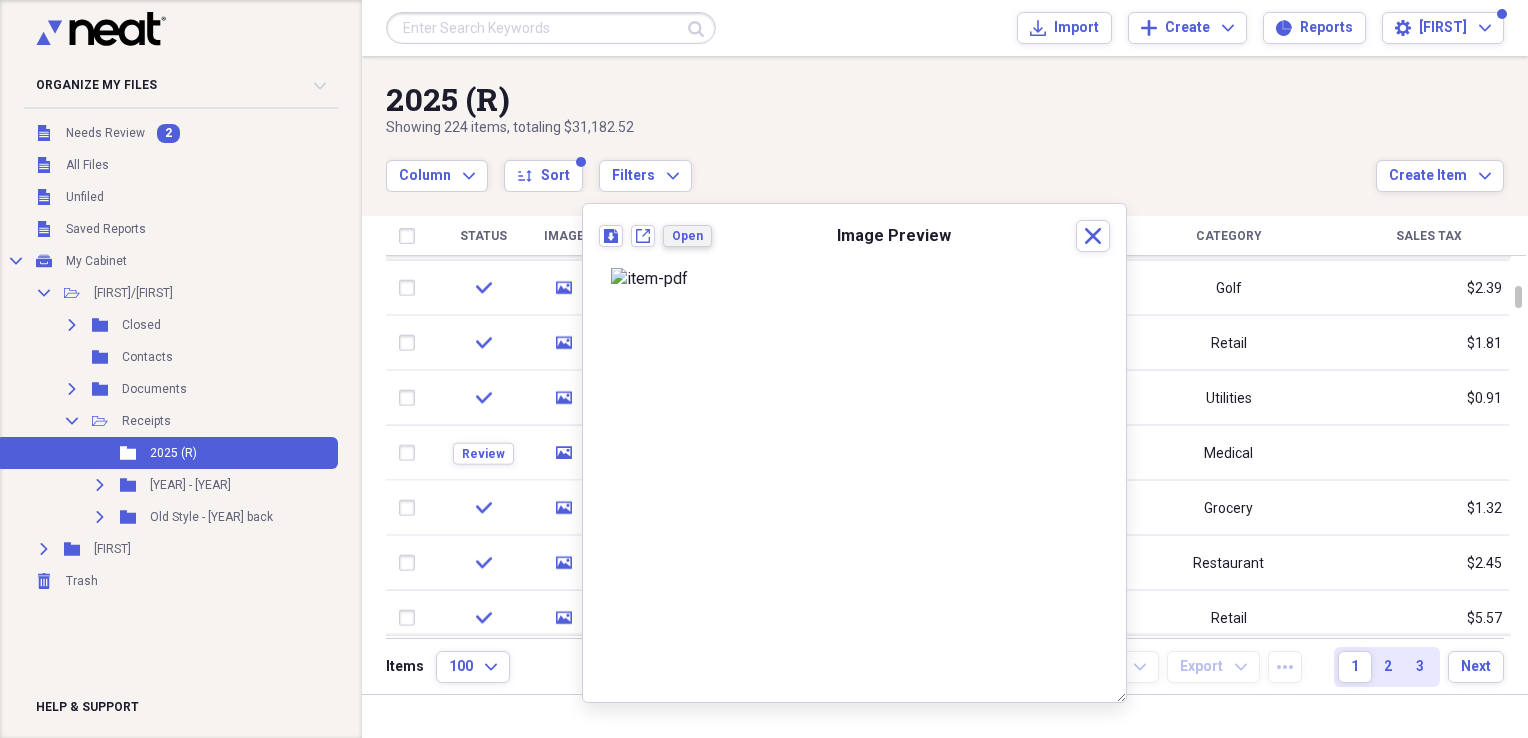 click on "Open" at bounding box center [687, 236] 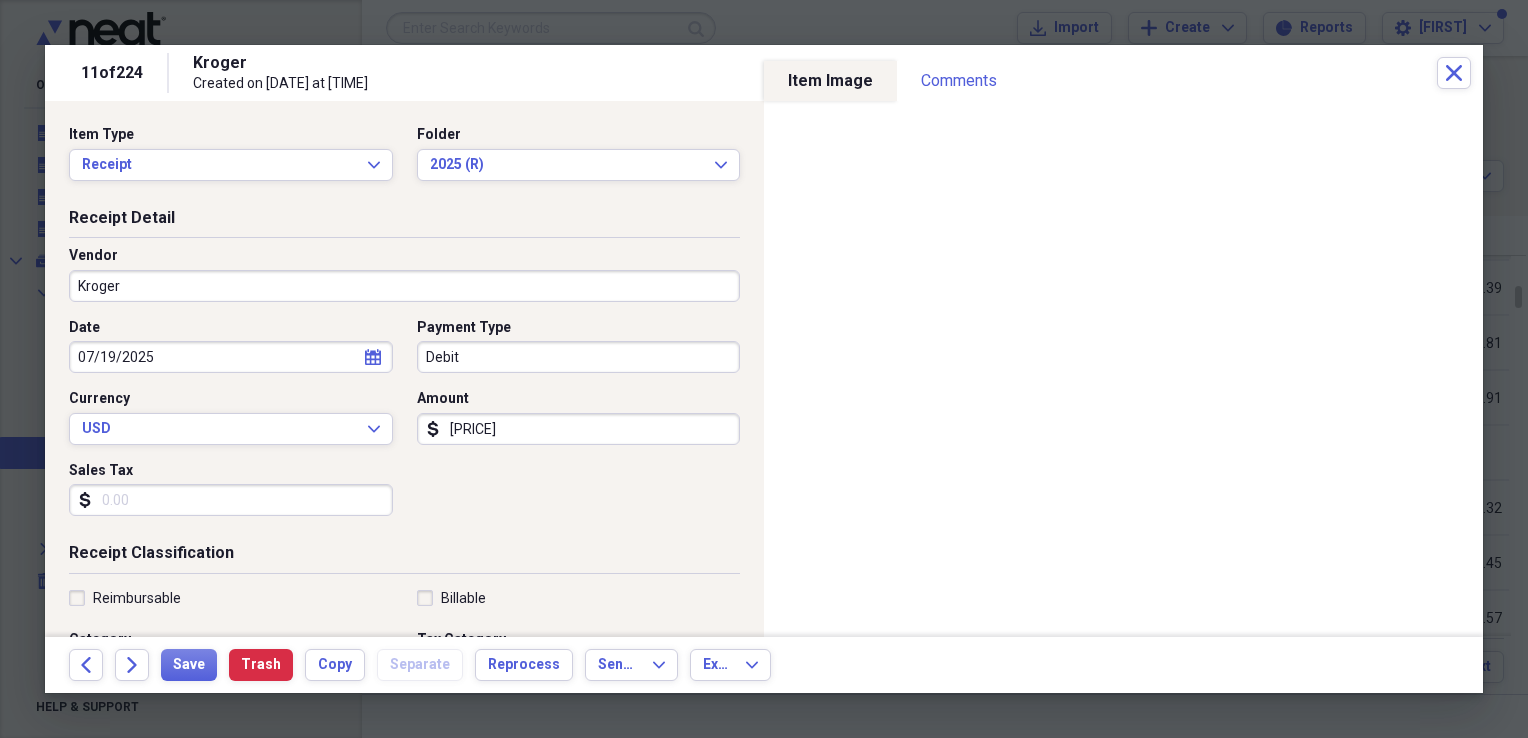 click on "Kroger" at bounding box center [404, 286] 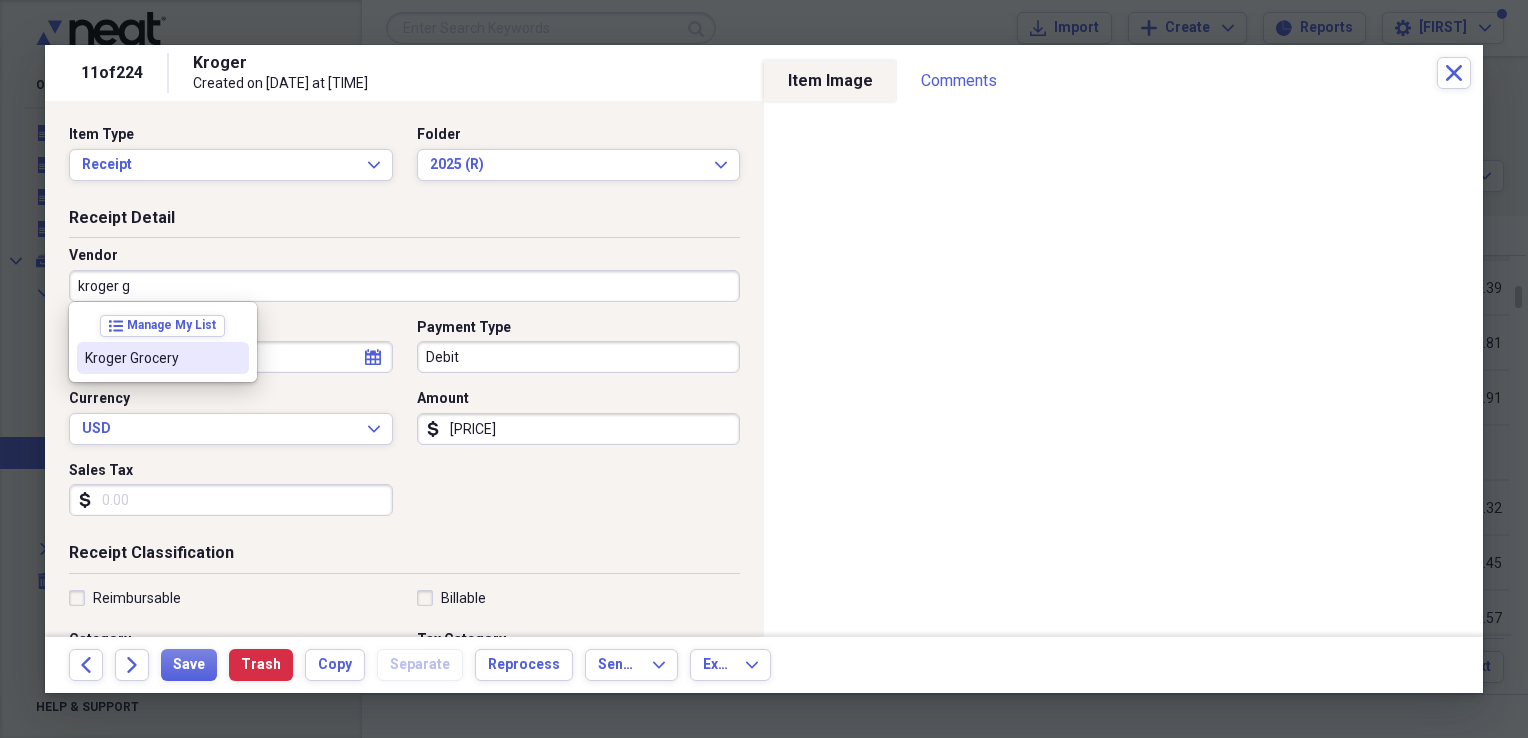 click on "Kroger Grocery" at bounding box center [151, 358] 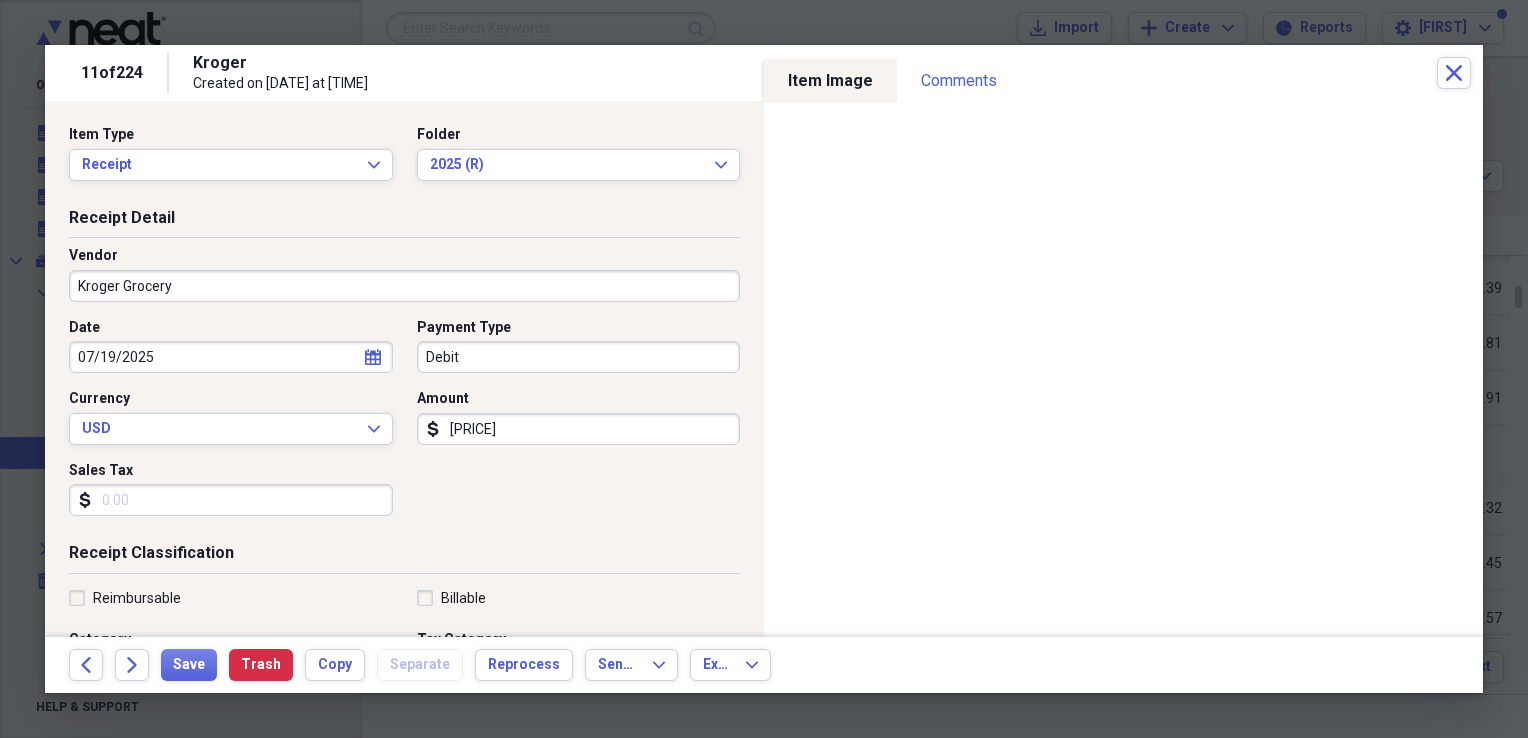type on "Grocery" 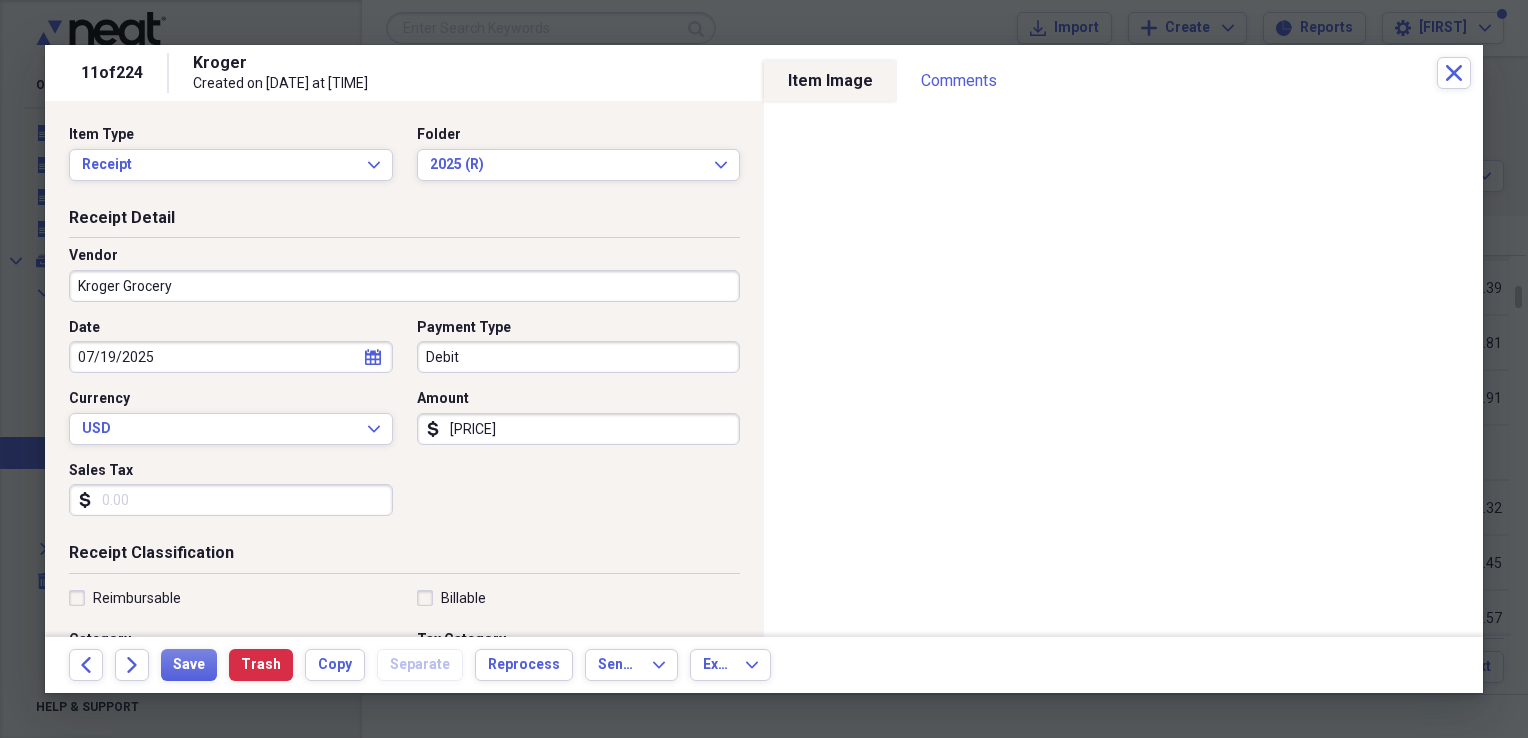 click on "Sales Tax" at bounding box center [231, 500] 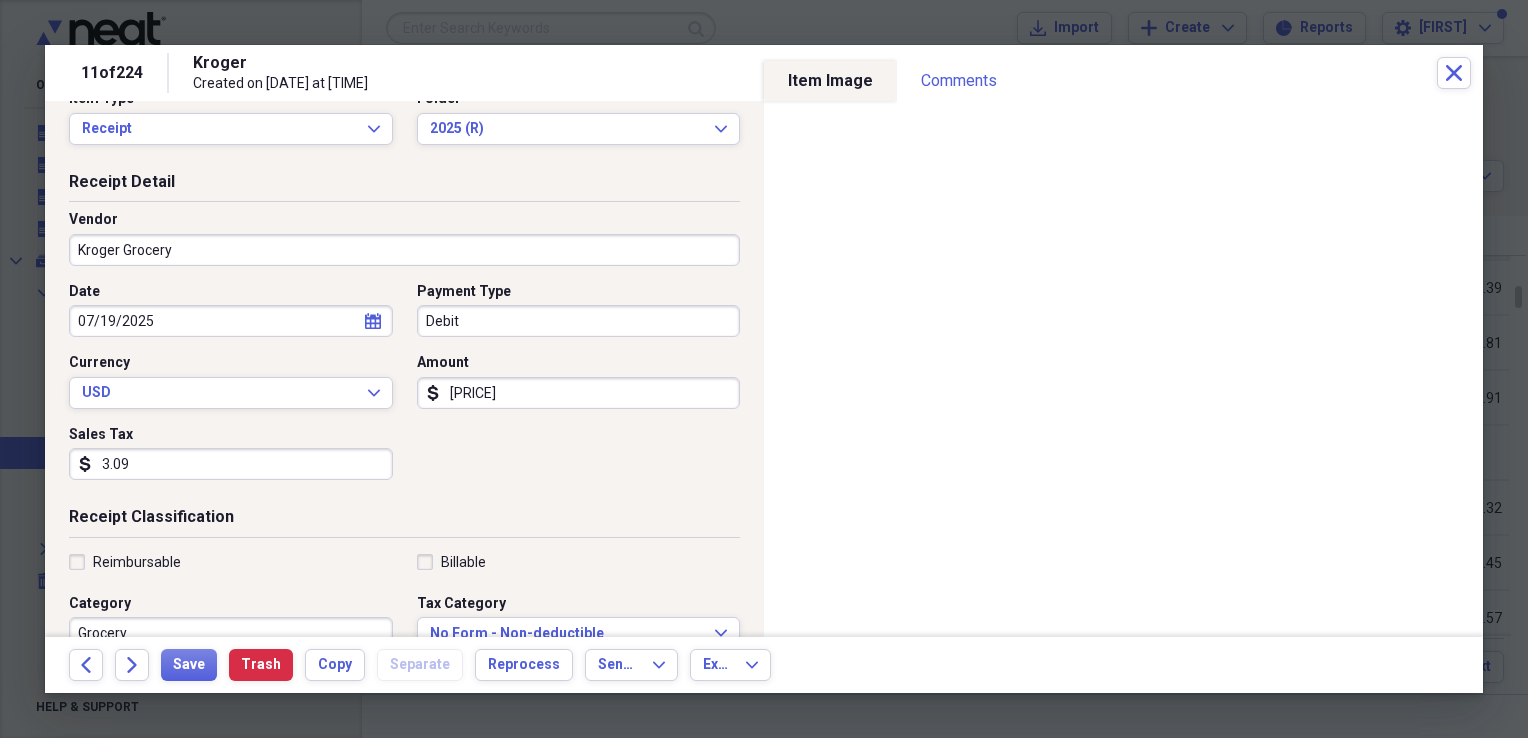 scroll, scrollTop: 102, scrollLeft: 0, axis: vertical 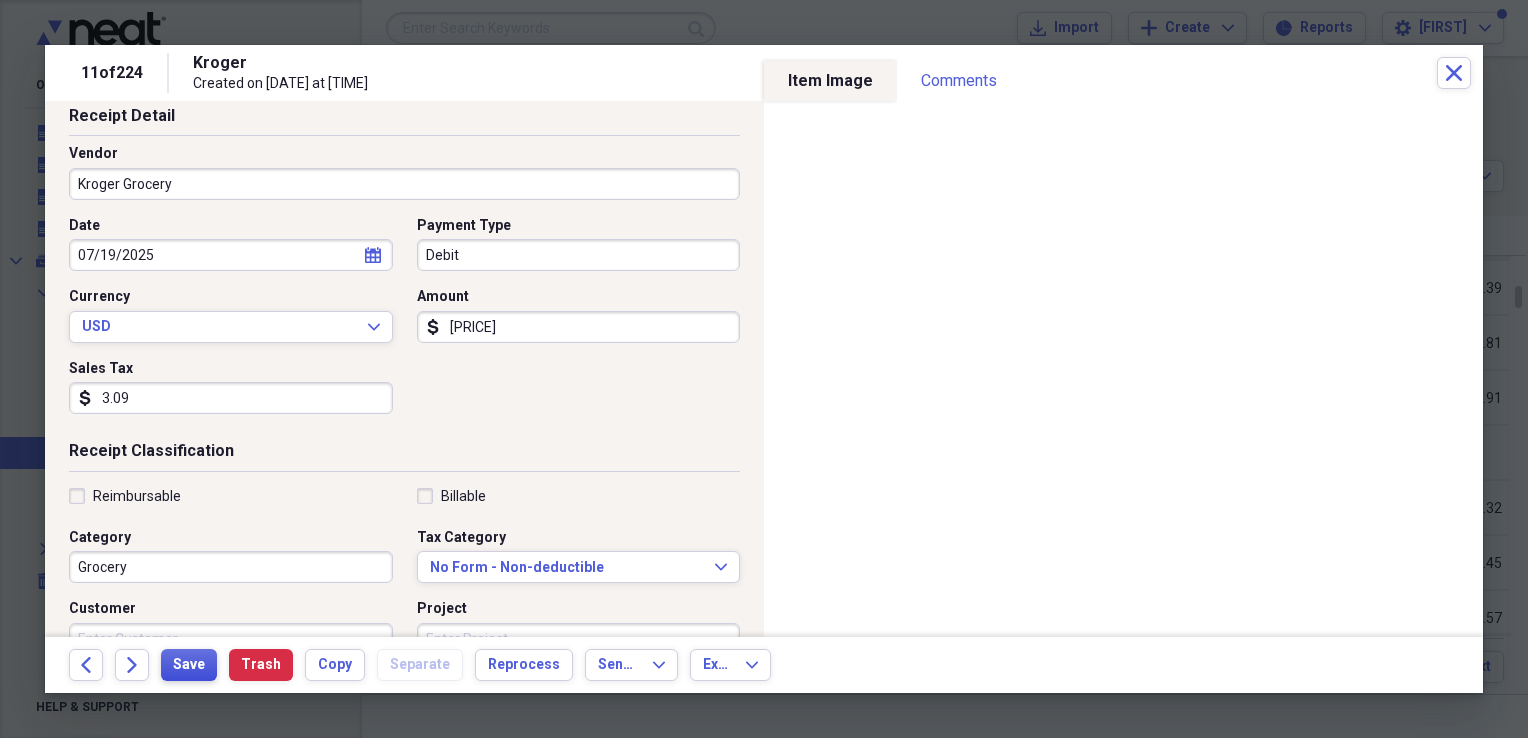 type on "3.09" 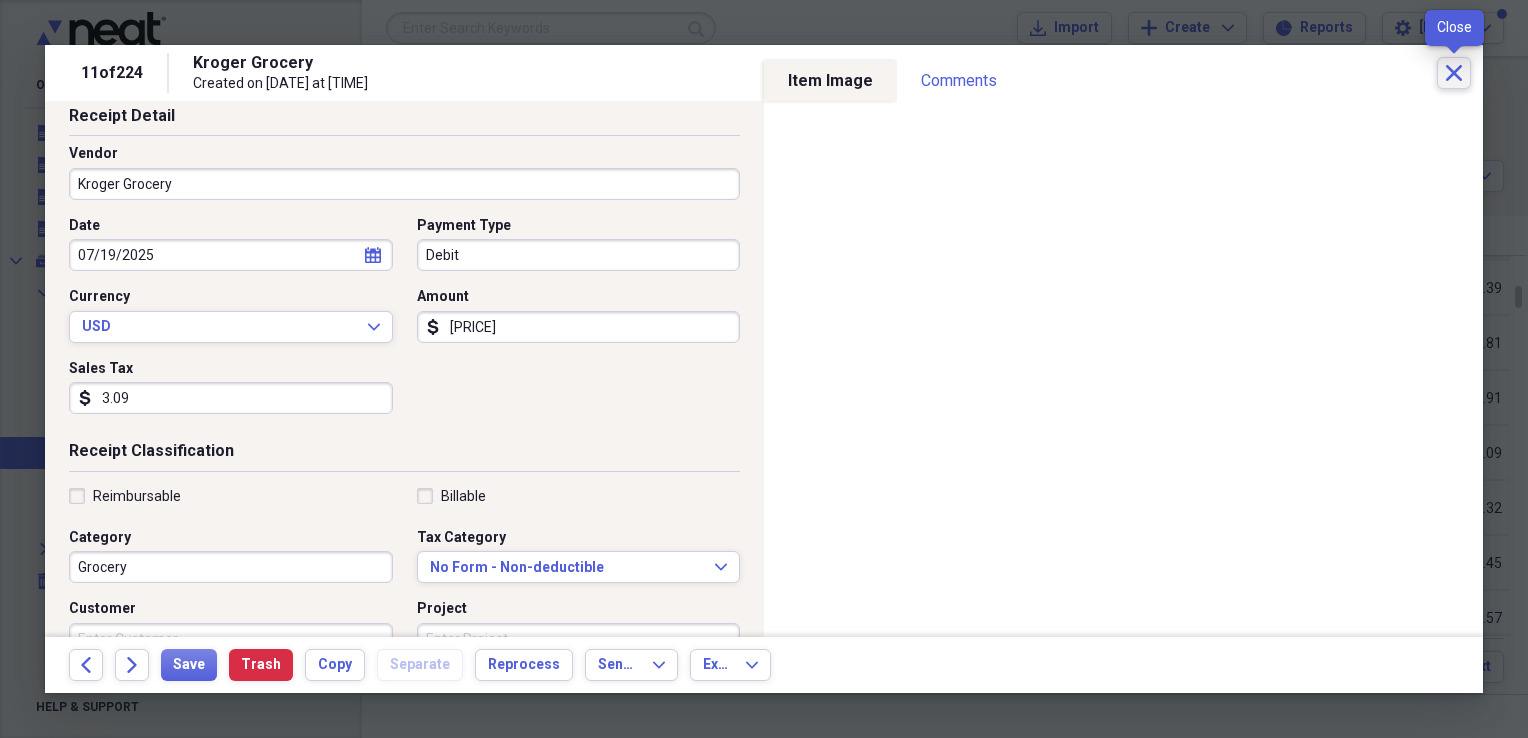 click on "Close" 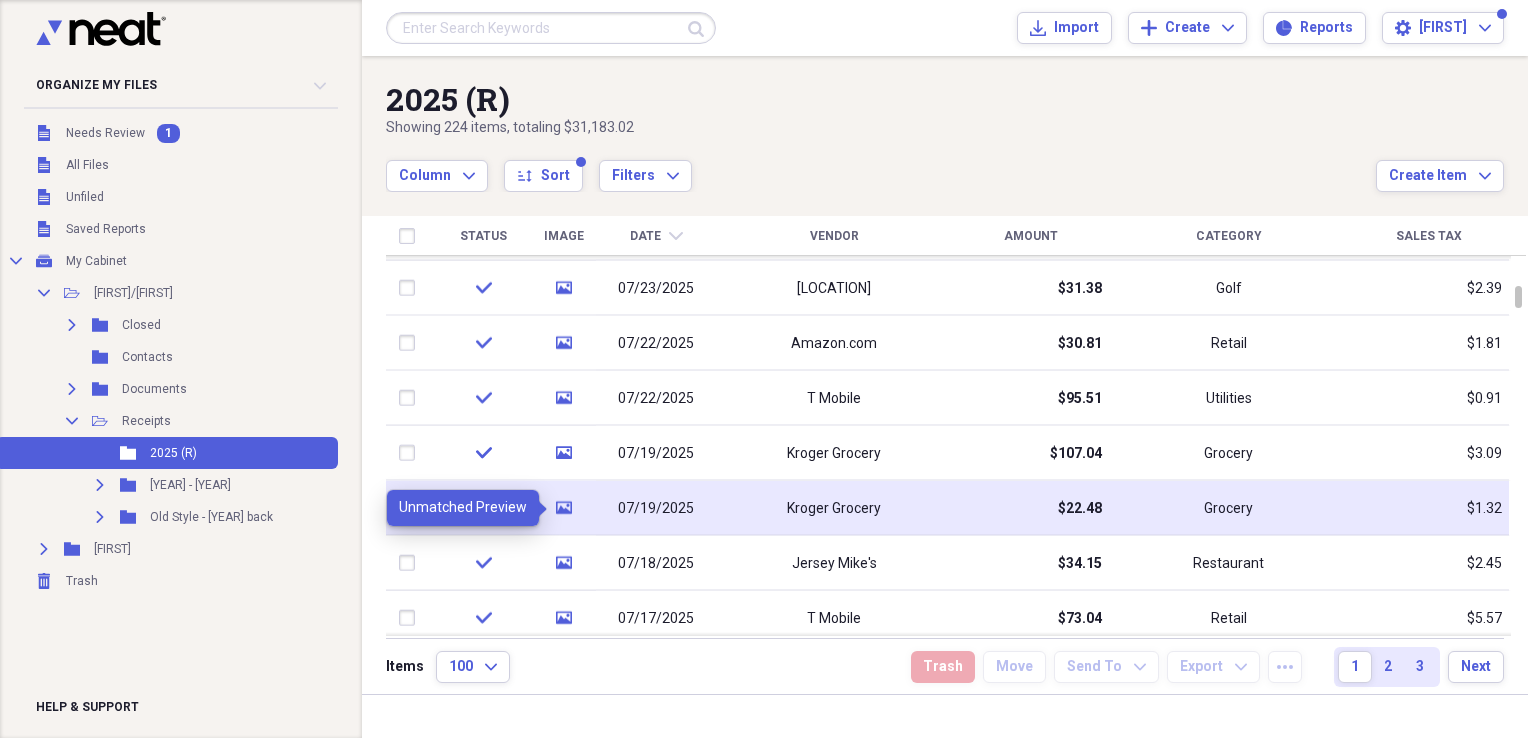 click on "media" 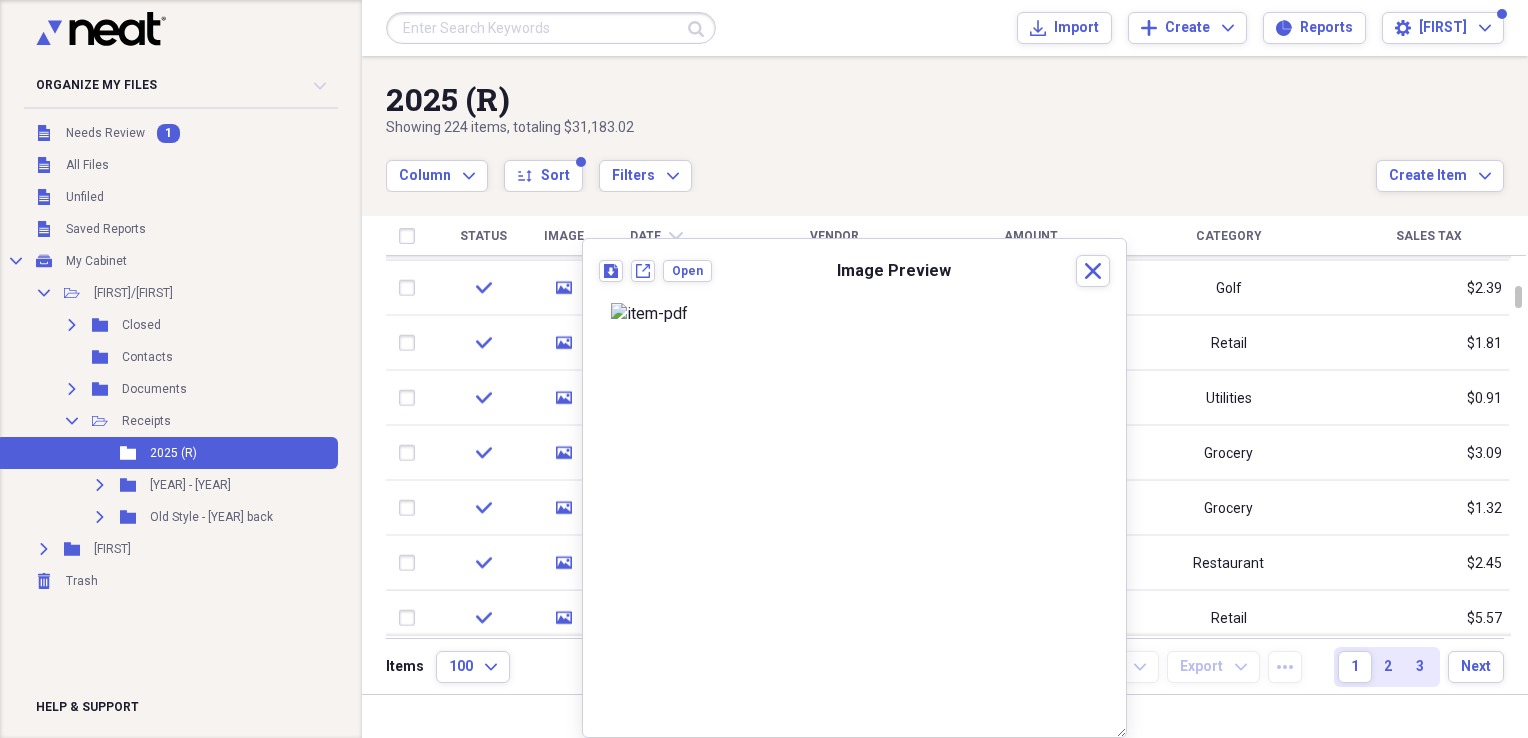 scroll, scrollTop: 262, scrollLeft: 0, axis: vertical 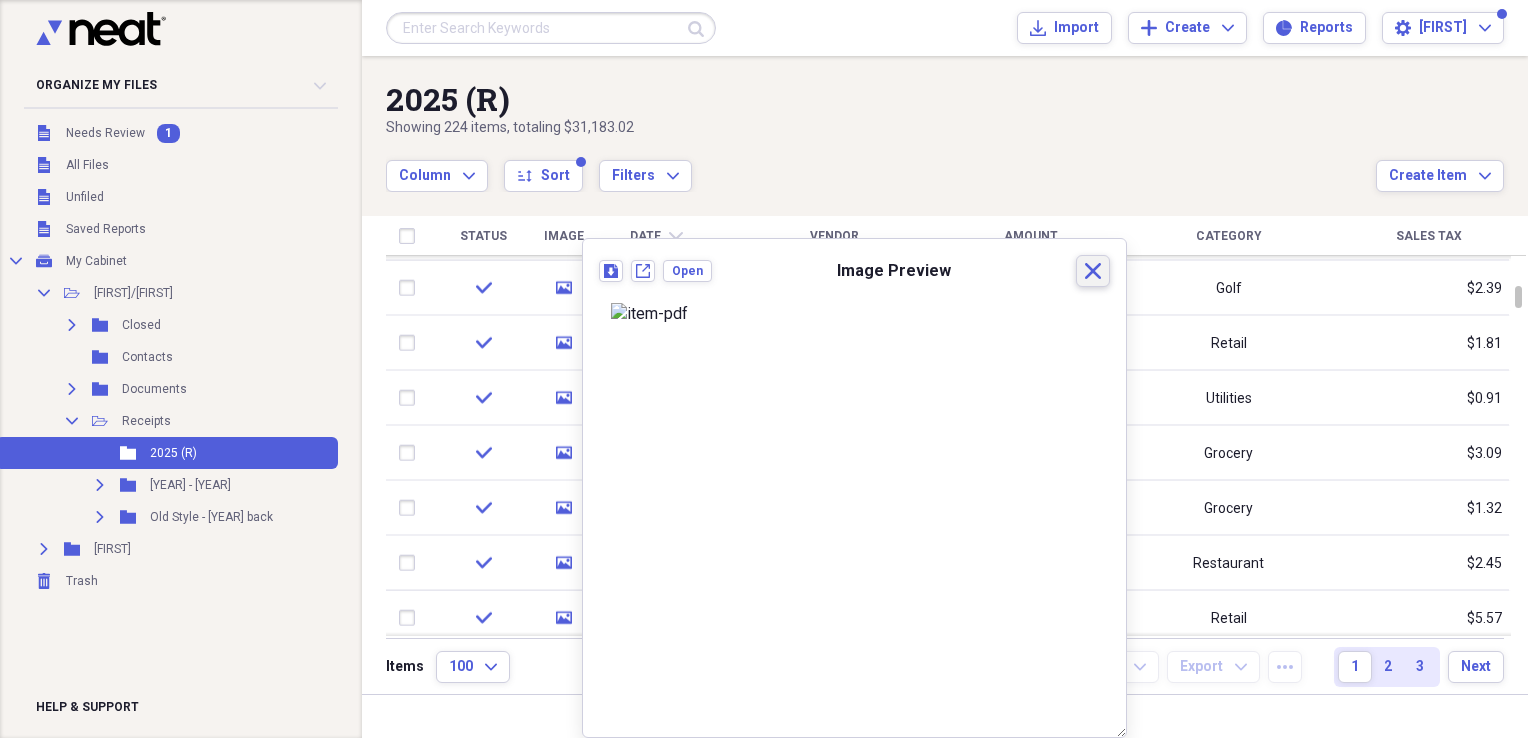 click 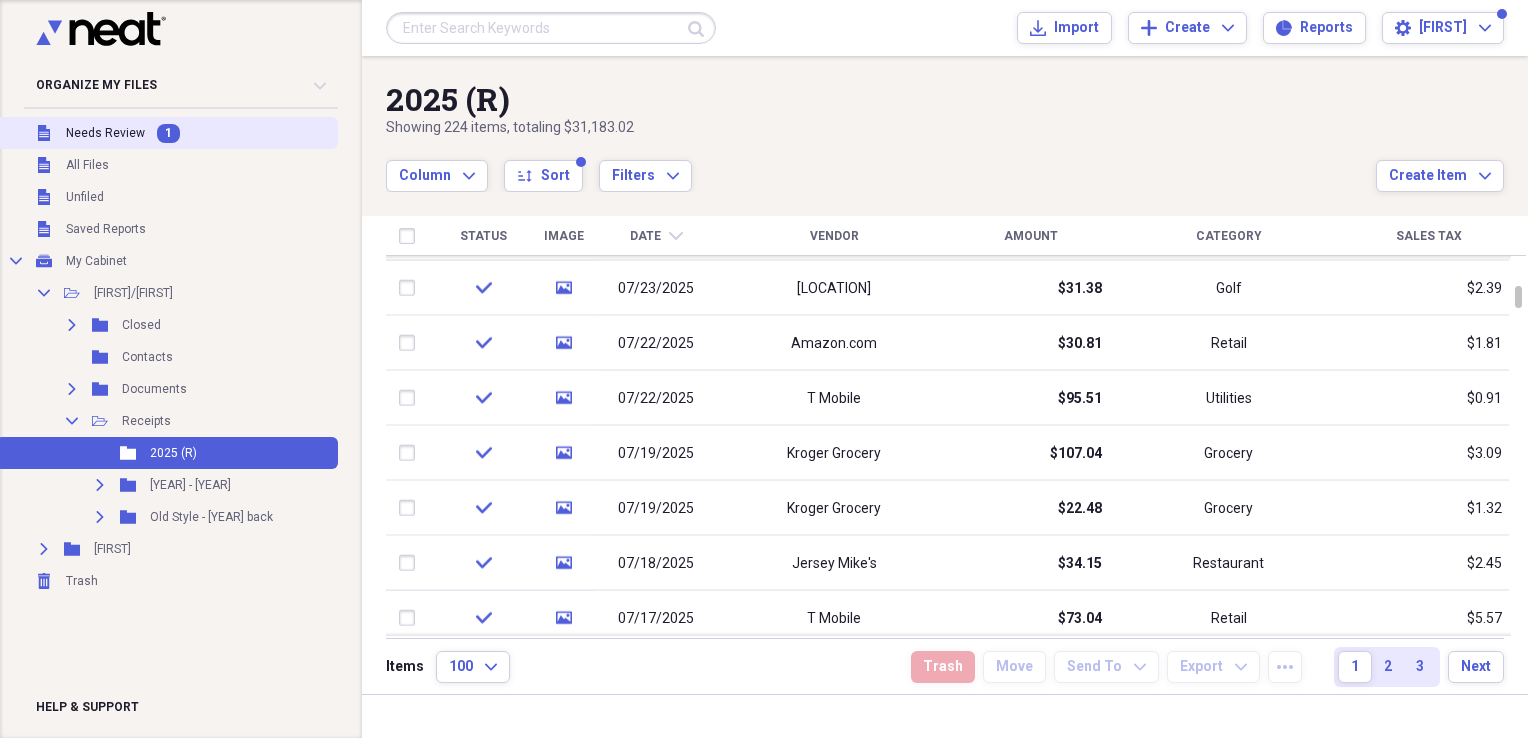 click on "Needs Review" at bounding box center [105, 133] 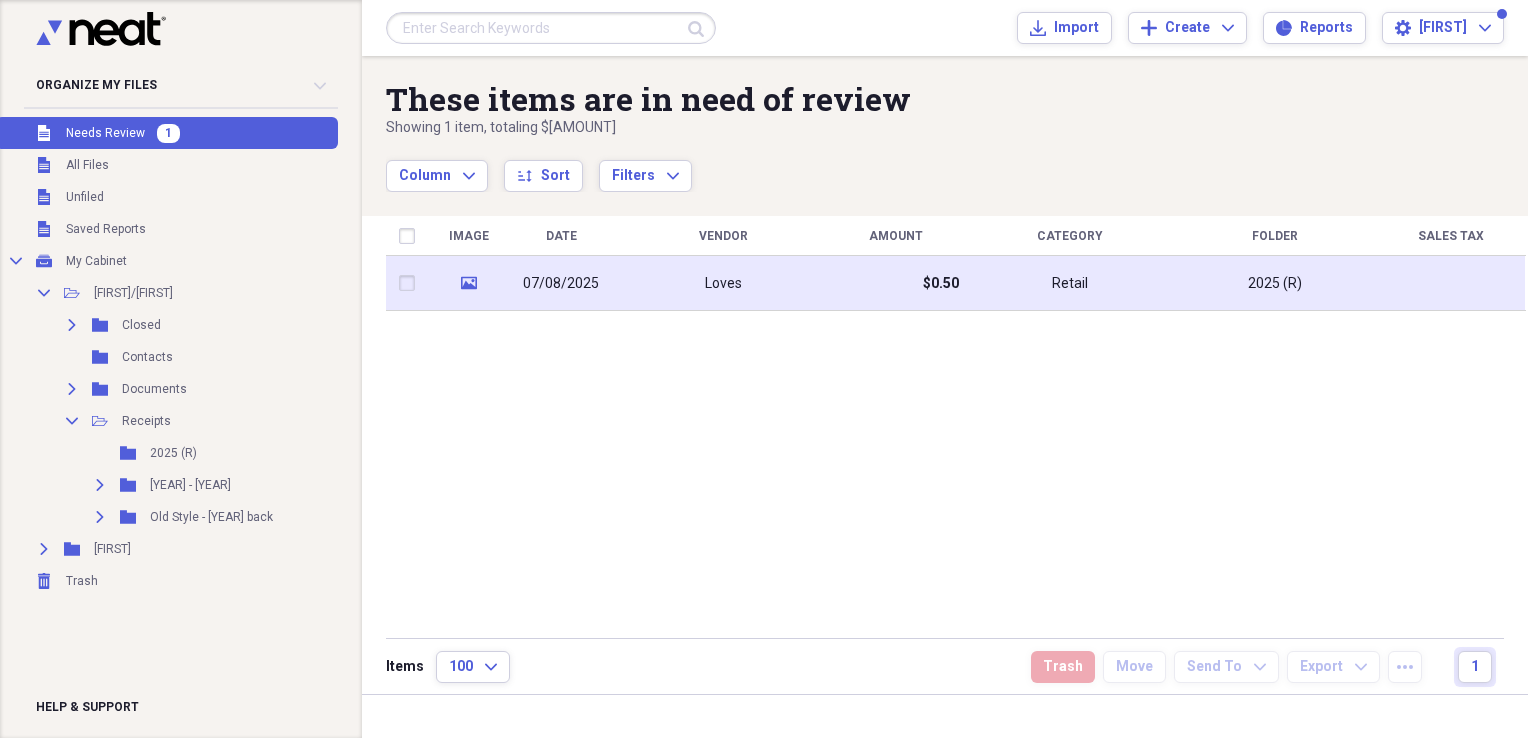click 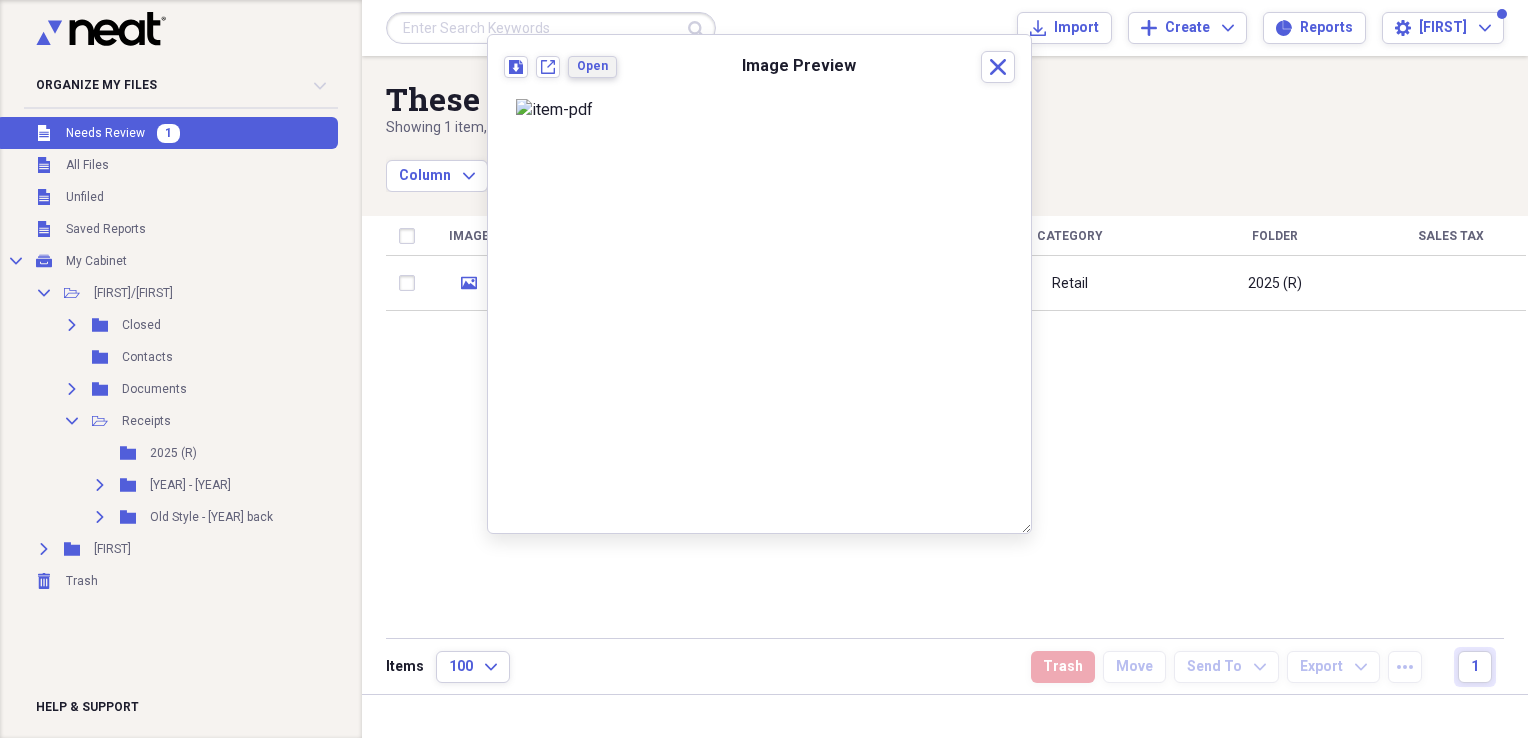 click on "Open" at bounding box center (592, 66) 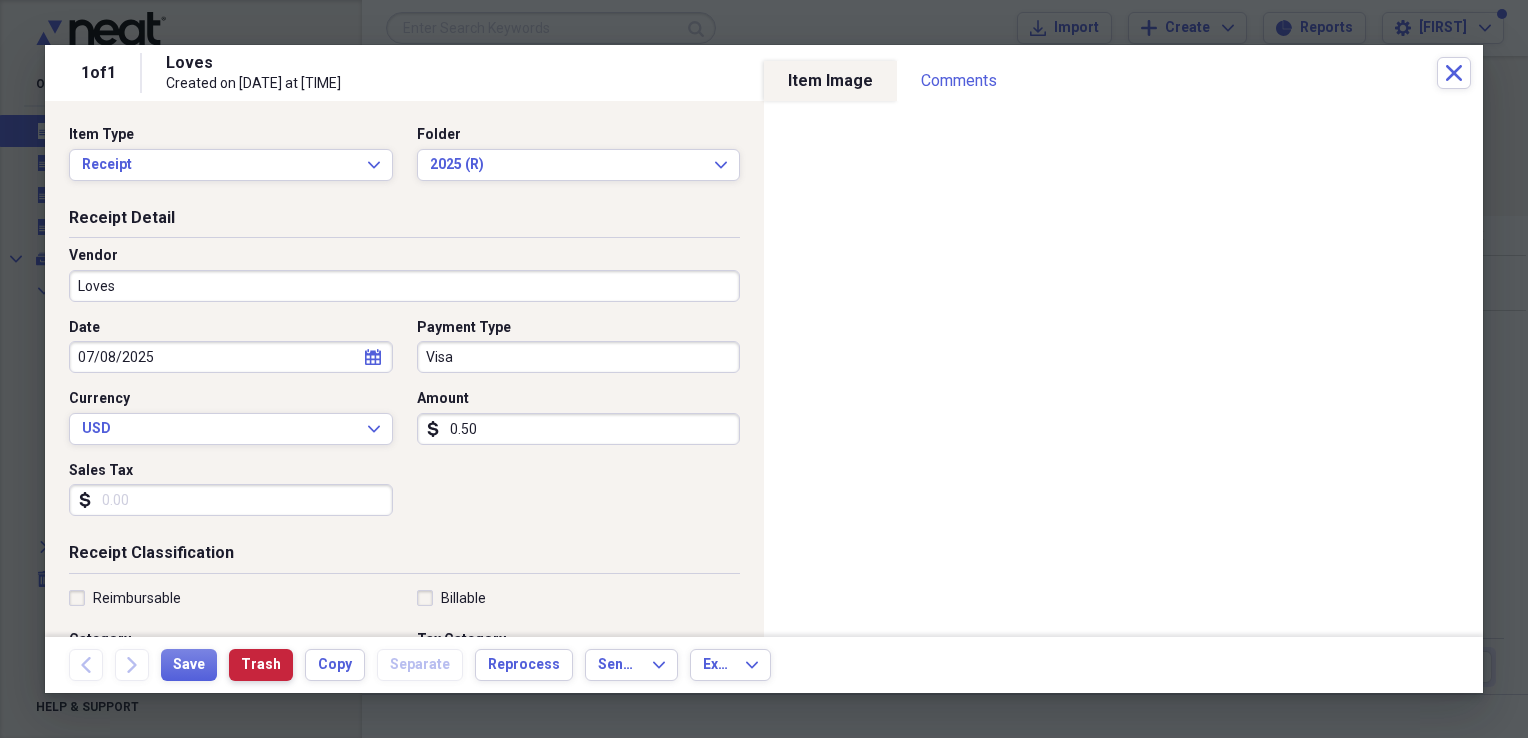 click on "Trash" at bounding box center (261, 665) 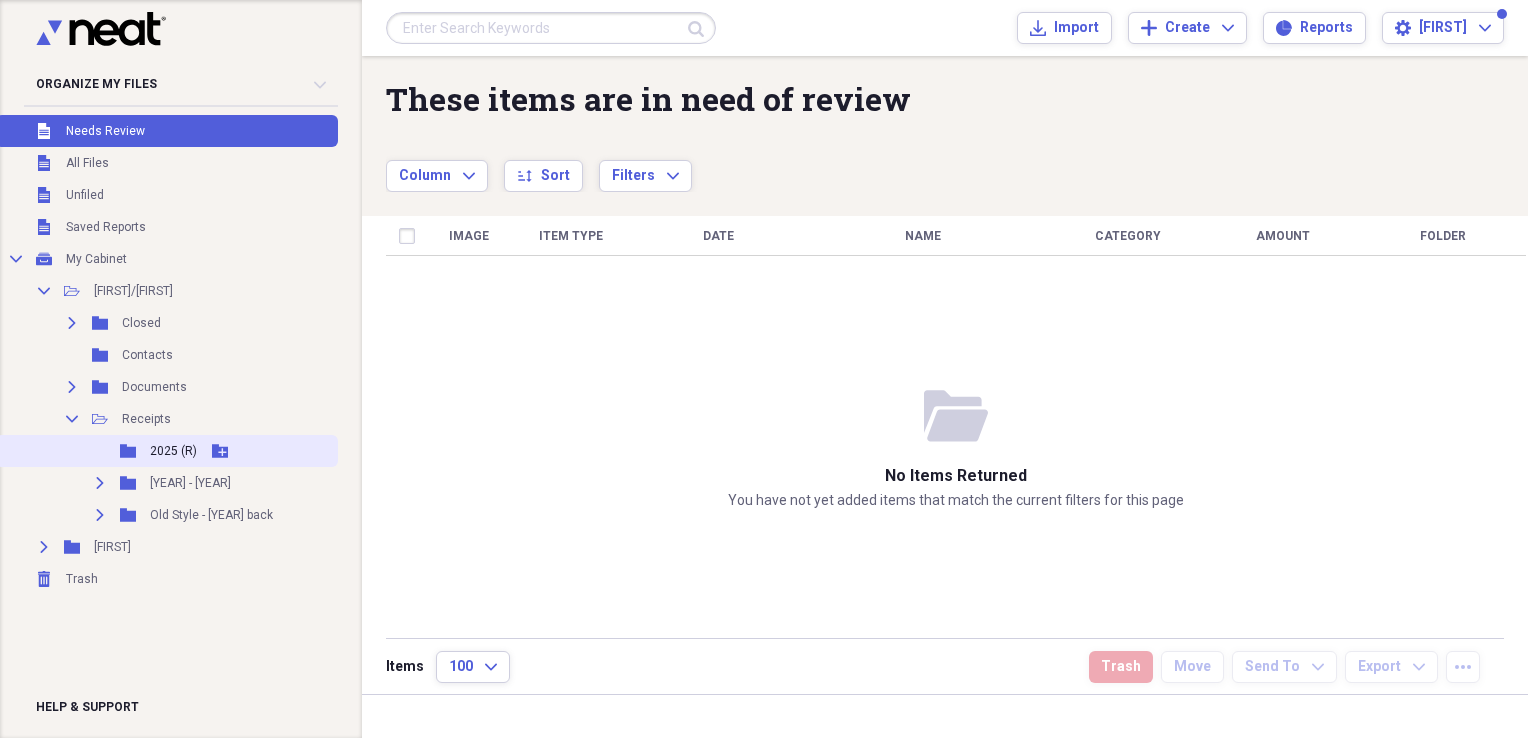click on "2025 (R)" at bounding box center [173, 451] 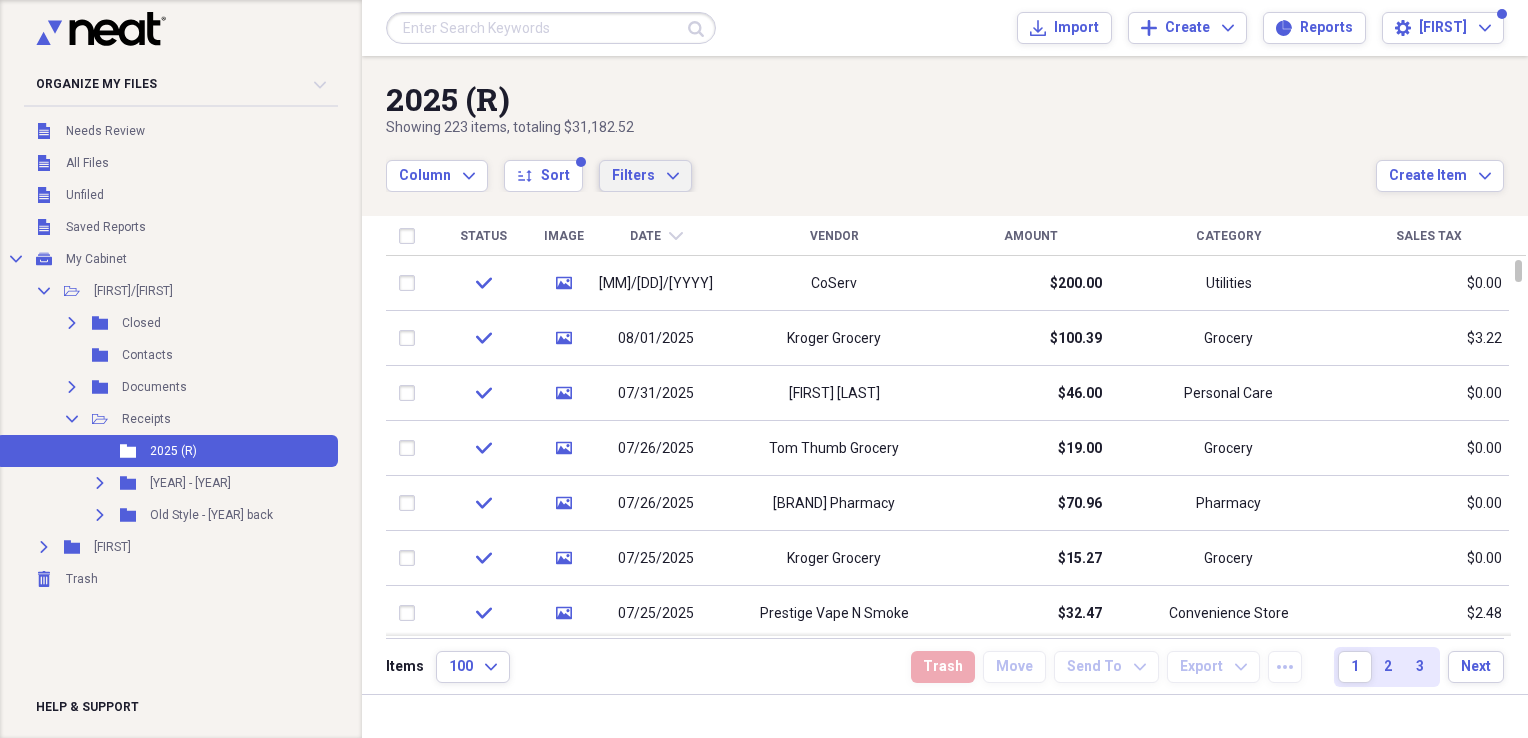click on "Expand" 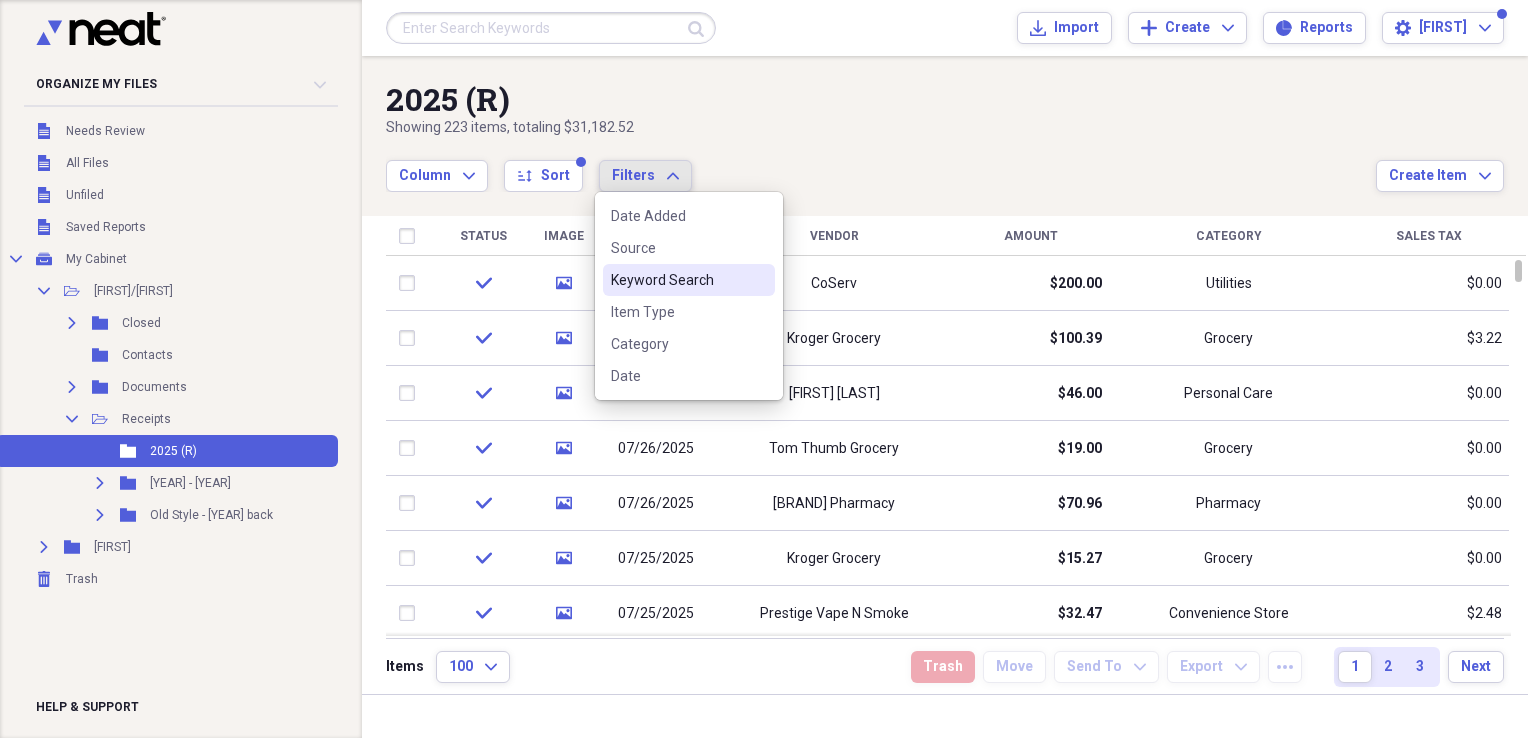 click on "Keyword Search" at bounding box center (677, 280) 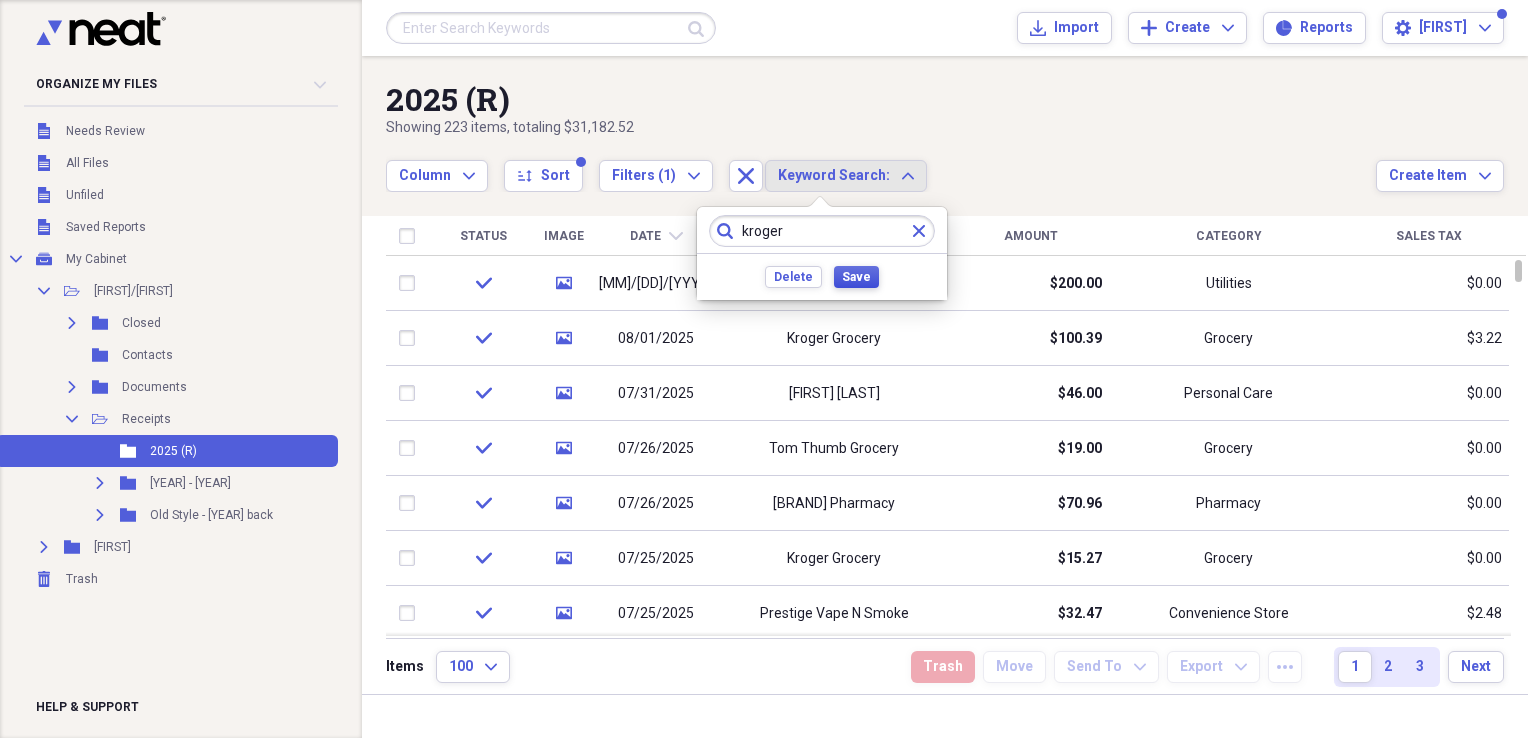 type on "kroger" 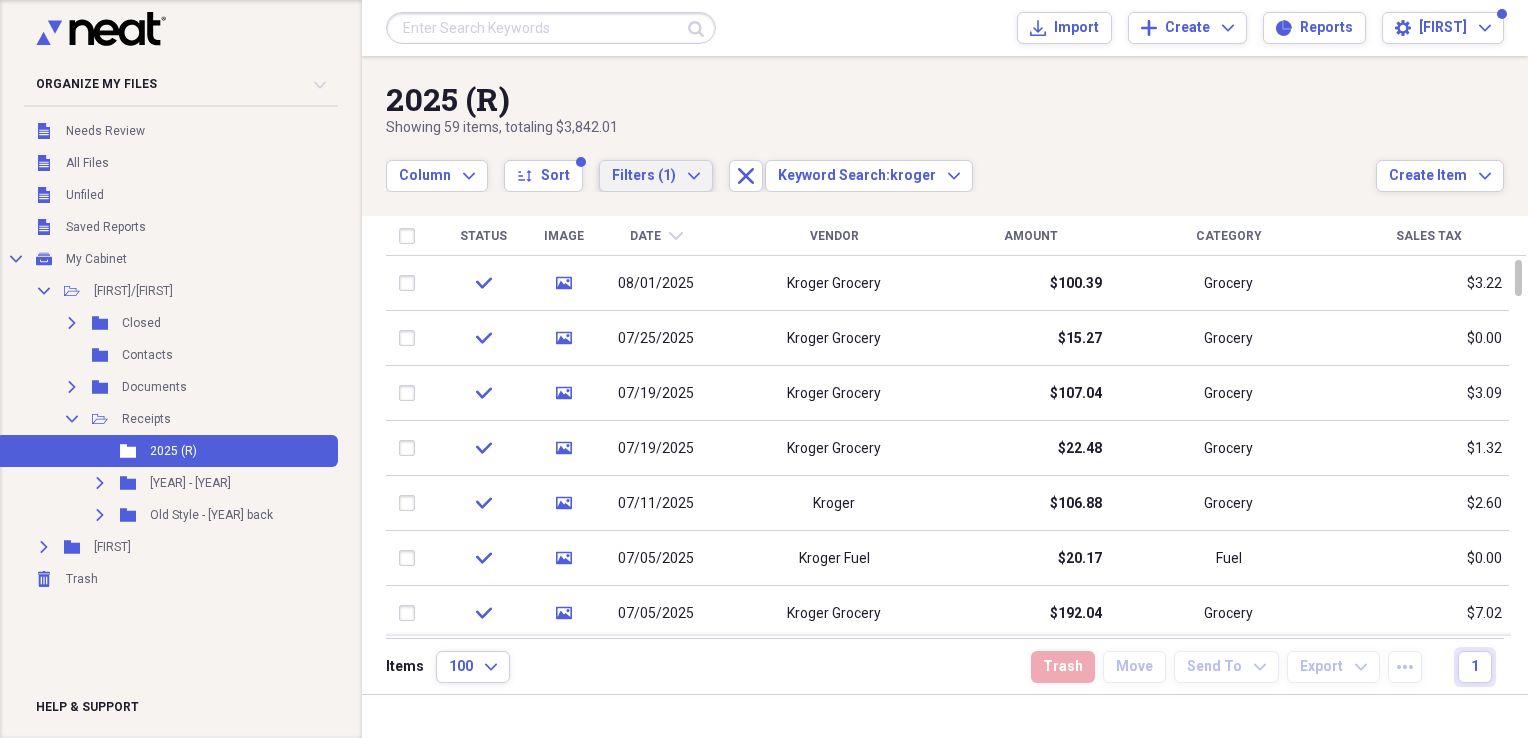 click on "Filters (1) Expand" at bounding box center [656, 176] 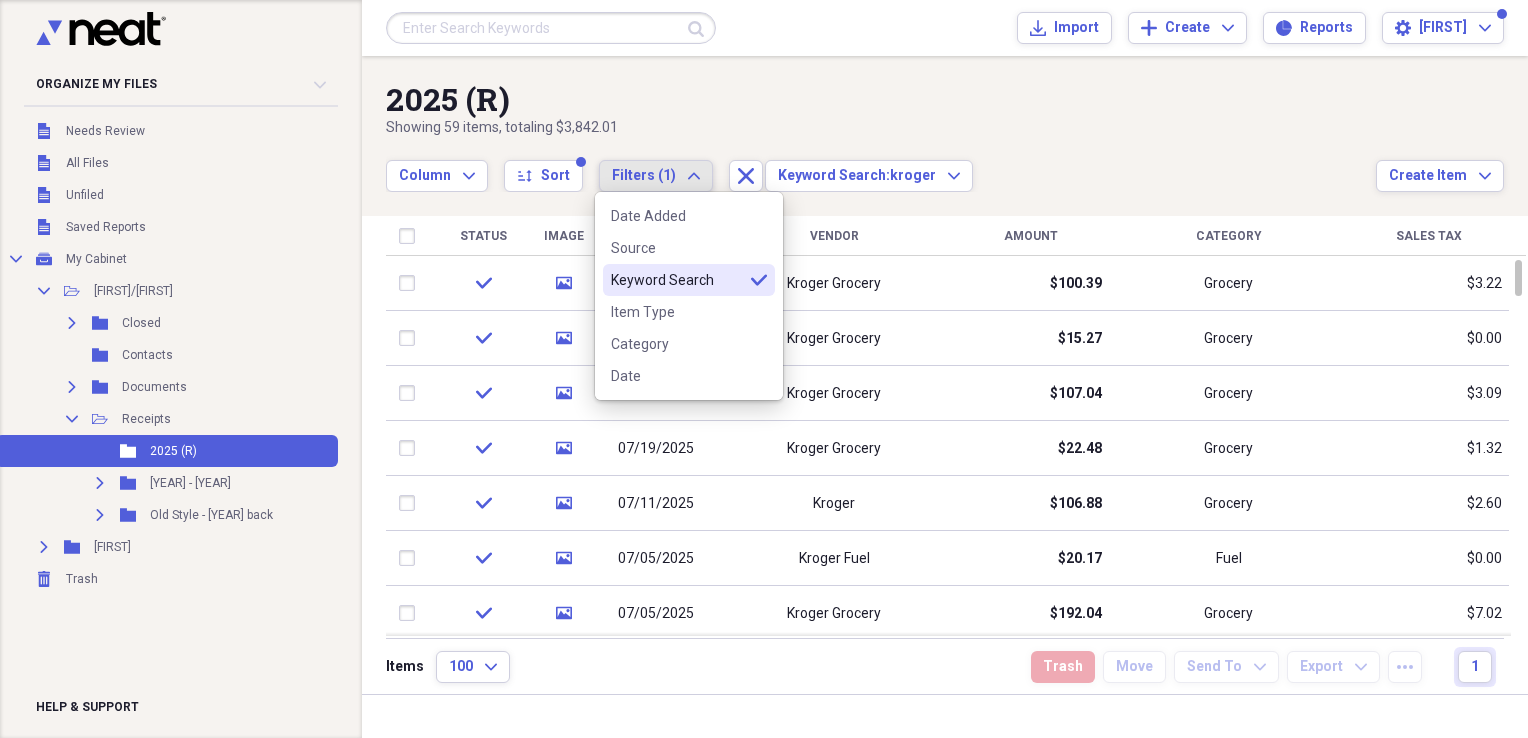 click on "Keyword Search" at bounding box center (677, 280) 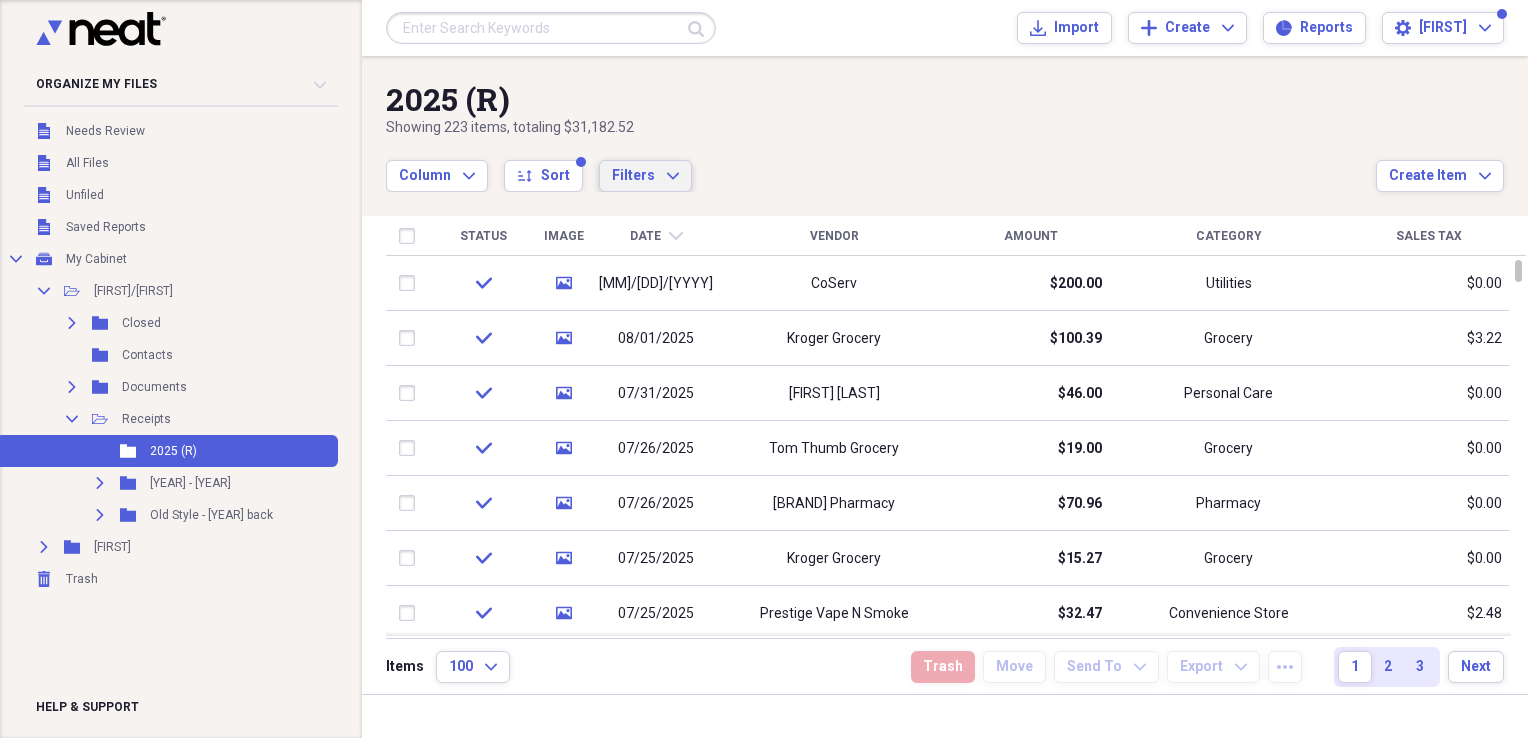 click 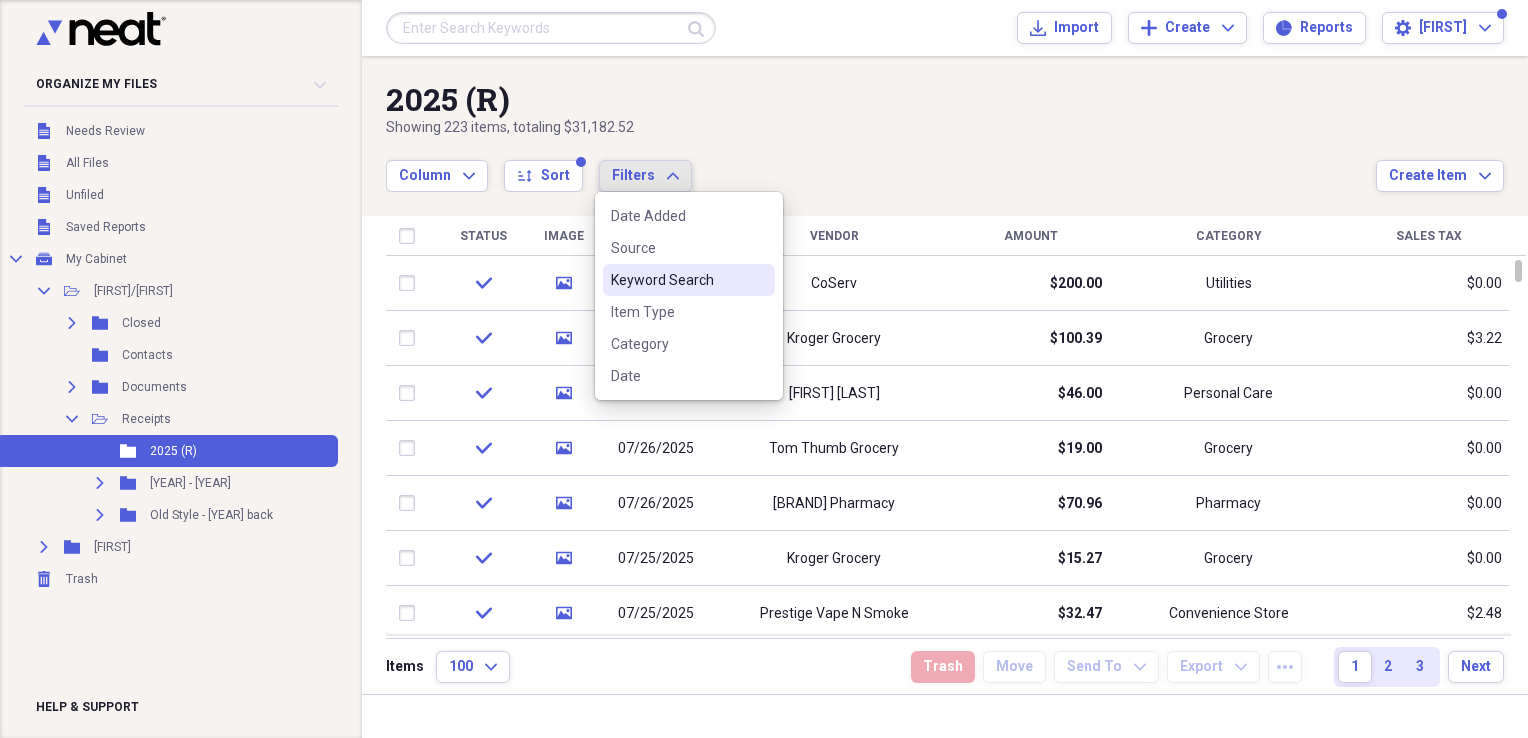 click on "Keyword Search" at bounding box center [677, 280] 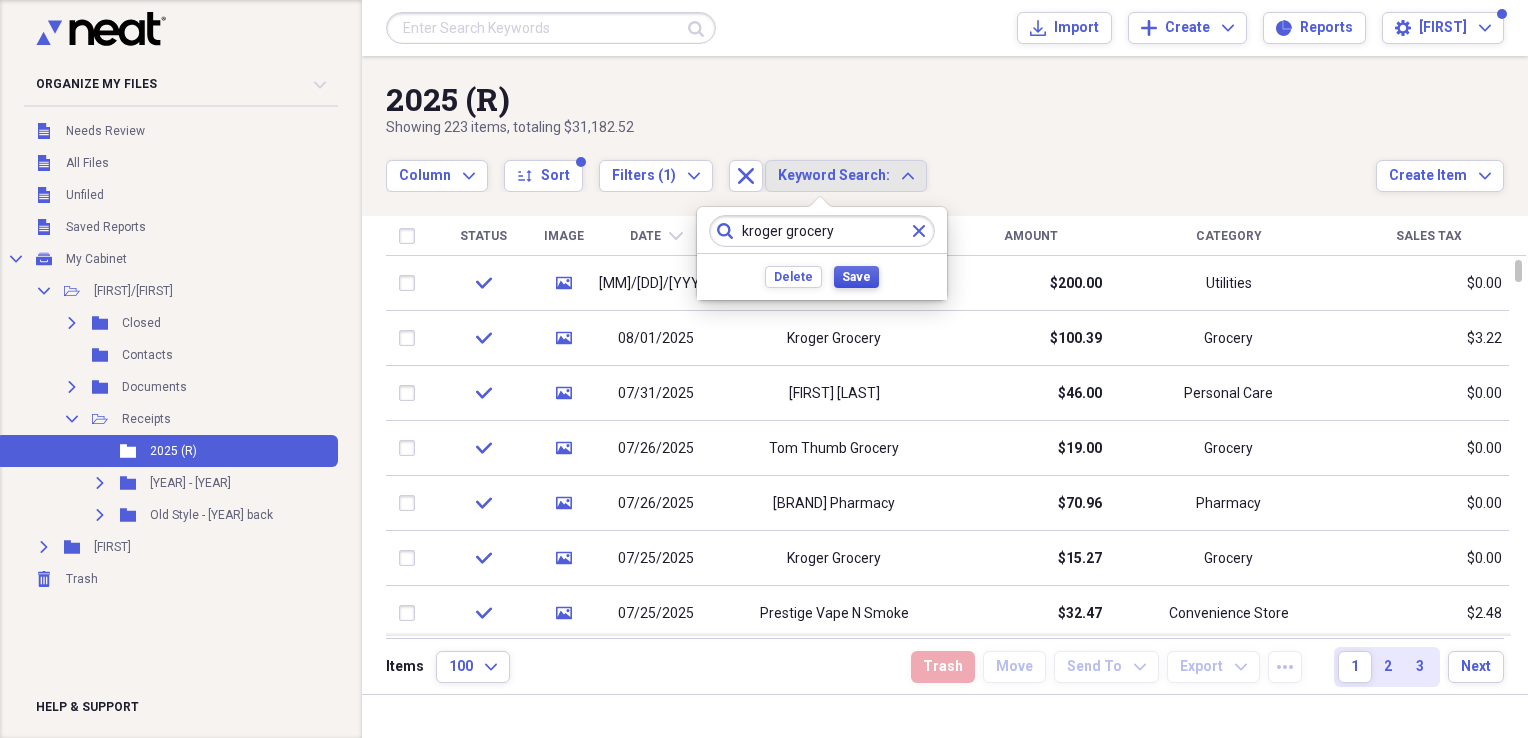 type on "kroger grocery" 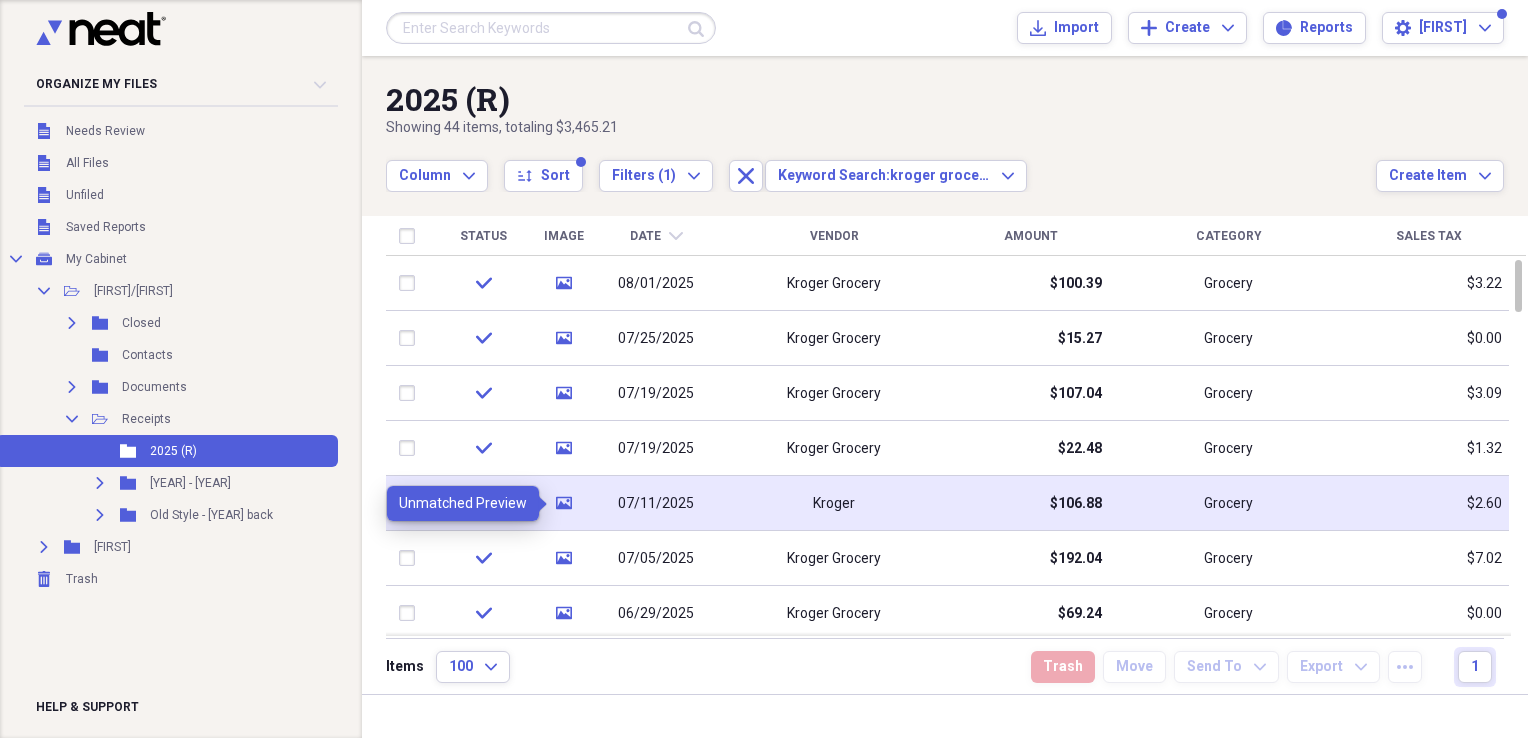 click on "media" 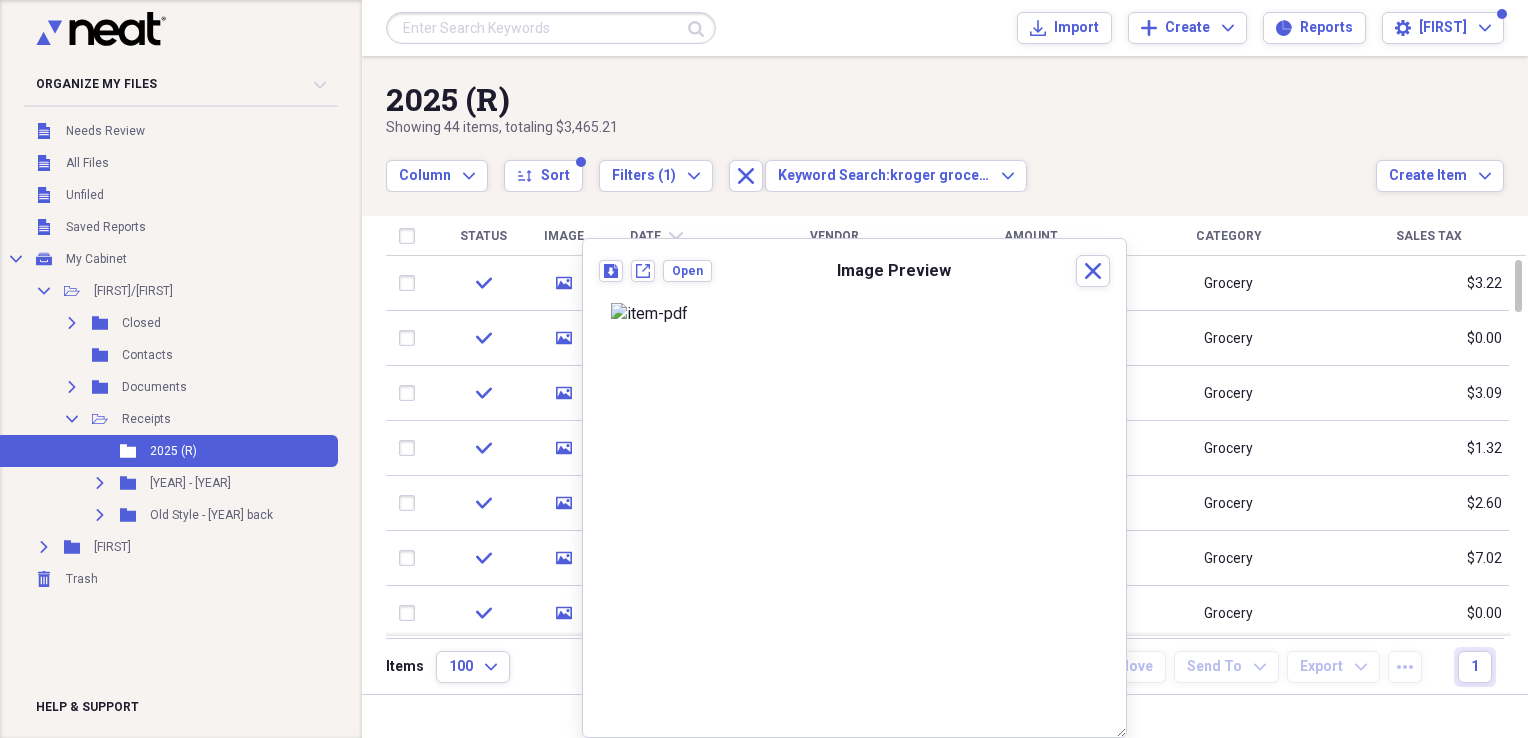 scroll, scrollTop: 0, scrollLeft: 0, axis: both 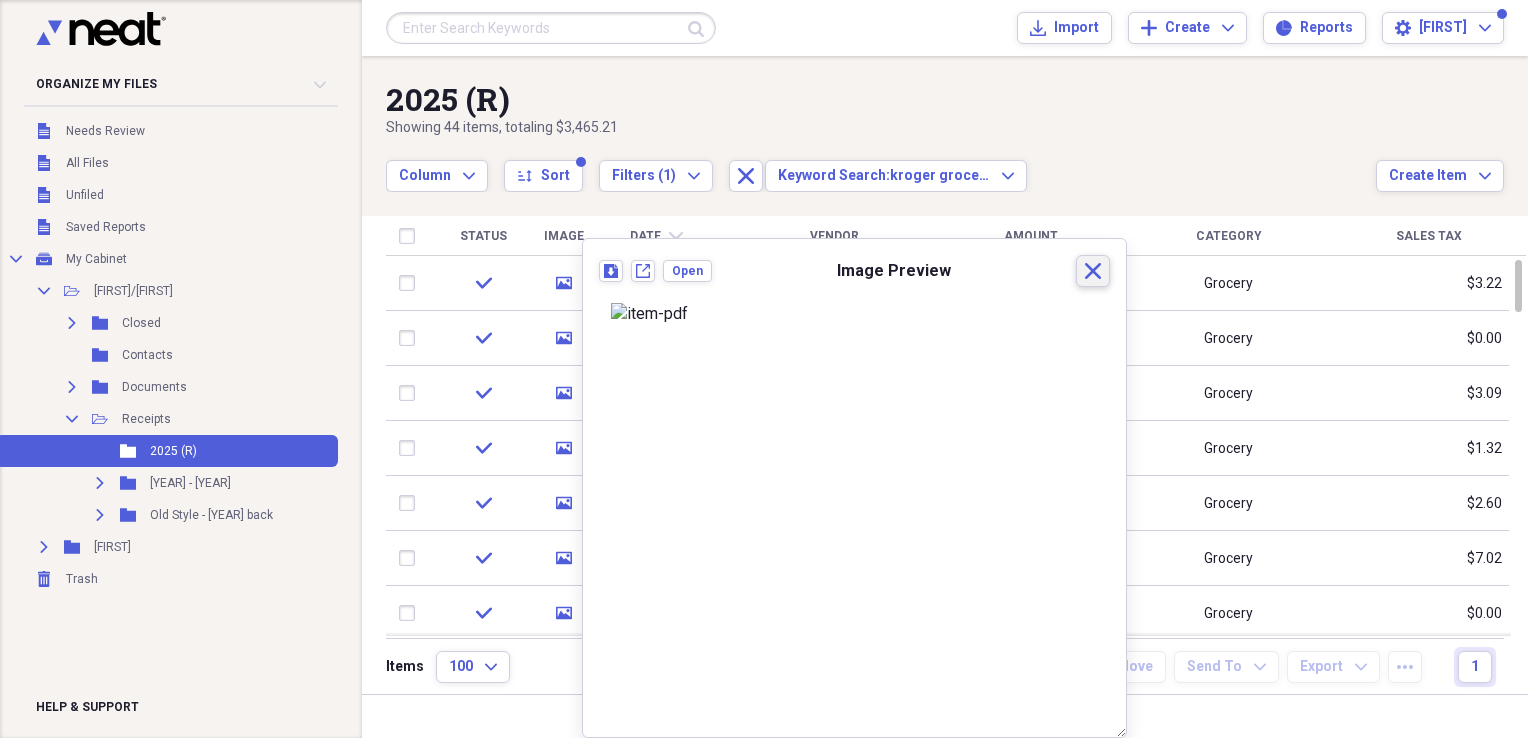 click on "Close" 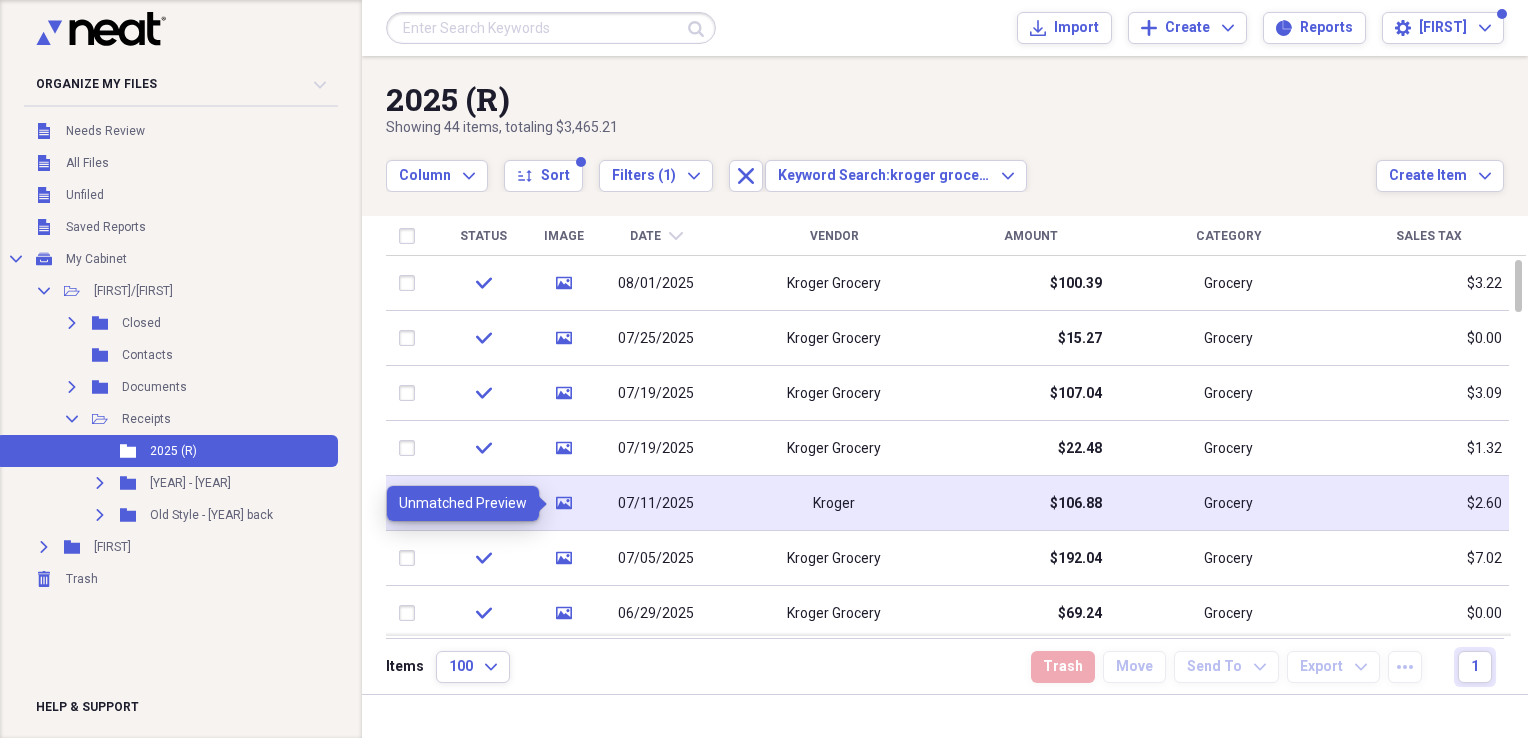 click on "media" 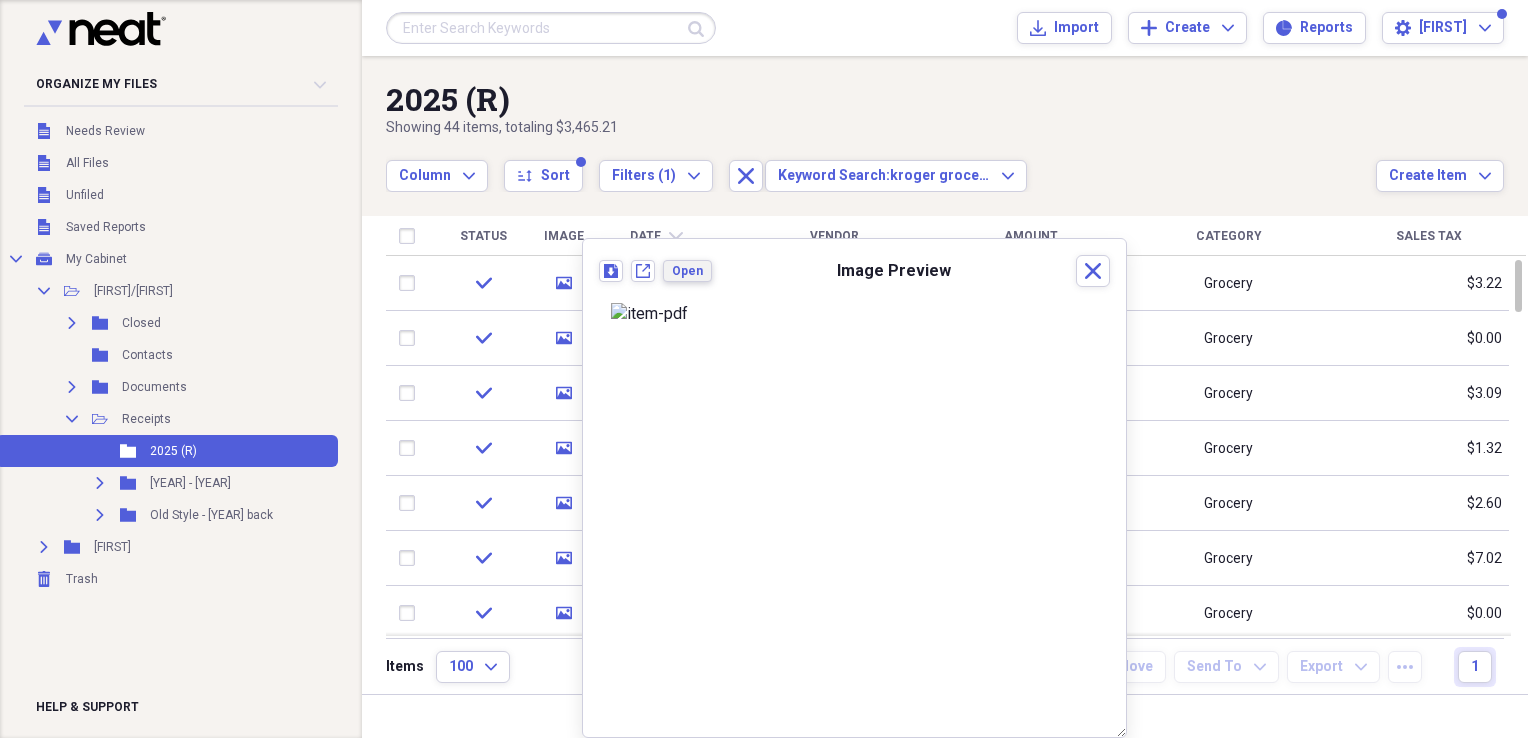 click on "Open" at bounding box center [687, 271] 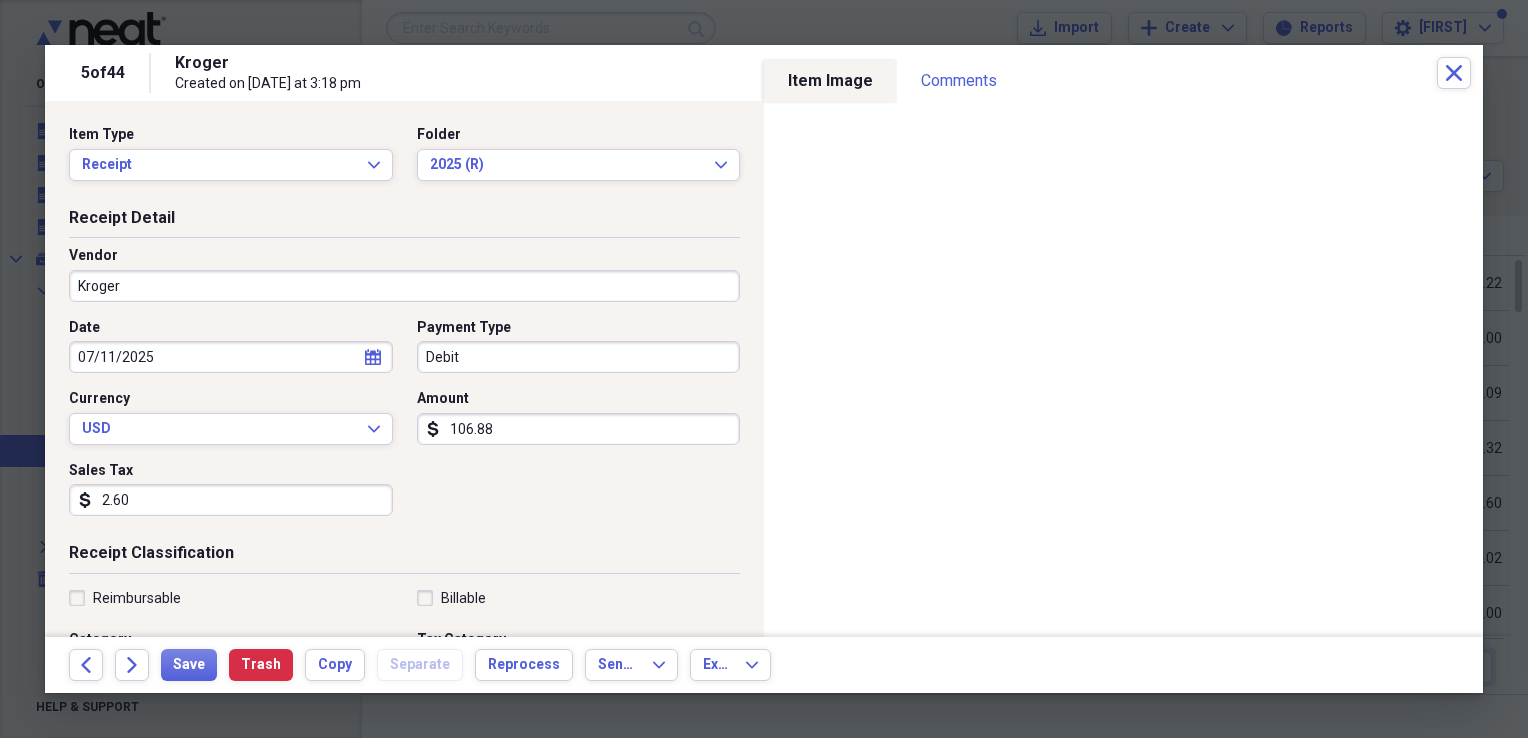click on "Kroger" at bounding box center [404, 286] 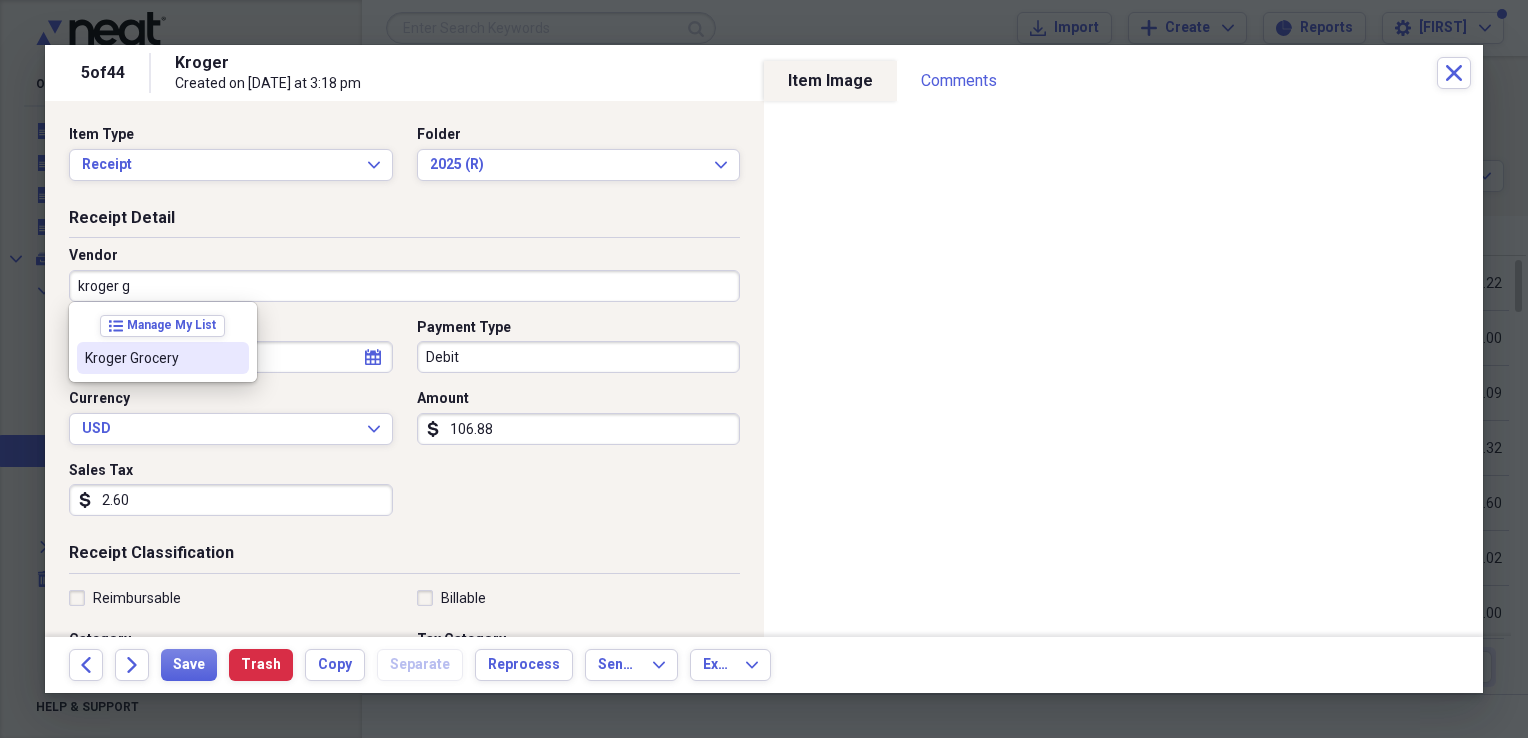 click on "Kroger Grocery" at bounding box center [151, 358] 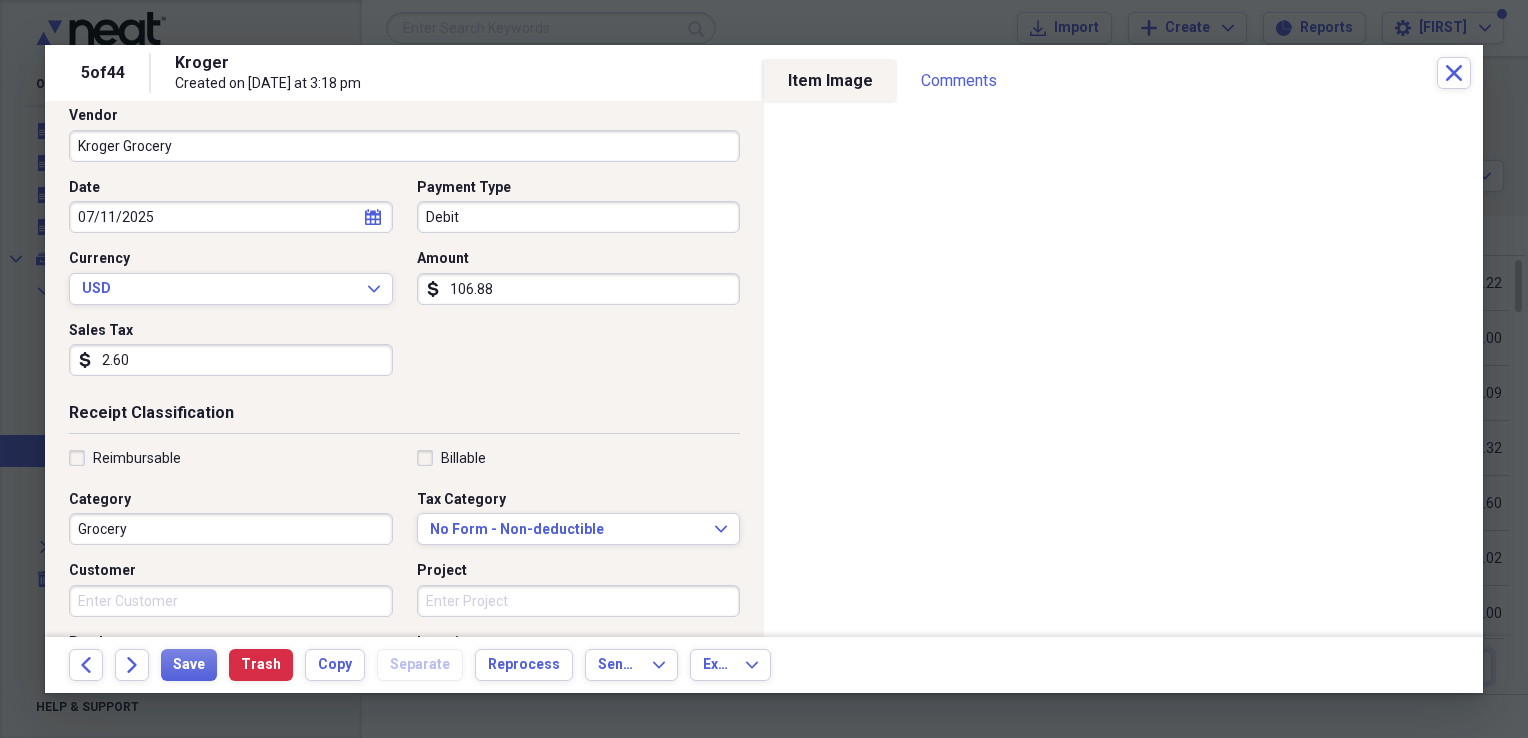 scroll, scrollTop: 0, scrollLeft: 0, axis: both 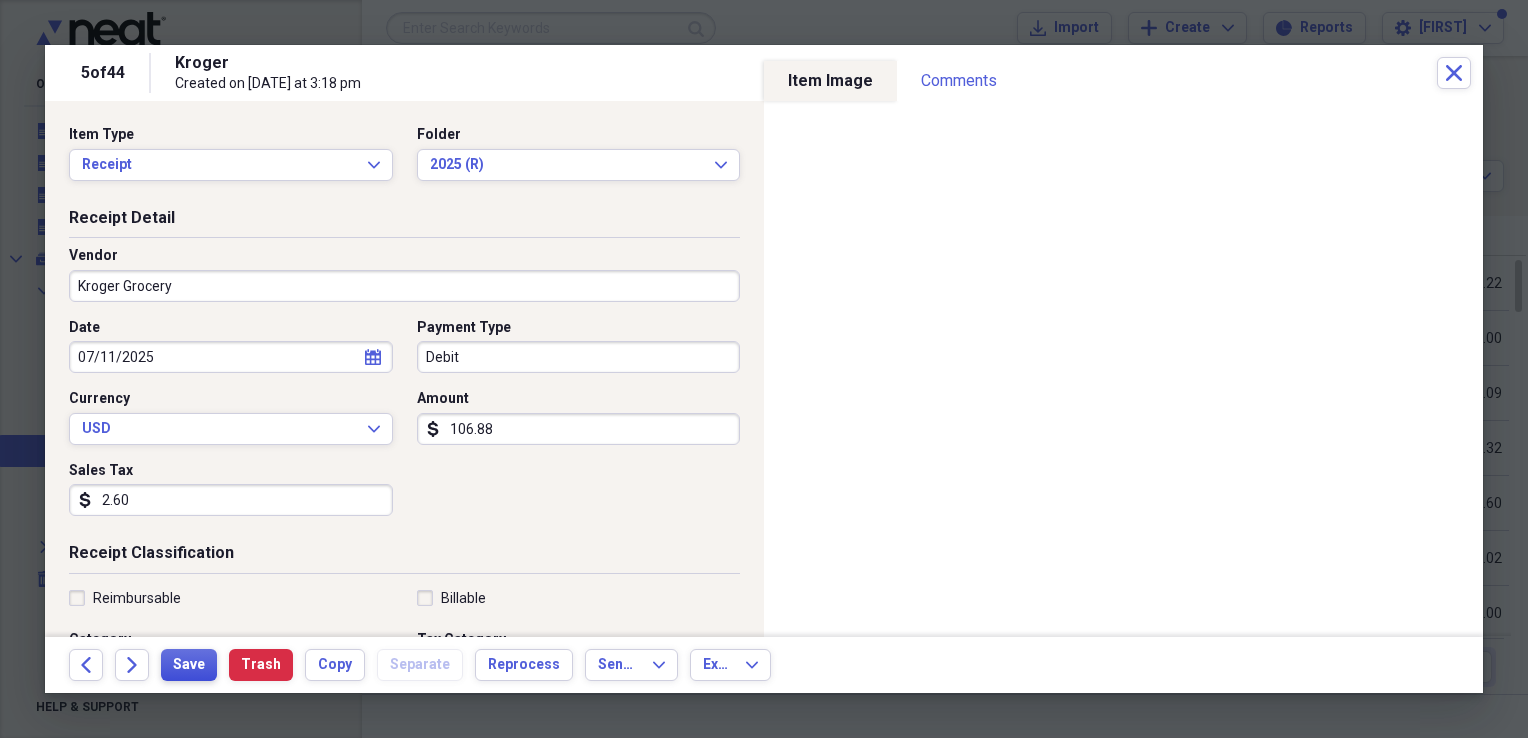 click on "Save" at bounding box center [189, 665] 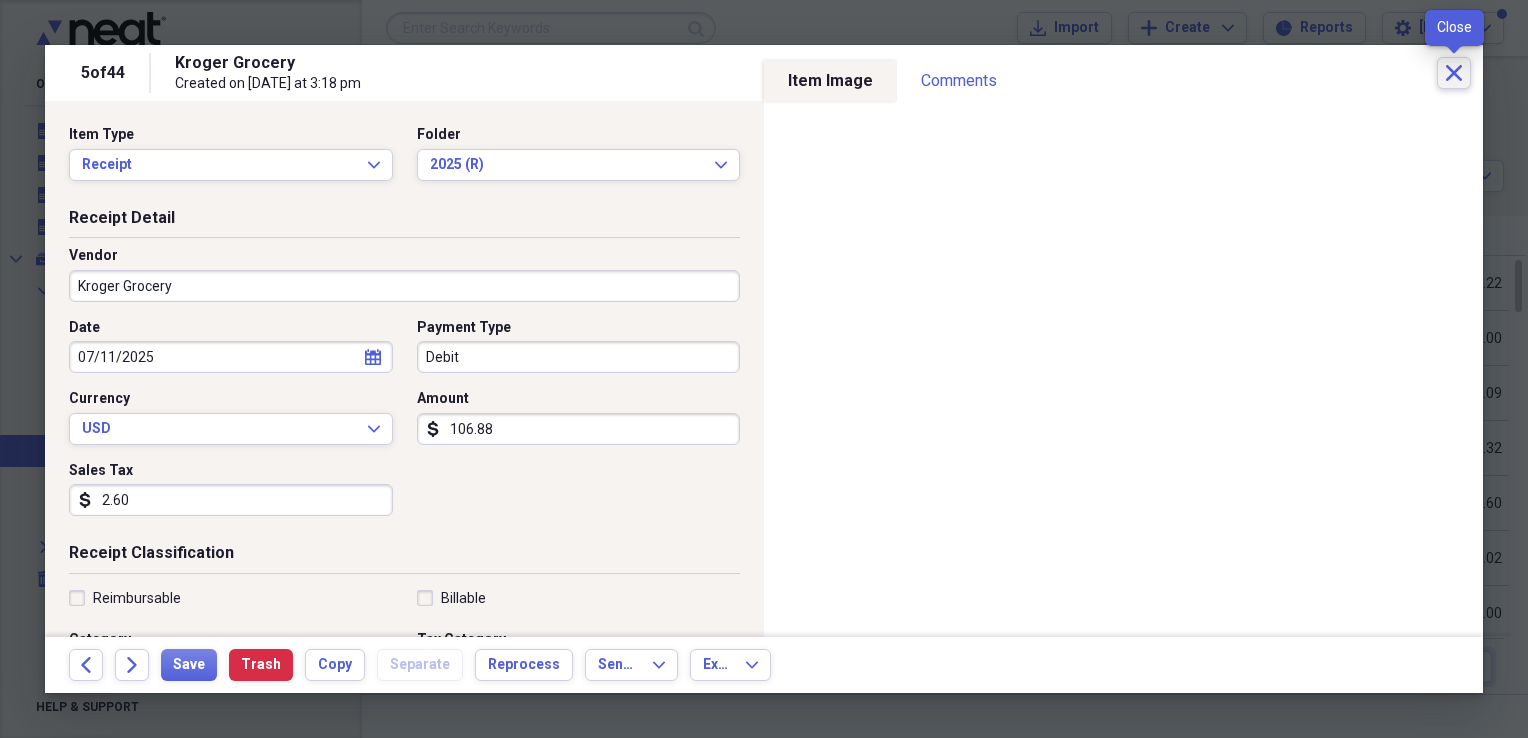 click on "Close" at bounding box center (1454, 73) 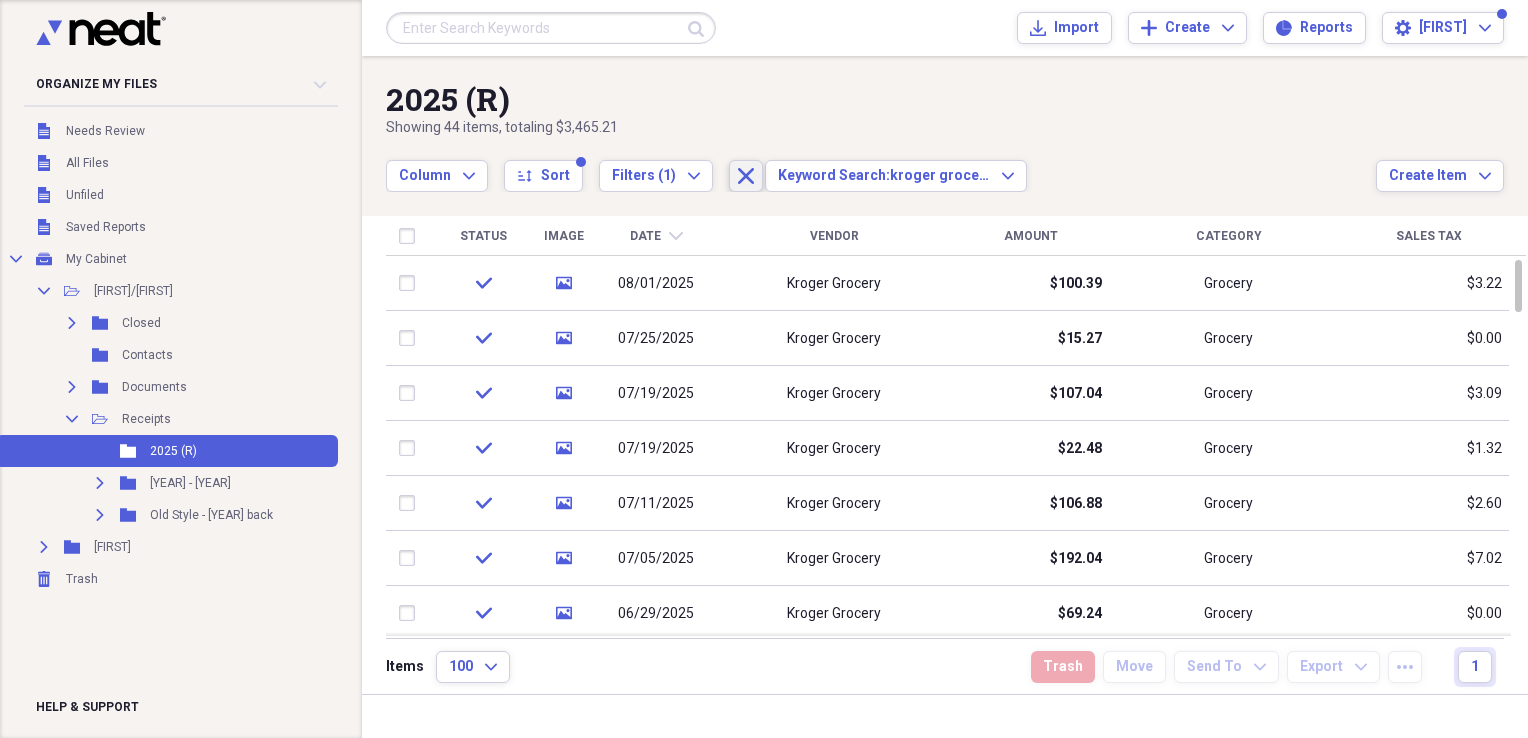 click on "Close" 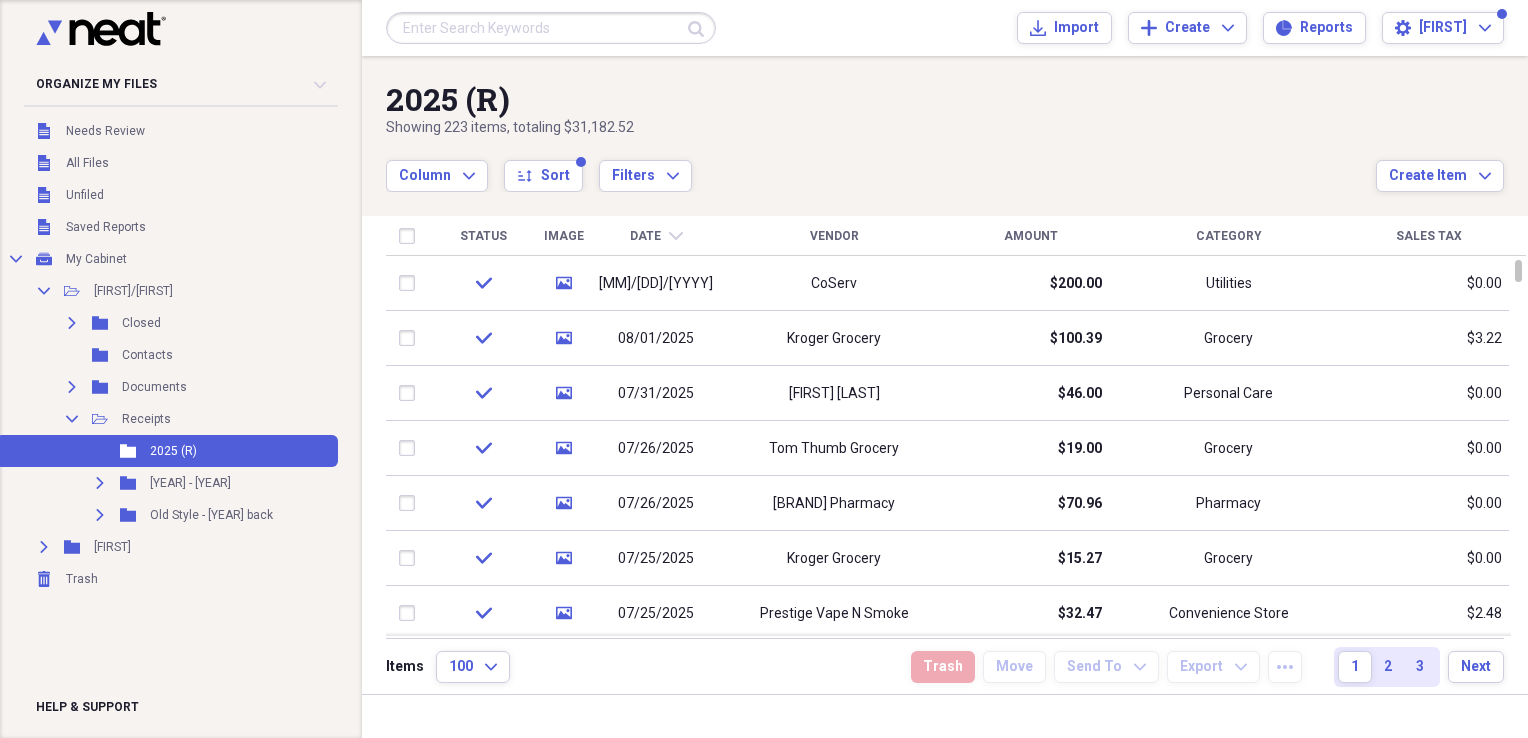 click on "Amount" at bounding box center [1031, 236] 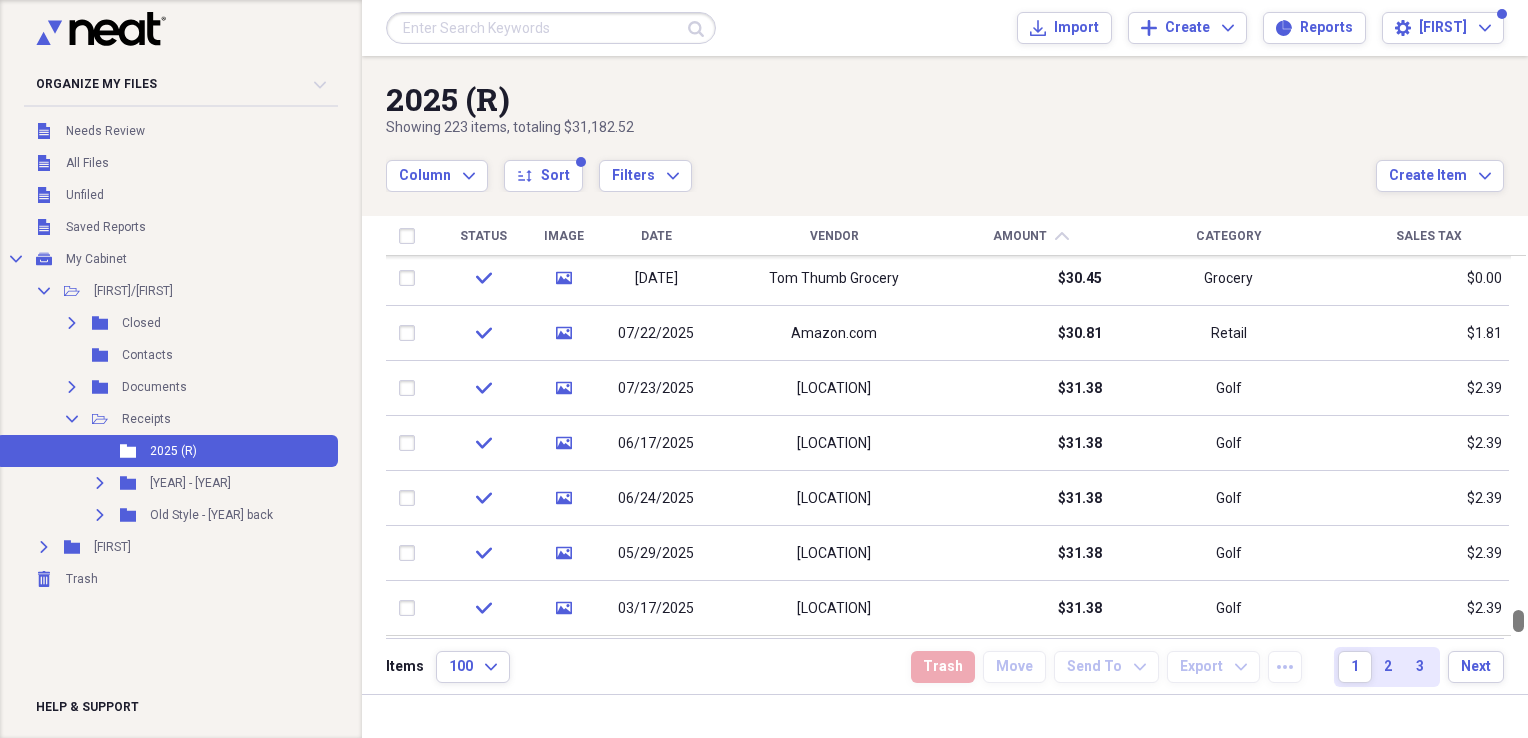 drag, startPoint x: 1520, startPoint y: 271, endPoint x: 1506, endPoint y: 688, distance: 417.23495 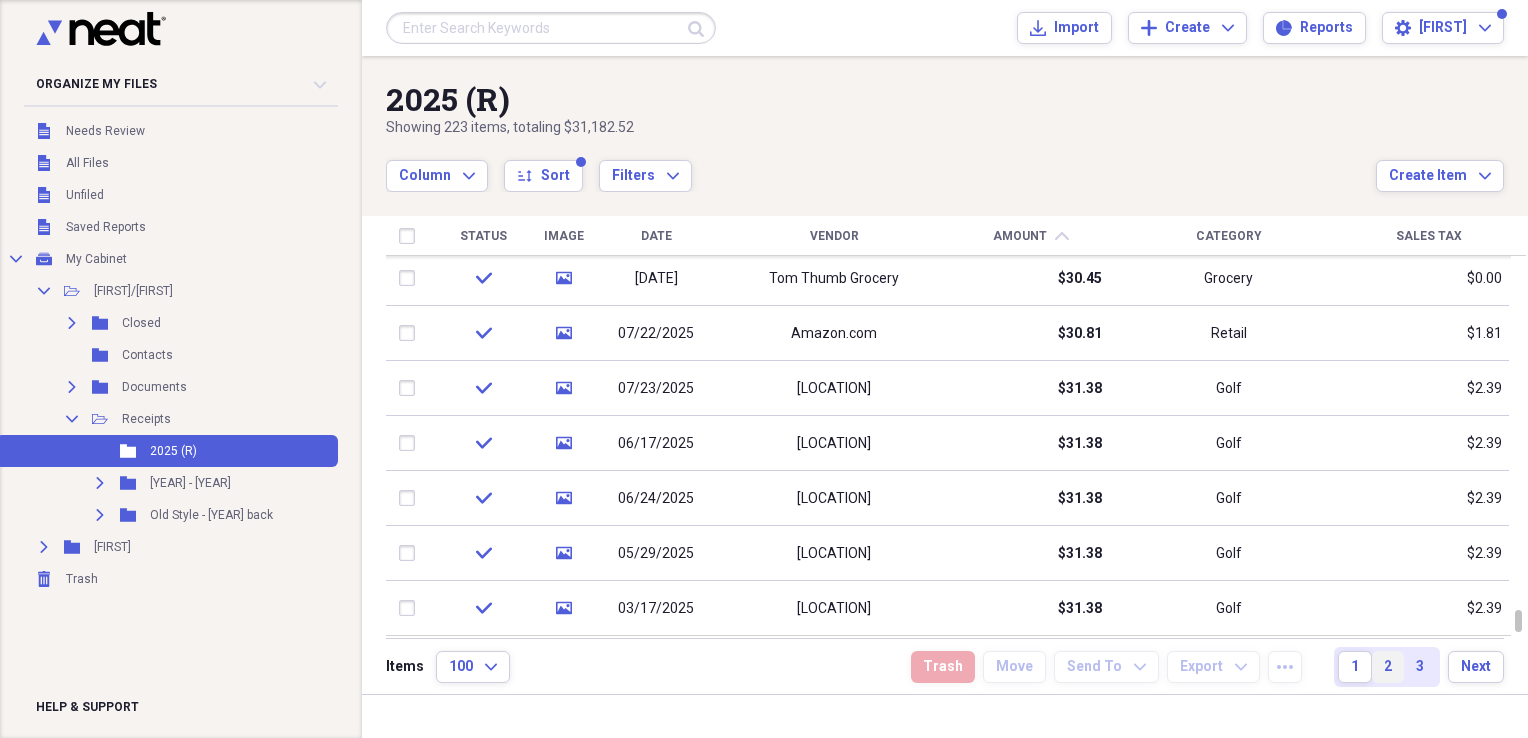 click on "2" at bounding box center [1388, 667] 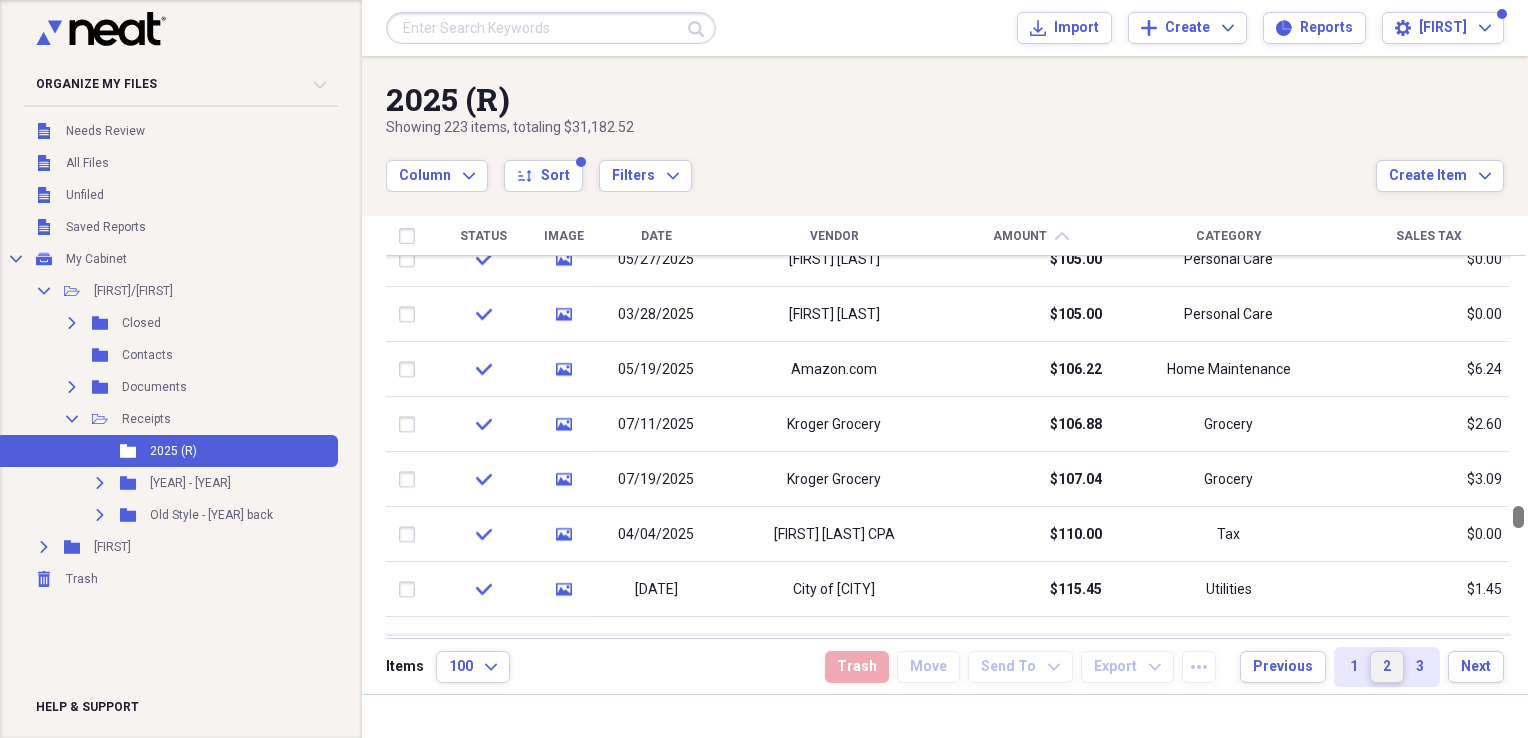 drag, startPoint x: 1518, startPoint y: 268, endPoint x: 1531, endPoint y: 514, distance: 246.34326 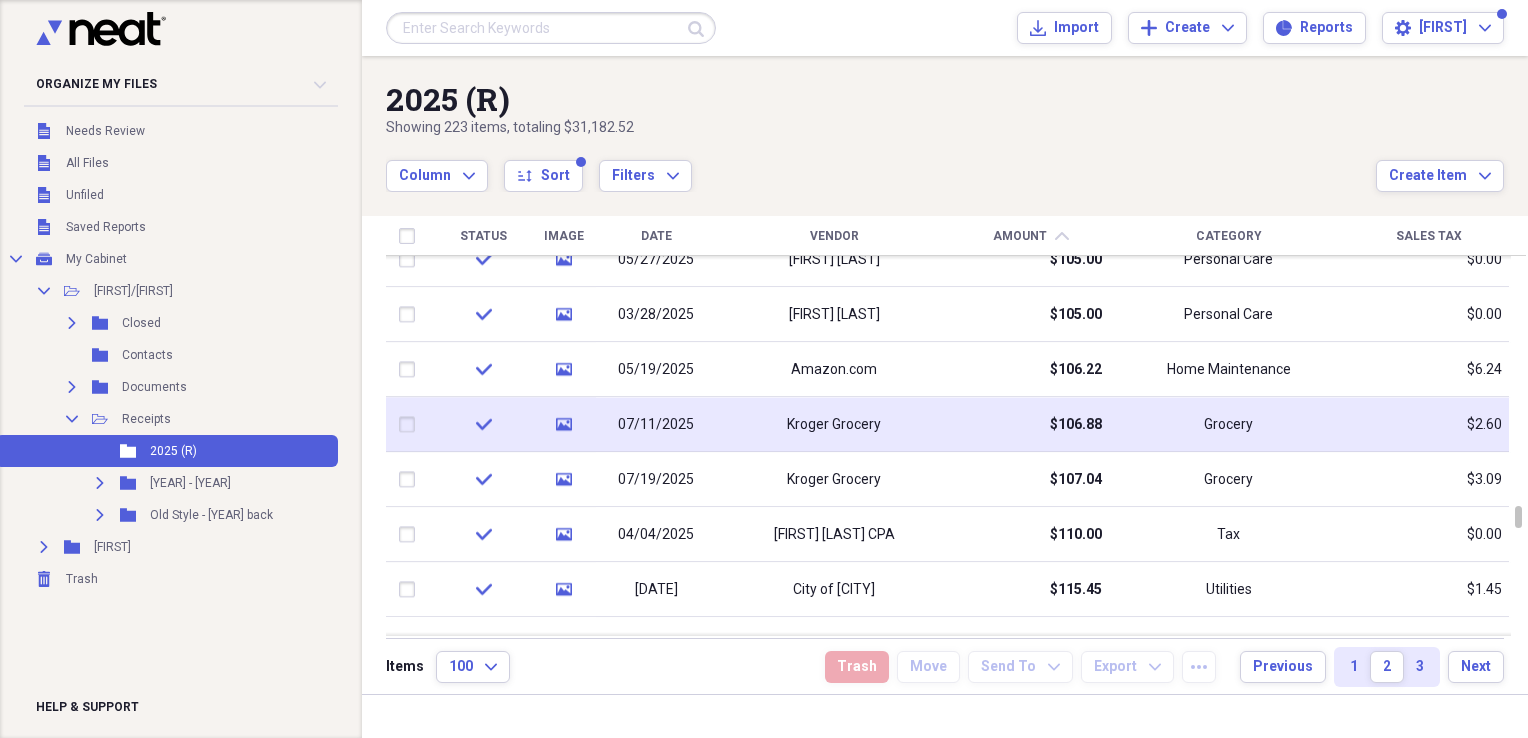 click 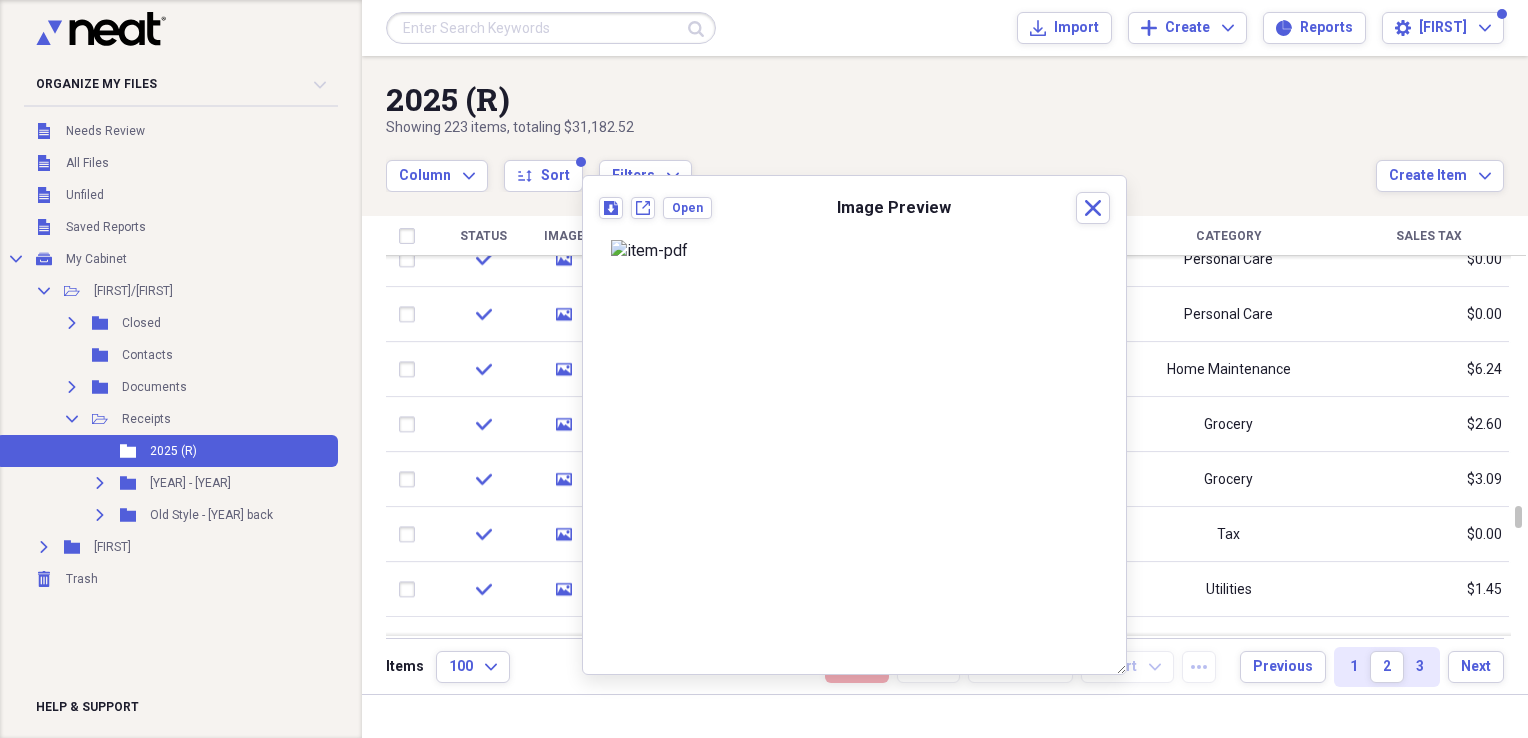 scroll, scrollTop: 0, scrollLeft: 0, axis: both 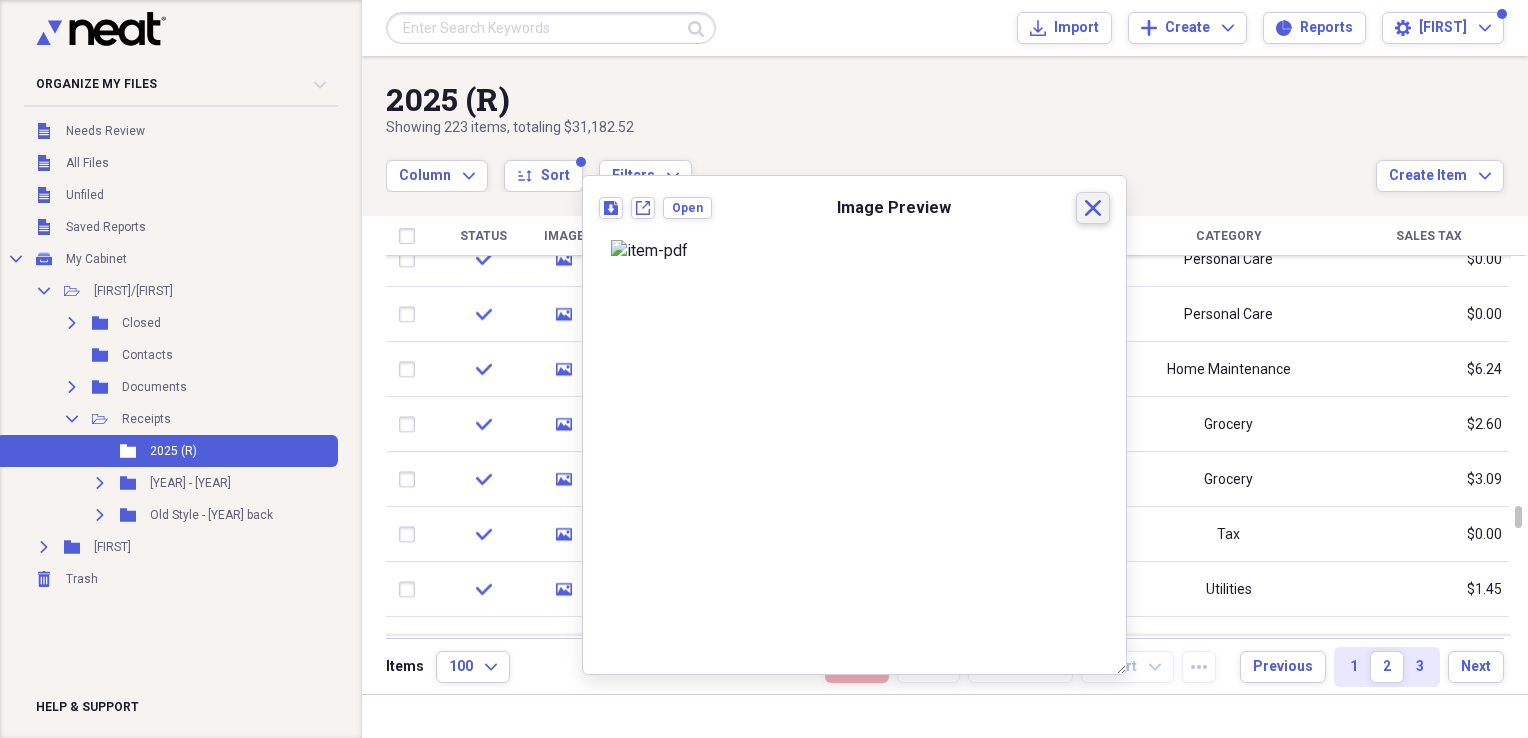 click on "Close" 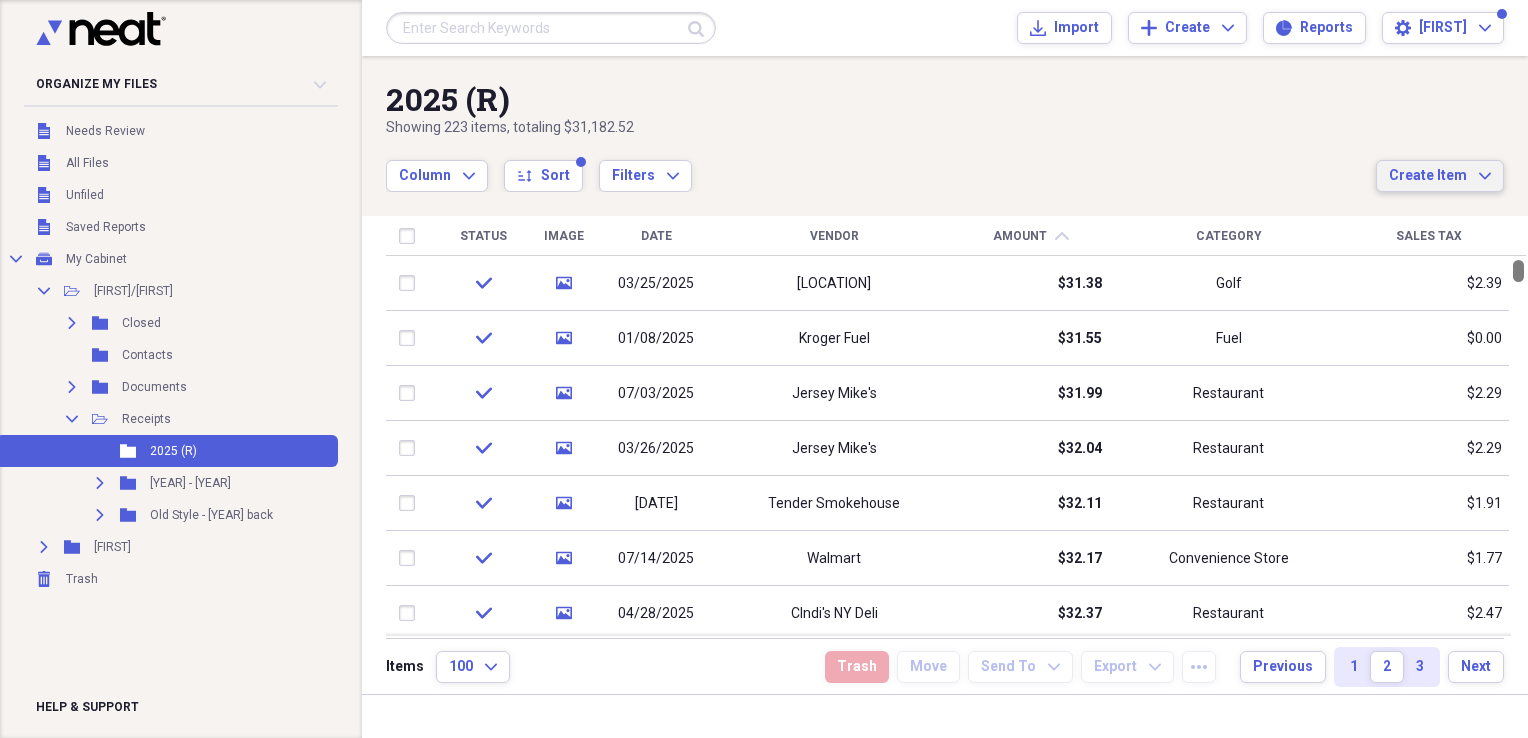 drag, startPoint x: 1517, startPoint y: 516, endPoint x: 1492, endPoint y: 185, distance: 331.94278 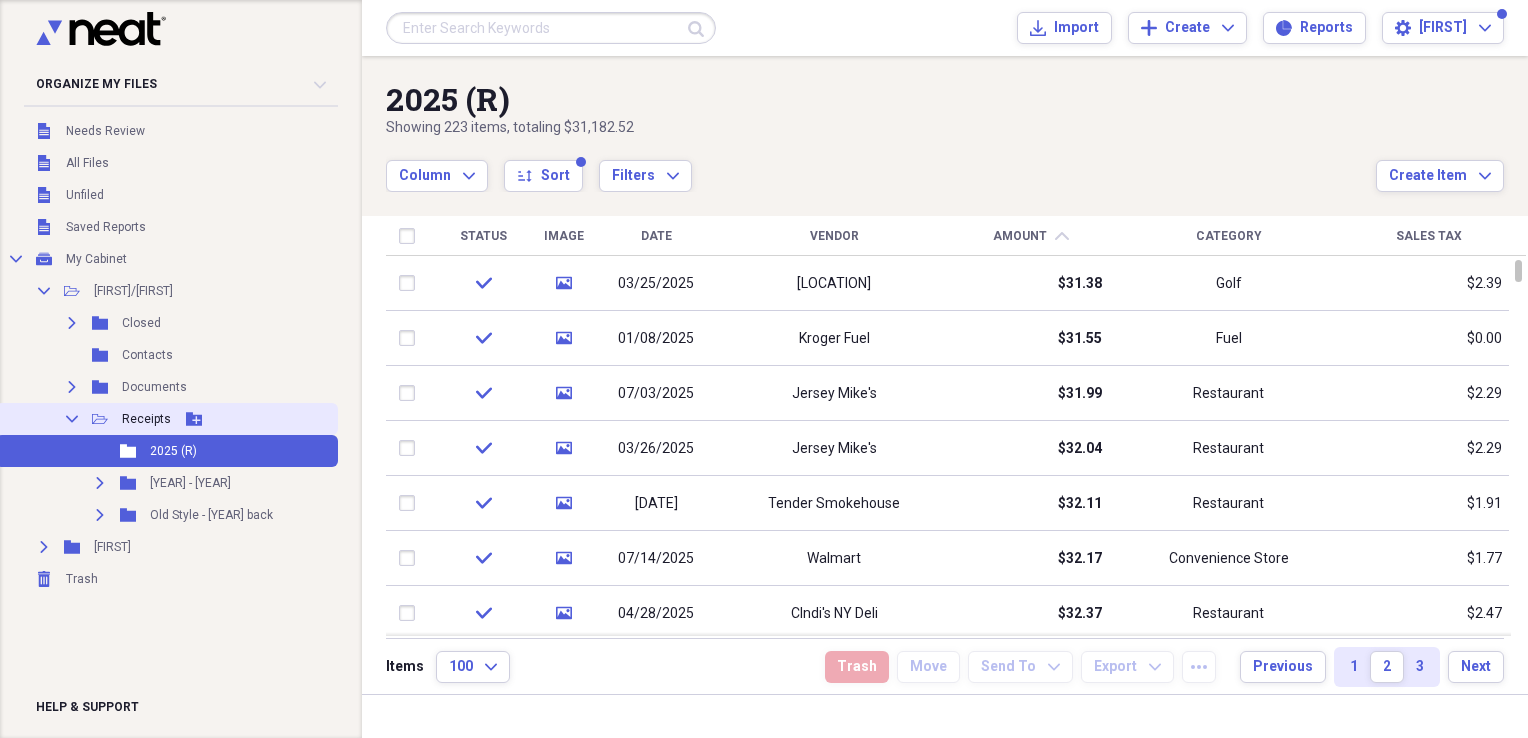 click on "Collapse" 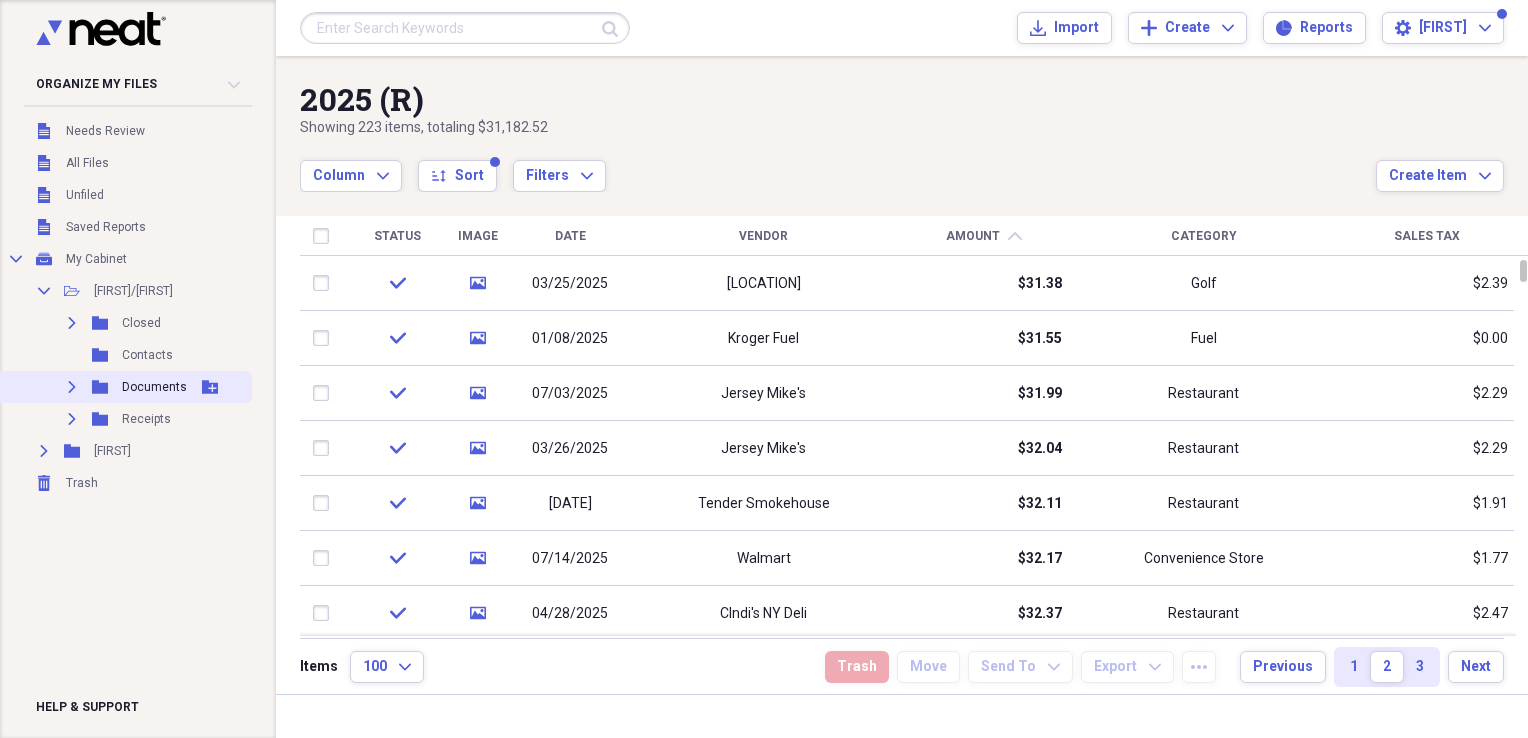 click on "Expand" 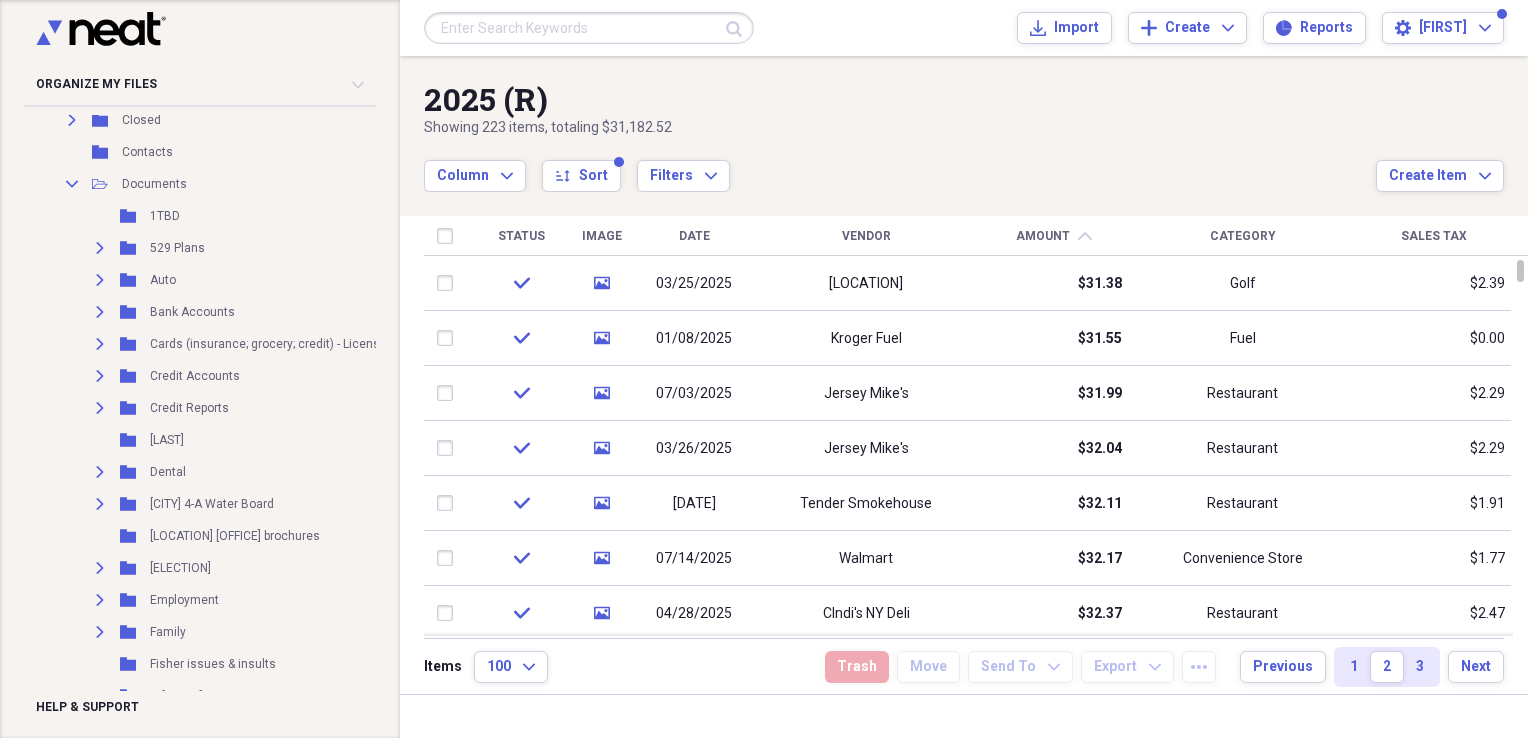 scroll, scrollTop: 214, scrollLeft: 0, axis: vertical 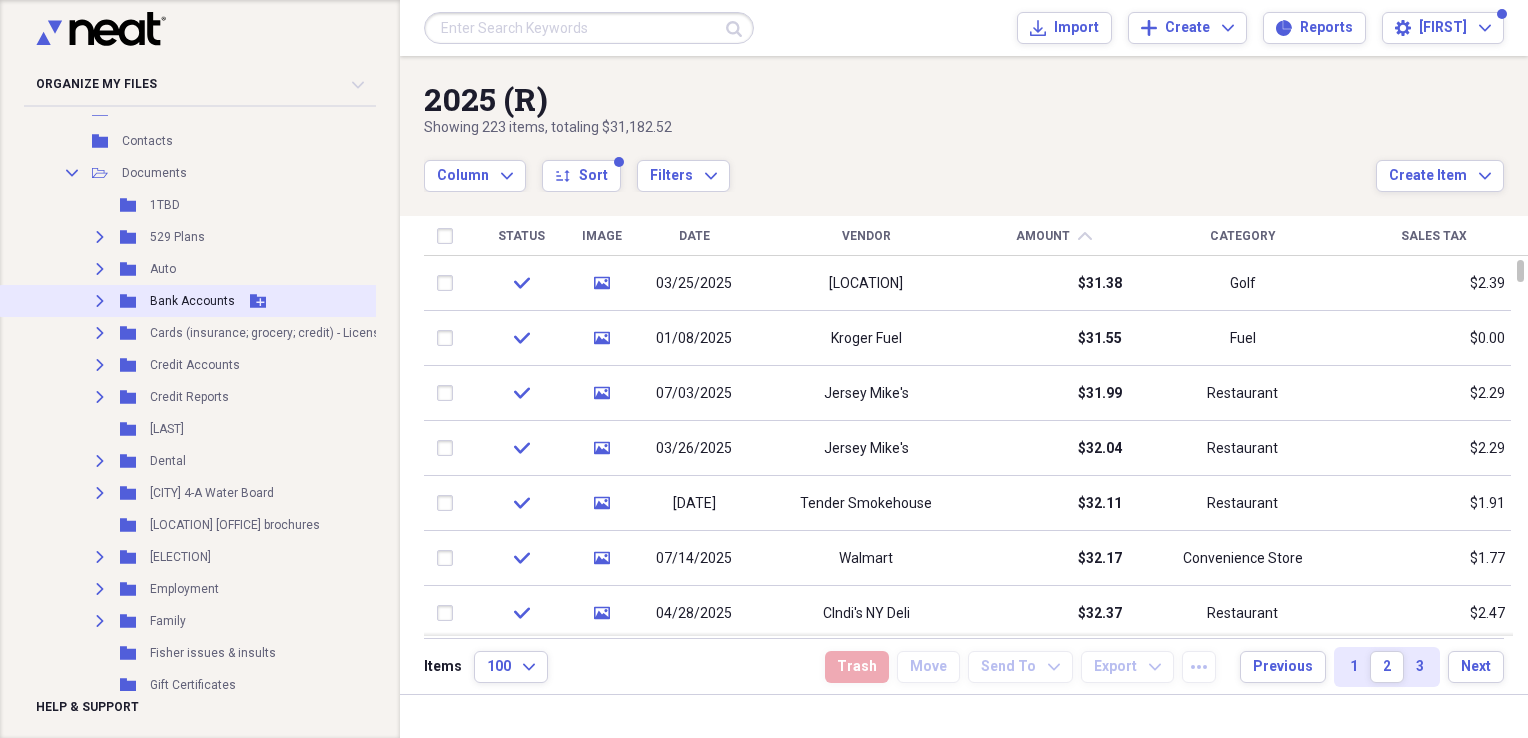click 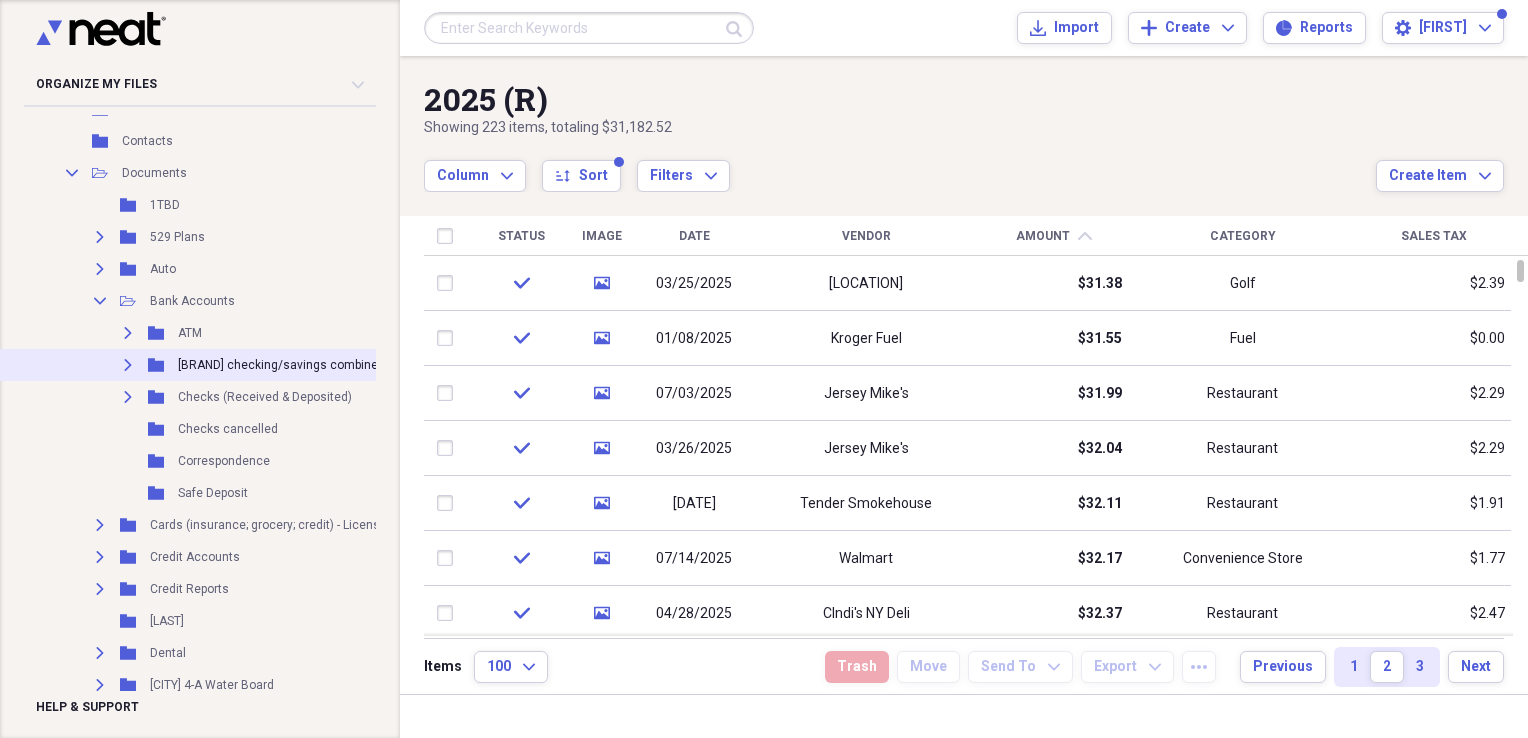 click on "Expand" 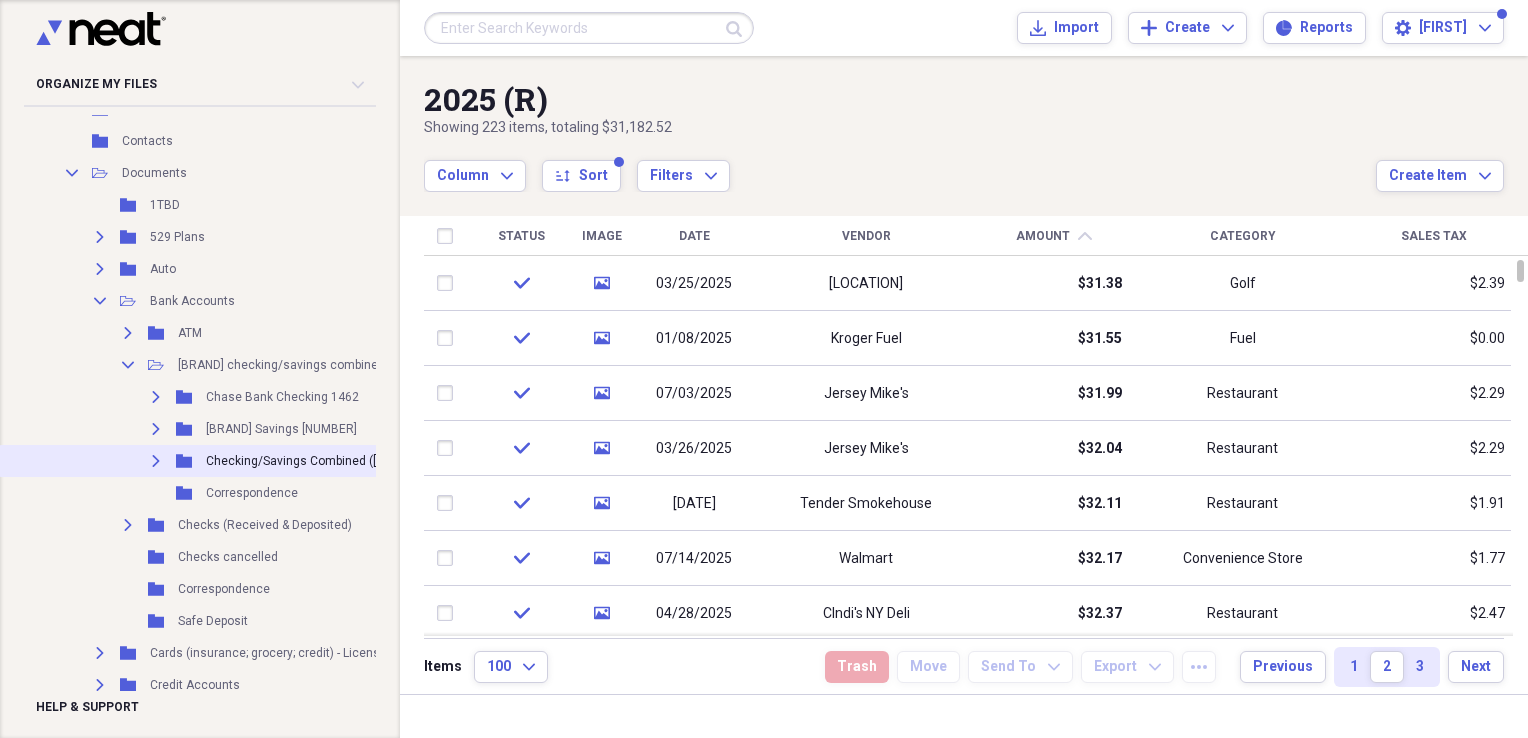 click on "Expand" 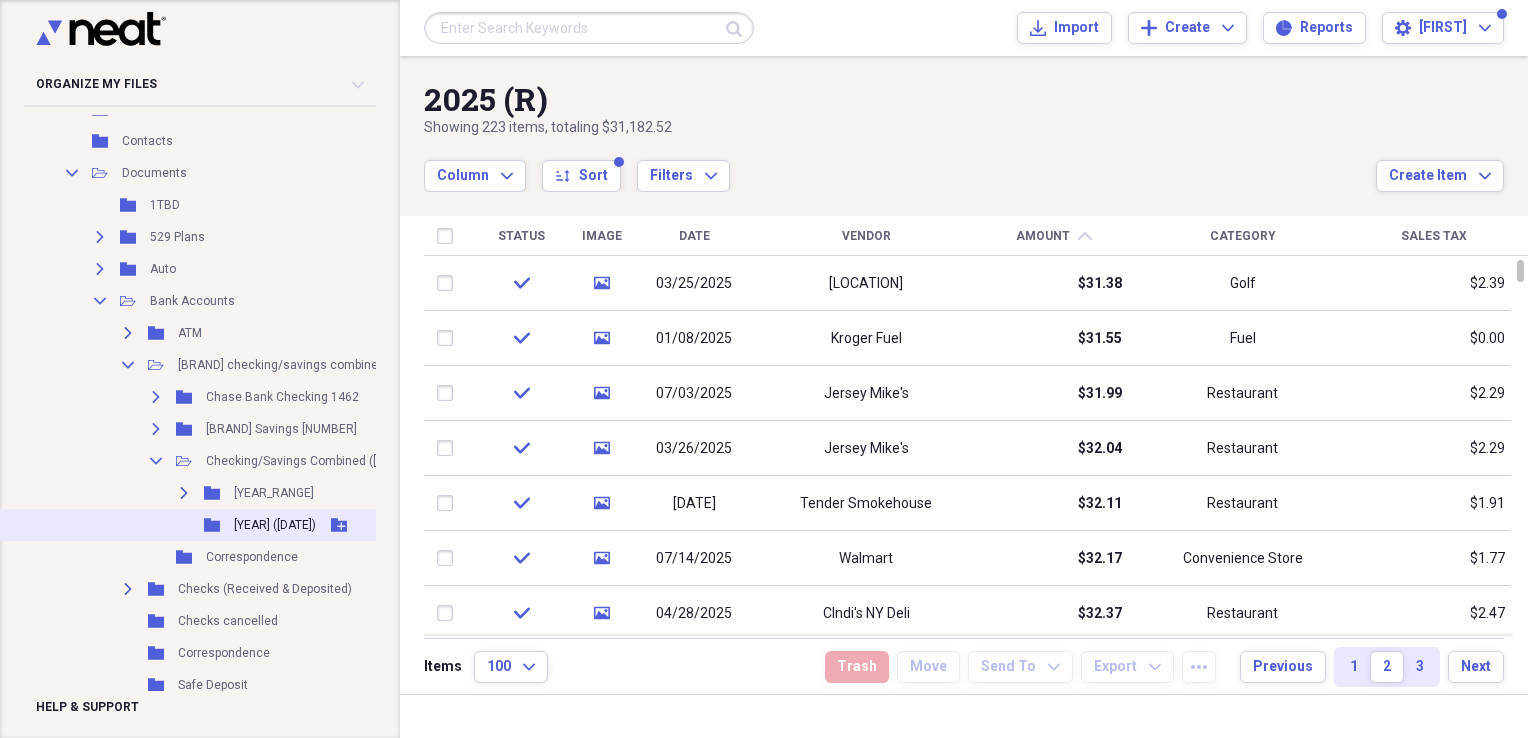 click on "[YEAR] ([DATE])" at bounding box center (275, 525) 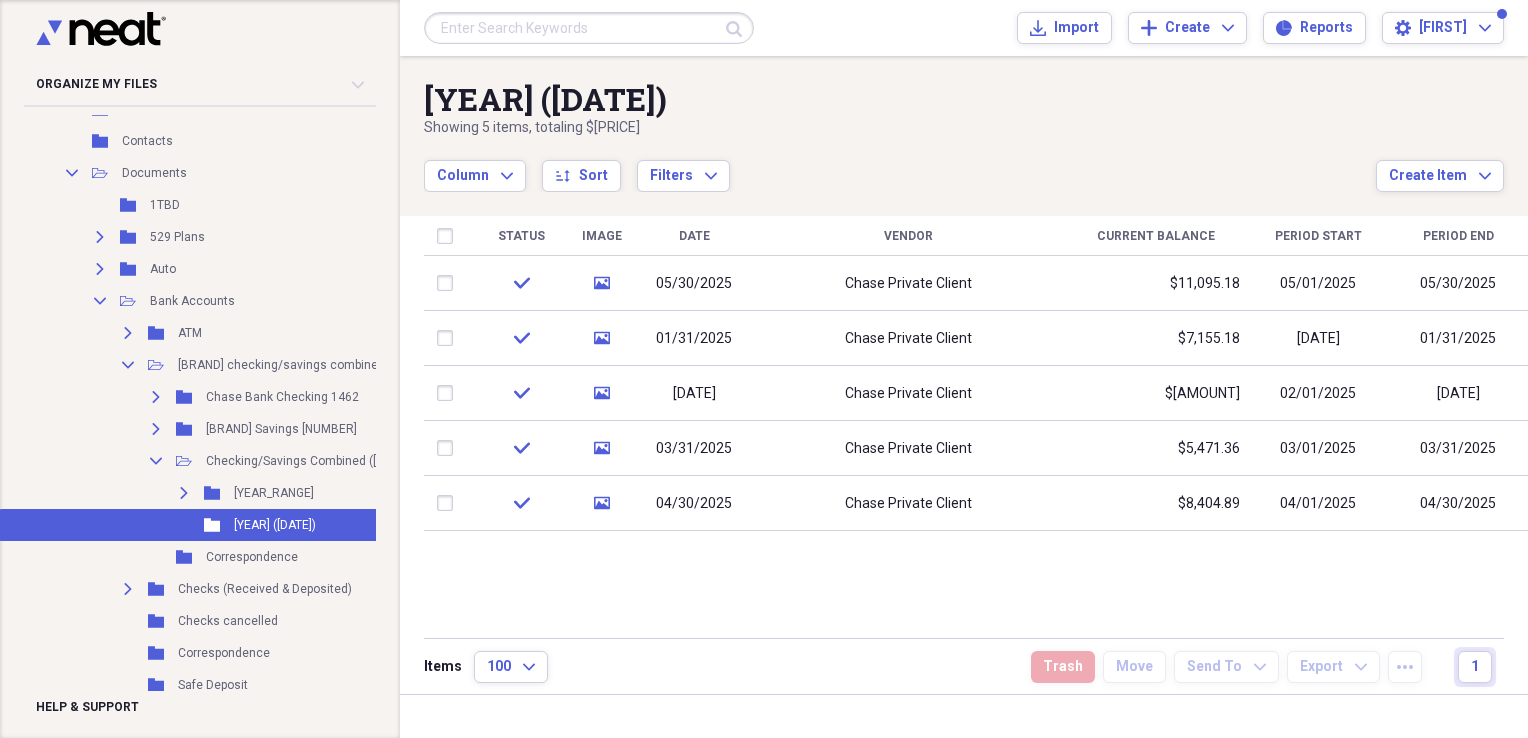 click on "Date" at bounding box center [694, 236] 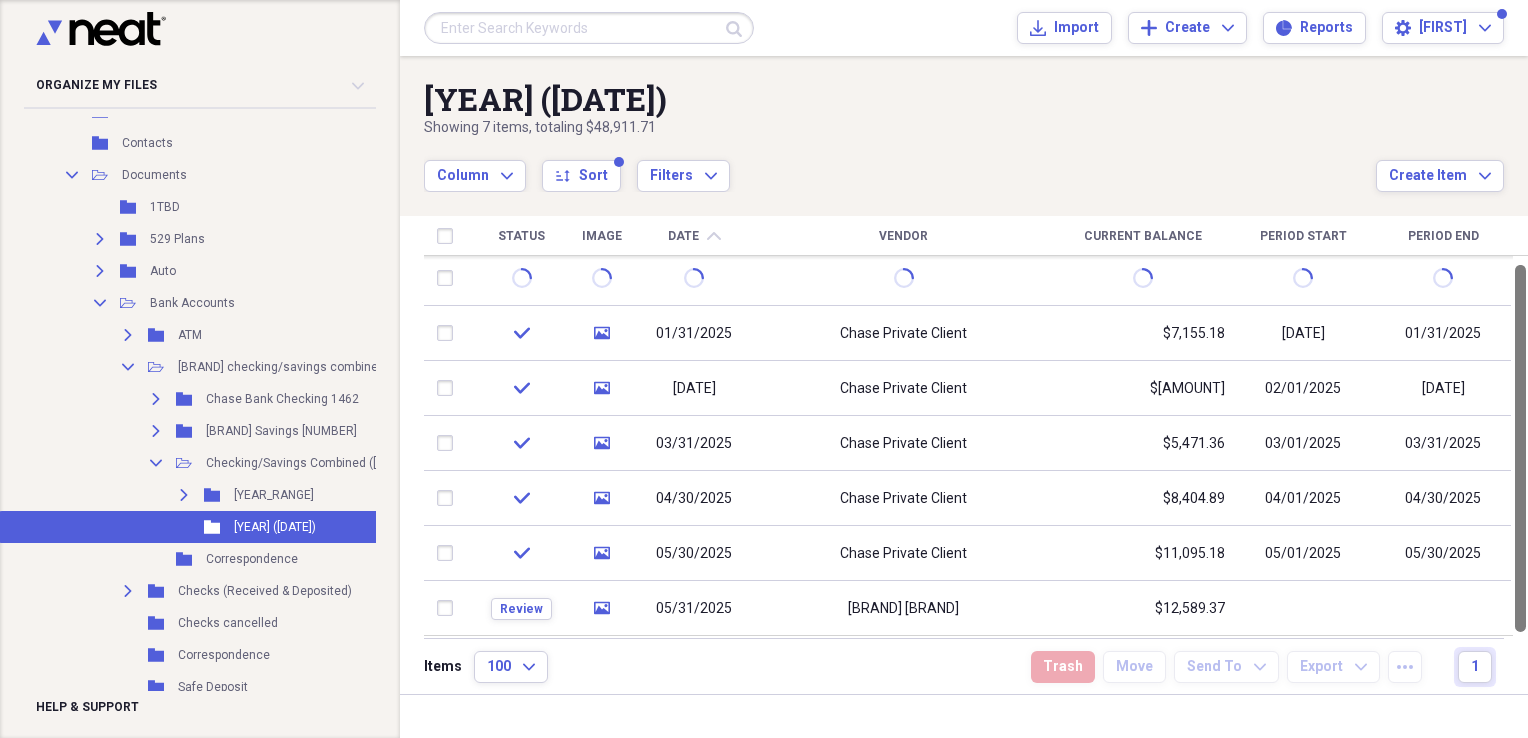 drag, startPoint x: 1520, startPoint y: 293, endPoint x: 1531, endPoint y: 416, distance: 123.49089 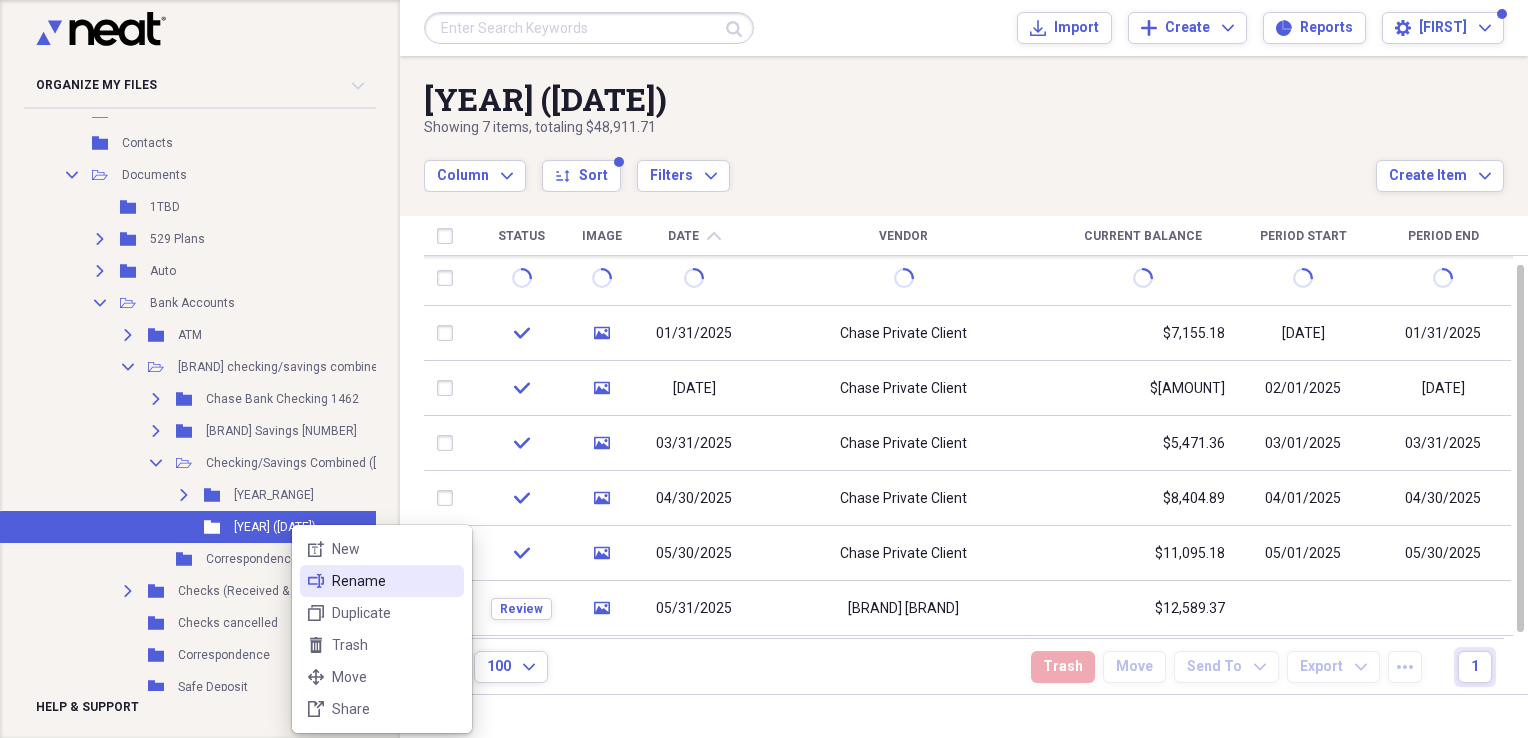 click on "Rename" at bounding box center [394, 581] 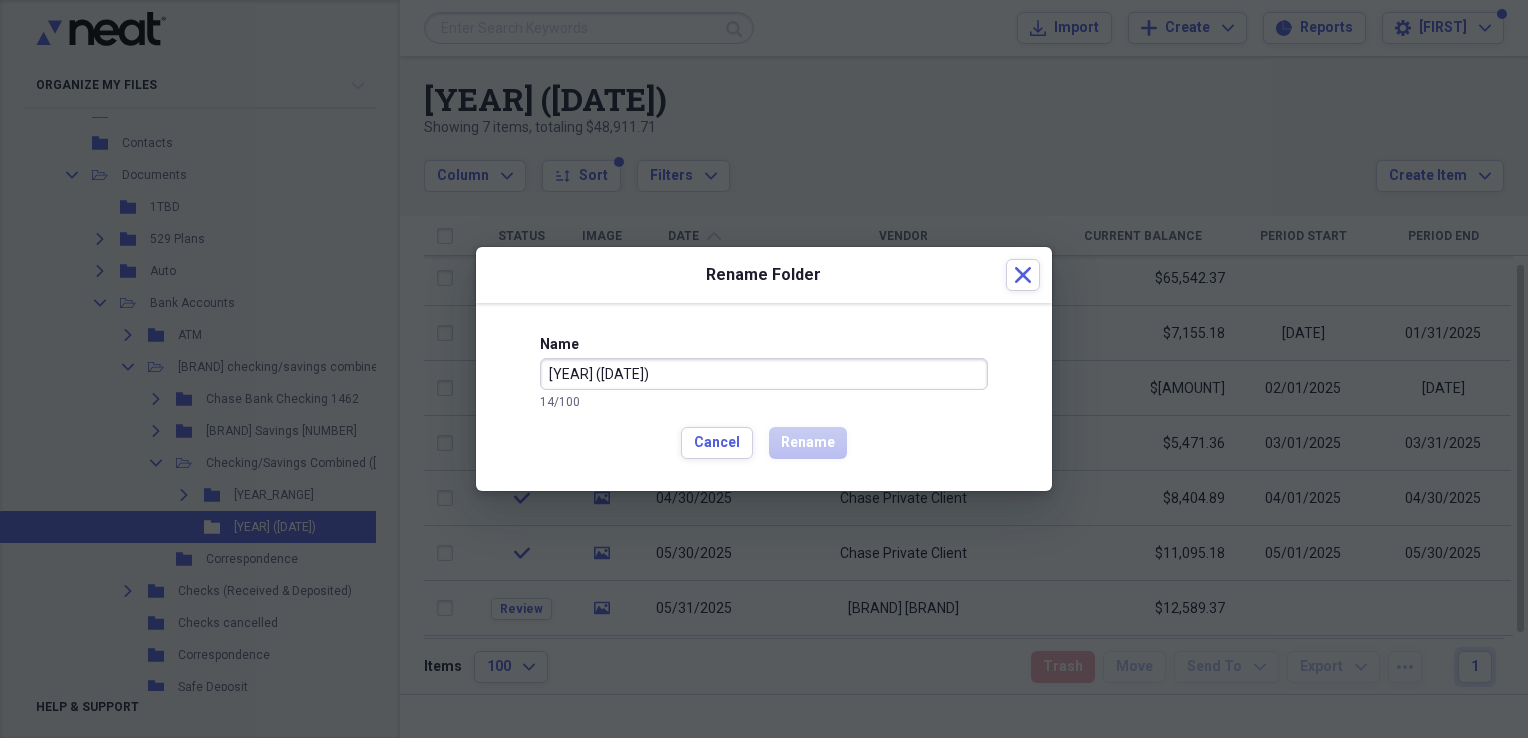 click on "[YEAR] ([DATE])" at bounding box center [764, 374] 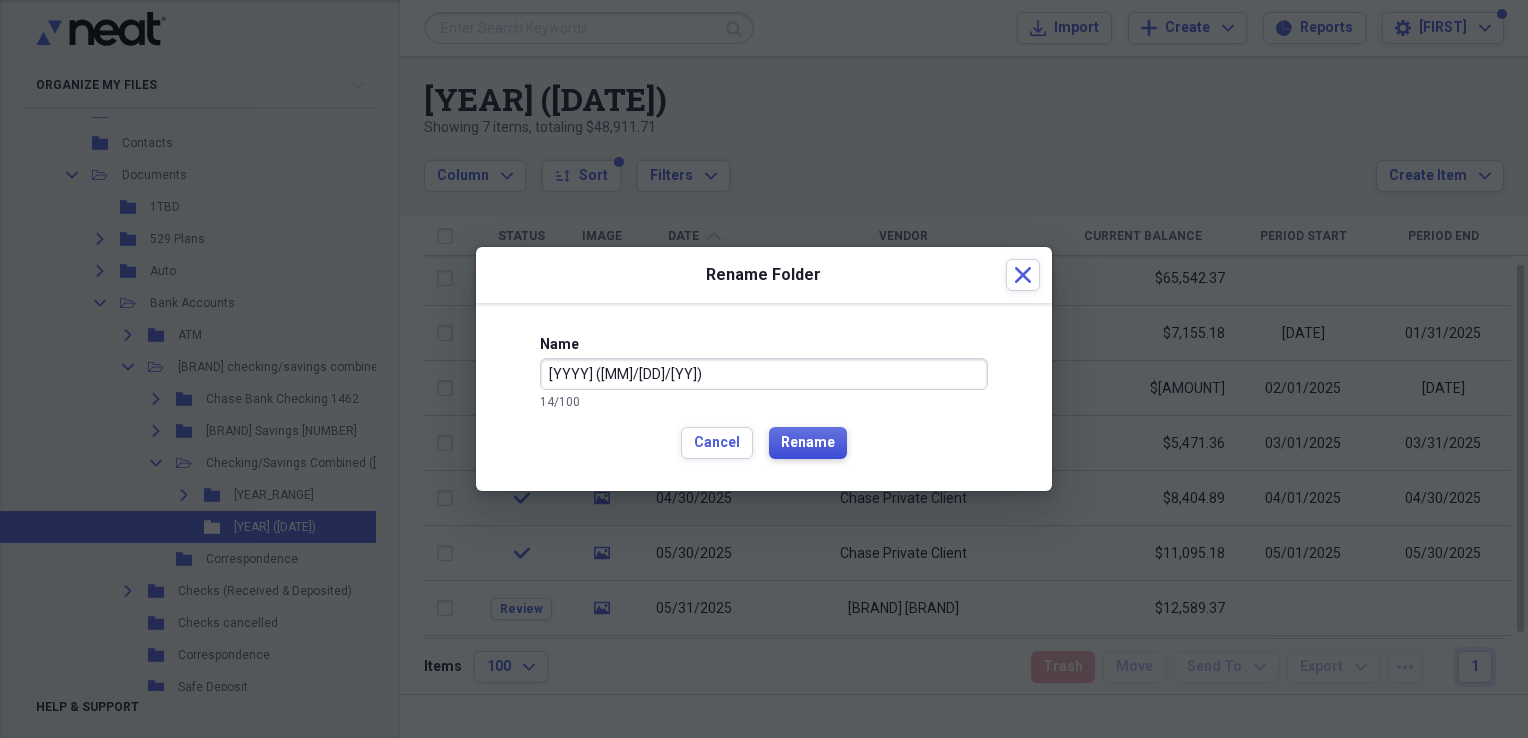 type on "[YYYY] ([MM]/[DD]/[YY])" 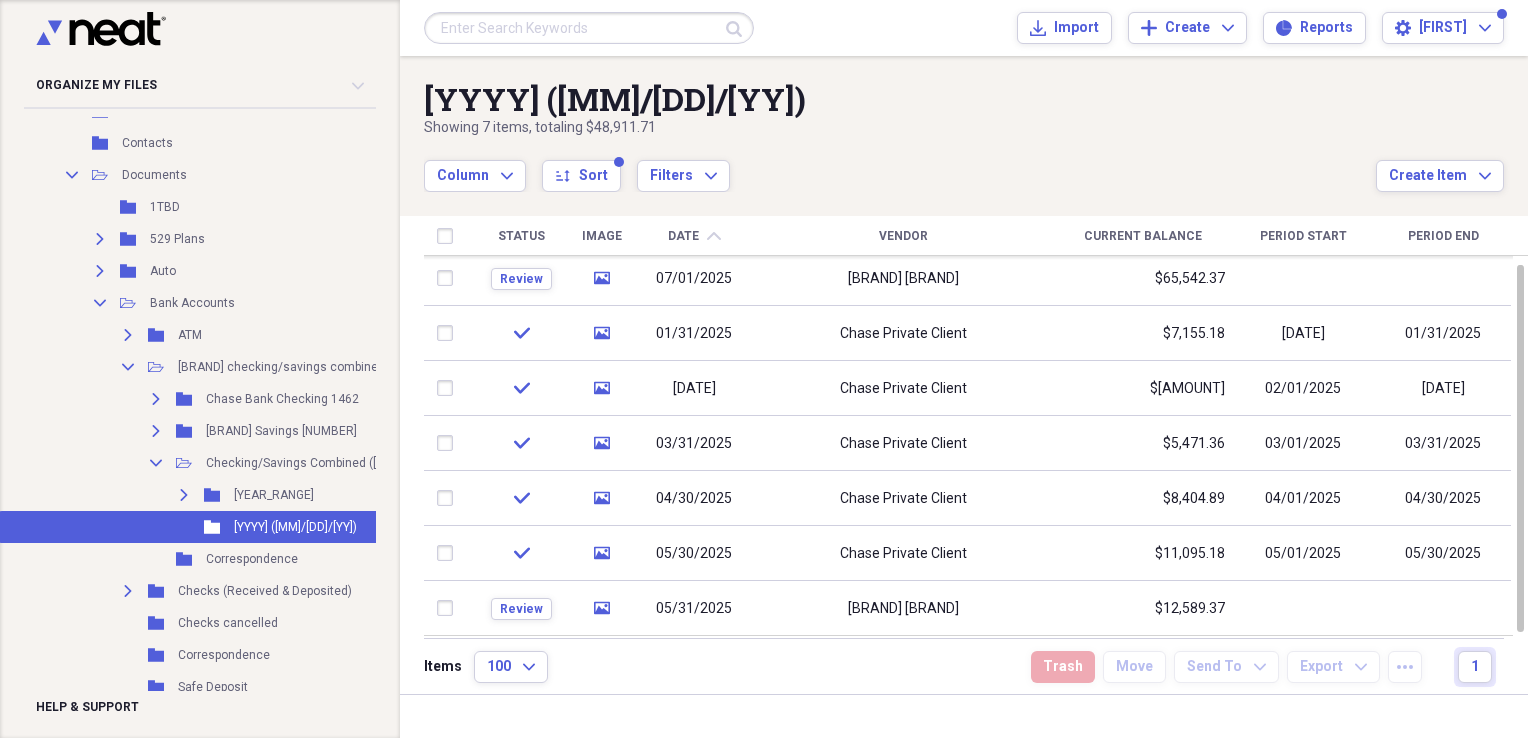 click on "Status" at bounding box center (521, 236) 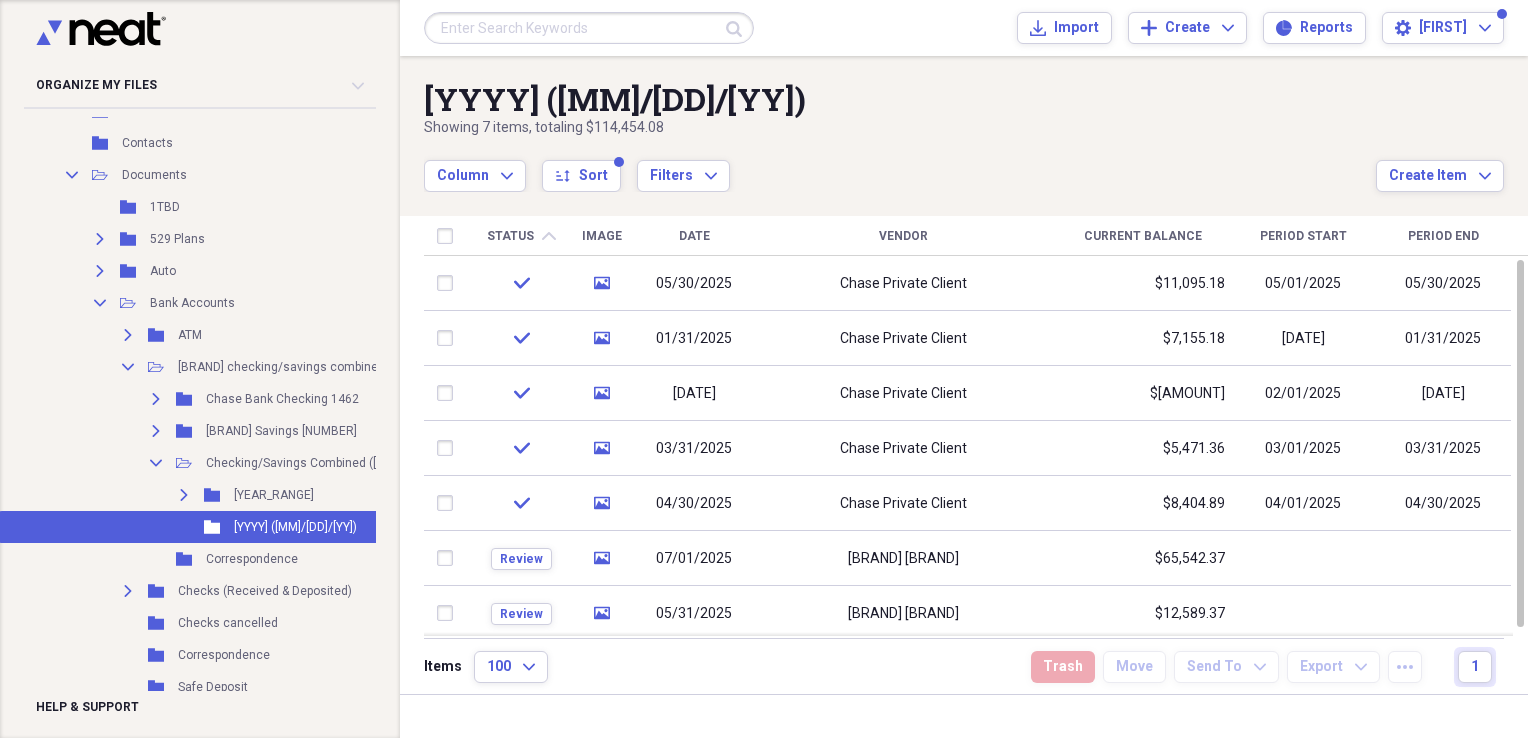 click on "Status" at bounding box center [510, 236] 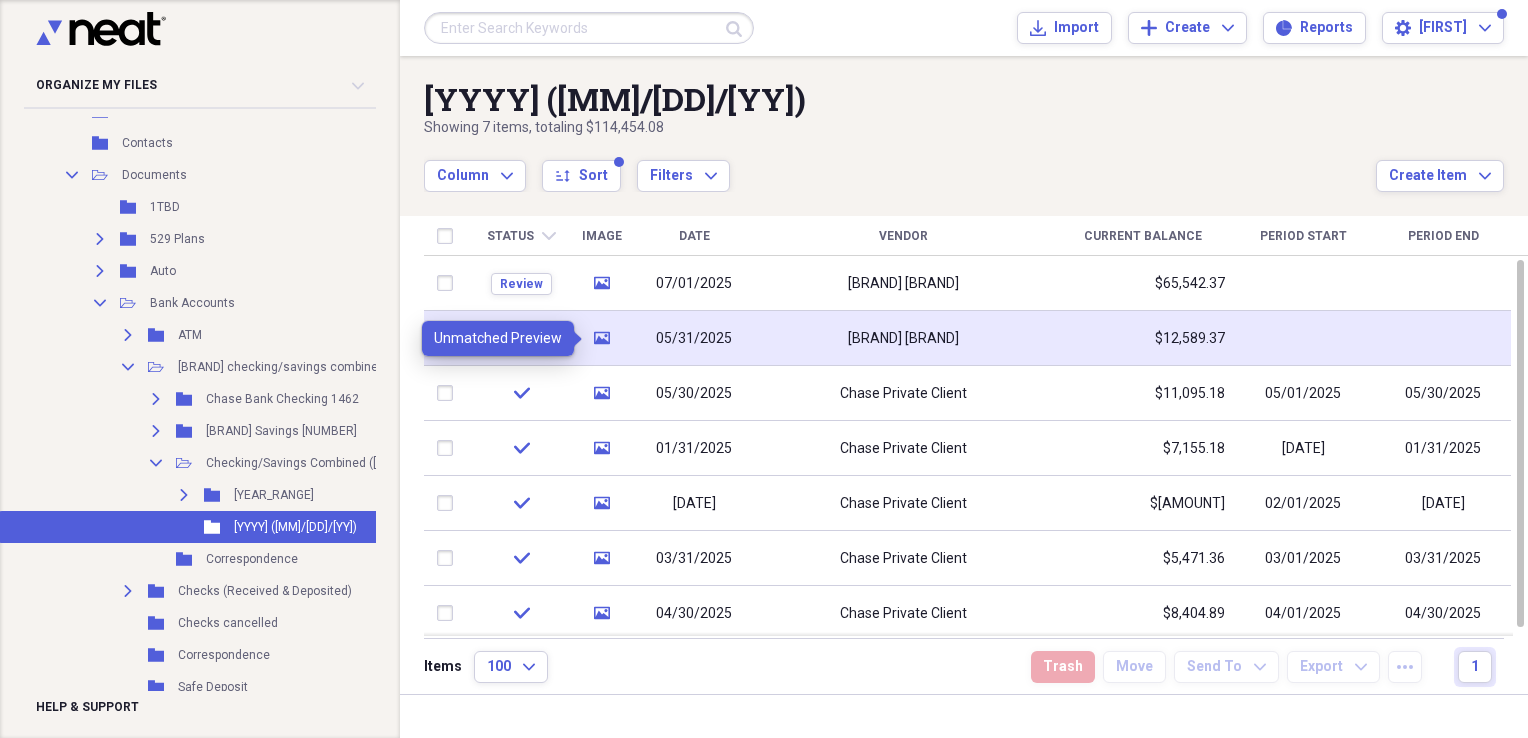click 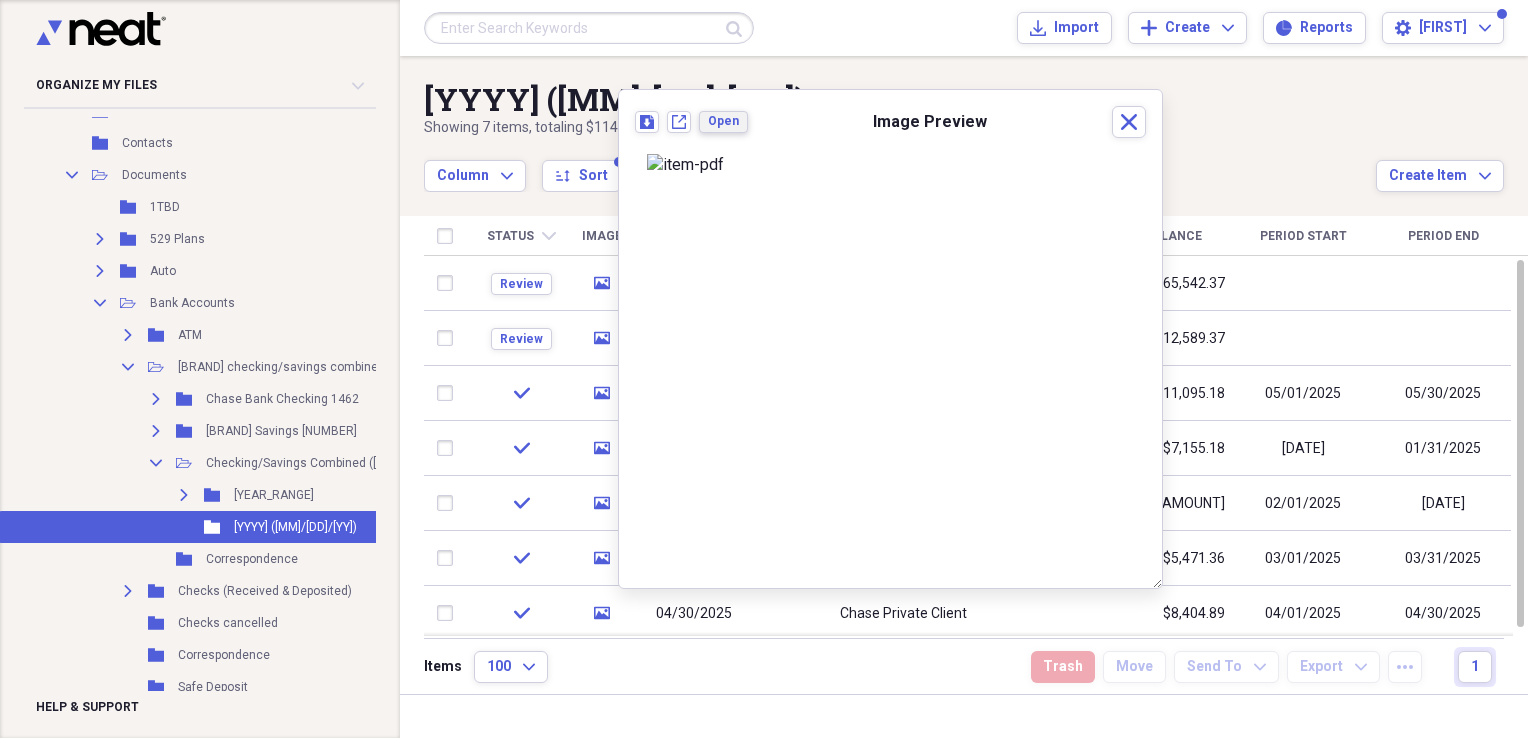 click on "Open" at bounding box center (723, 121) 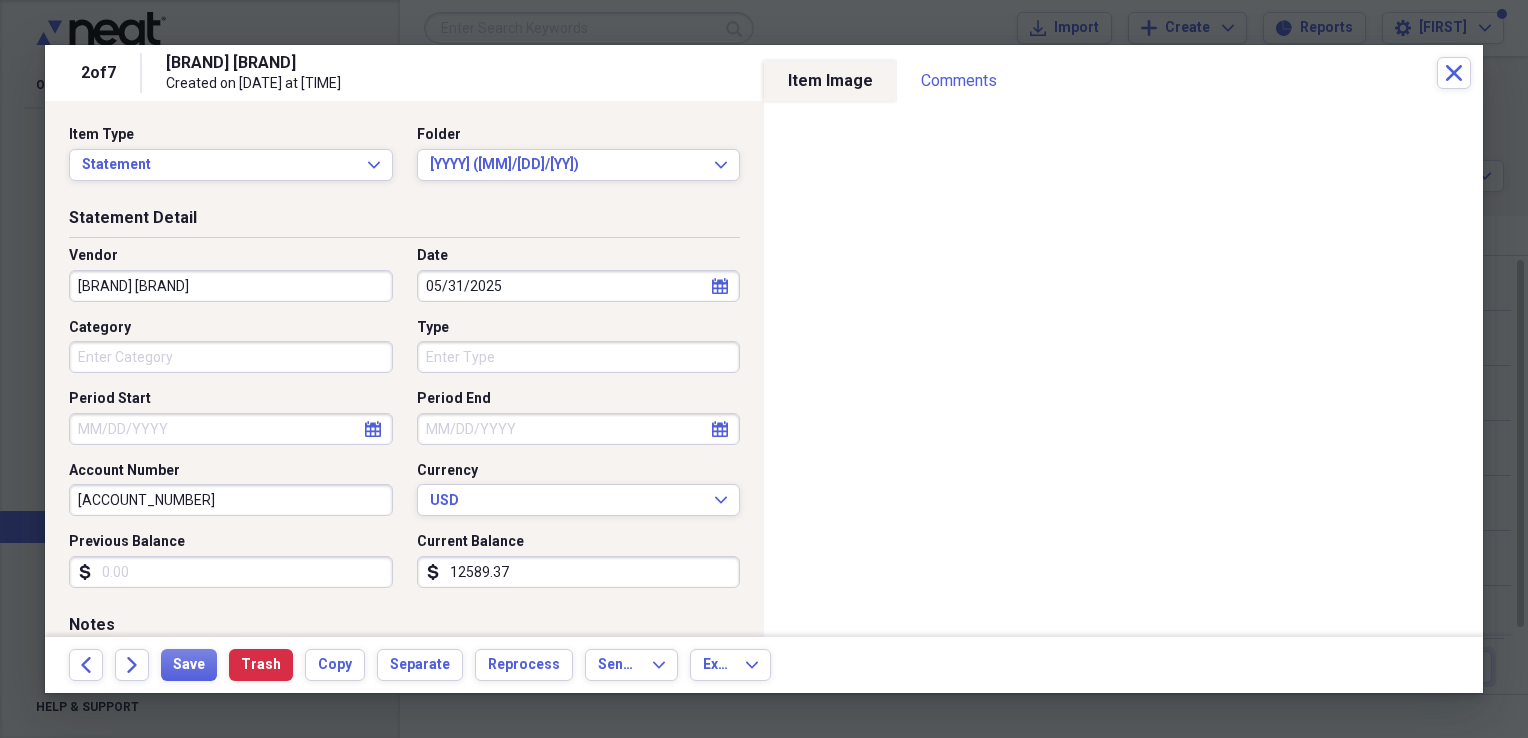 click on "[BRAND] [BRAND]" at bounding box center [231, 286] 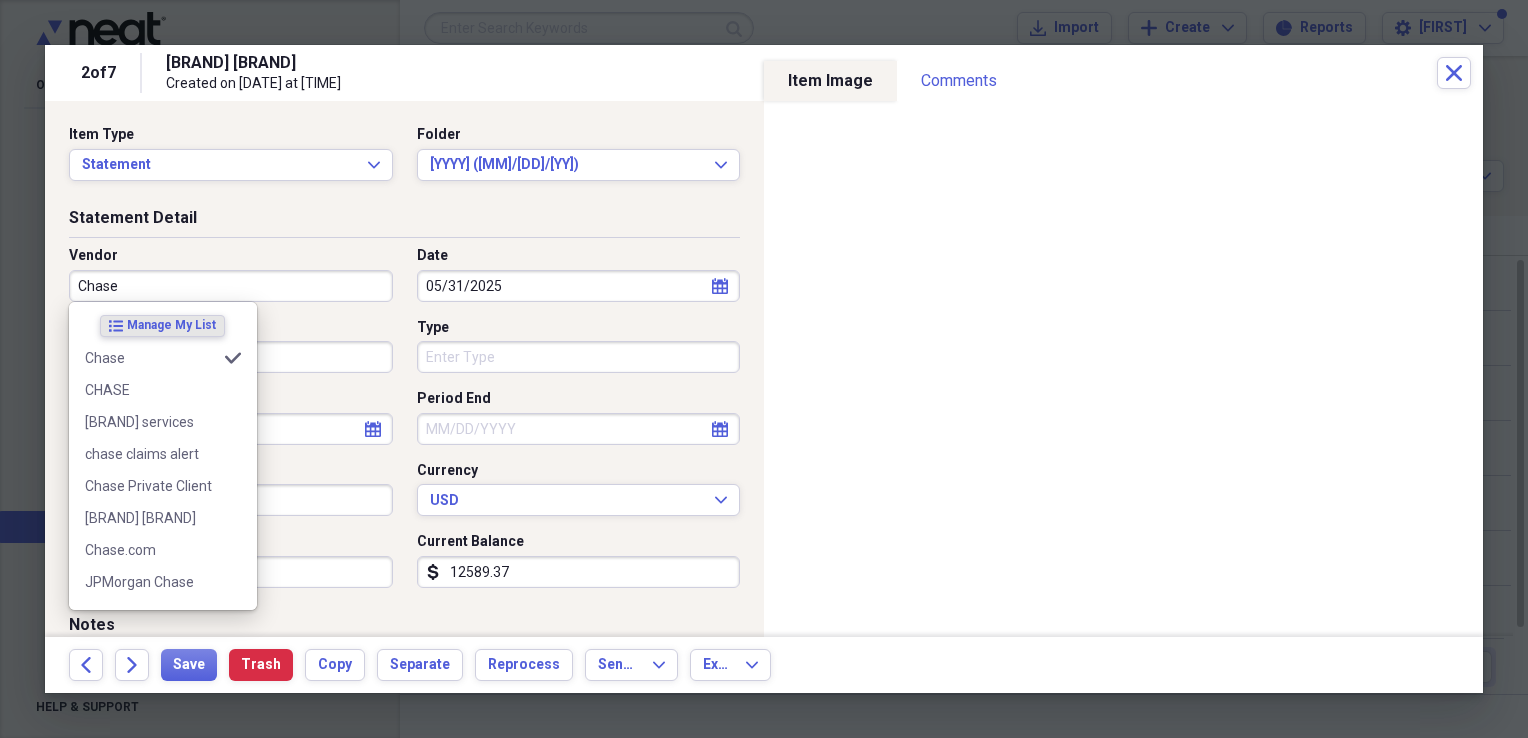 type on "Chase" 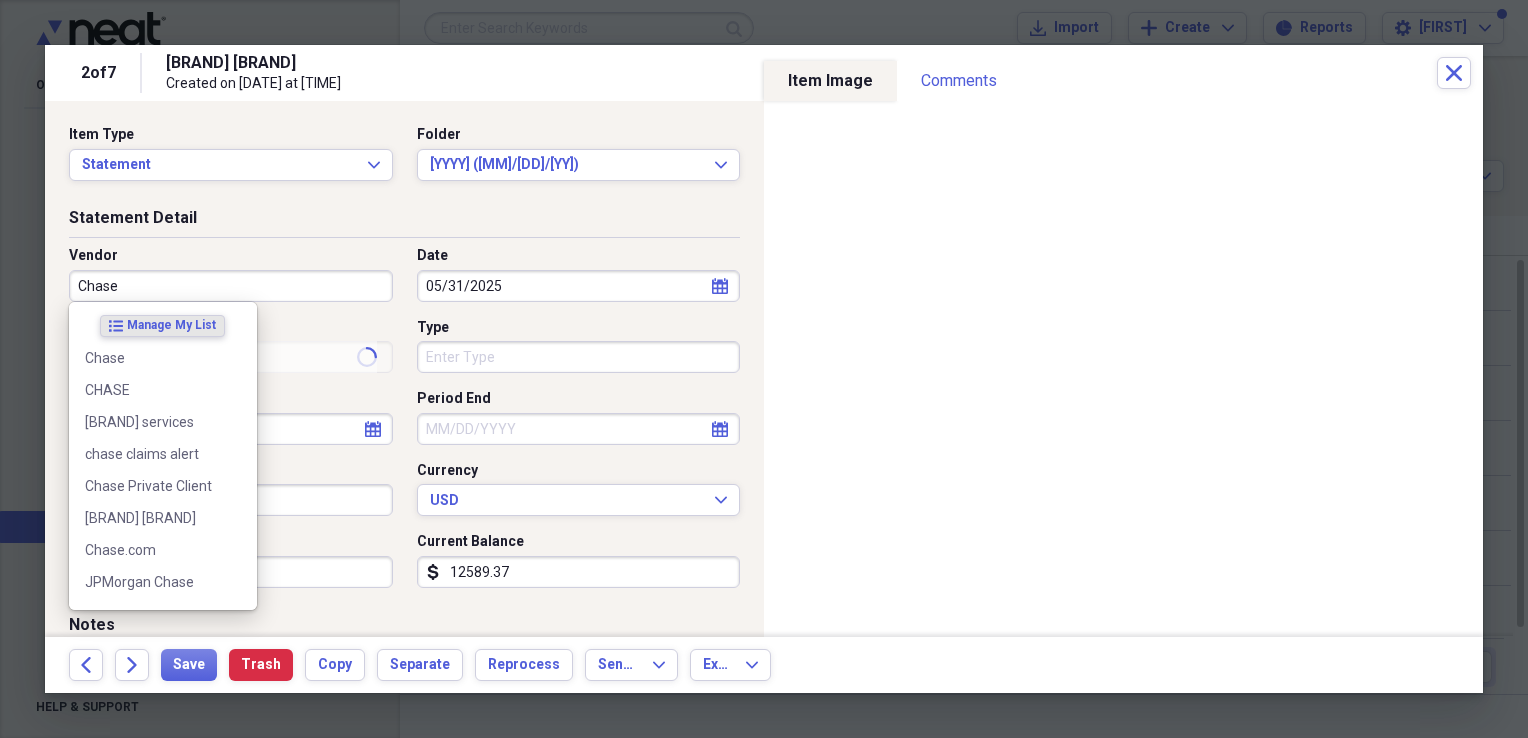 type on "Finance" 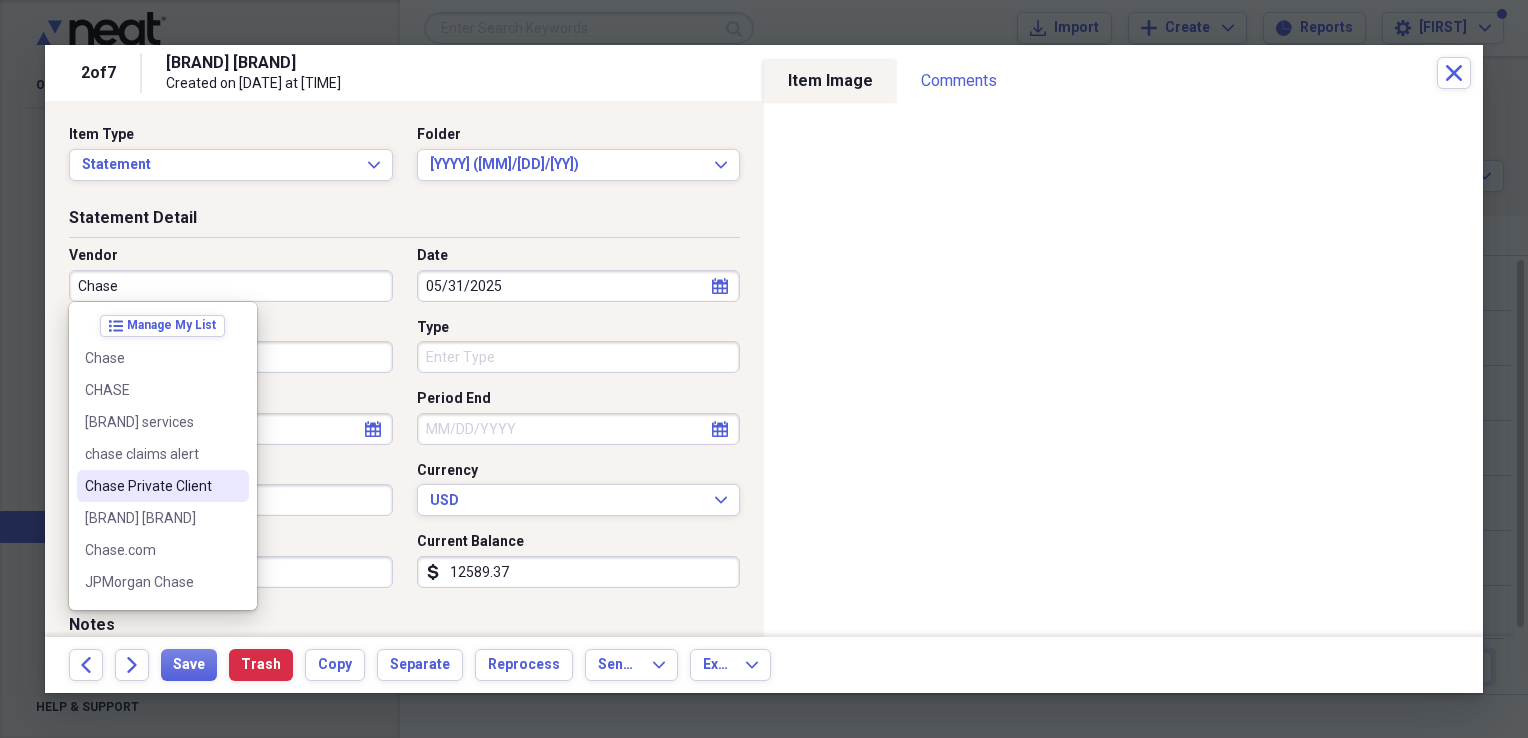 click on "Chase Private Client" at bounding box center [151, 486] 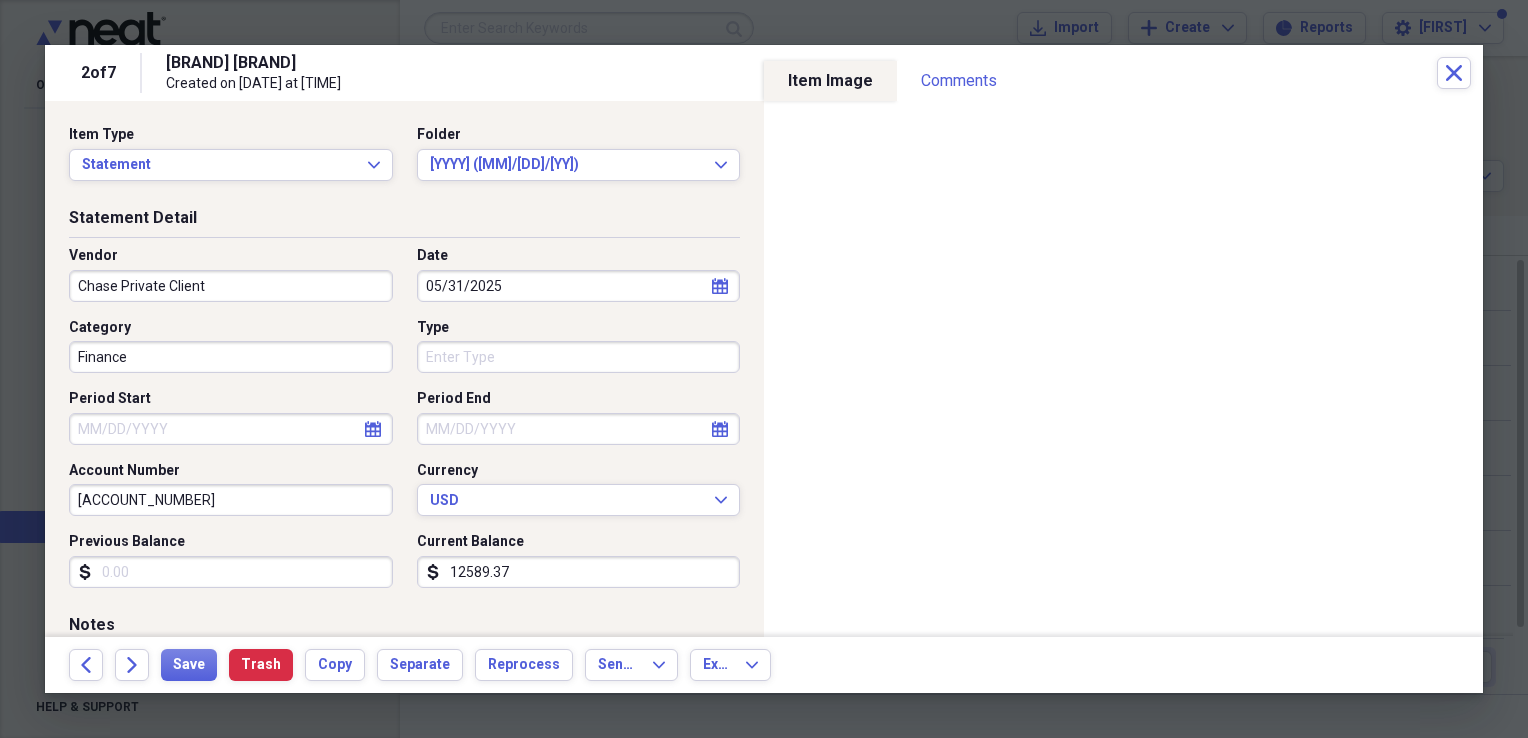 click 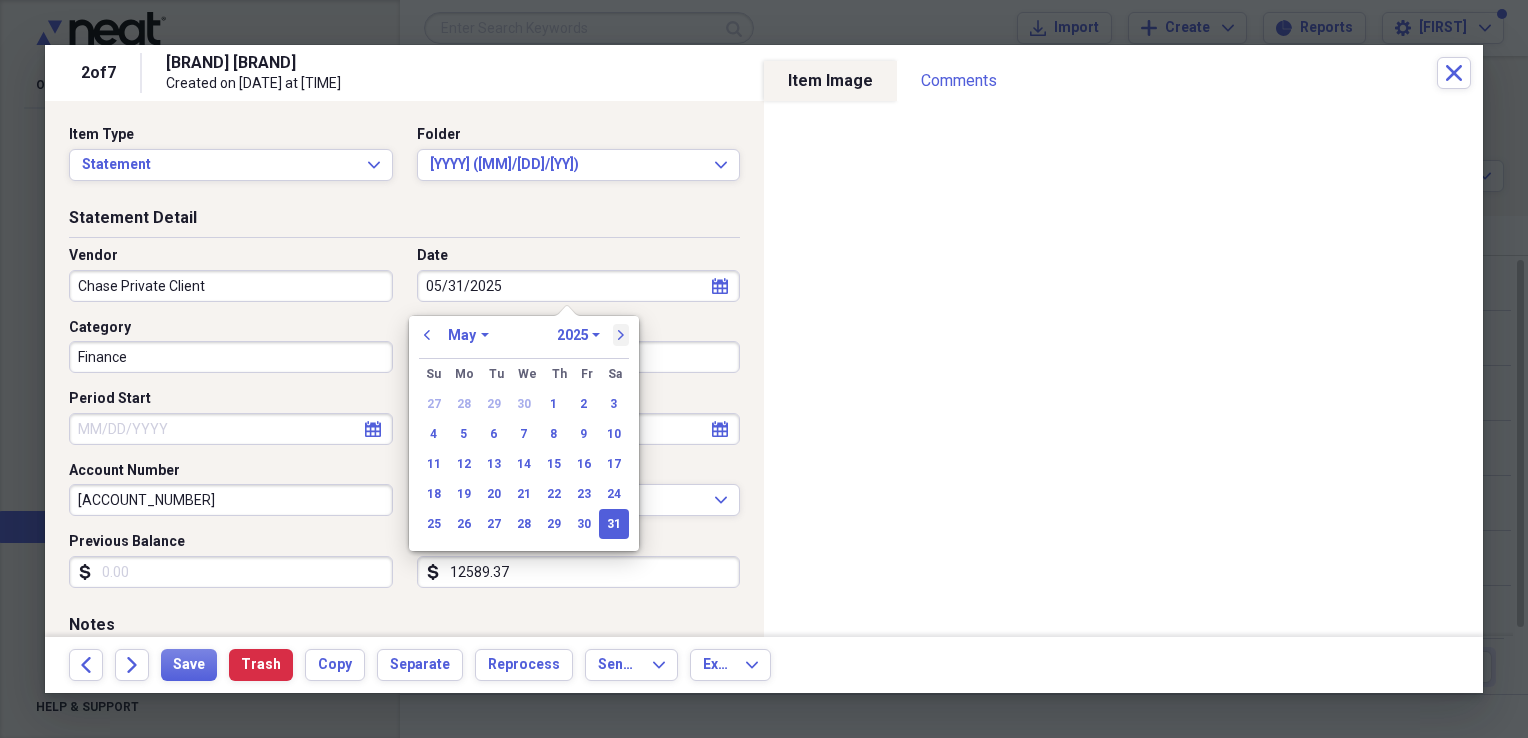 click on "next" at bounding box center (621, 335) 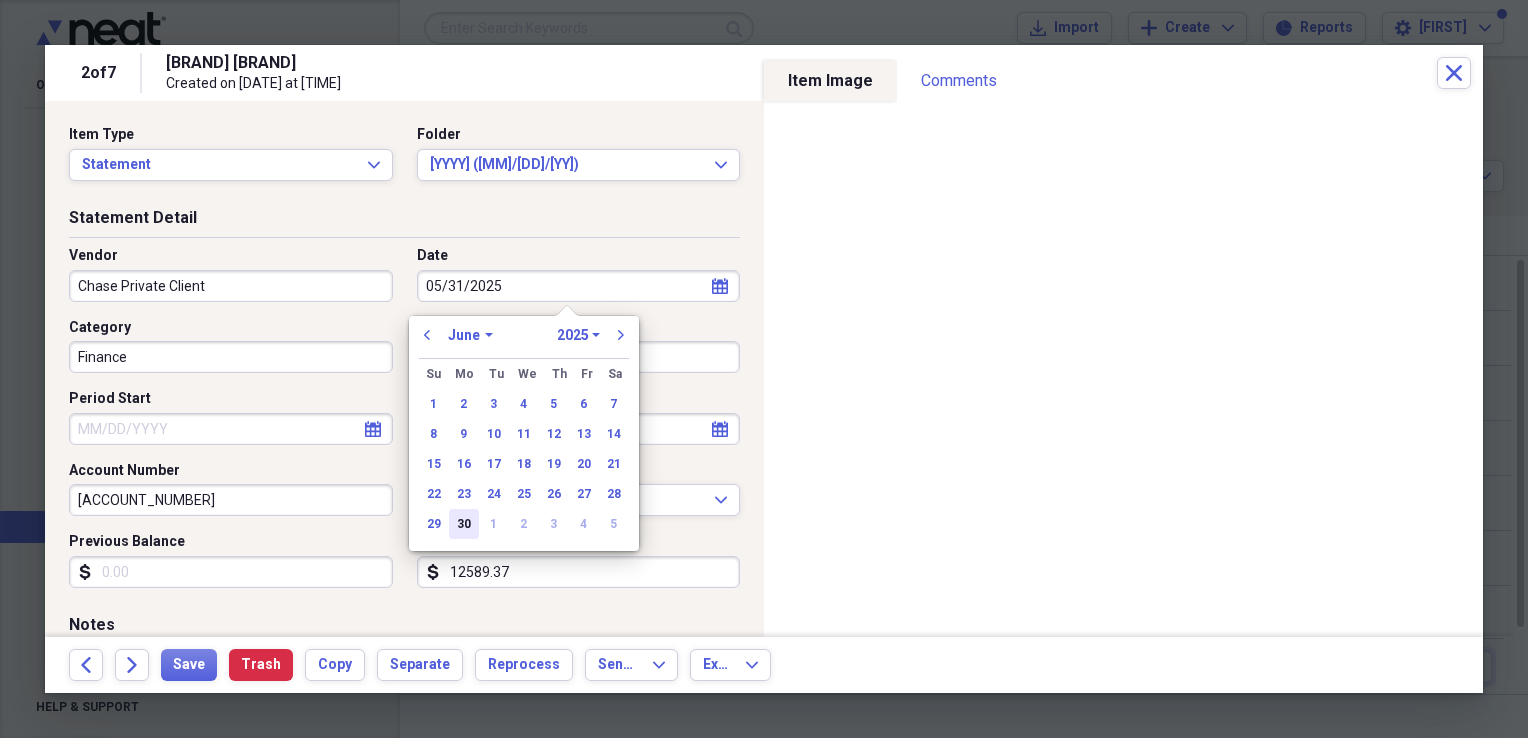 click on "30" at bounding box center [464, 524] 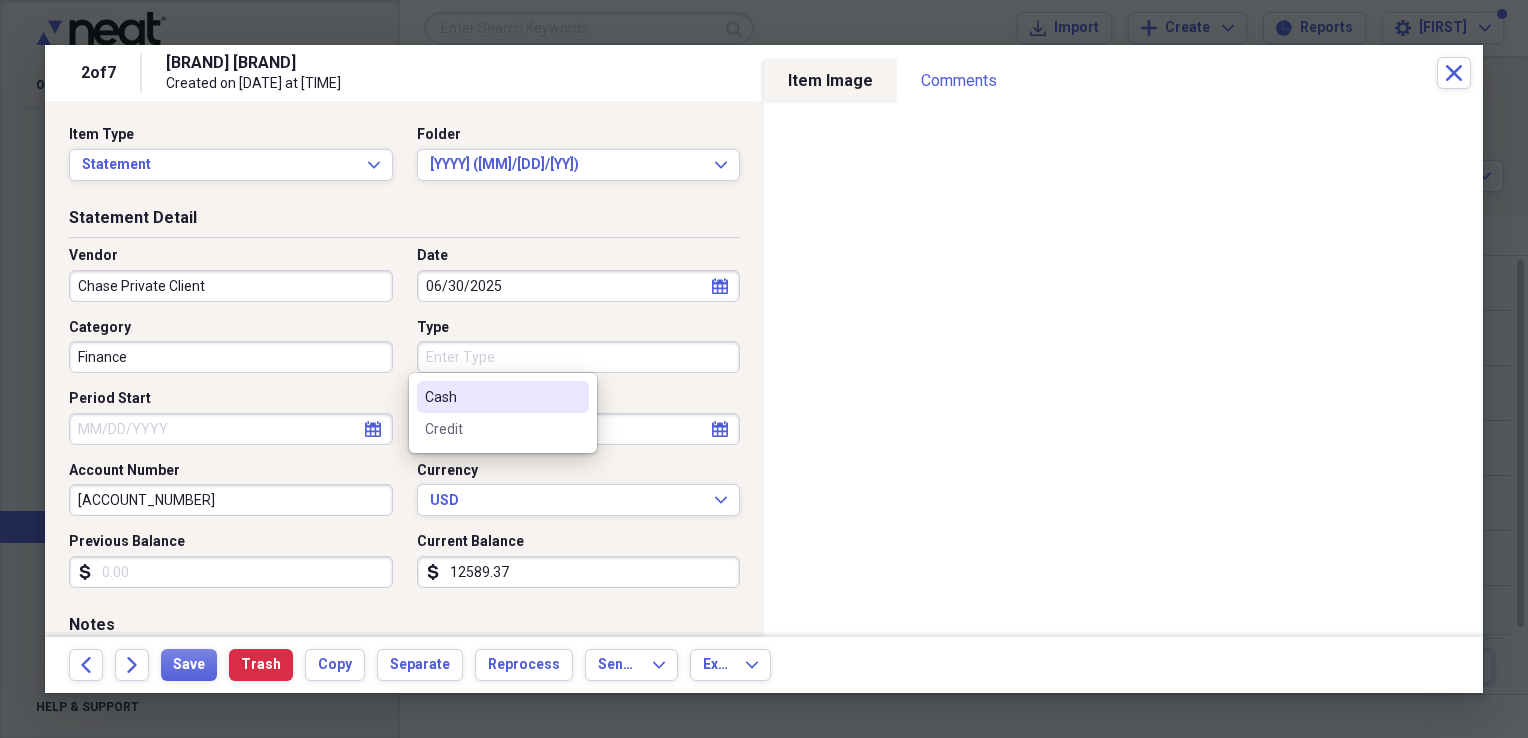 click on "Type" at bounding box center (579, 357) 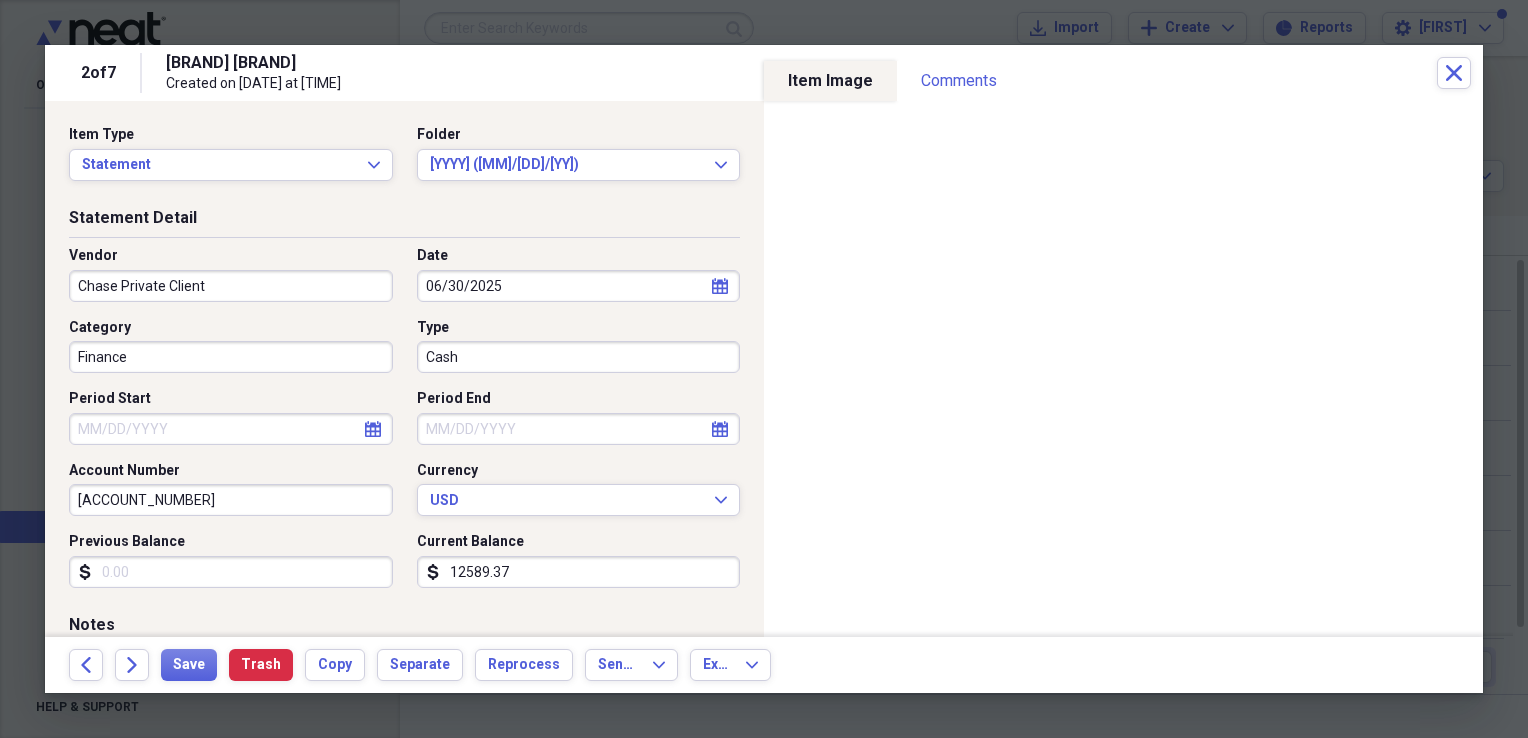click on "Period Start" at bounding box center (231, 429) 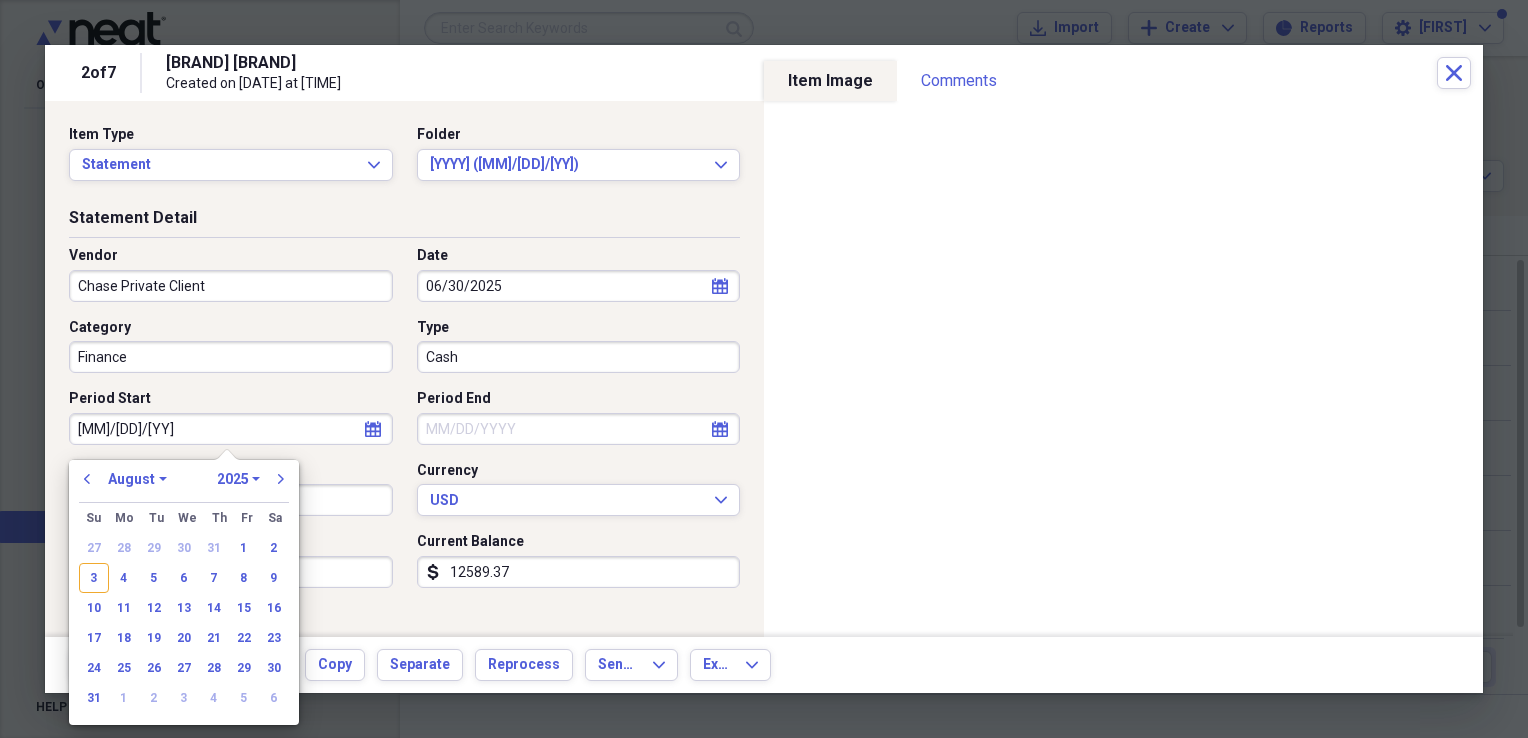 type on "[MONTH]/[DAY]" 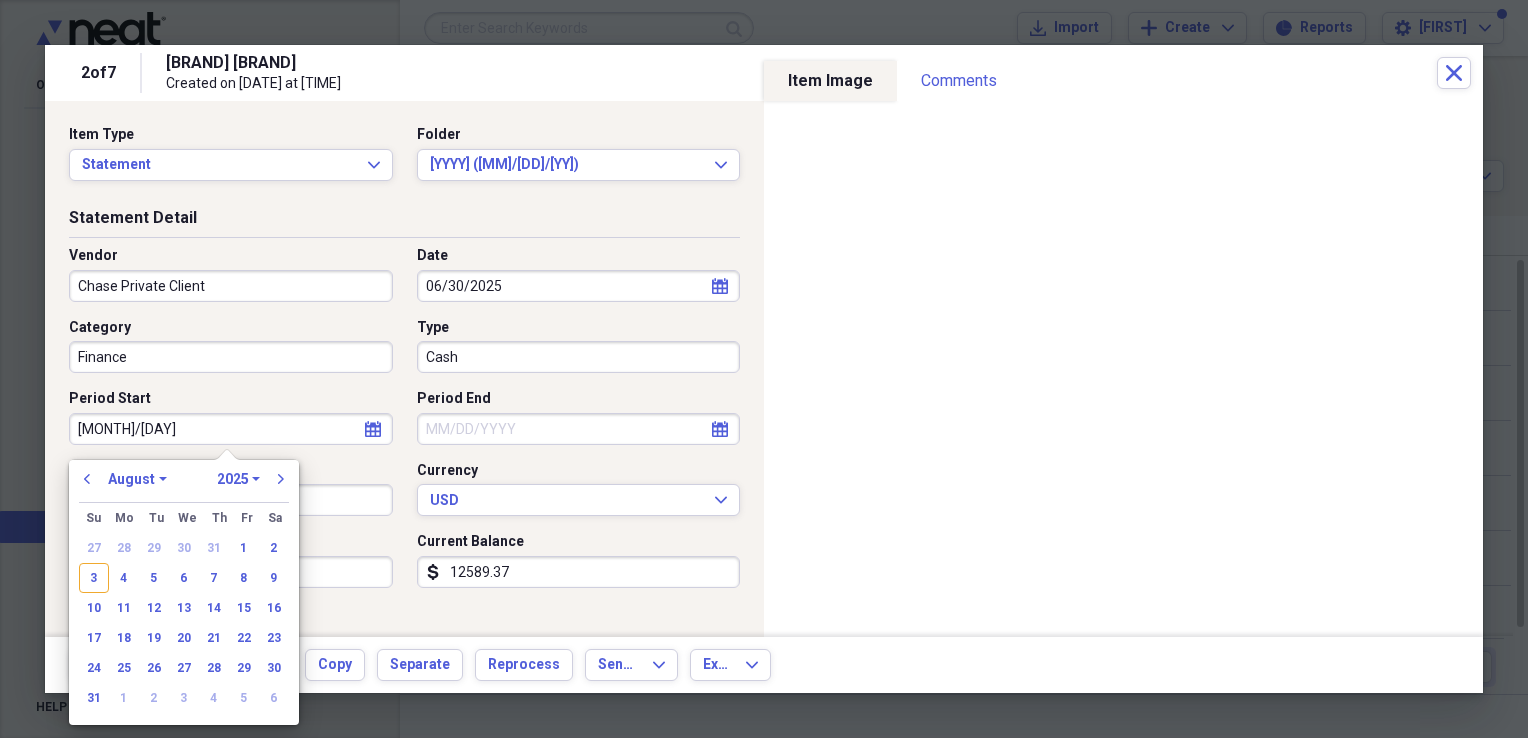 select on "4" 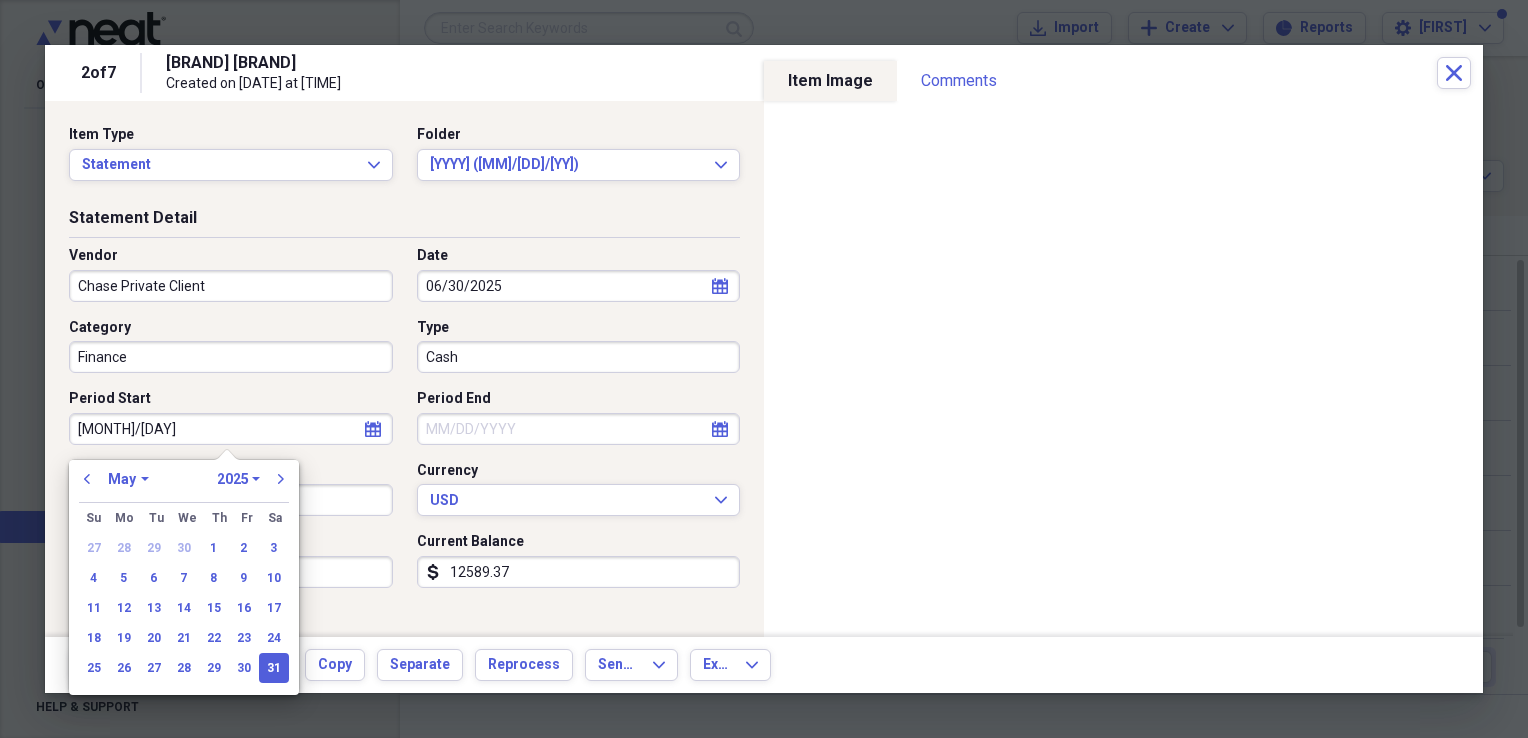 type on "05/31/2025" 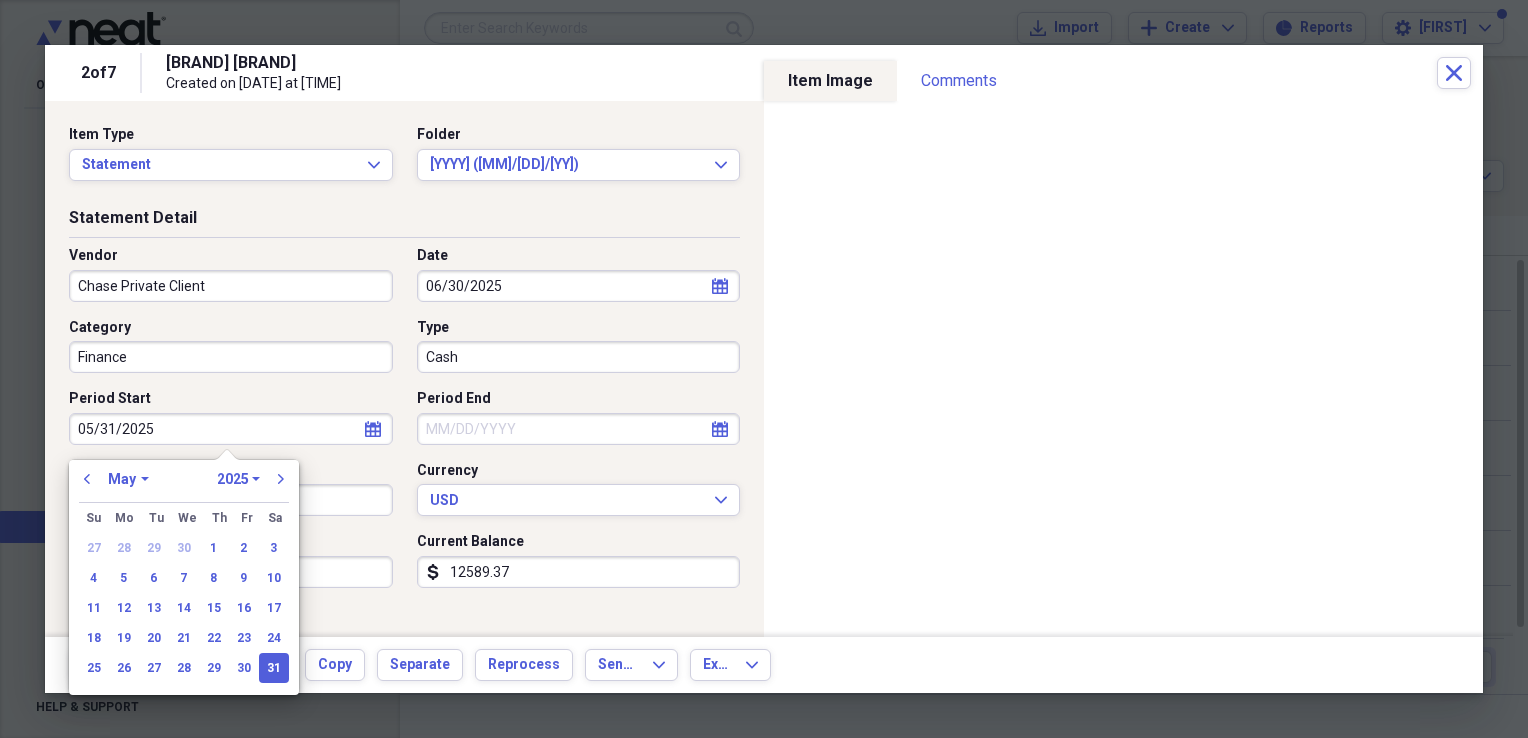 click on "31" at bounding box center (274, 668) 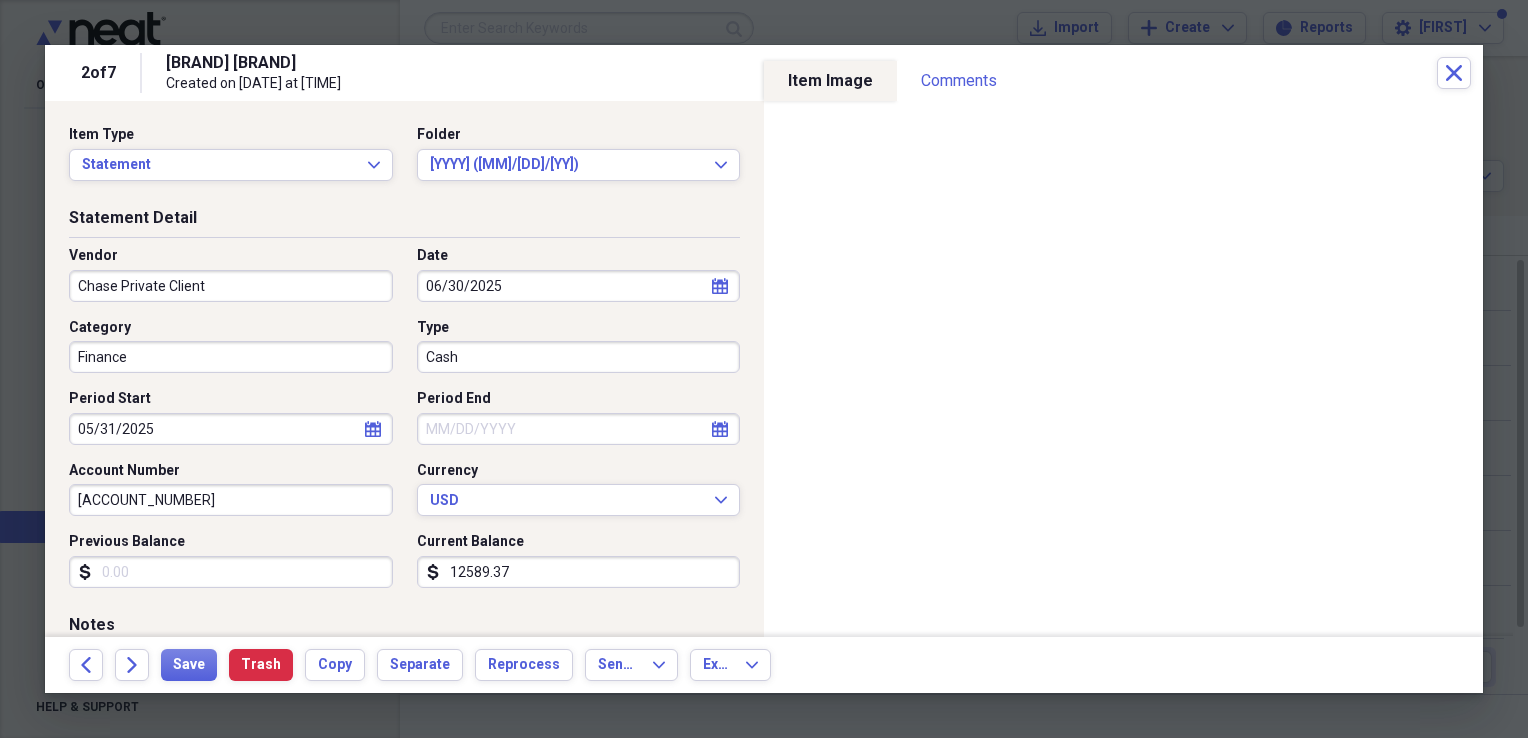 select on "7" 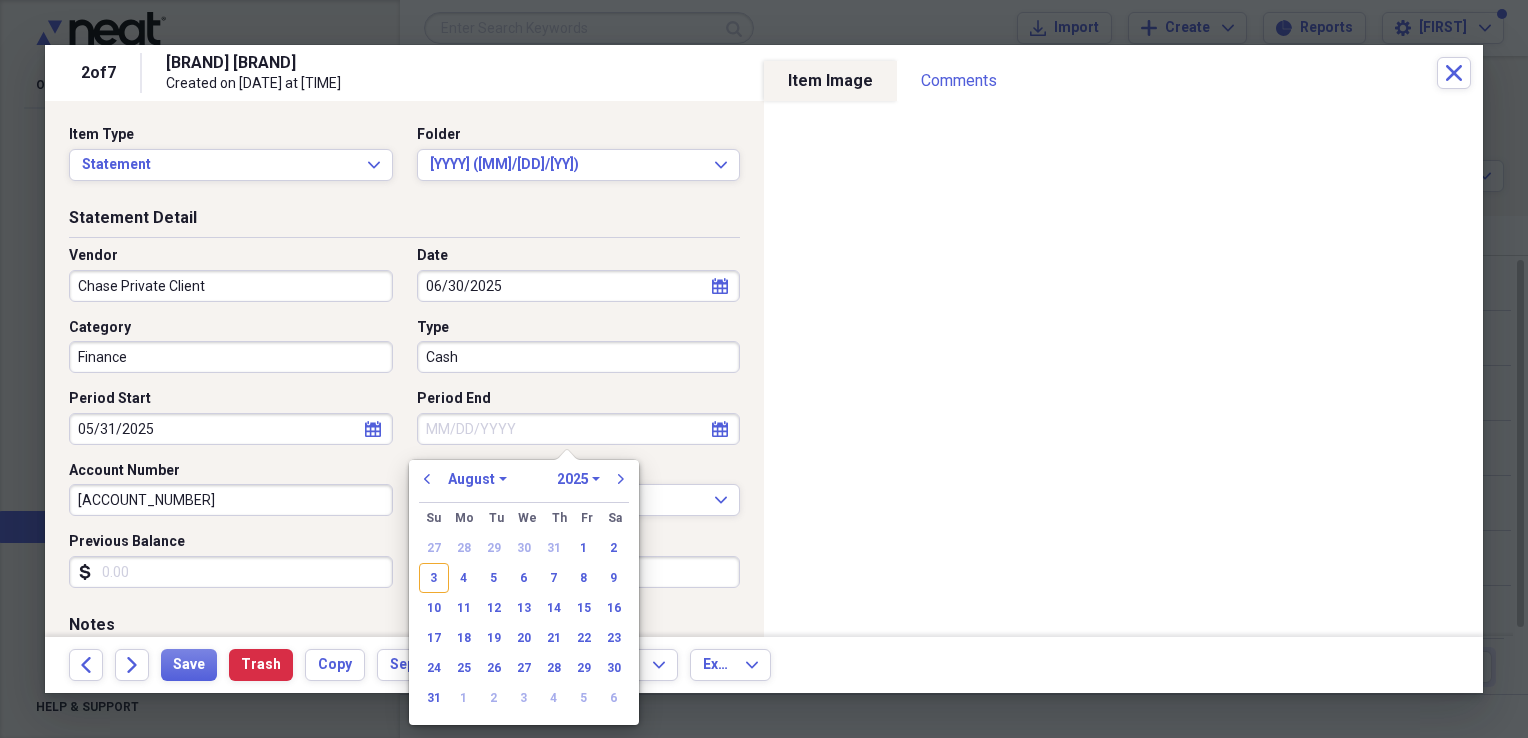 click on "Period End" at bounding box center (579, 429) 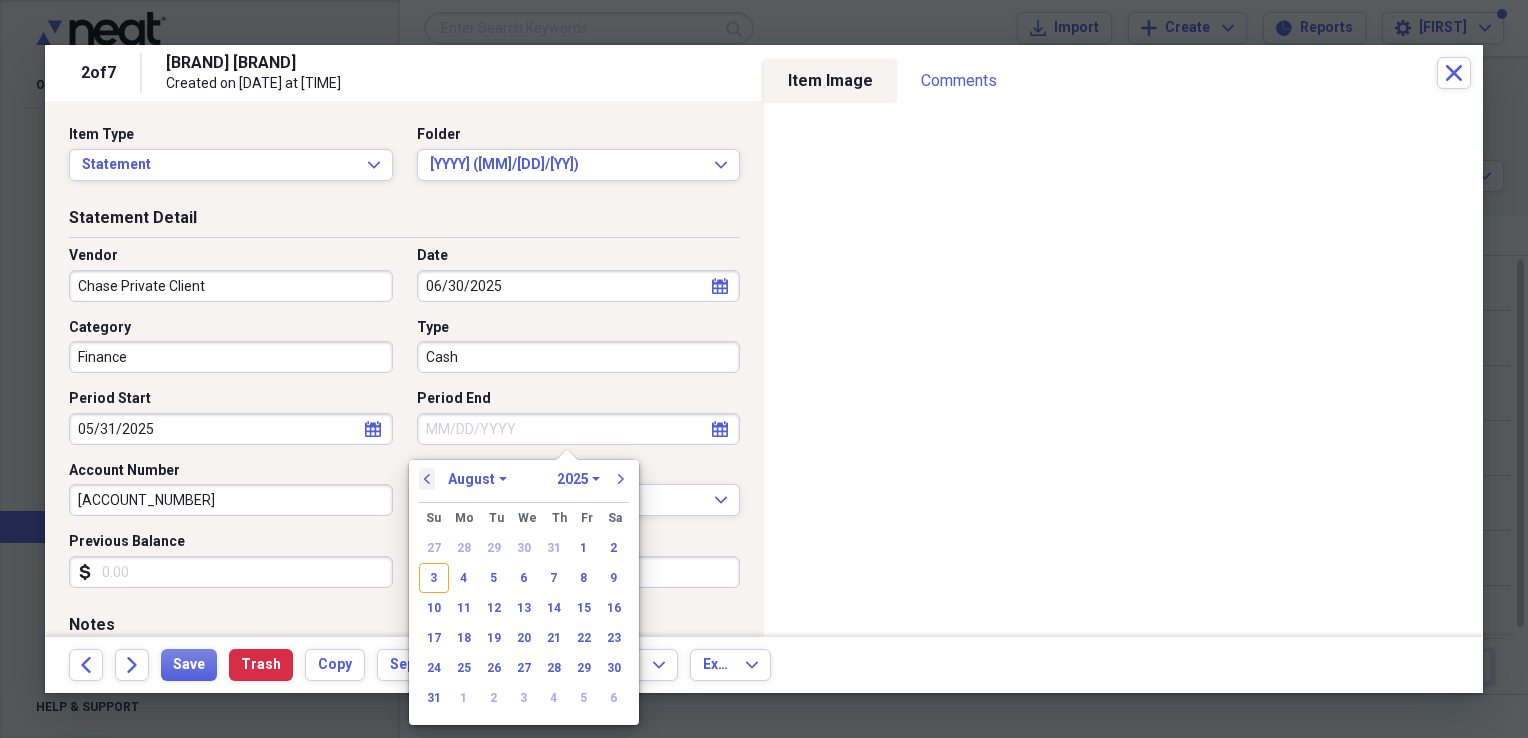 click on "previous" at bounding box center [427, 479] 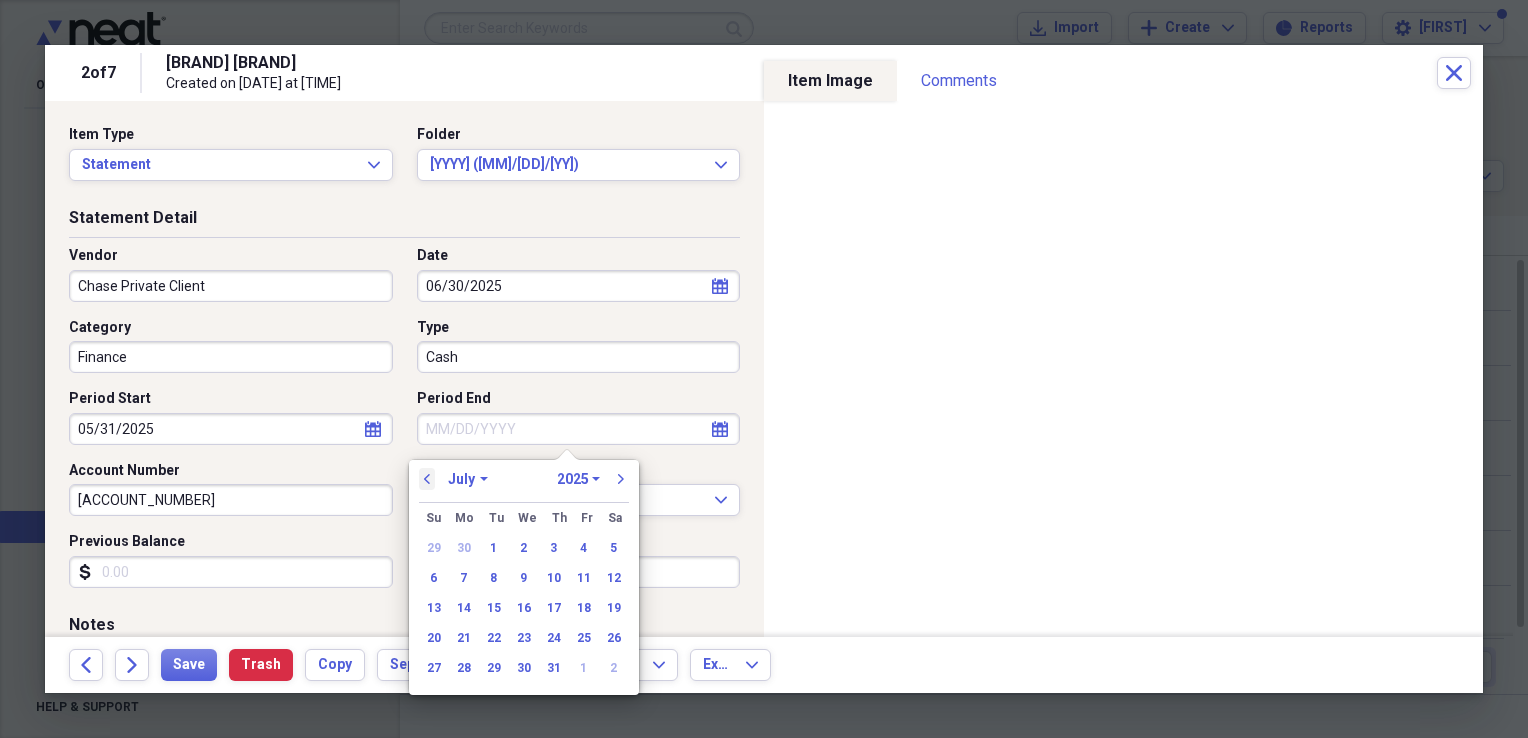 click on "previous" at bounding box center [427, 479] 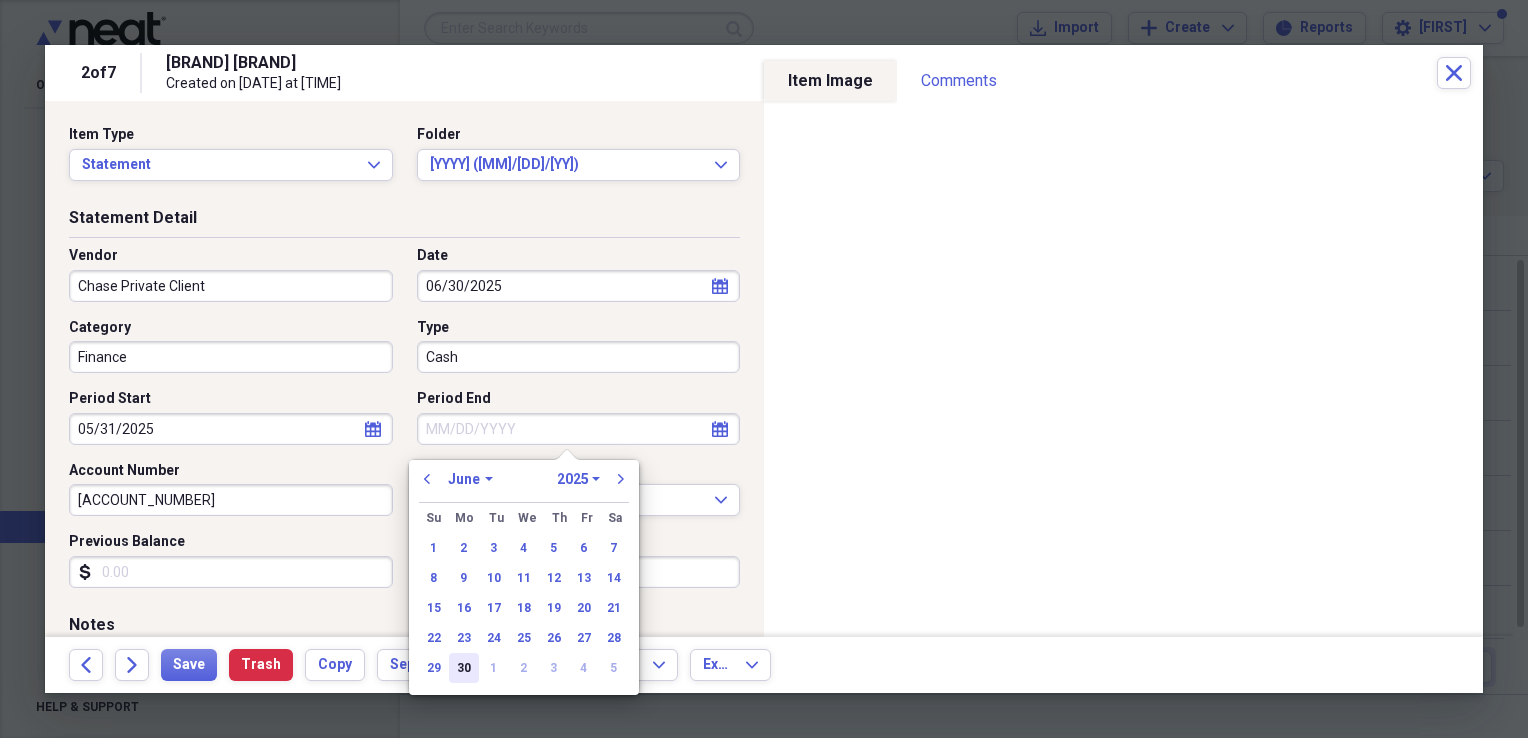 click on "30" at bounding box center (464, 668) 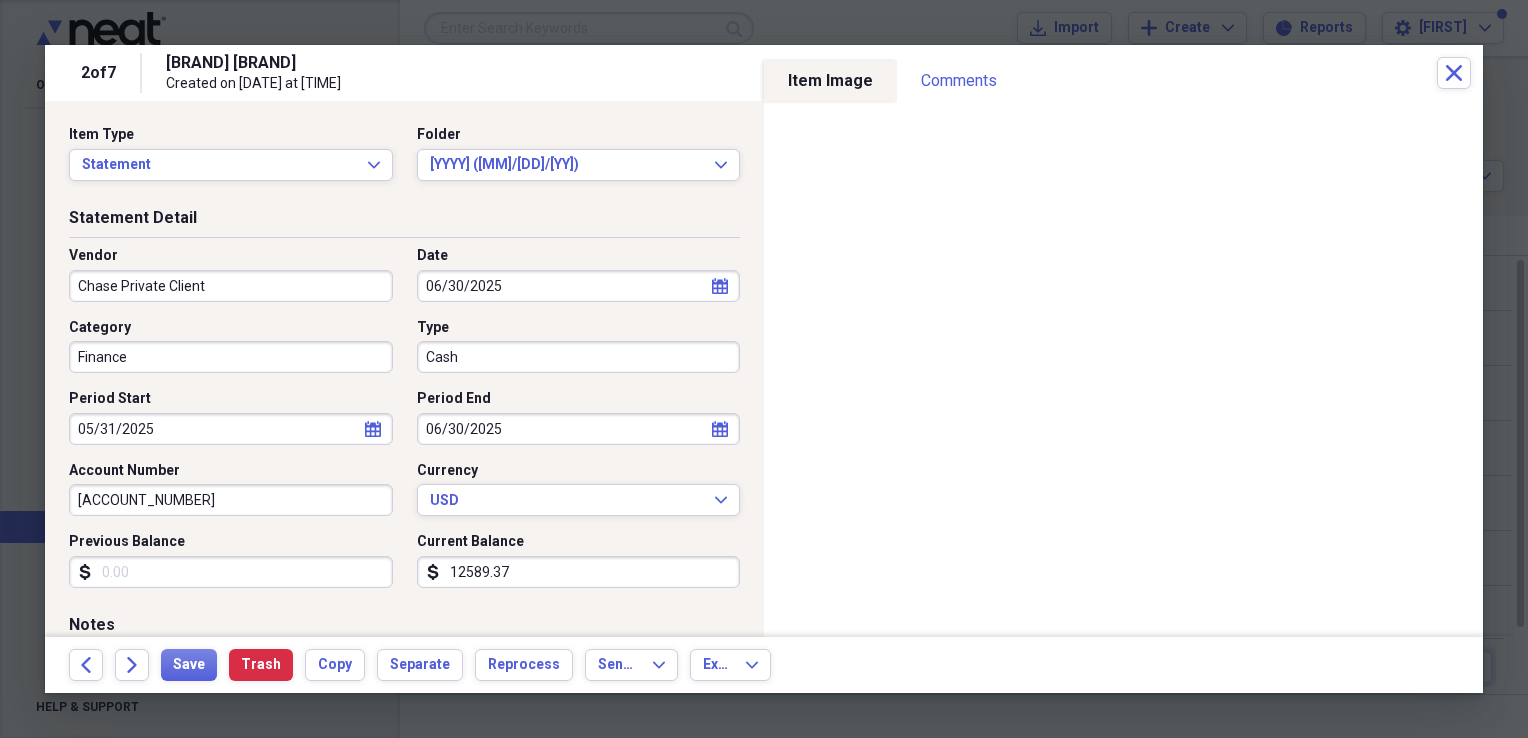 click on "Previous Balance" at bounding box center [231, 572] 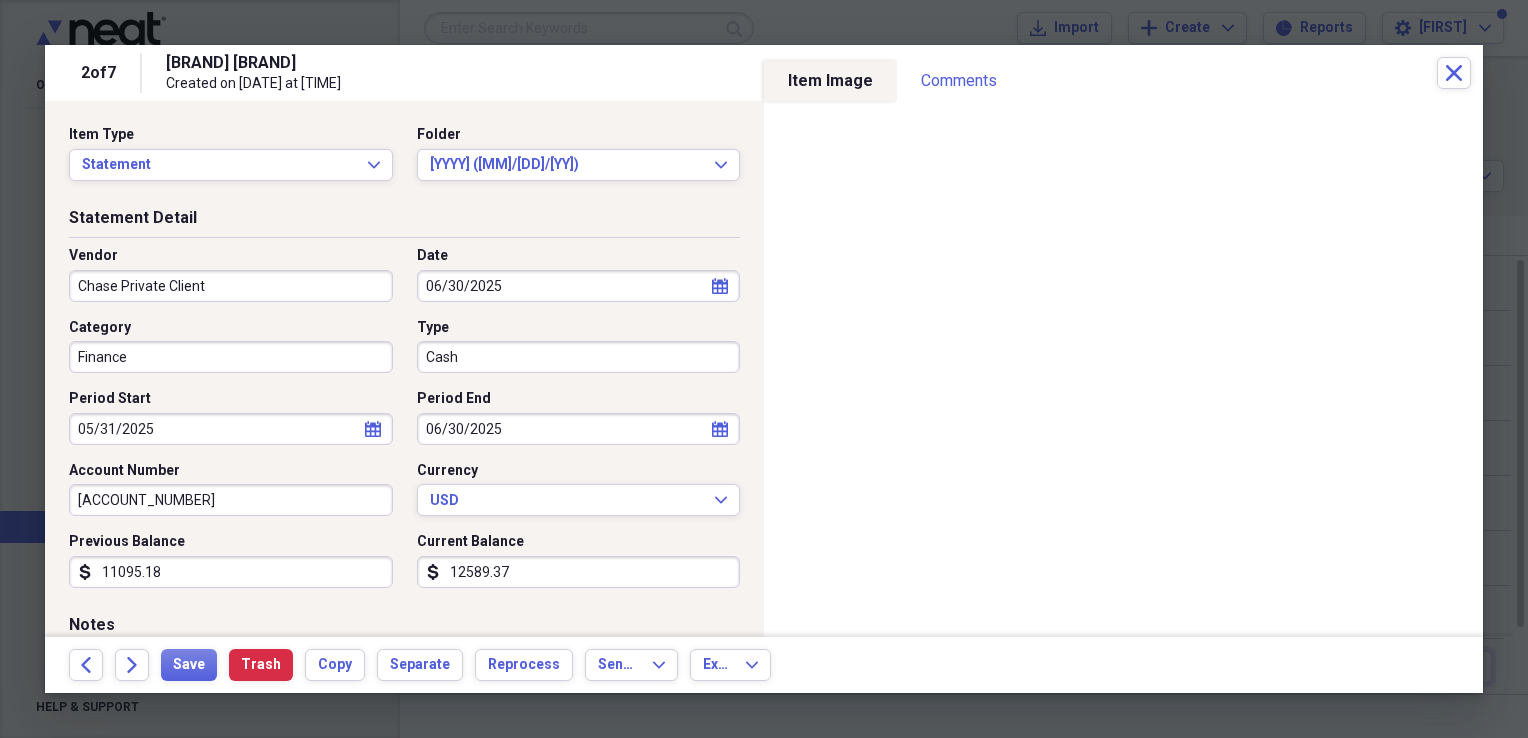 type on "11095.18" 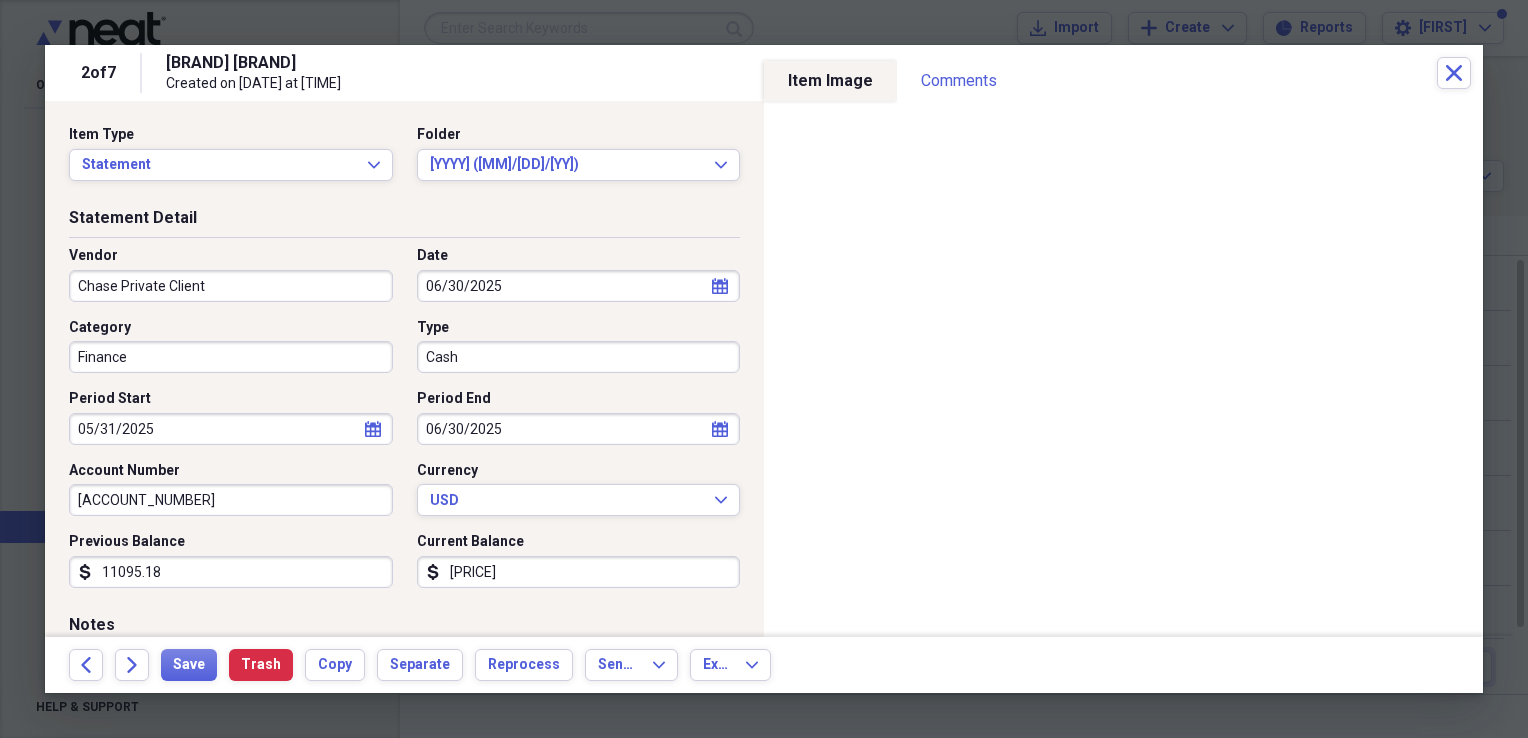 type on "[PRICE]" 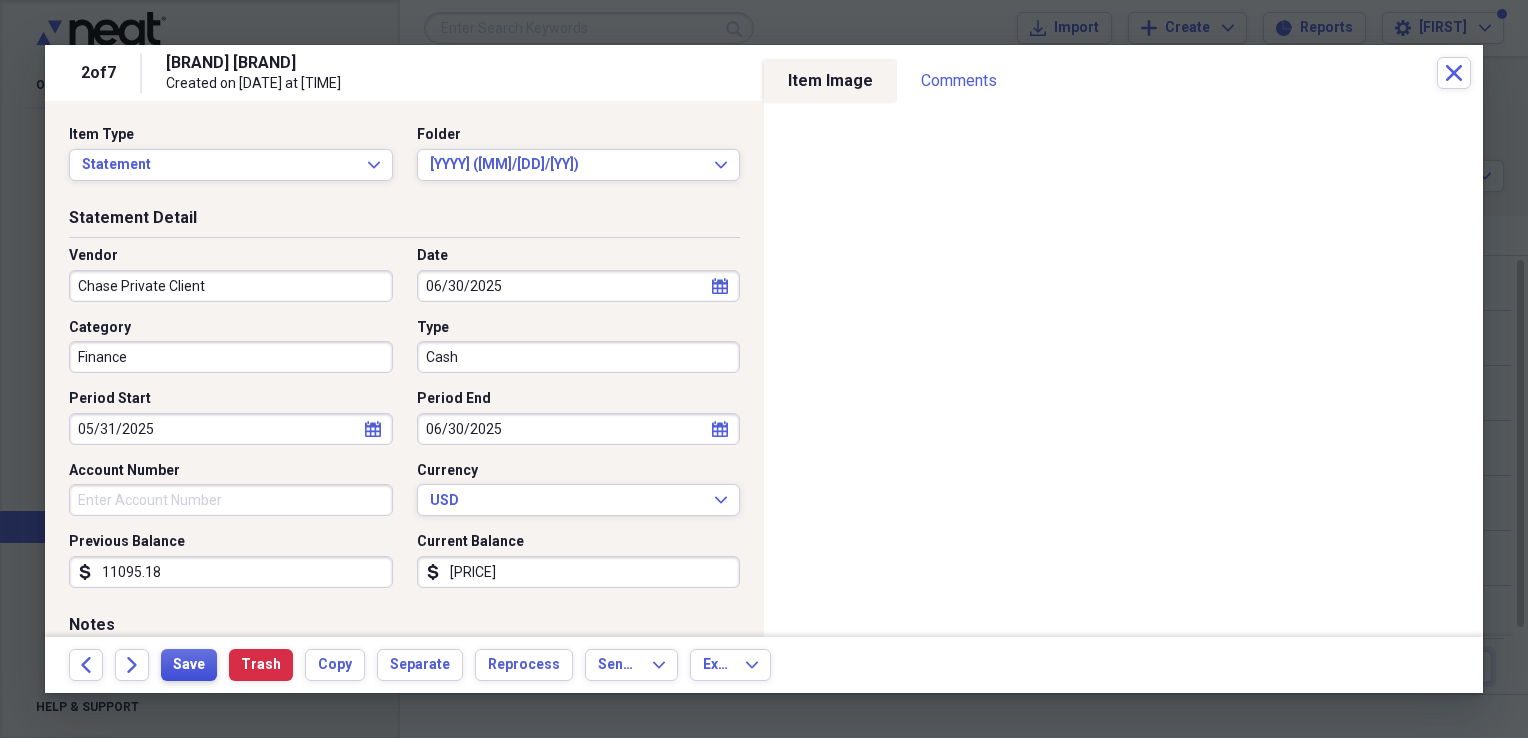type 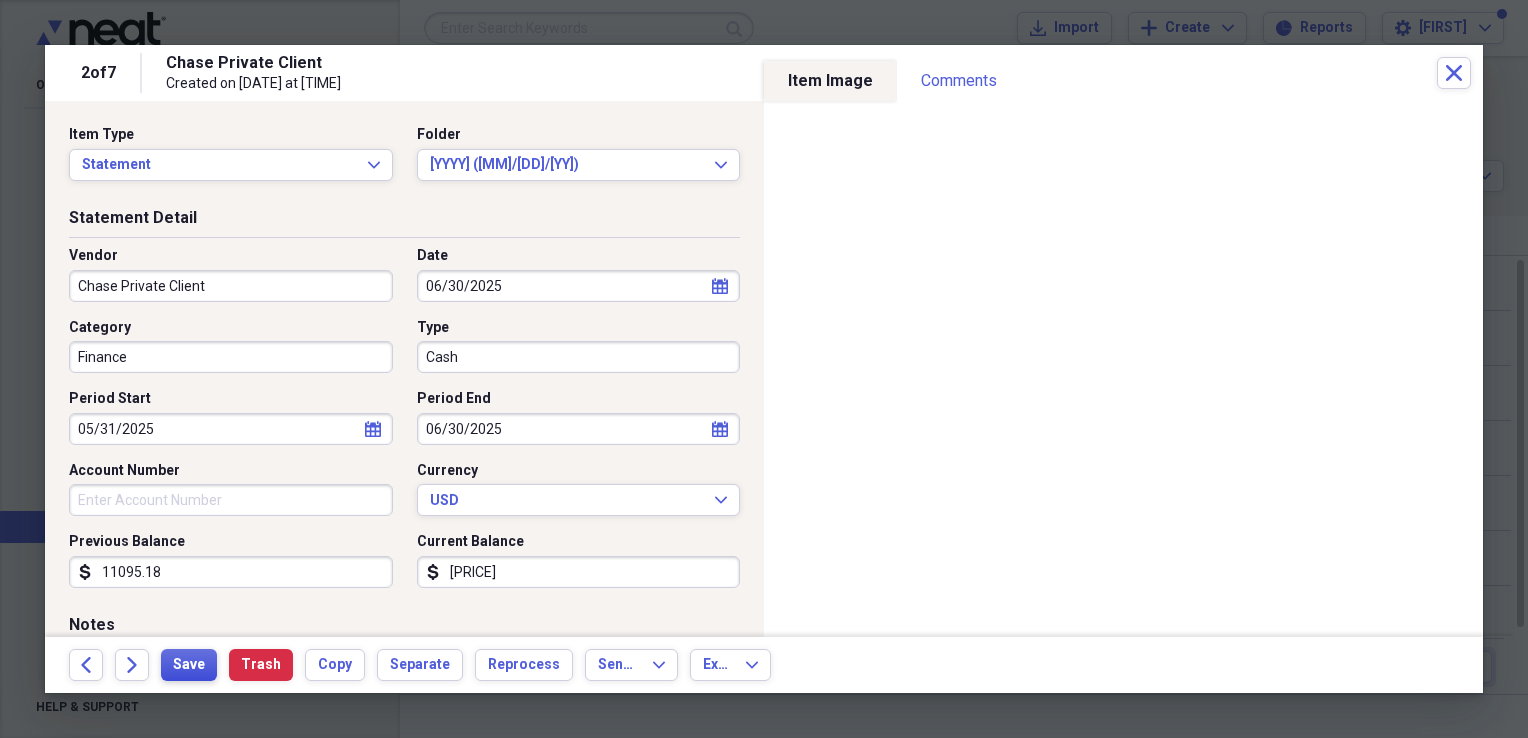 click on "Save" at bounding box center [189, 665] 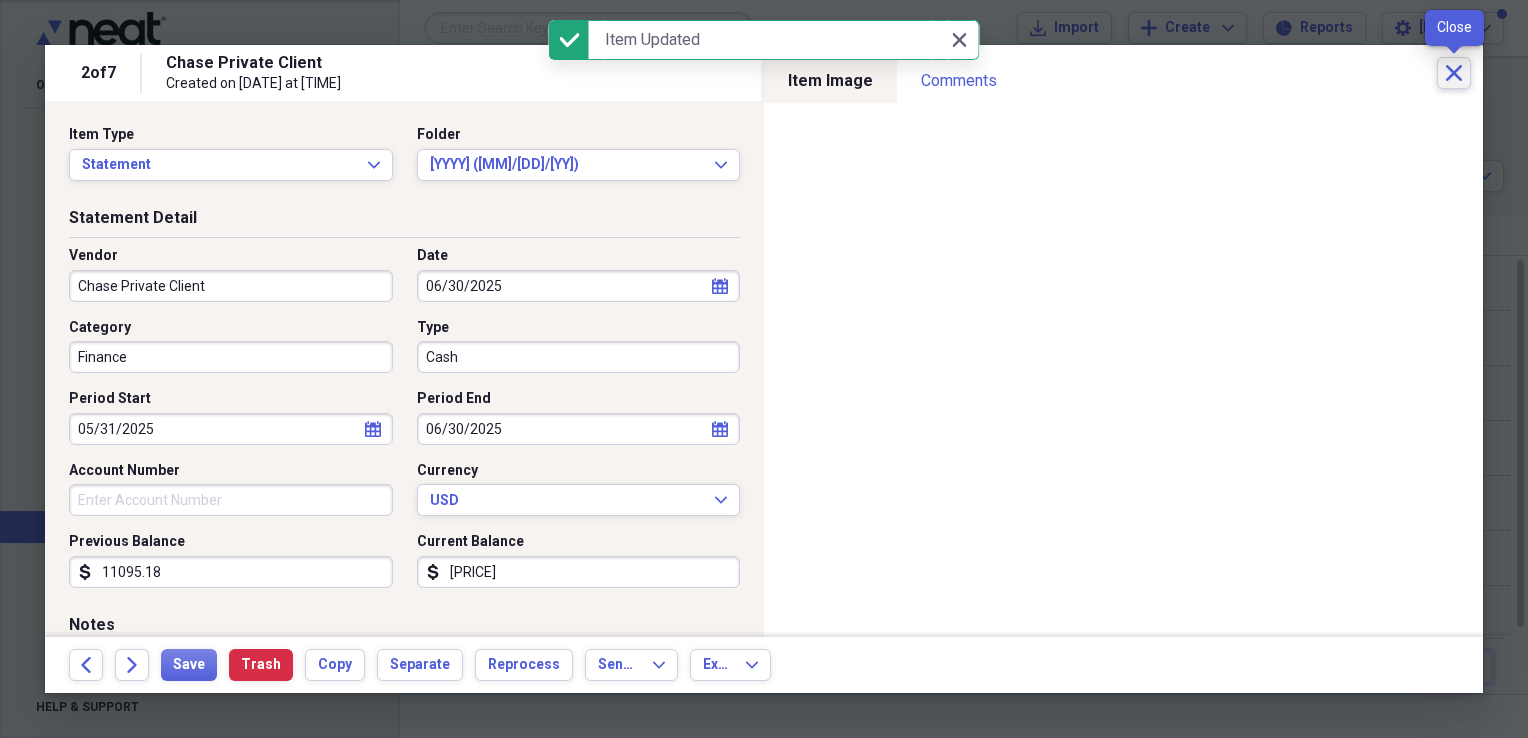 click on "Close" 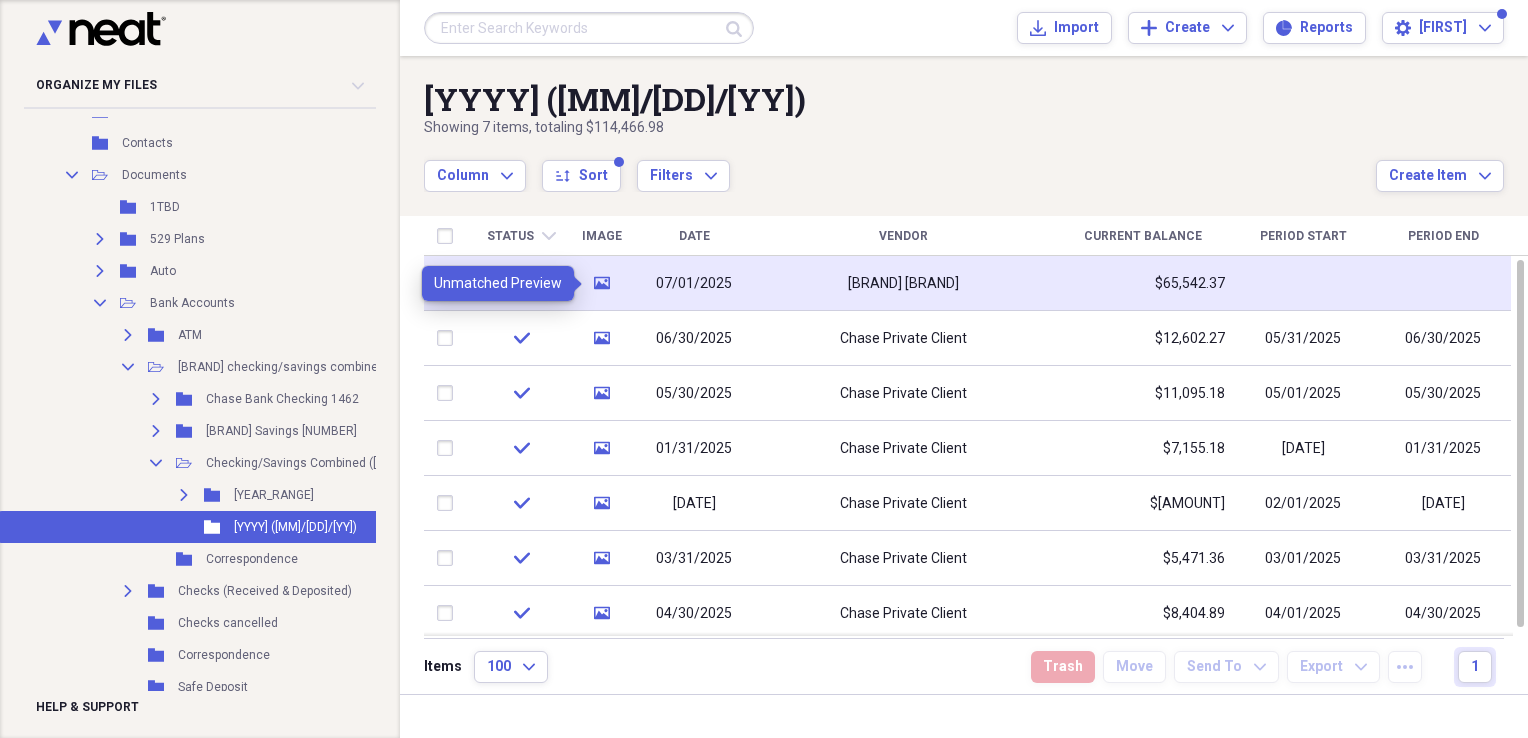 click 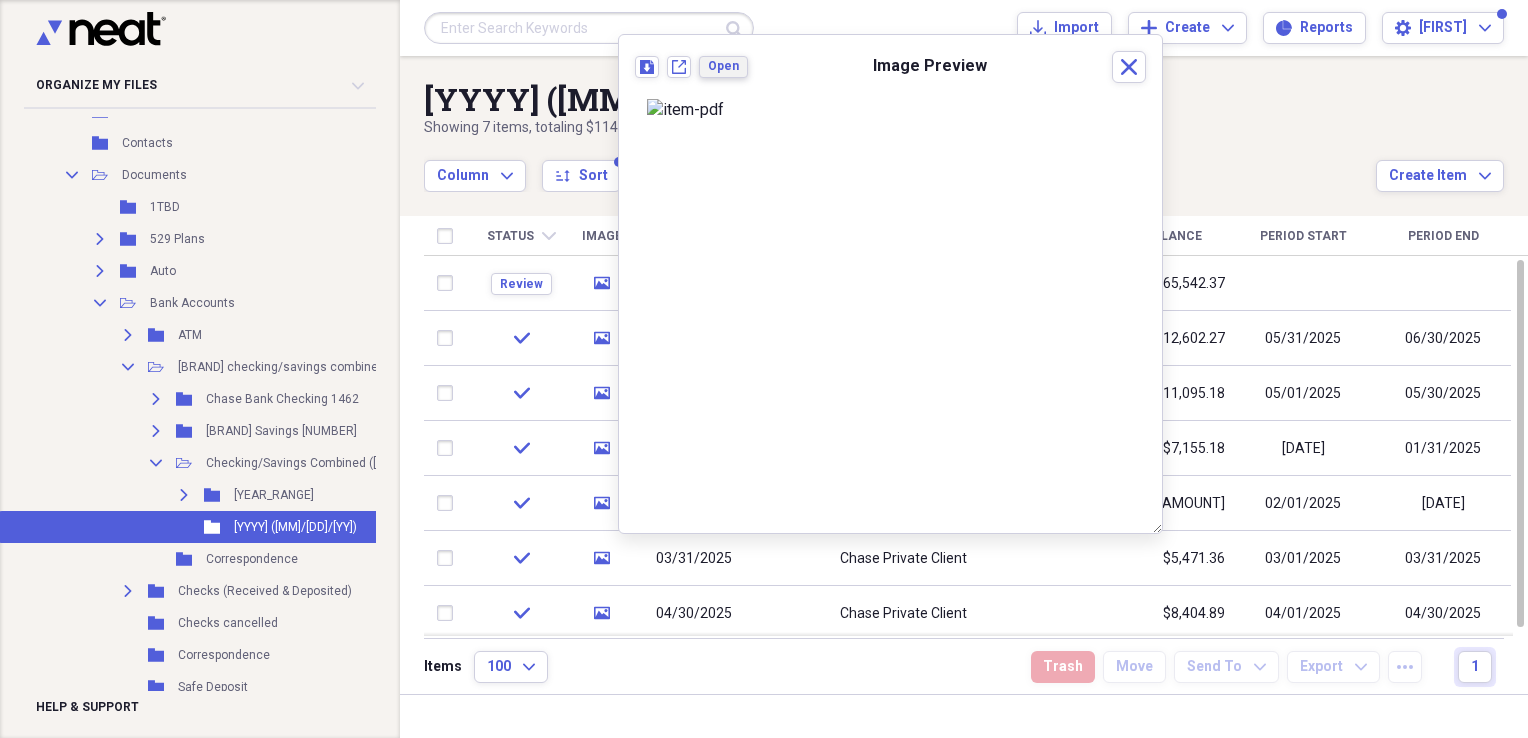 click on "Open" at bounding box center (723, 66) 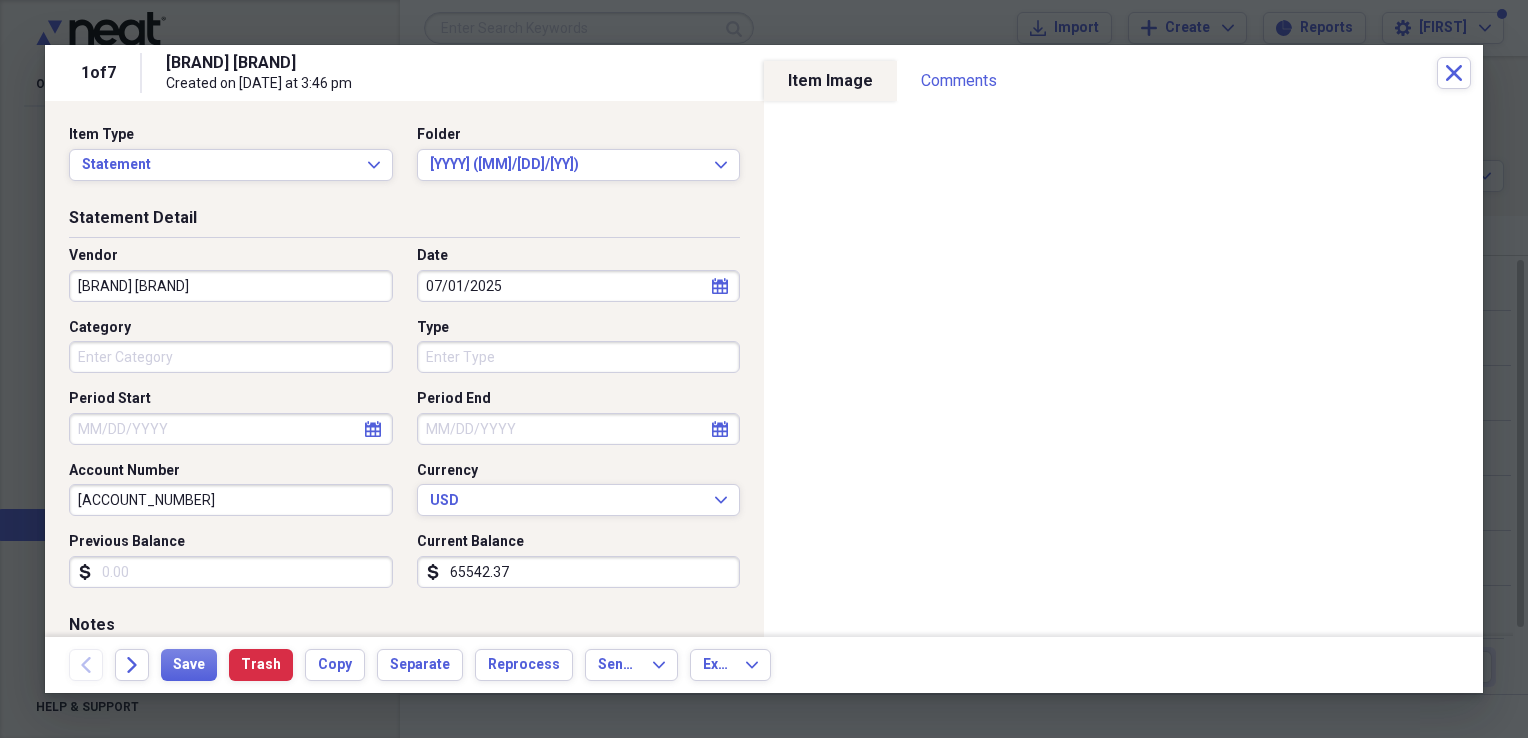 click 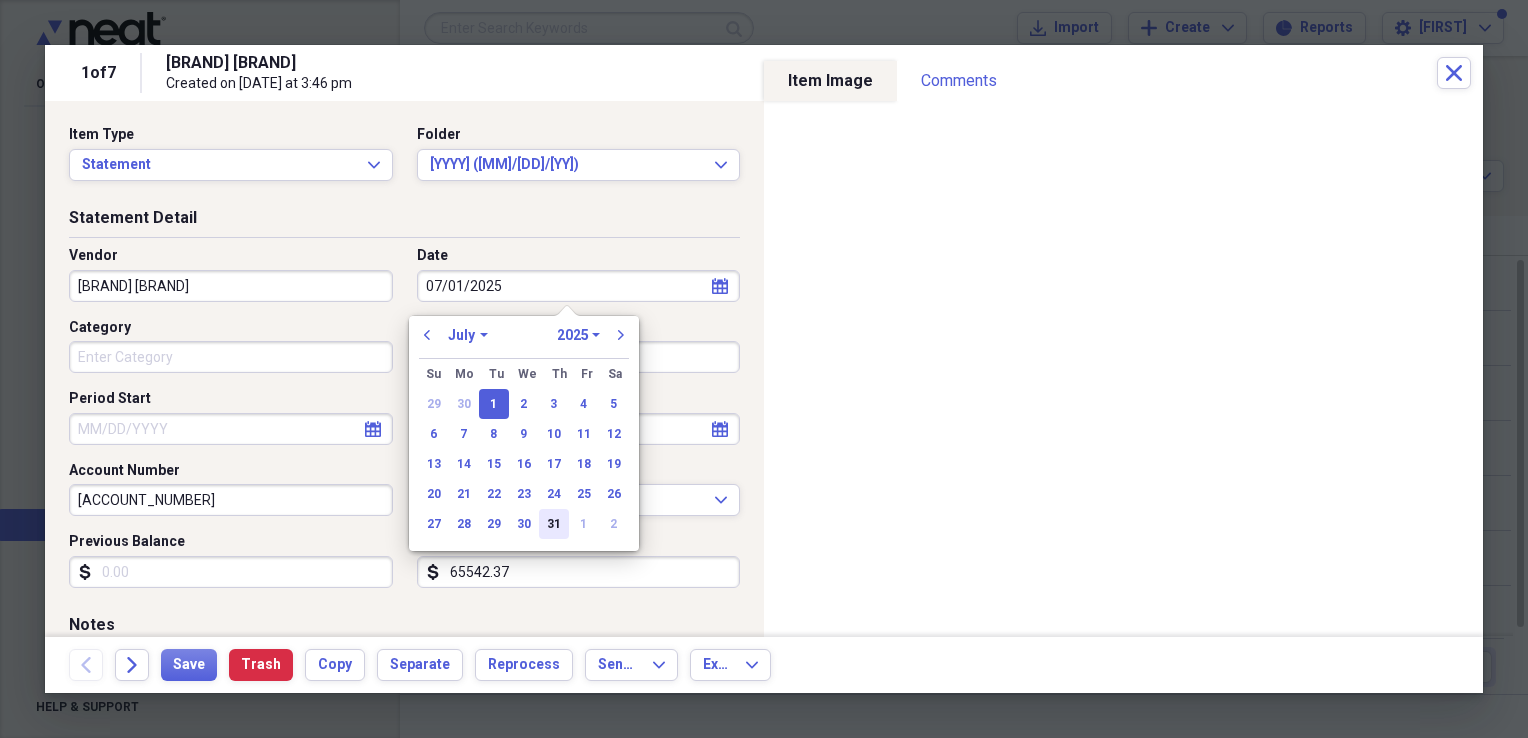 click on "31" at bounding box center (554, 524) 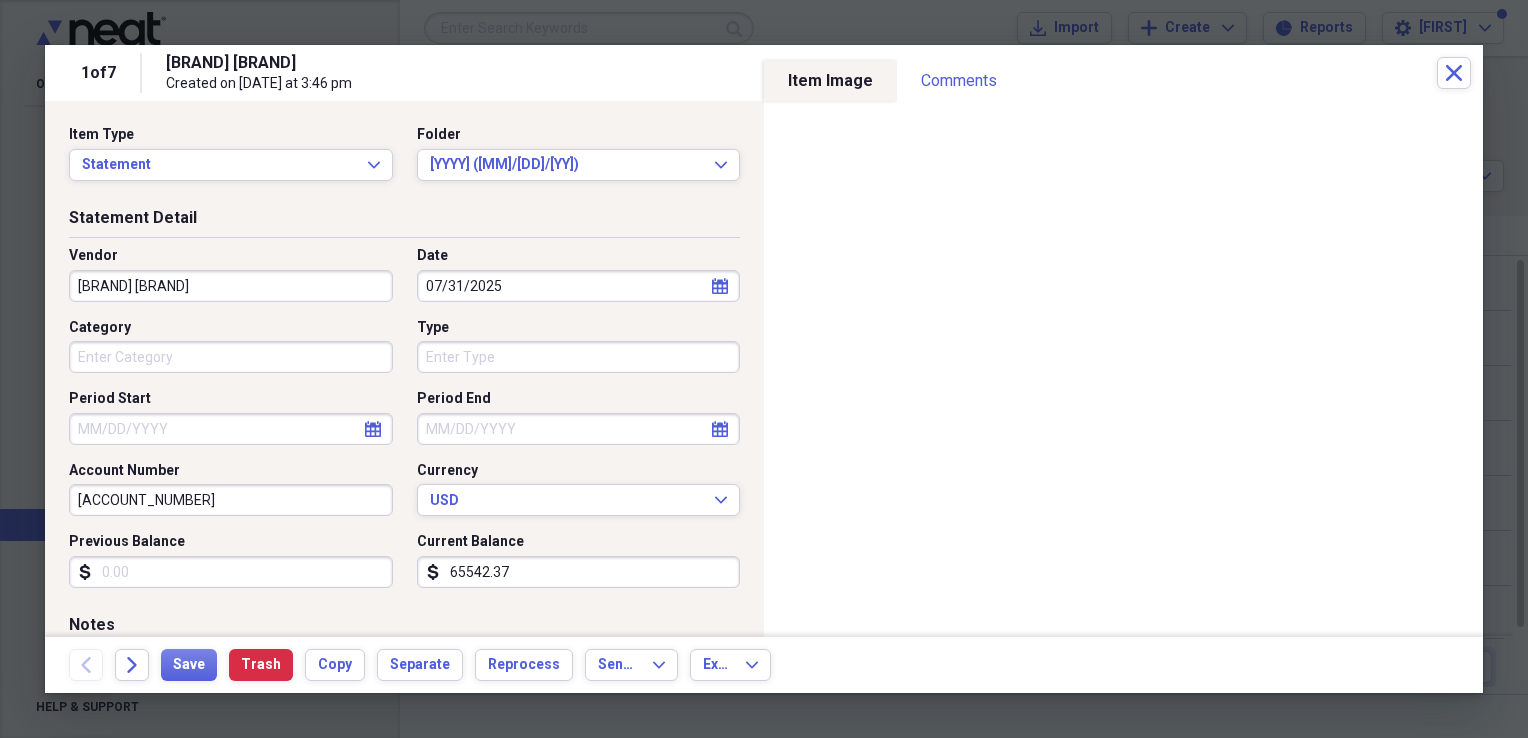 click on "[BRAND] [BRAND]" at bounding box center [231, 286] 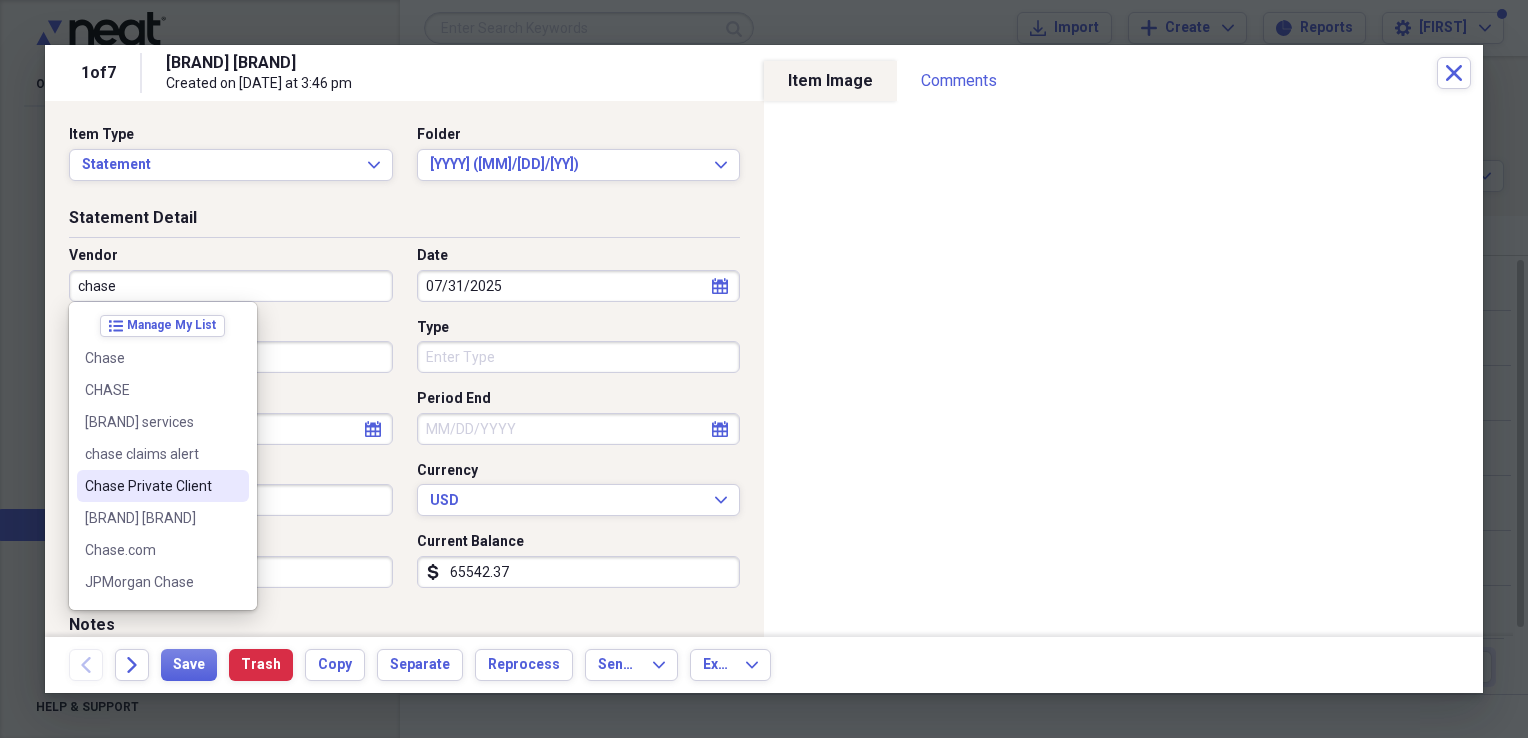 click on "Chase Private Client" at bounding box center [151, 486] 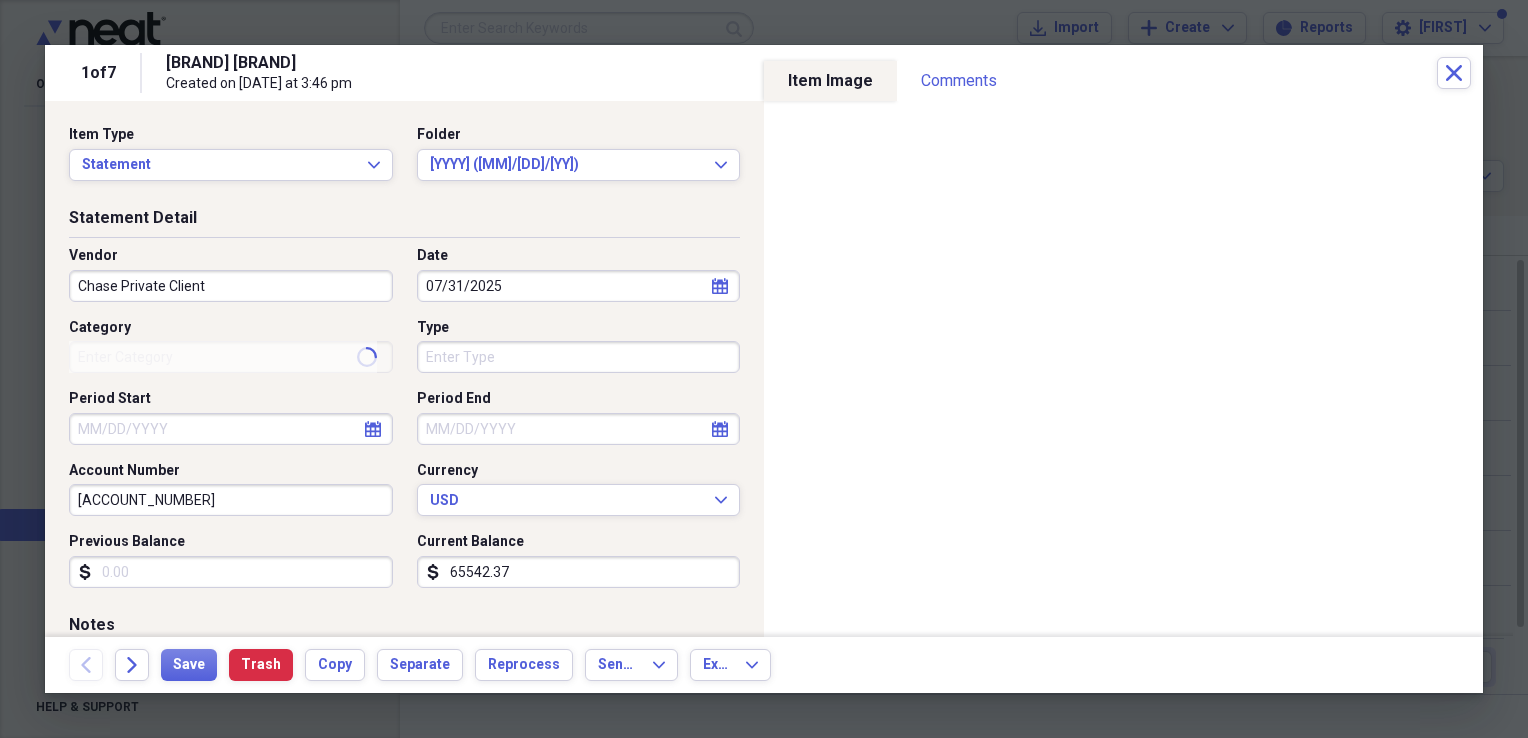 type on "Finance" 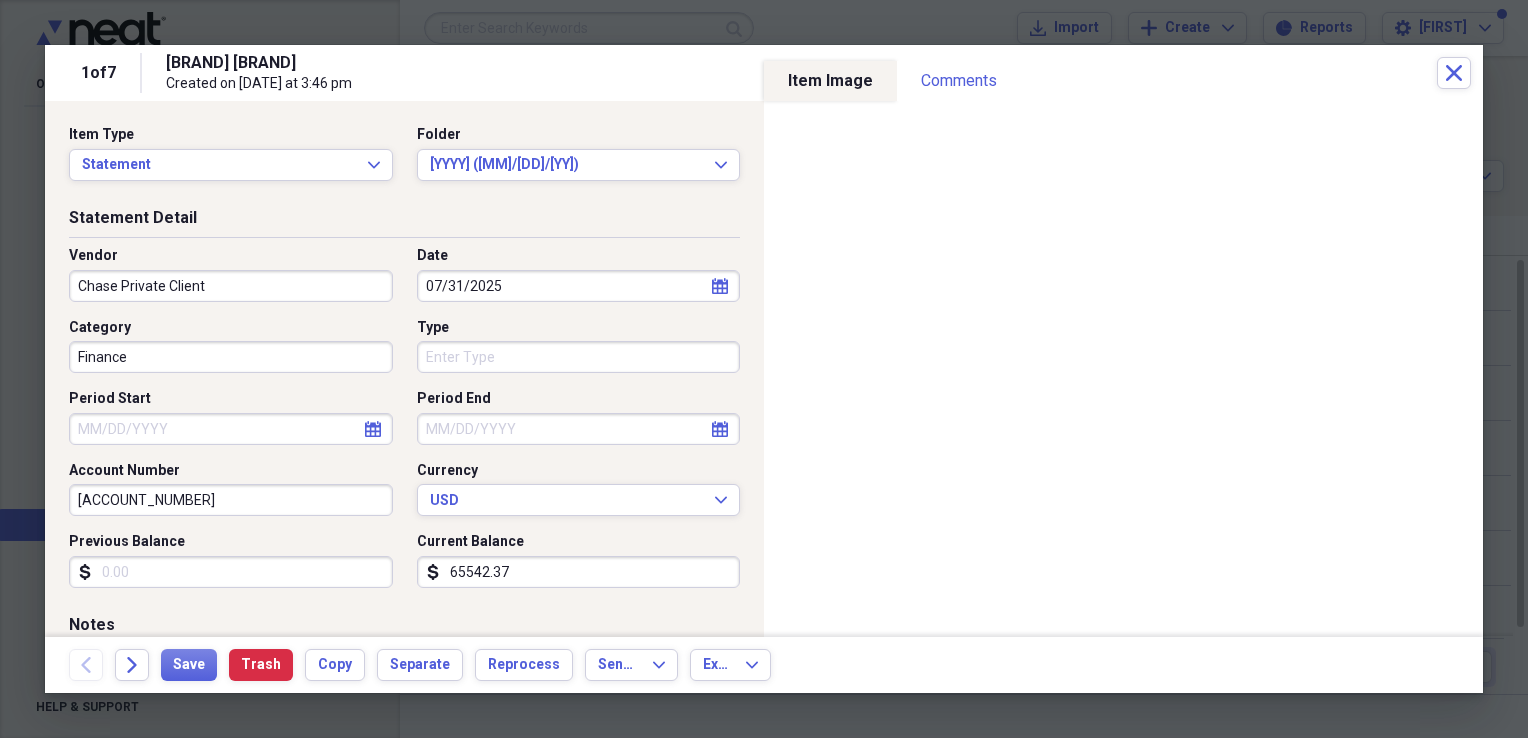 click on "Type" at bounding box center [579, 357] 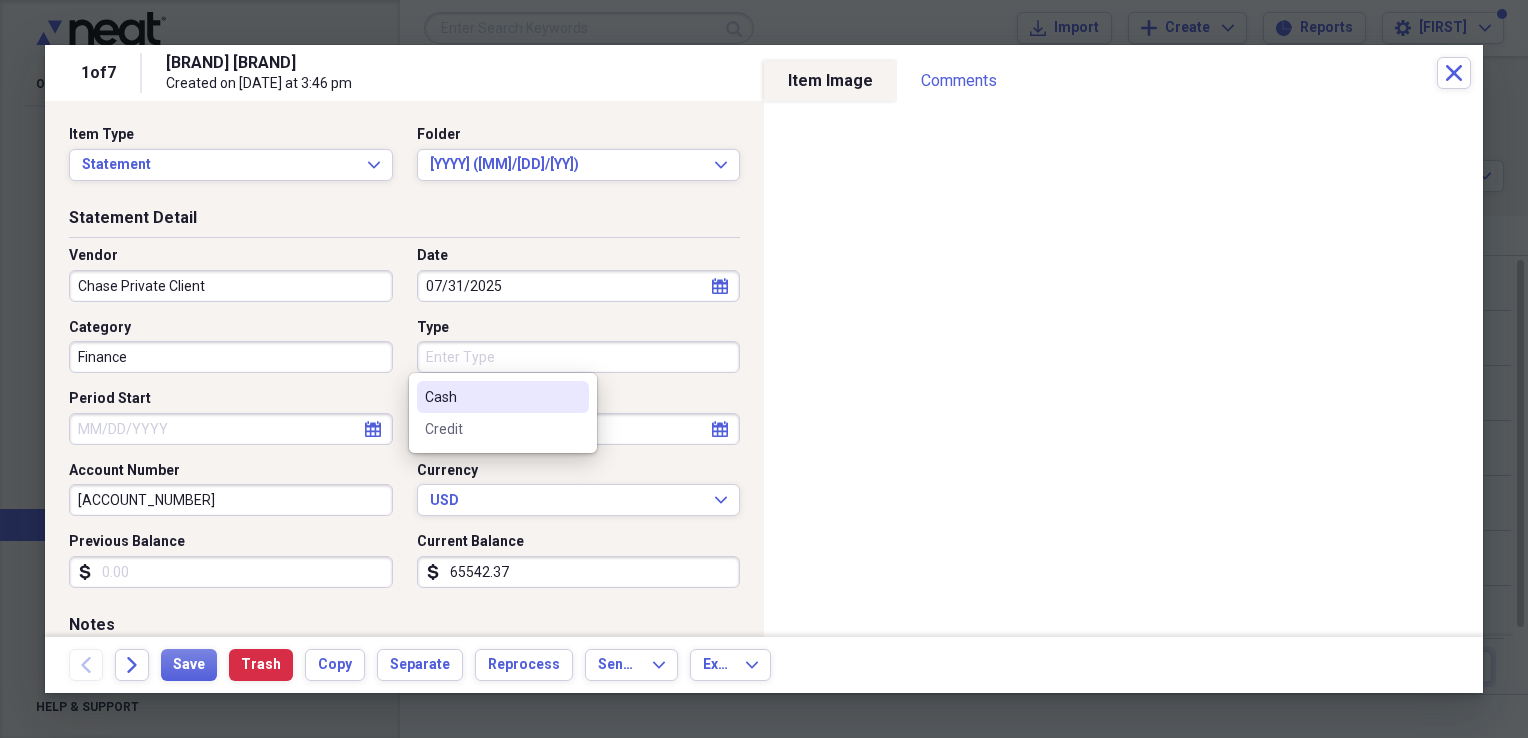 click on "Cash" at bounding box center [491, 397] 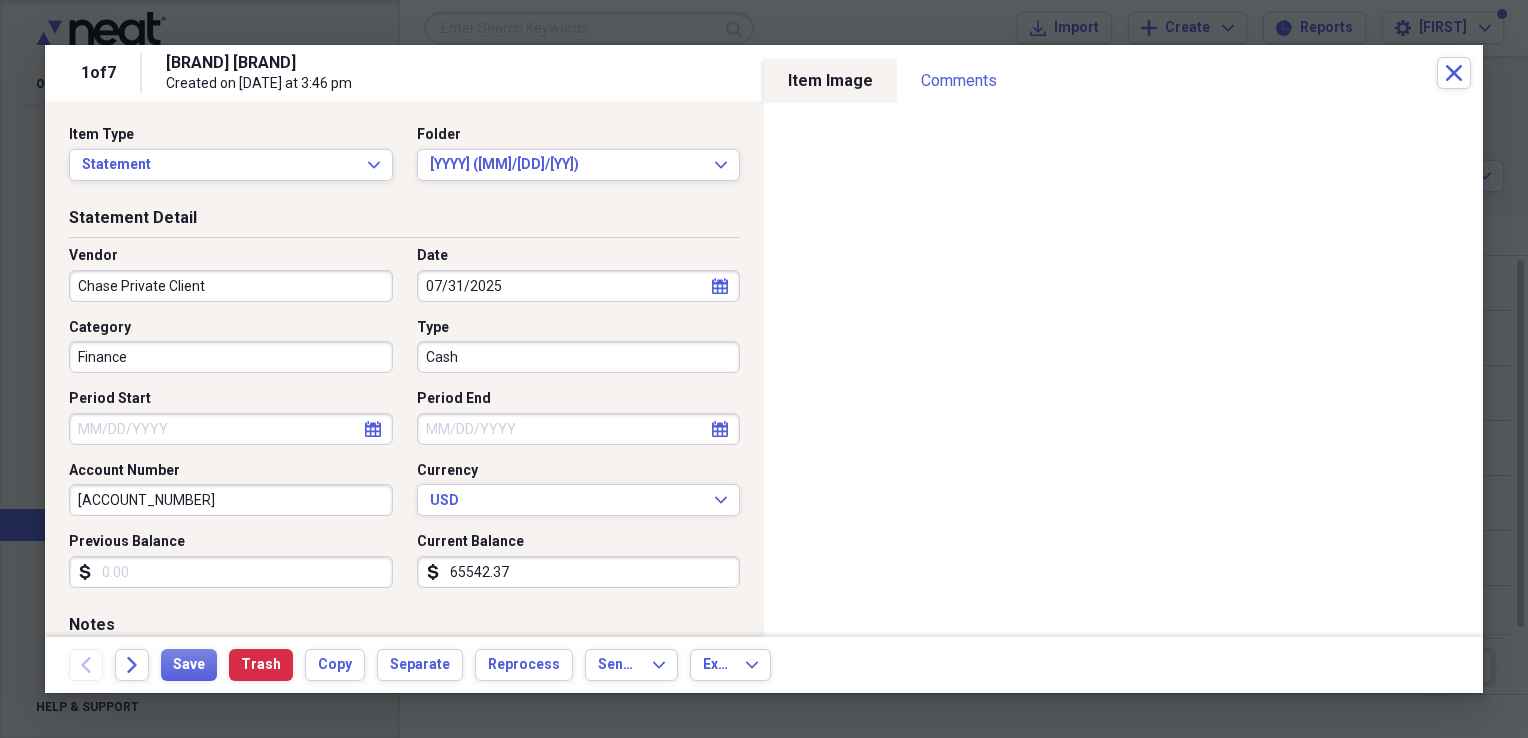click 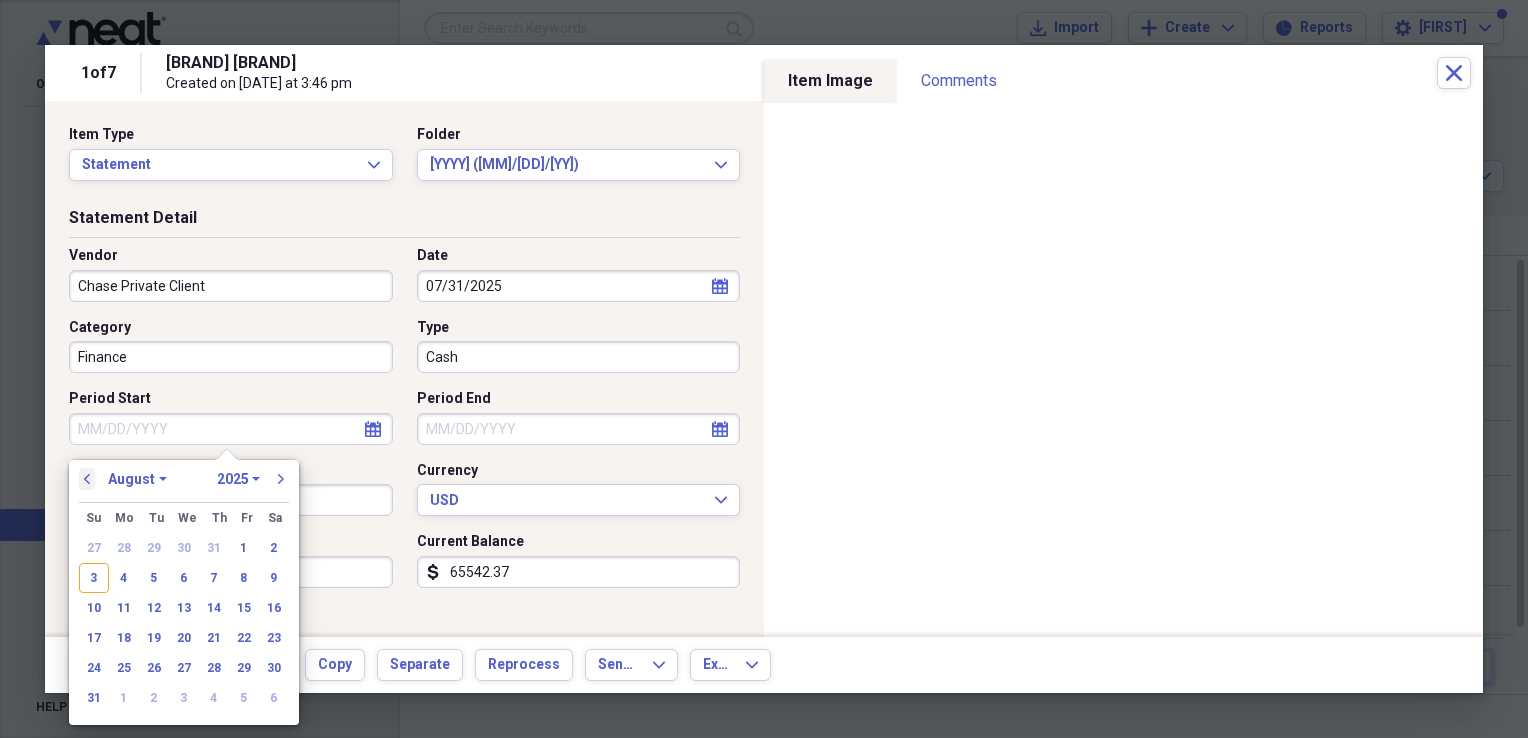 click on "previous" at bounding box center [87, 479] 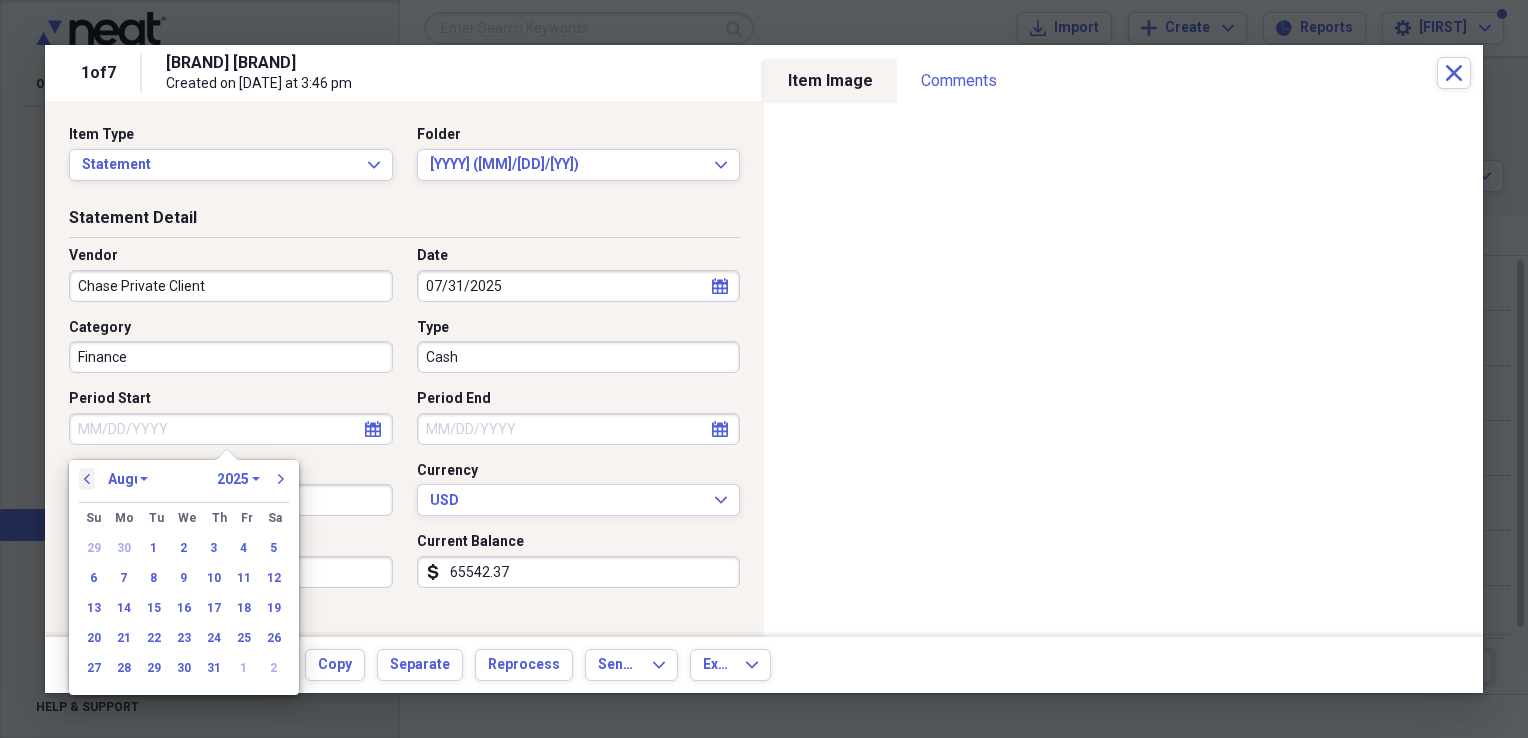 select on "6" 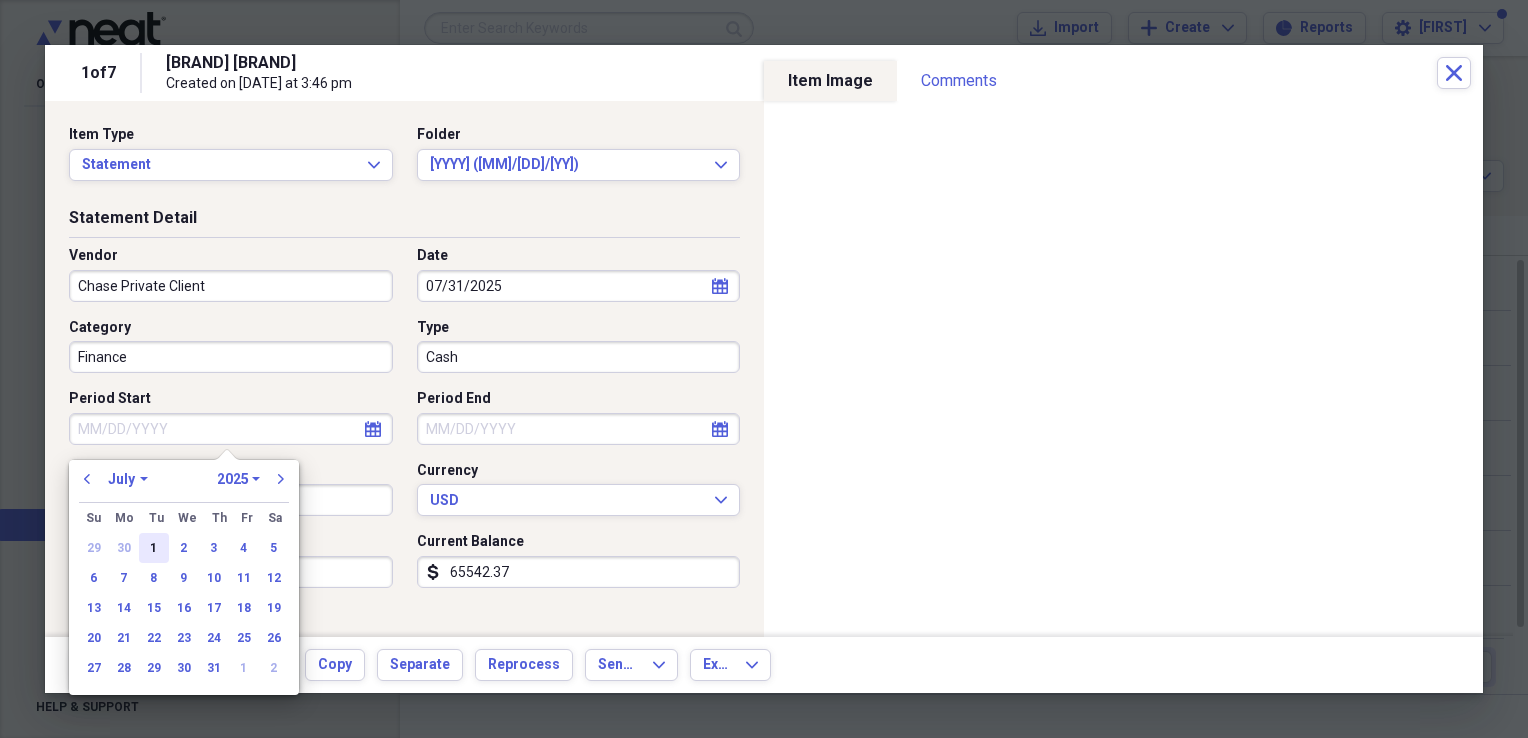 click on "1" at bounding box center (154, 548) 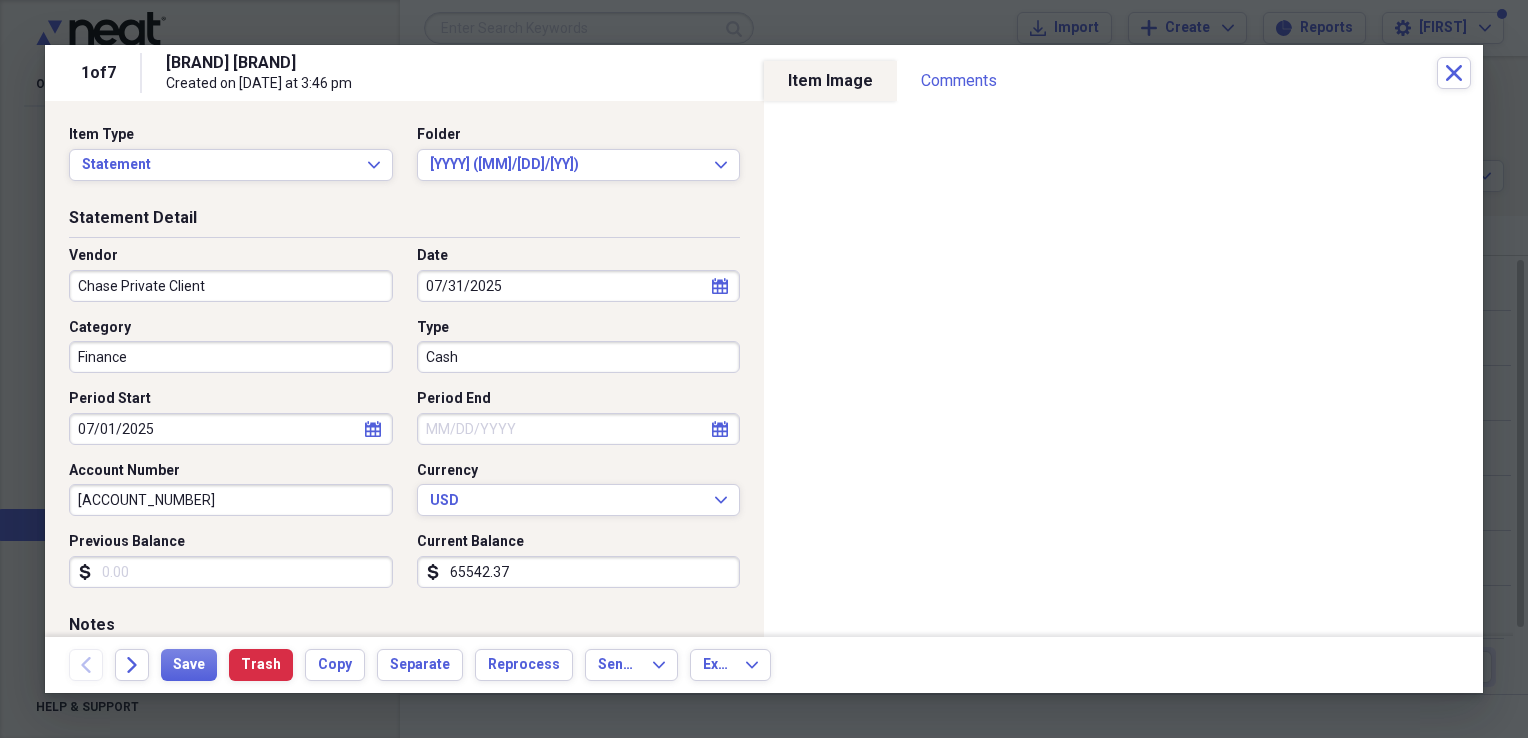click on "Period End" at bounding box center [579, 429] 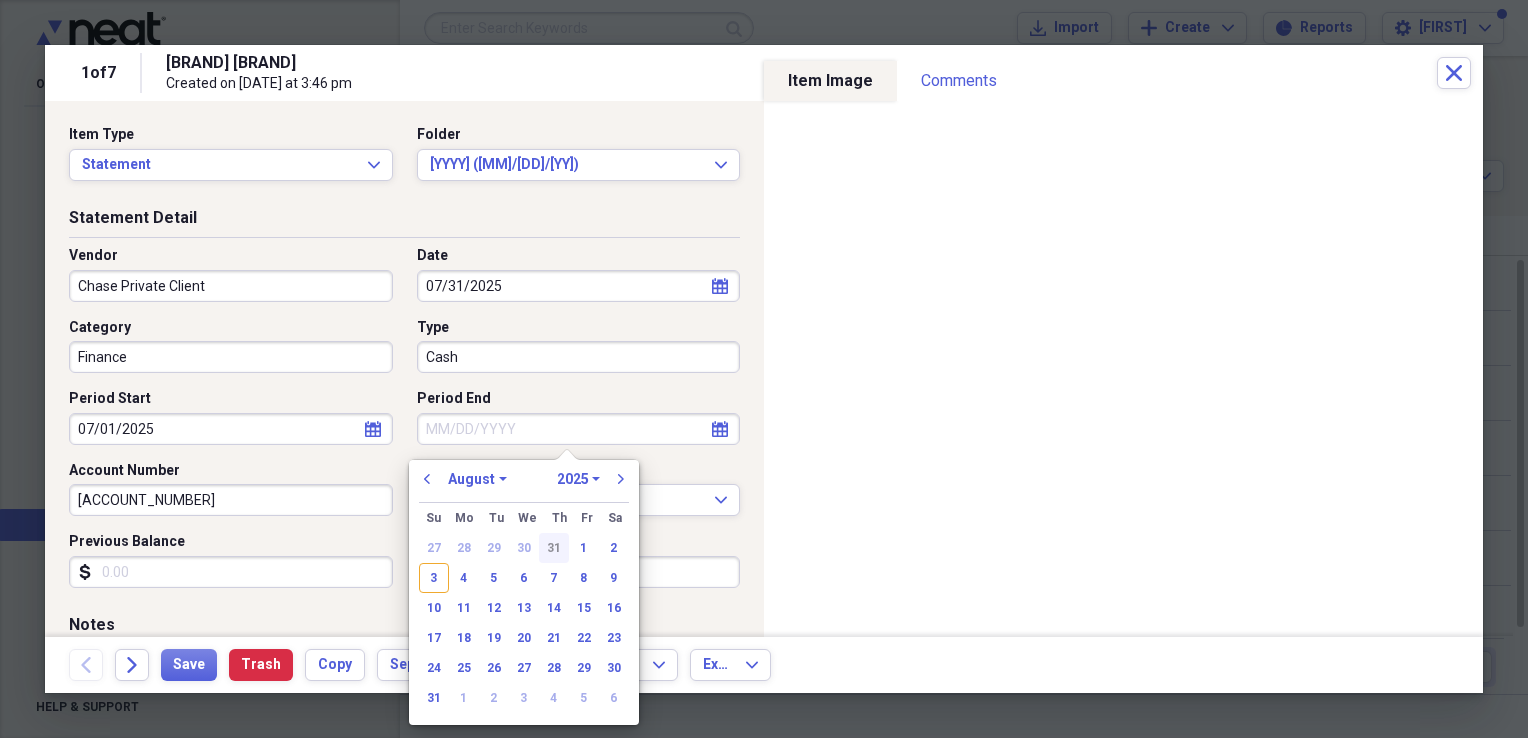 click on "31" at bounding box center [554, 548] 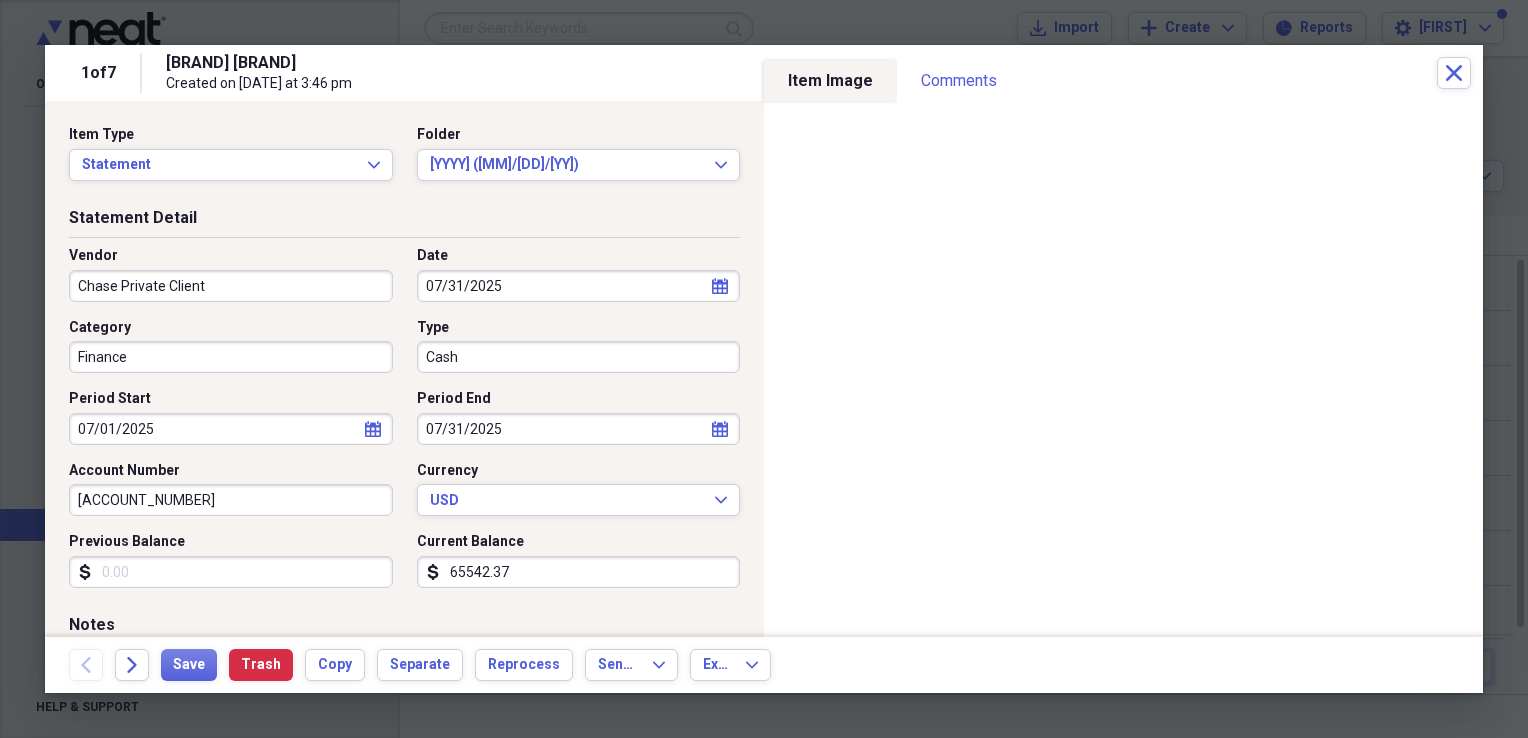 drag, startPoint x: 229, startPoint y: 494, endPoint x: -4, endPoint y: 496, distance: 233.00859 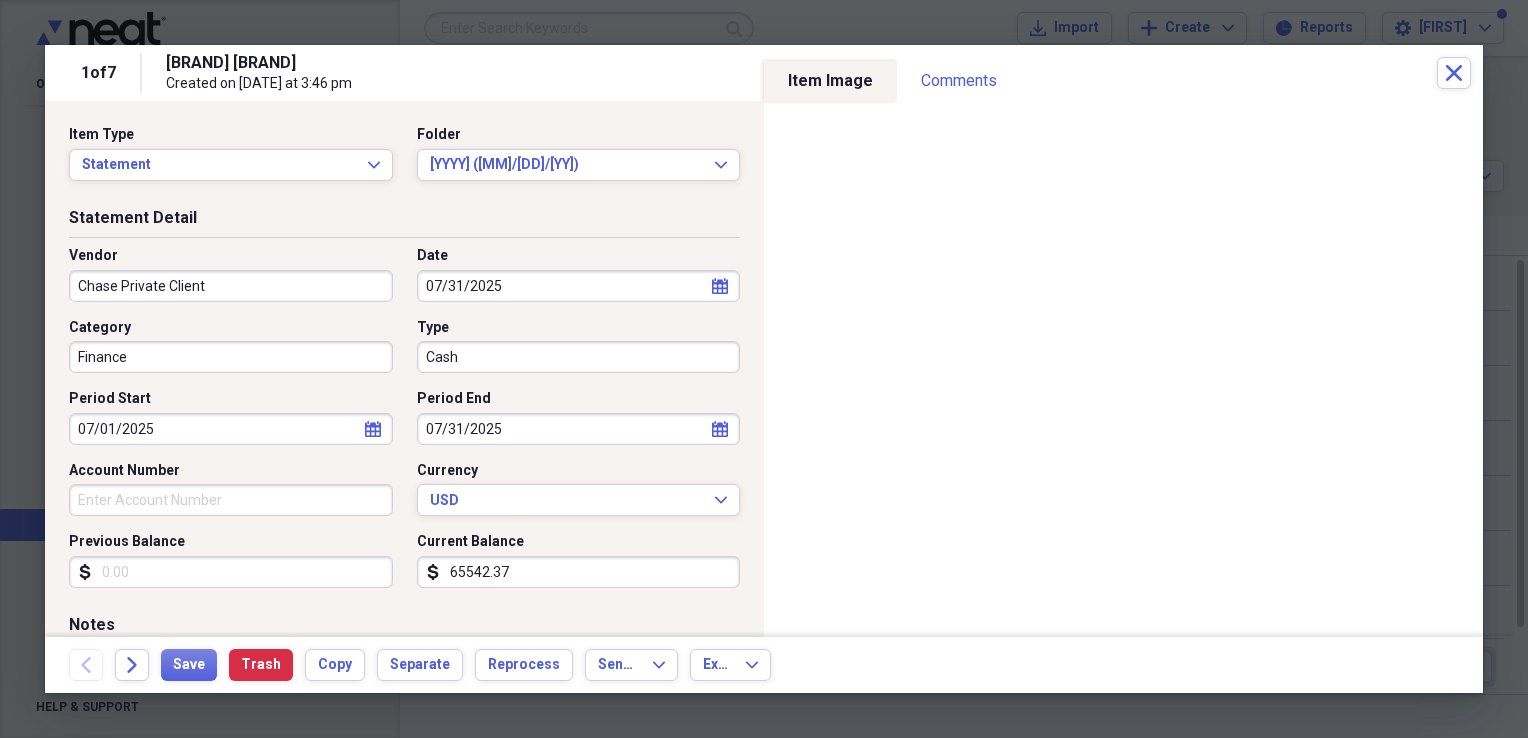 type 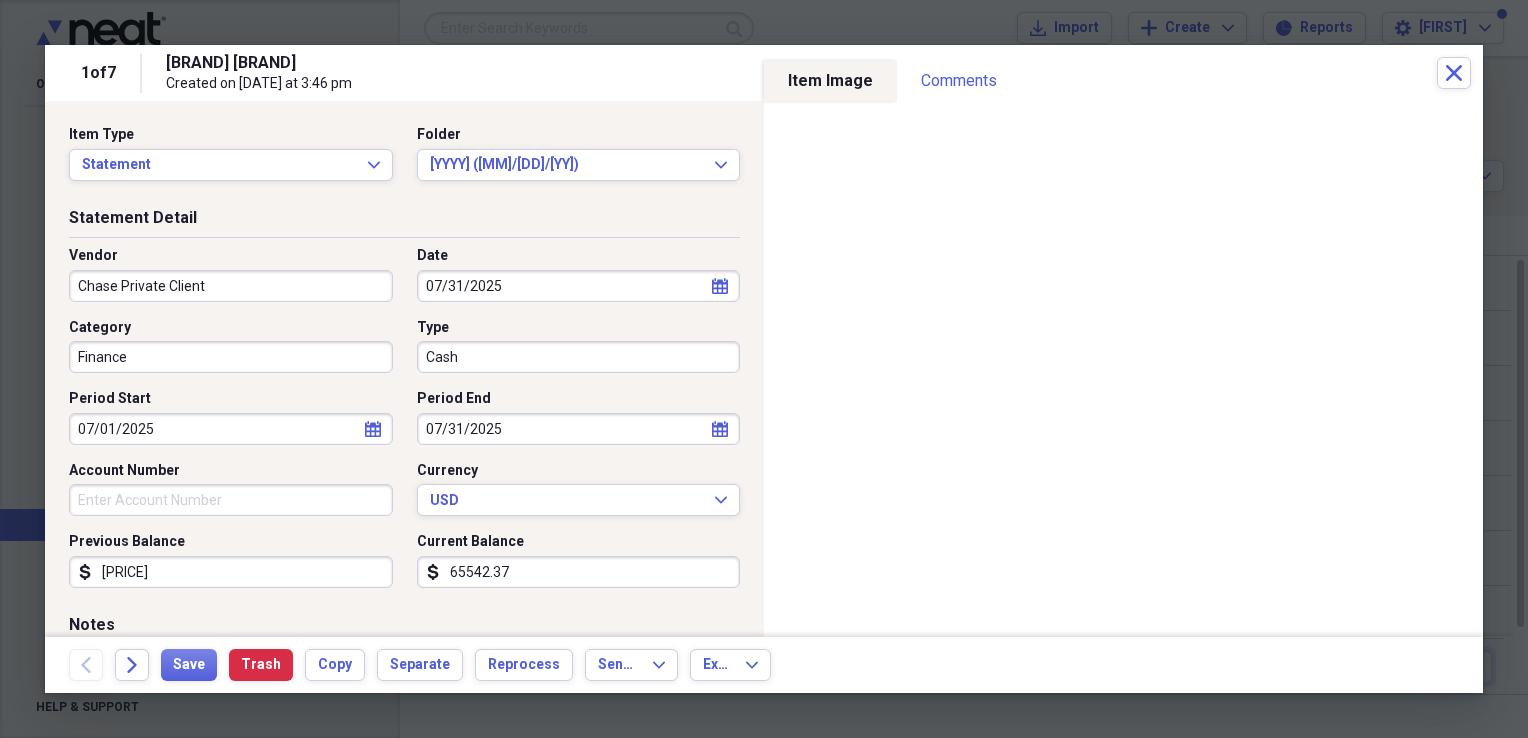 type on "[PRICE]" 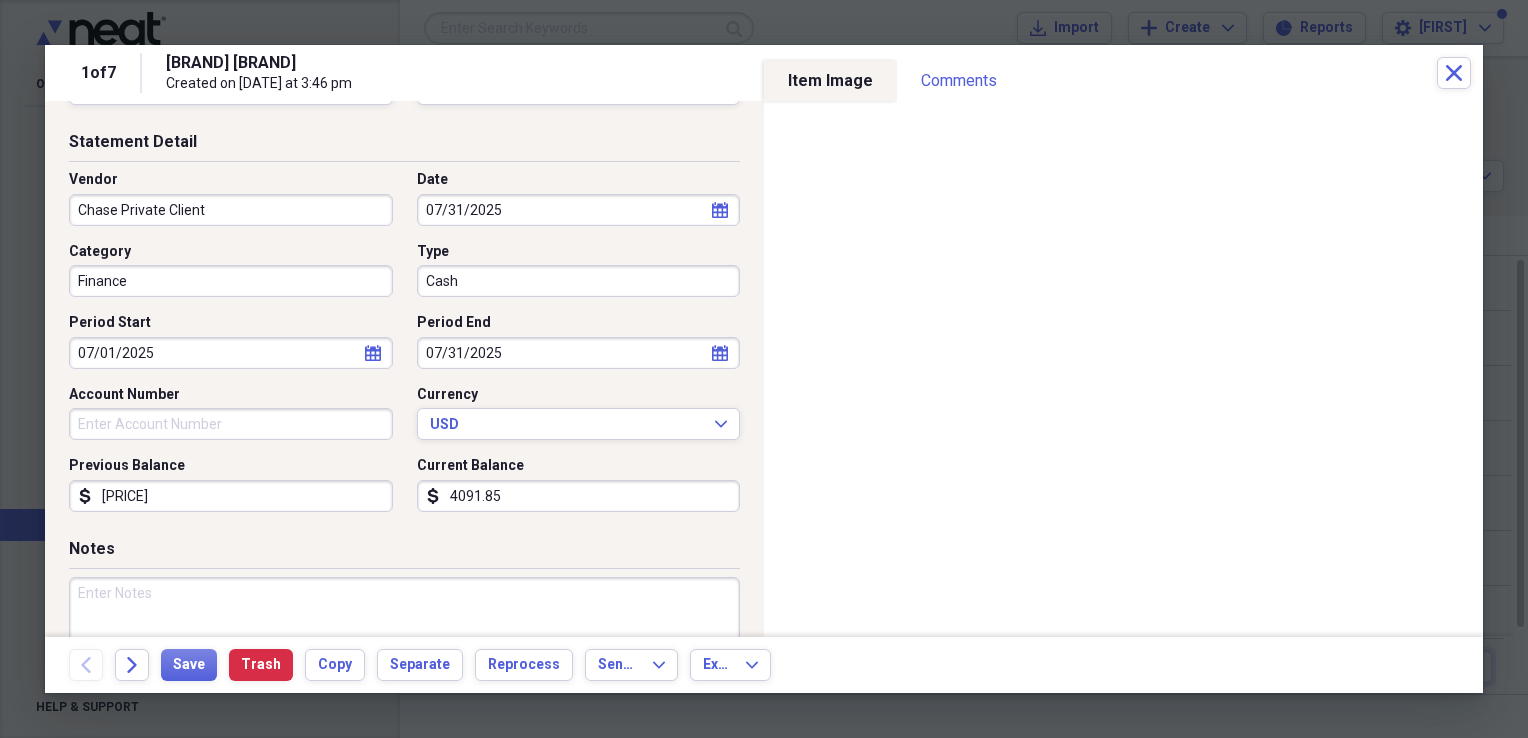 scroll, scrollTop: 78, scrollLeft: 0, axis: vertical 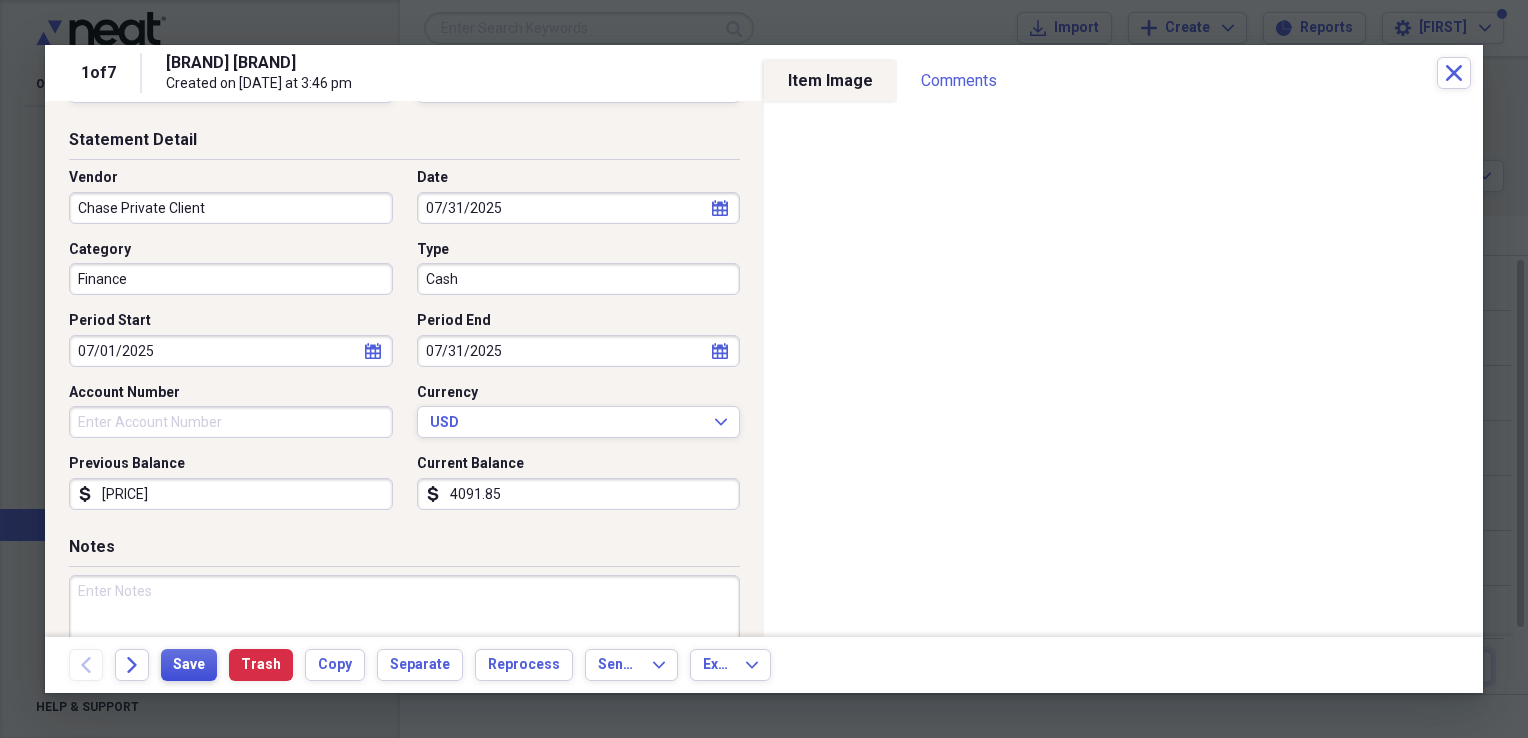 type on "4091.85" 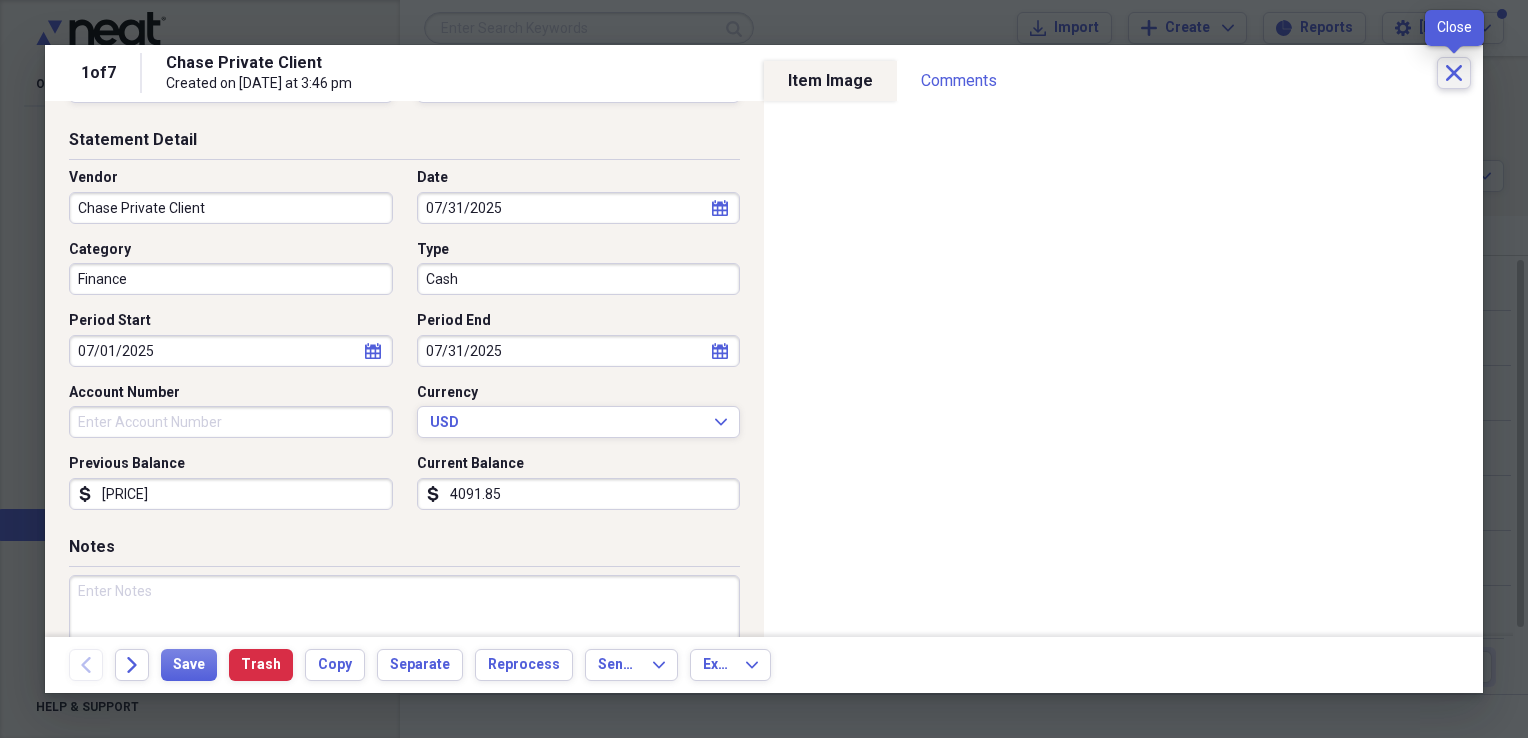click on "Close" at bounding box center (1454, 73) 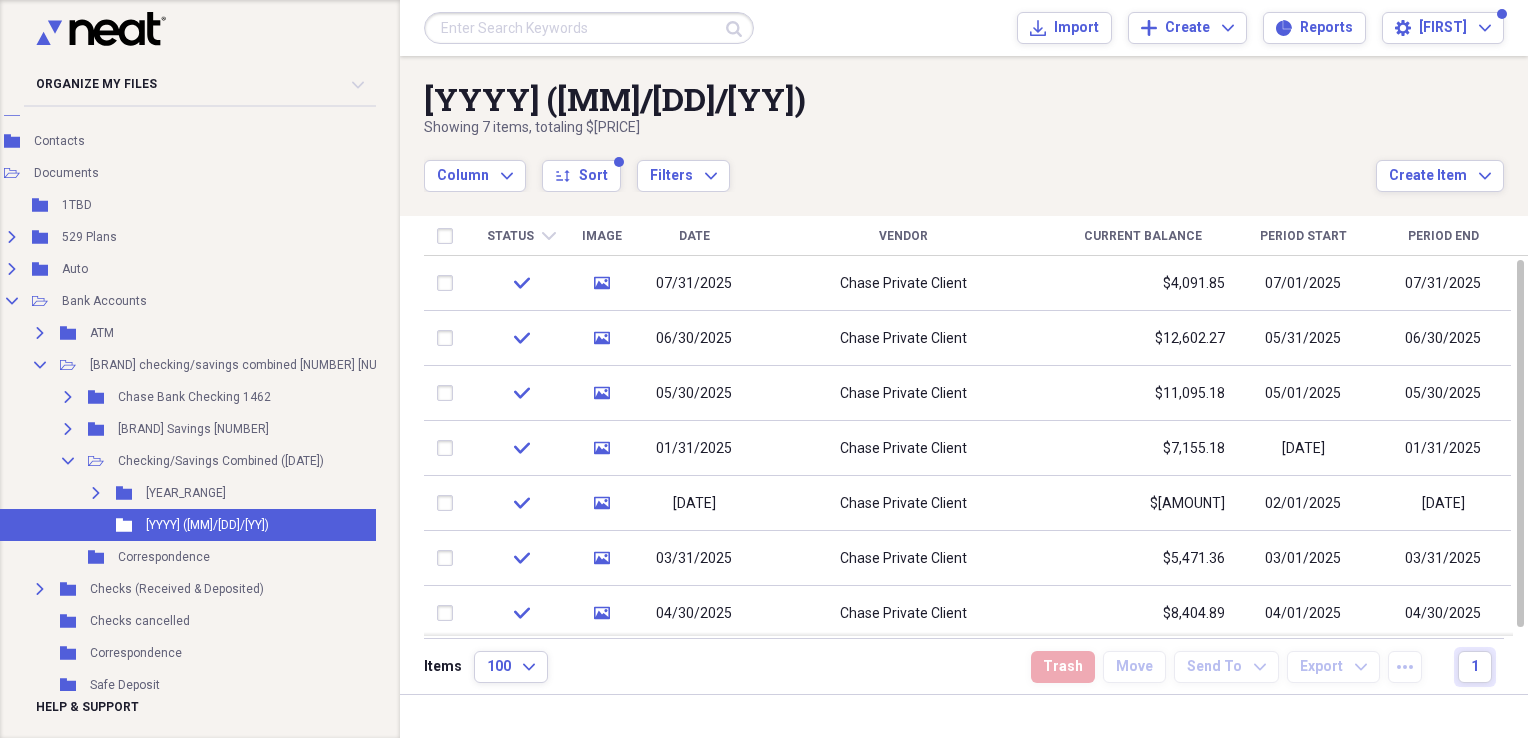 scroll, scrollTop: 214, scrollLeft: 158, axis: both 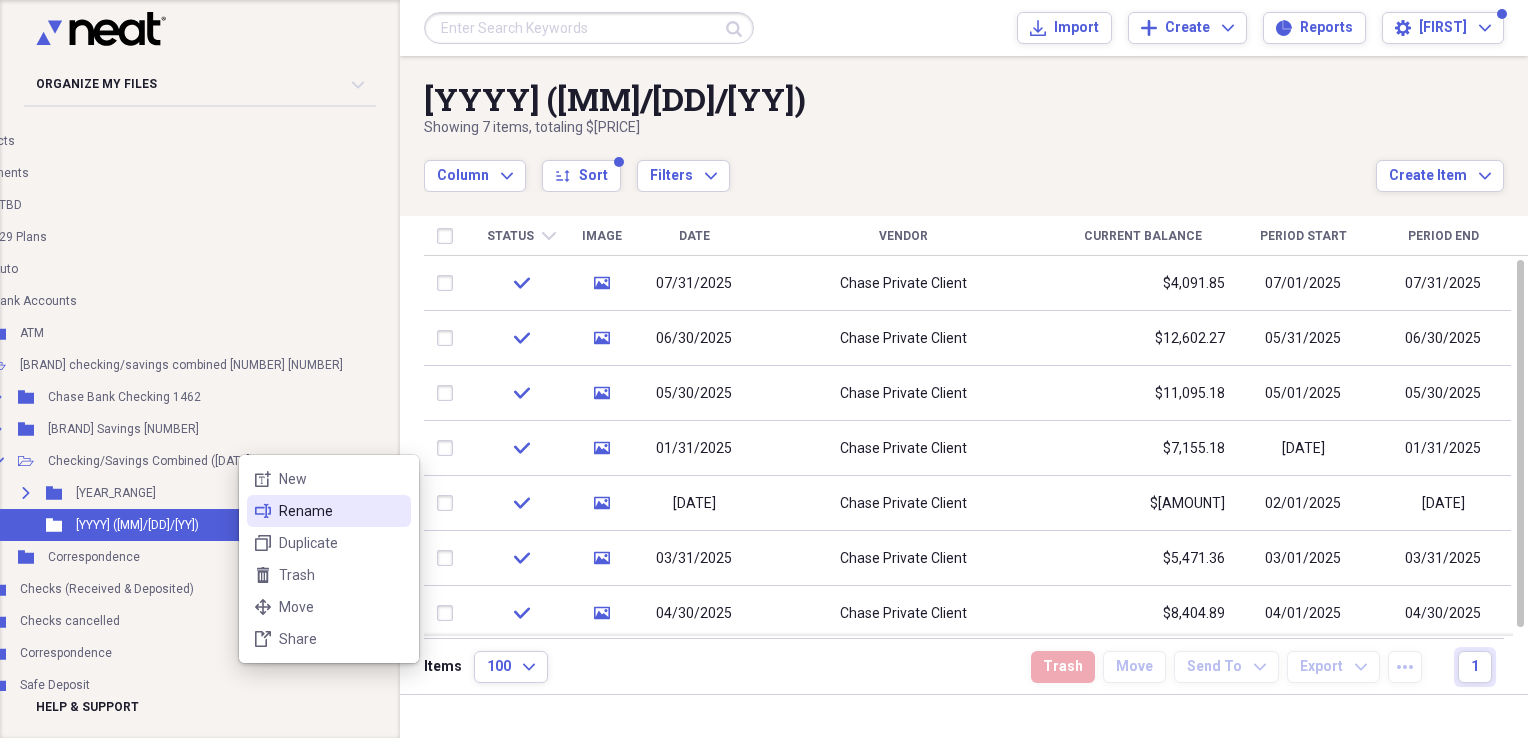 click on "Rename" at bounding box center (341, 511) 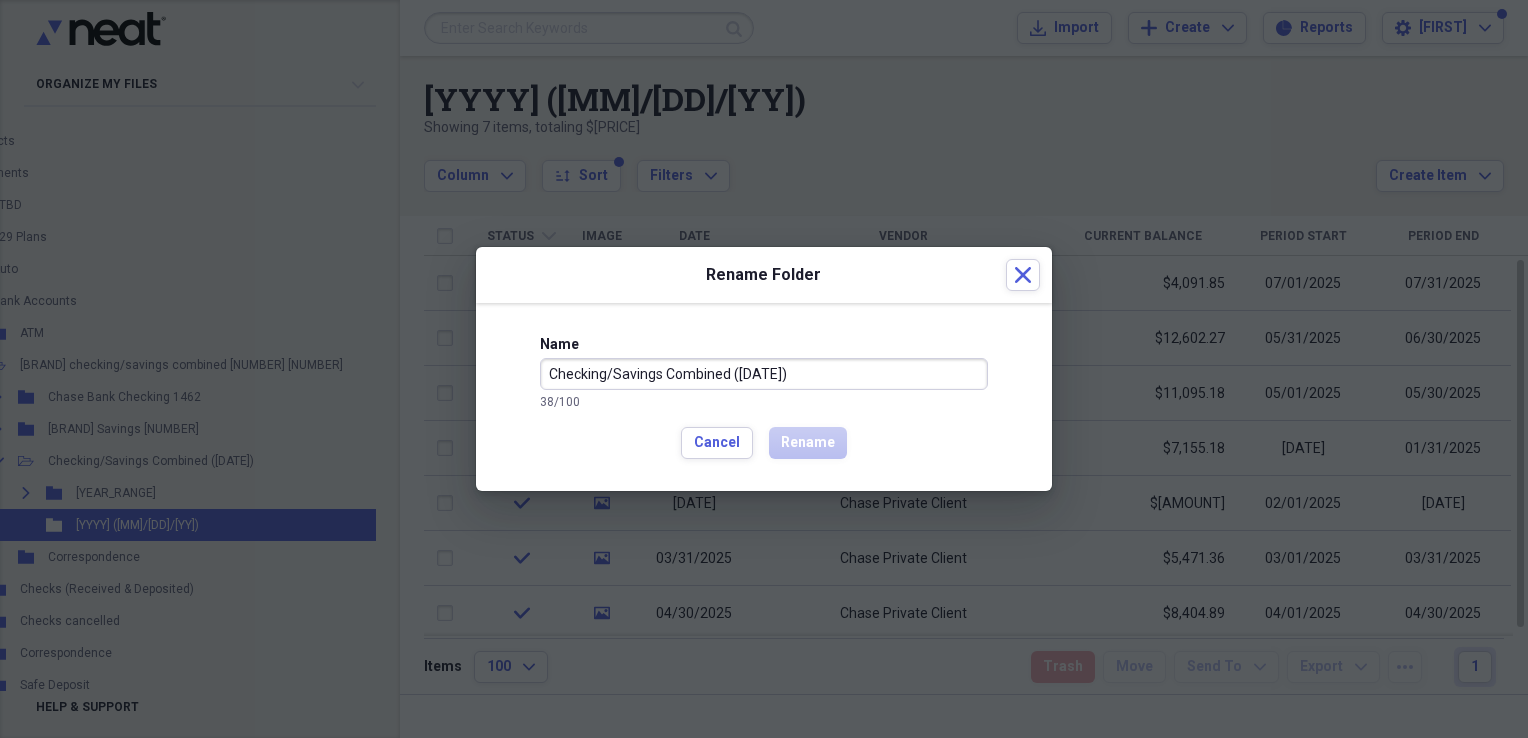 click on "Checking/Savings Combined ([DATE])" at bounding box center (764, 374) 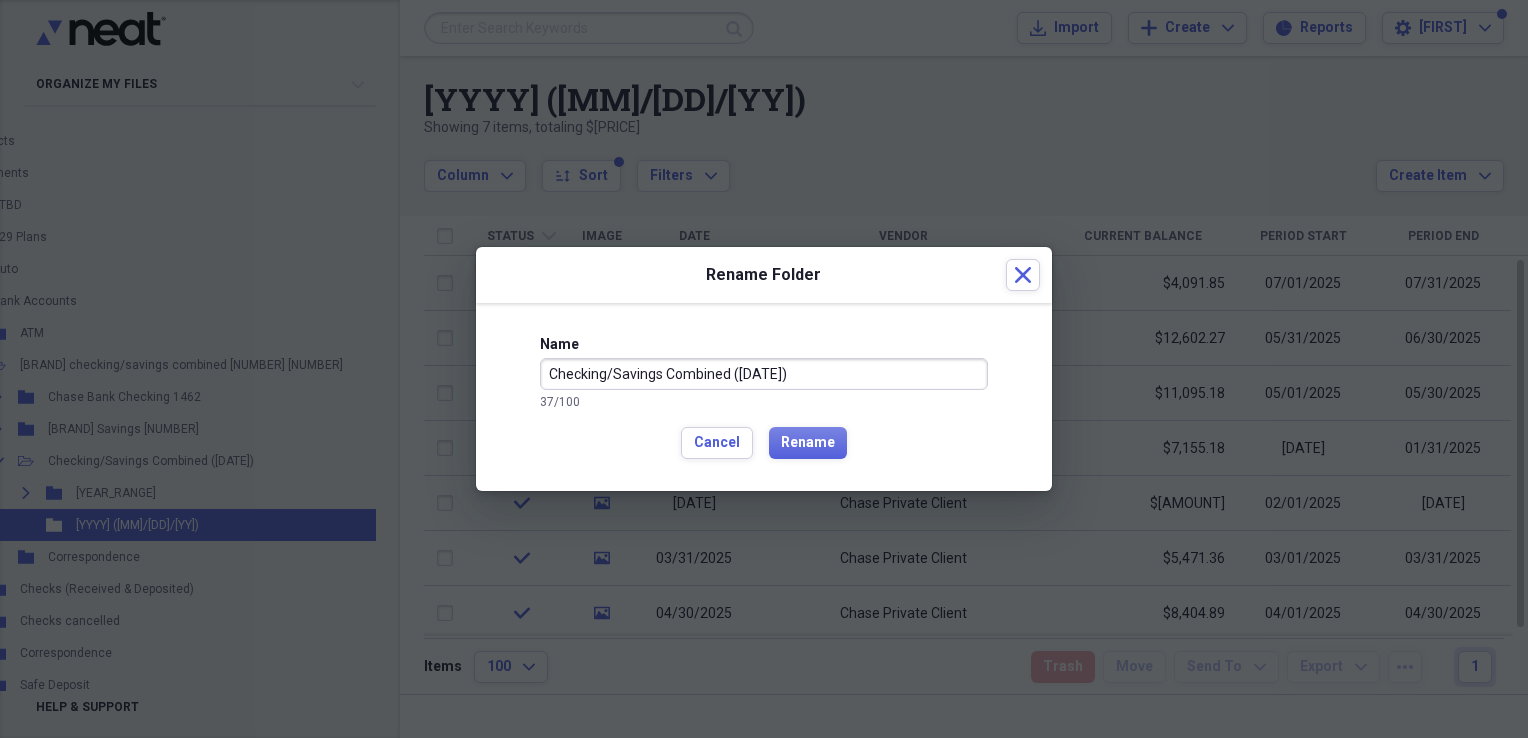 click on "Checking/Savings Combined ([DATE])" at bounding box center [764, 374] 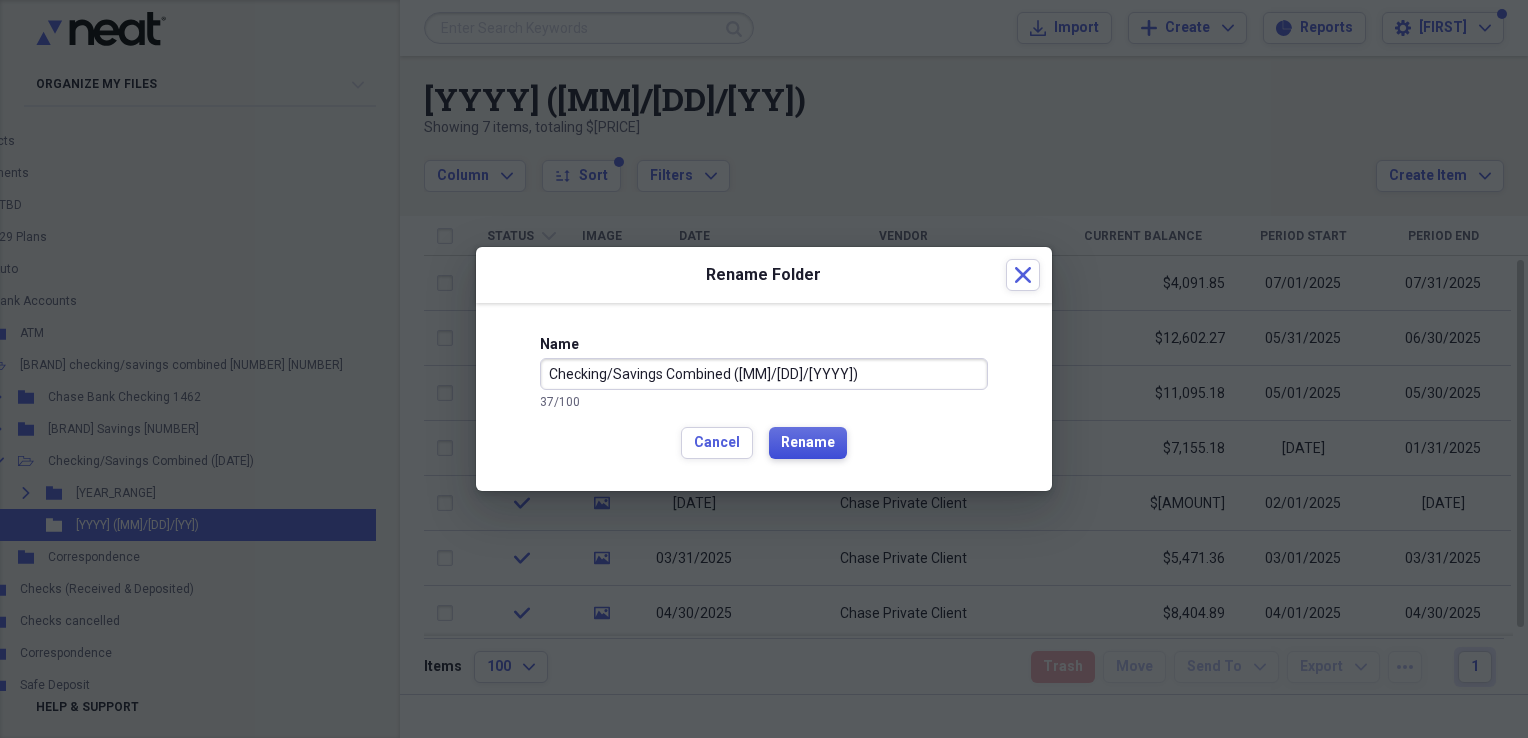 type on "Checking/Savings Combined ([MM]/[DD]/[YYYY])" 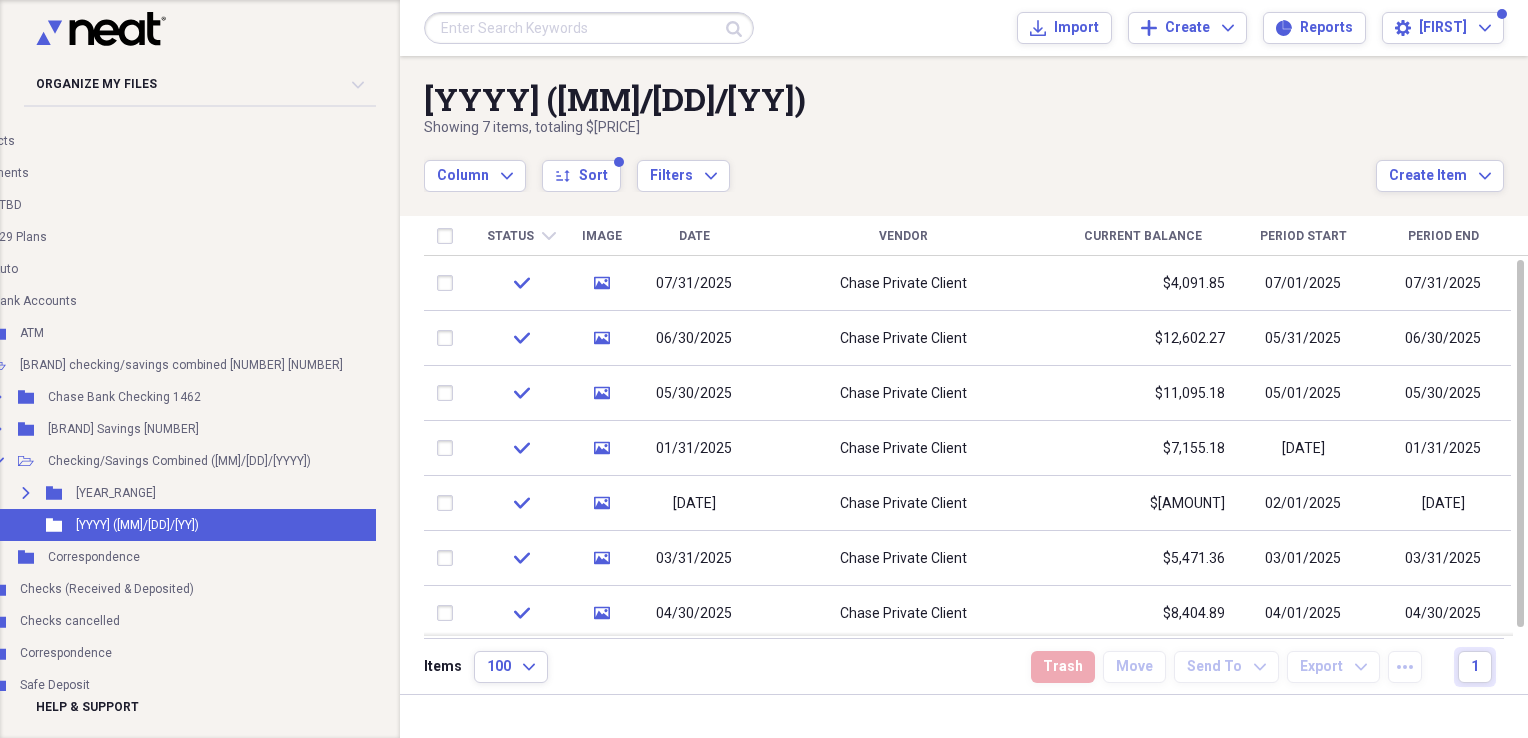 click on "Date" at bounding box center (694, 236) 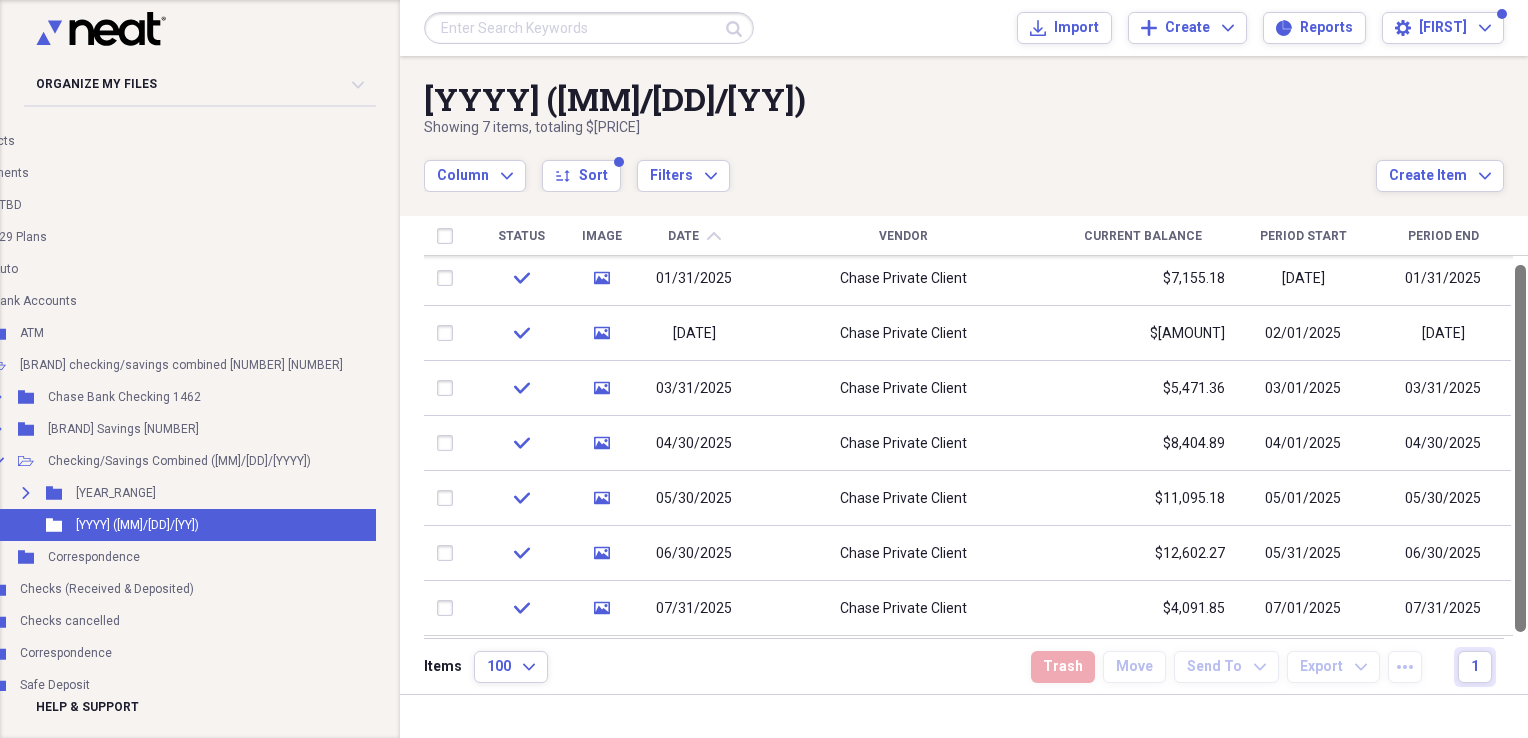 drag, startPoint x: 1518, startPoint y: 293, endPoint x: 1528, endPoint y: 342, distance: 50.01 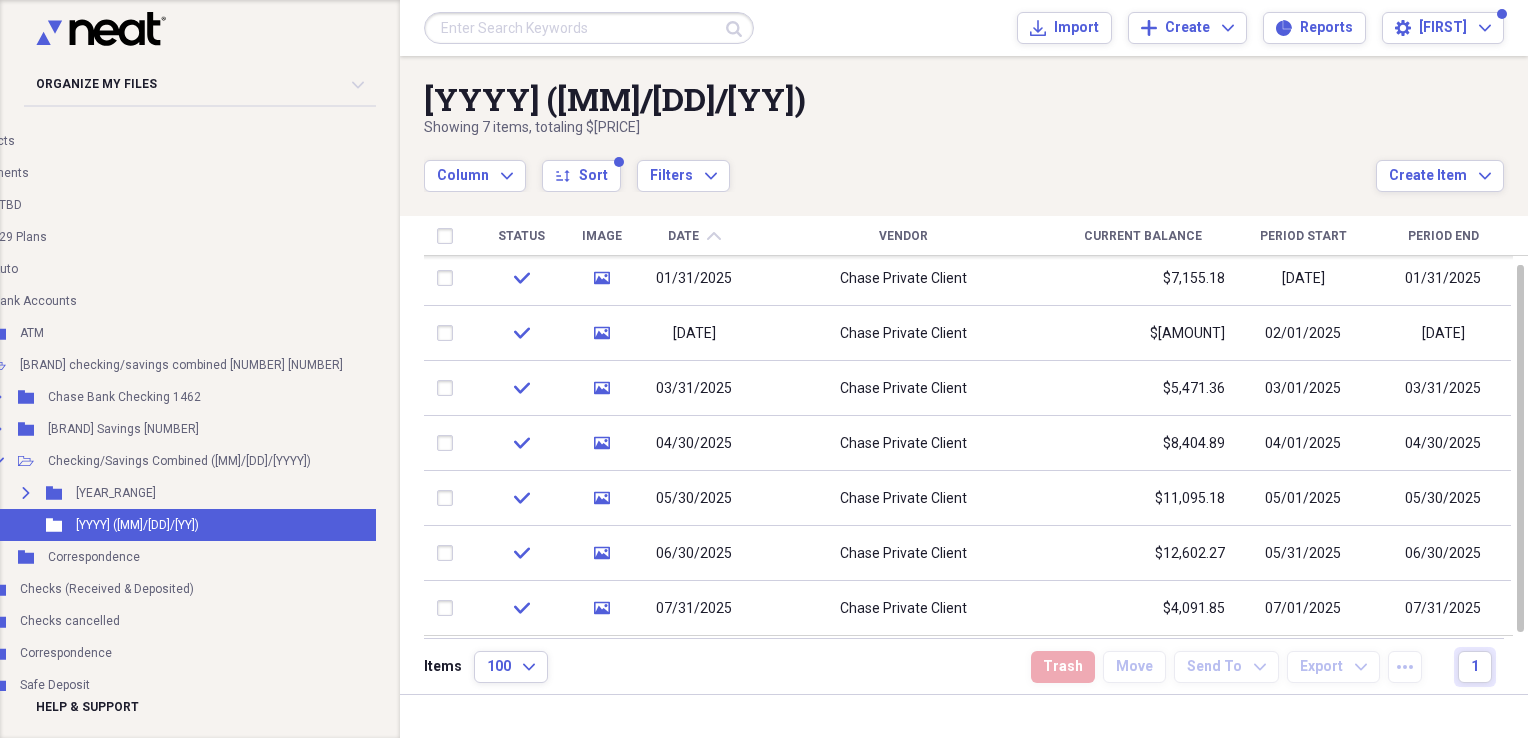 scroll, scrollTop: 214, scrollLeft: 0, axis: vertical 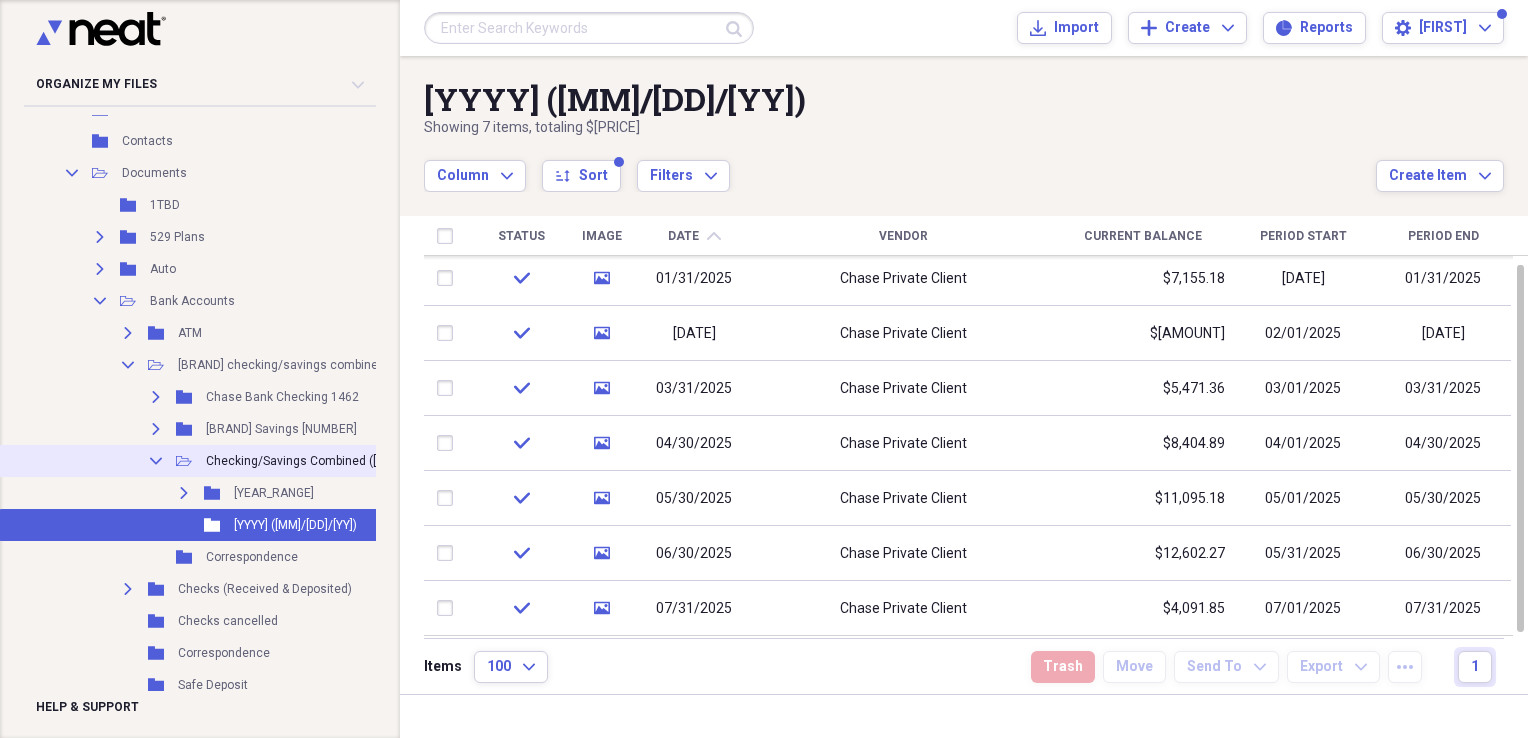 click on "Collapse" 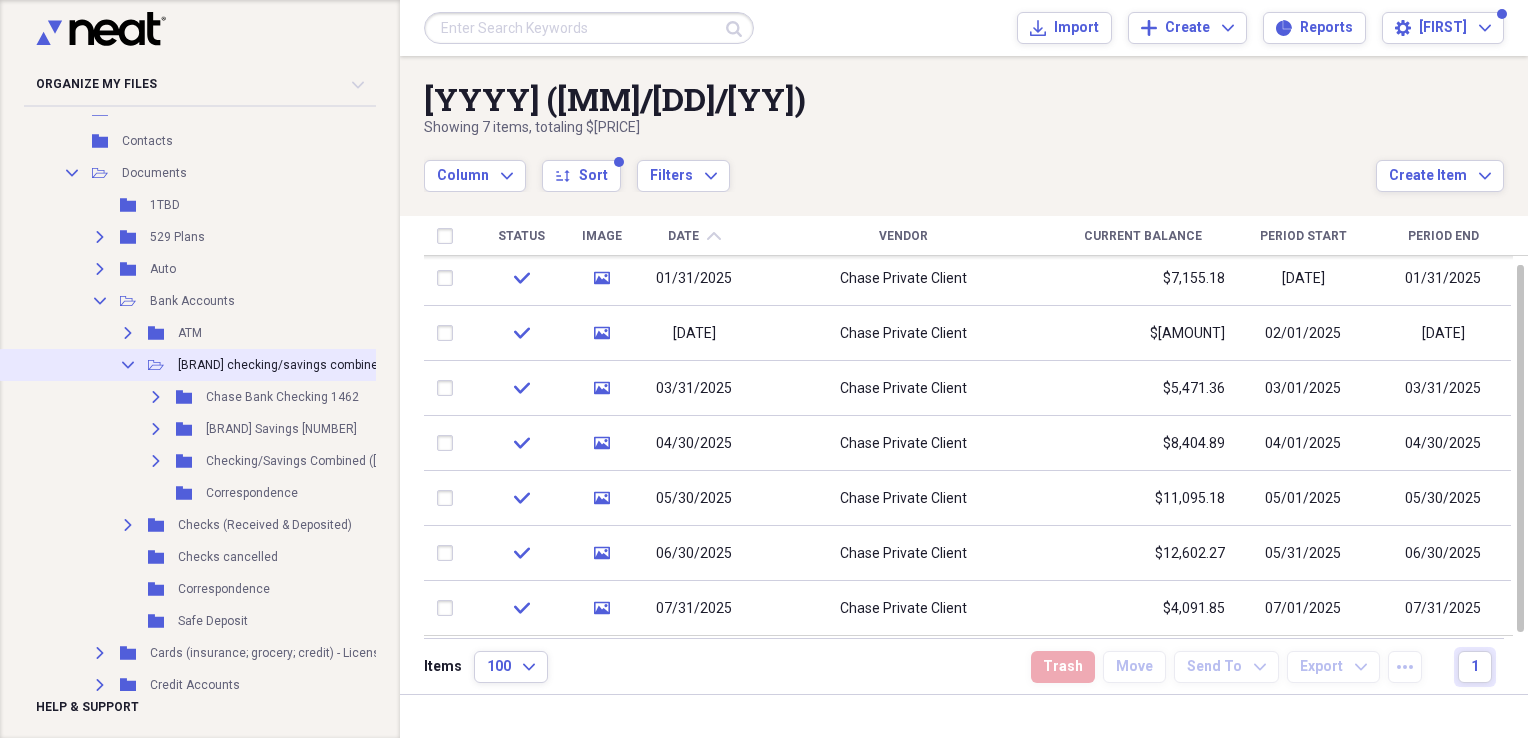 click on "Collapse" 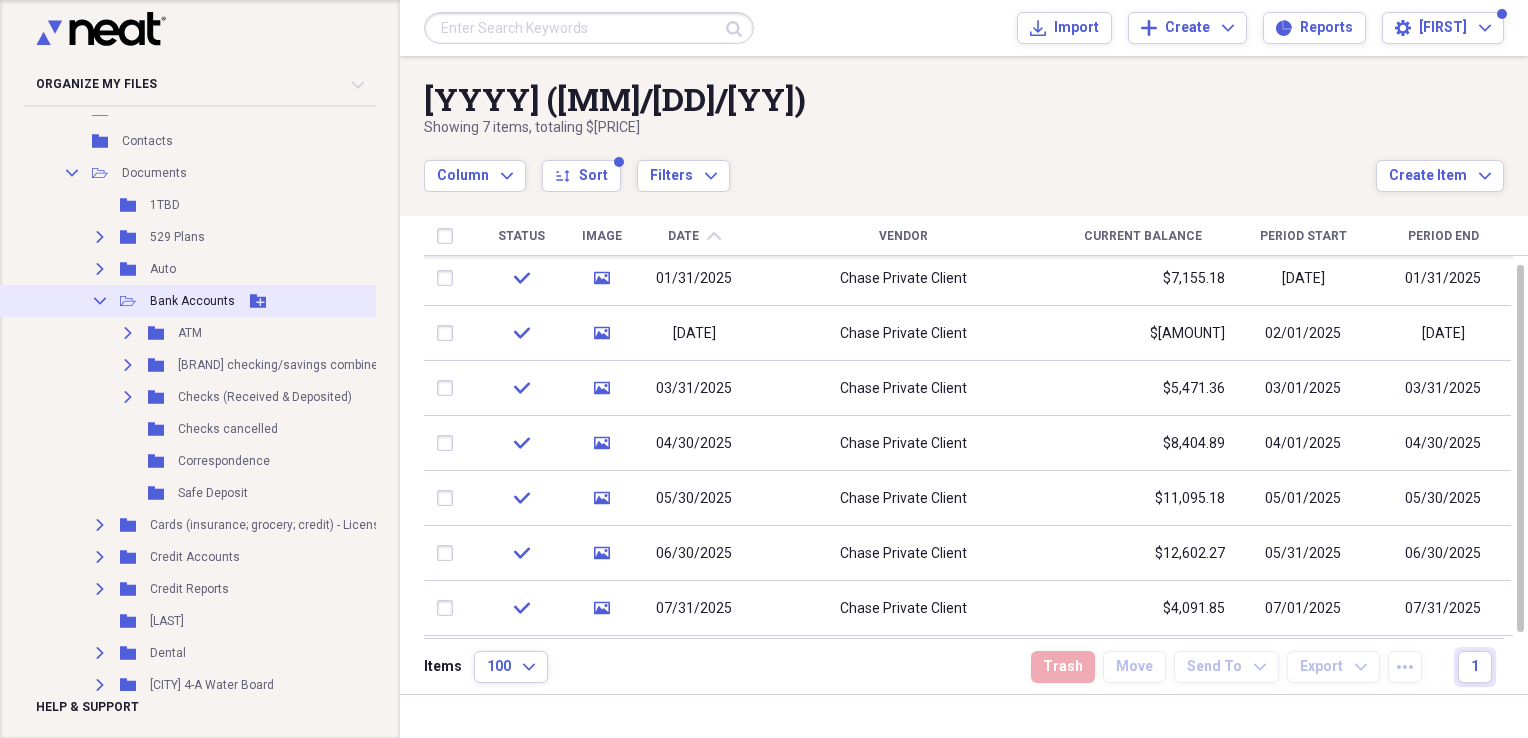 click on "Collapse" 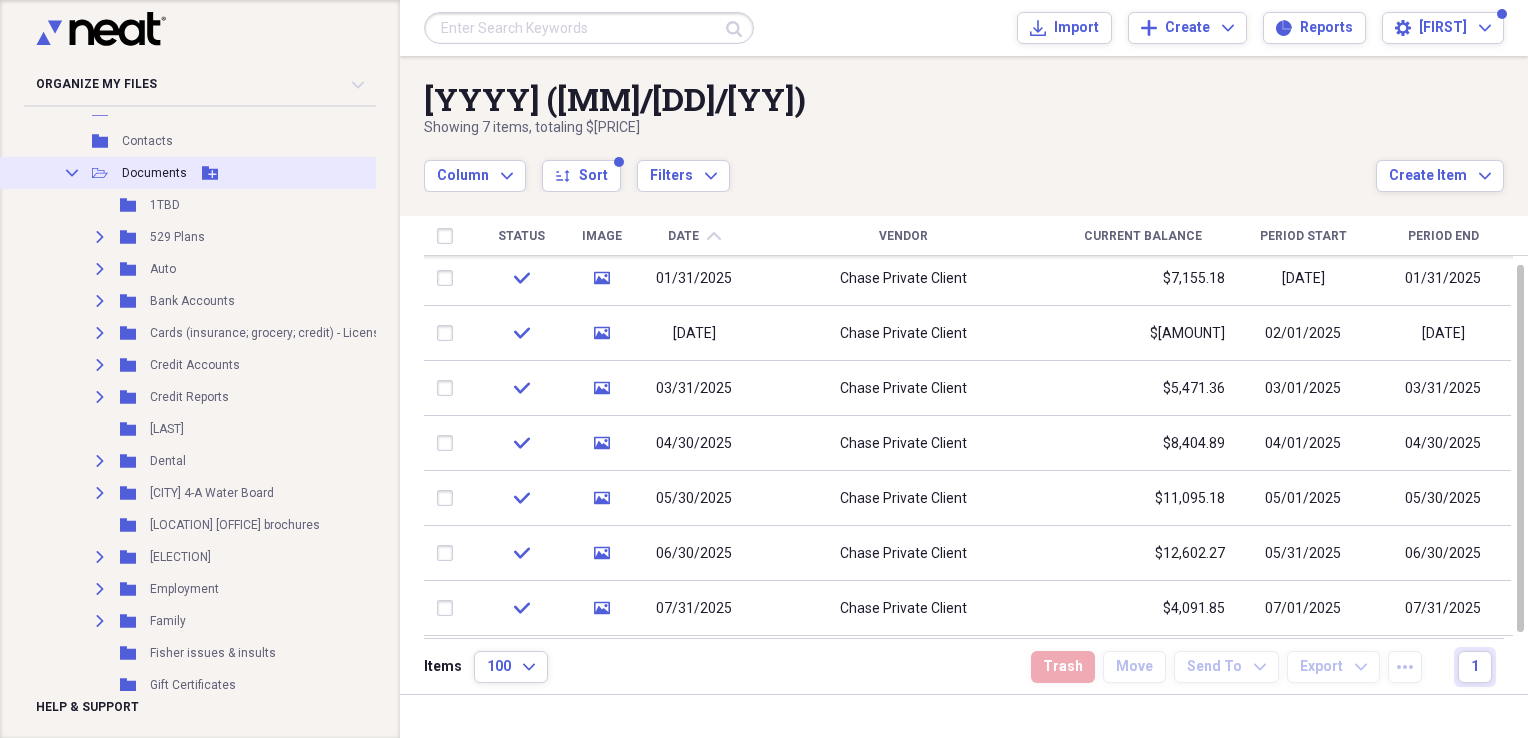 click on "Collapse" 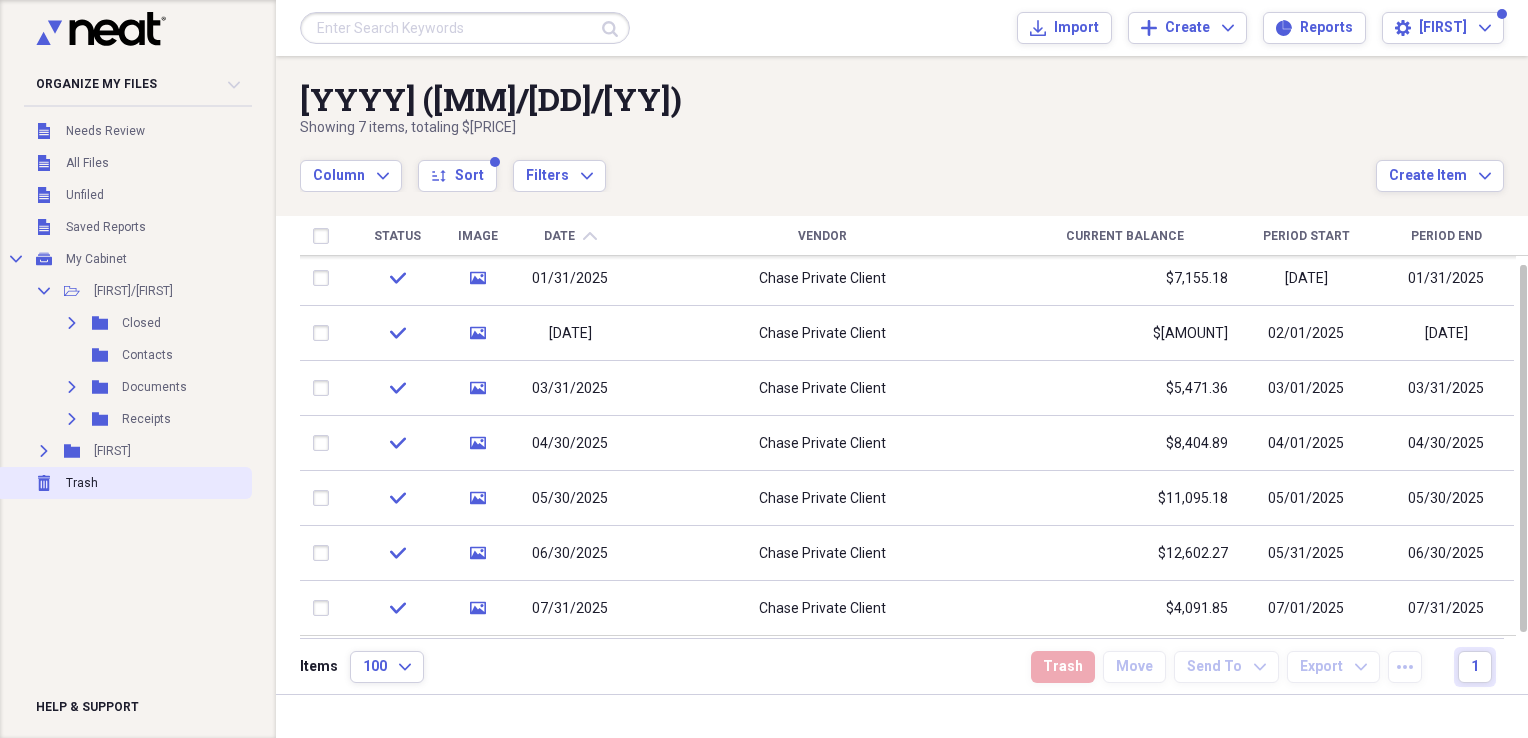 click on "Trash" at bounding box center [82, 483] 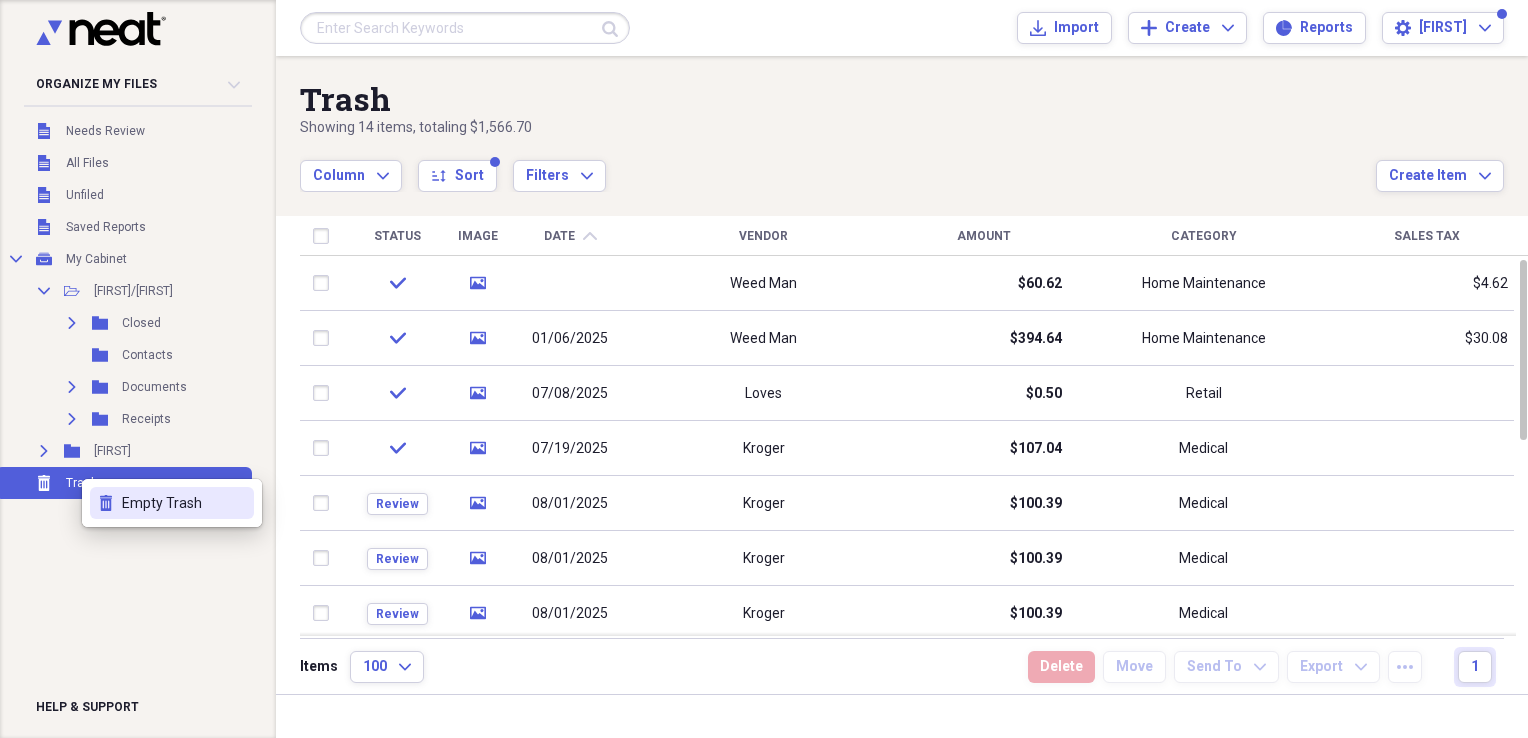 click on "Empty Trash" at bounding box center [184, 503] 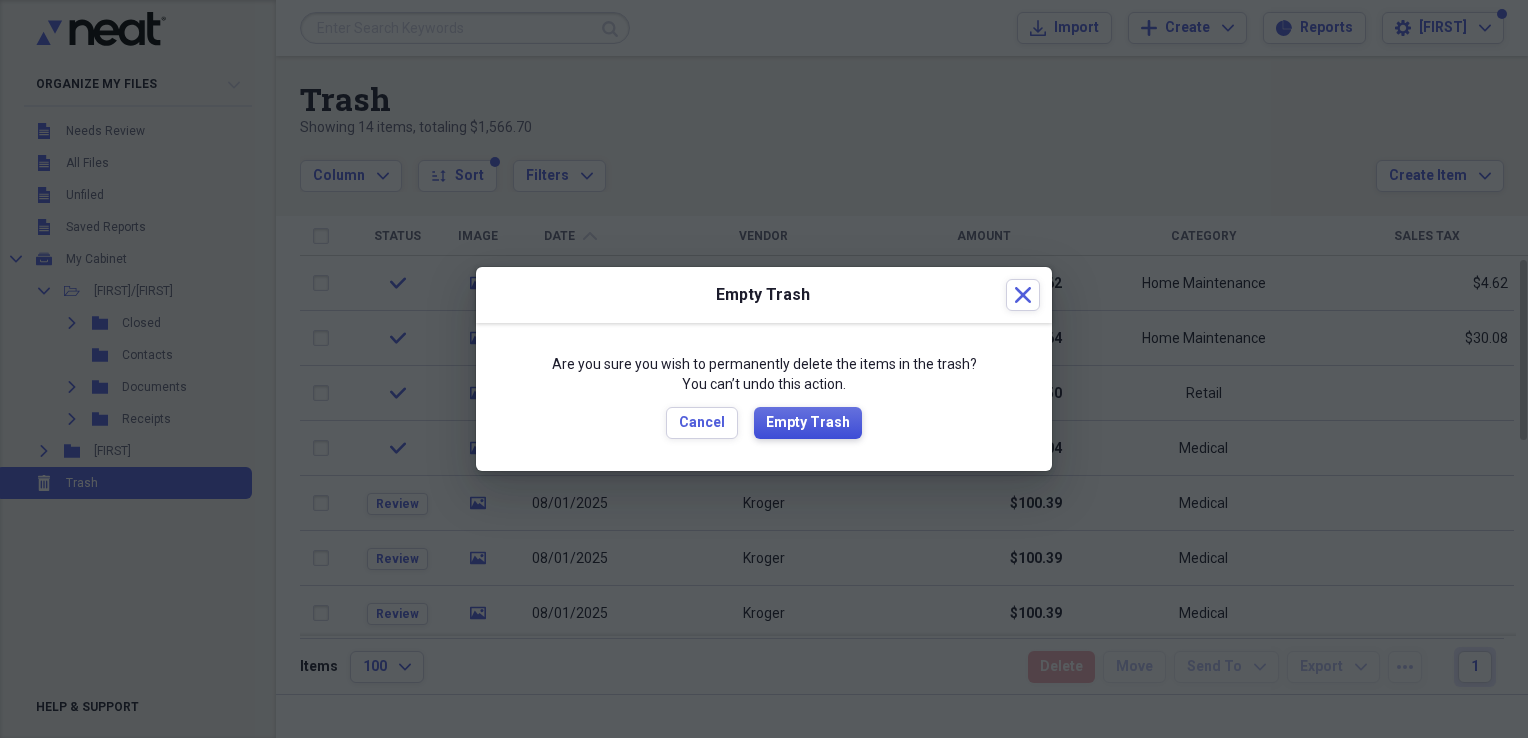 click on "Empty Trash" at bounding box center (808, 423) 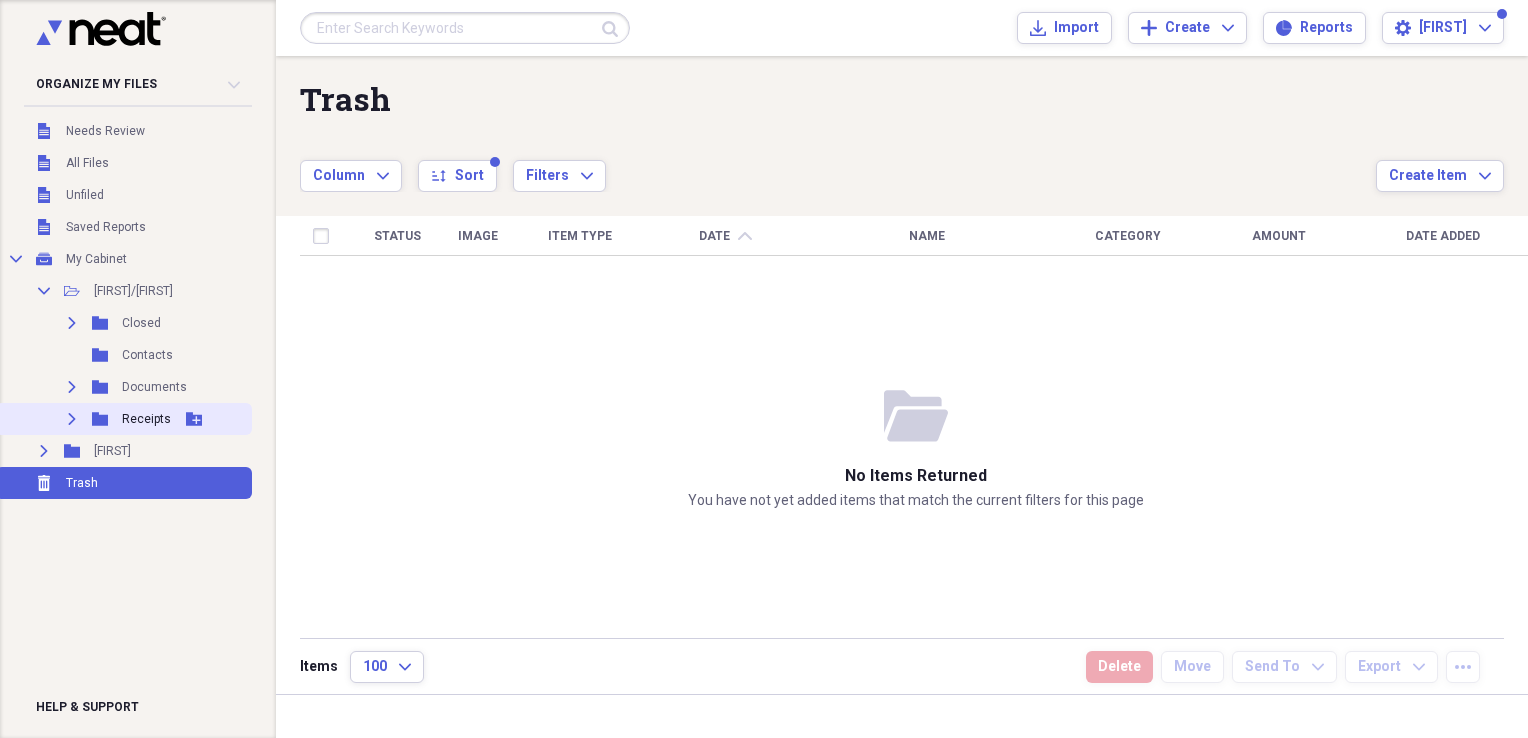 click on "Expand" 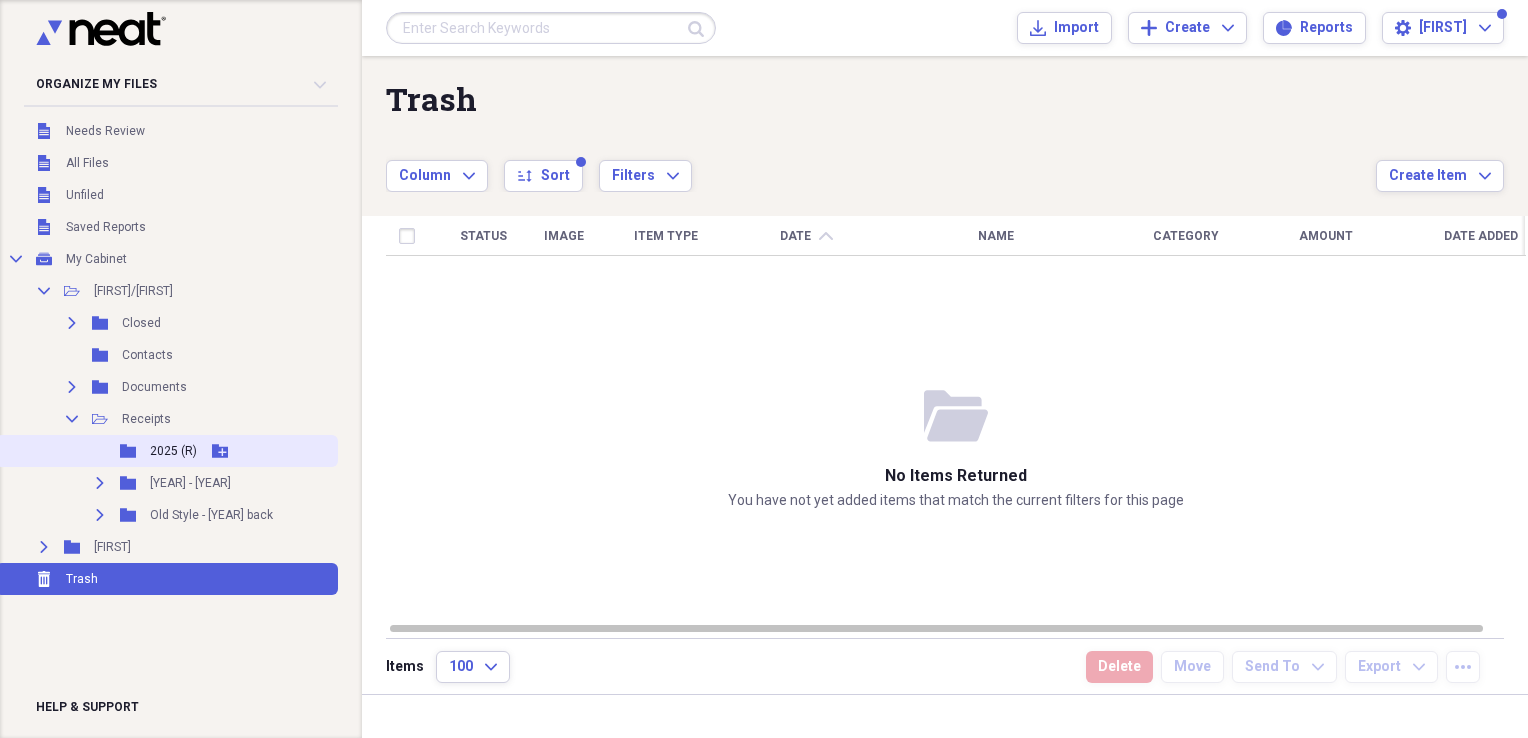 click on "2025 (R)" at bounding box center (173, 451) 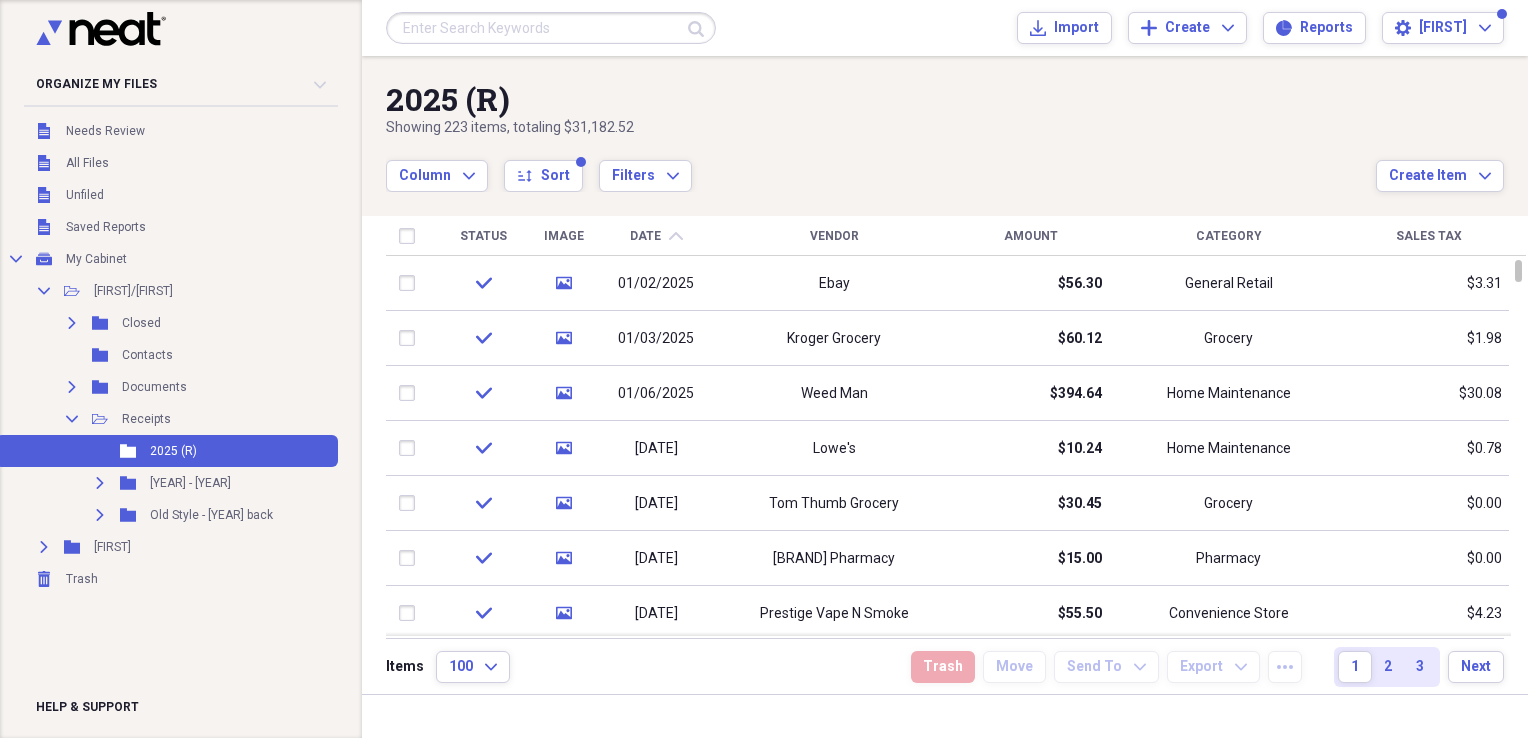 click on "Date" at bounding box center (645, 236) 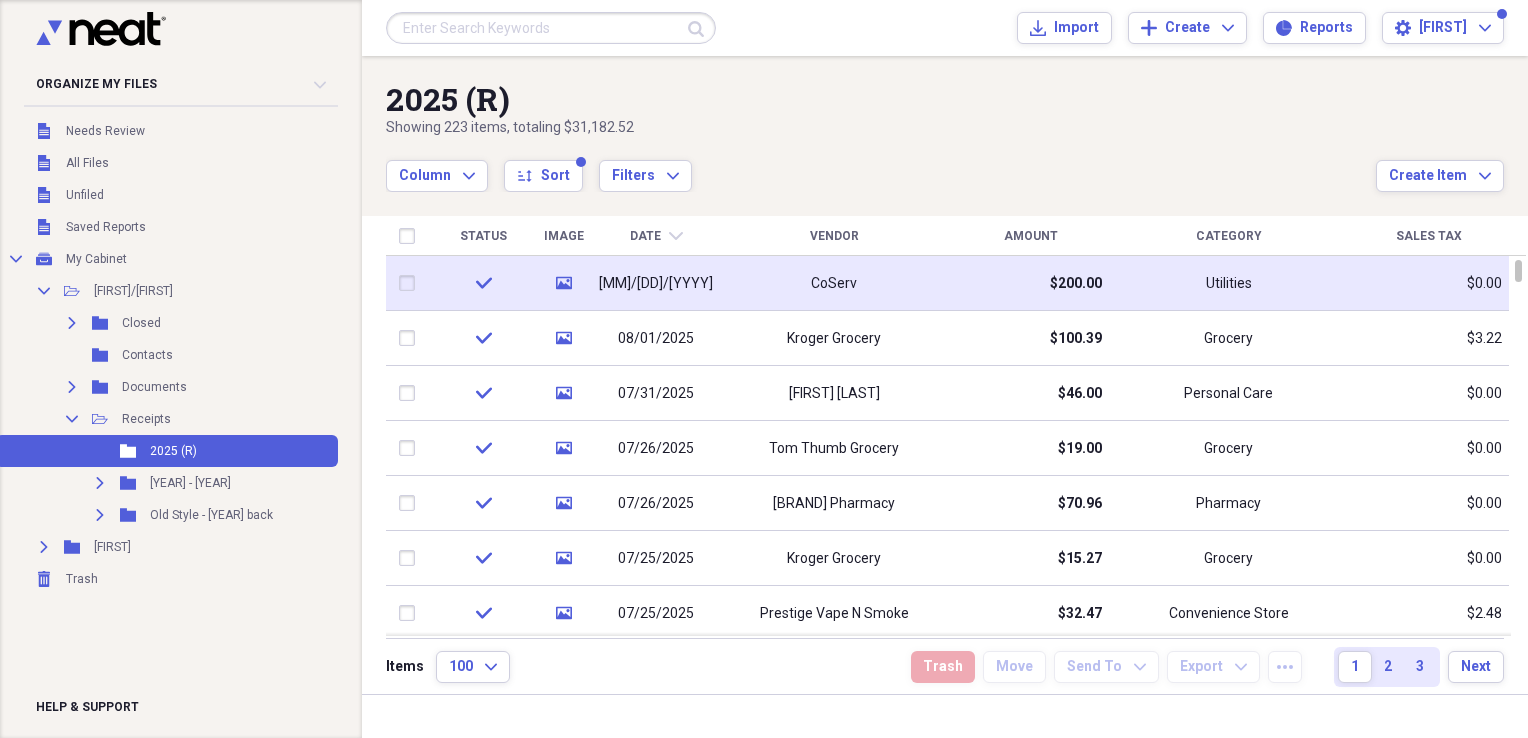 click on "media" 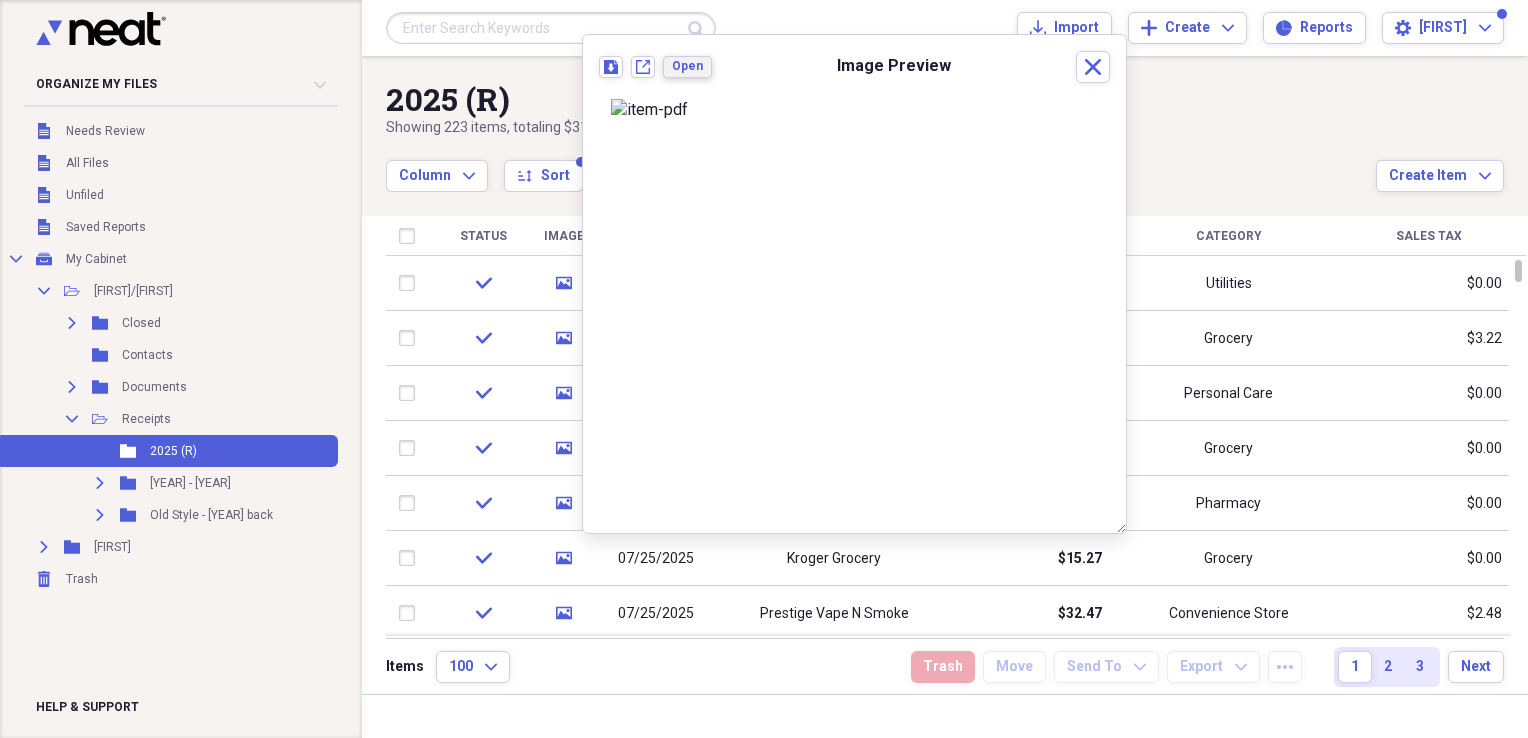 click on "Open" at bounding box center (687, 66) 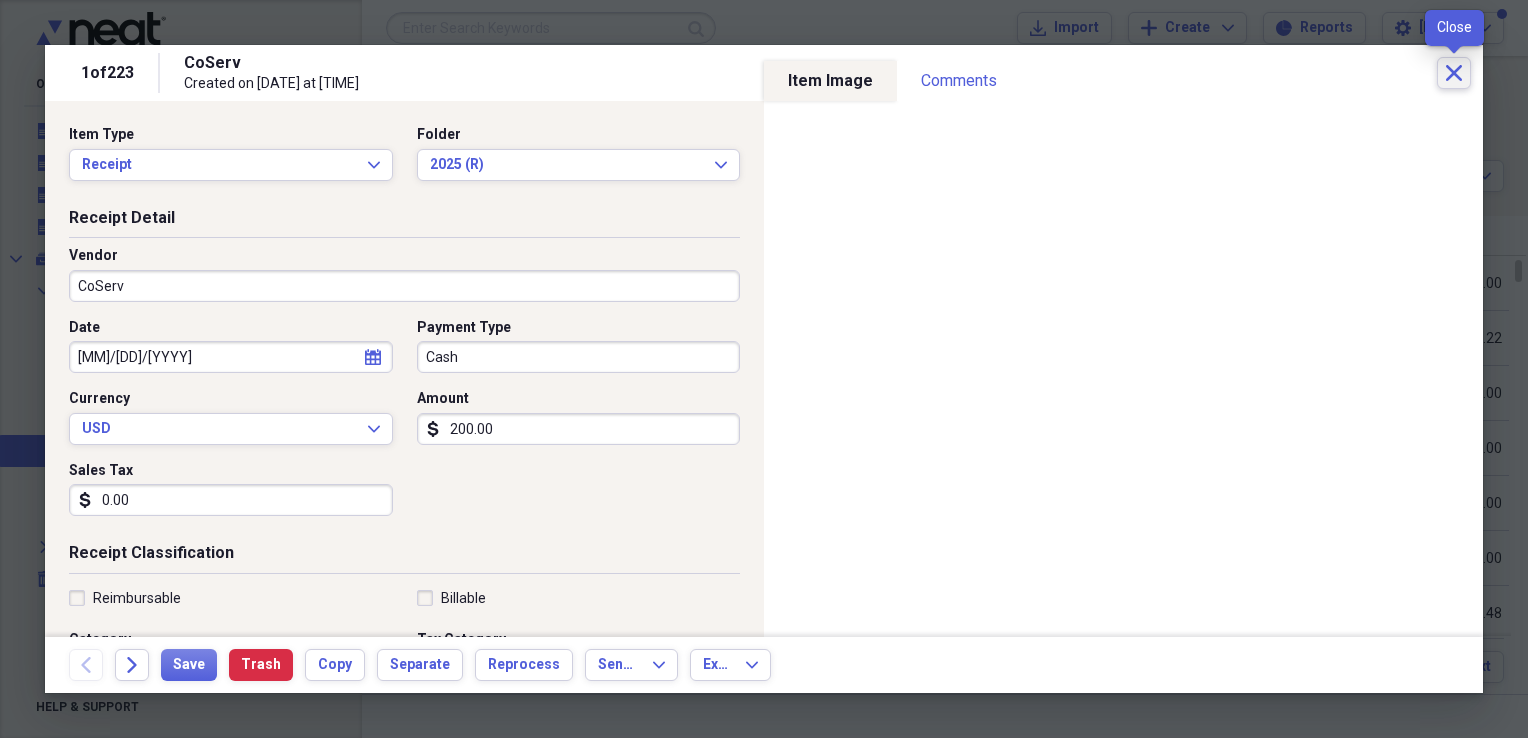 click on "Close" at bounding box center (1454, 73) 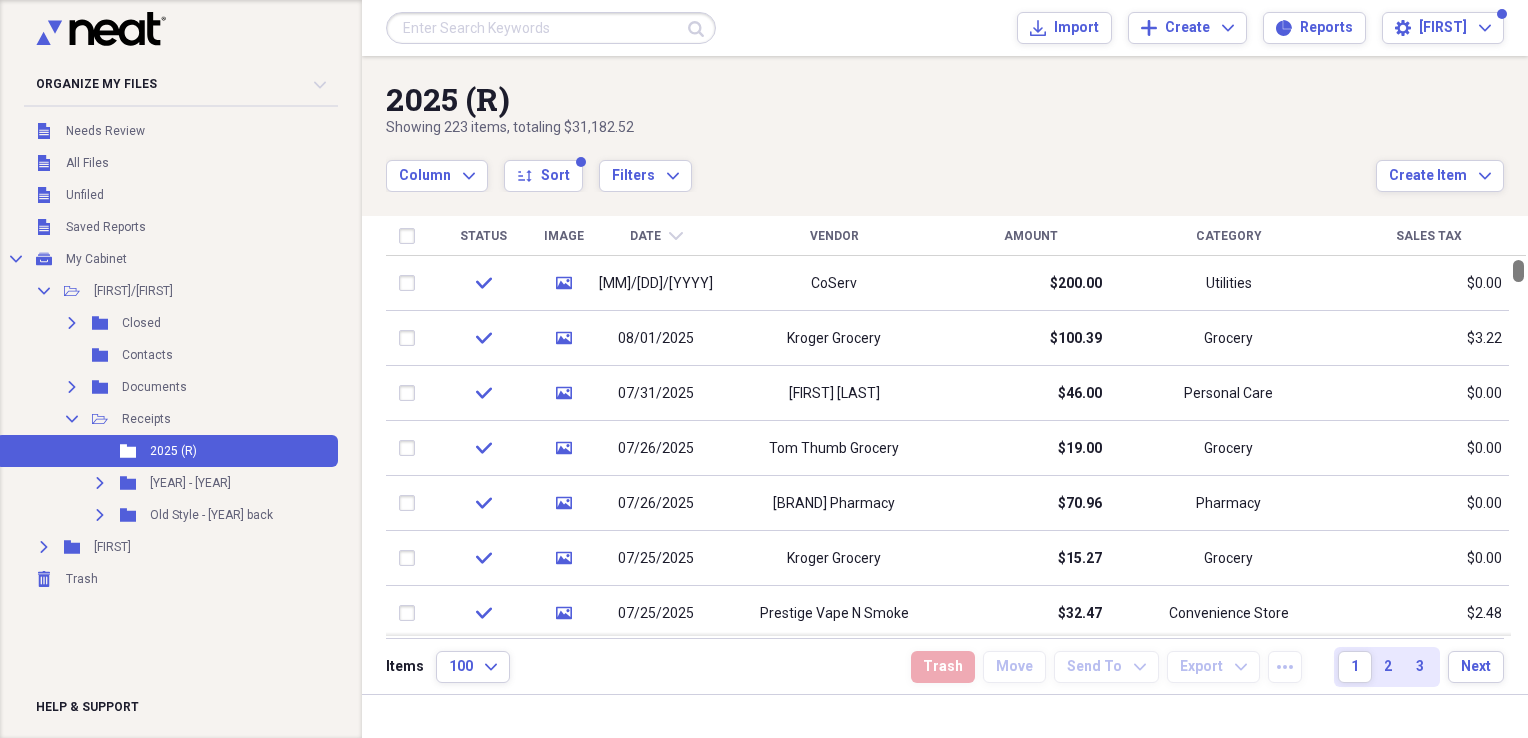 click at bounding box center [1518, 271] 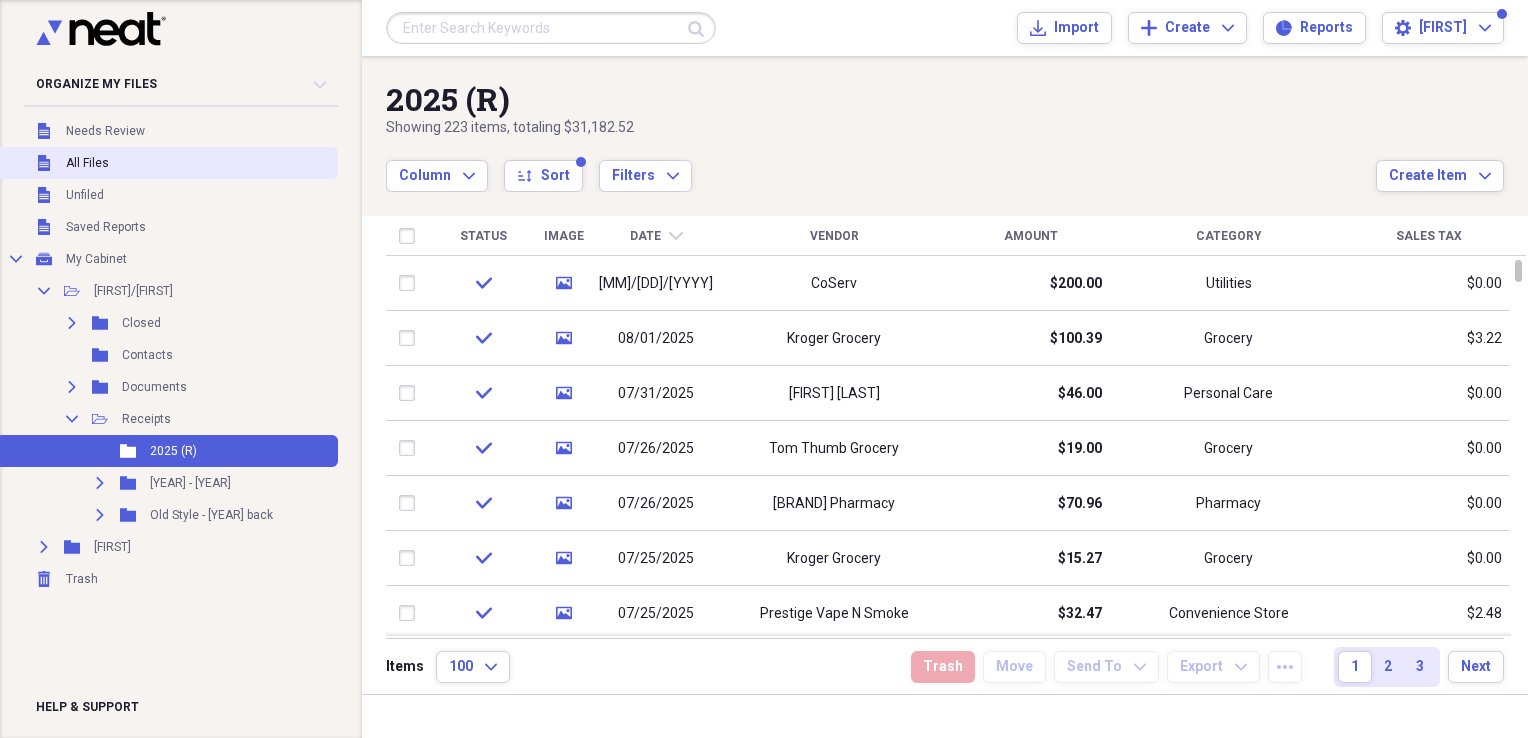 click on "All Files" at bounding box center [87, 163] 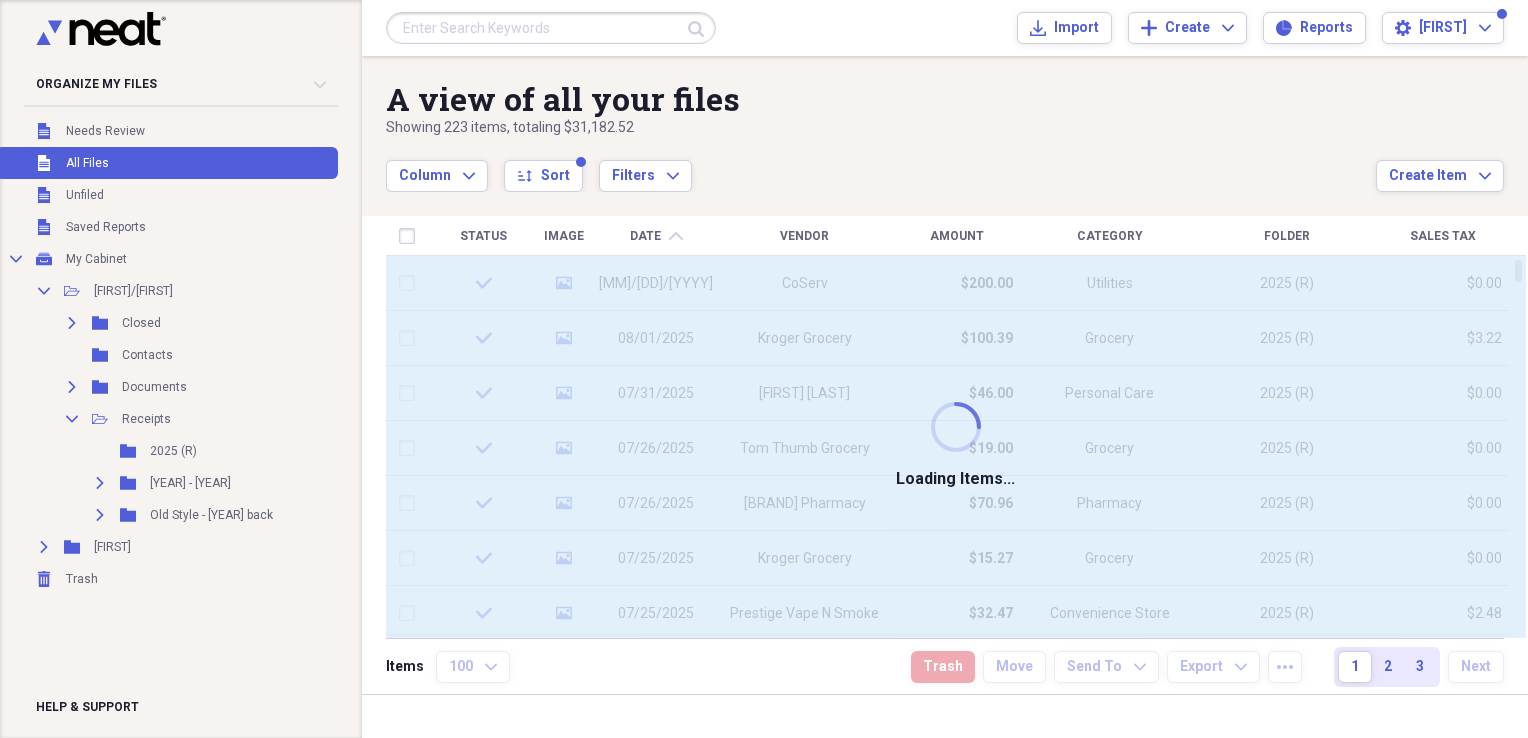 click at bounding box center [551, 28] 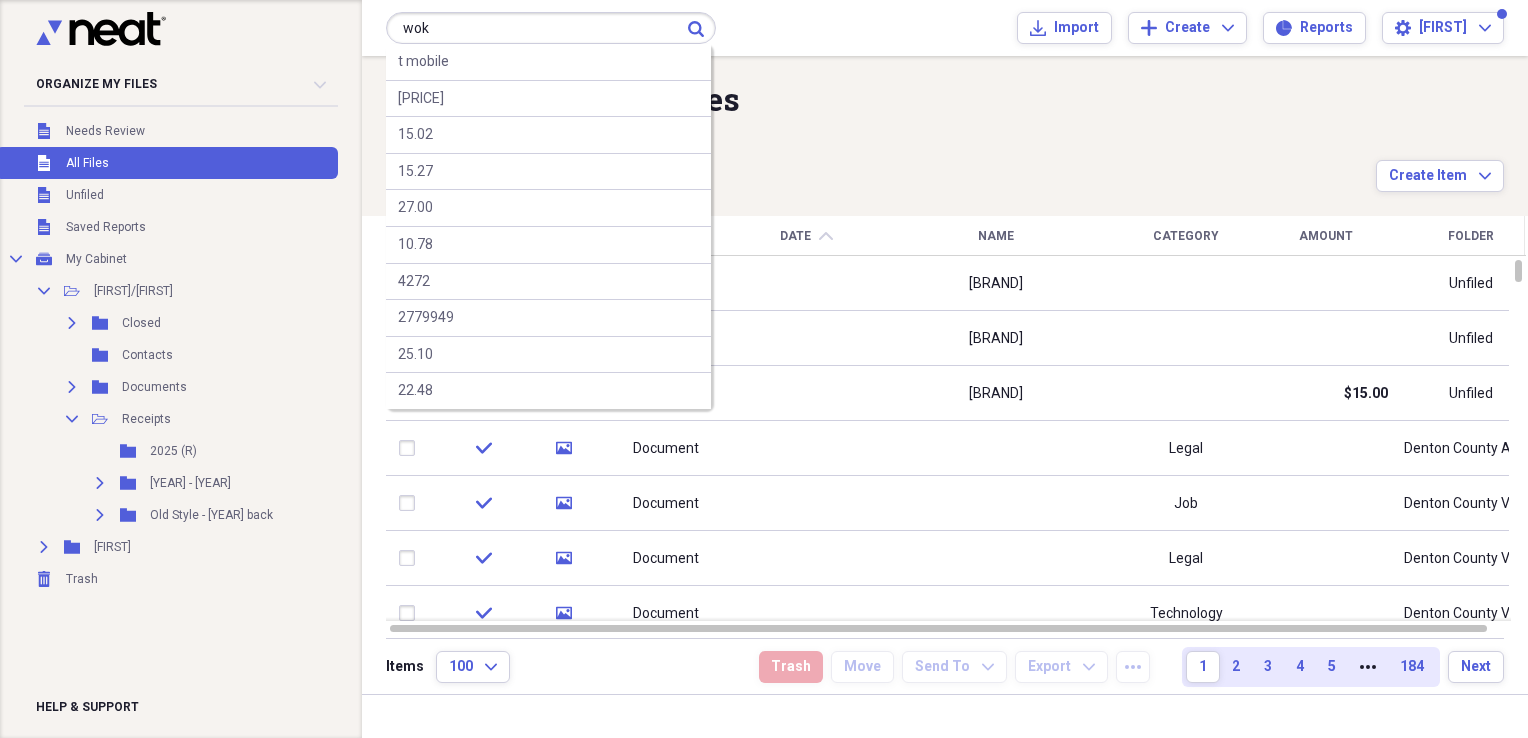 type on "wok" 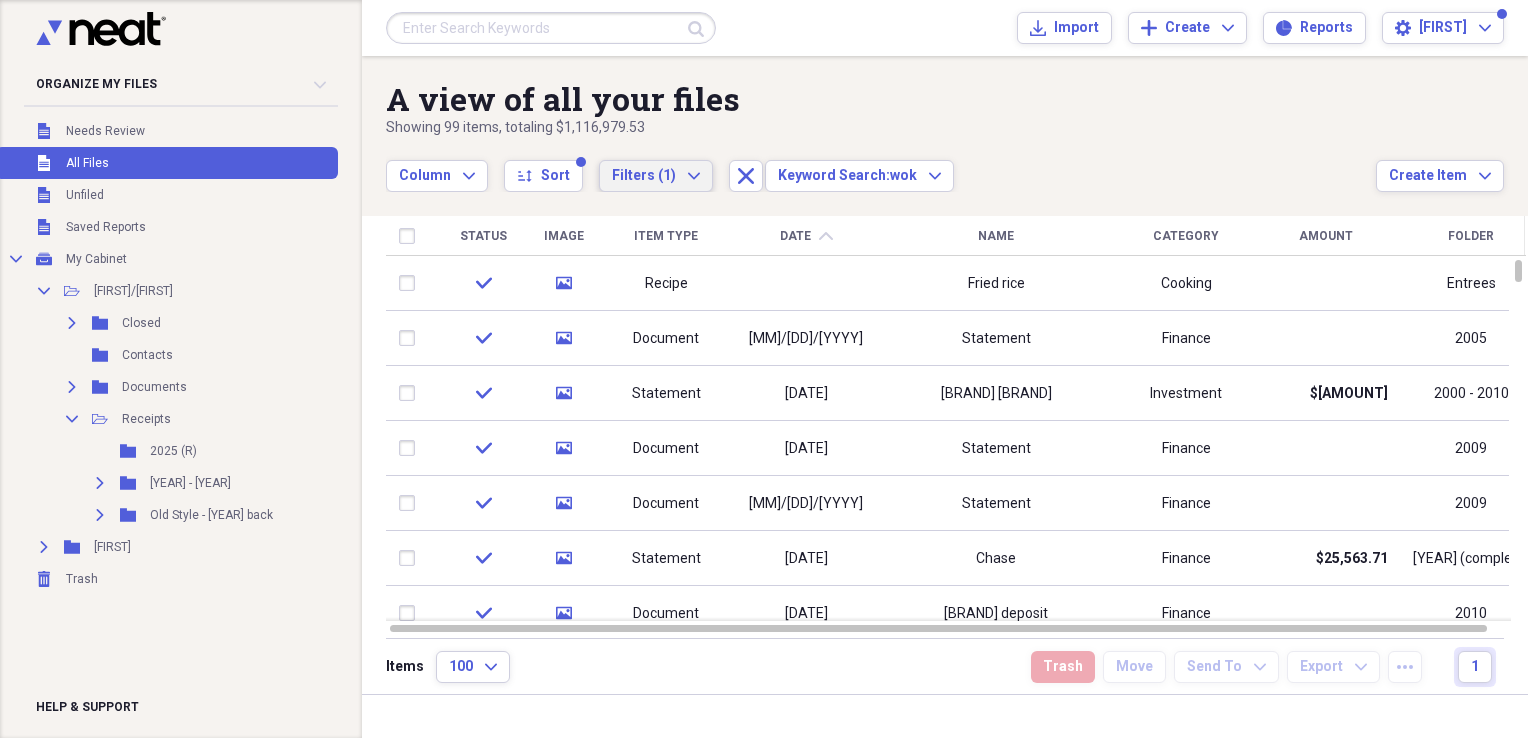 click on "Filters (1) Expand" at bounding box center [656, 176] 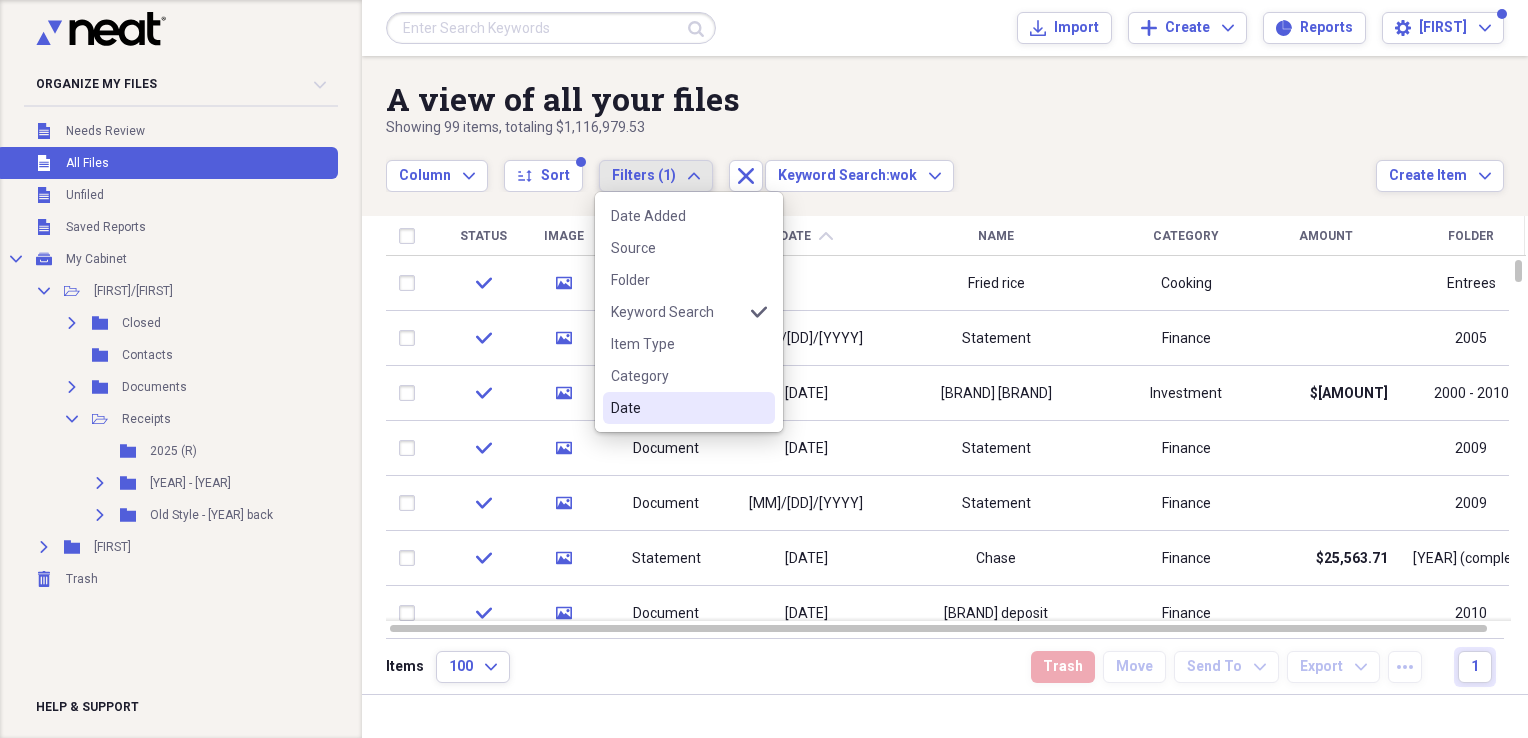 click on "Date" at bounding box center [677, 408] 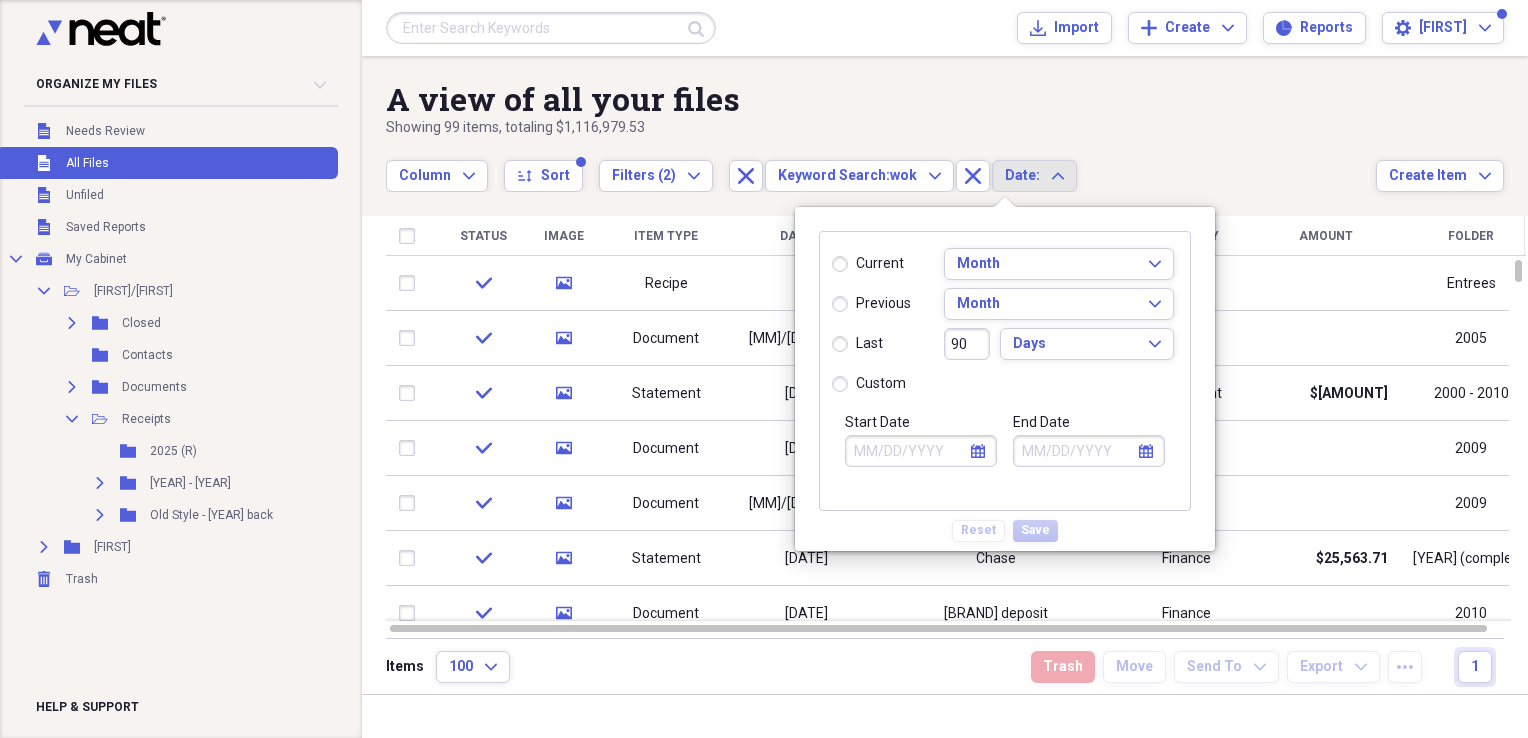 click on "custom" at bounding box center [869, 384] 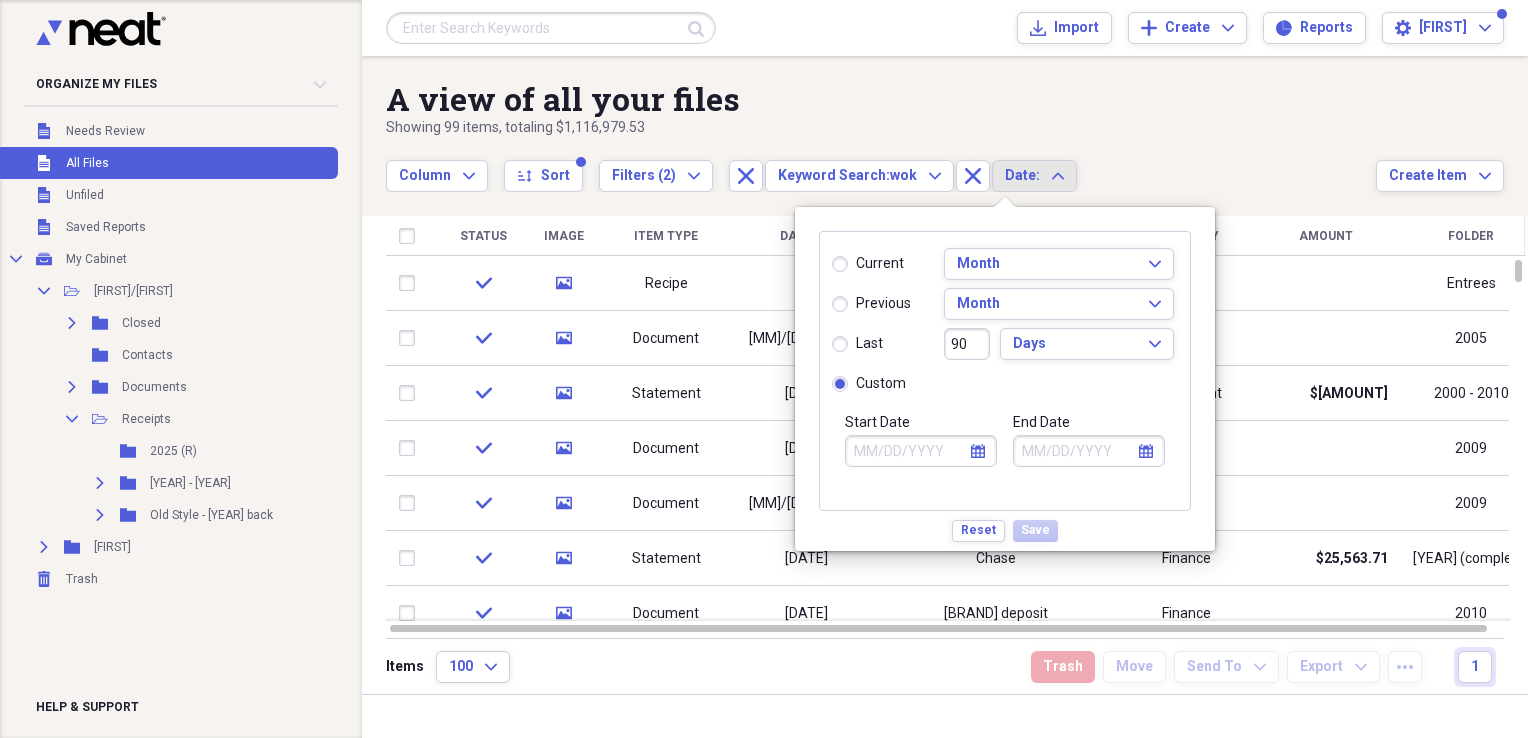 click on "Start Date" at bounding box center [921, 451] 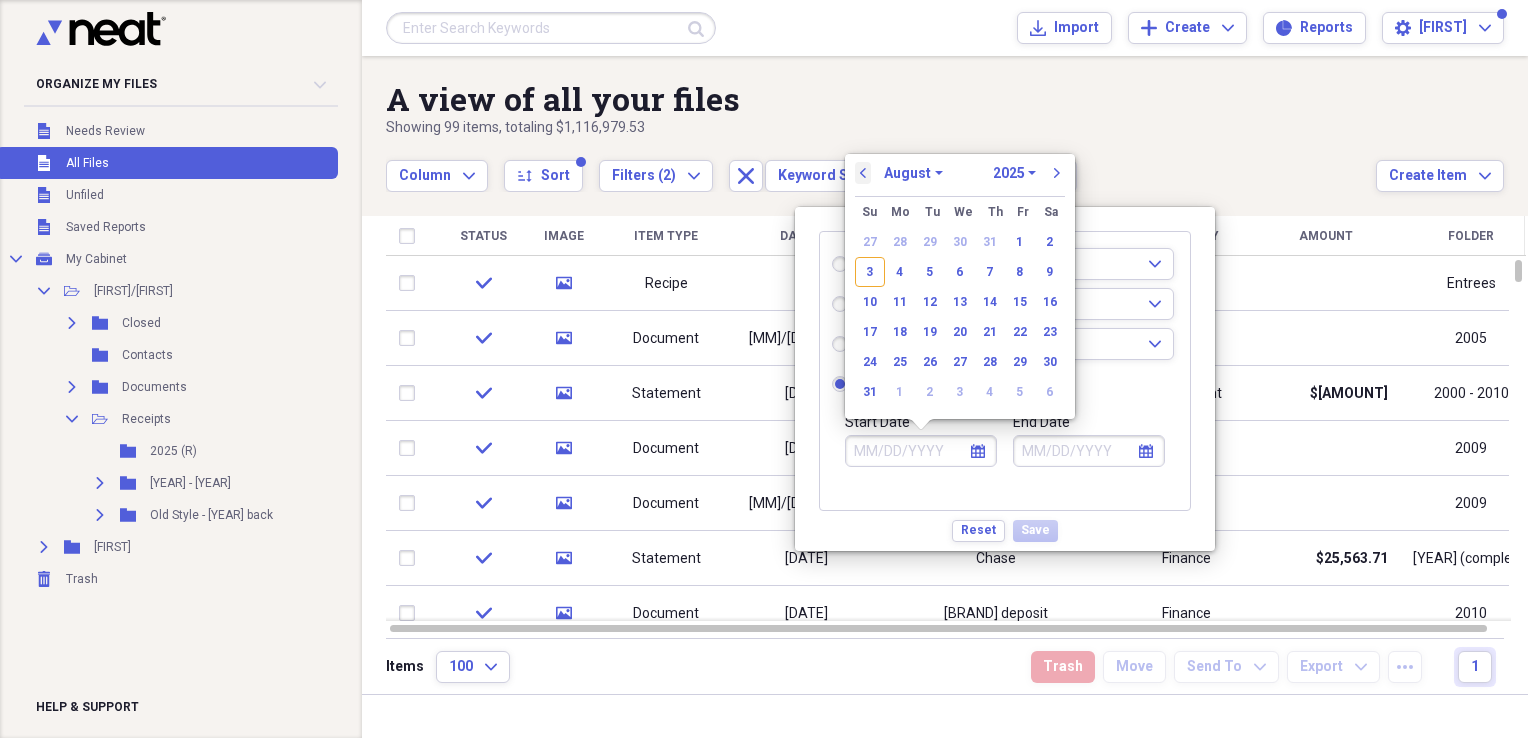 click on "previous" at bounding box center [863, 173] 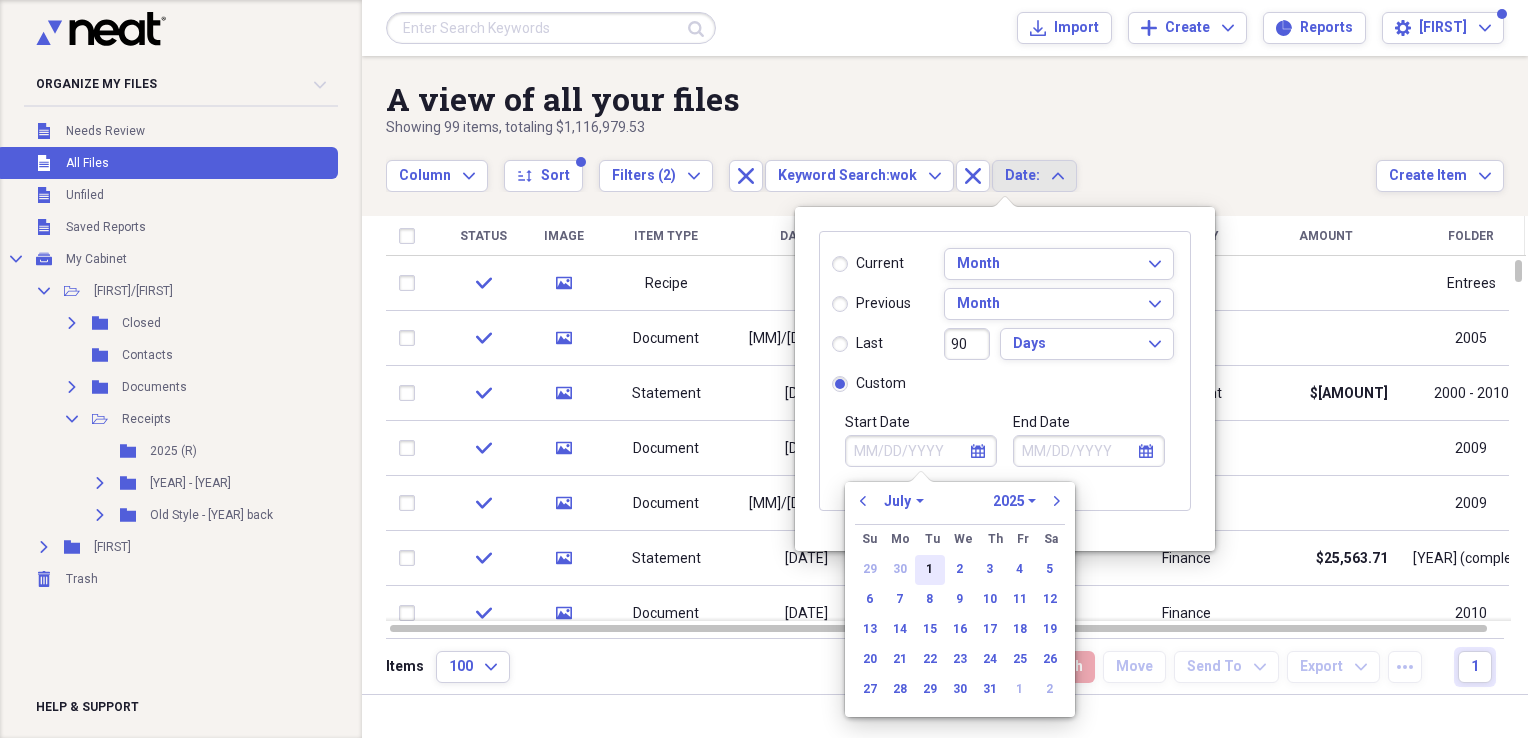 click on "1" at bounding box center (930, 570) 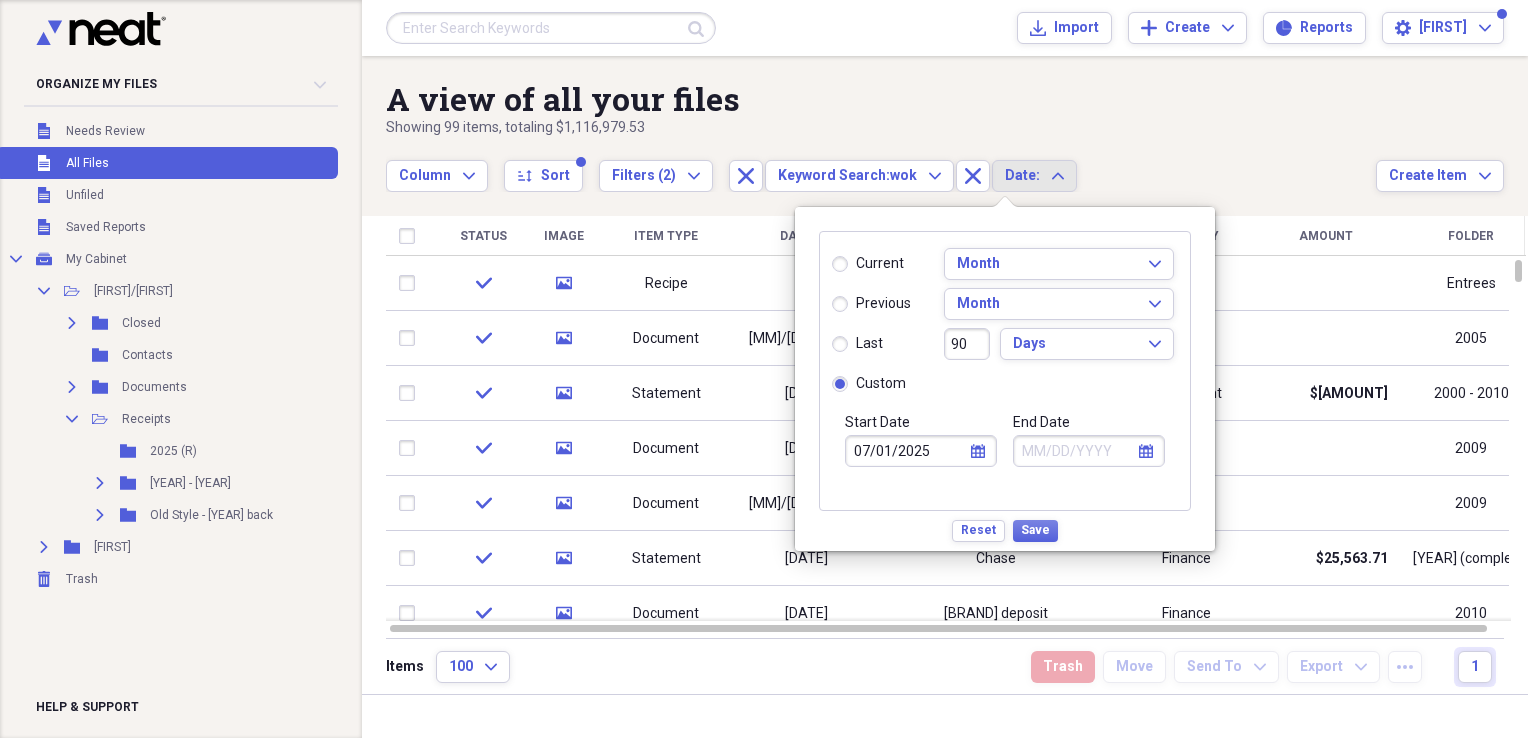 click 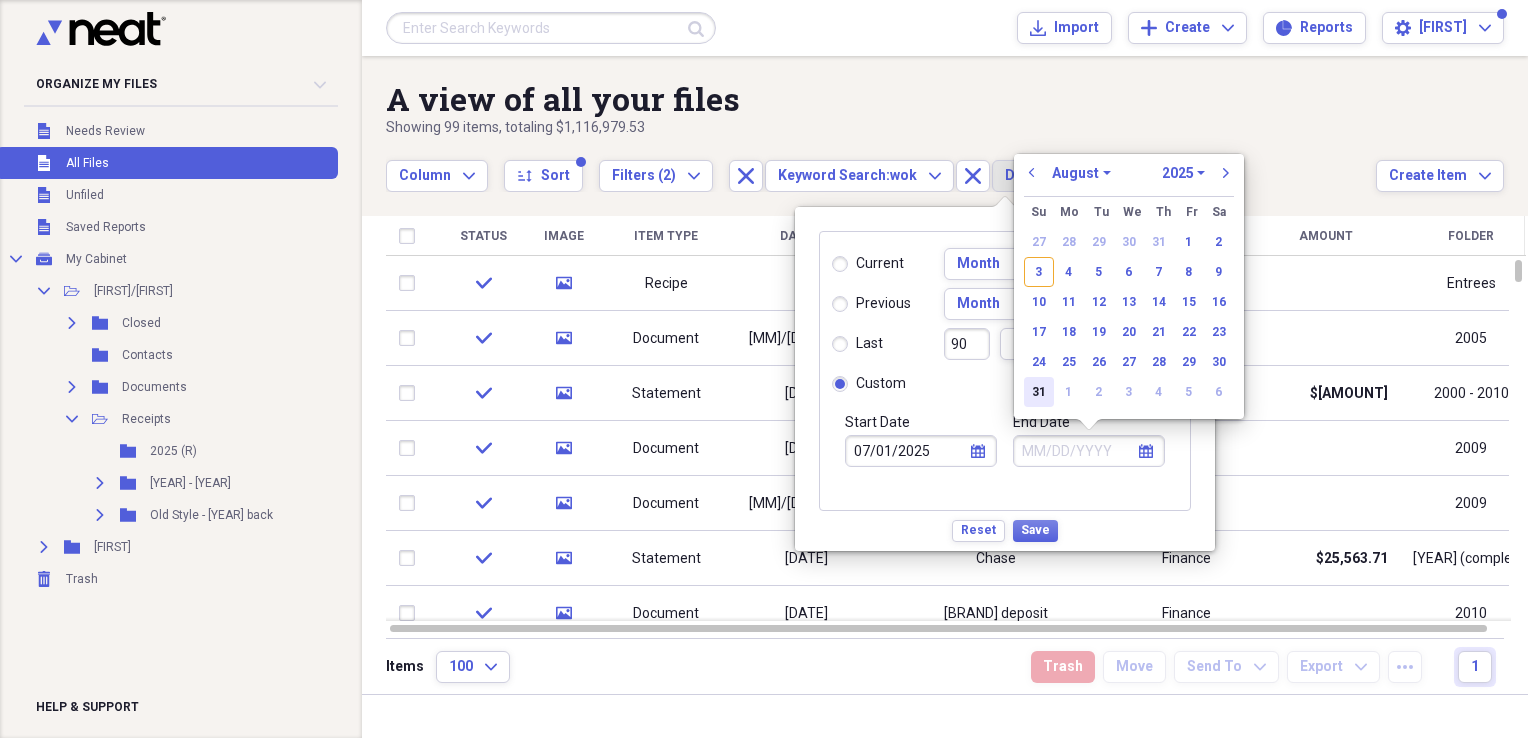 click on "31" at bounding box center (1039, 392) 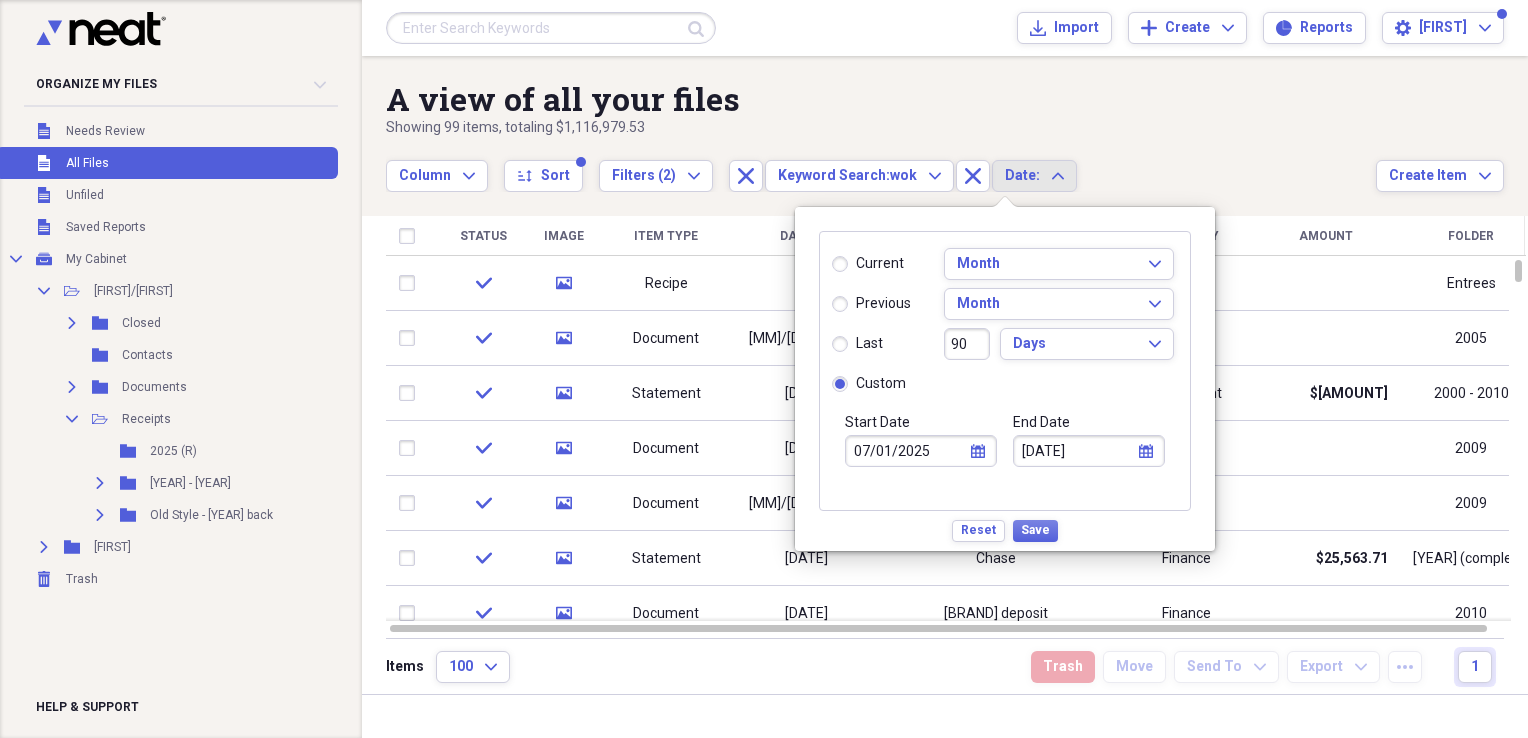 click 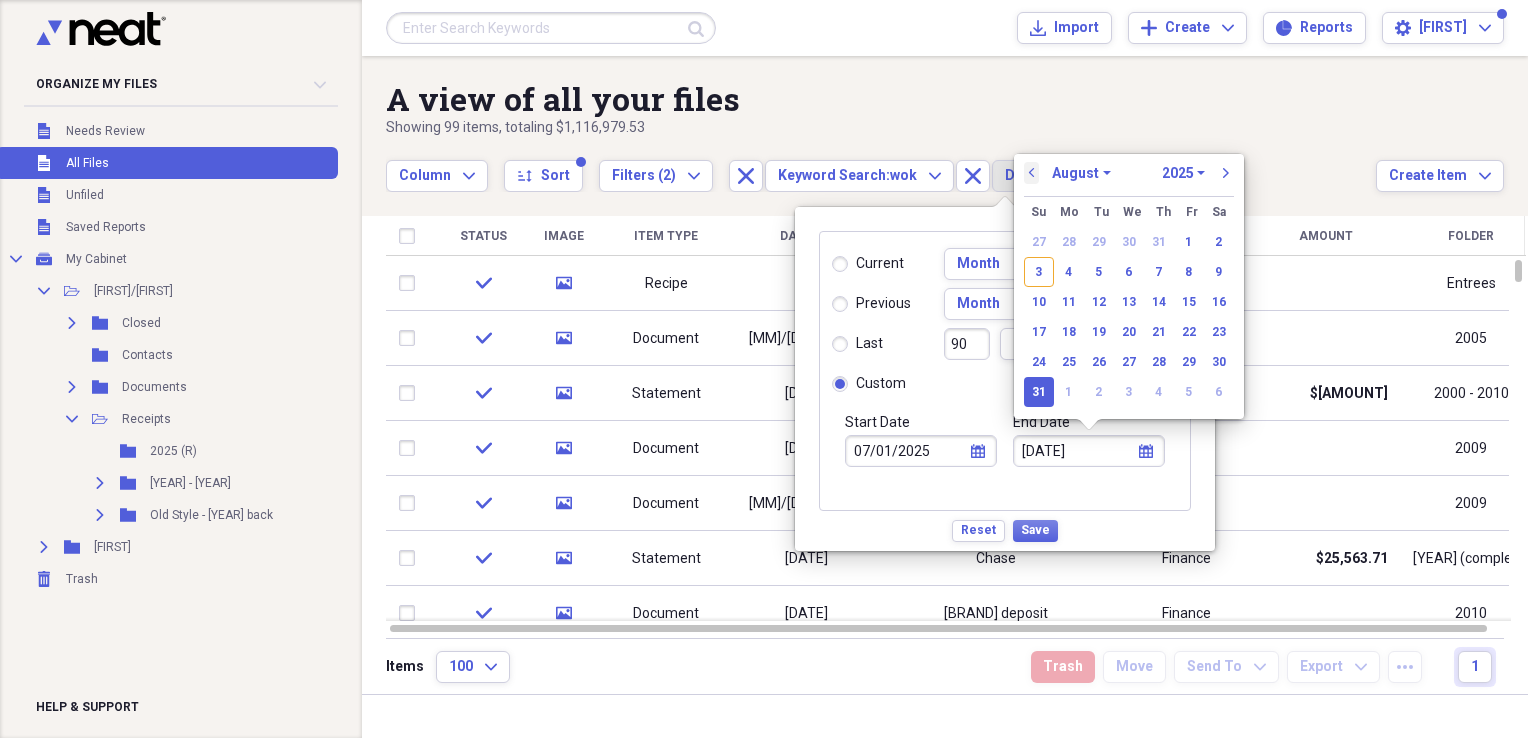 click on "previous" at bounding box center (1032, 173) 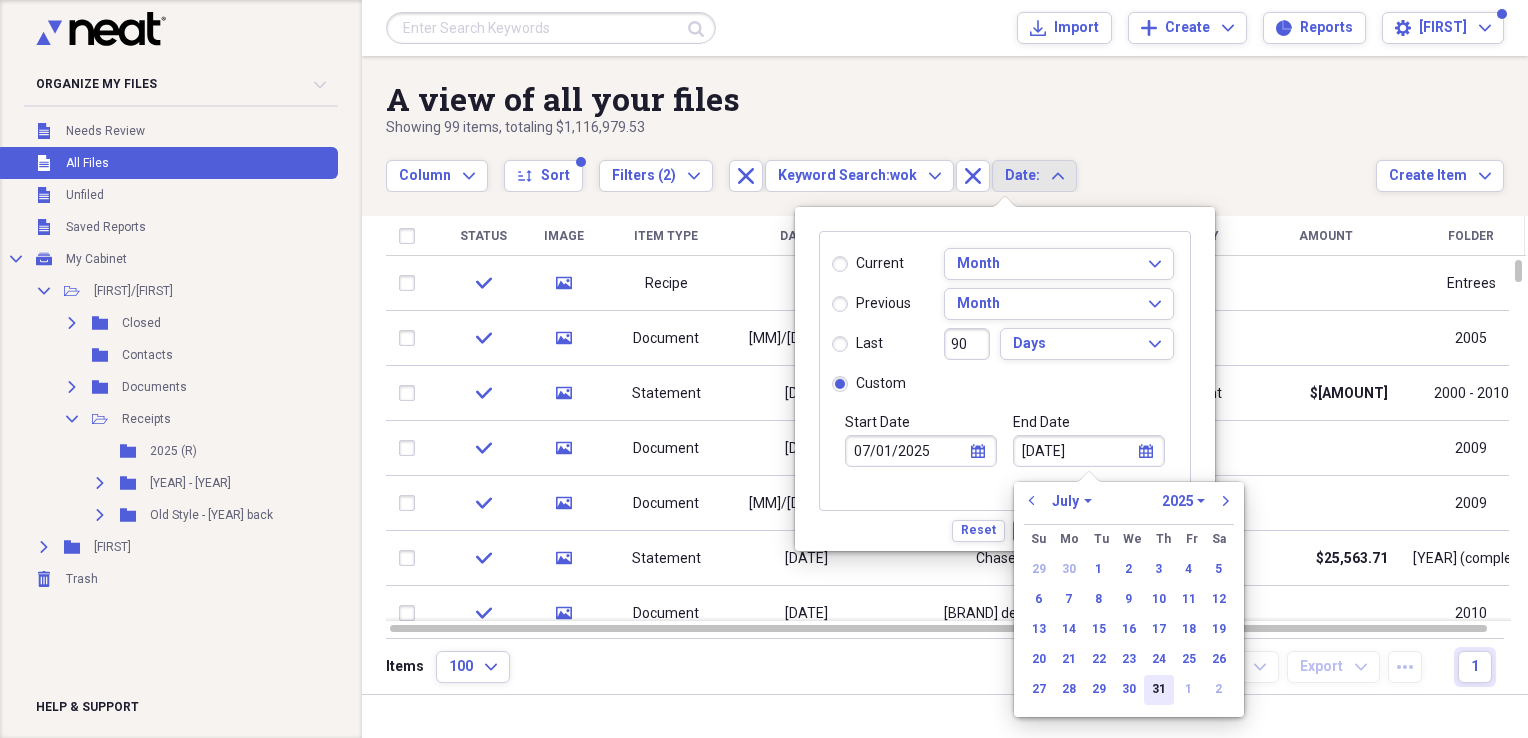 click on "31" at bounding box center [1159, 690] 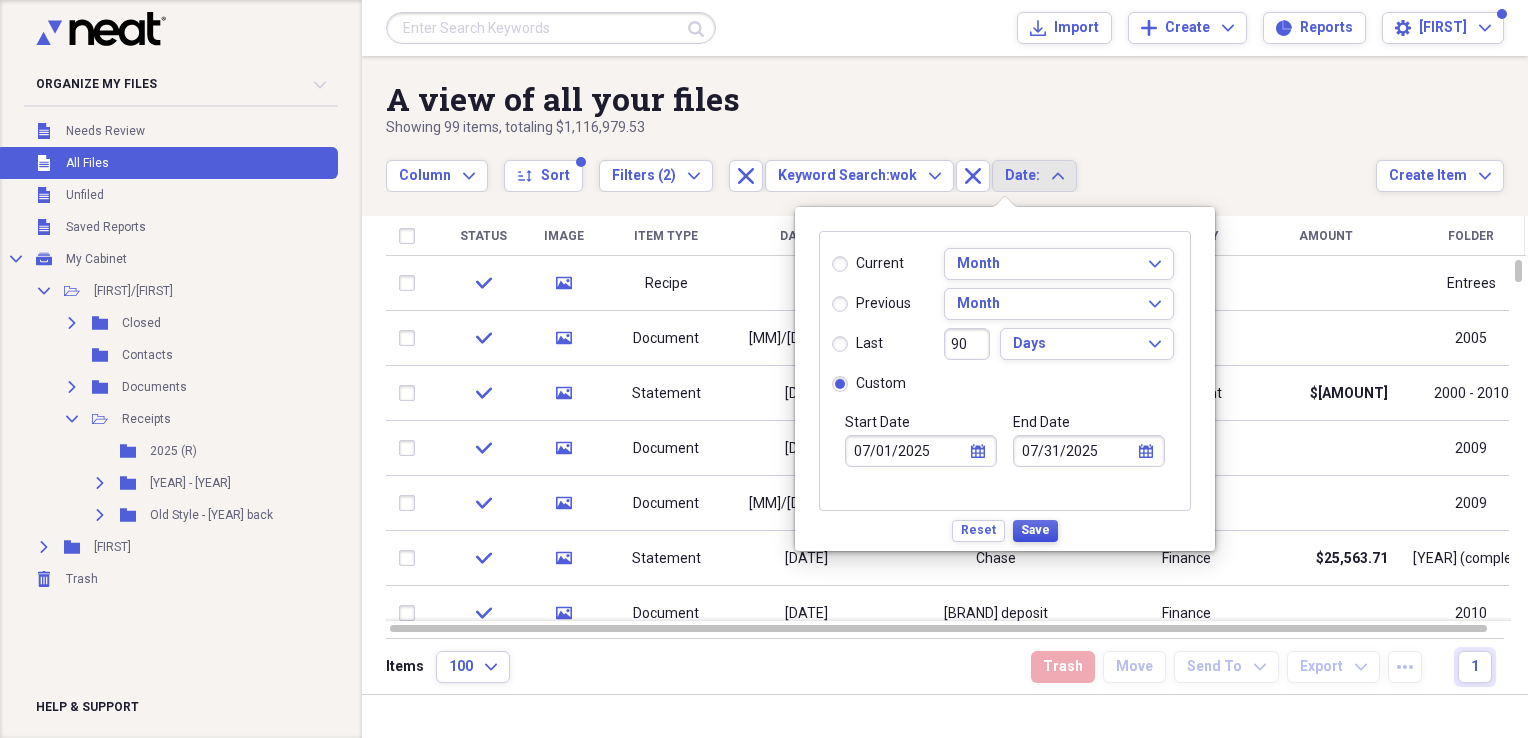 click on "Save" at bounding box center (1035, 530) 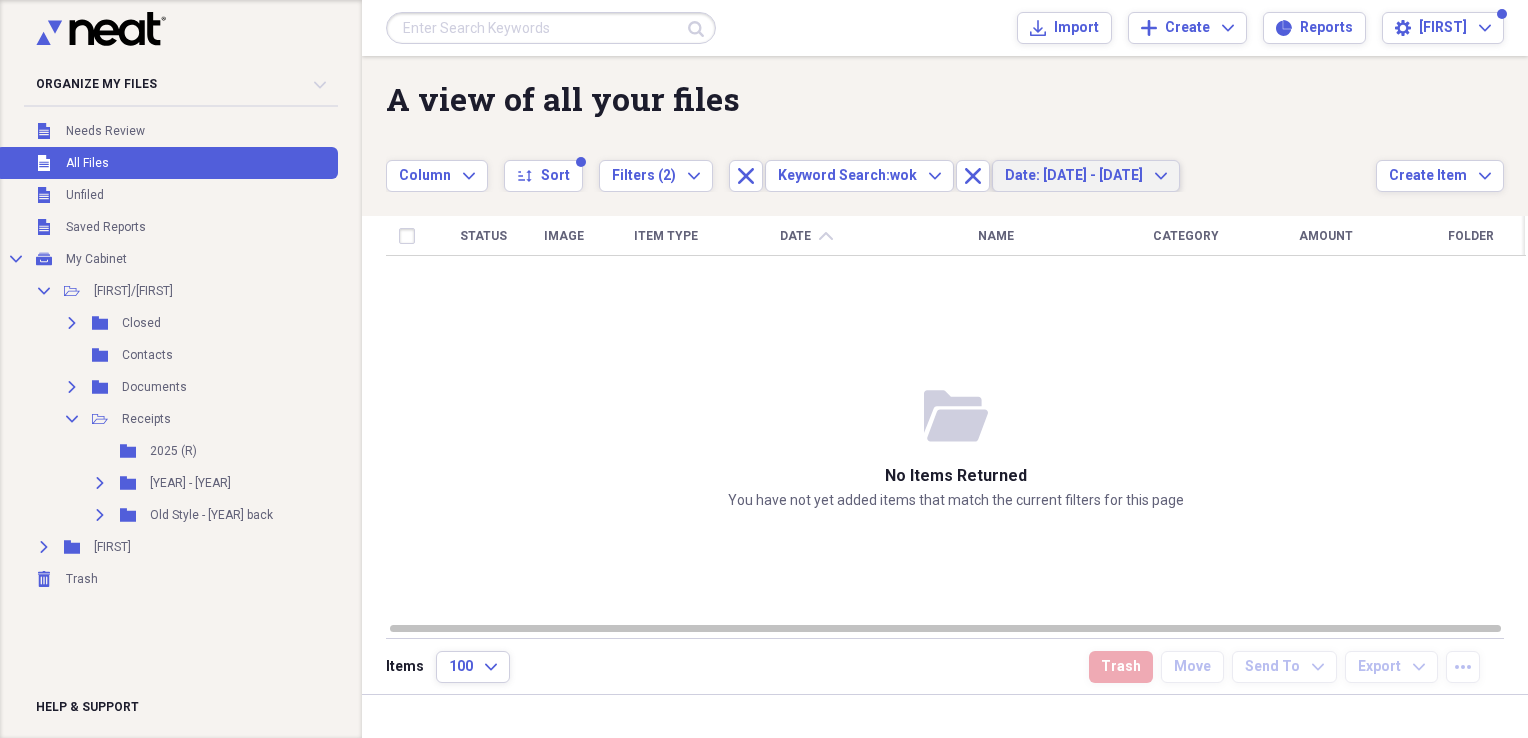 type 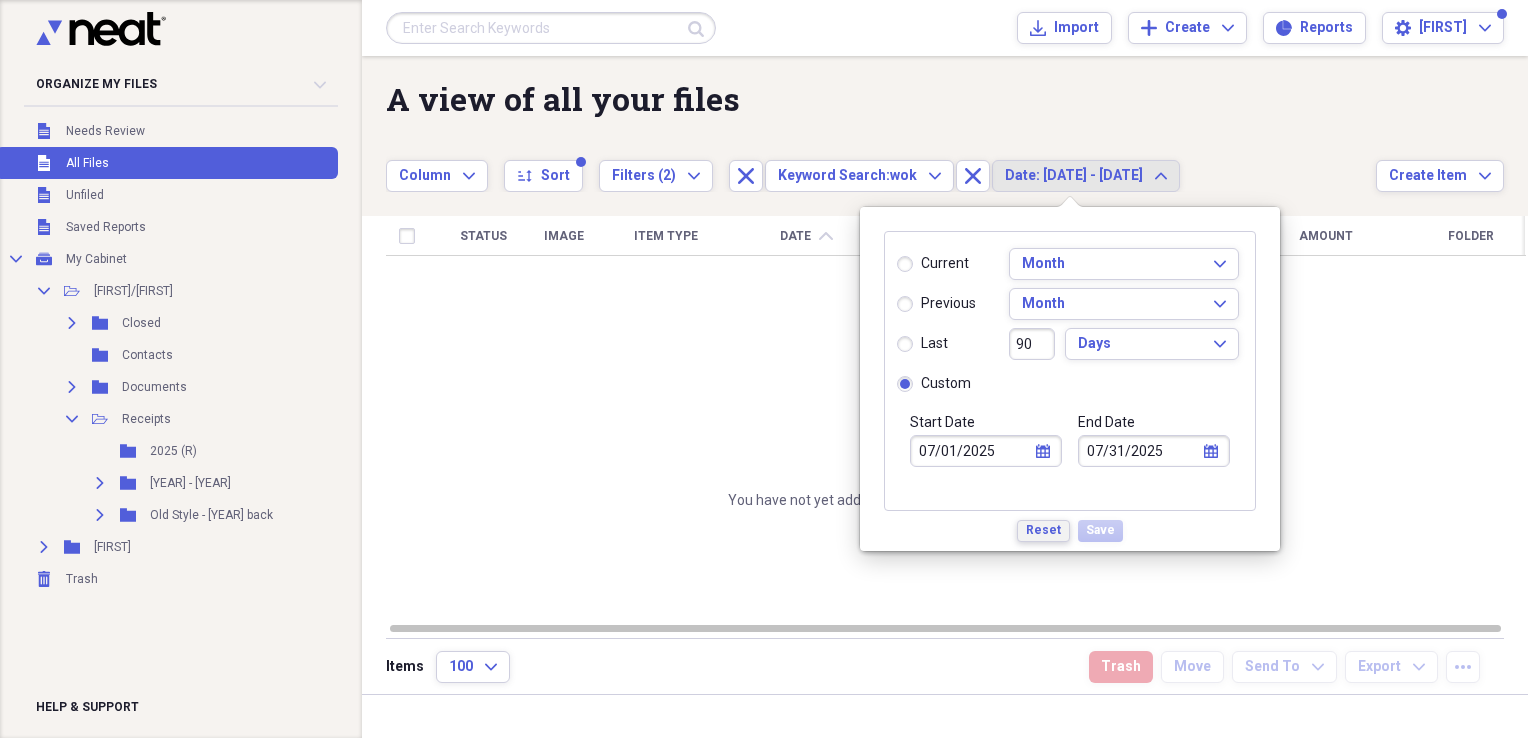 click on "Reset" at bounding box center [1043, 530] 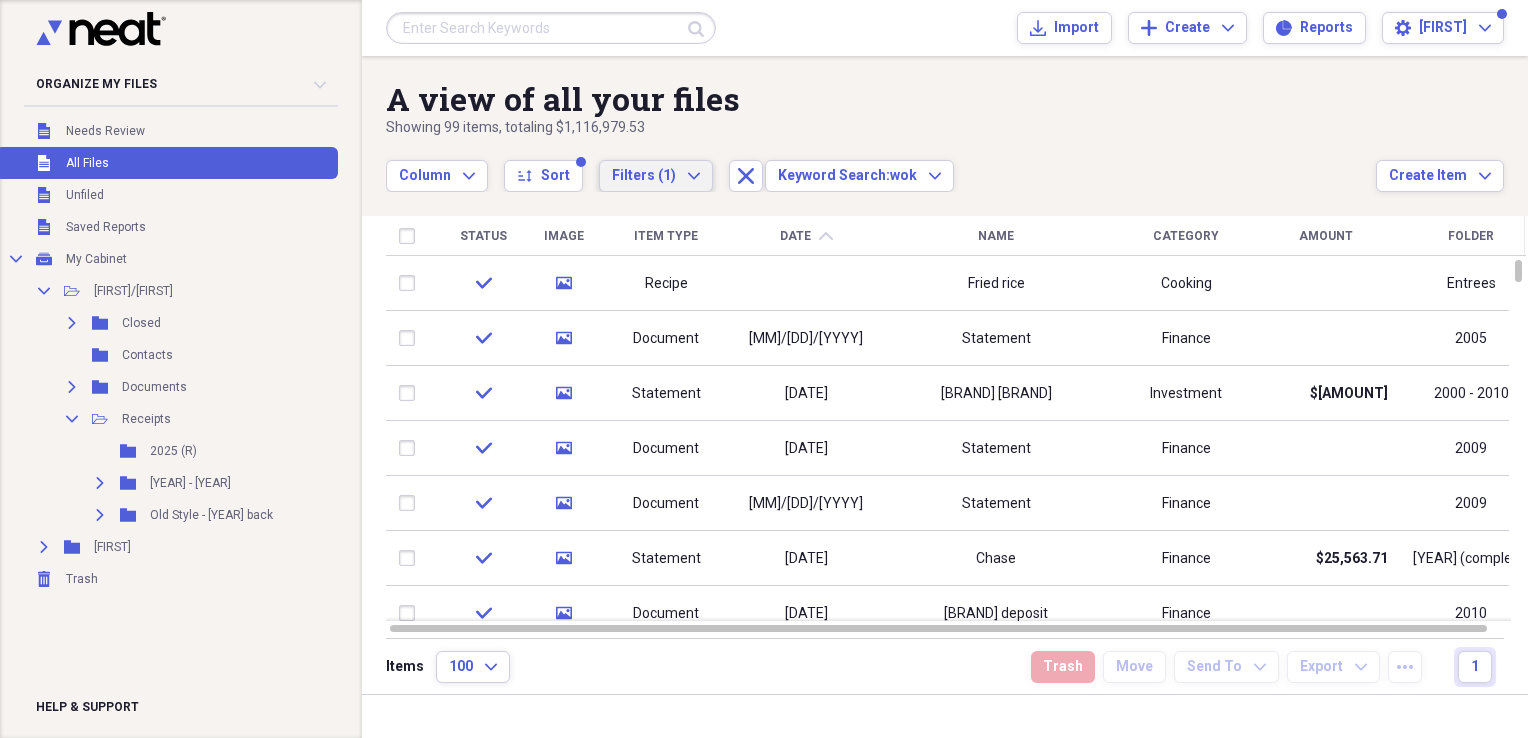 click on "Expand" 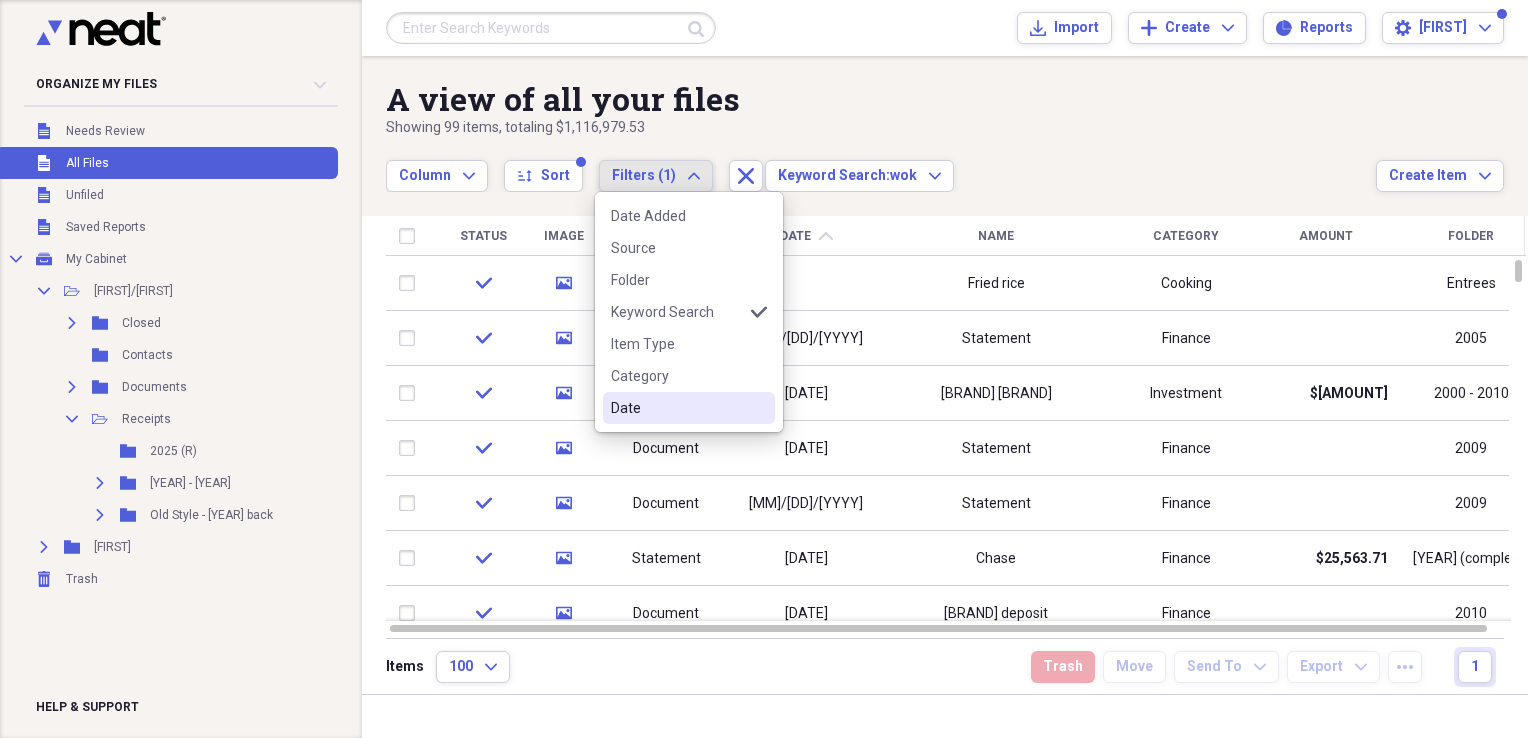 click on "Date" at bounding box center (677, 408) 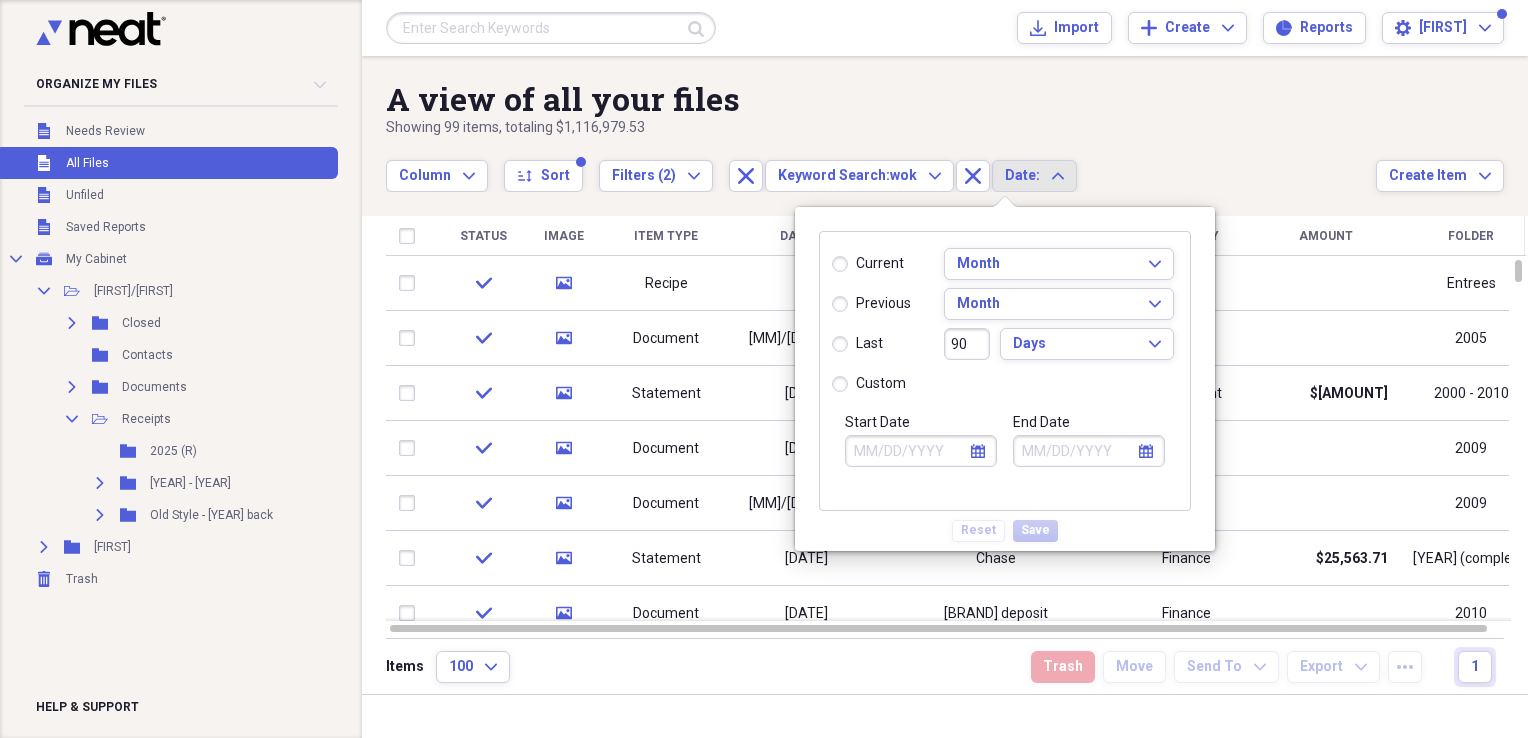 click on "custom" at bounding box center [869, 384] 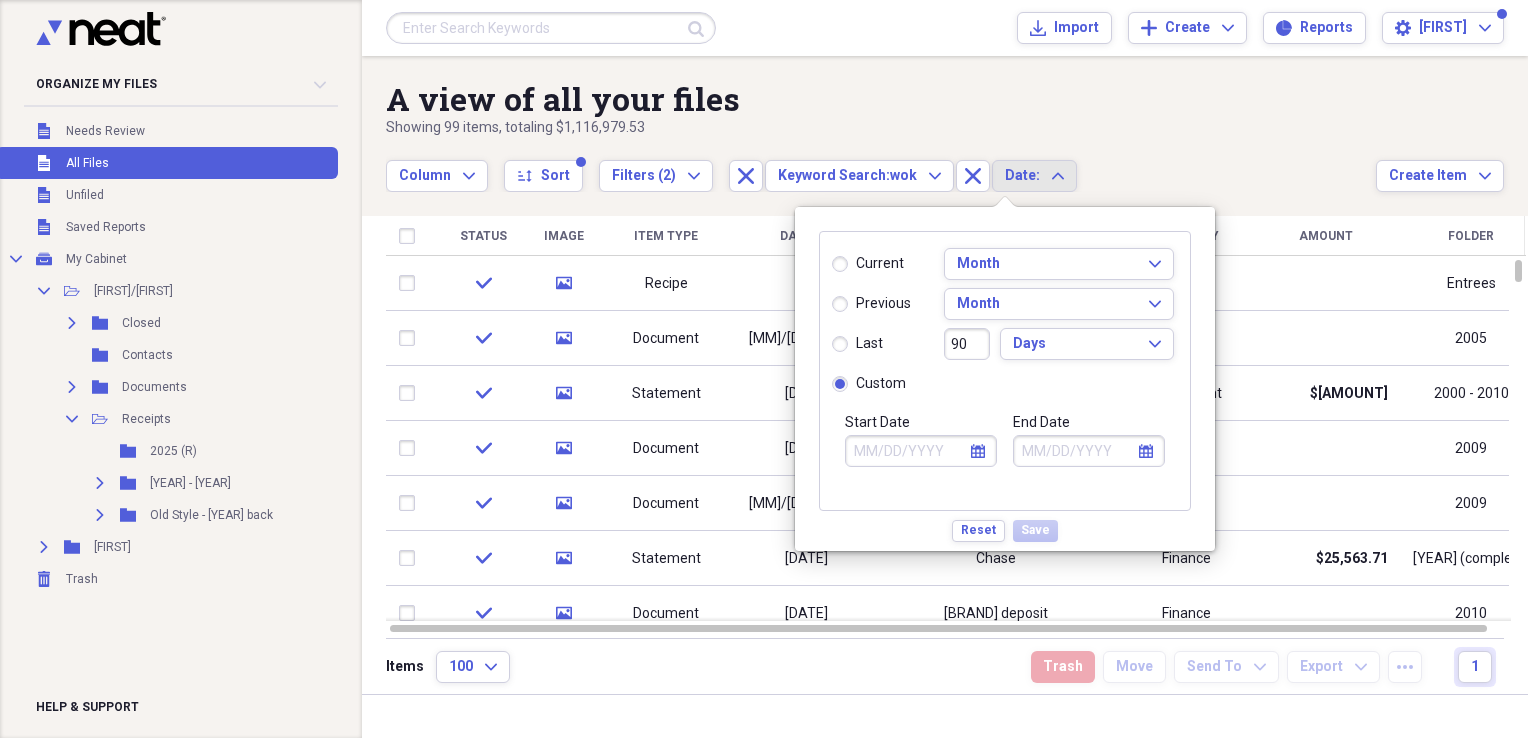 click on "calendar" 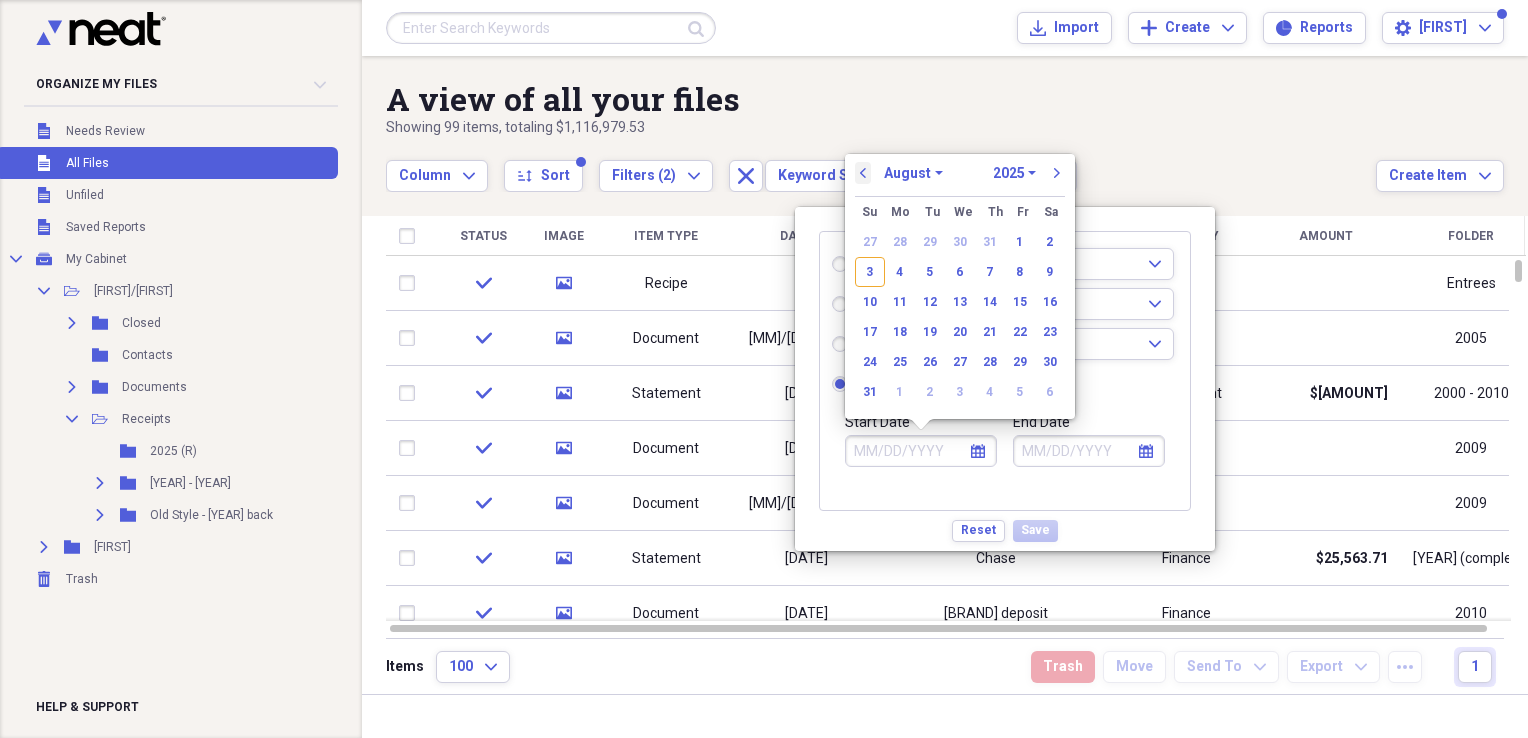 click on "previous" at bounding box center (863, 173) 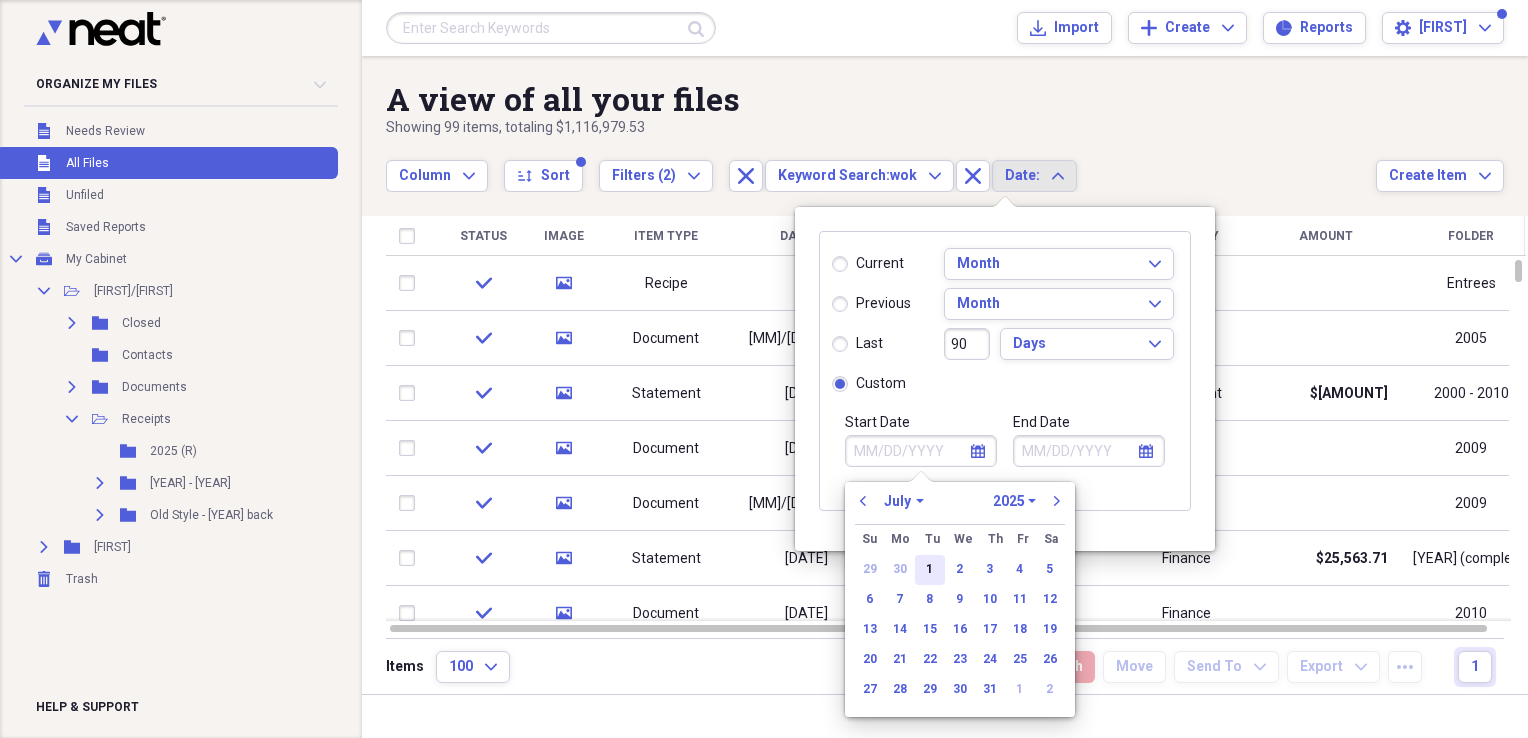 click on "1" at bounding box center (930, 570) 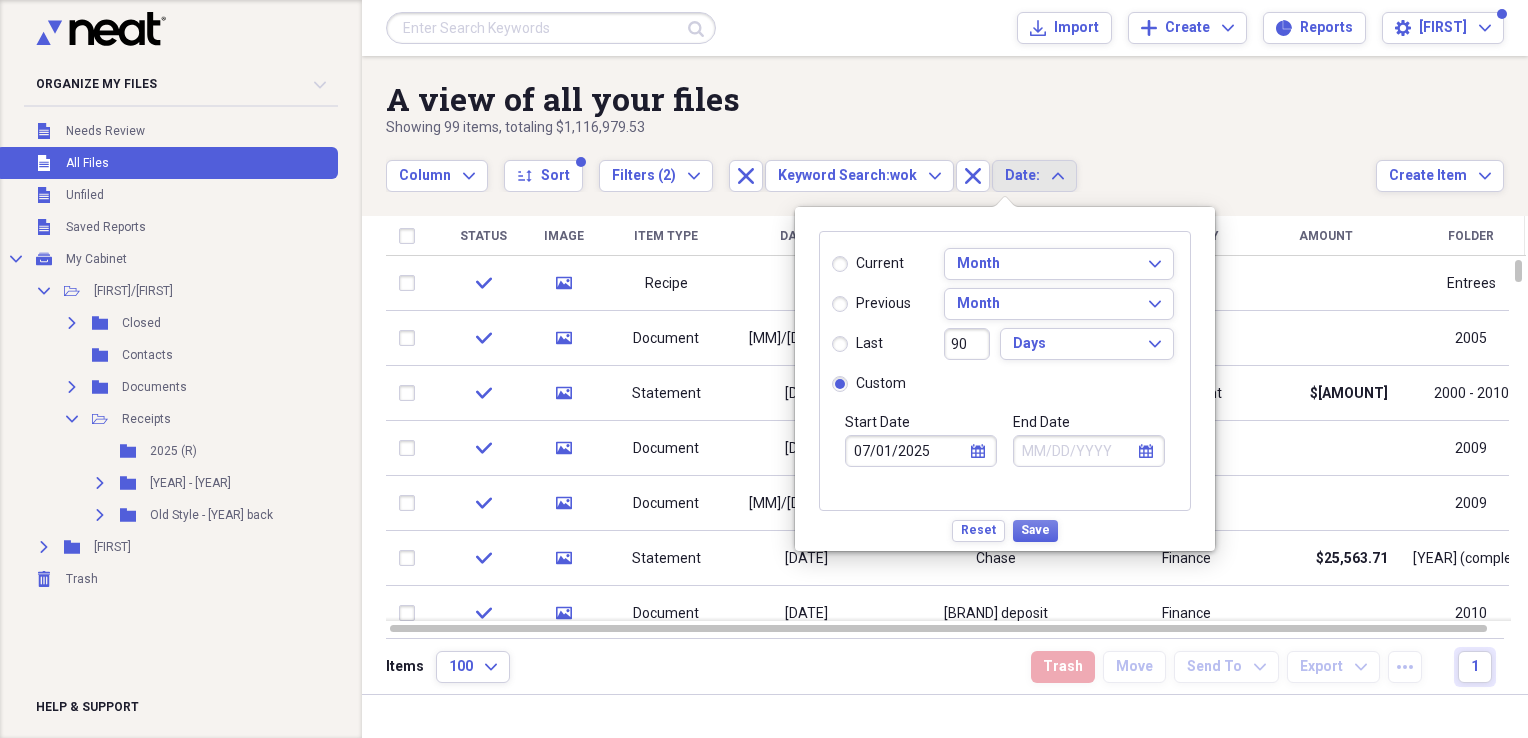 click 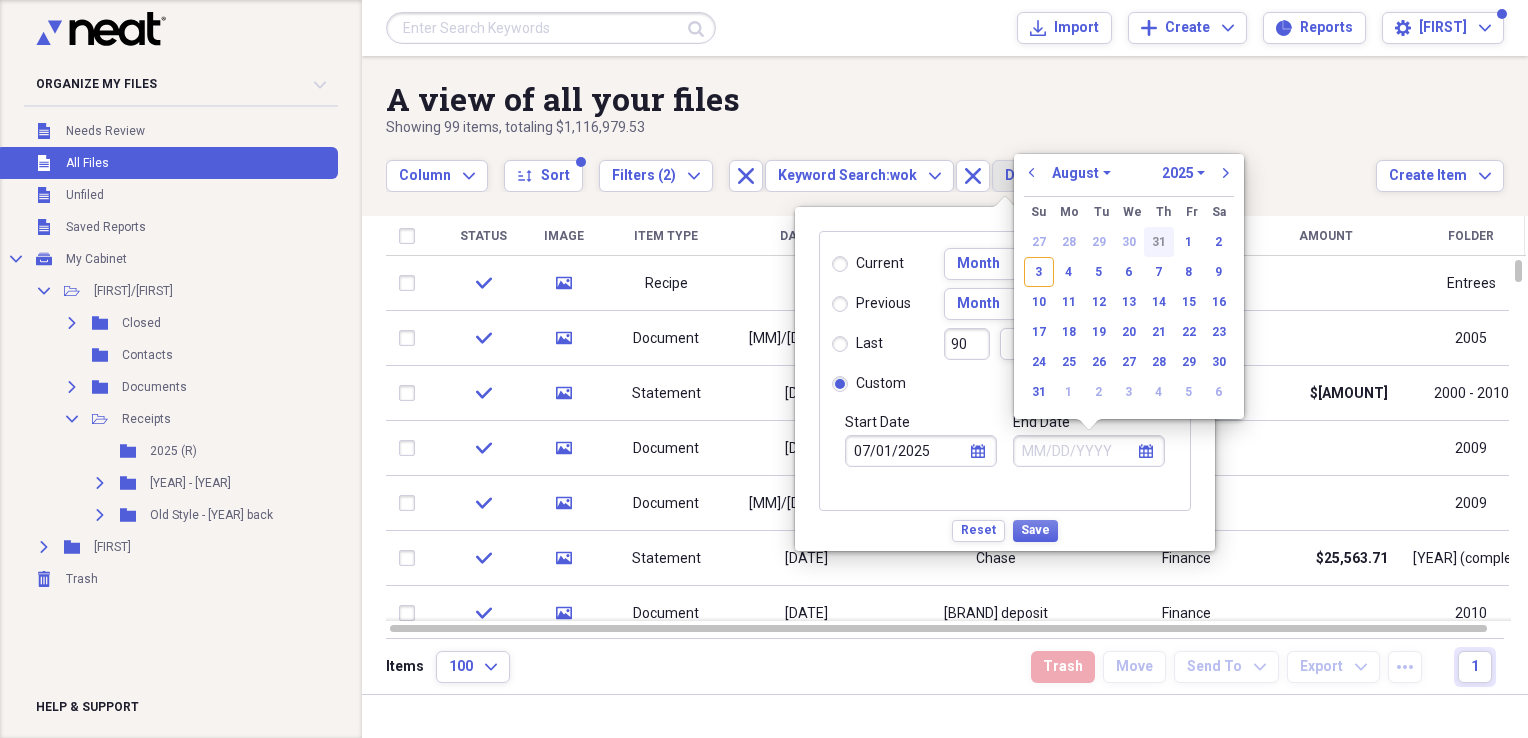 click on "31" at bounding box center (1159, 242) 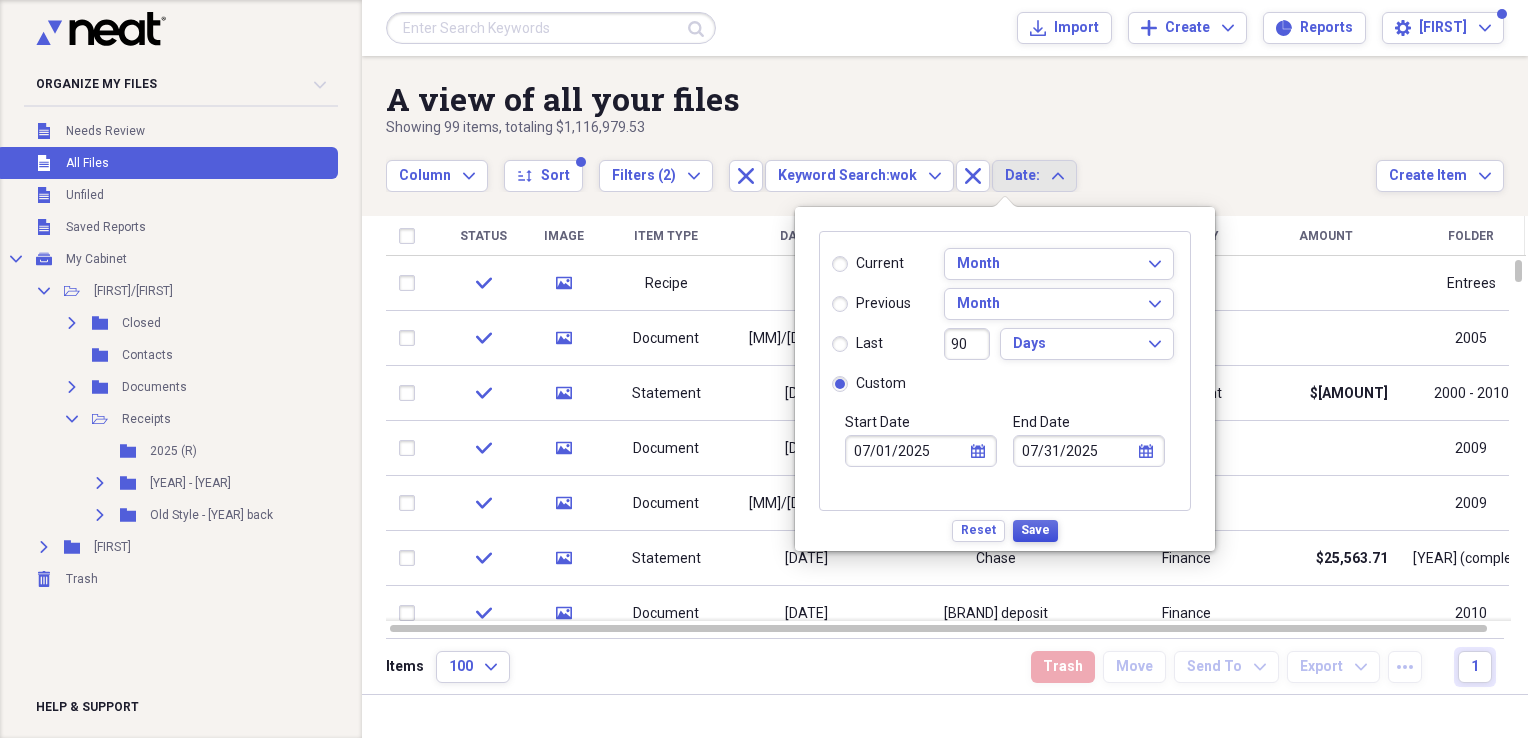 click on "Save" at bounding box center (1035, 530) 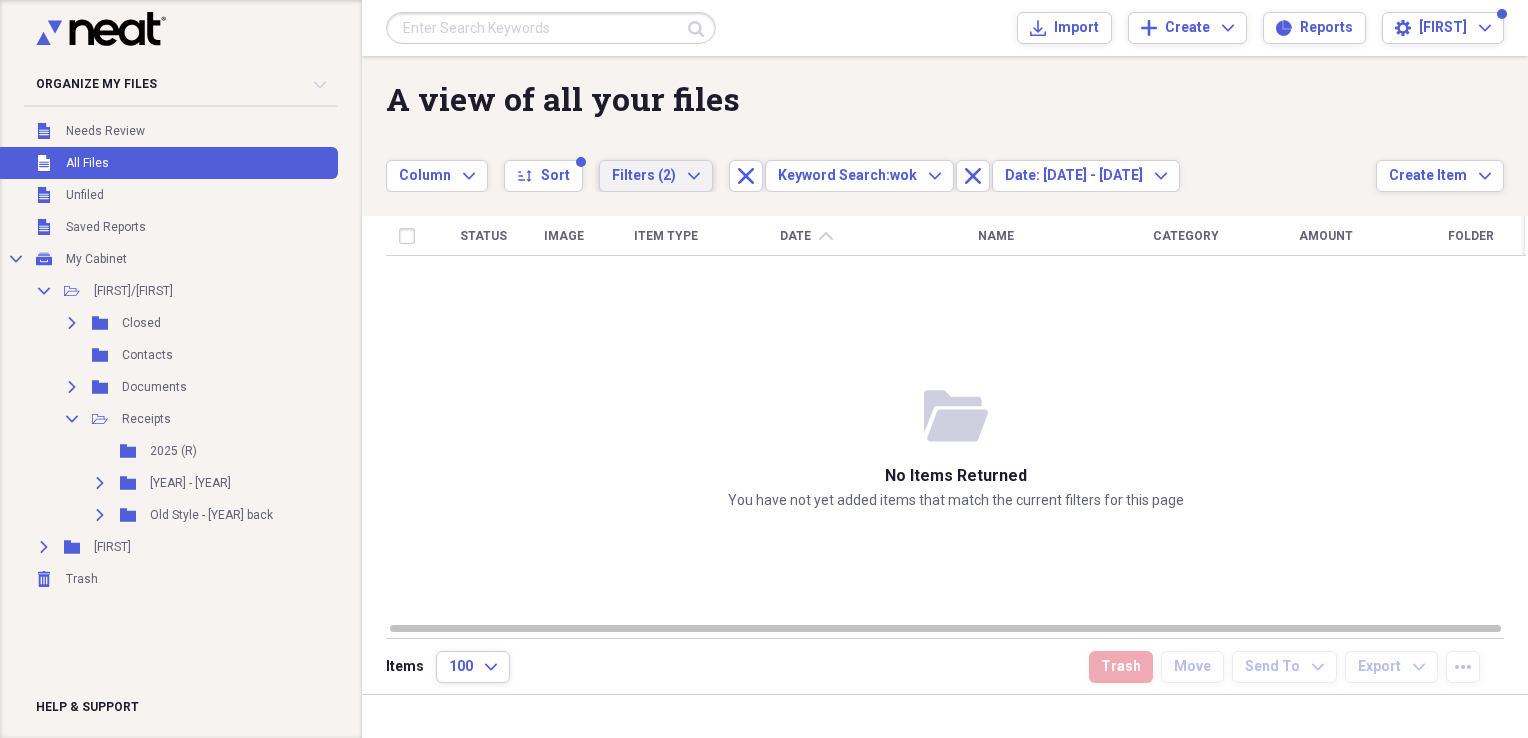 click on "Expand" 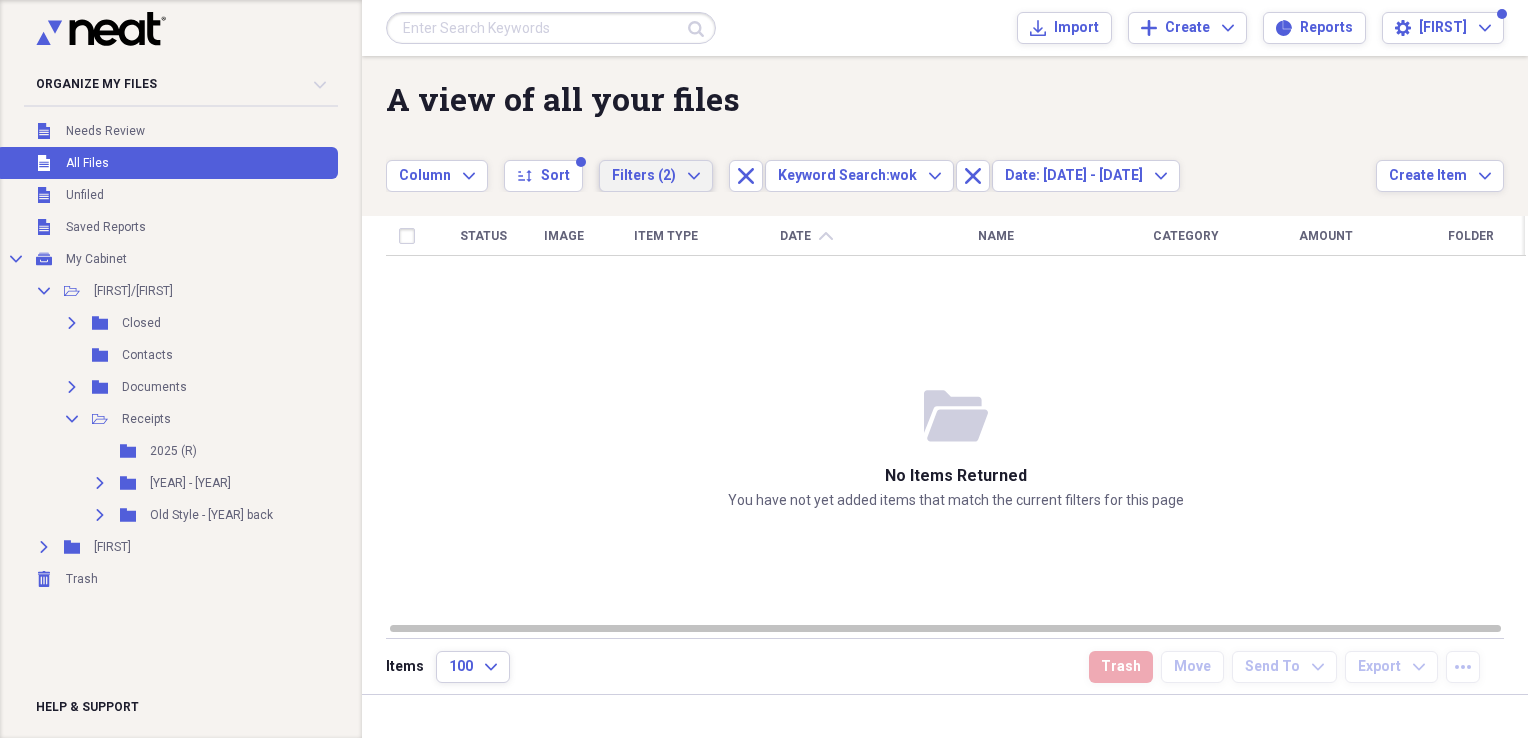 click on "Status Image Item Type Date chevron-up Name Category Amount Folder" at bounding box center (956, 418) 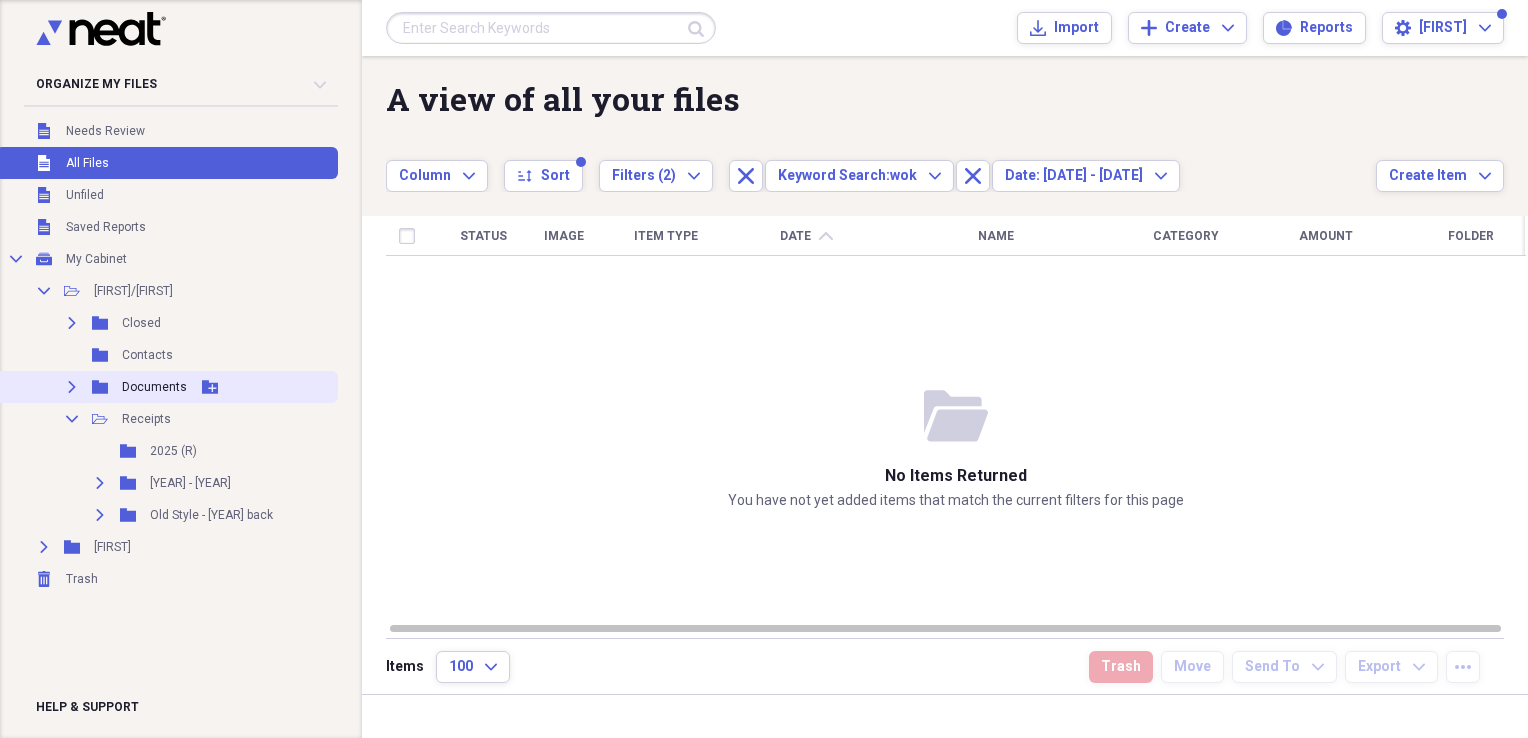 click 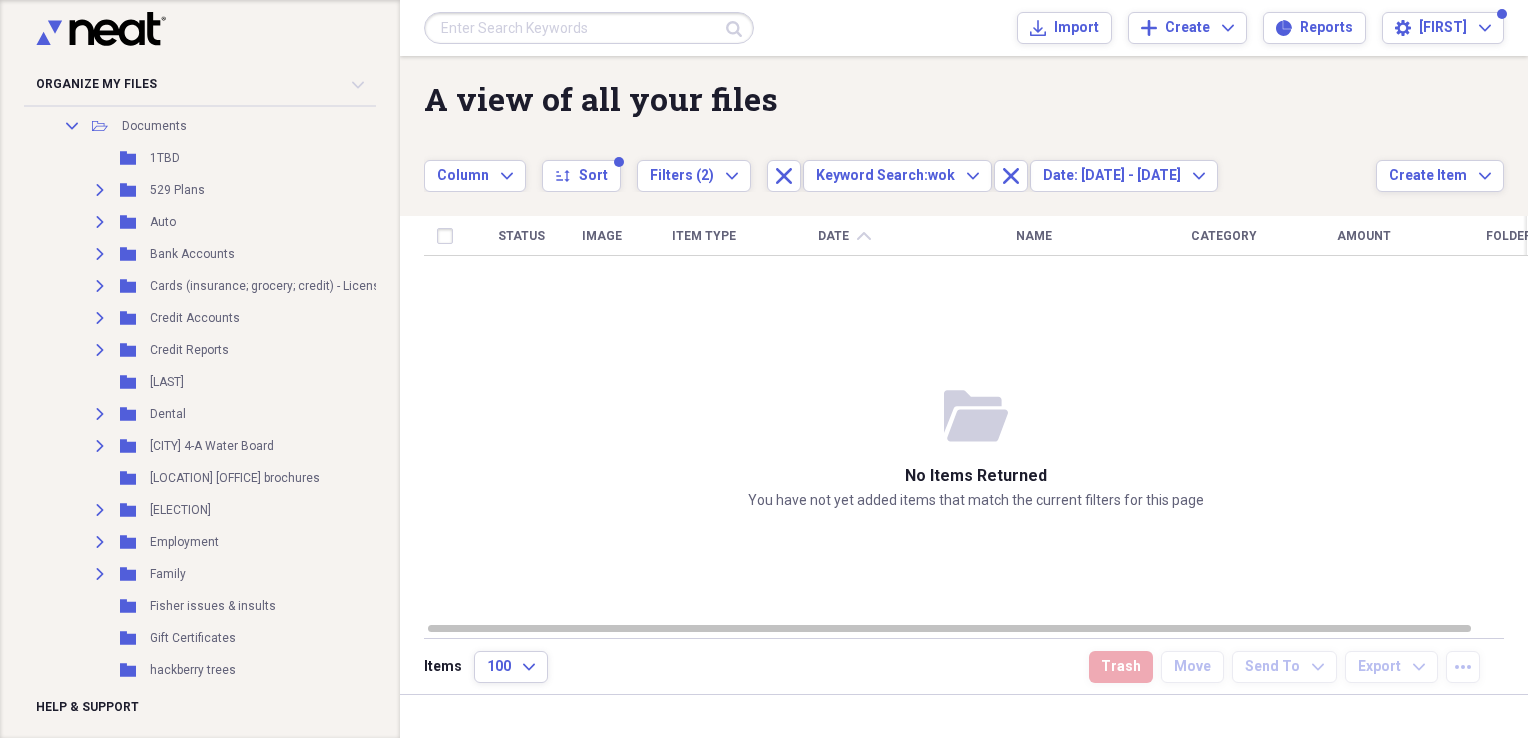 scroll, scrollTop: 244, scrollLeft: 0, axis: vertical 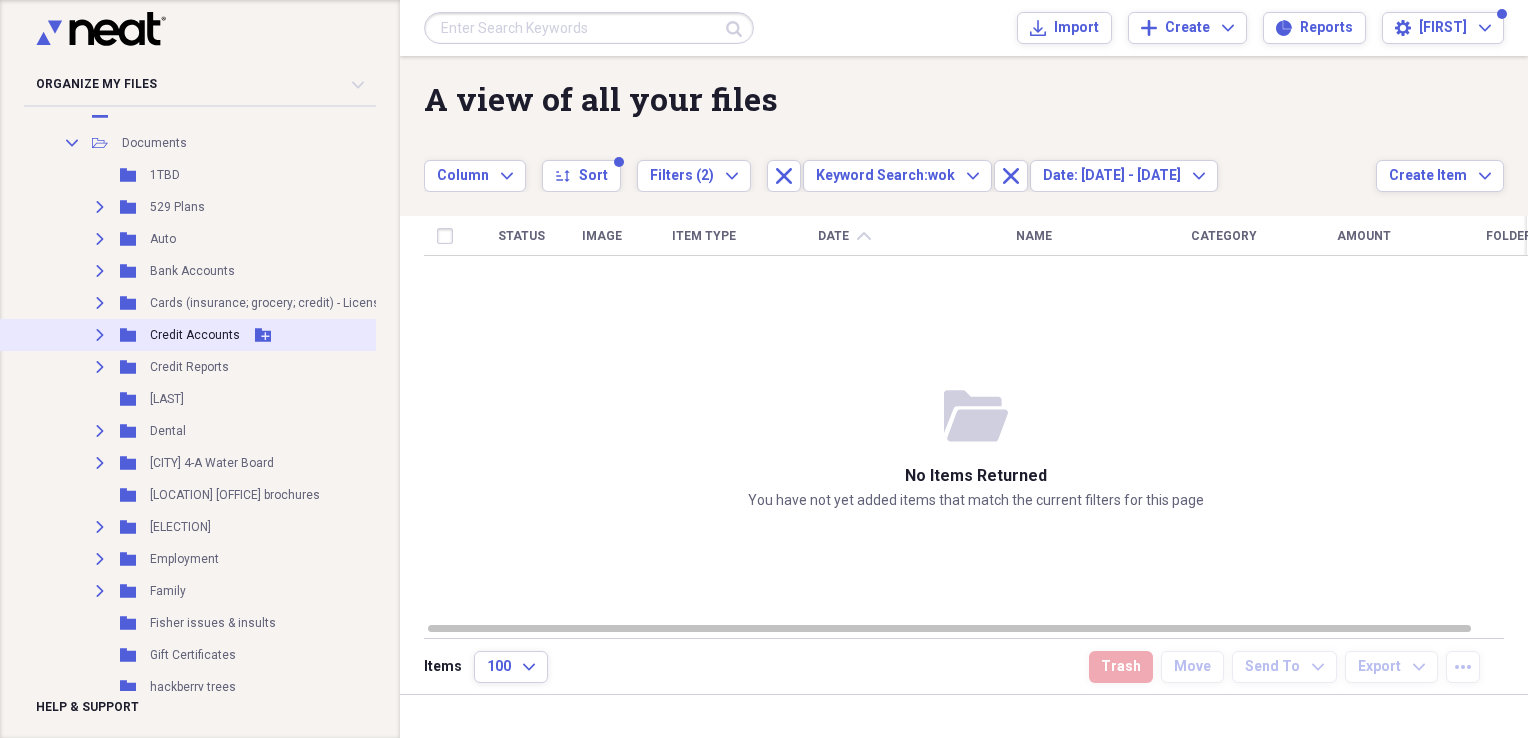 click on "Expand" 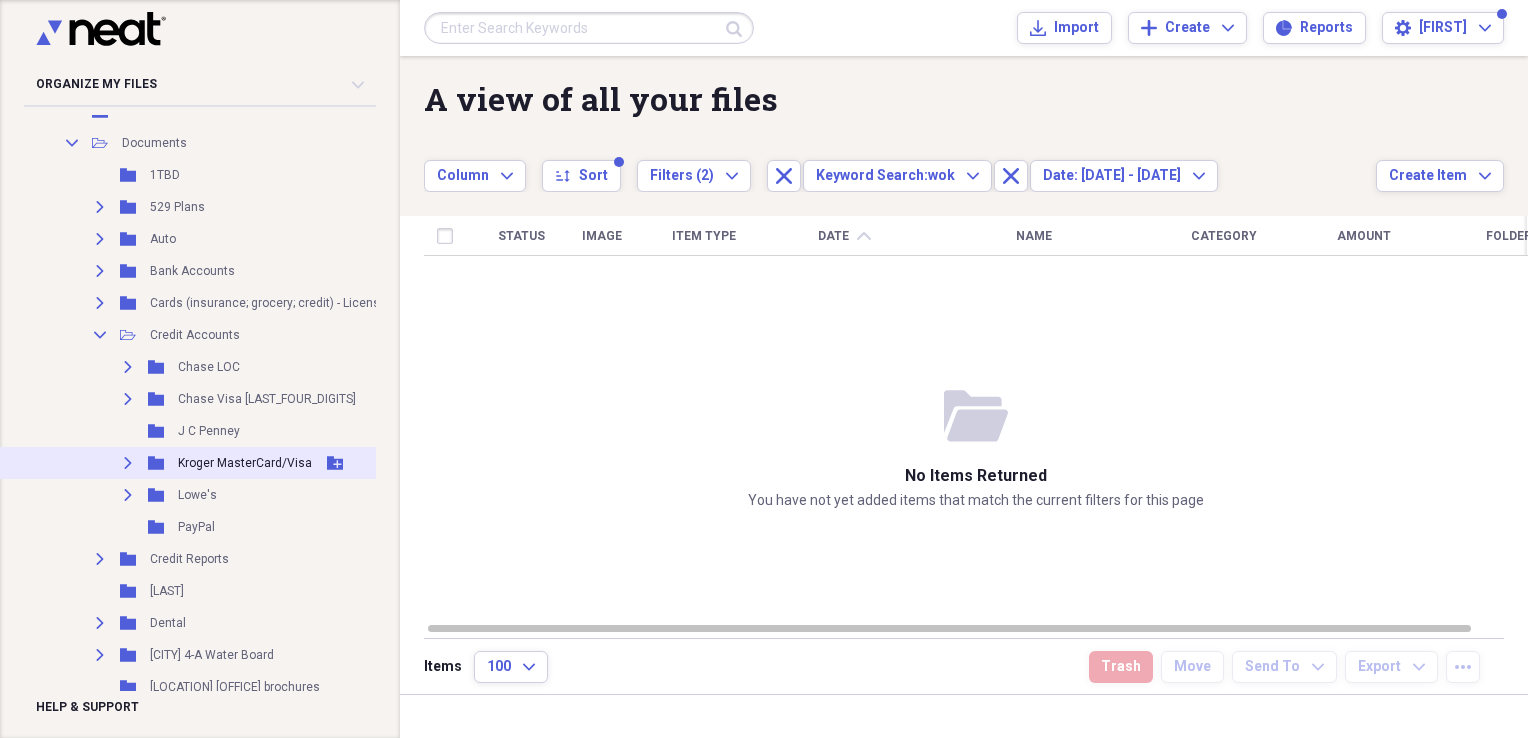 click on "Expand" 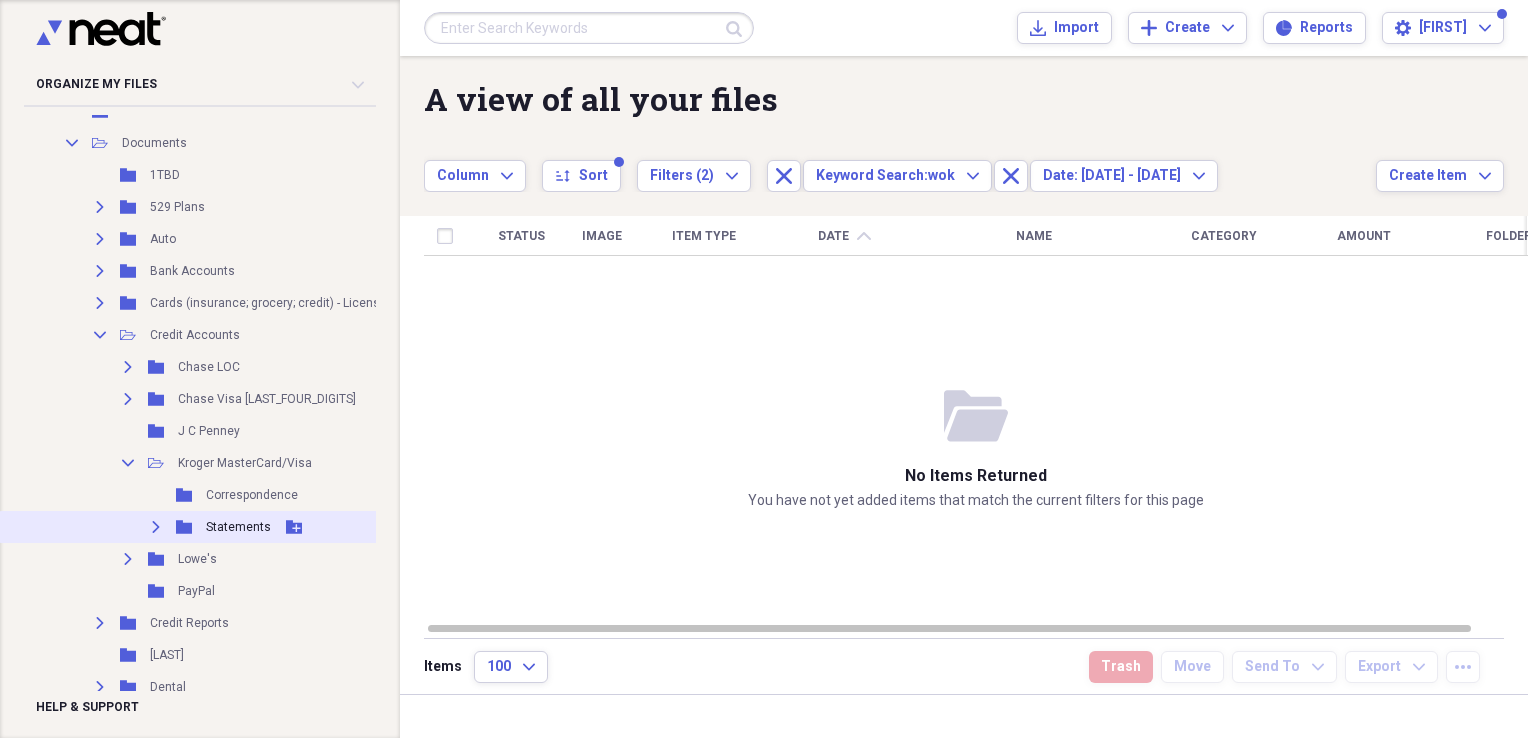 click on "Expand" 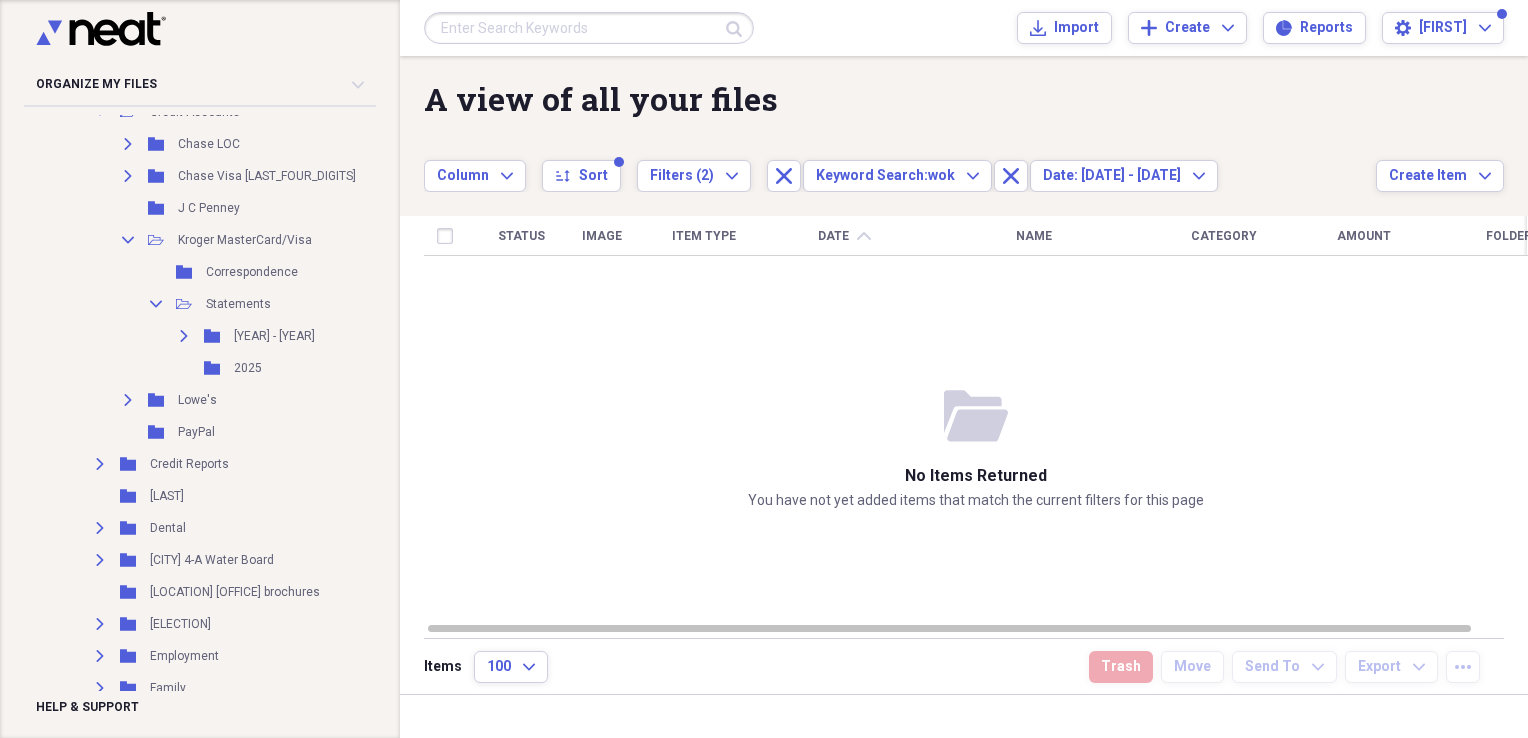 scroll, scrollTop: 474, scrollLeft: 0, axis: vertical 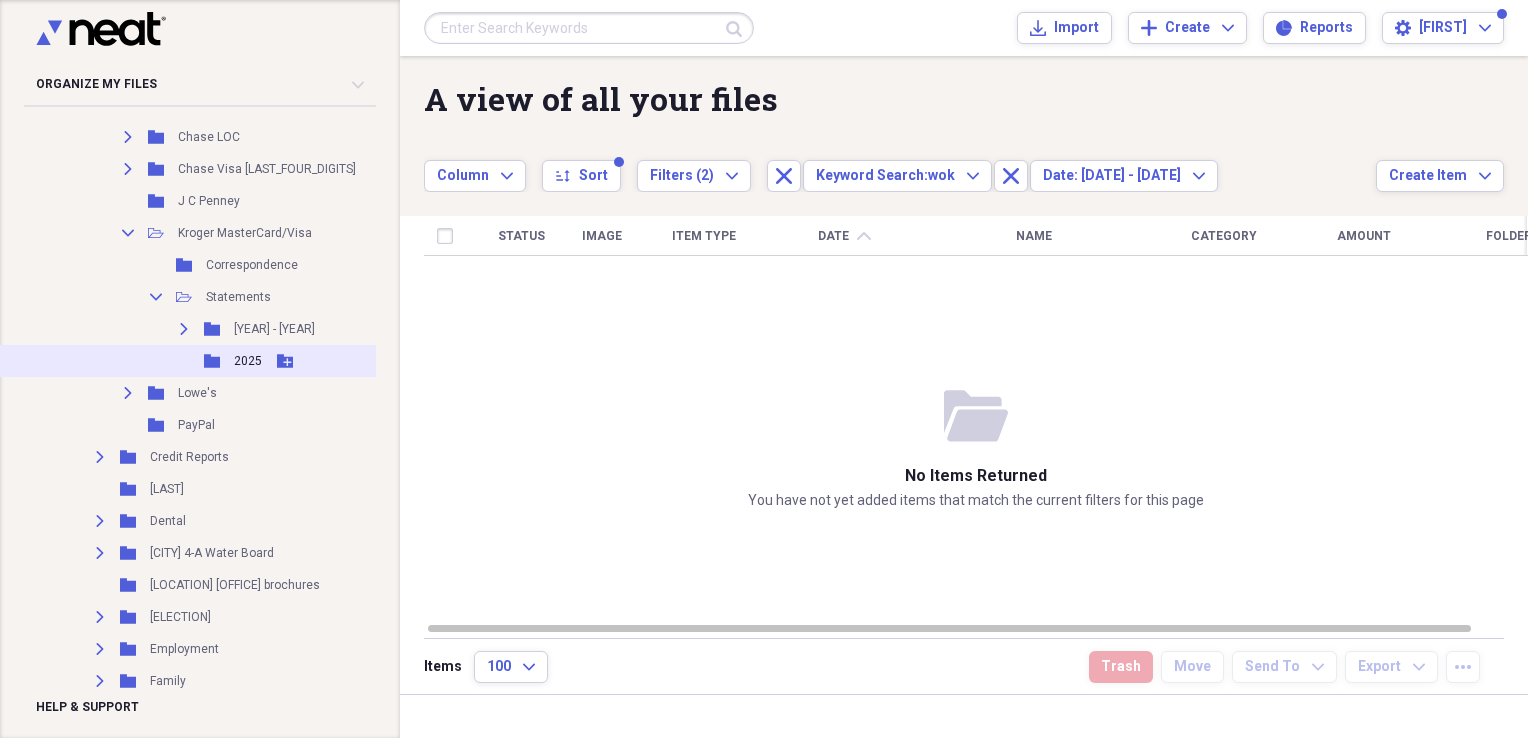 click on "2025" at bounding box center (248, 361) 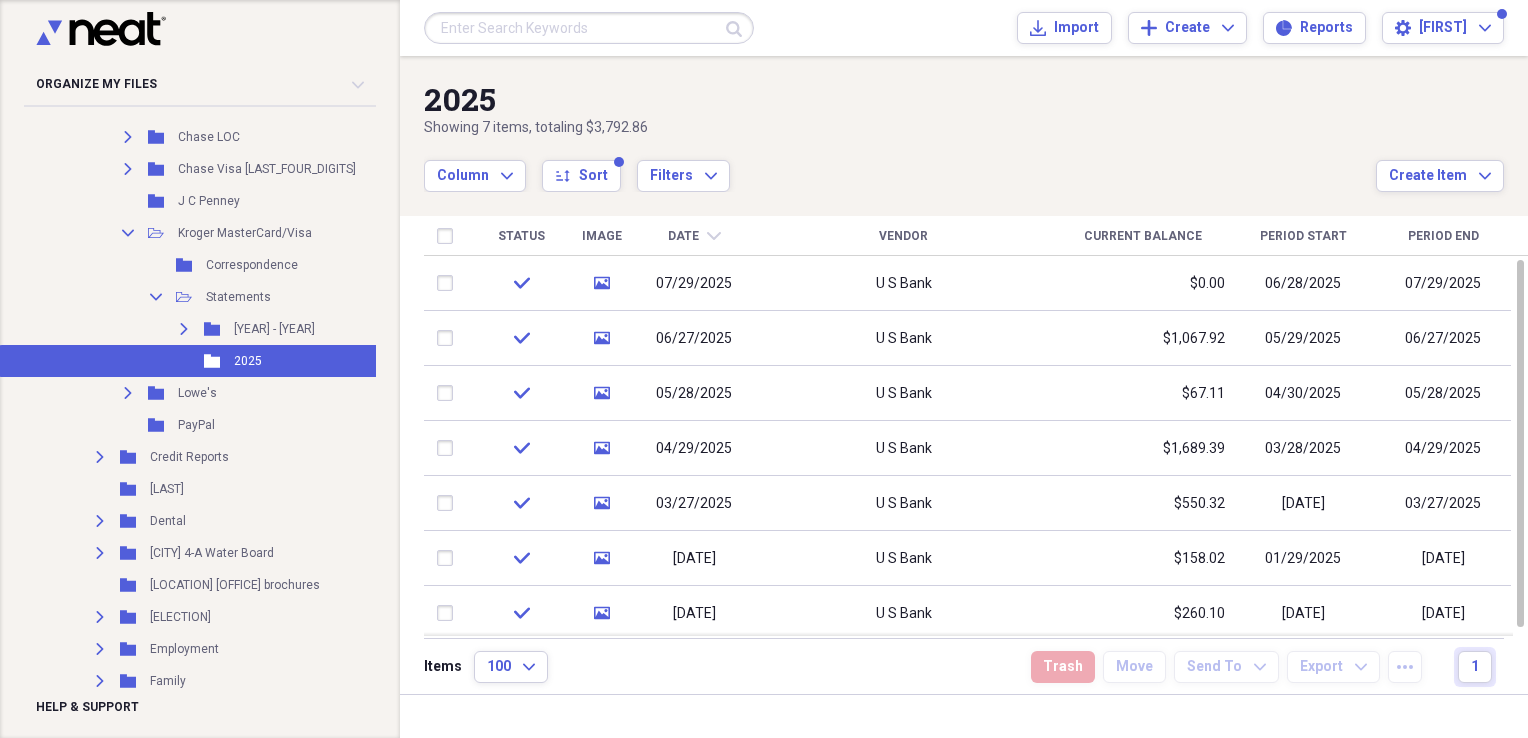 click on "Date" at bounding box center [683, 236] 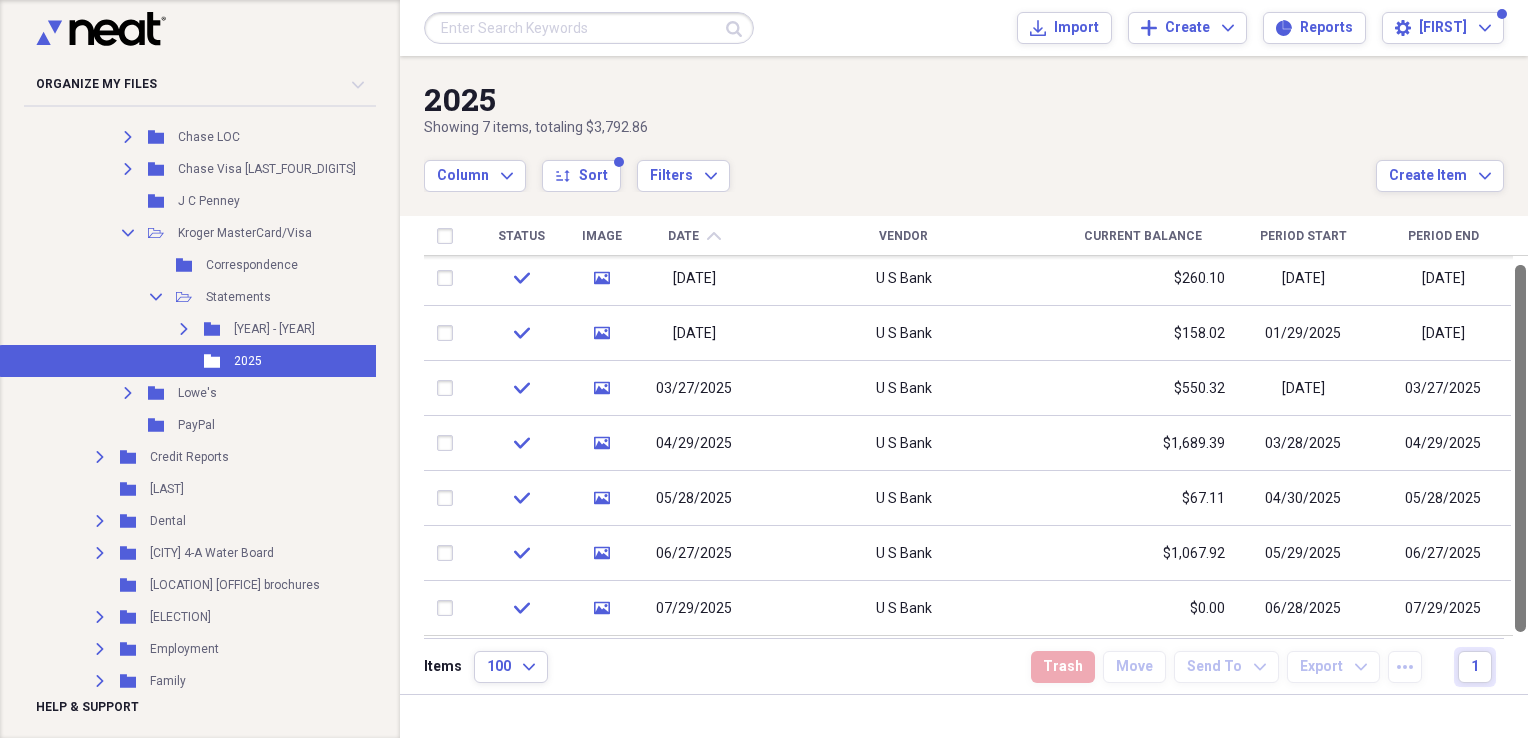drag, startPoint x: 1520, startPoint y: 284, endPoint x: 1527, endPoint y: 320, distance: 36.67424 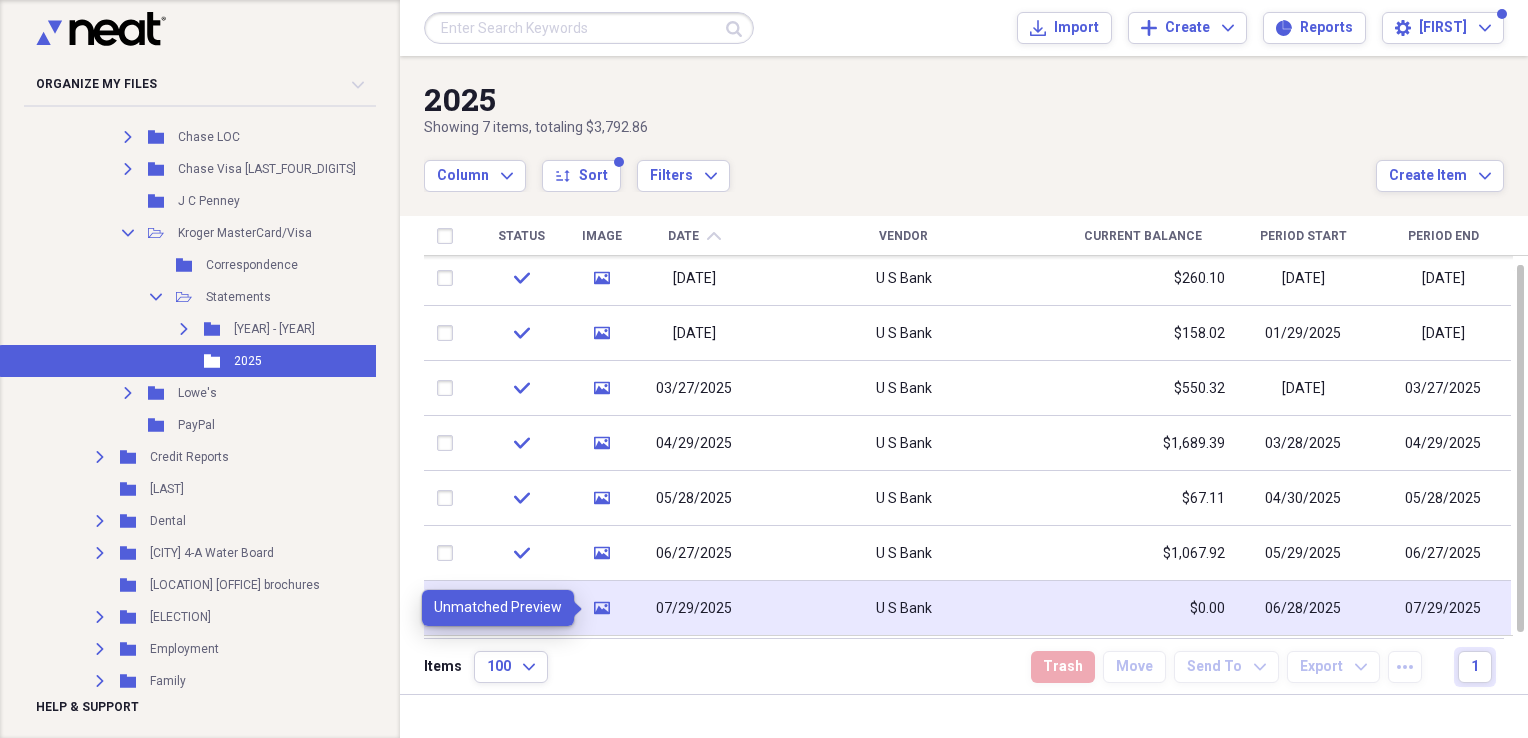 click 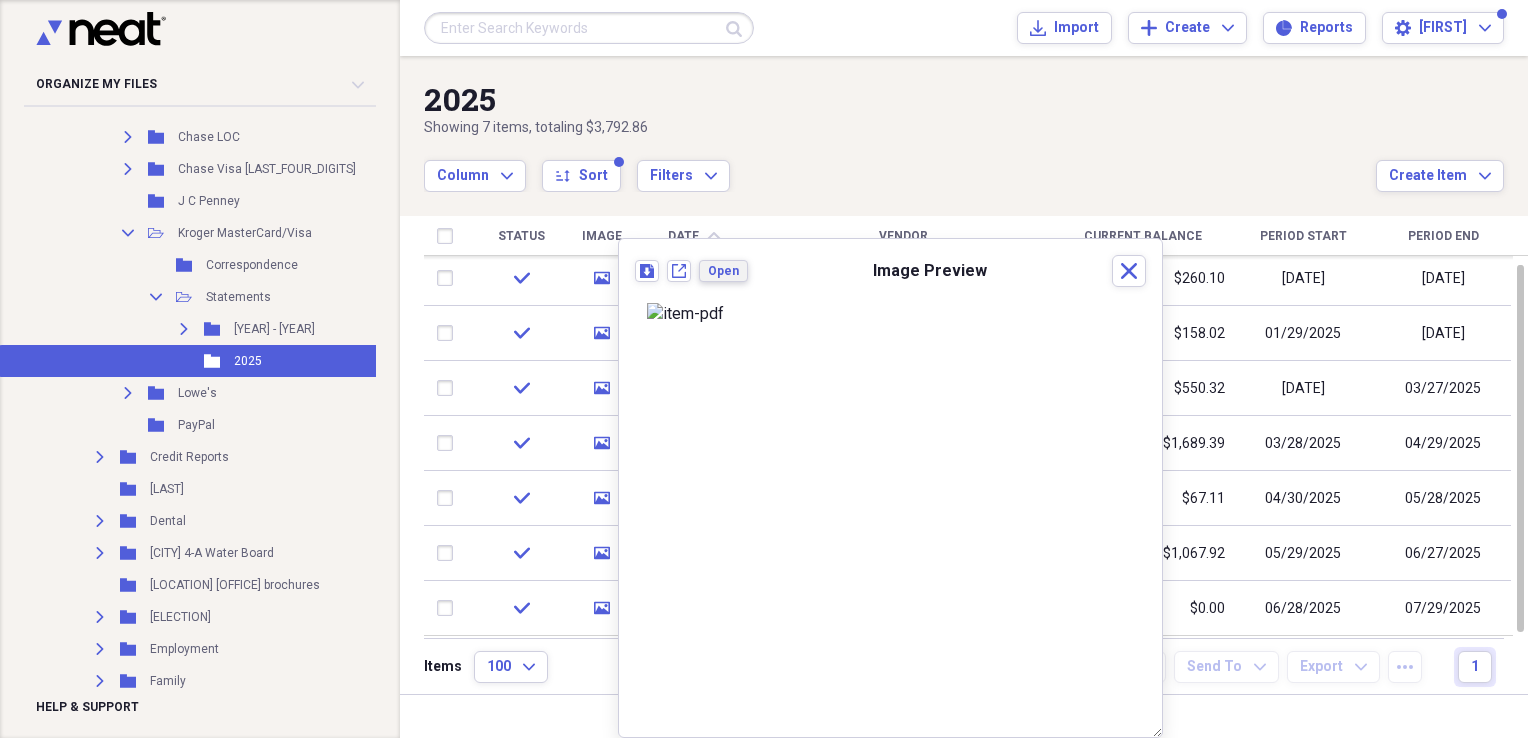 click on "Open" at bounding box center [723, 271] 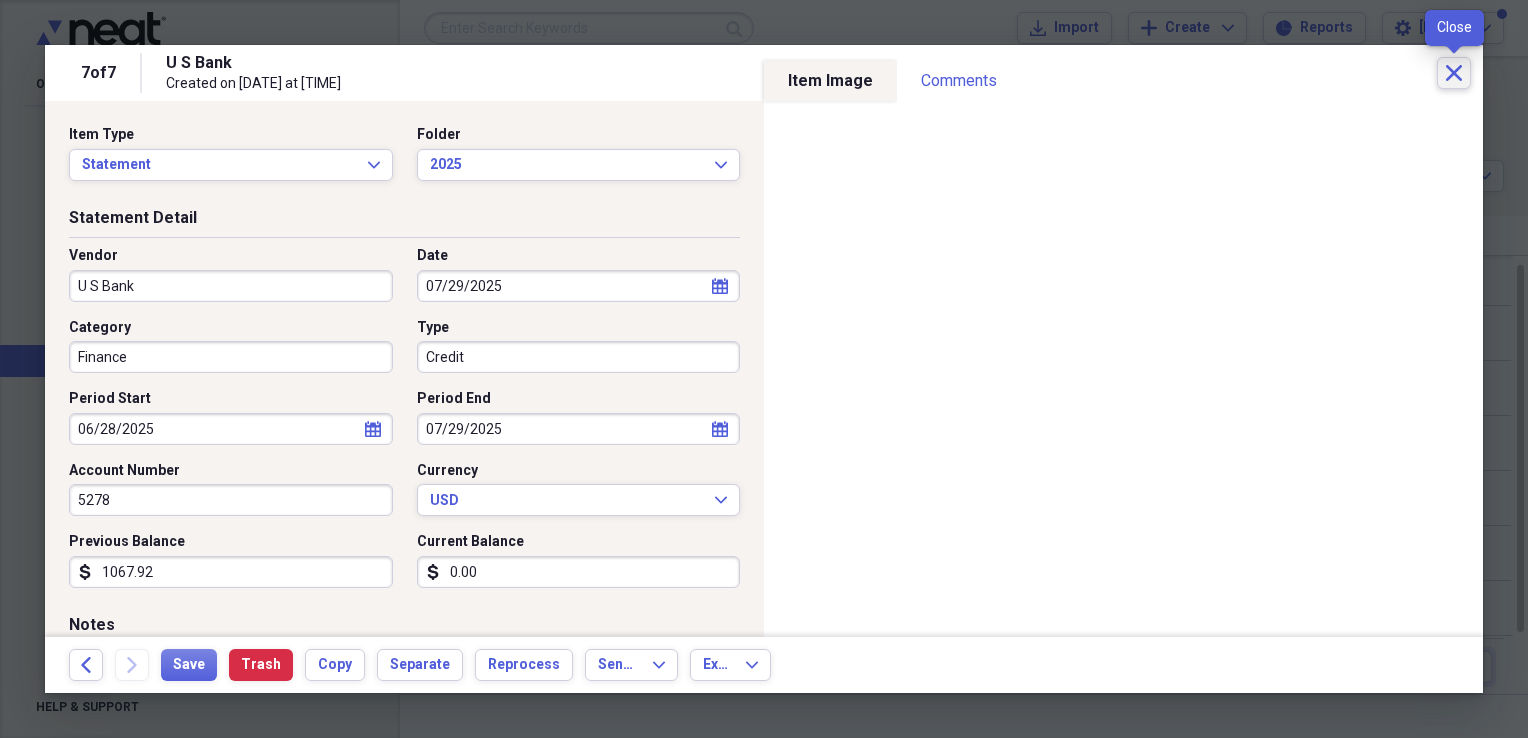 click on "Close" 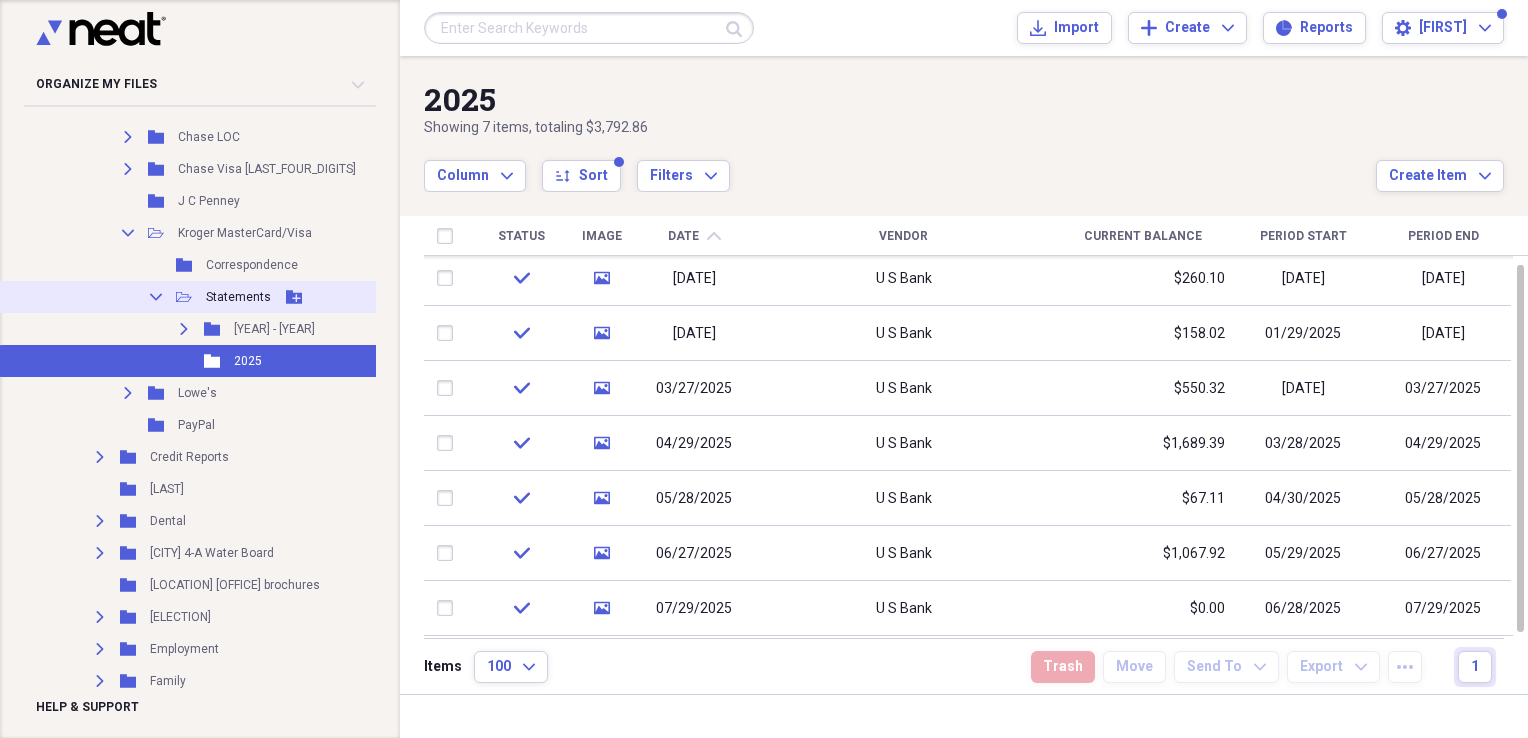 click on "Collapse" 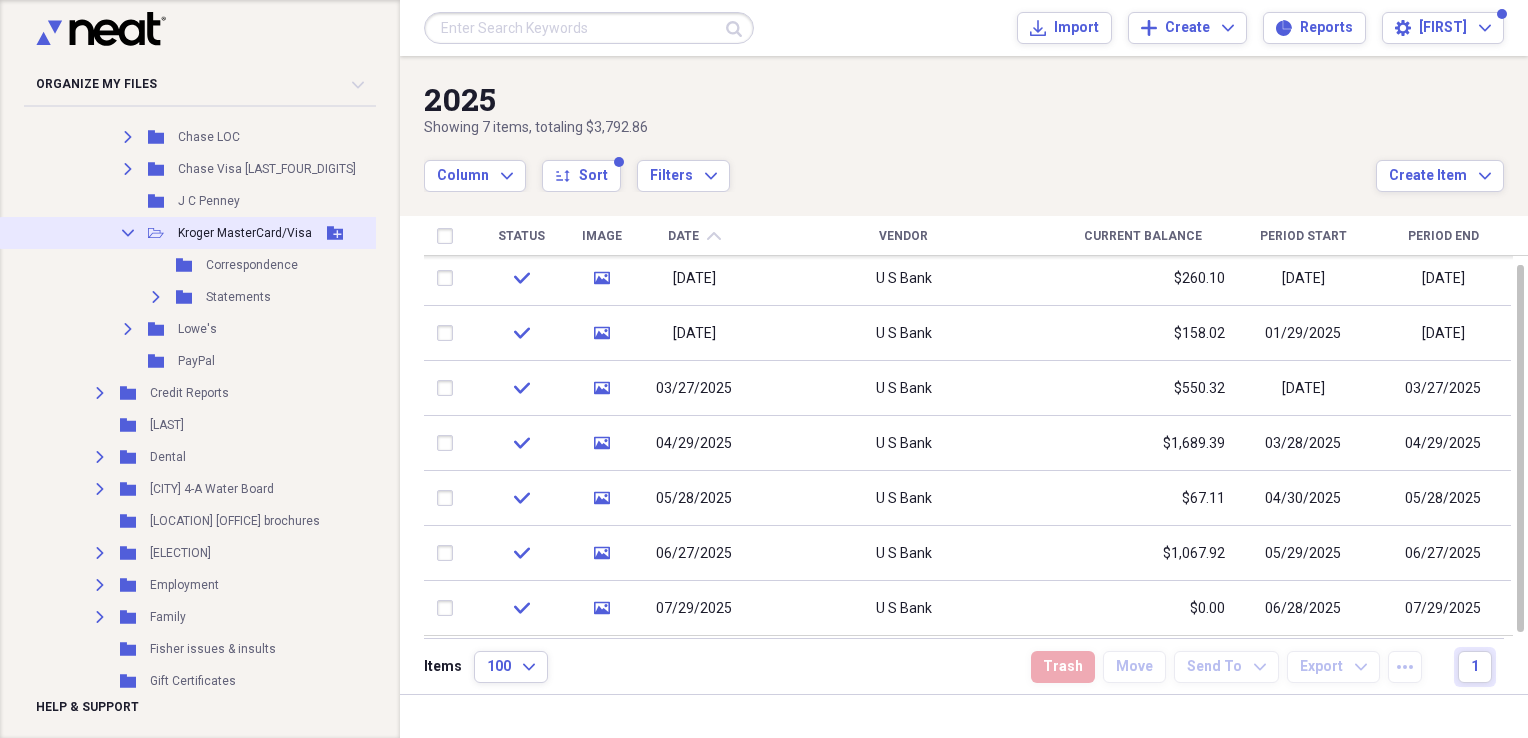 click on "Collapse" 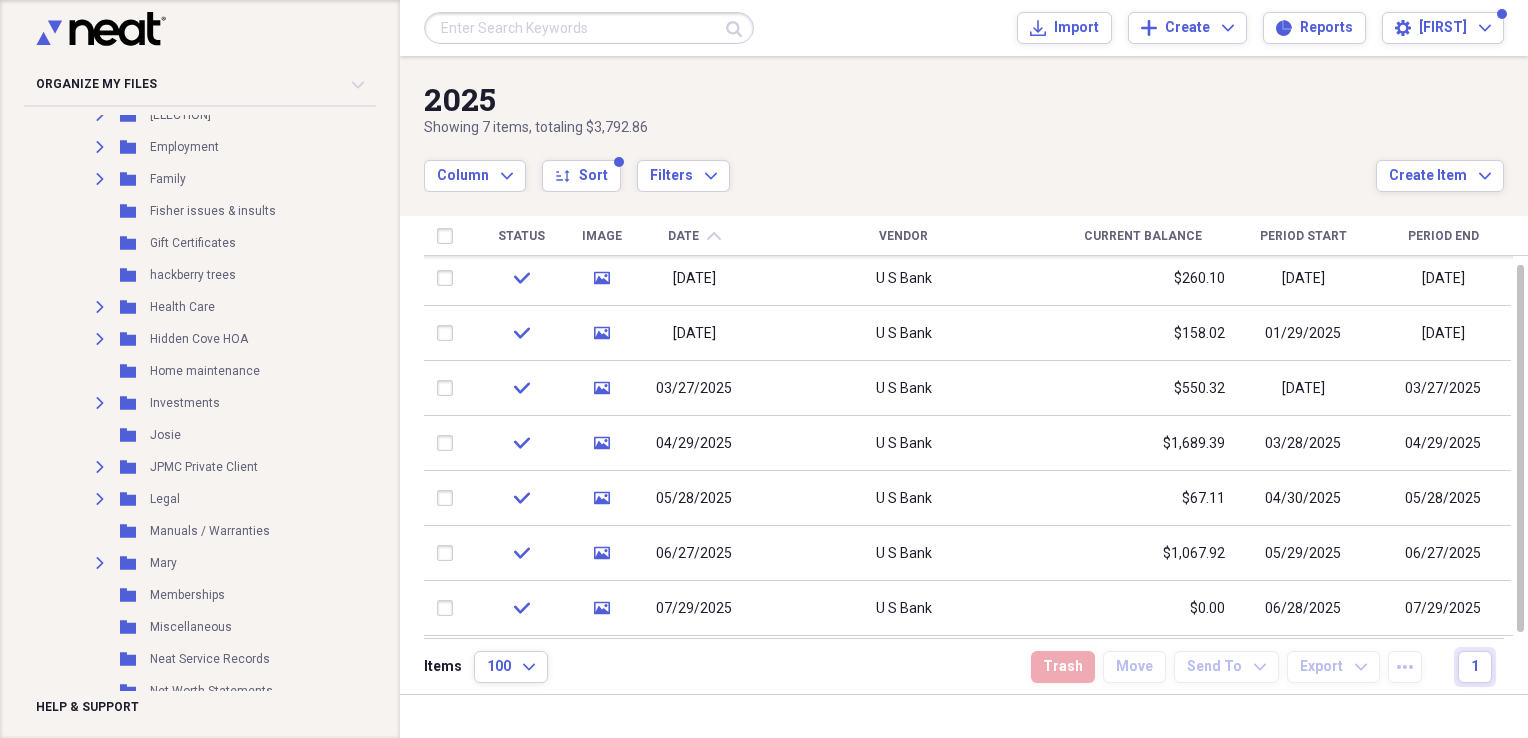 scroll, scrollTop: 895, scrollLeft: 0, axis: vertical 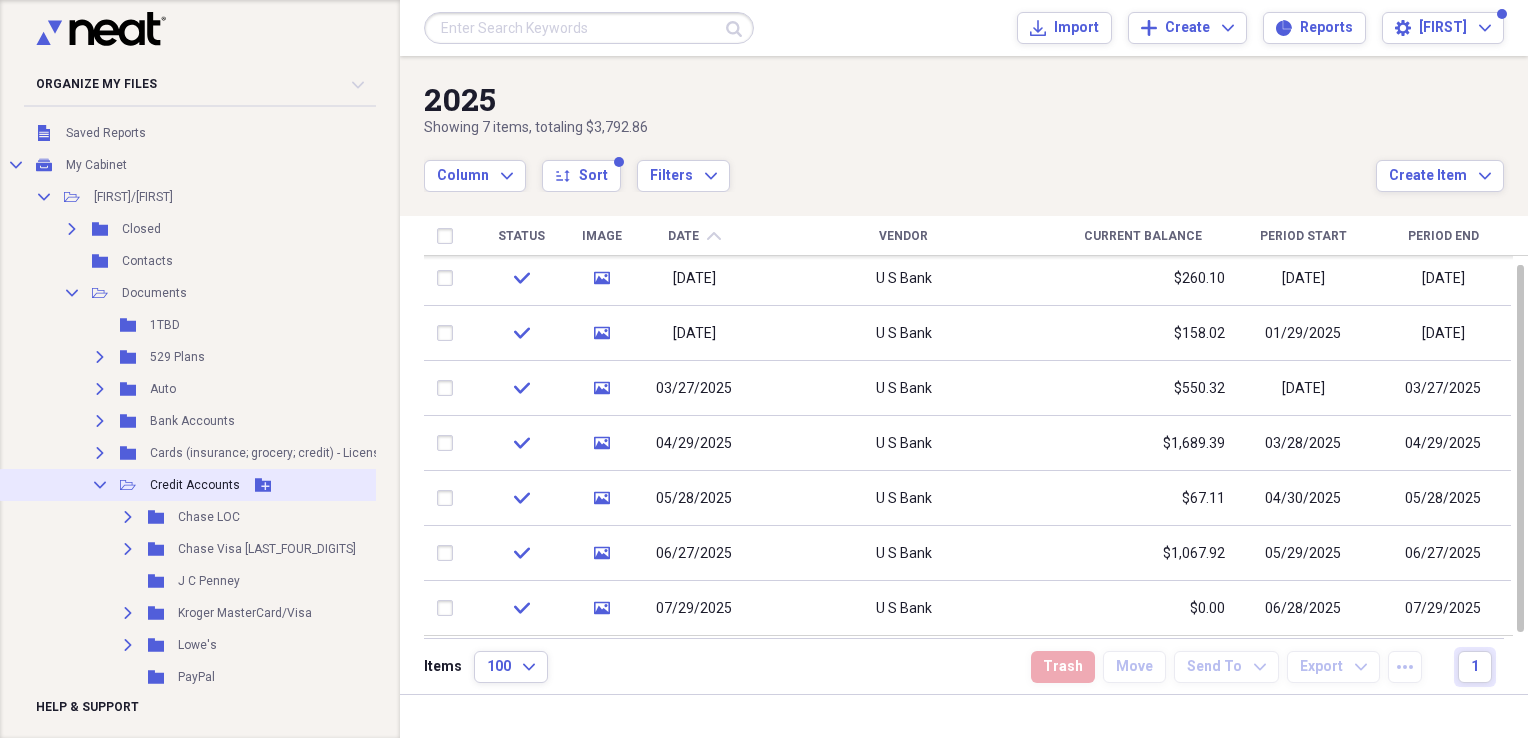 click on "Collapse" 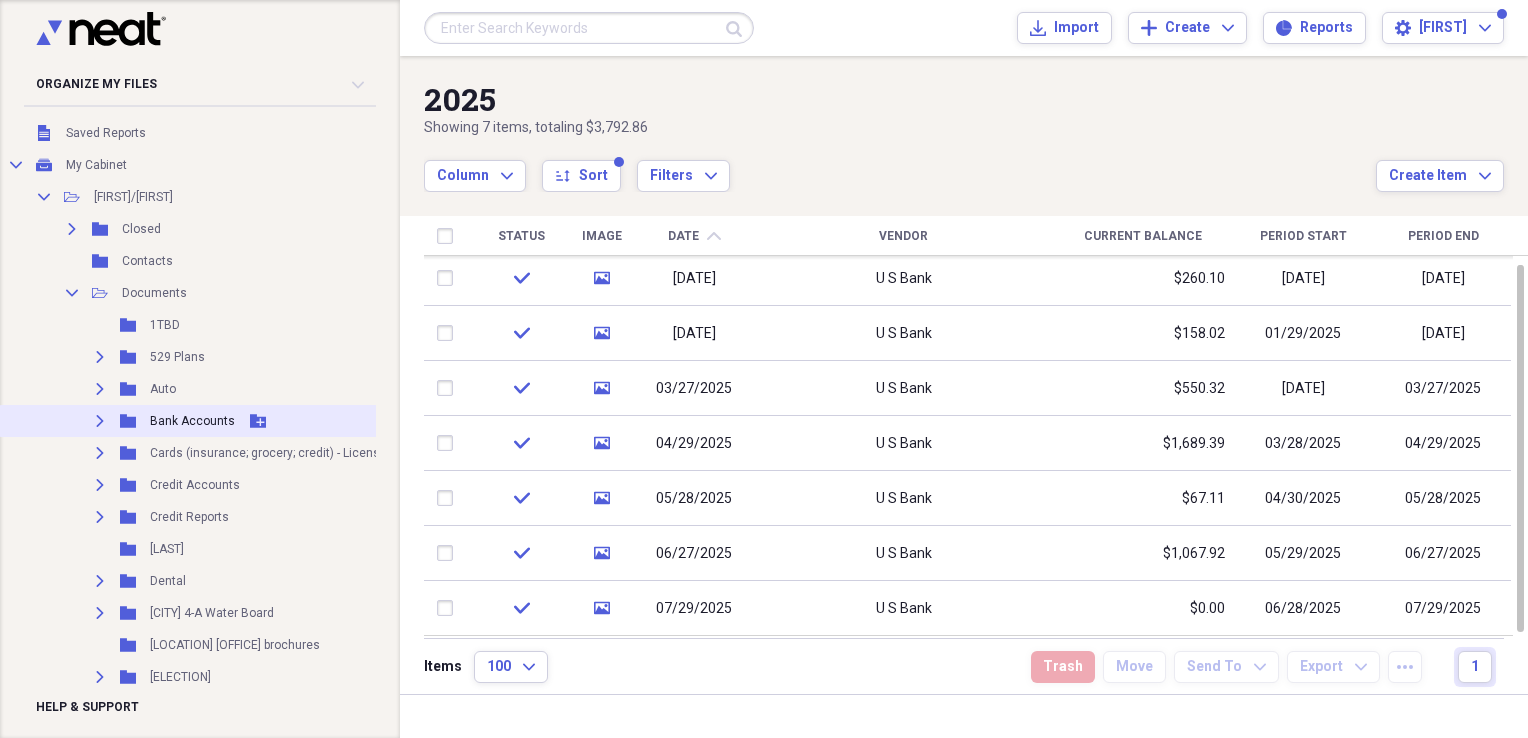 click on "Expand" 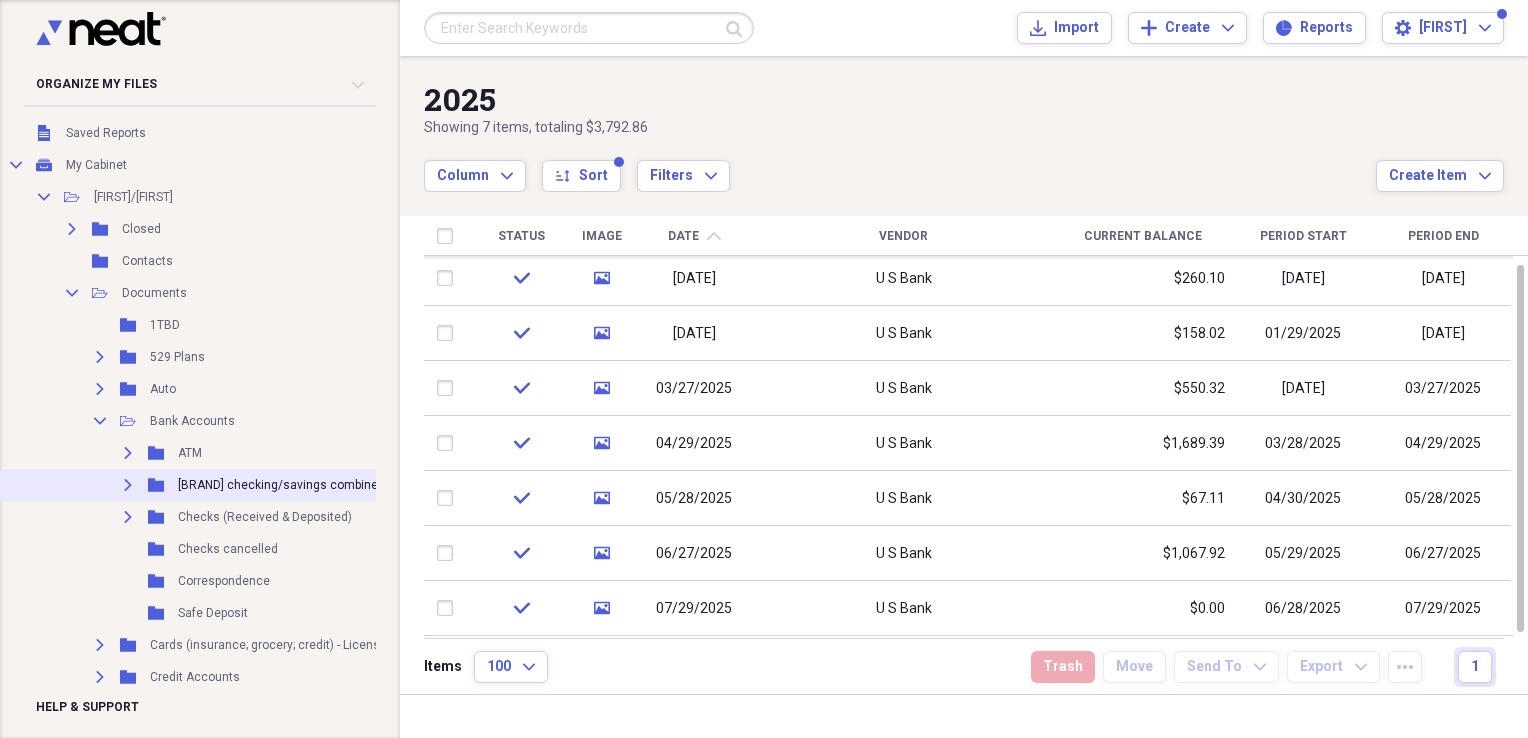 click on "Expand" 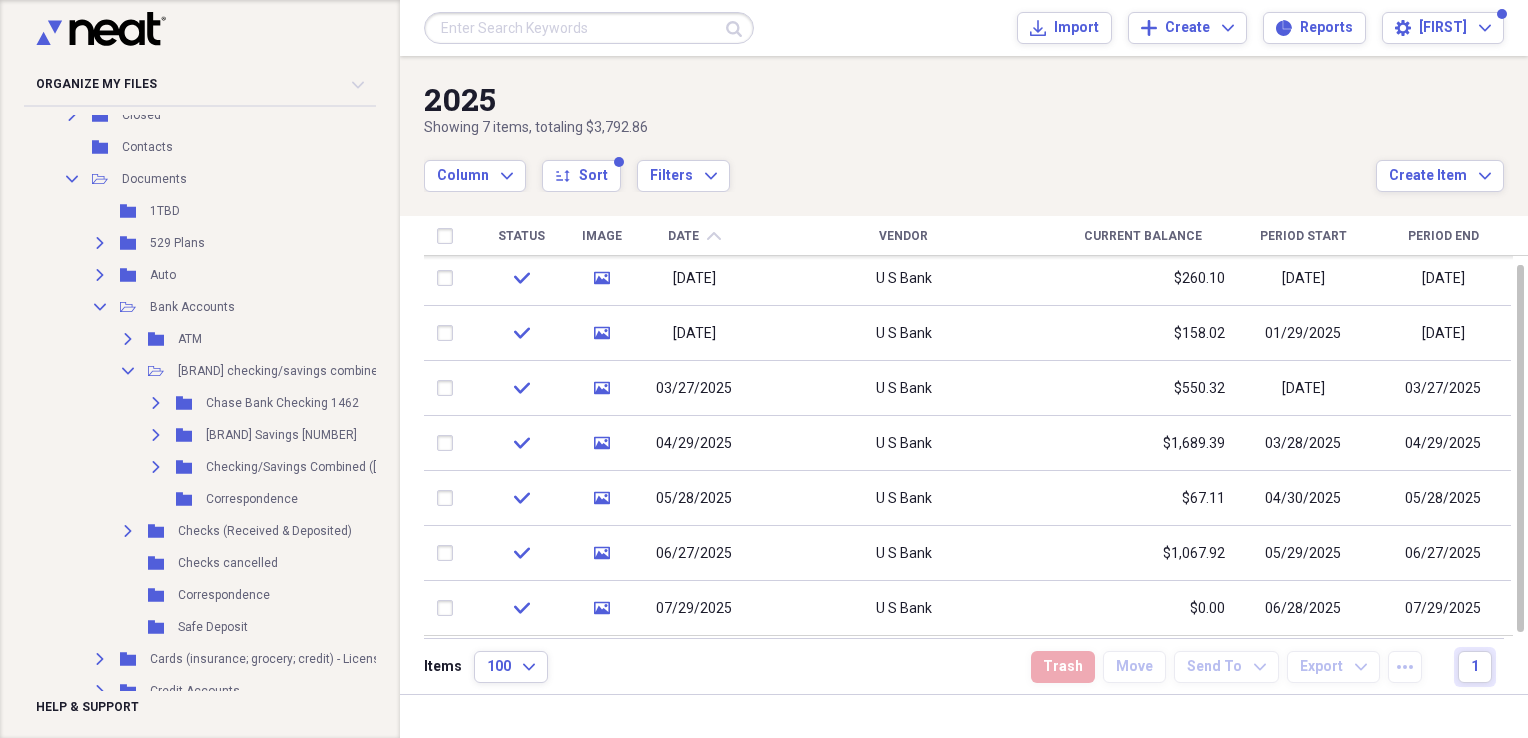 scroll, scrollTop: 212, scrollLeft: 0, axis: vertical 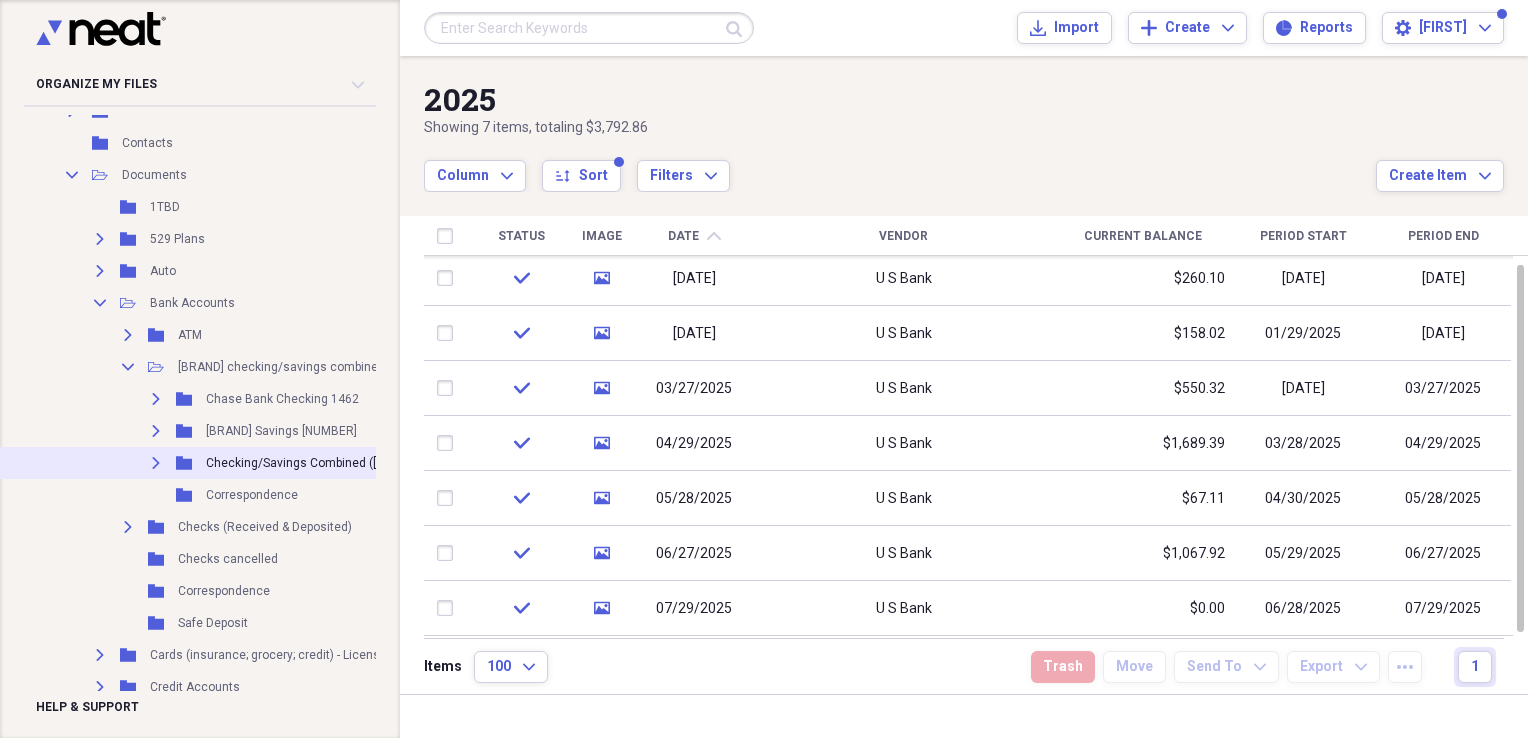 click 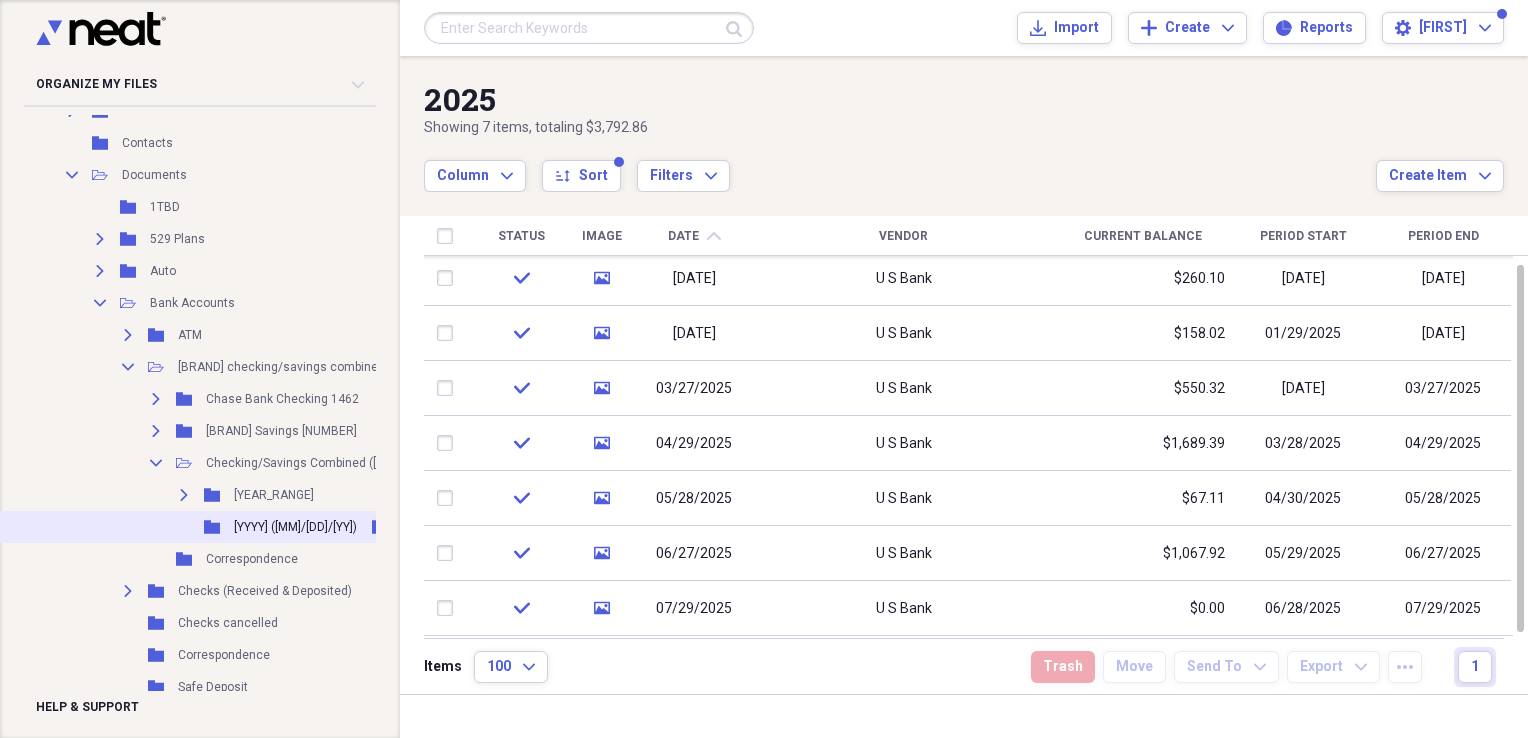 click on "[YYYY] ([MM]/[DD]/[YY])" at bounding box center [295, 527] 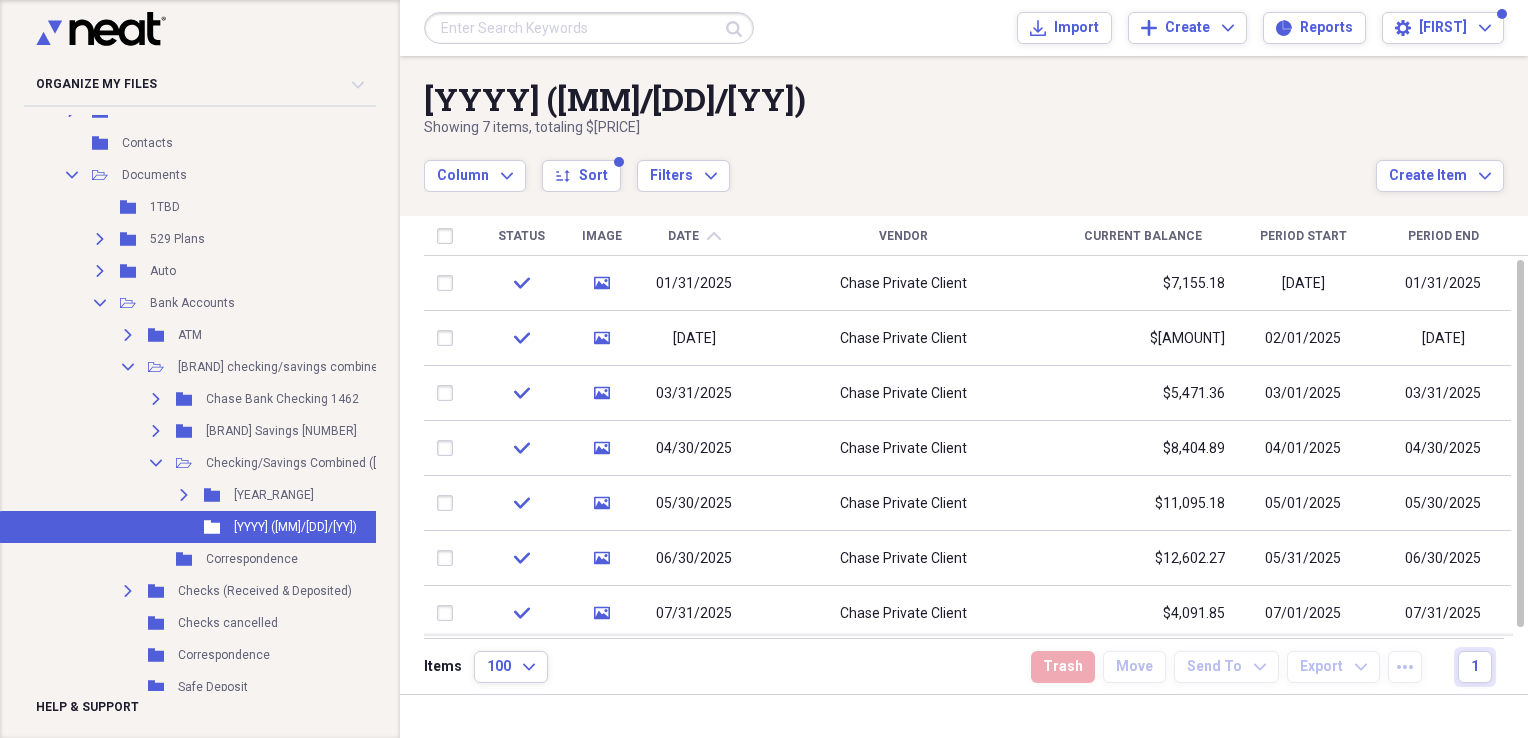 click on "Date" at bounding box center (683, 236) 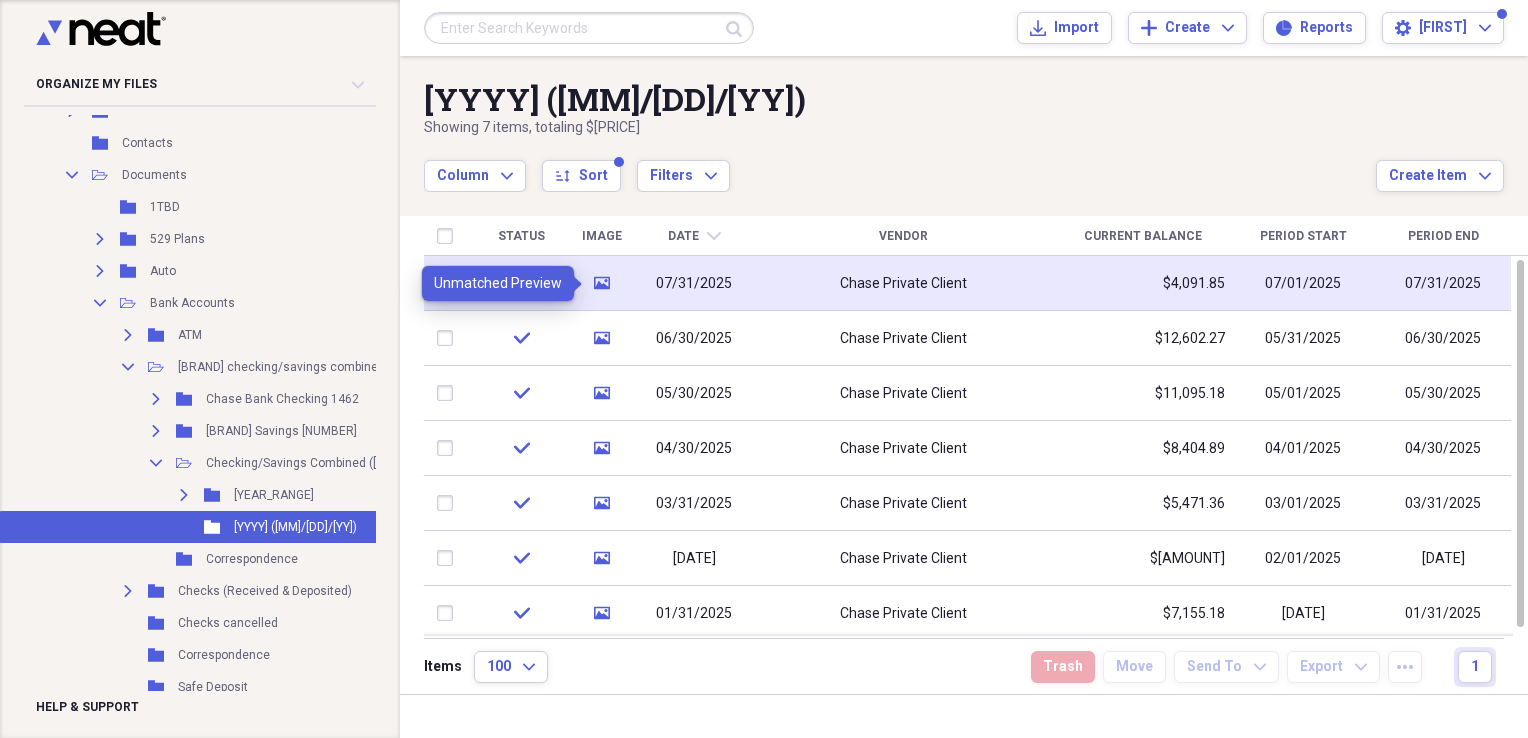 click on "media" 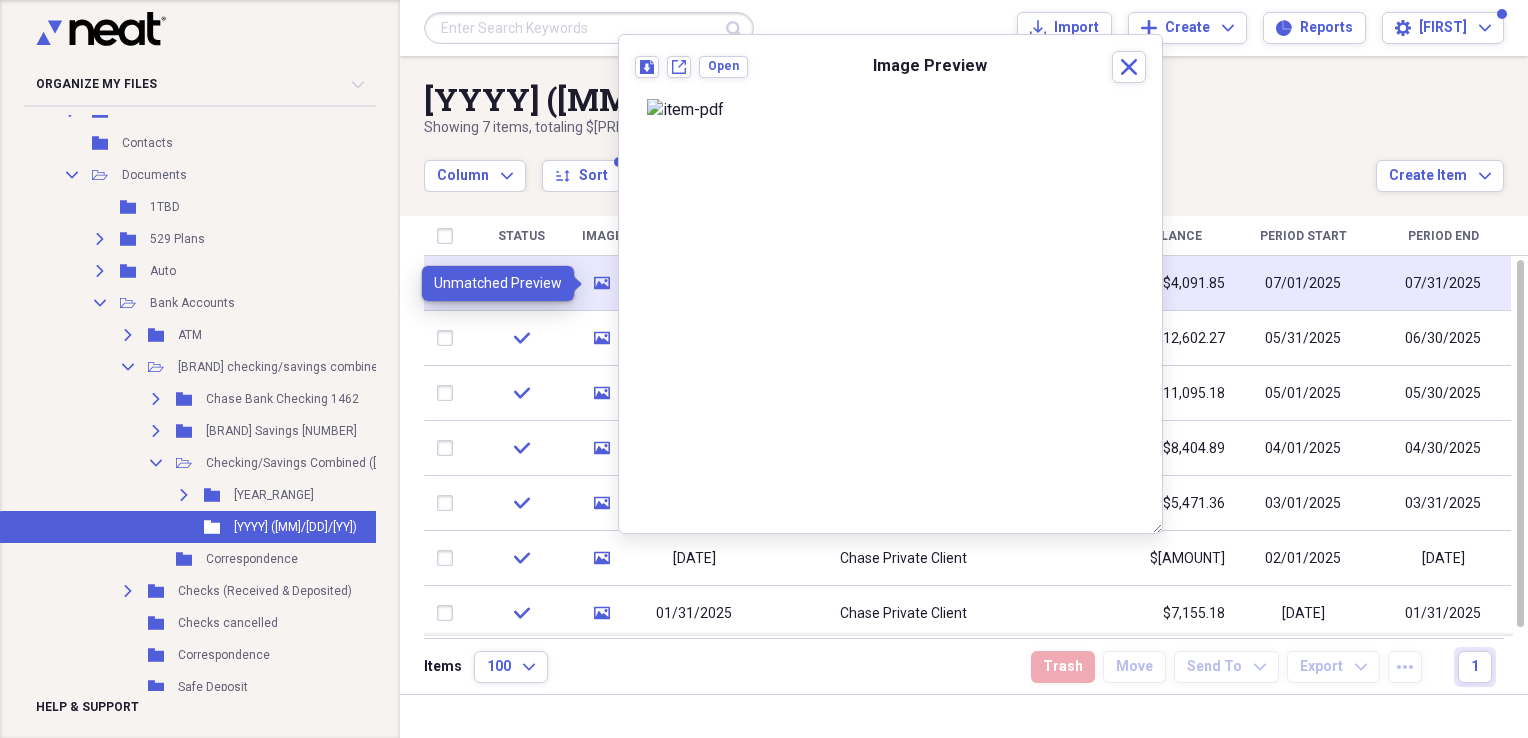 click on "media" 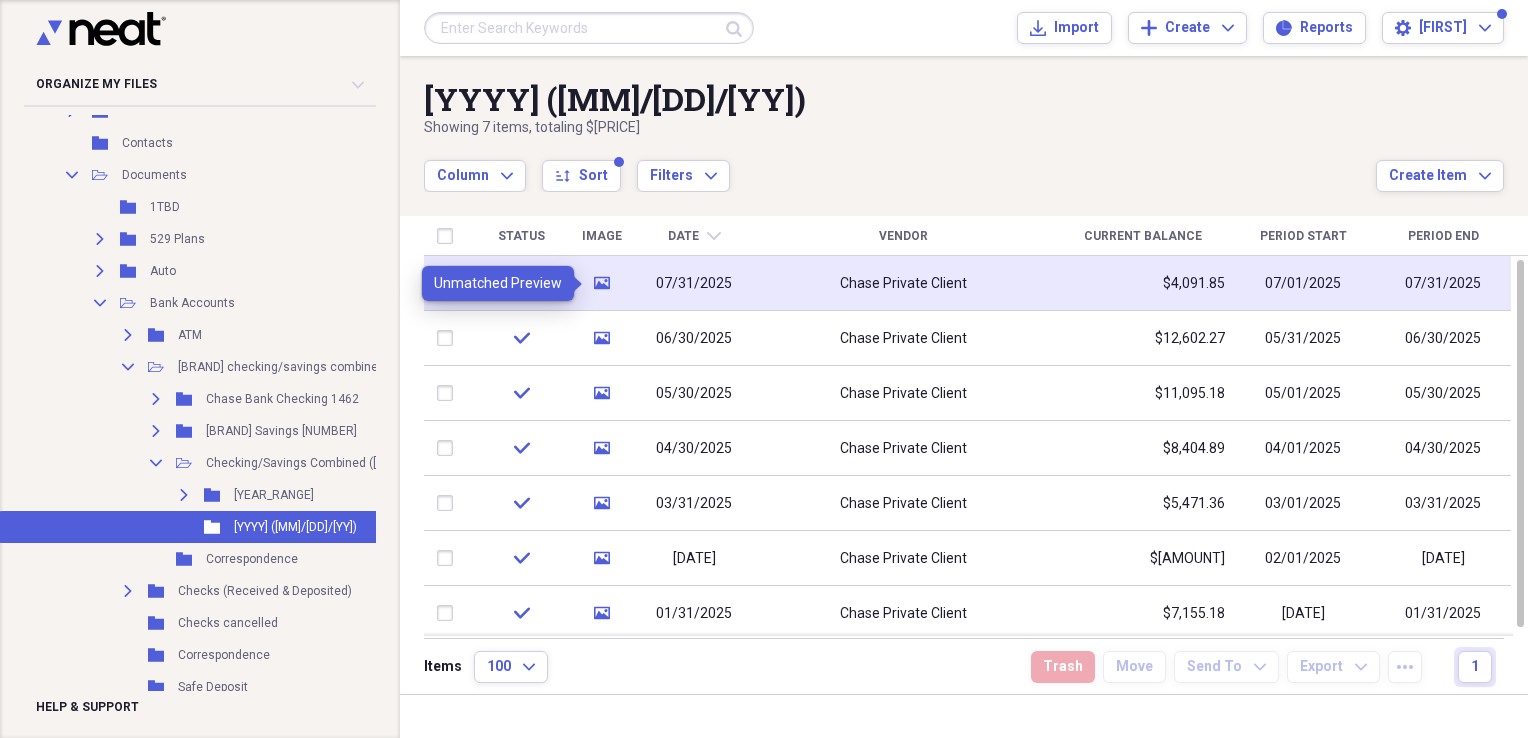 click on "media" 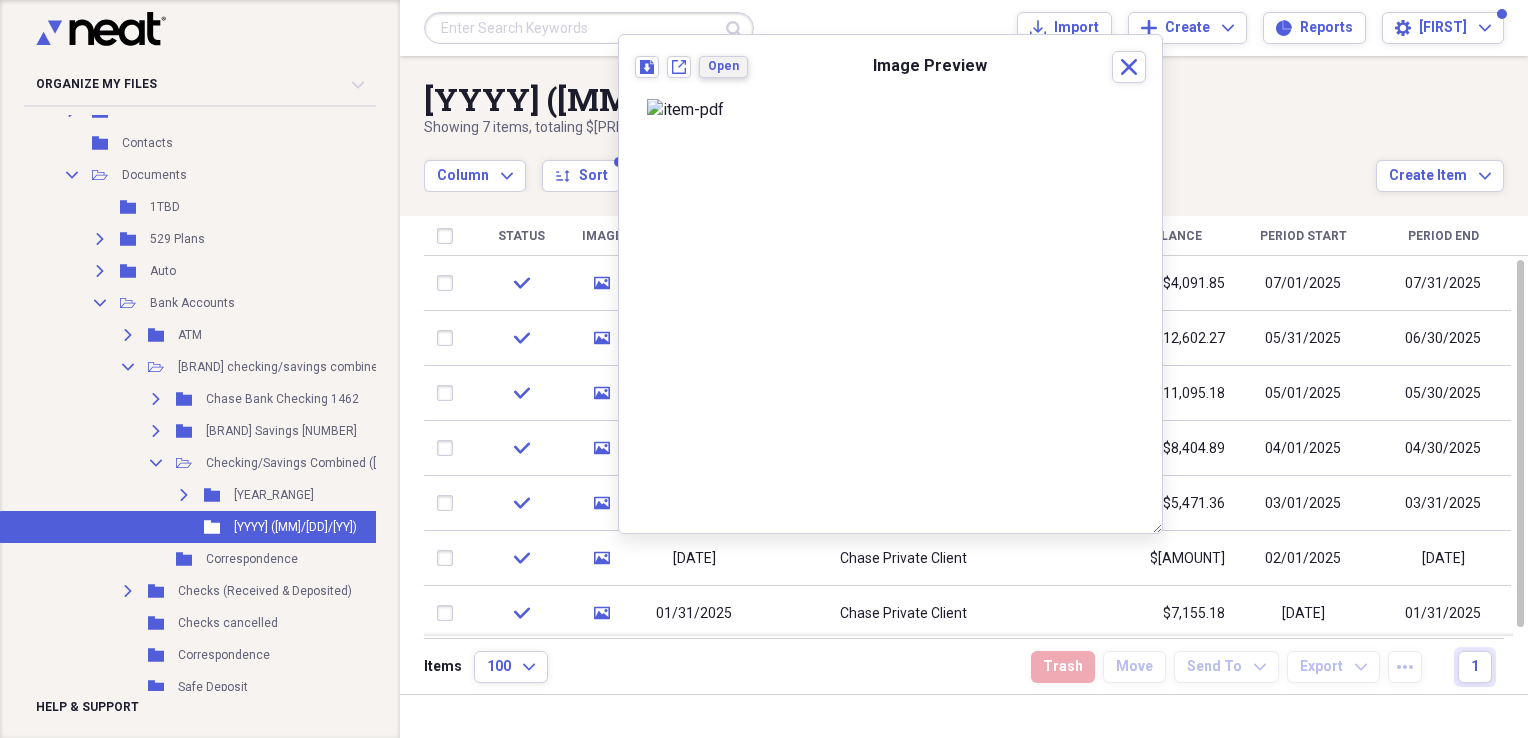 click on "Open" at bounding box center [723, 66] 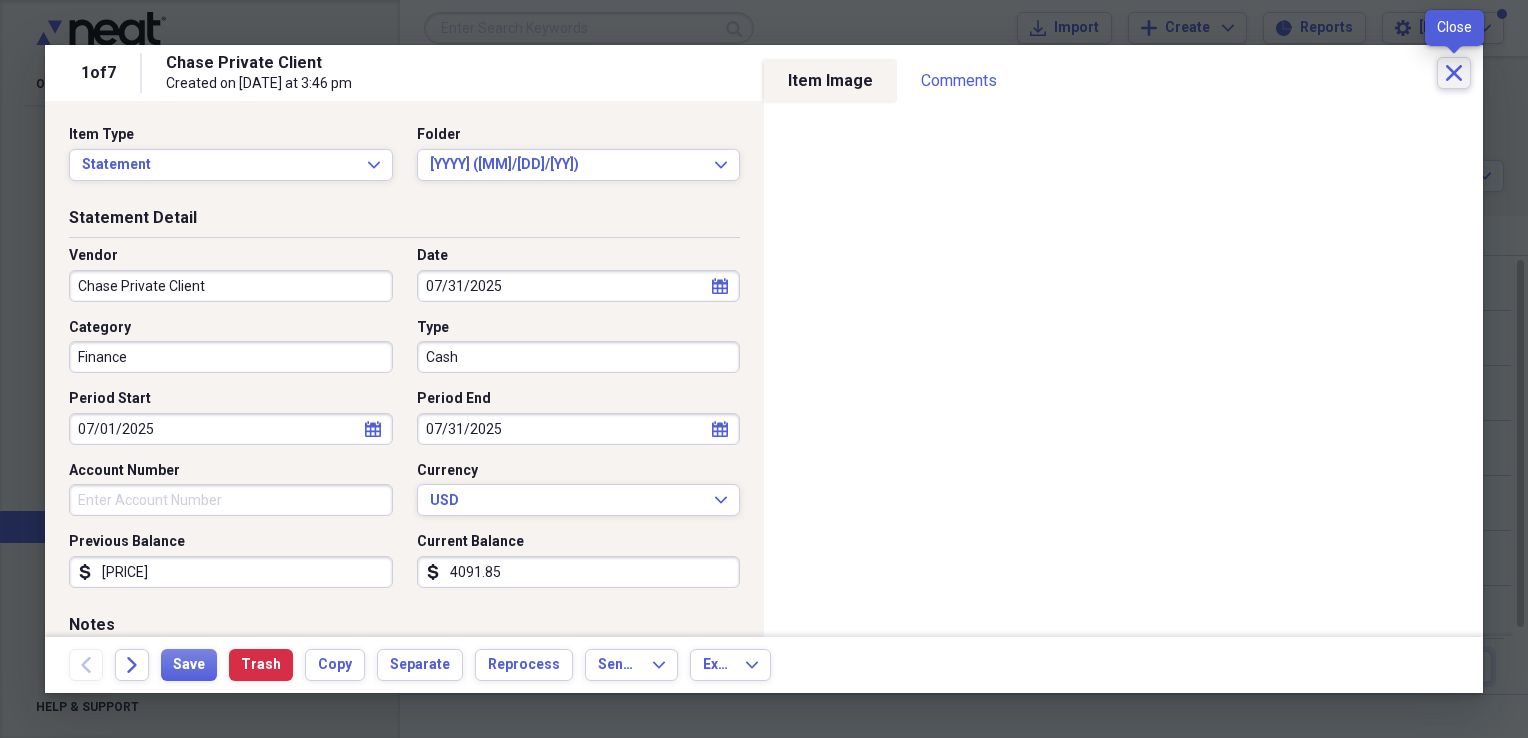 click 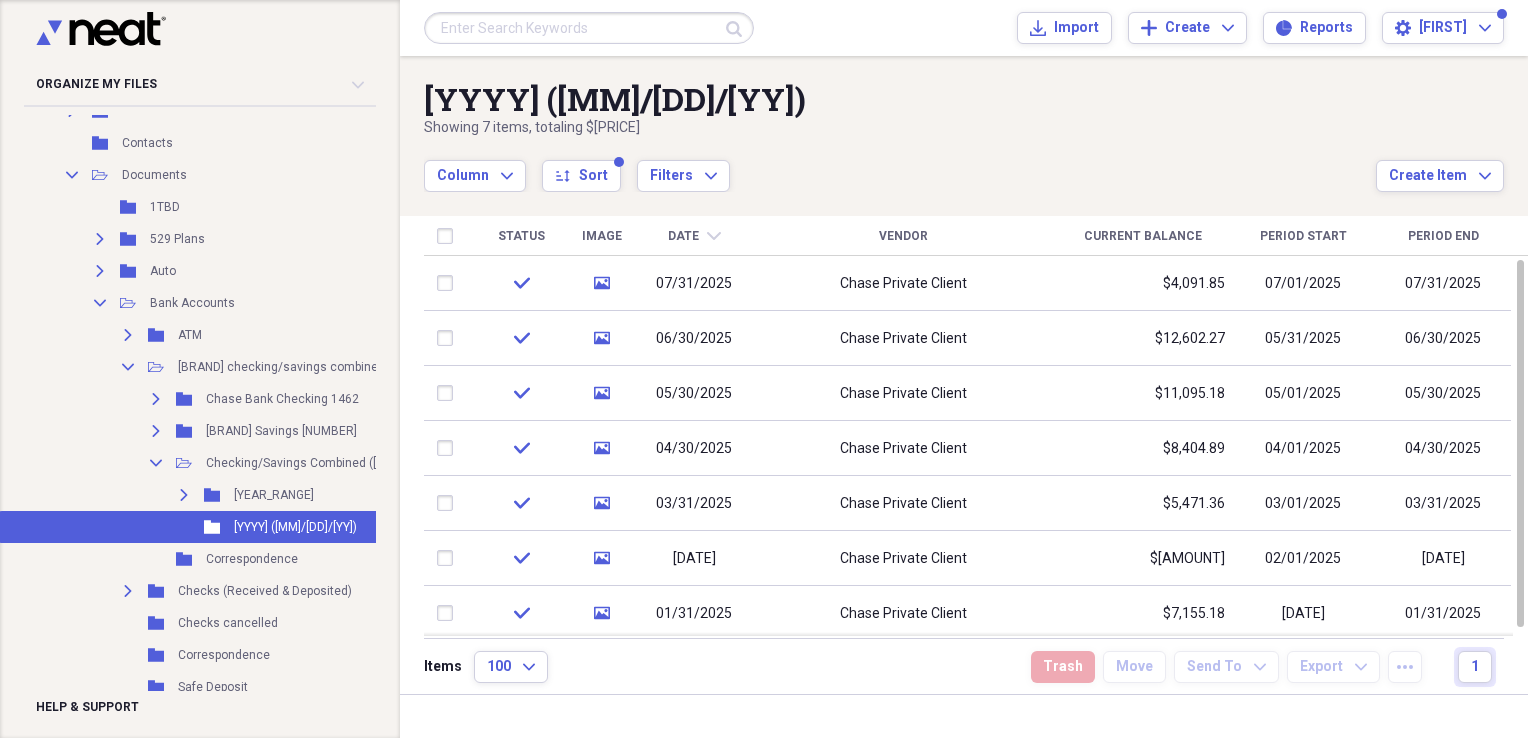 scroll, scrollTop: 0, scrollLeft: 0, axis: both 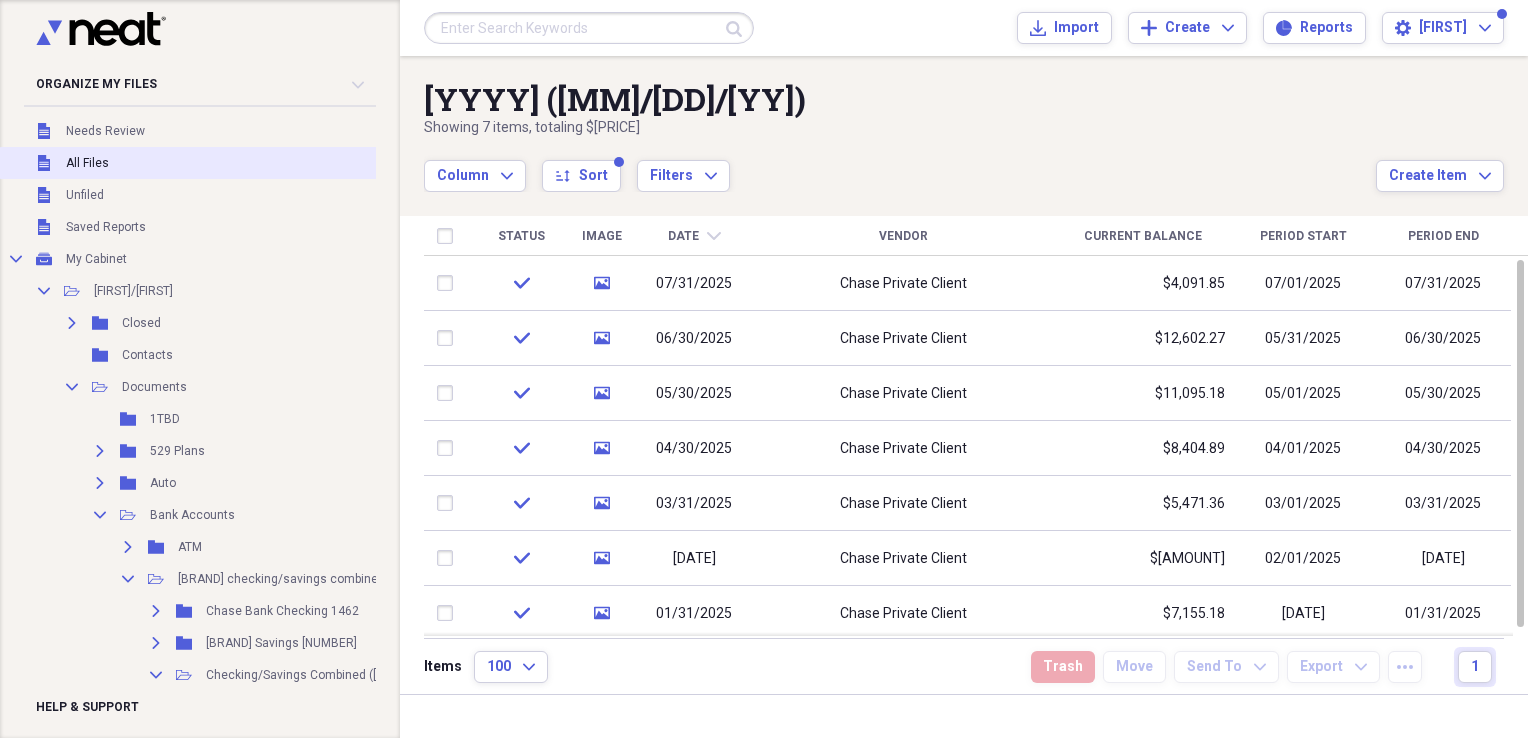 click on "All Files" at bounding box center (87, 163) 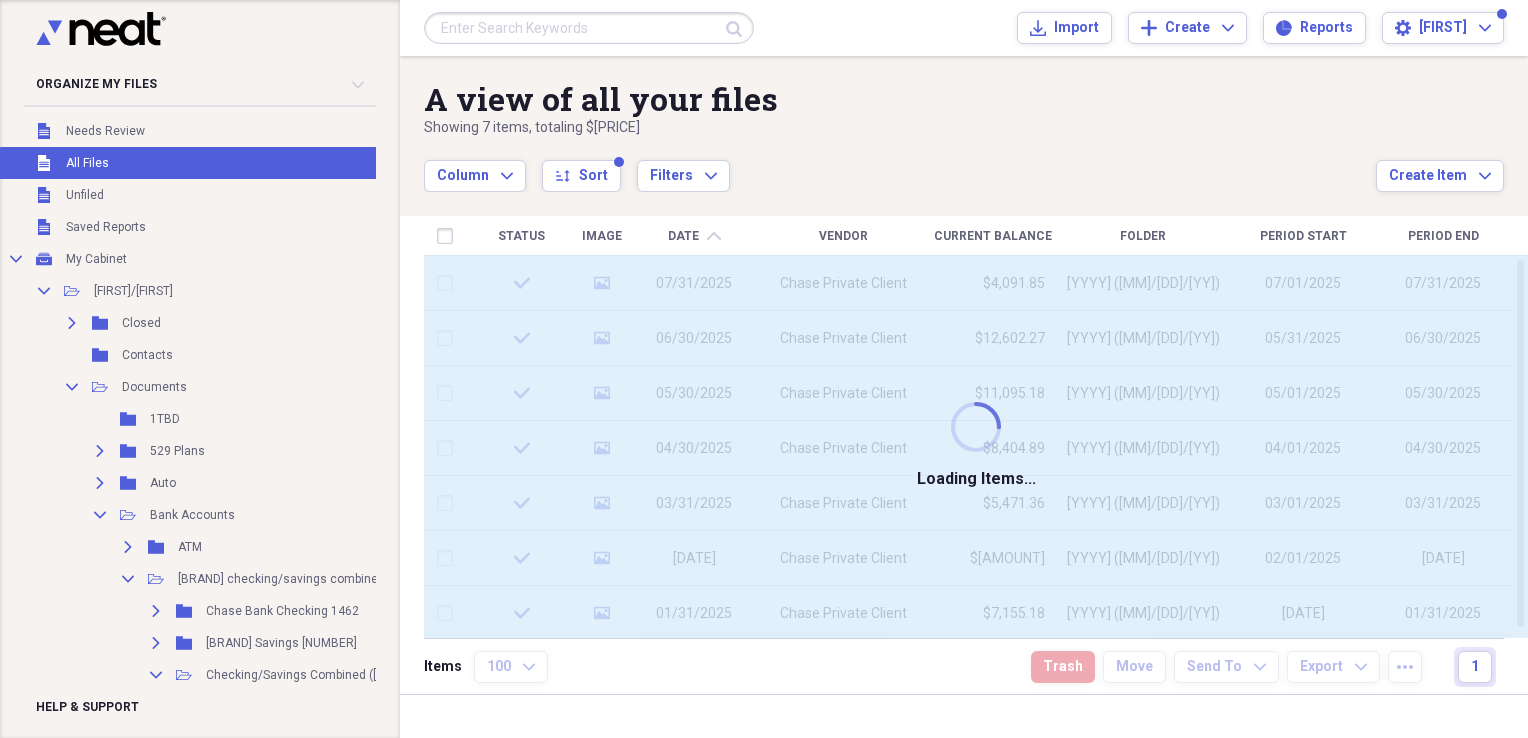 click at bounding box center [589, 28] 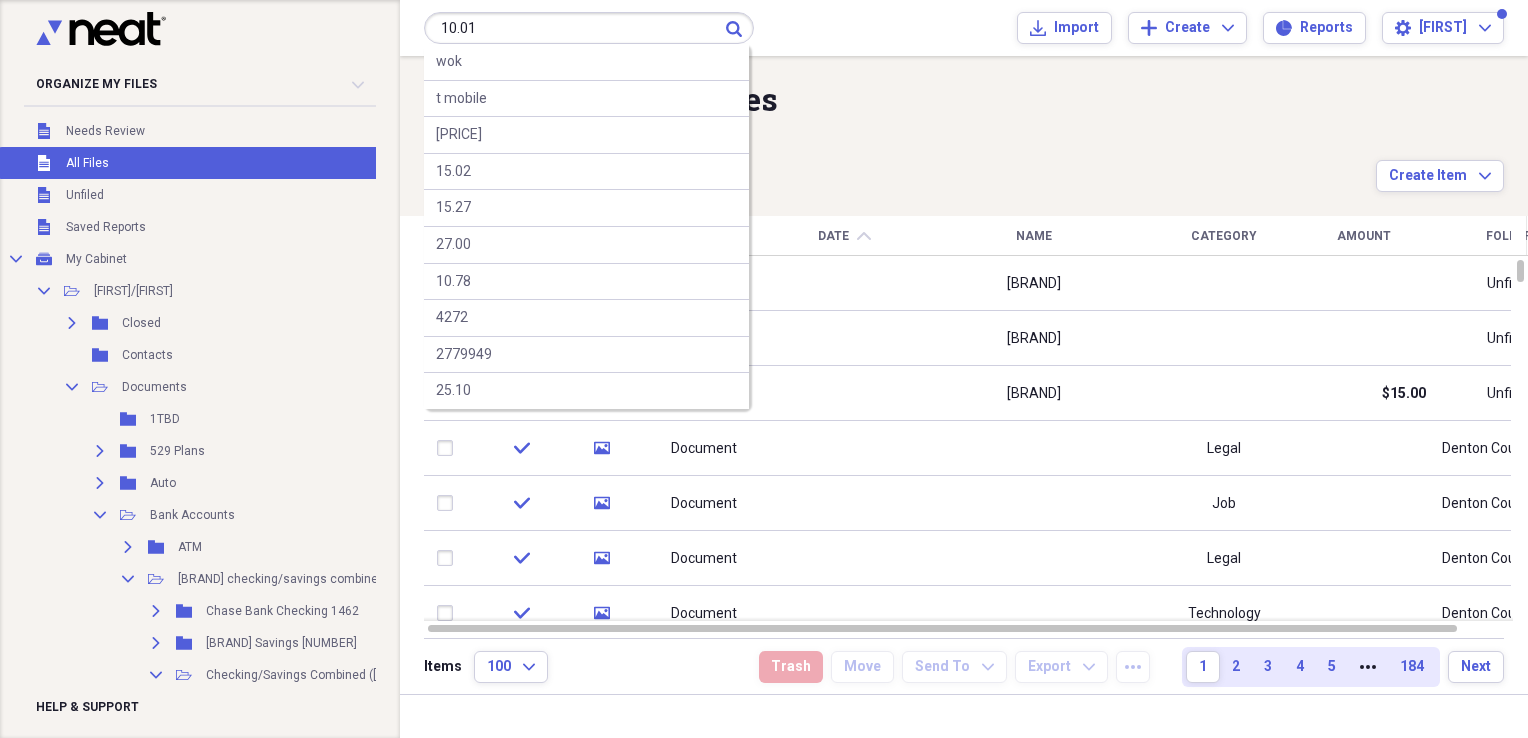 type on "10.01" 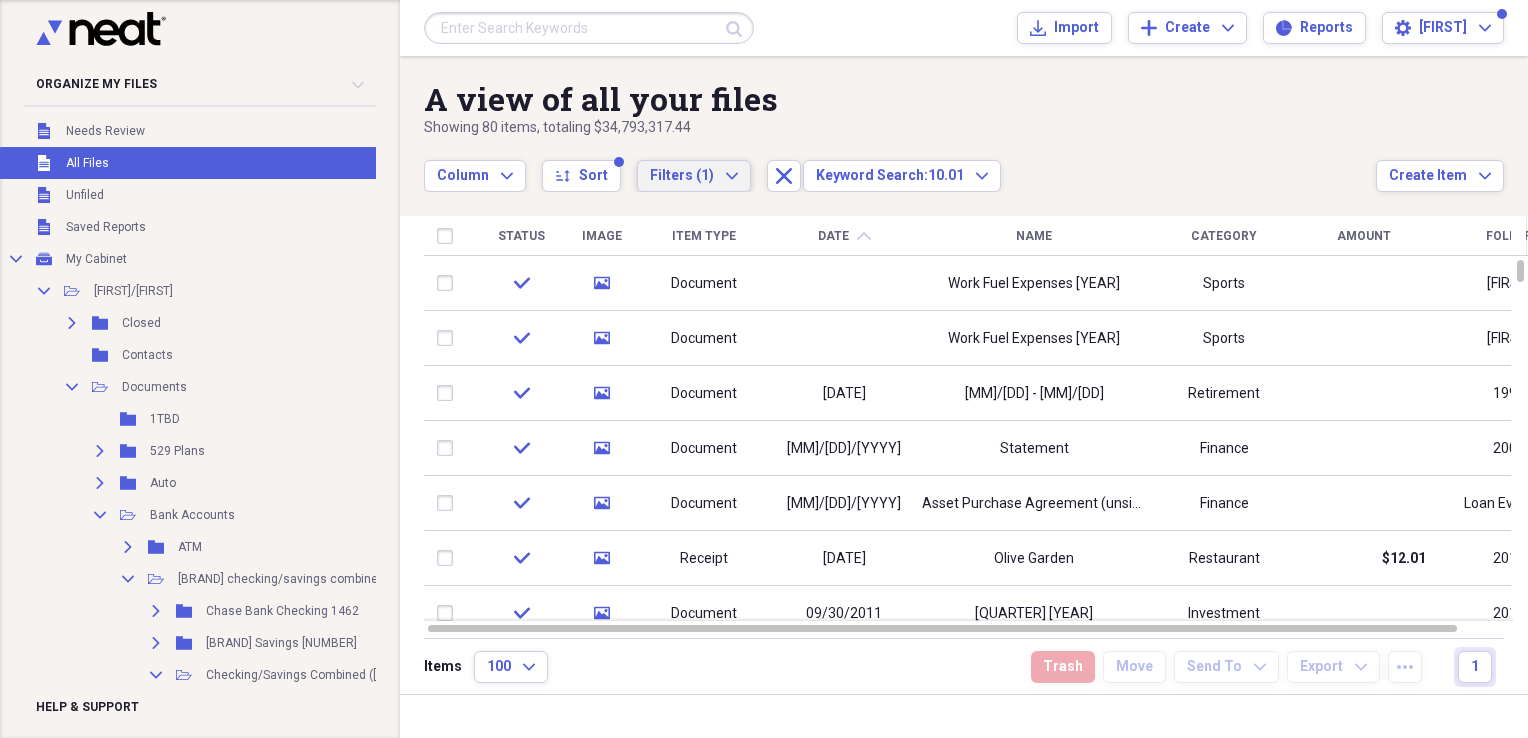 click on "Expand" 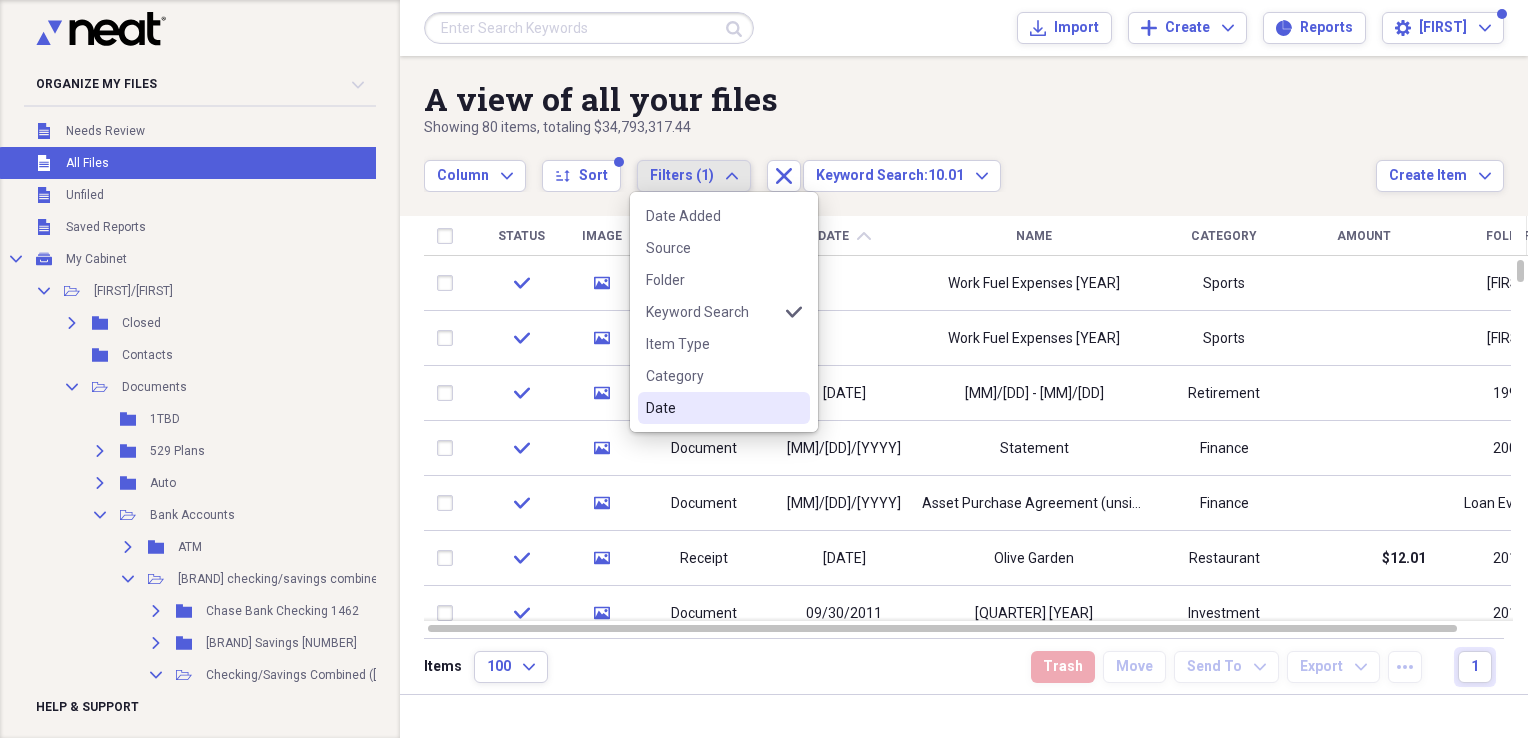 click on "Date" at bounding box center [712, 408] 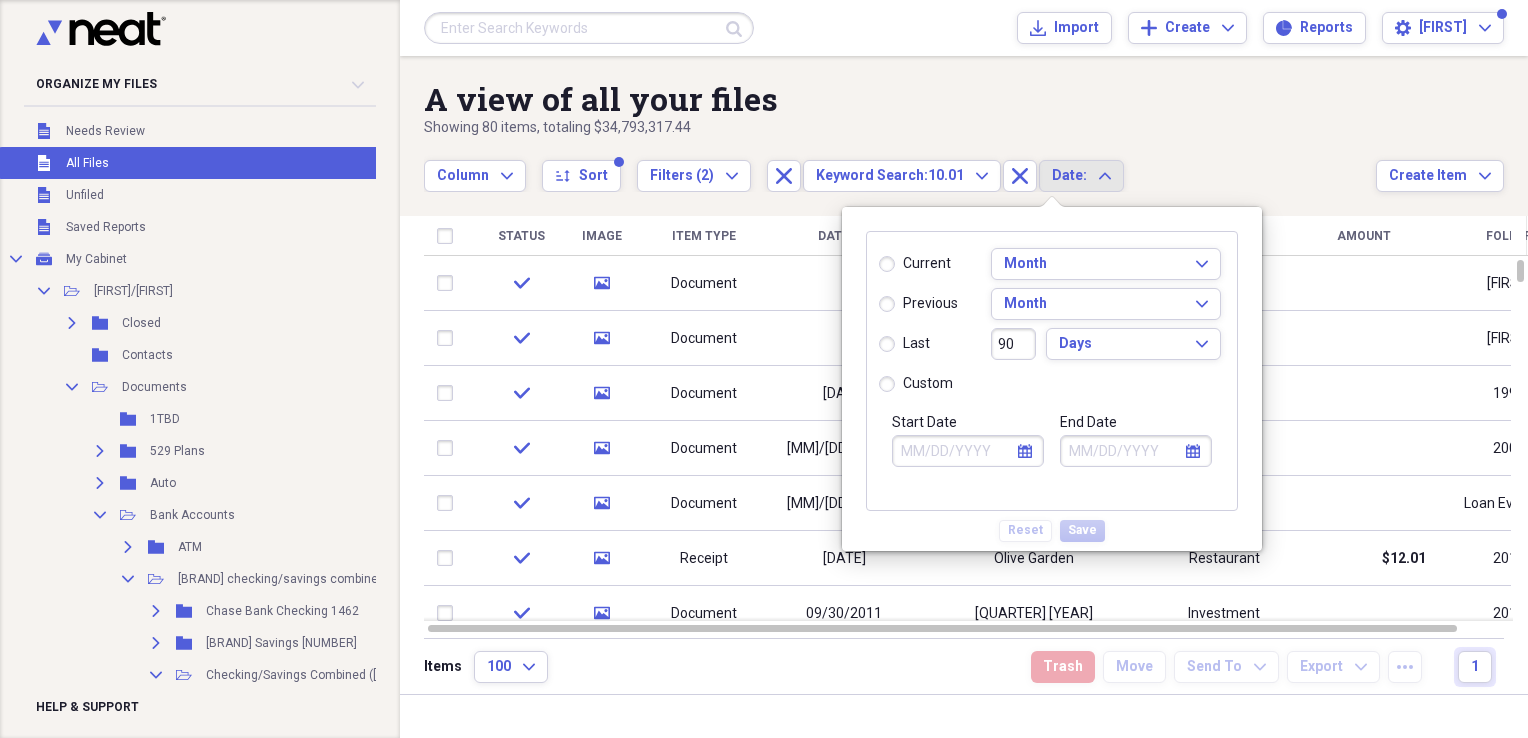 click on "custom" at bounding box center [916, 384] 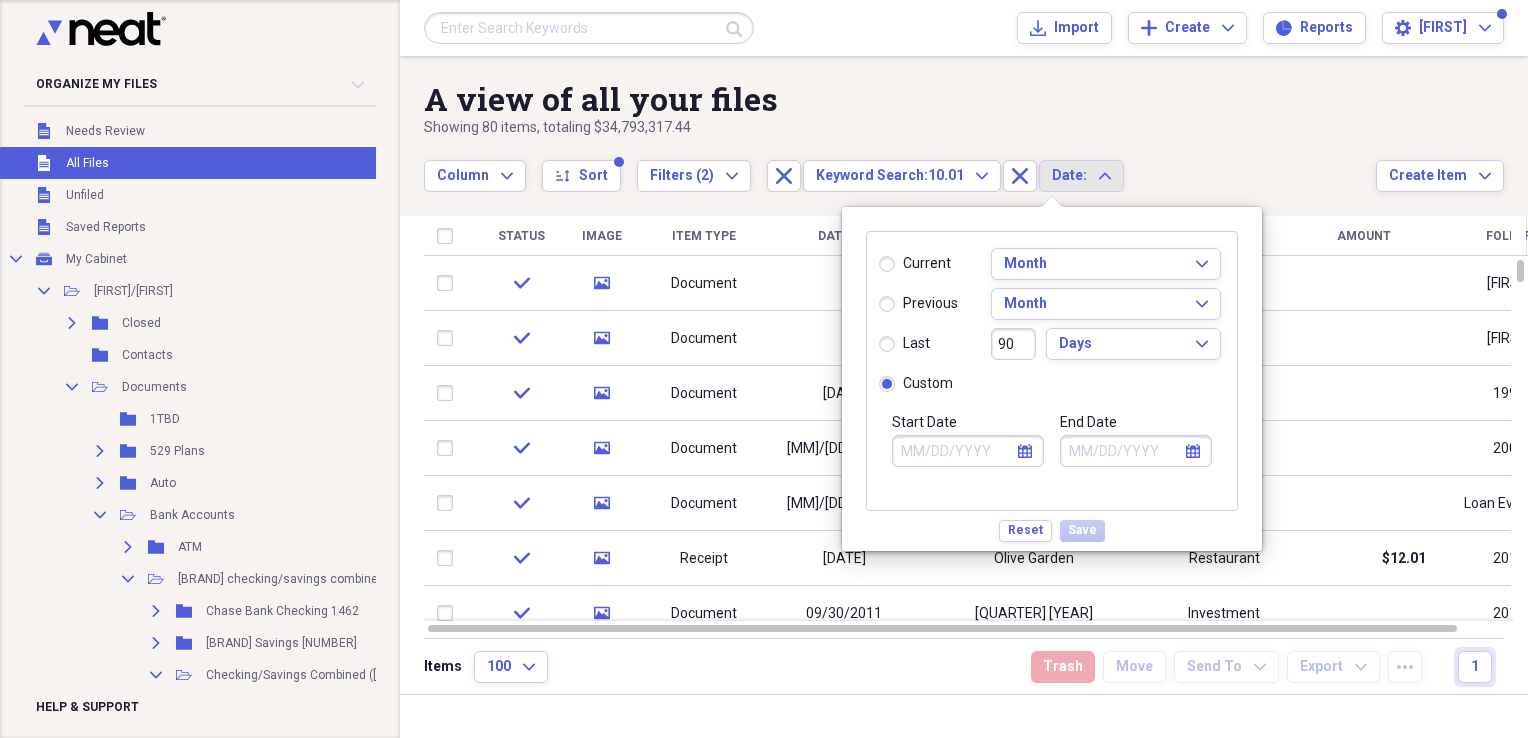 click on "calendar" 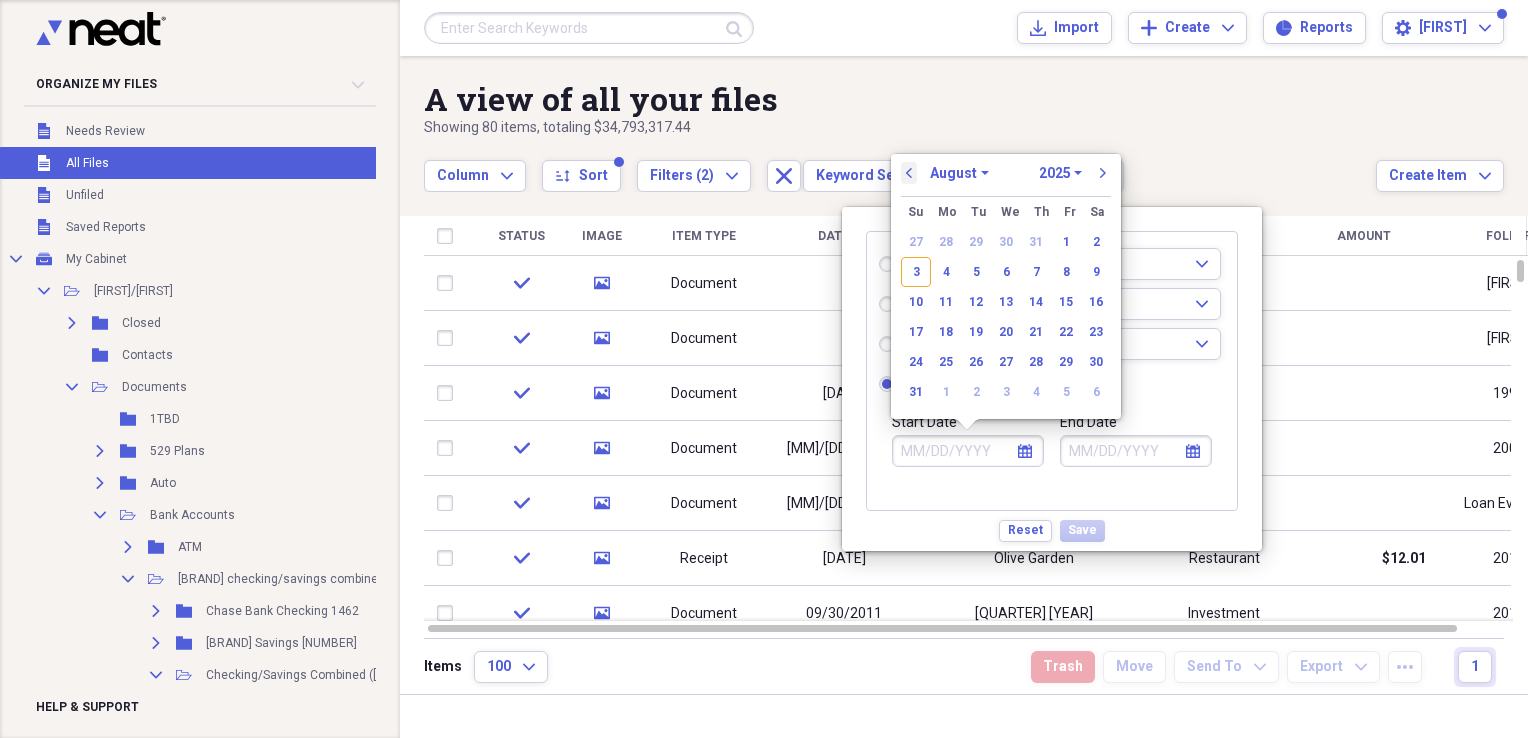 click on "previous" at bounding box center (909, 173) 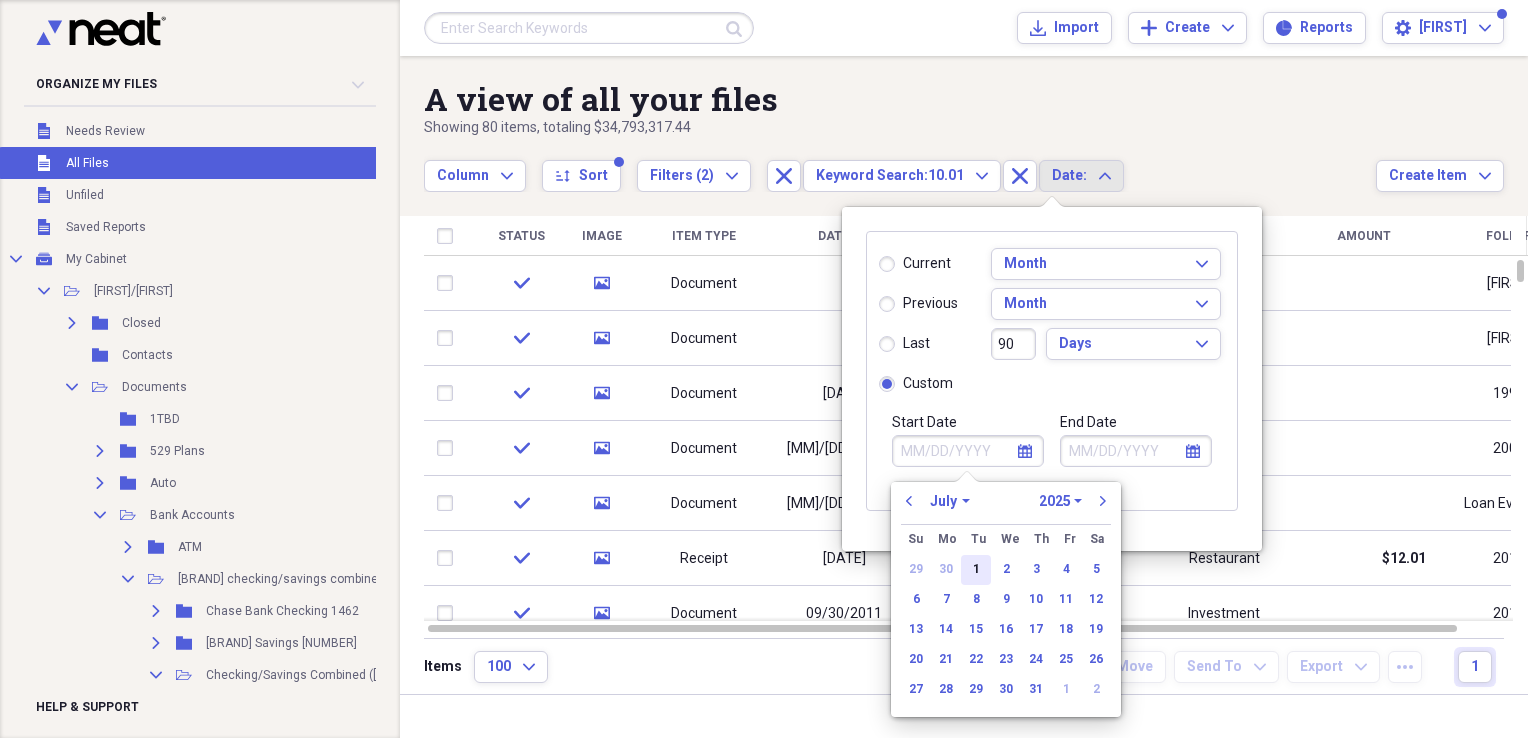 click on "1" at bounding box center (976, 570) 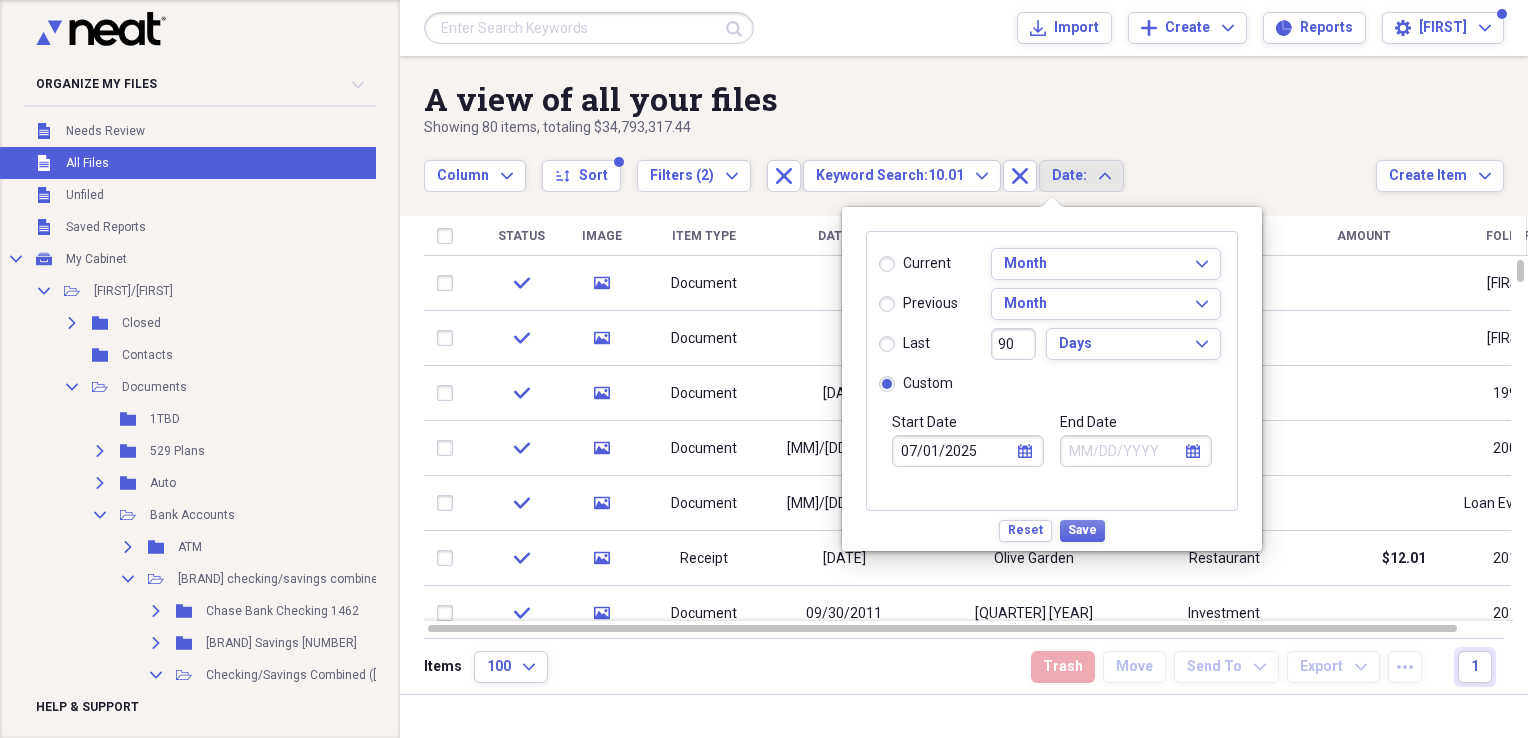 click 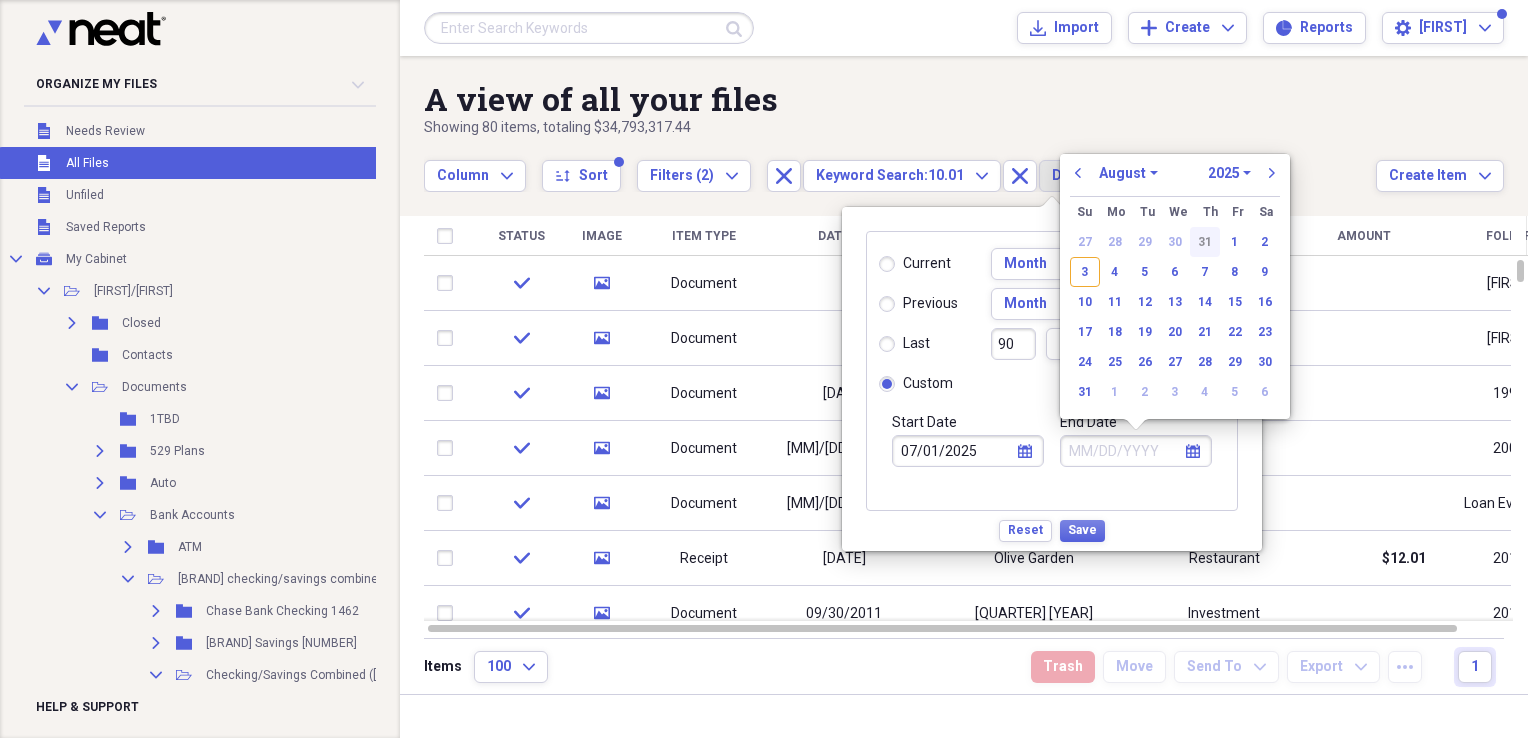 click on "31" at bounding box center (1205, 242) 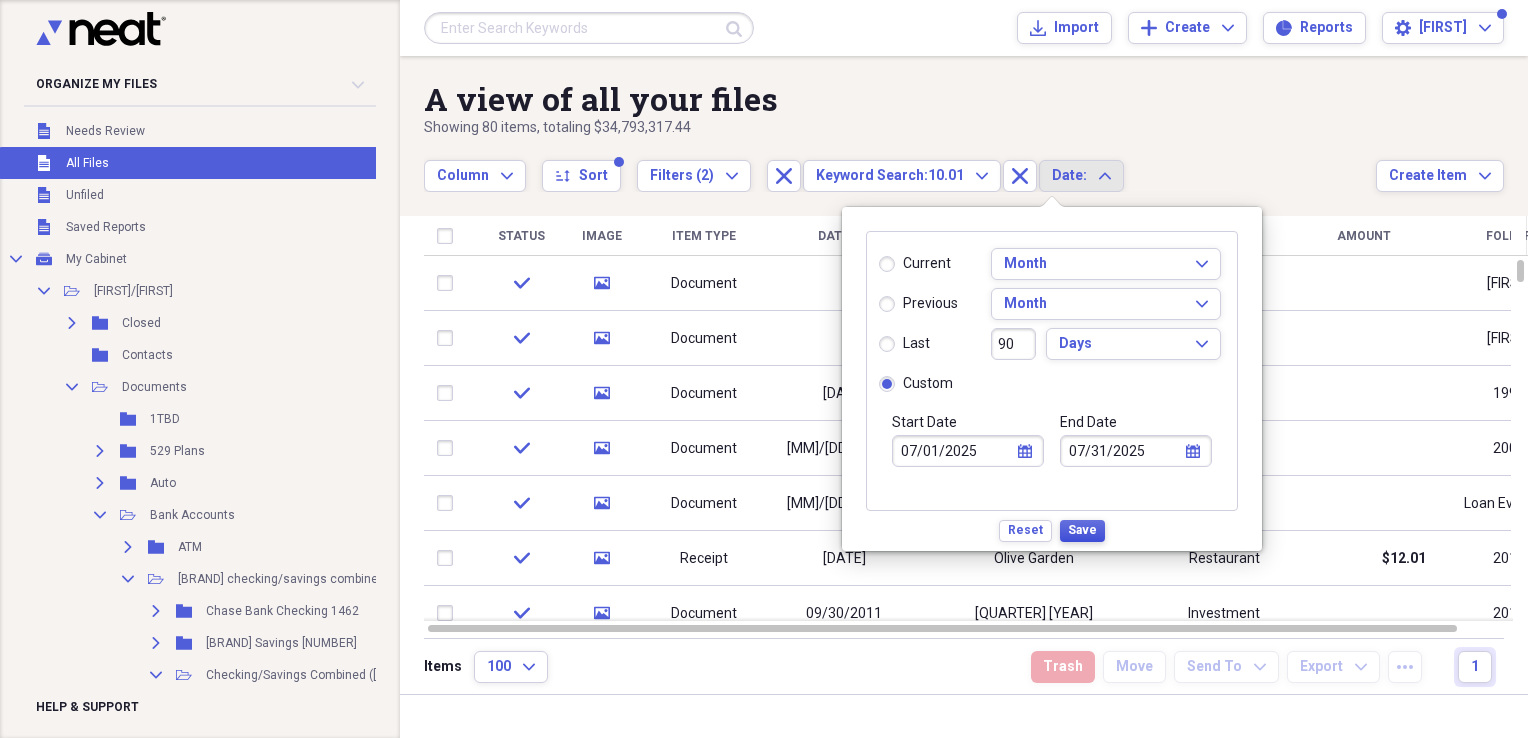 click on "Save" at bounding box center (1082, 530) 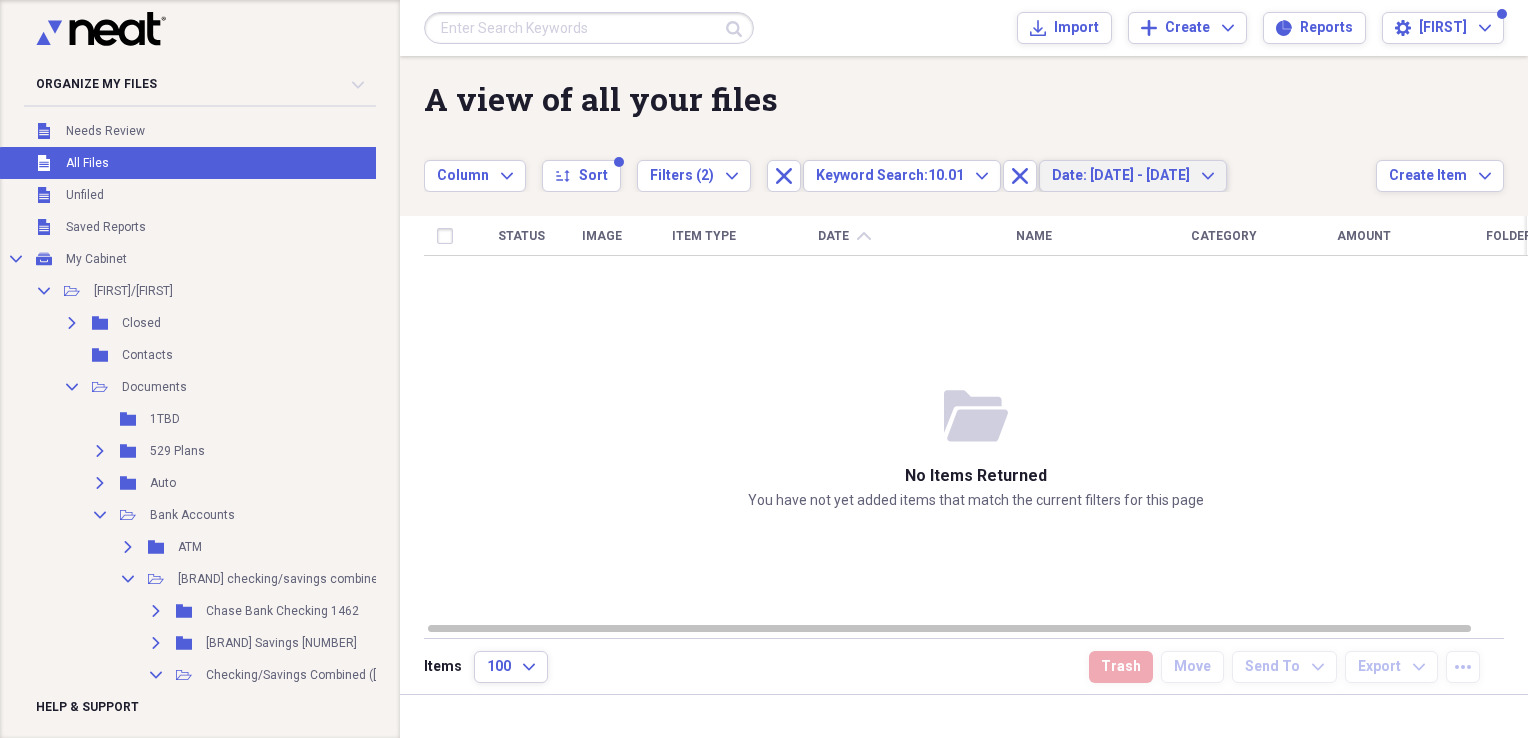 type 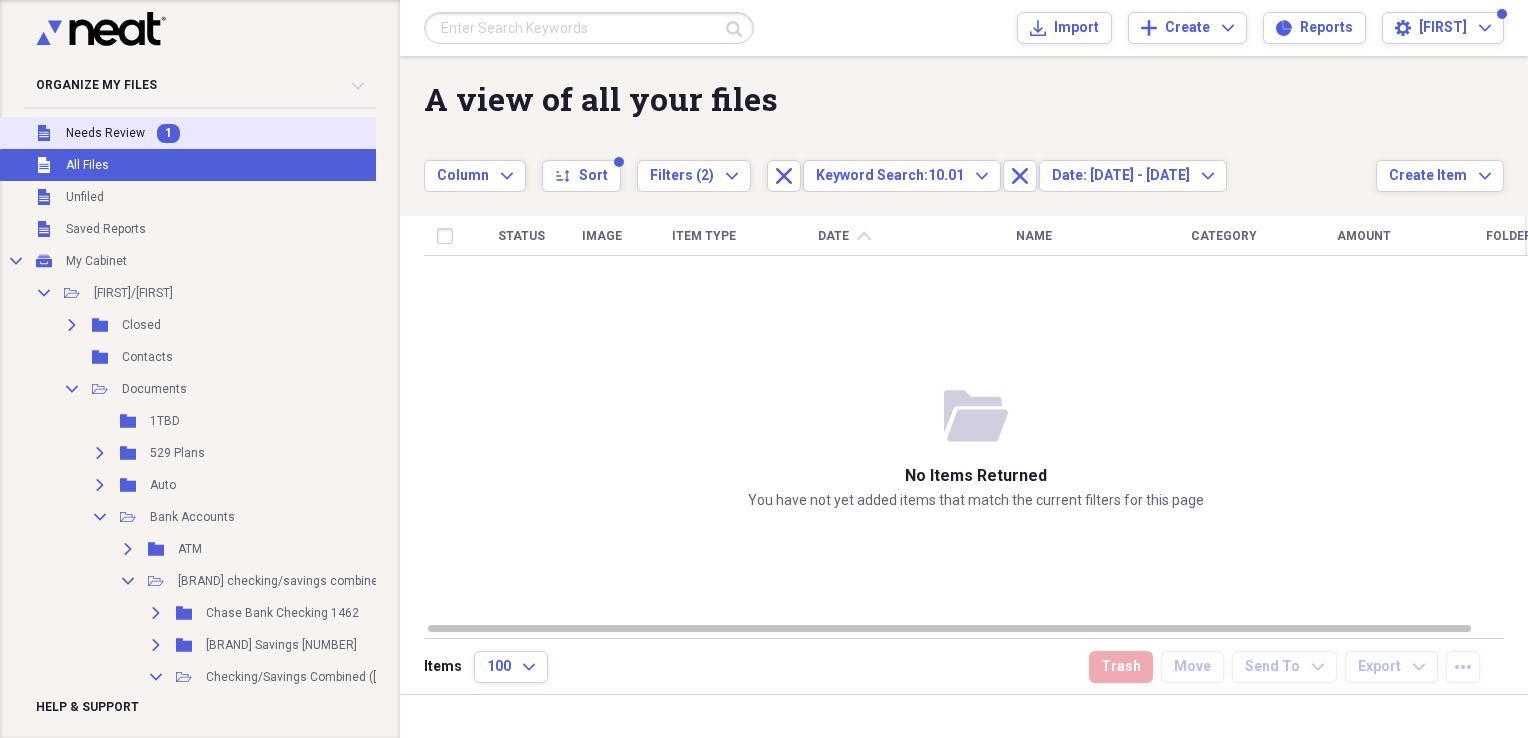 click on "Needs Review" at bounding box center [105, 133] 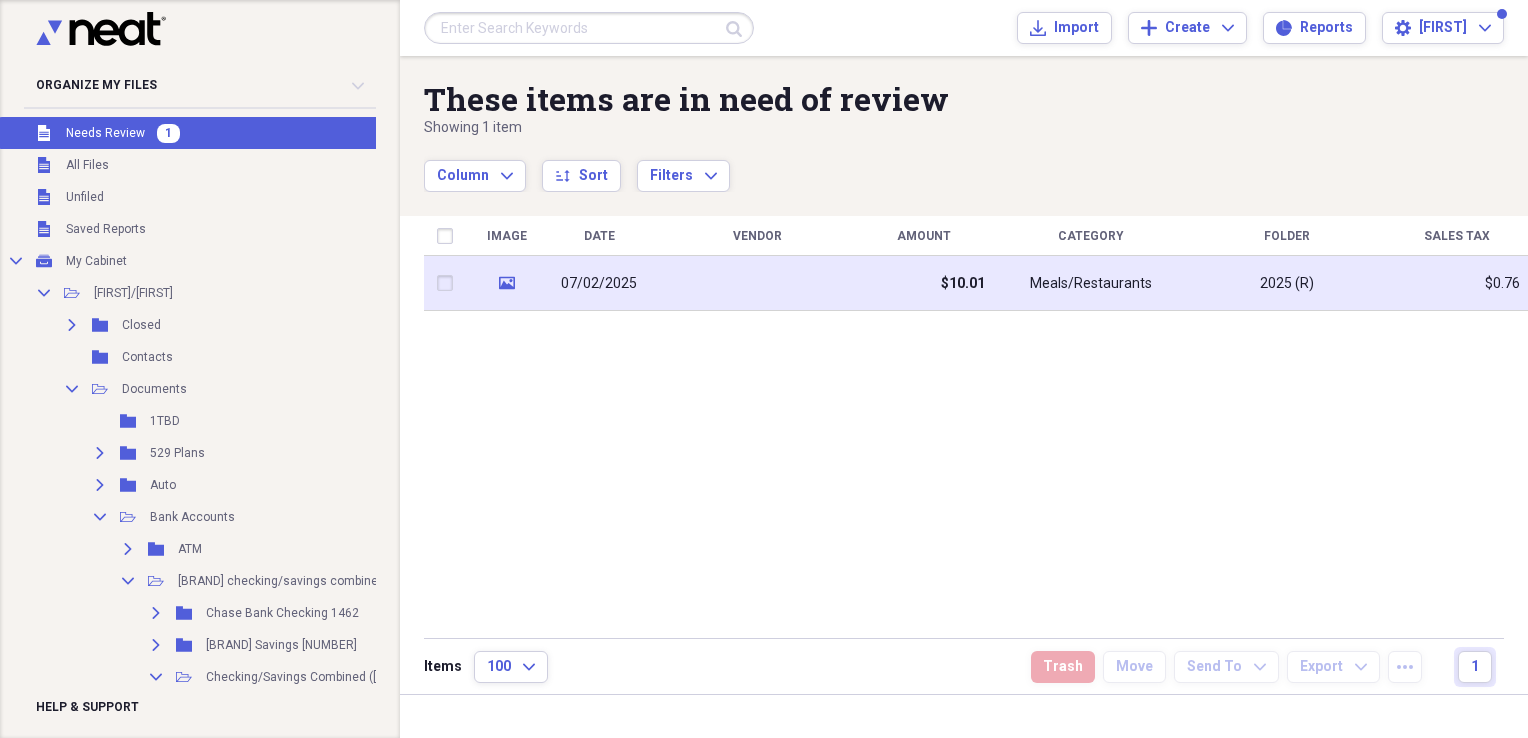 click on "media" 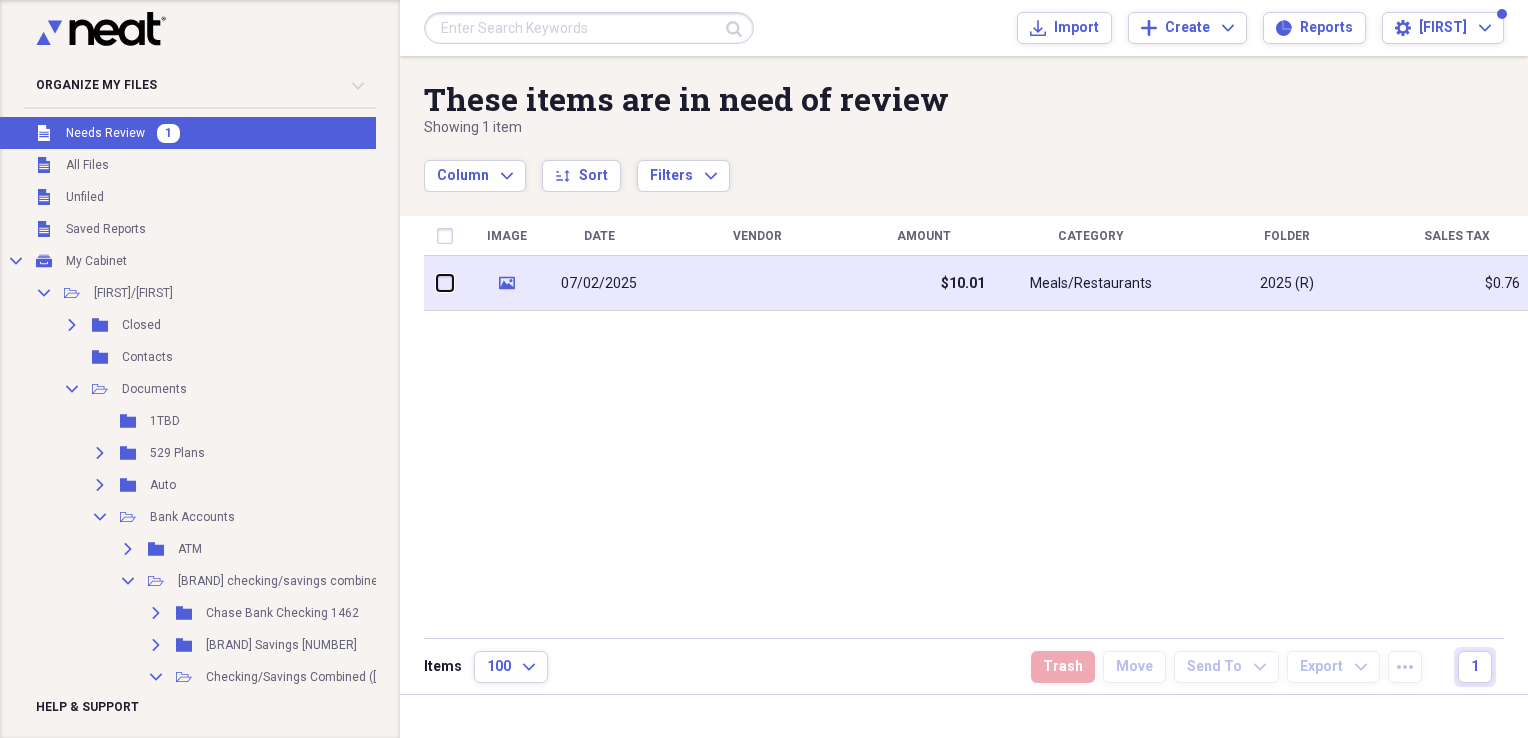 click at bounding box center [437, 283] 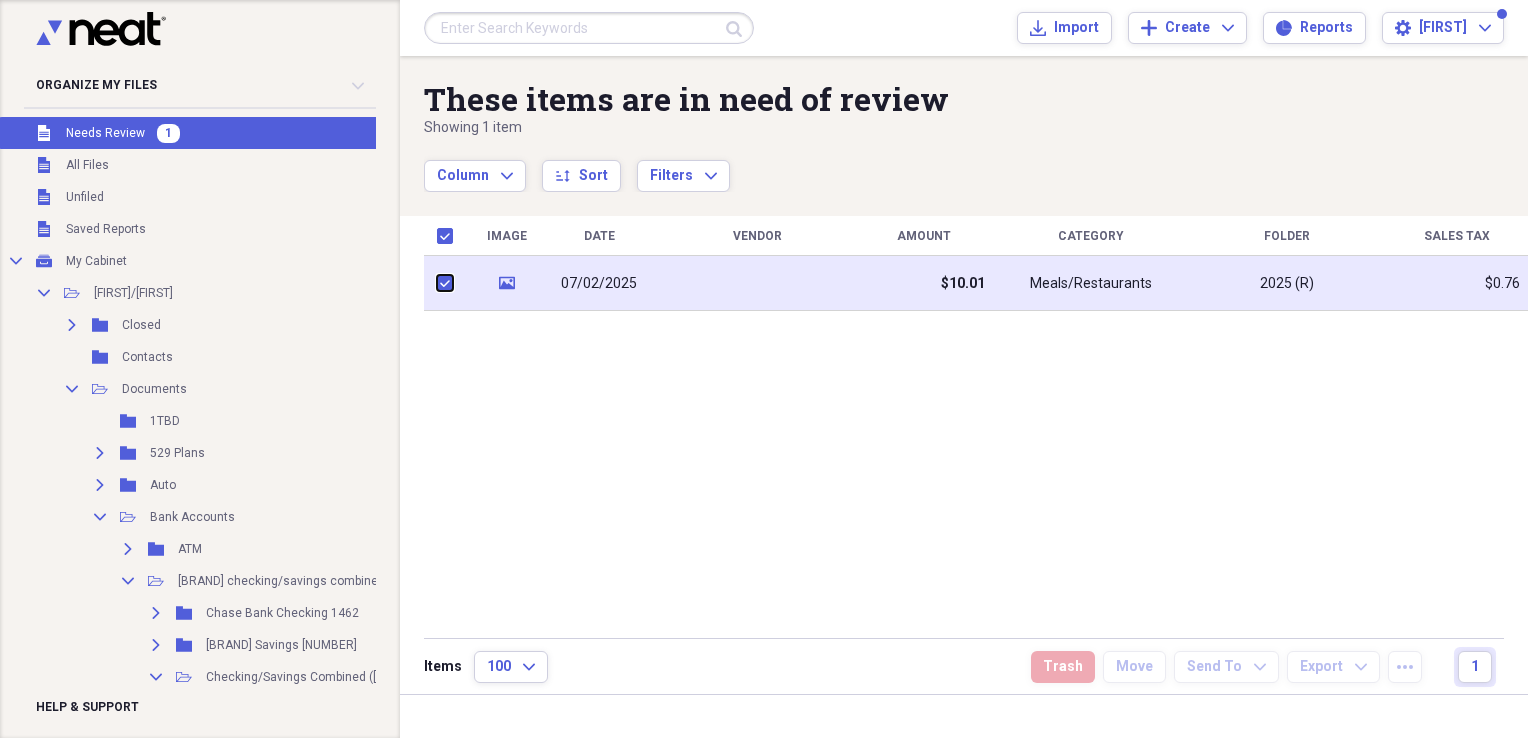 checkbox on "true" 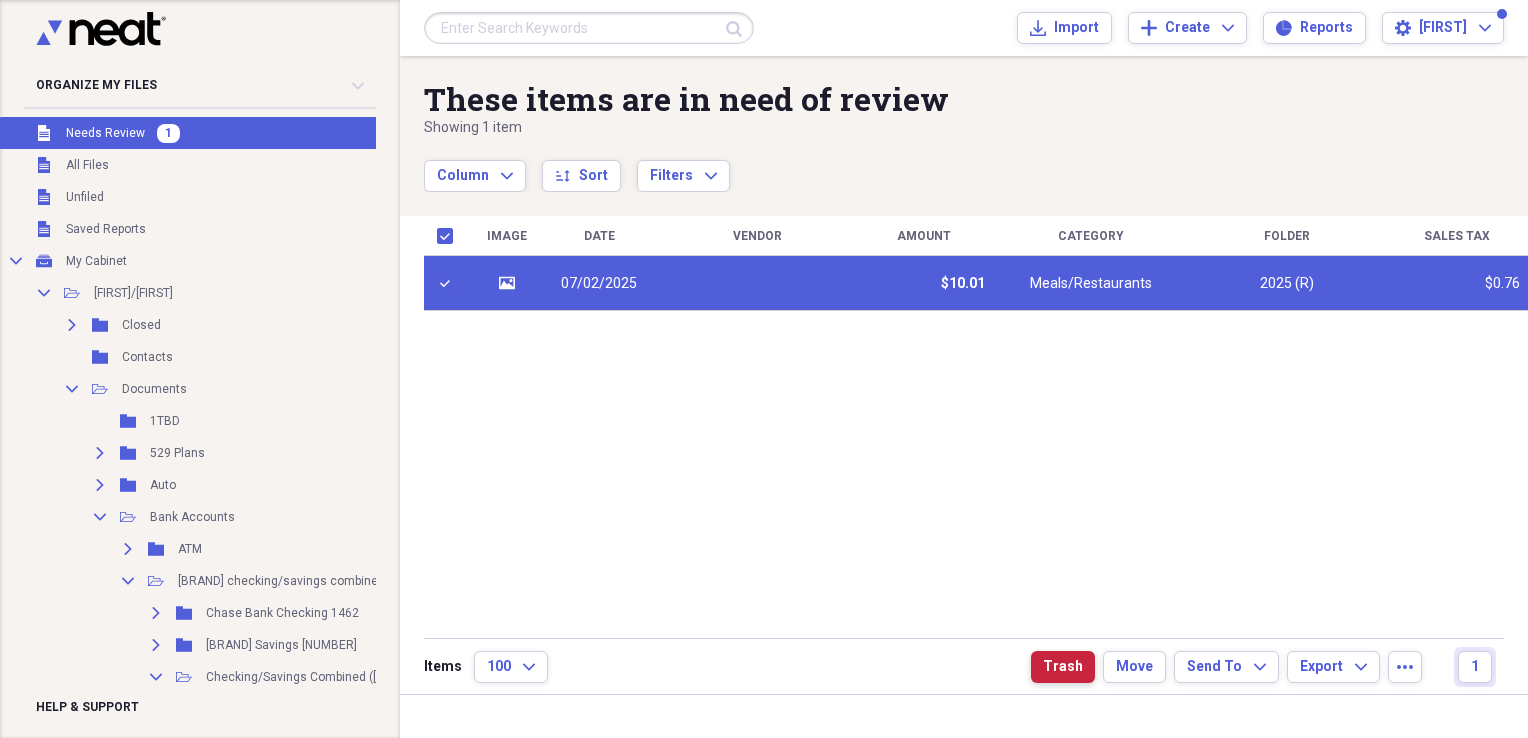 click on "Trash" at bounding box center [1063, 667] 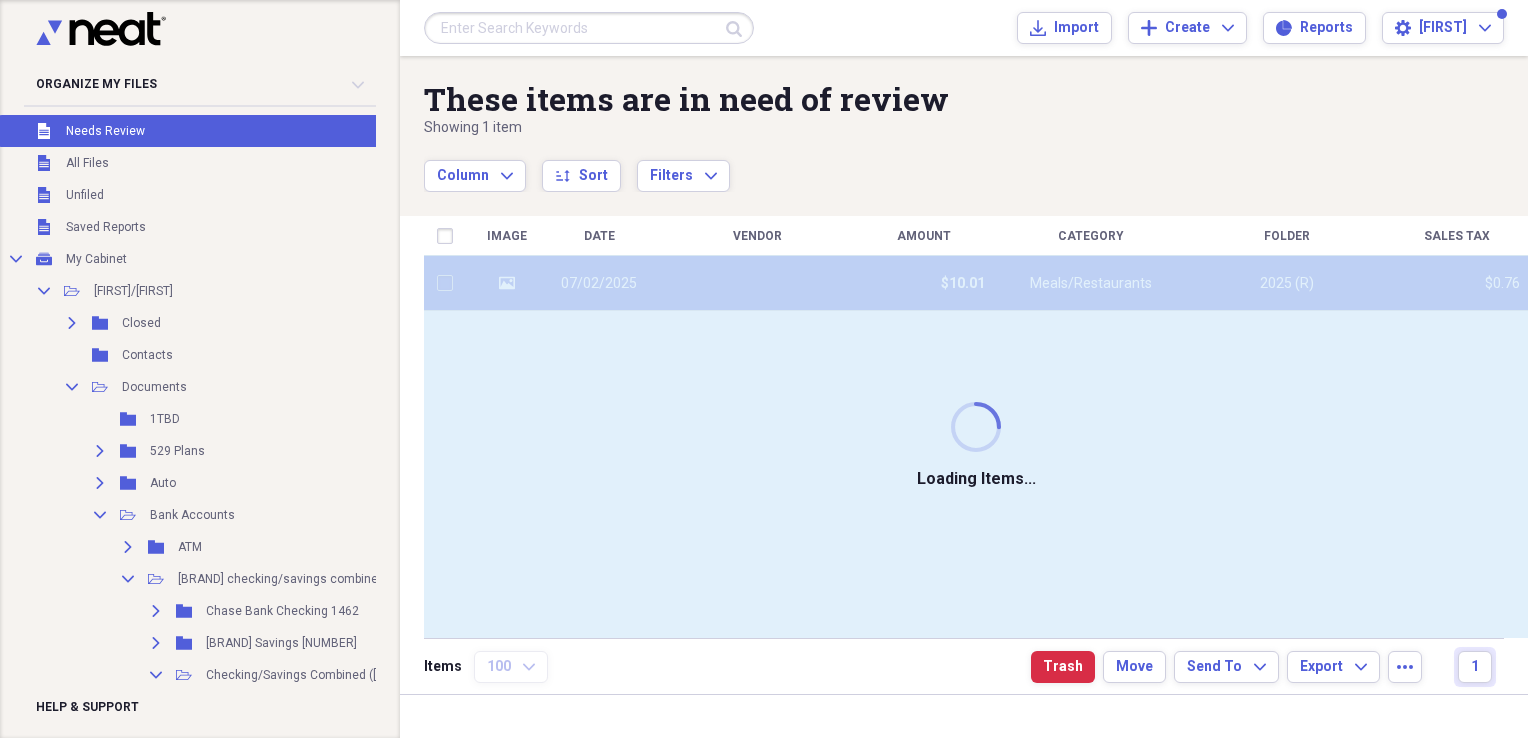checkbox on "false" 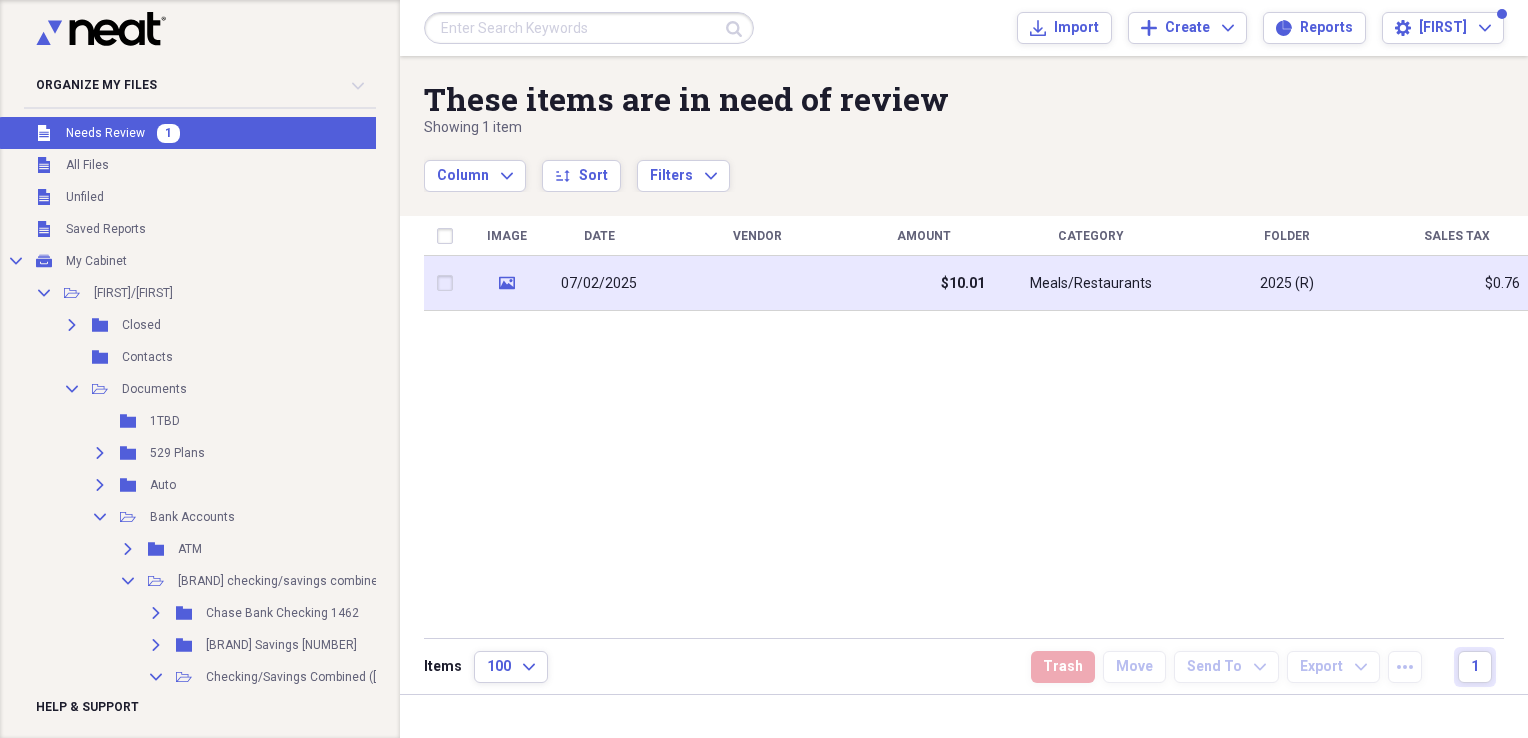 click 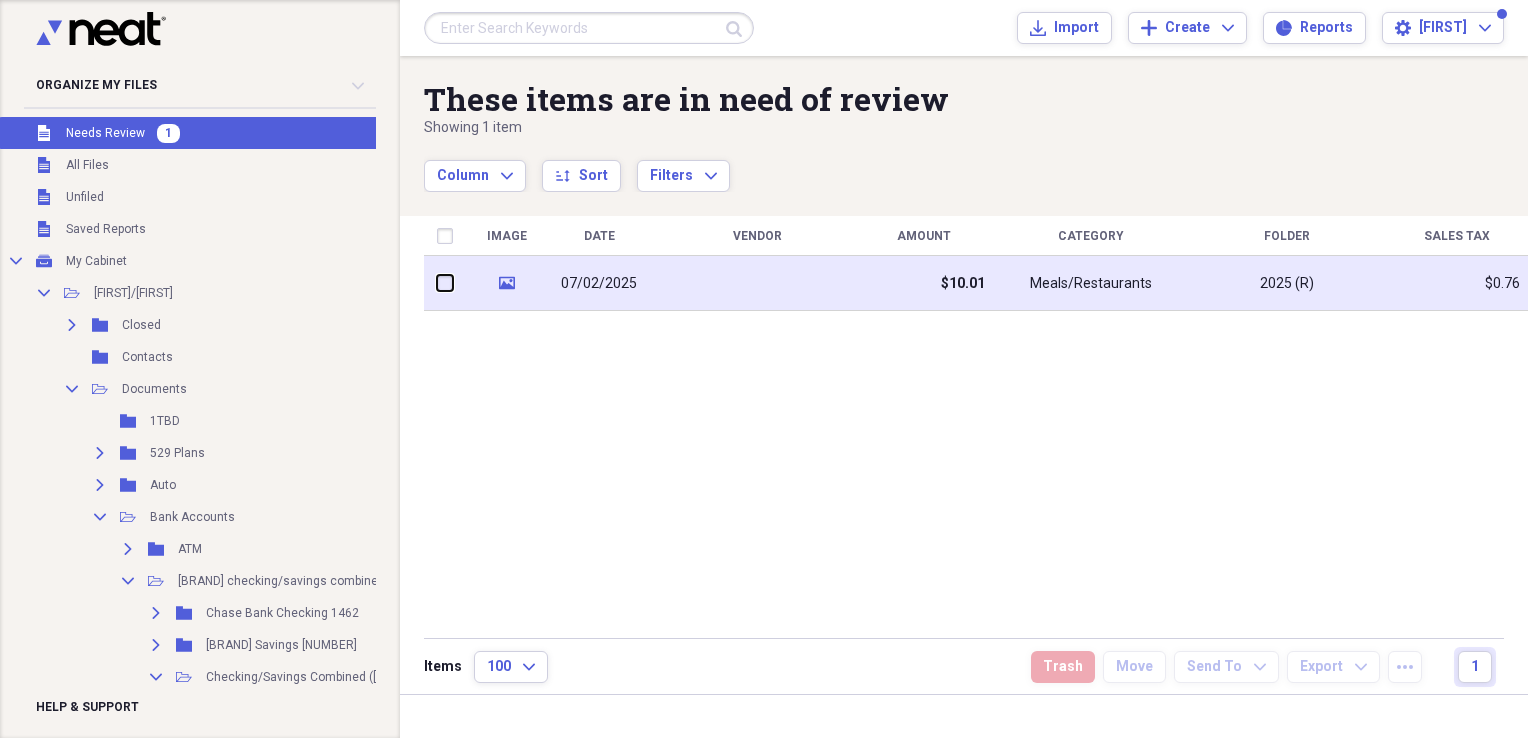 click at bounding box center [437, 283] 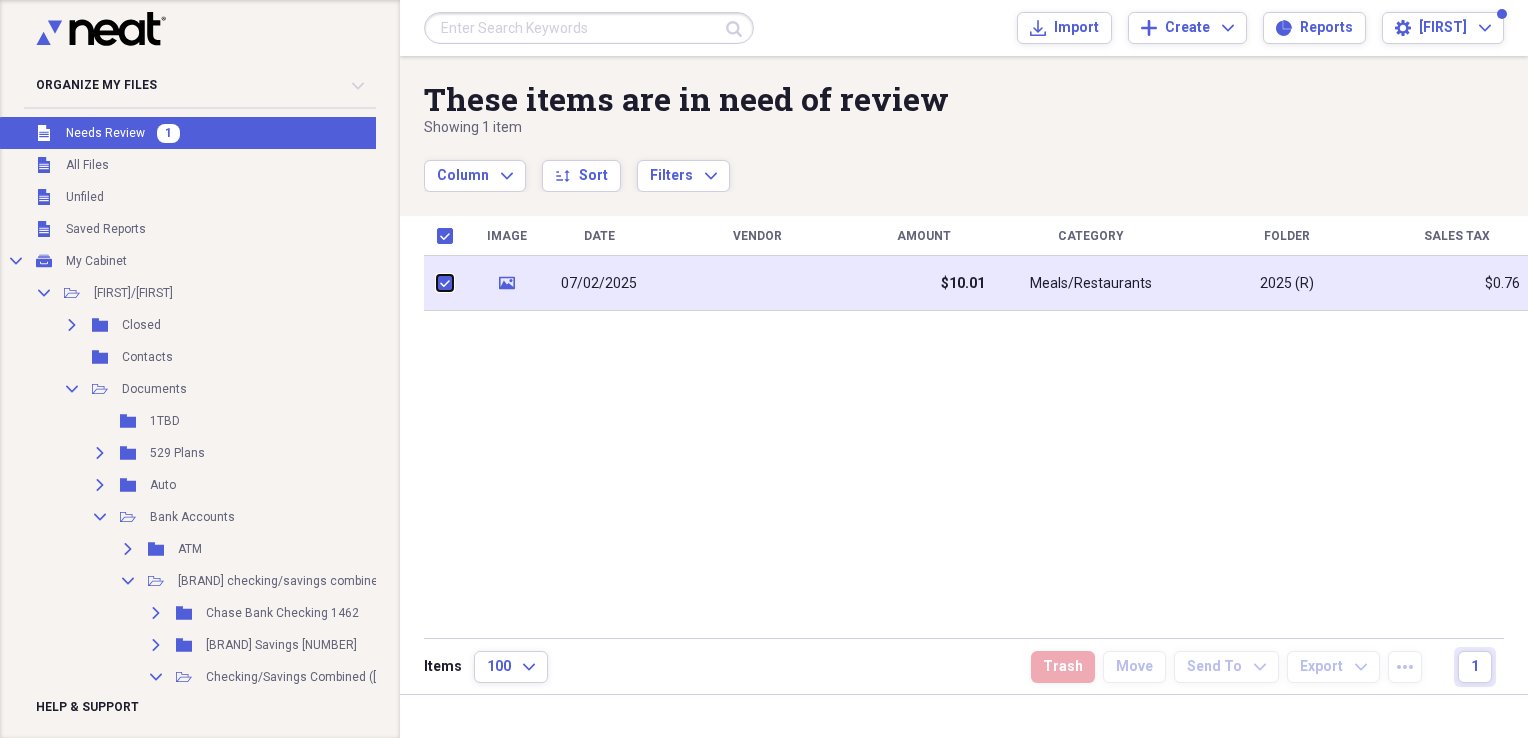 checkbox on "true" 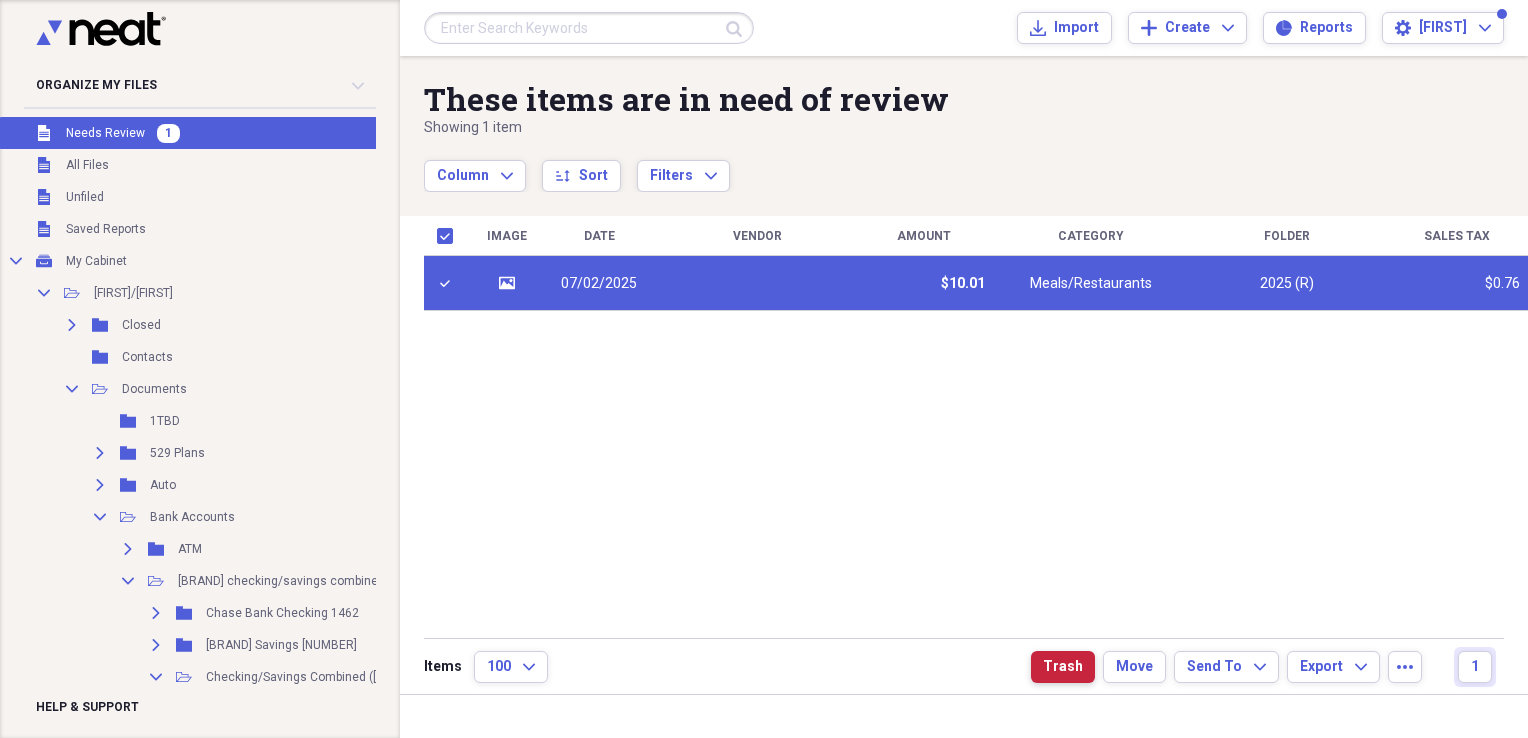 click on "Trash" at bounding box center (1063, 667) 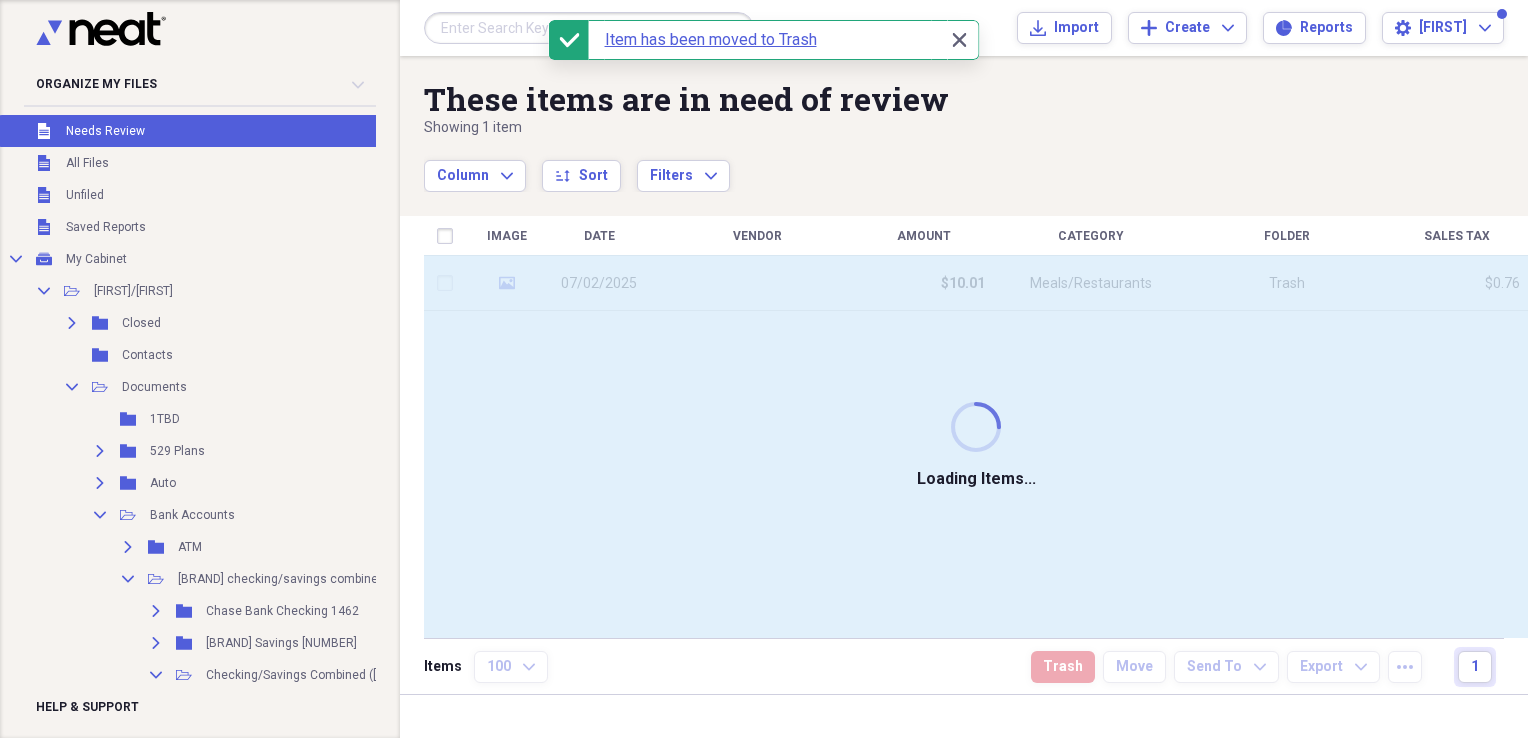 checkbox on "false" 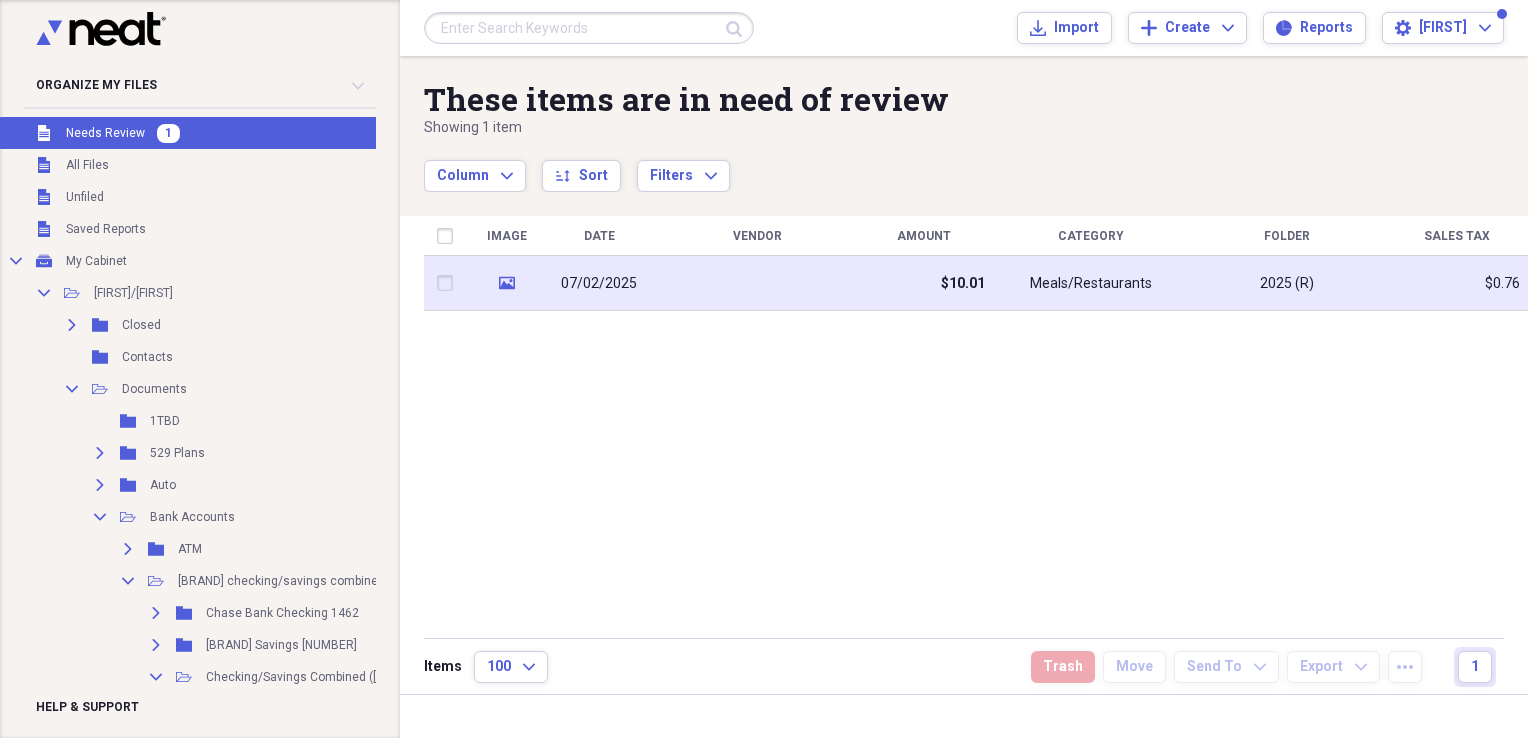 click on "media" 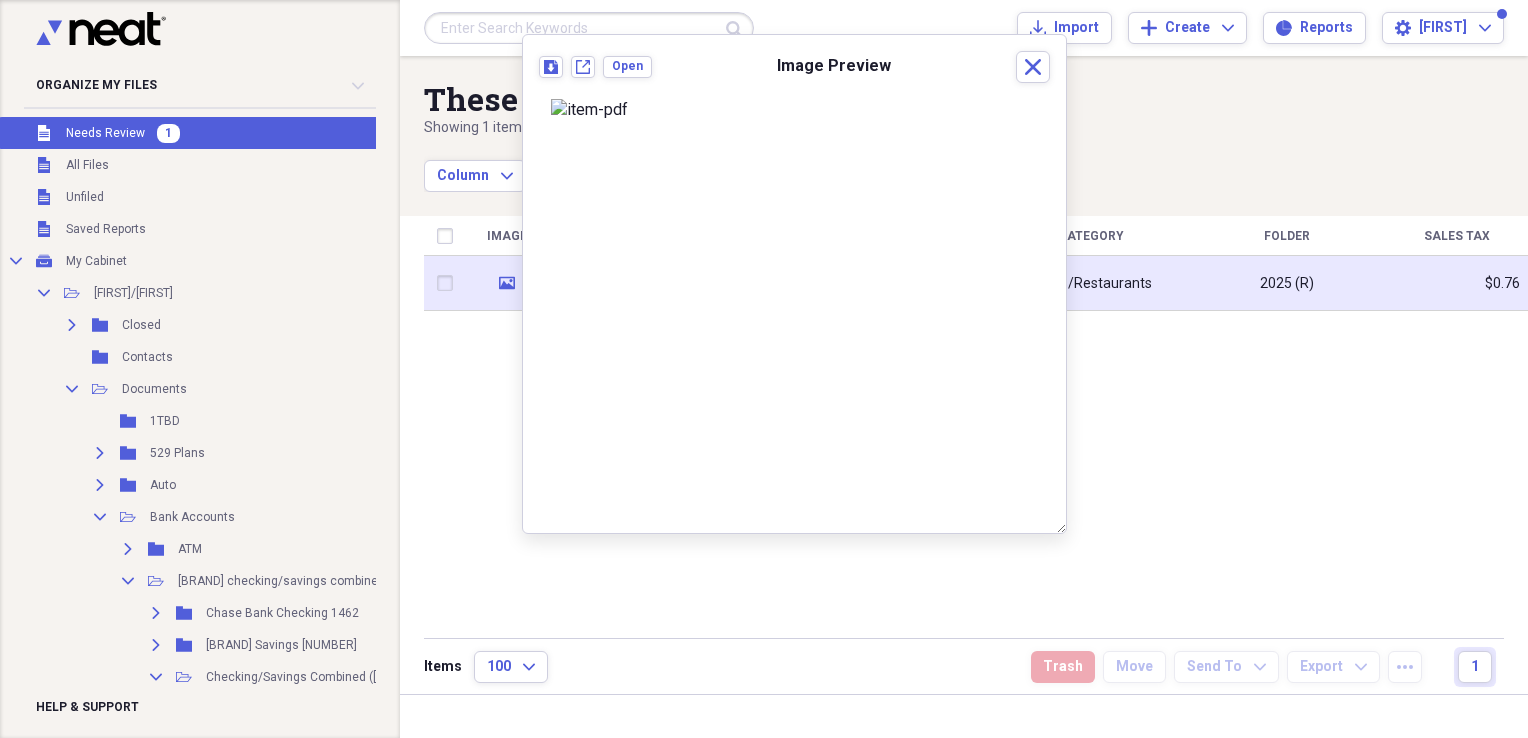 click at bounding box center (449, 283) 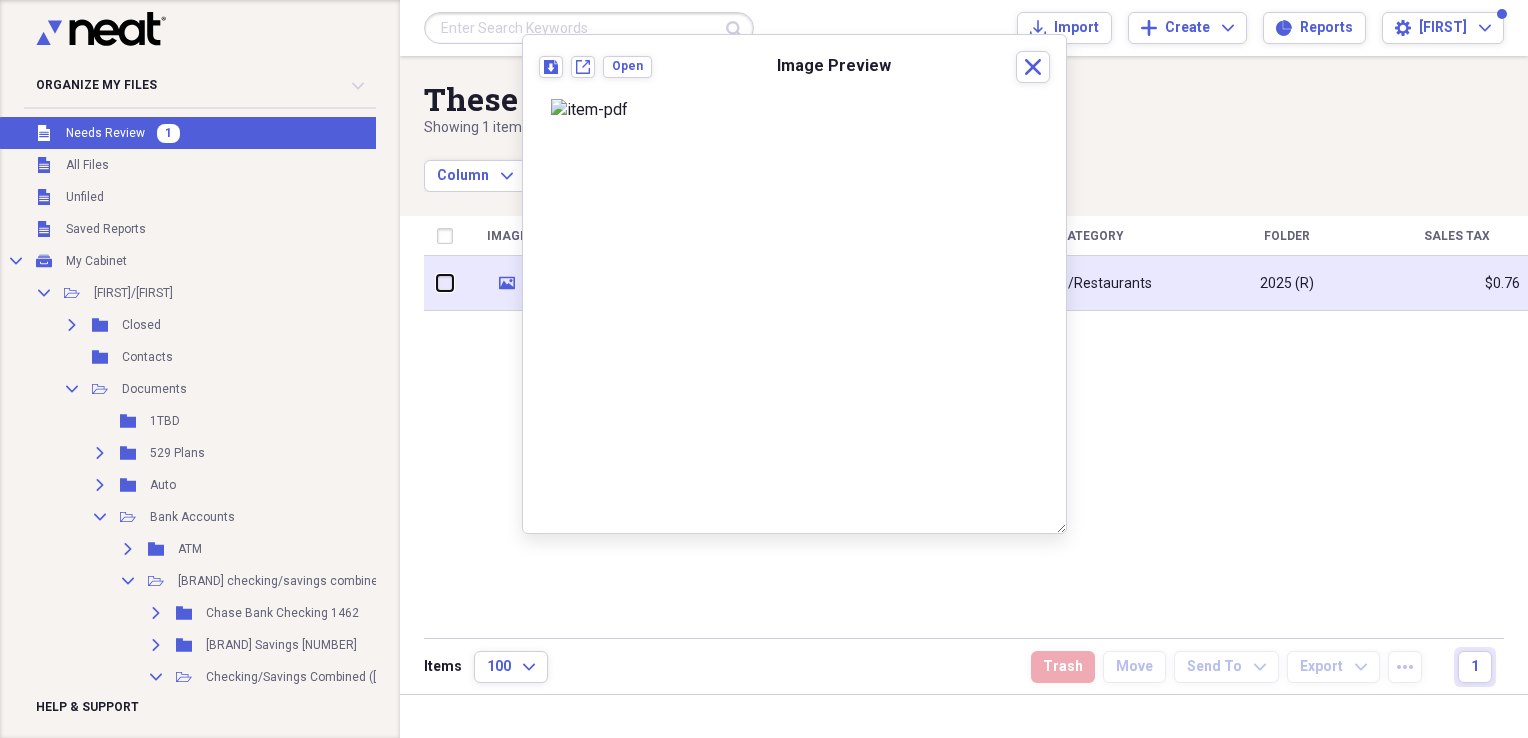 click at bounding box center [437, 283] 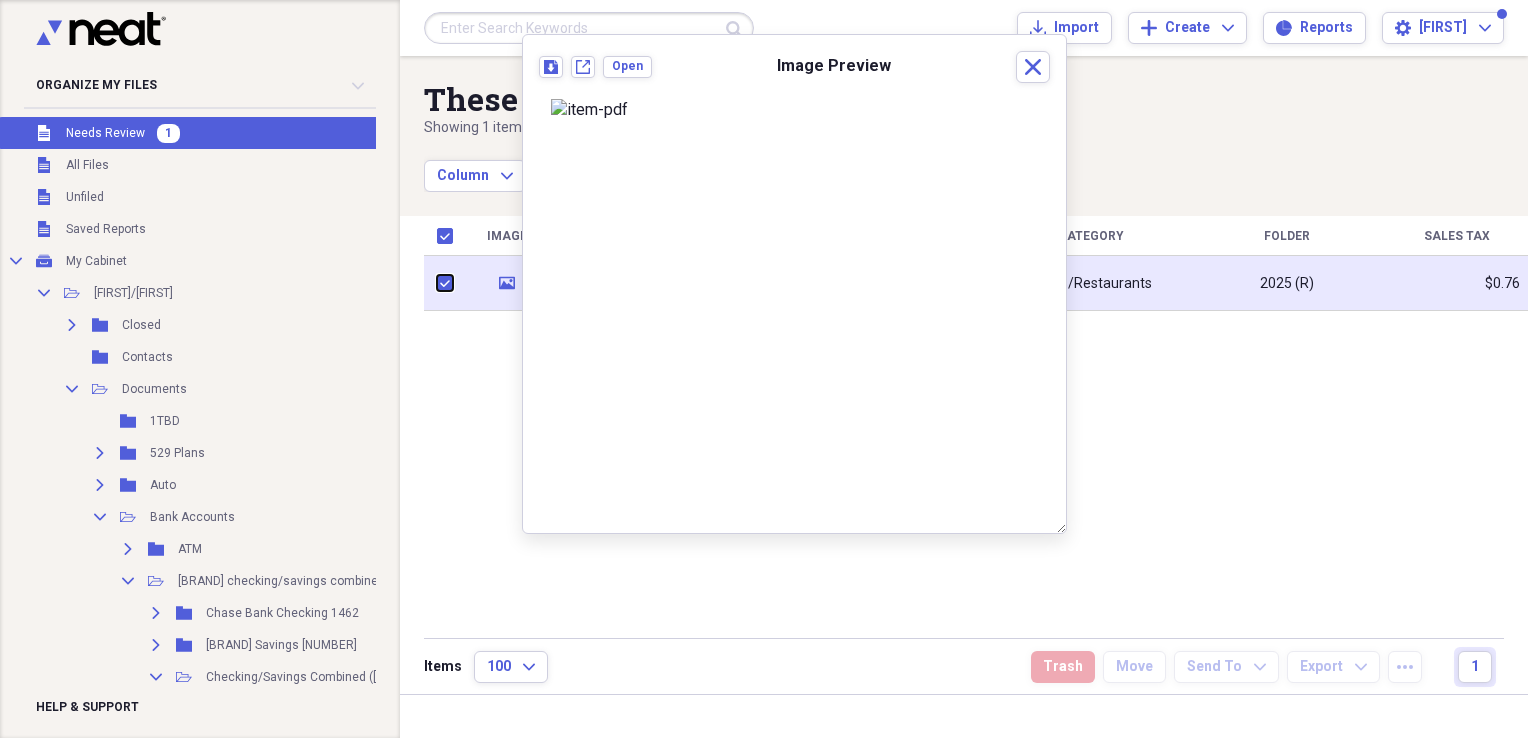 checkbox on "true" 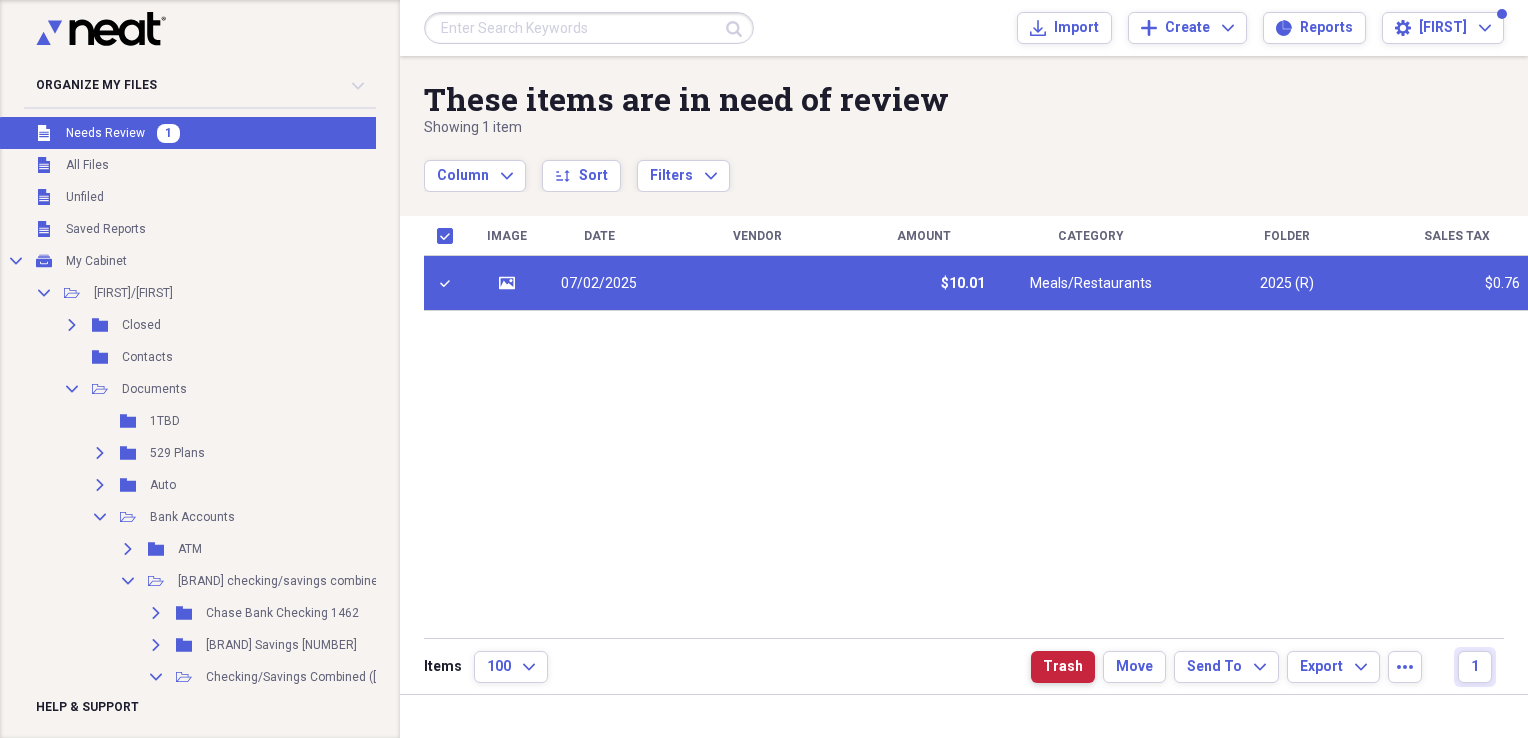 click on "Trash" at bounding box center (1063, 667) 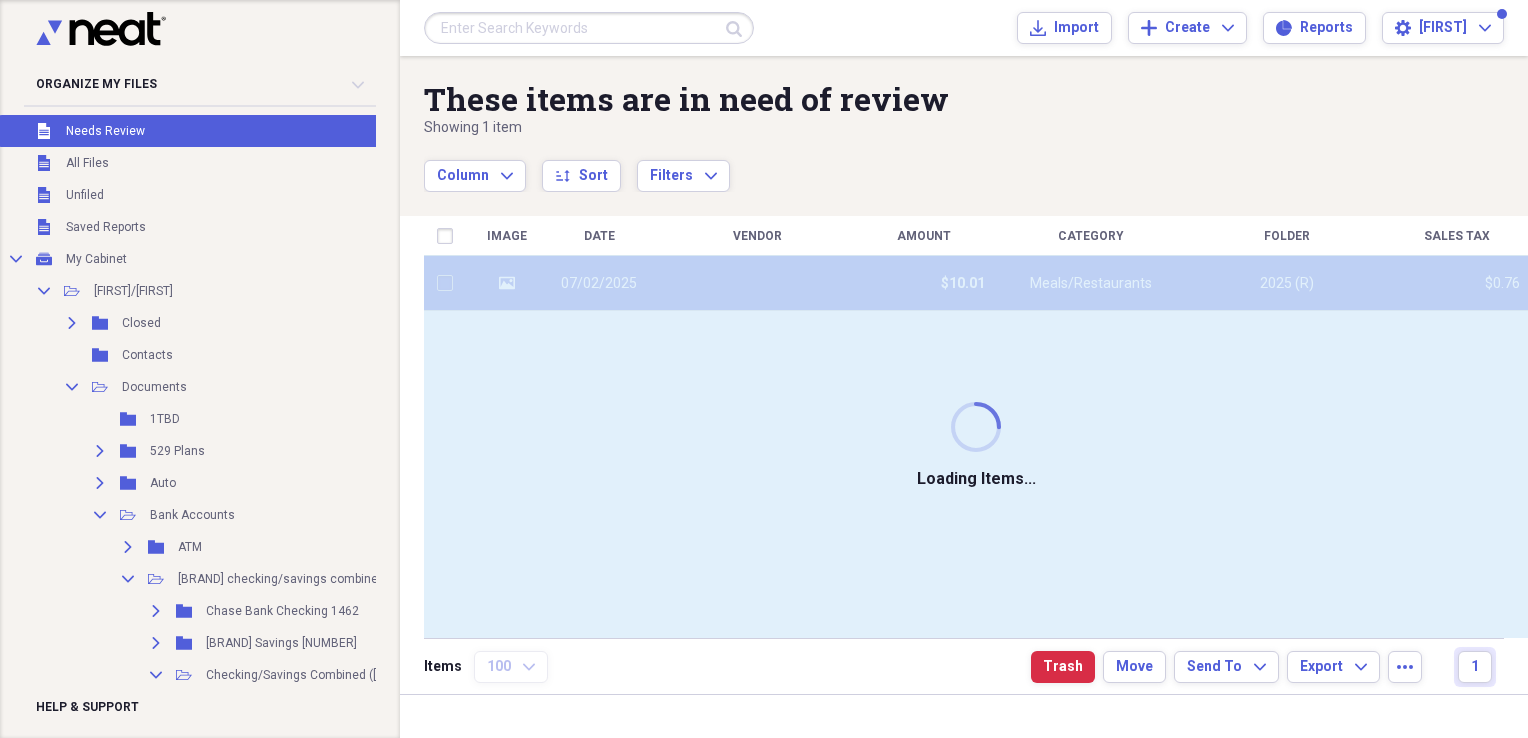 checkbox on "false" 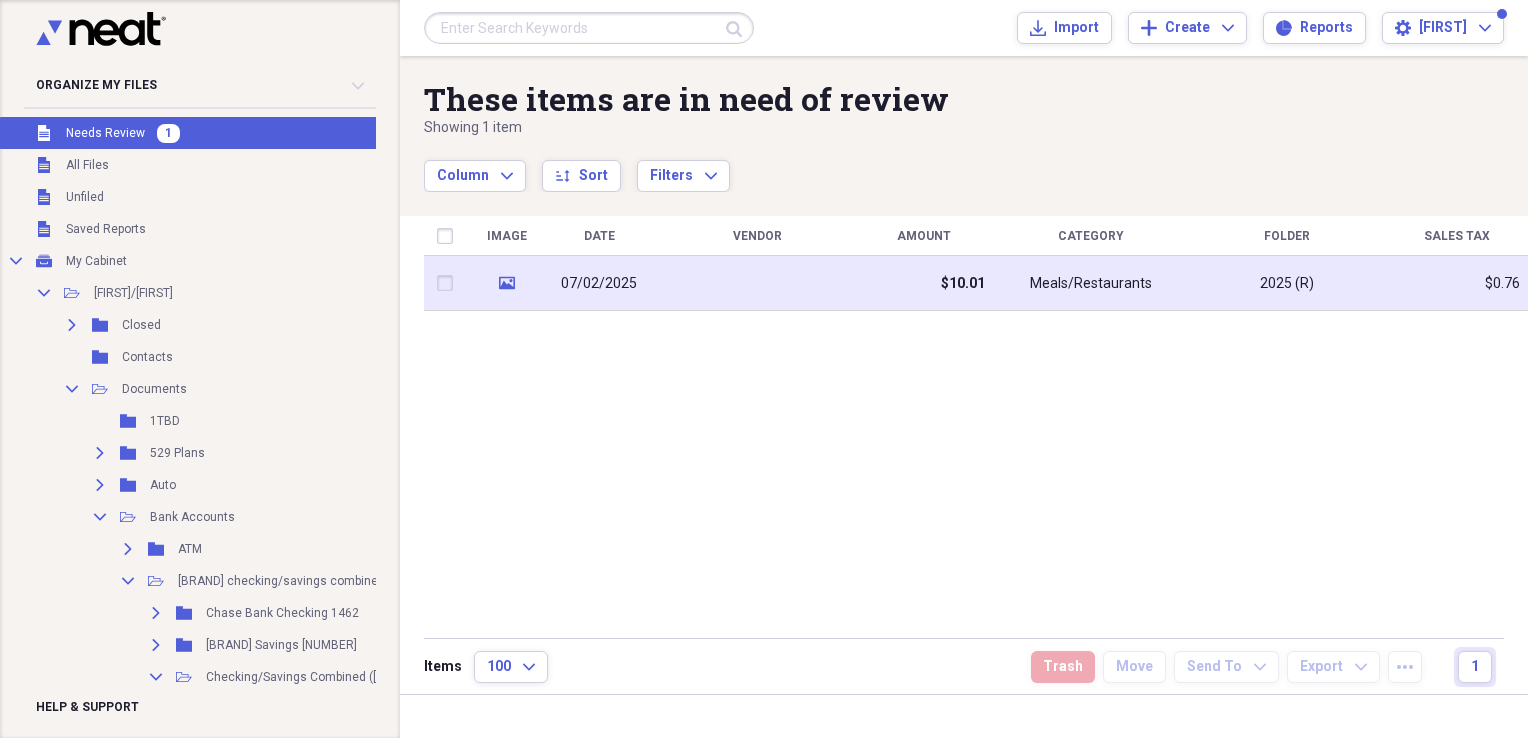click on "media" 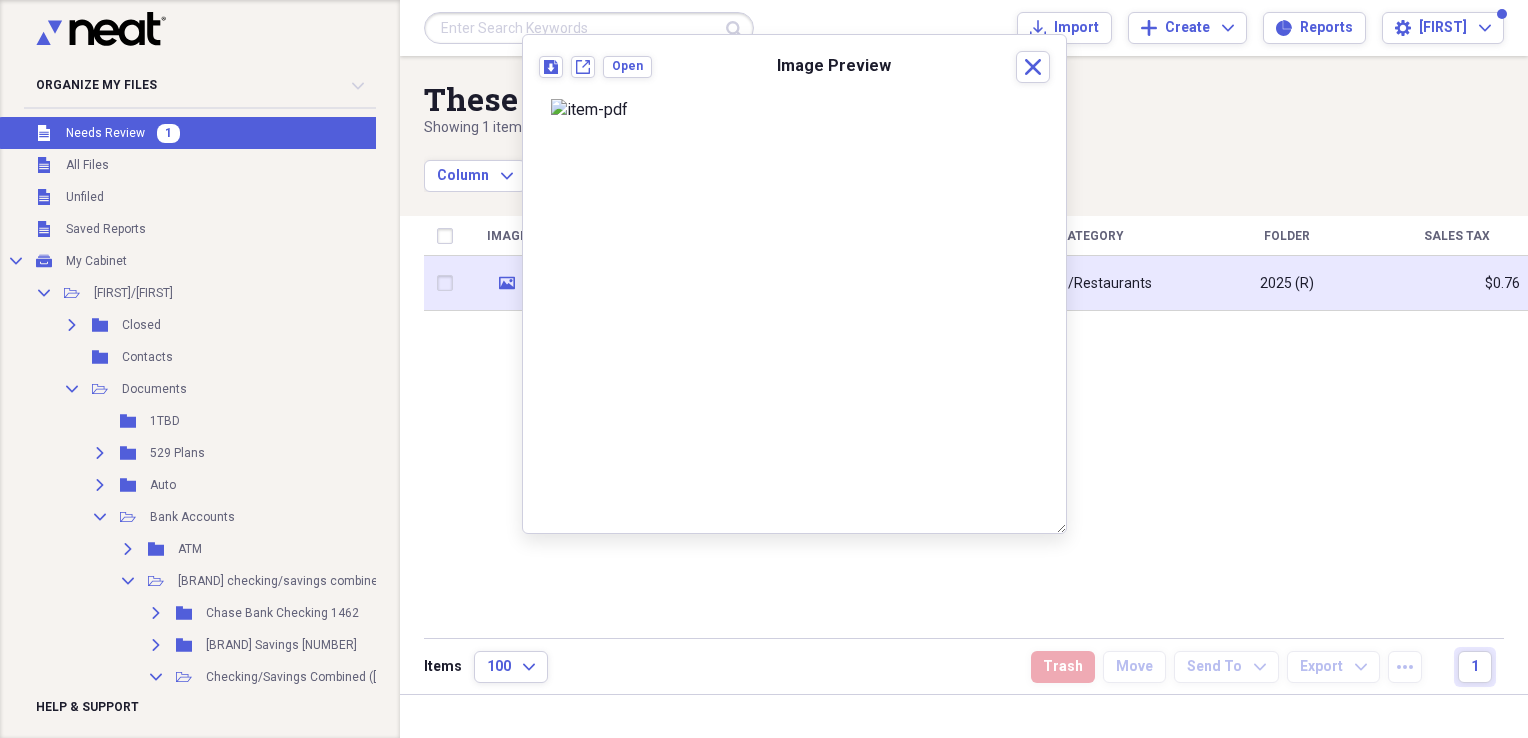 click at bounding box center [449, 283] 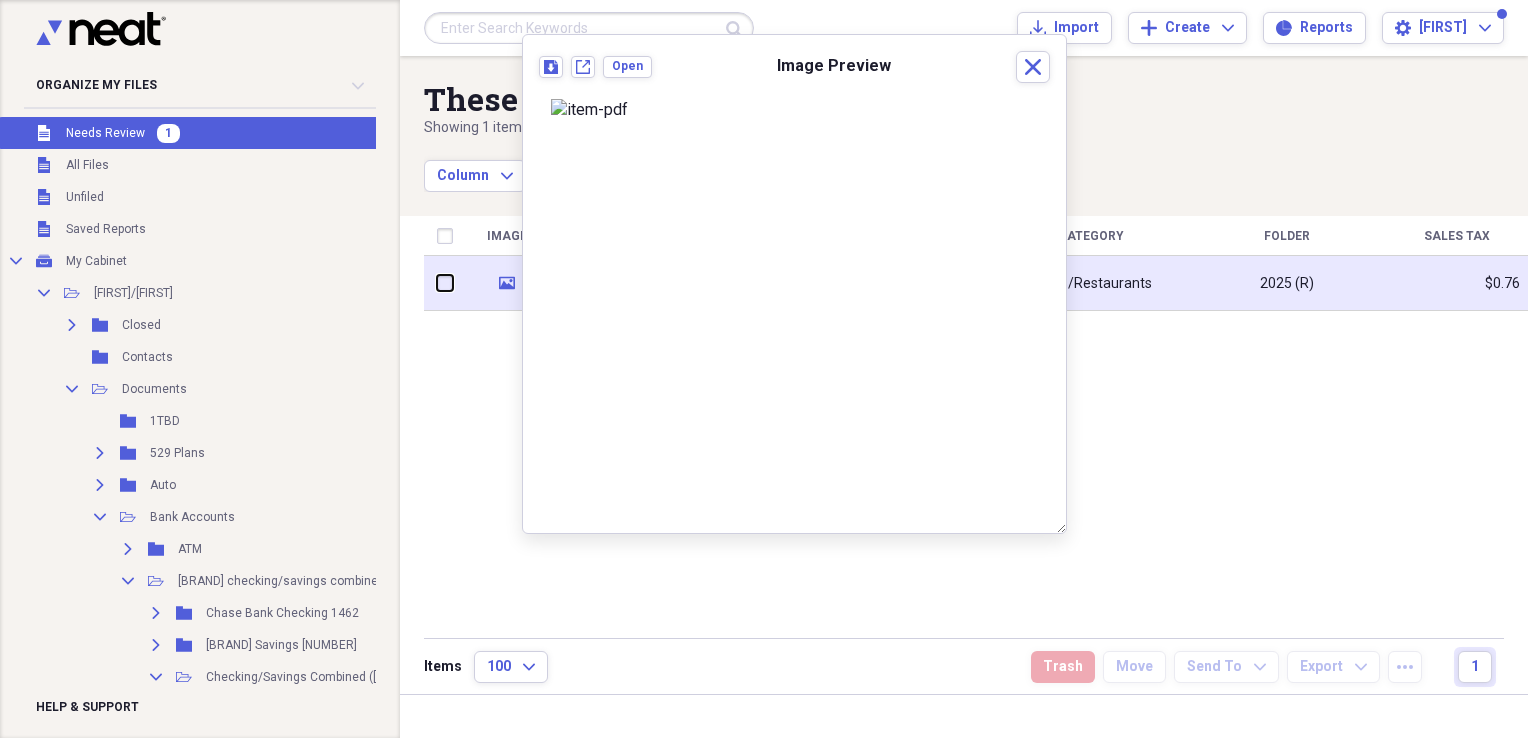 click at bounding box center [437, 283] 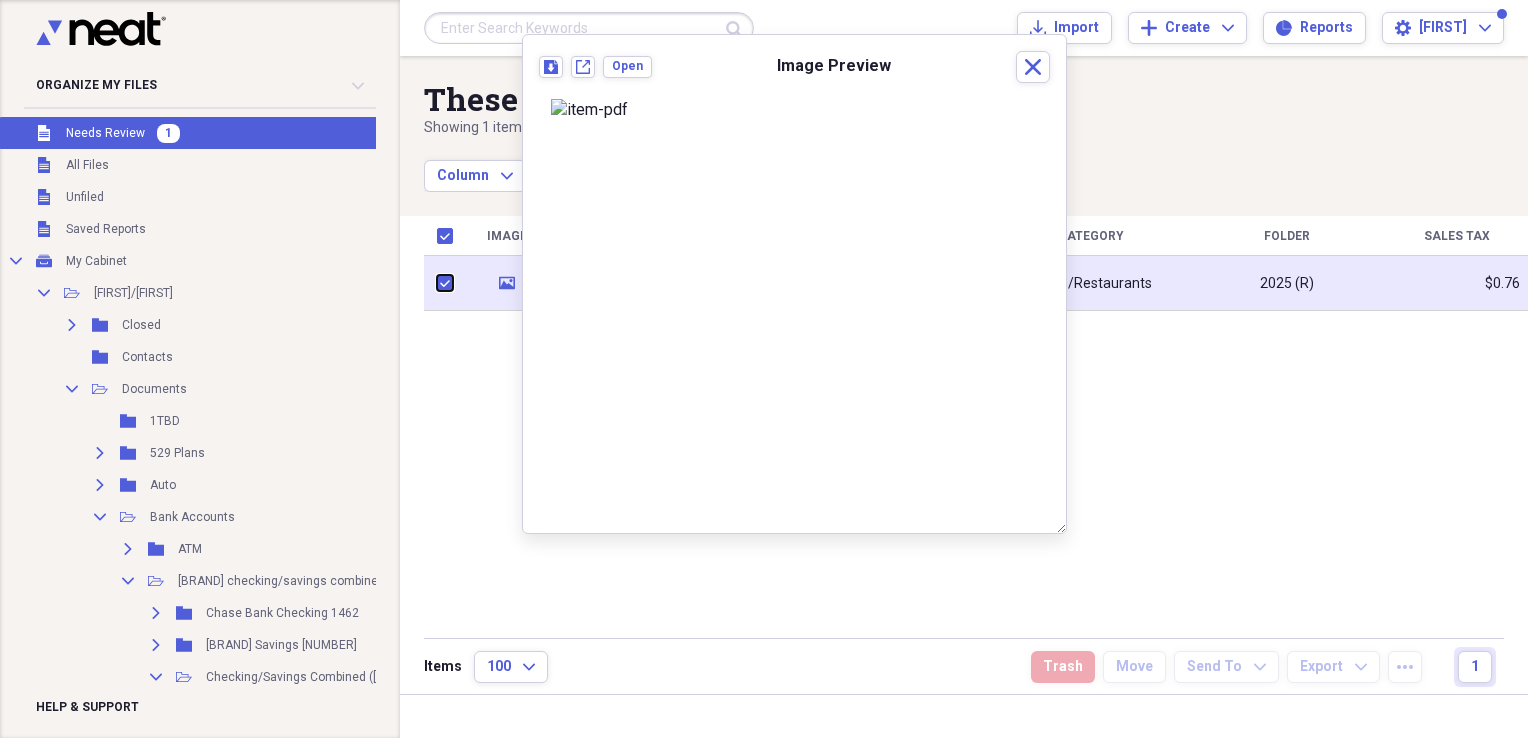 checkbox on "true" 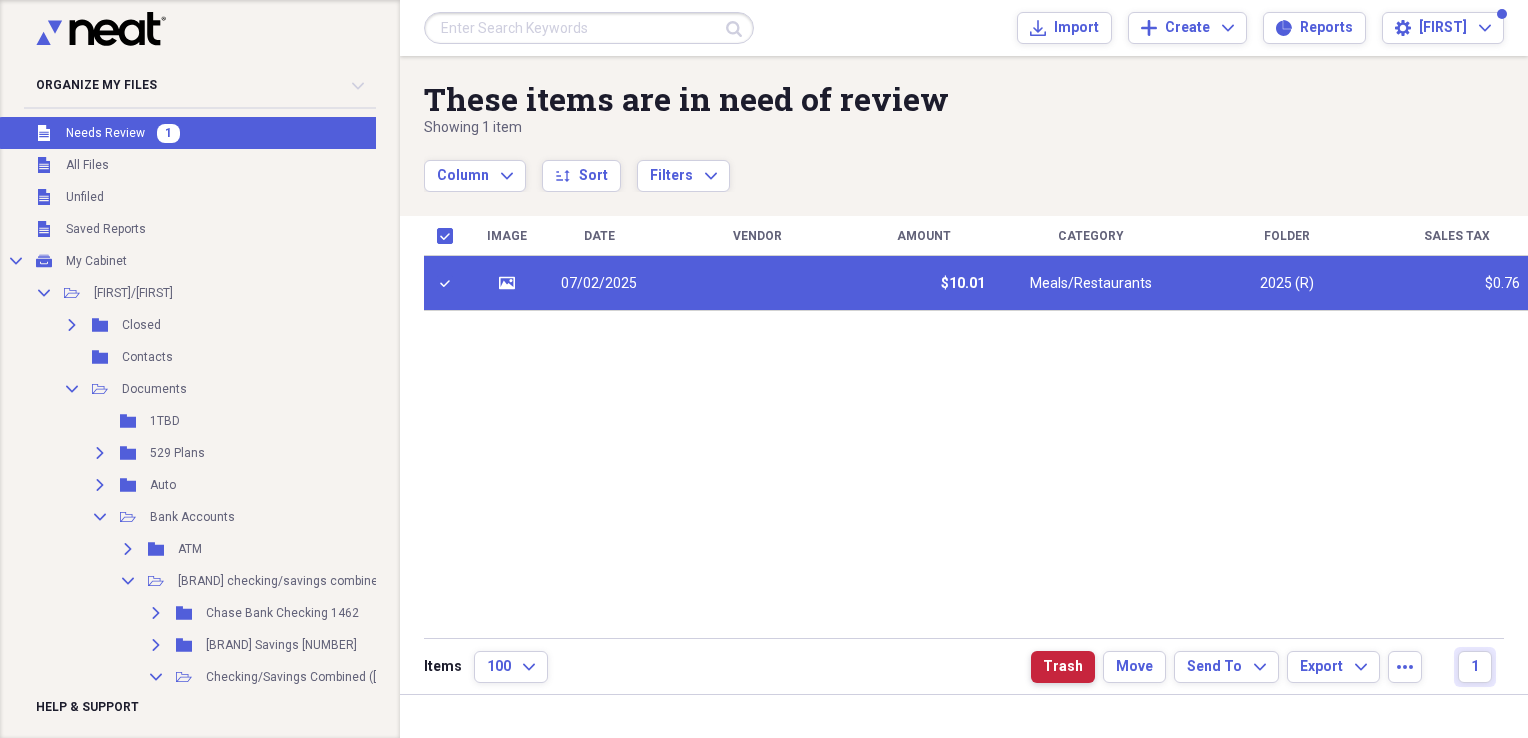 click on "Trash" at bounding box center (1063, 667) 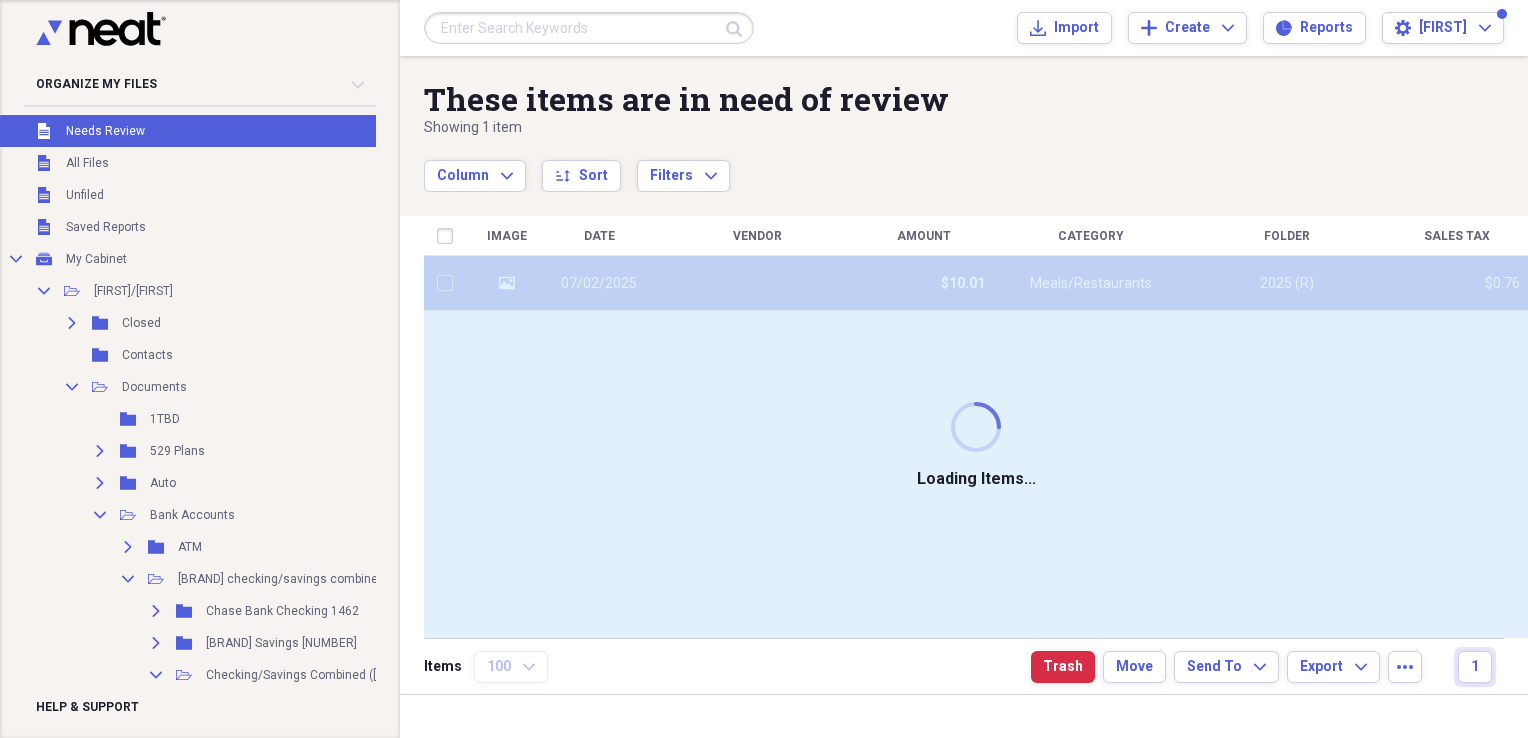 checkbox on "false" 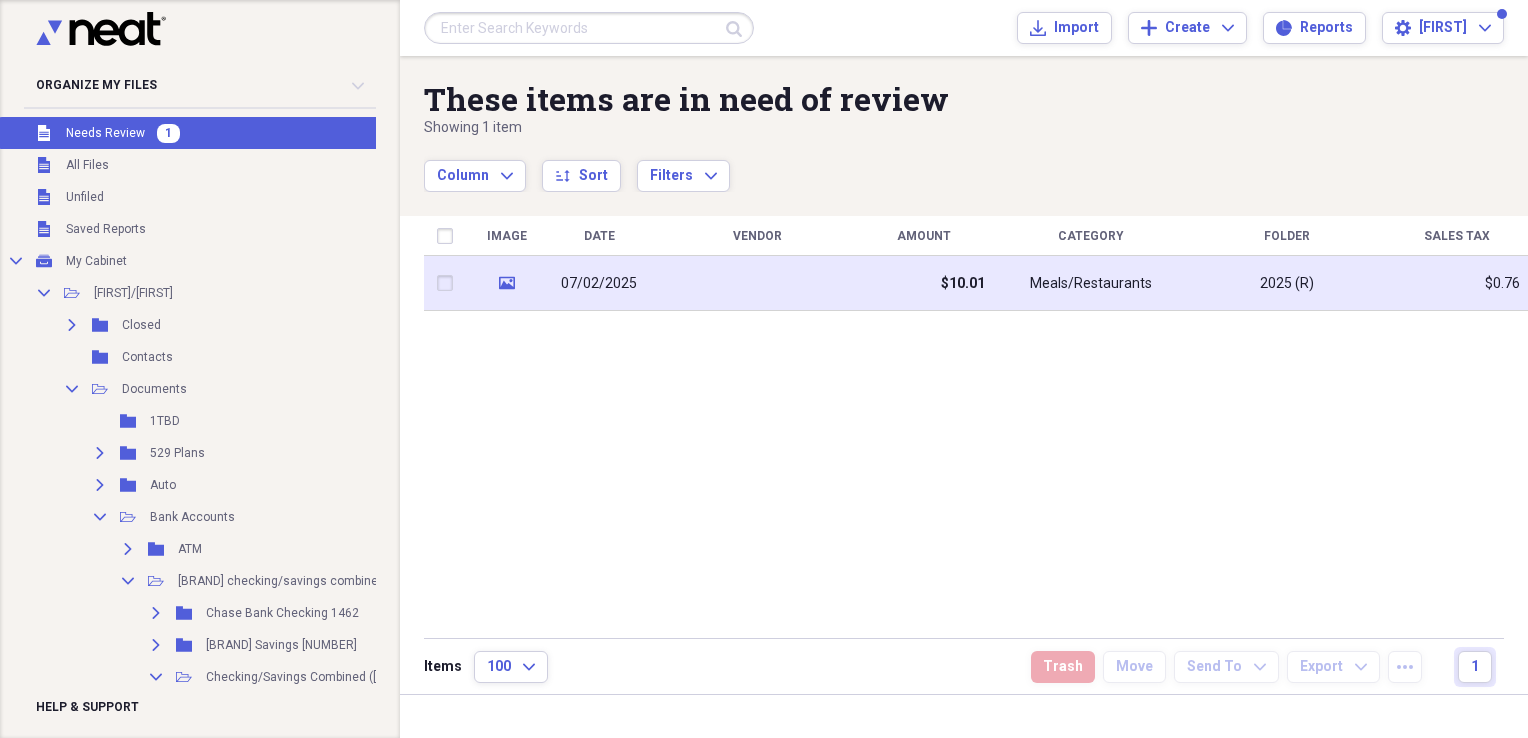 click on "media" 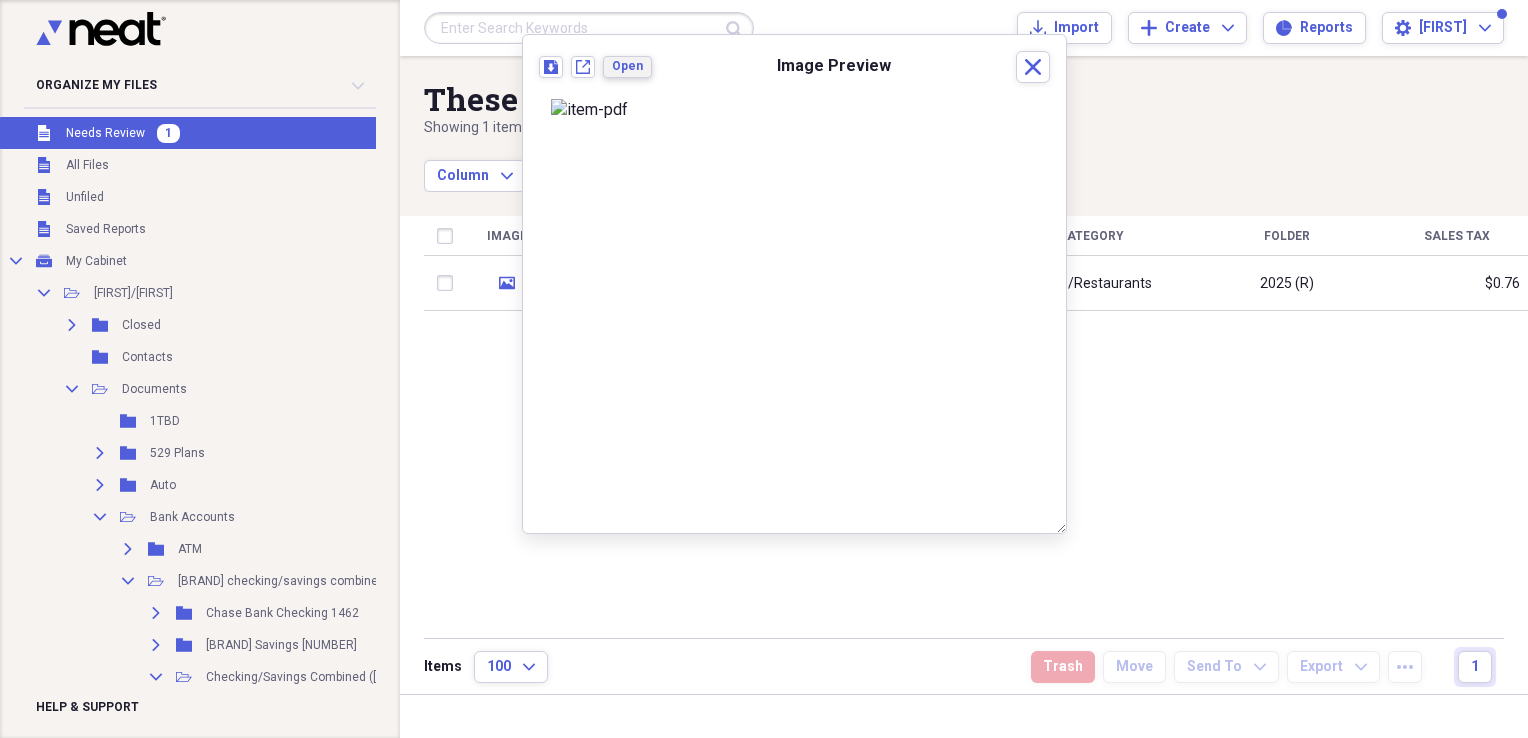 click on "Open" at bounding box center (627, 66) 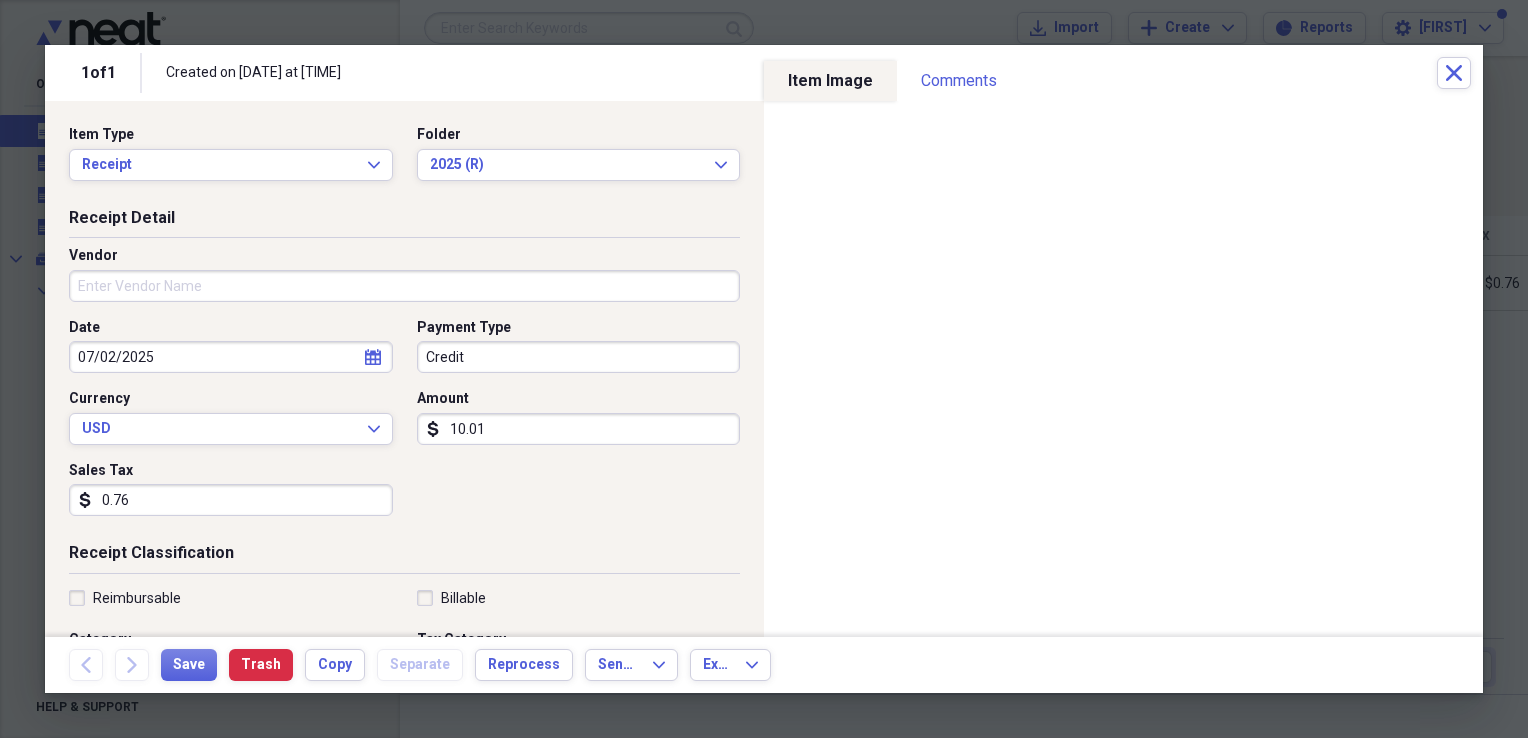 click on "Vendor" at bounding box center (404, 286) 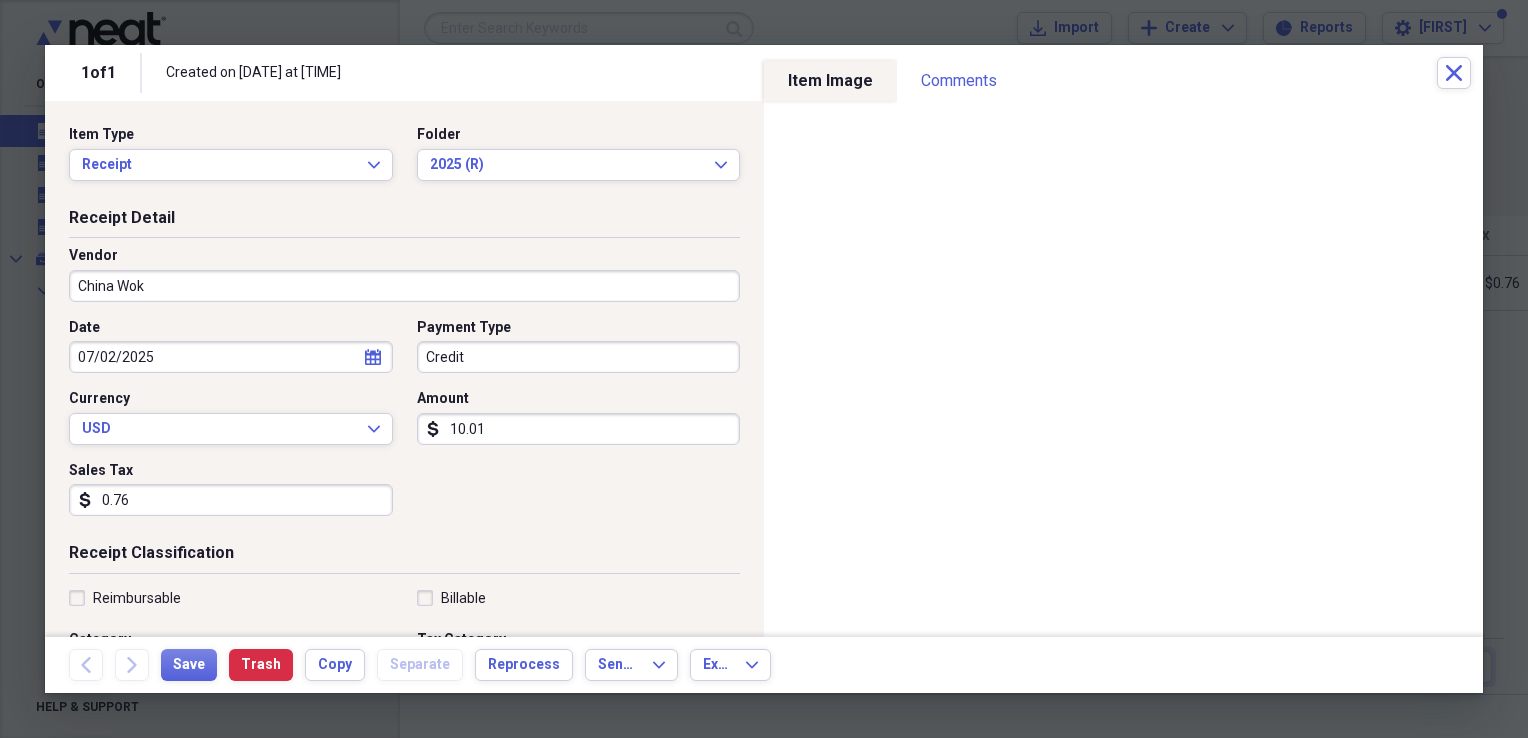 type on "China Wok" 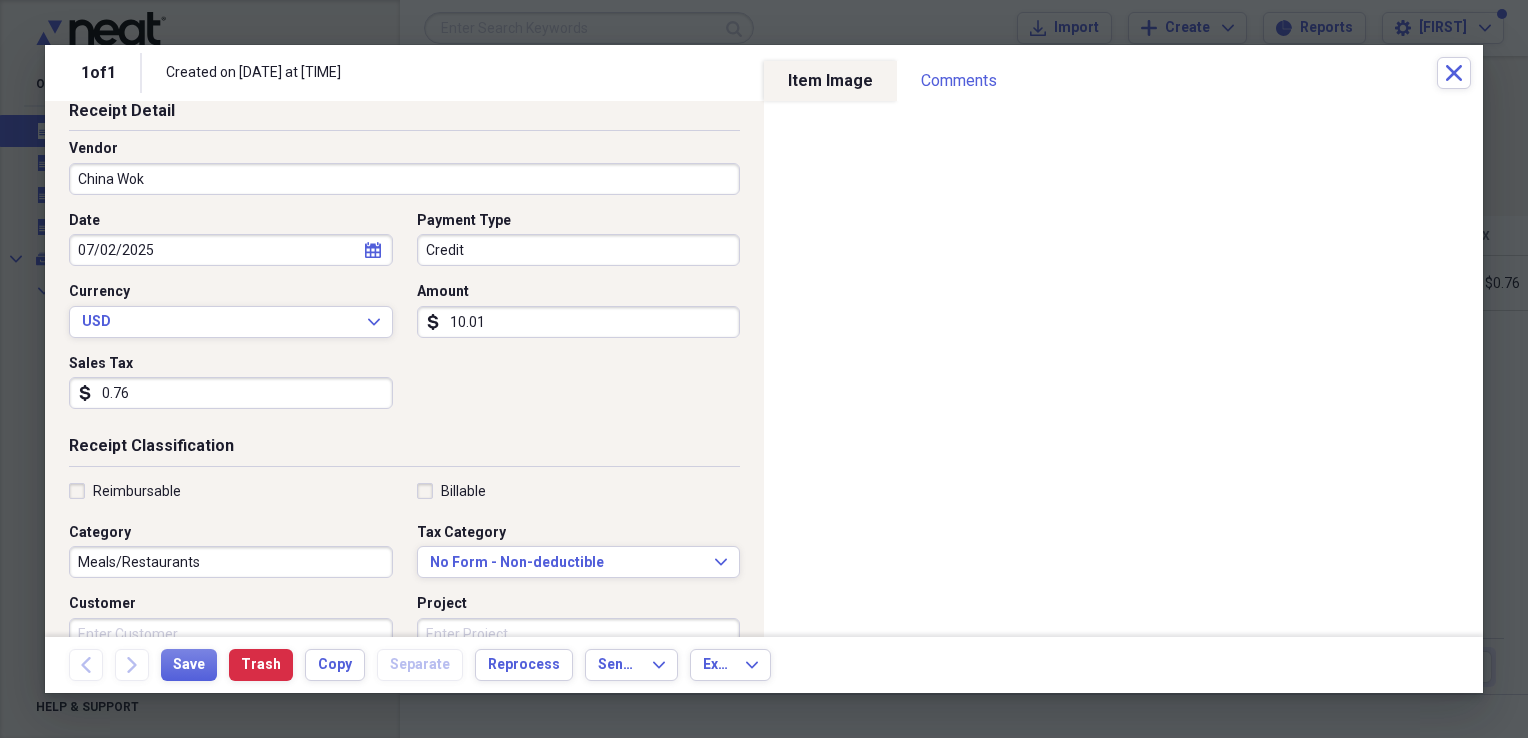 scroll, scrollTop: 117, scrollLeft: 0, axis: vertical 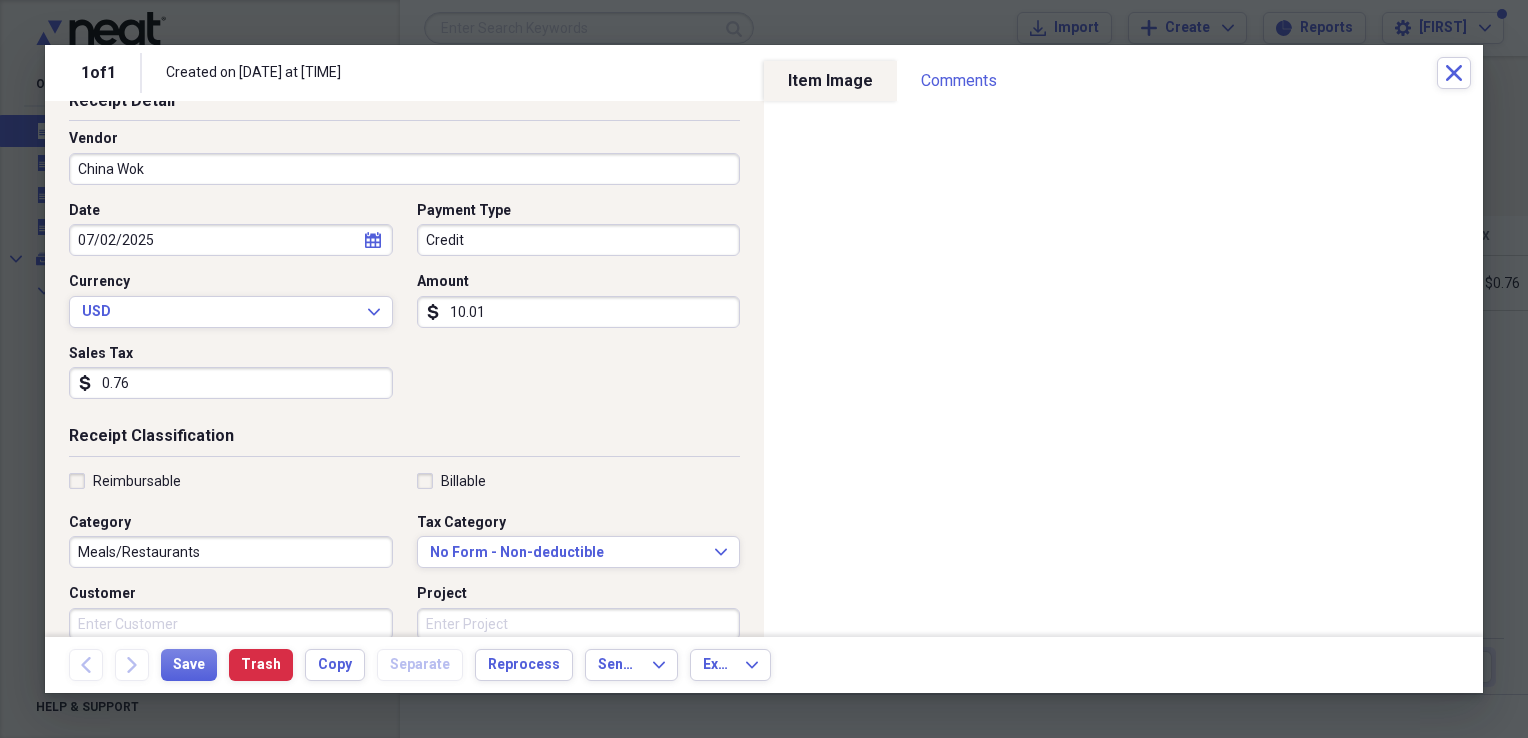click on "Meals/Restaurants" at bounding box center (231, 552) 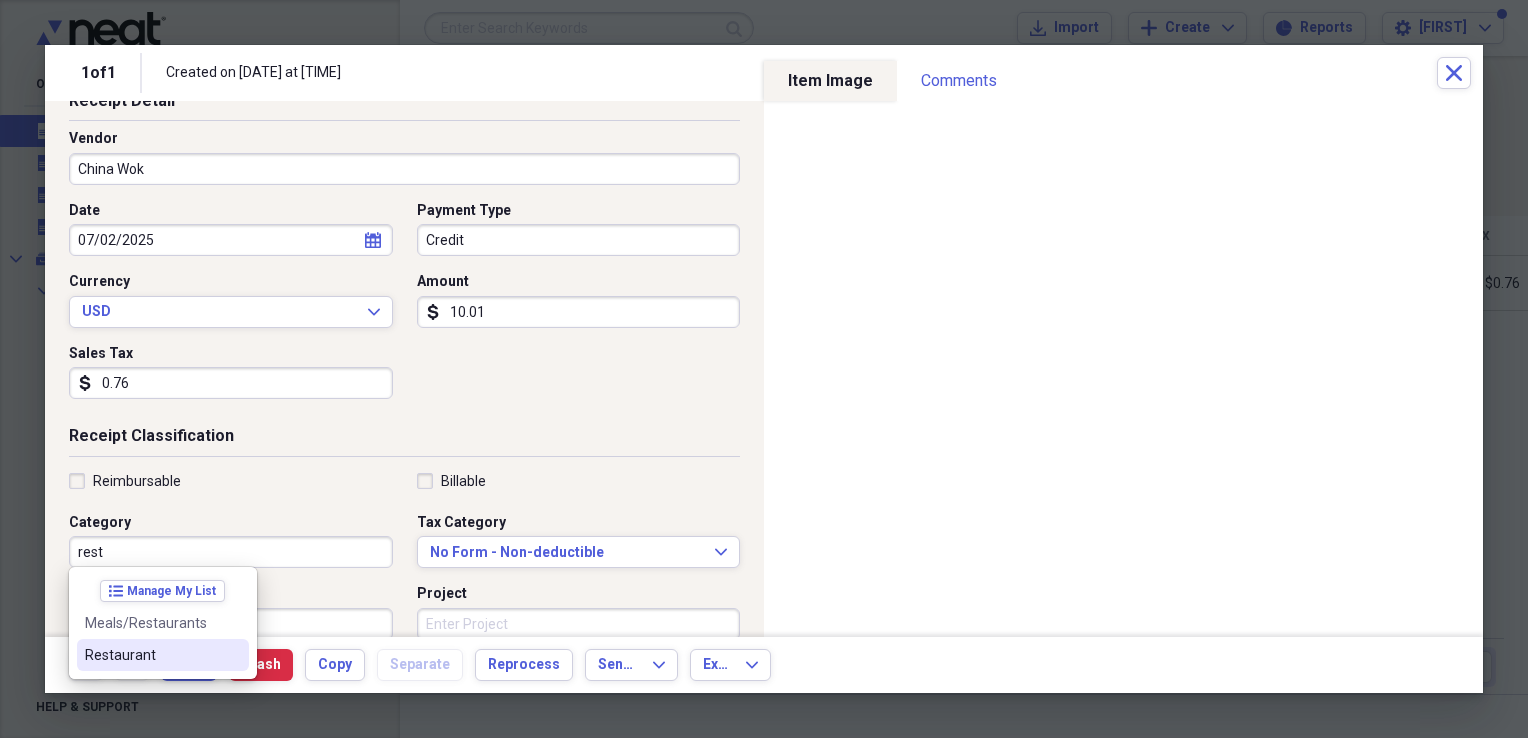 click on "Restaurant" at bounding box center (151, 655) 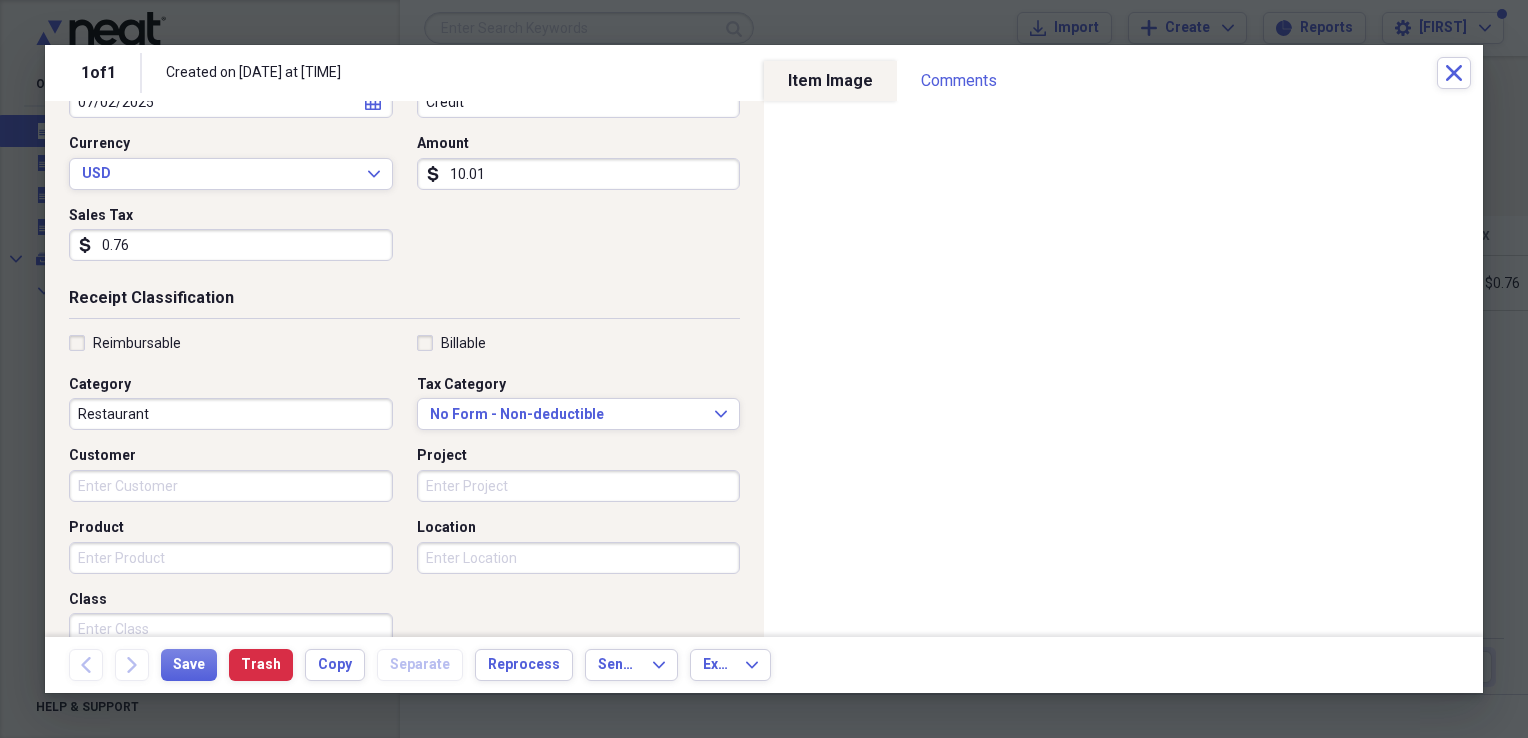scroll, scrollTop: 261, scrollLeft: 0, axis: vertical 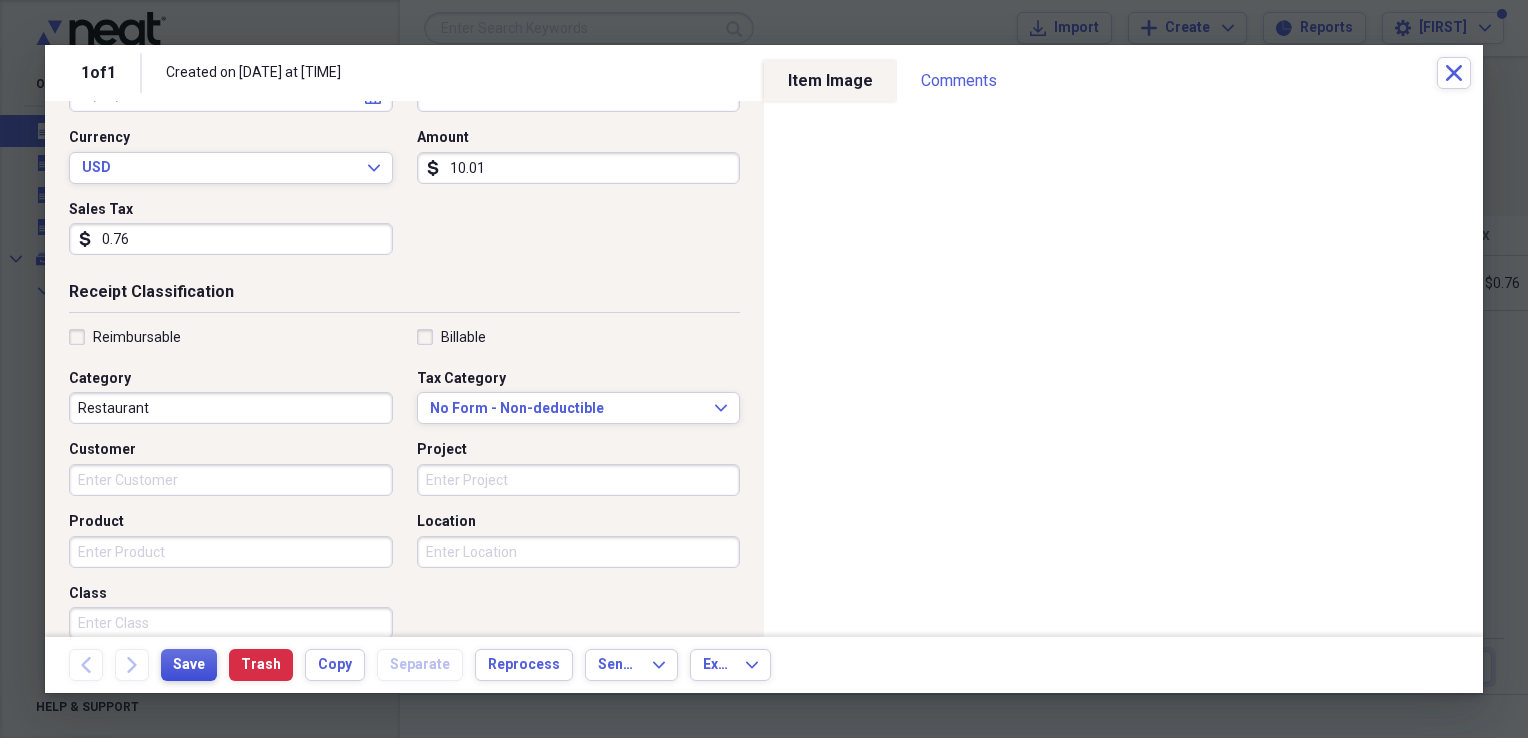 click on "Save" at bounding box center (189, 665) 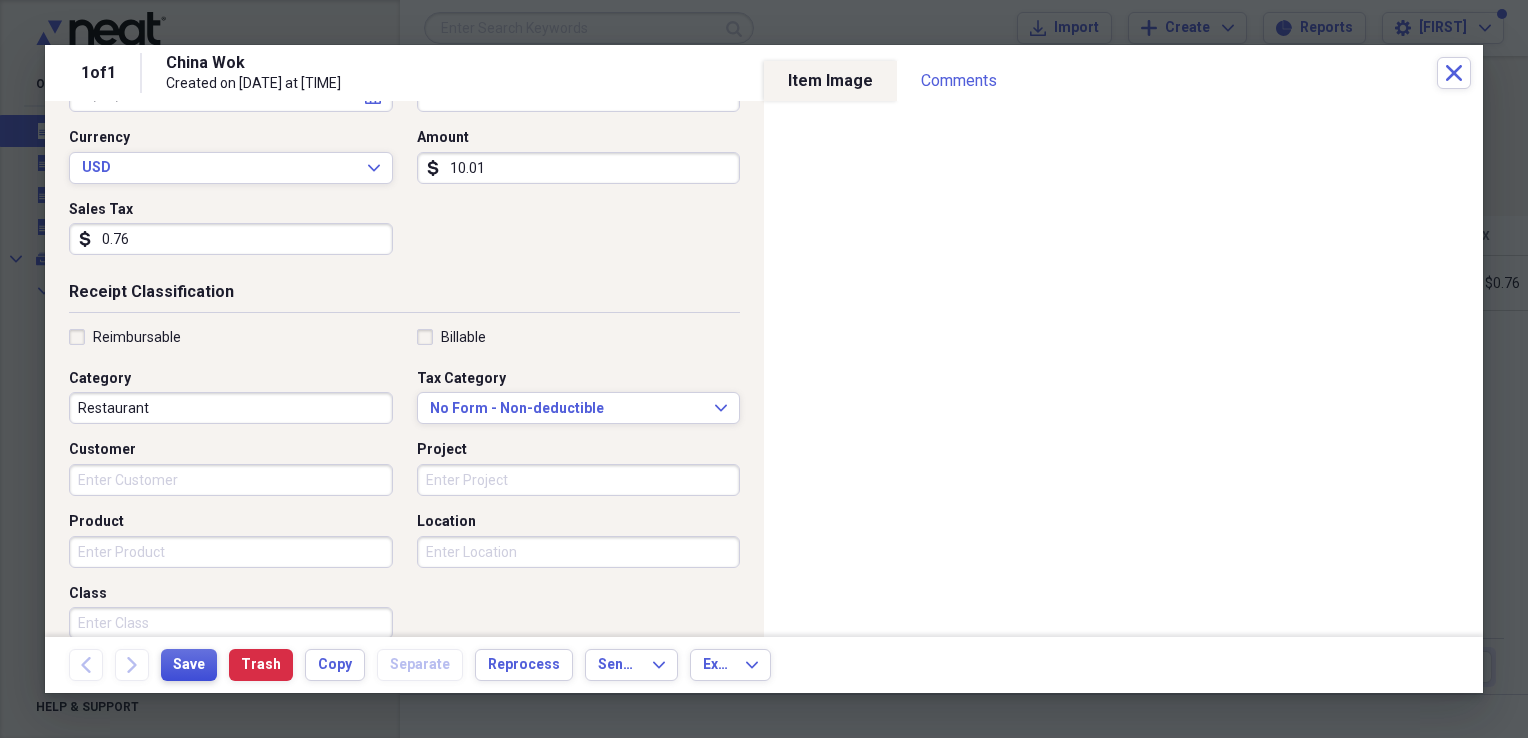 click on "Save" at bounding box center [189, 665] 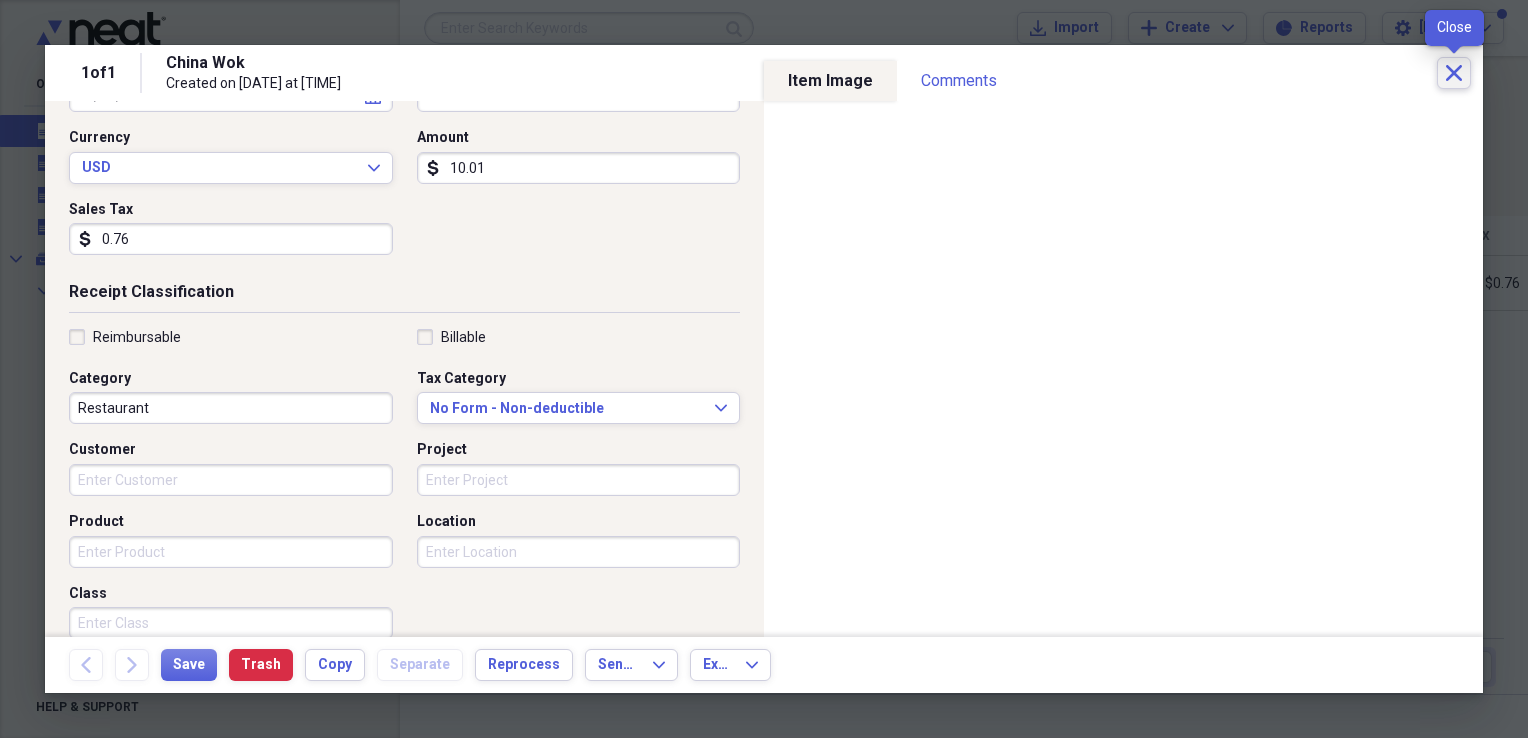 click on "Close" at bounding box center [1454, 73] 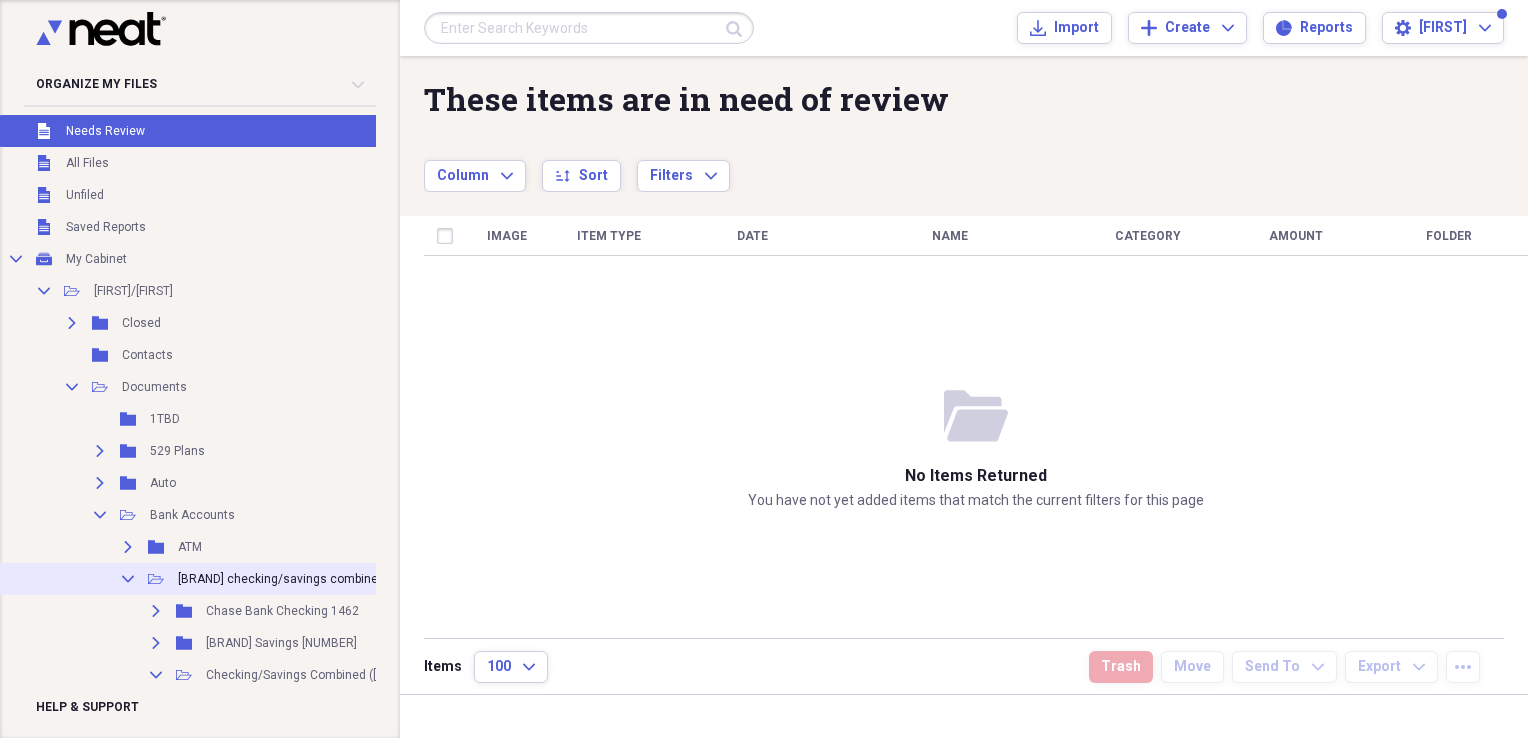 click on "Collapse" 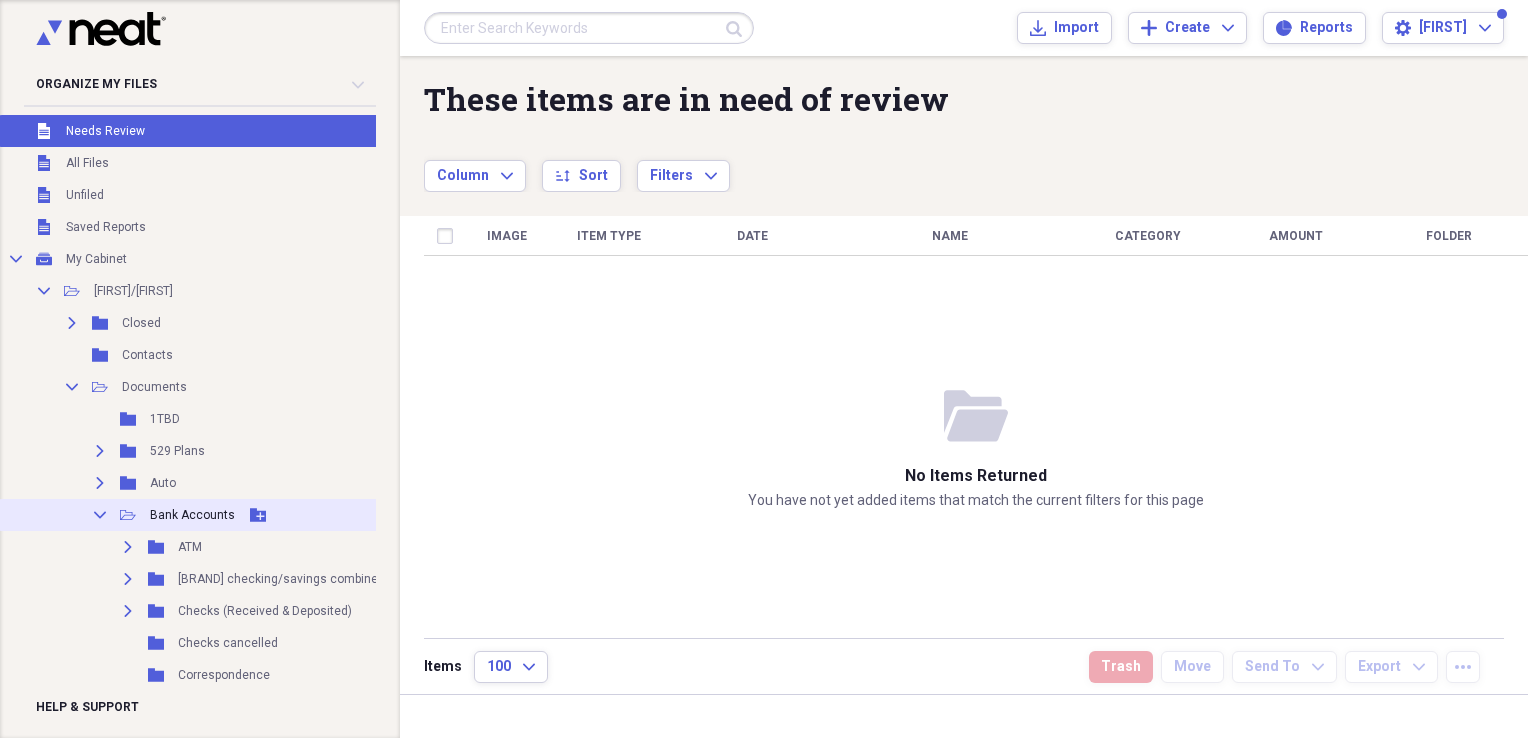 click 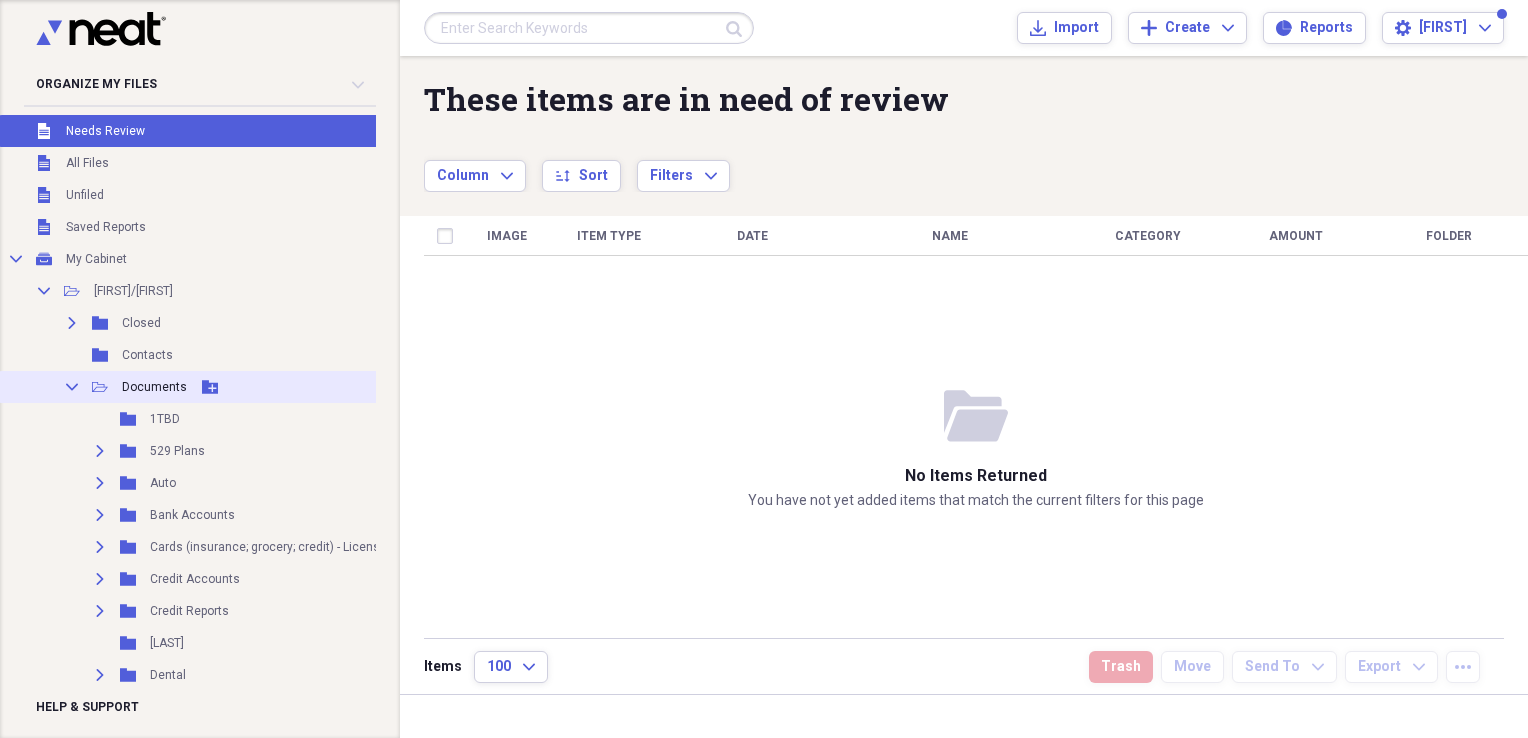 click on "Collapse" 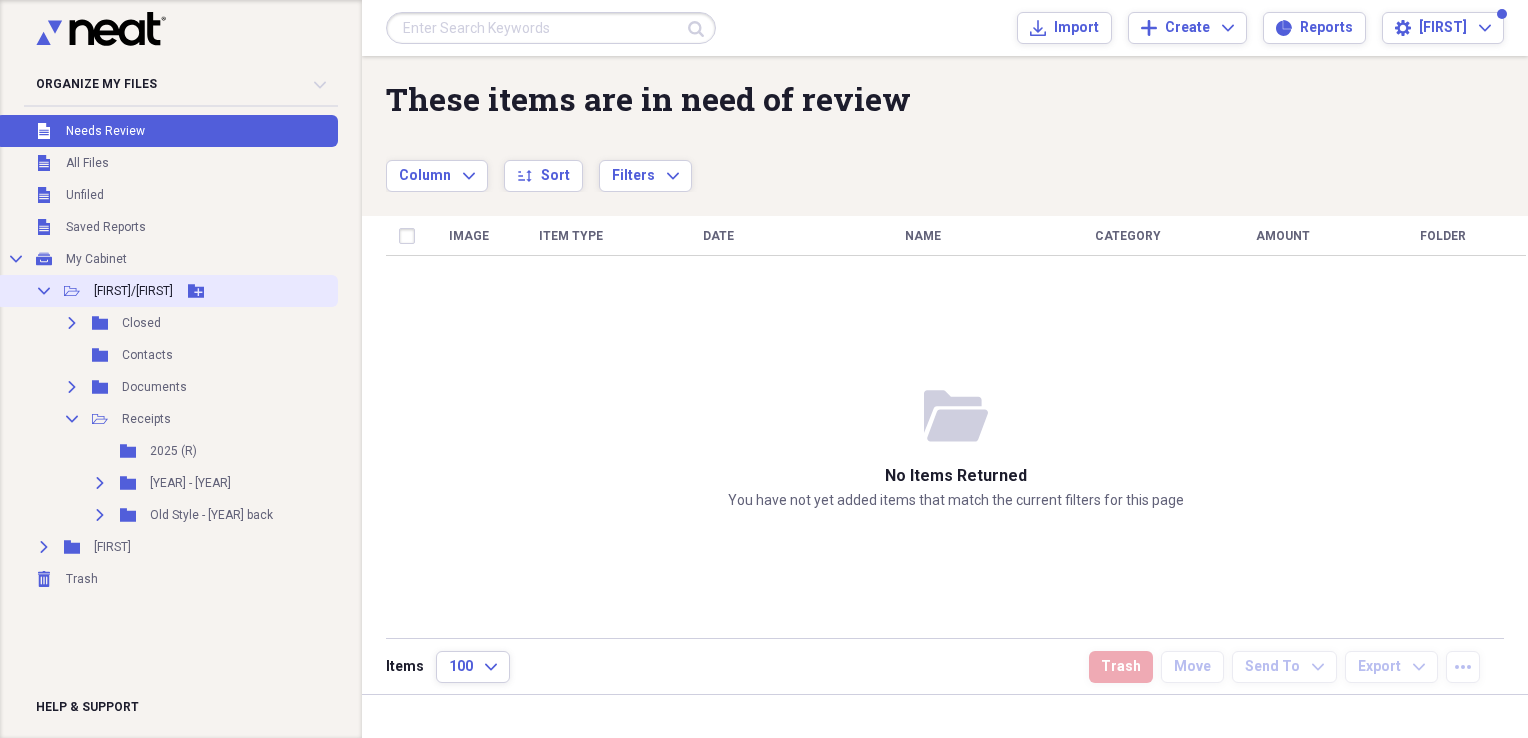 click on "Collapse" 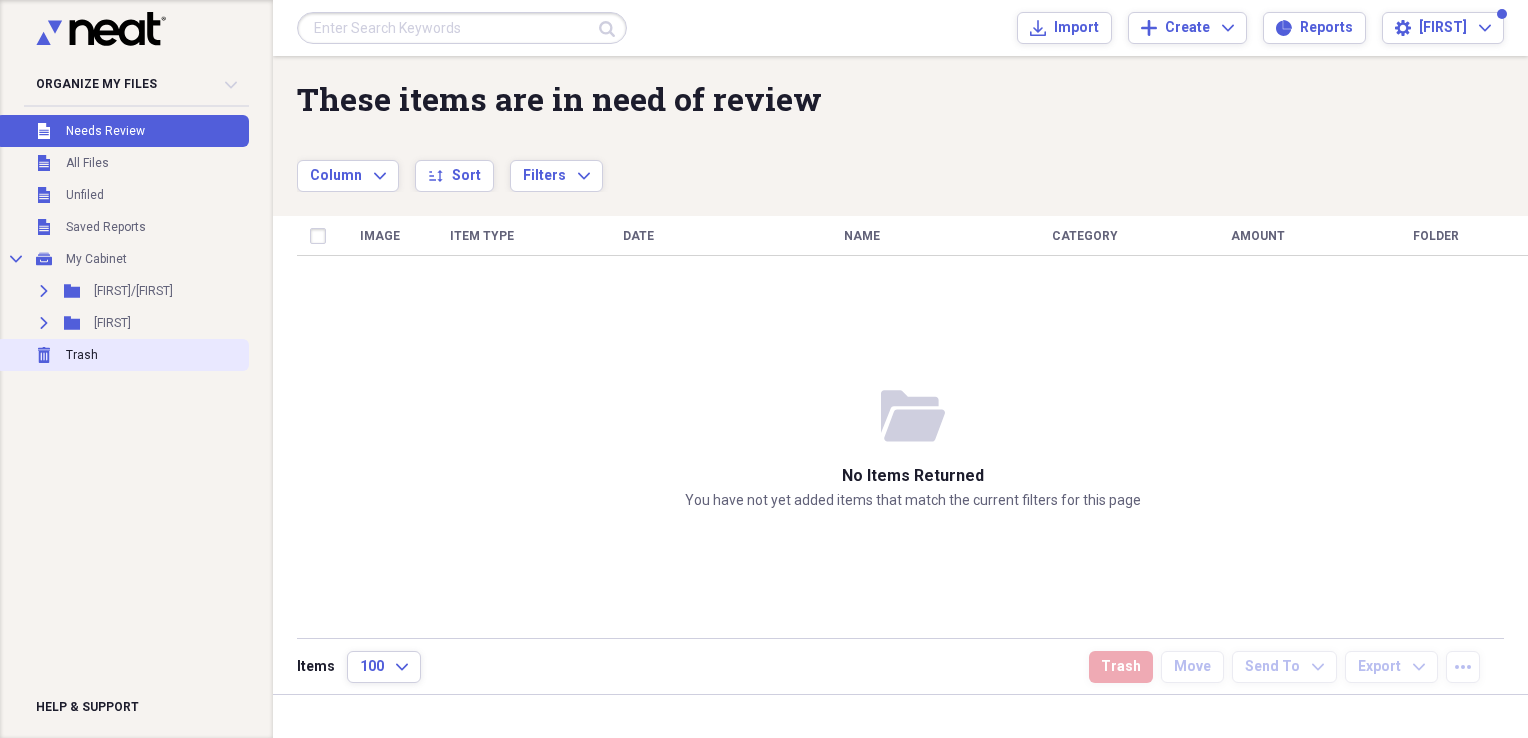 click on "Trash" at bounding box center [82, 355] 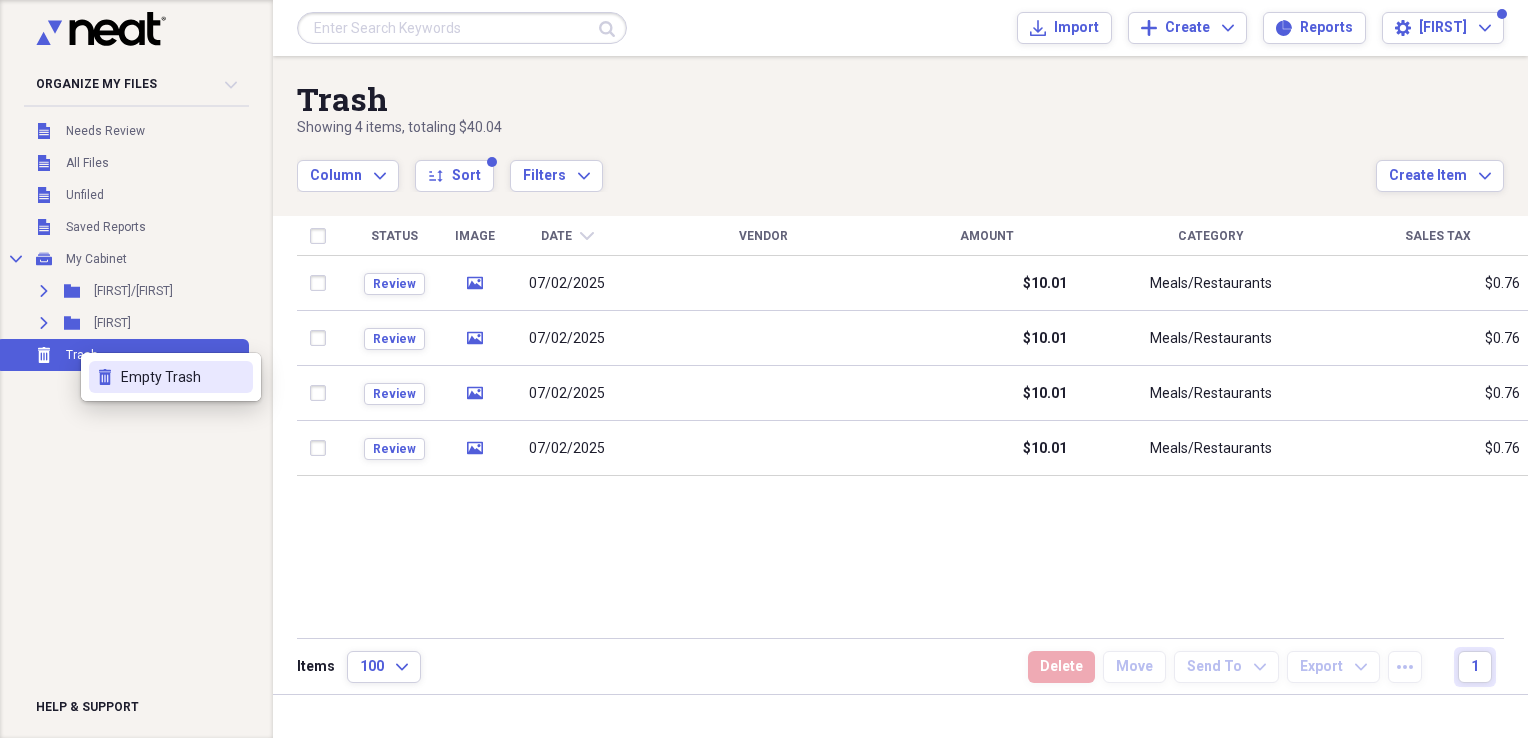 click on "Empty Trash" at bounding box center [183, 377] 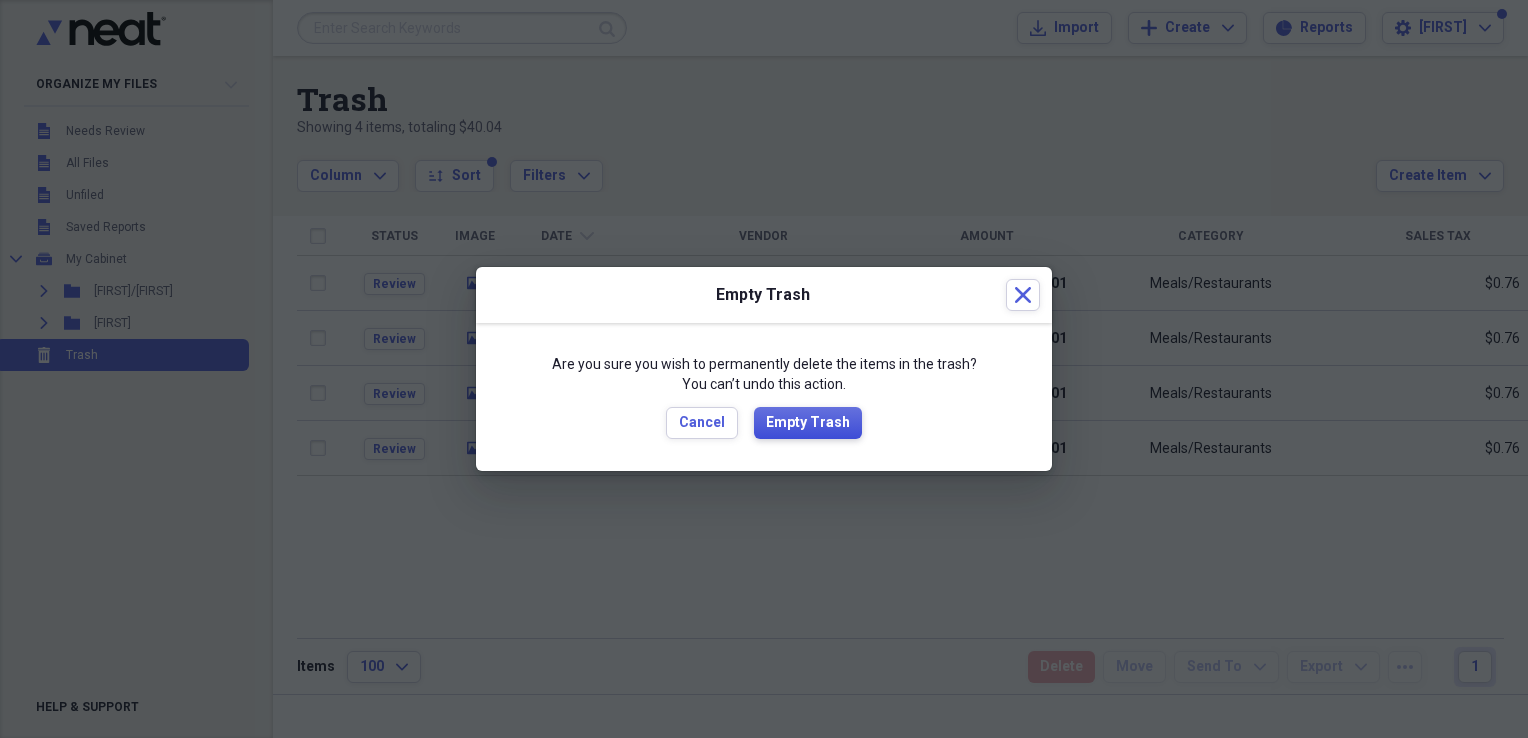 click on "Empty Trash" at bounding box center [808, 423] 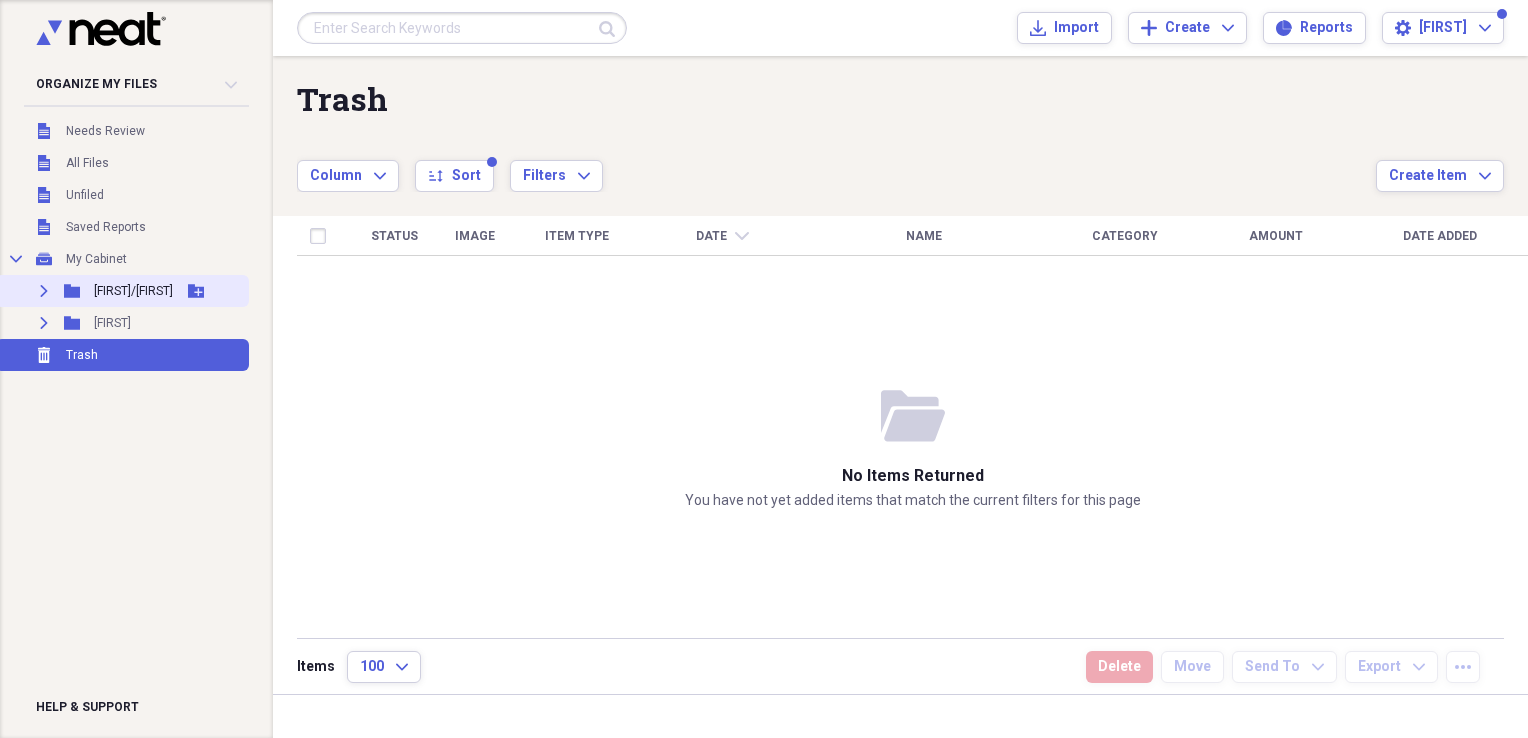 click on "Expand" 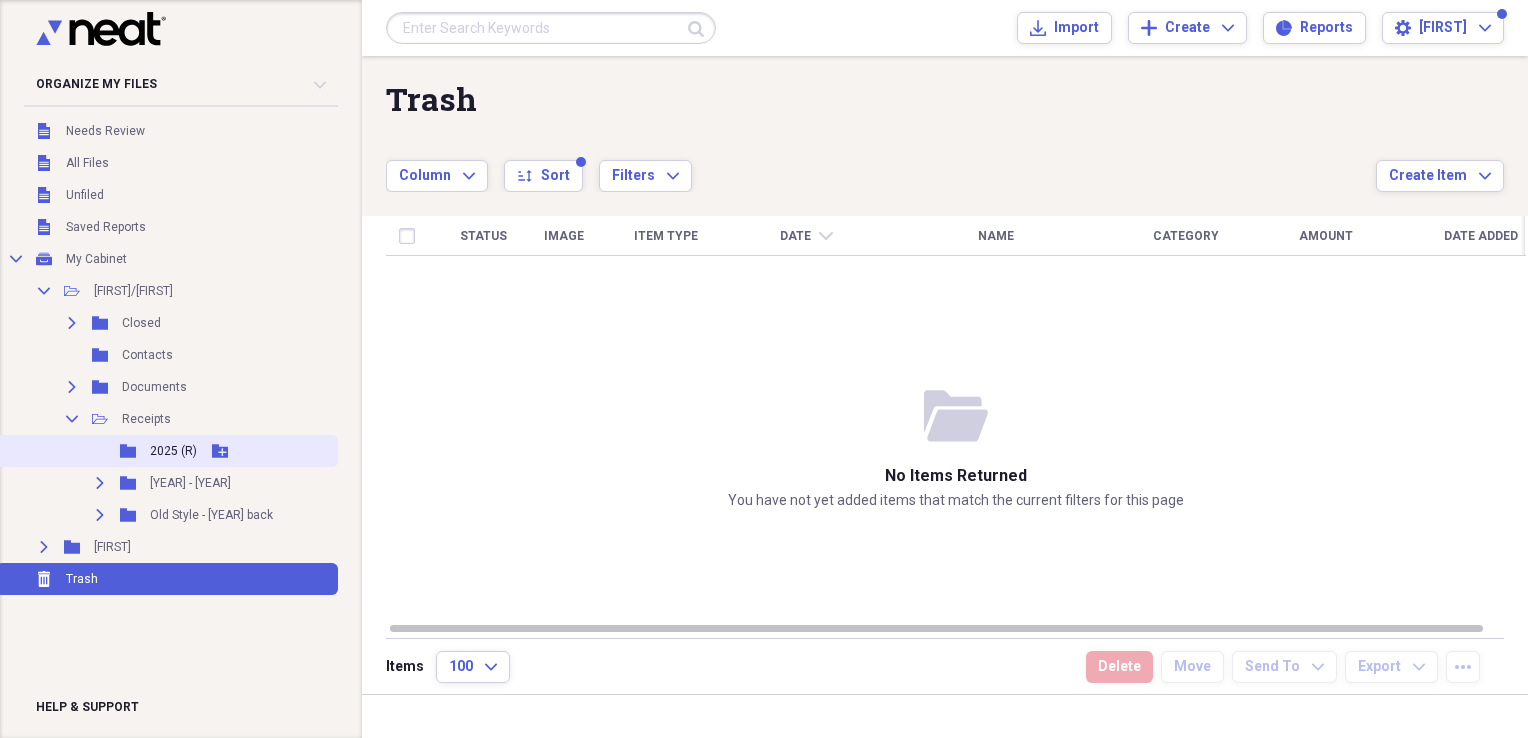 click on "2025 (R)" at bounding box center (173, 451) 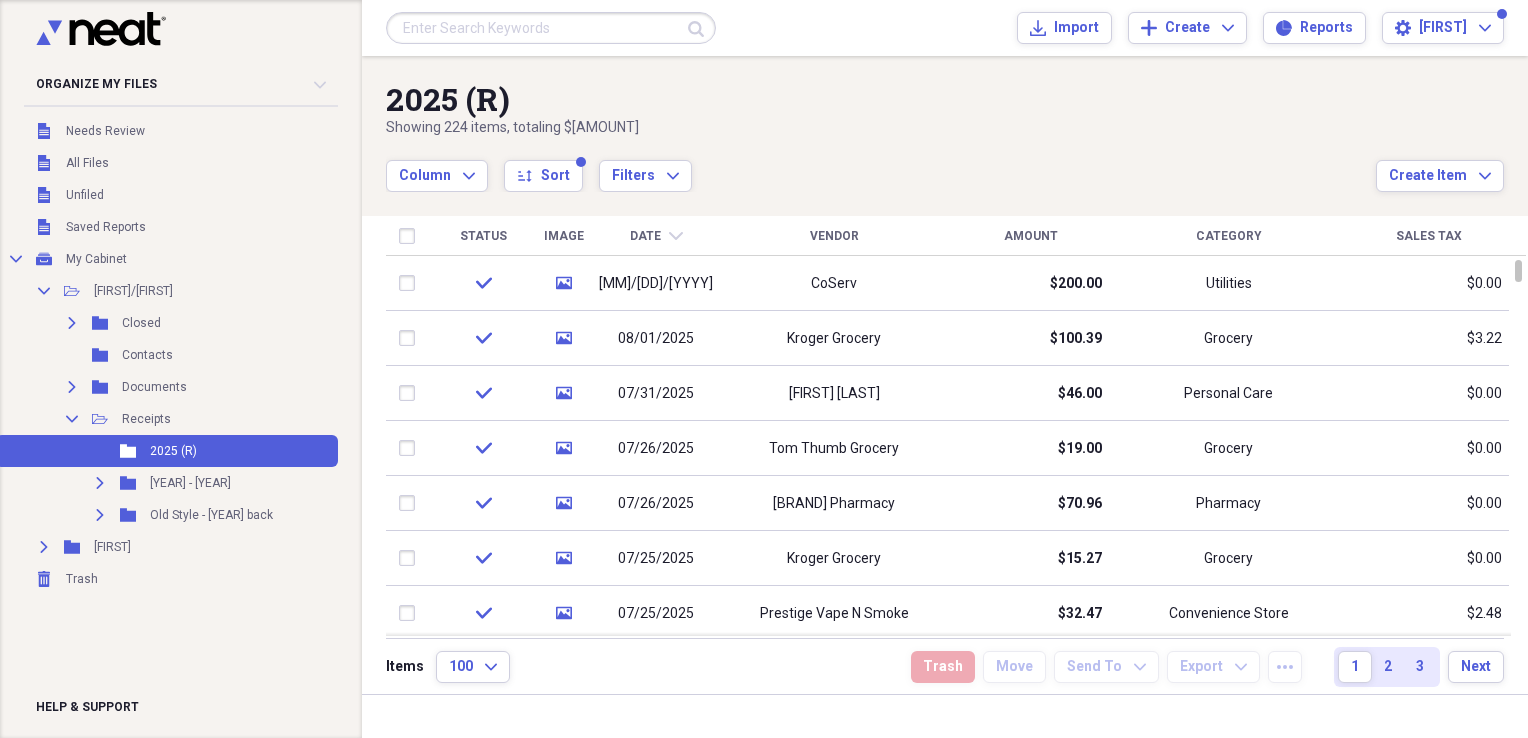 click on "Status" at bounding box center (483, 236) 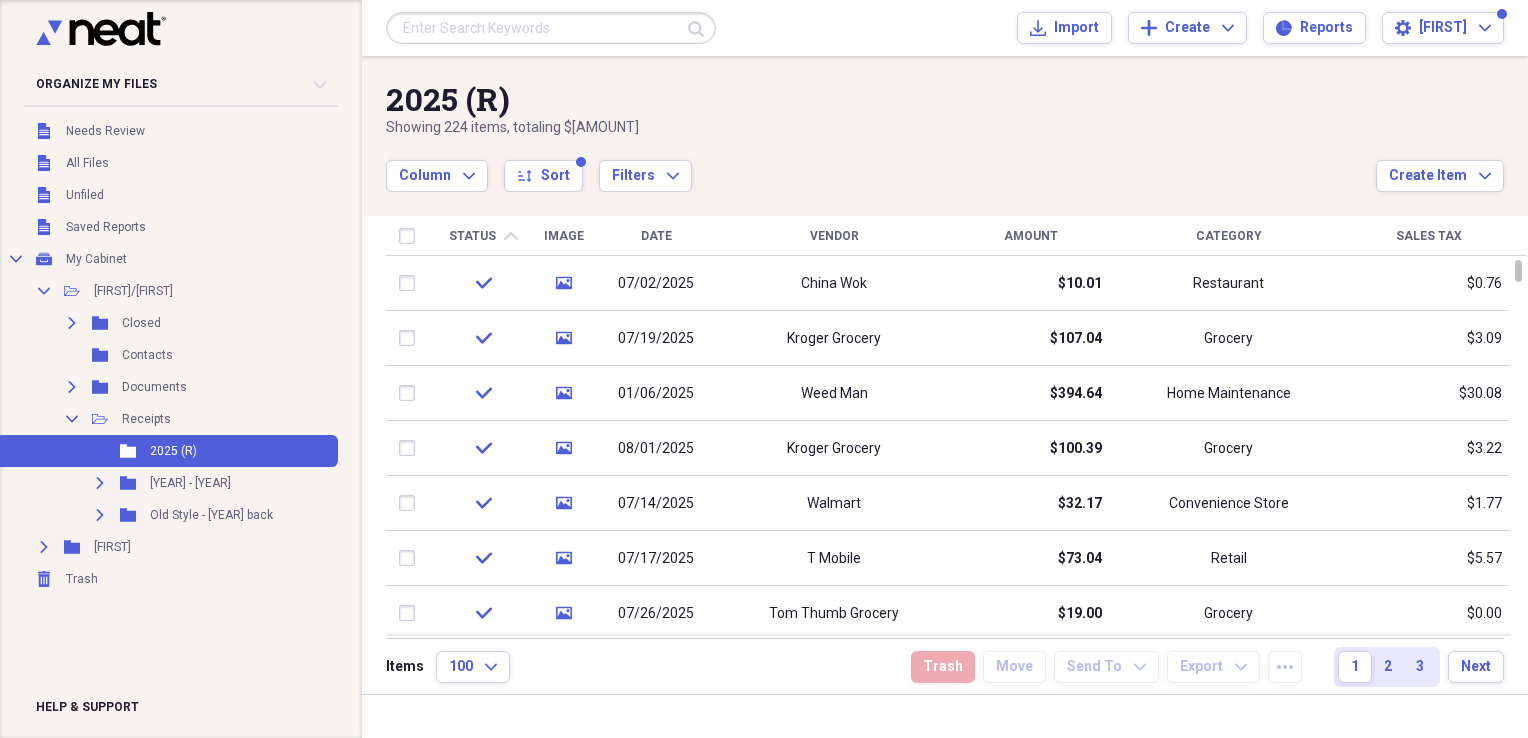 click on "Status" at bounding box center (472, 236) 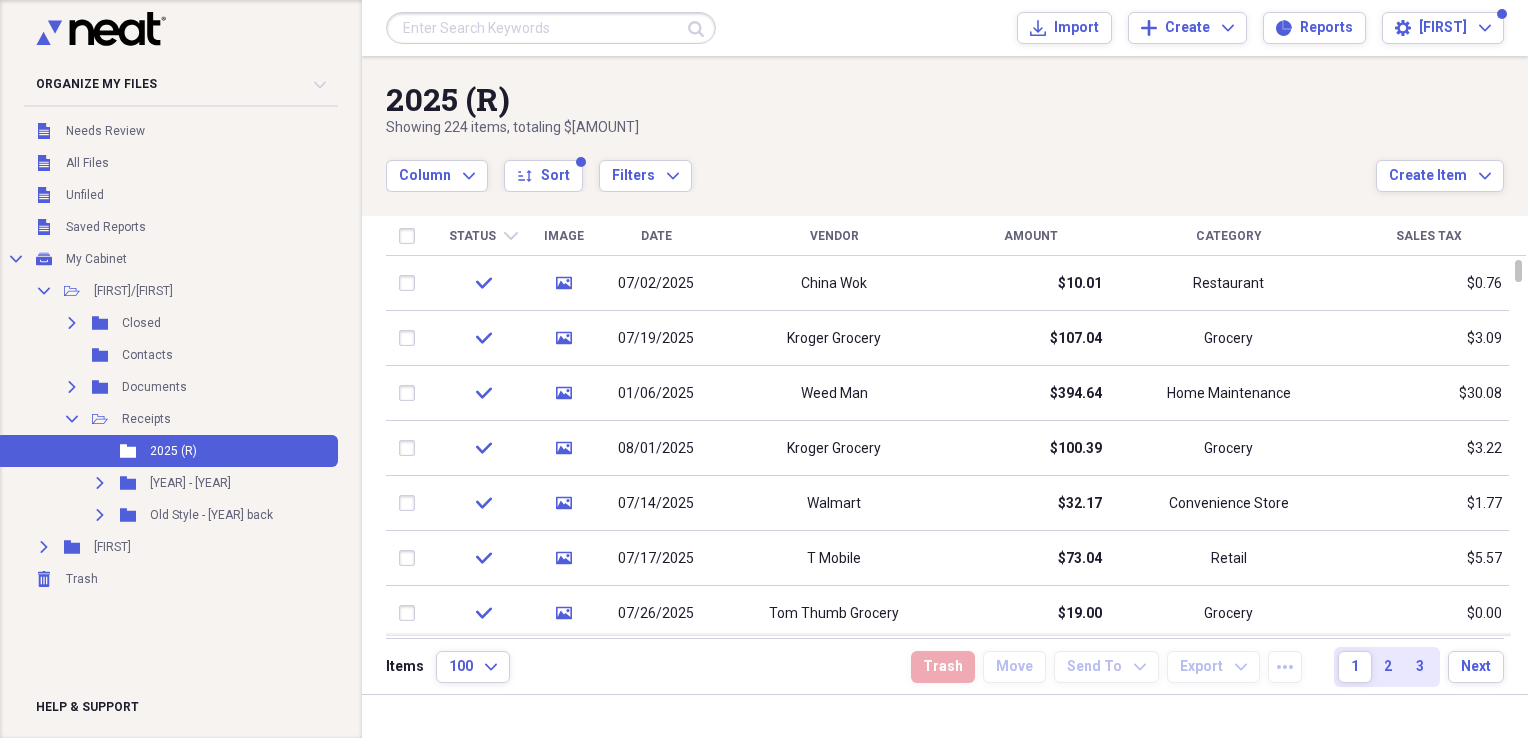 click on "Date" at bounding box center [656, 236] 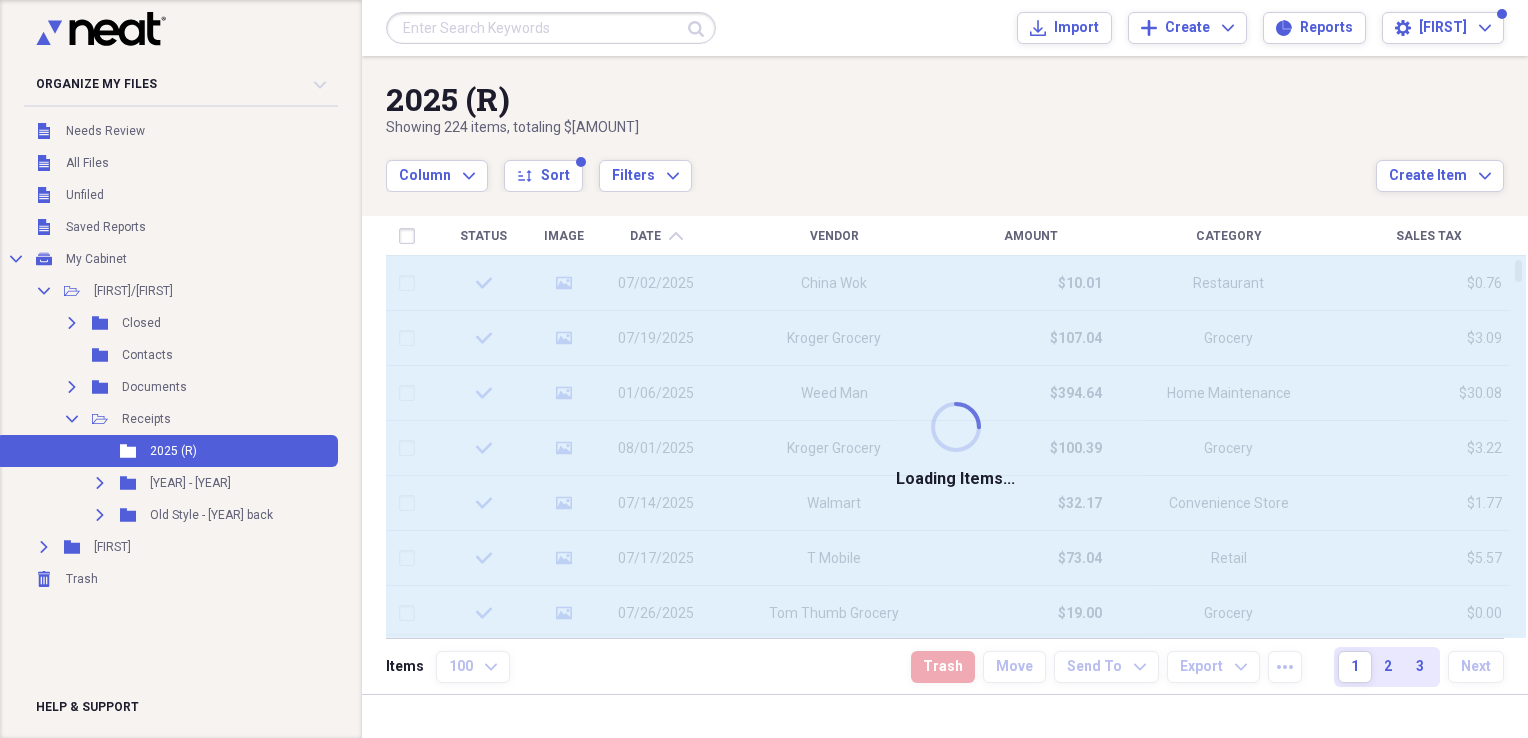 type 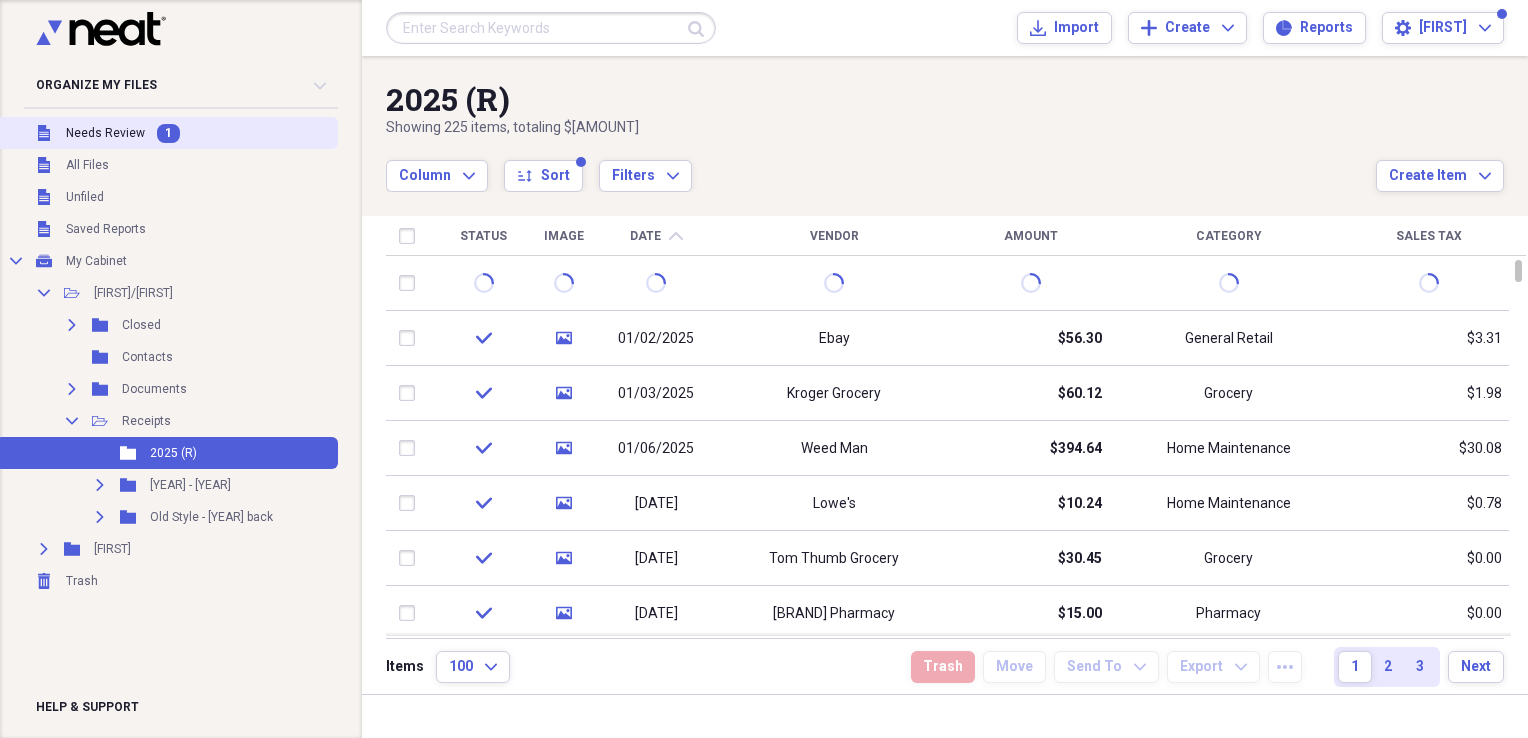 click on "Needs Review" at bounding box center (105, 133) 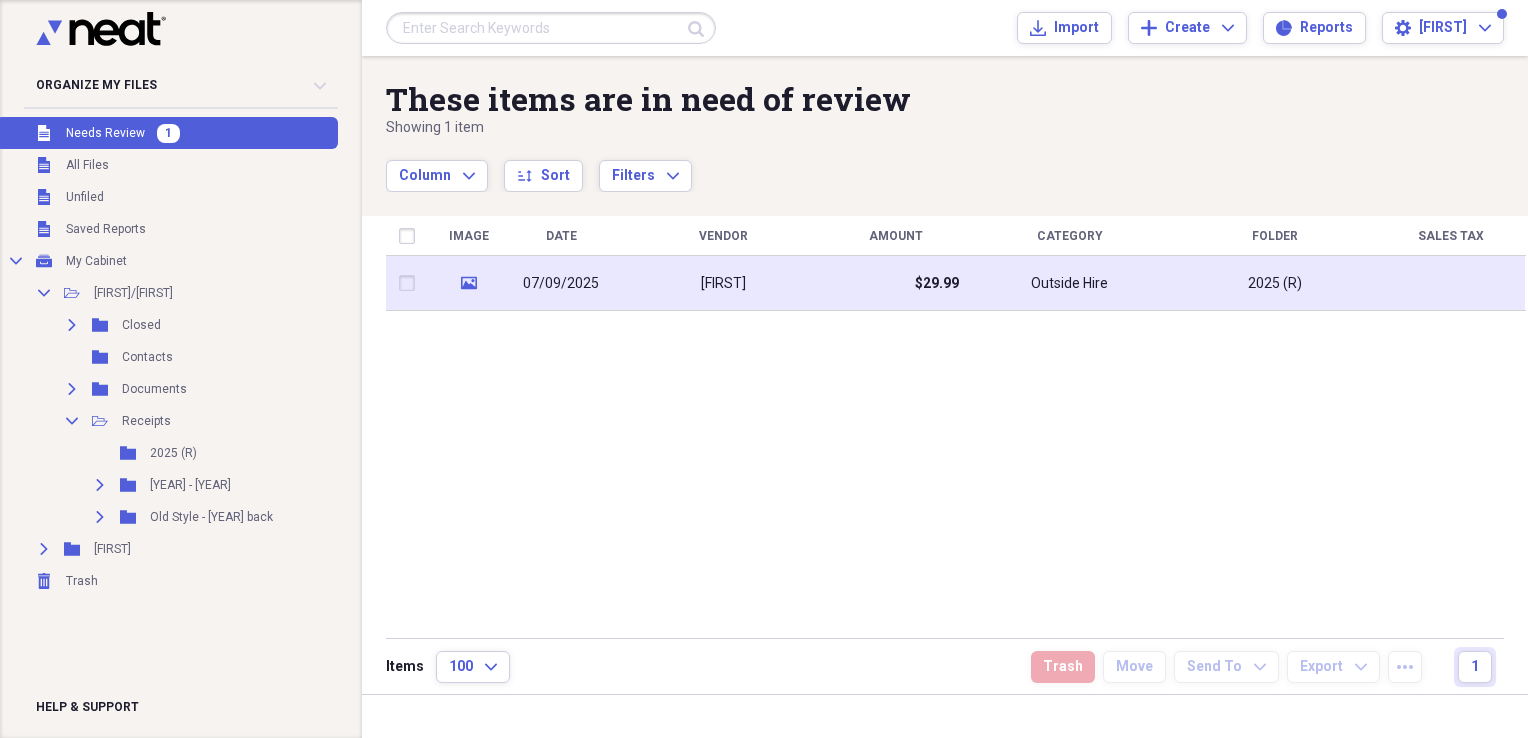 click on "media" 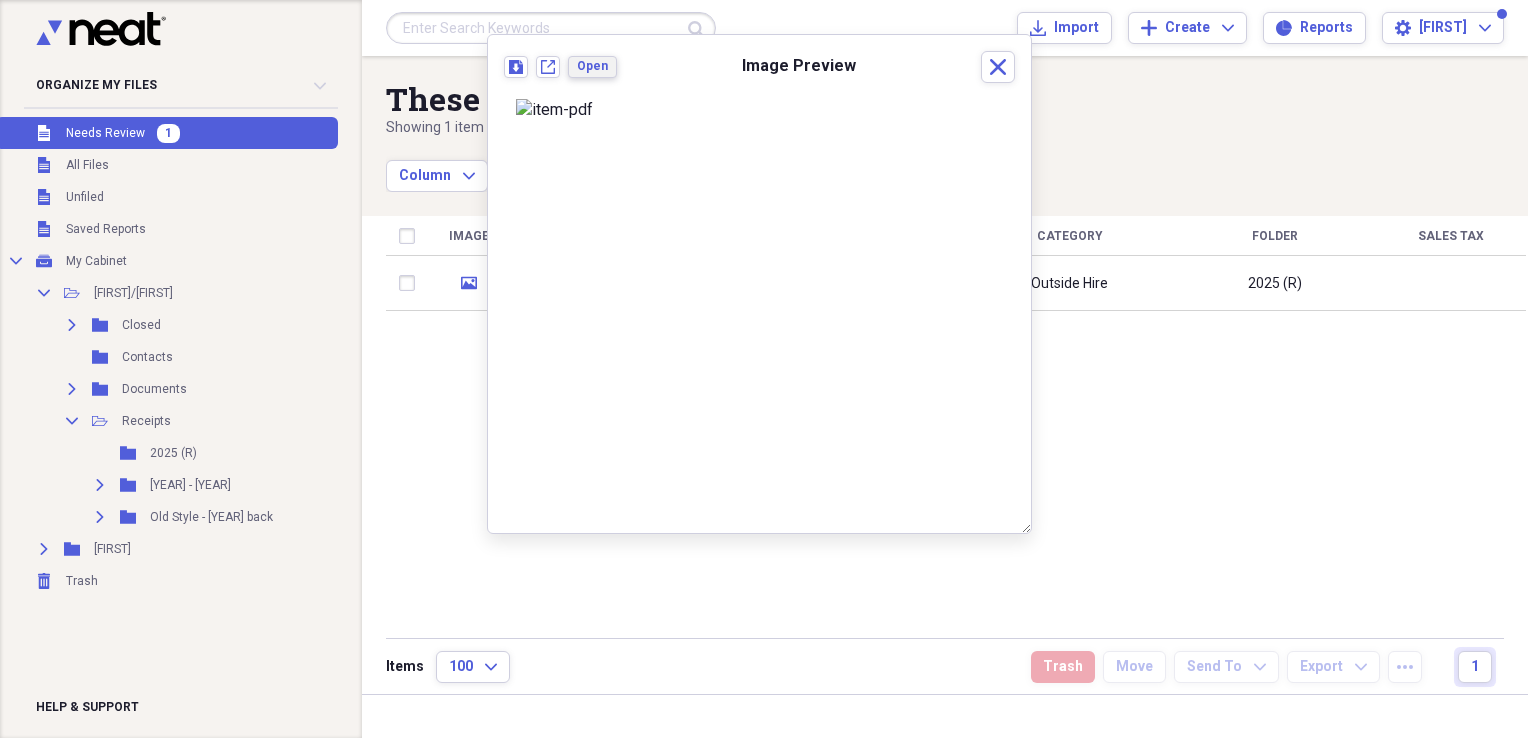 click on "Open" at bounding box center (592, 66) 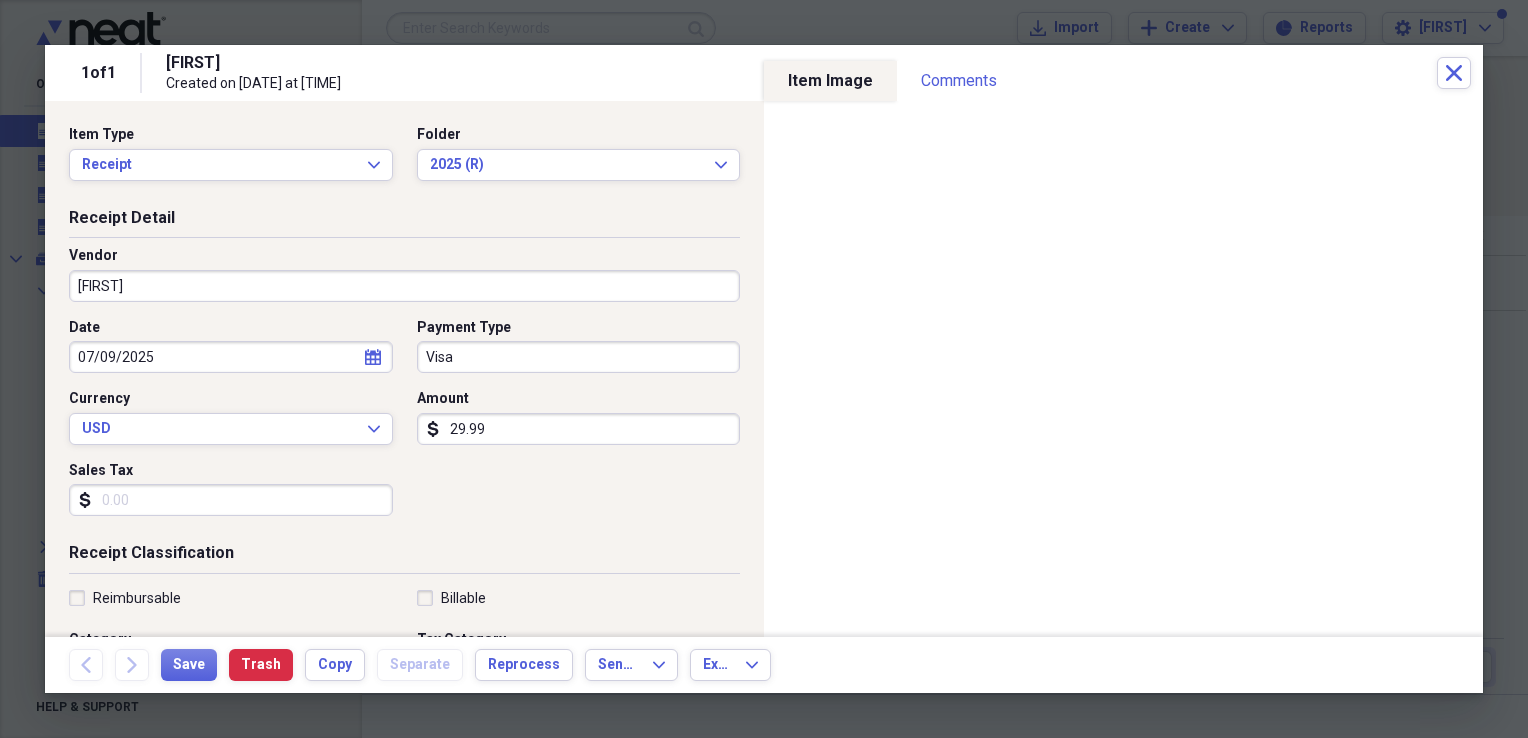click on "[FIRST]" at bounding box center (404, 286) 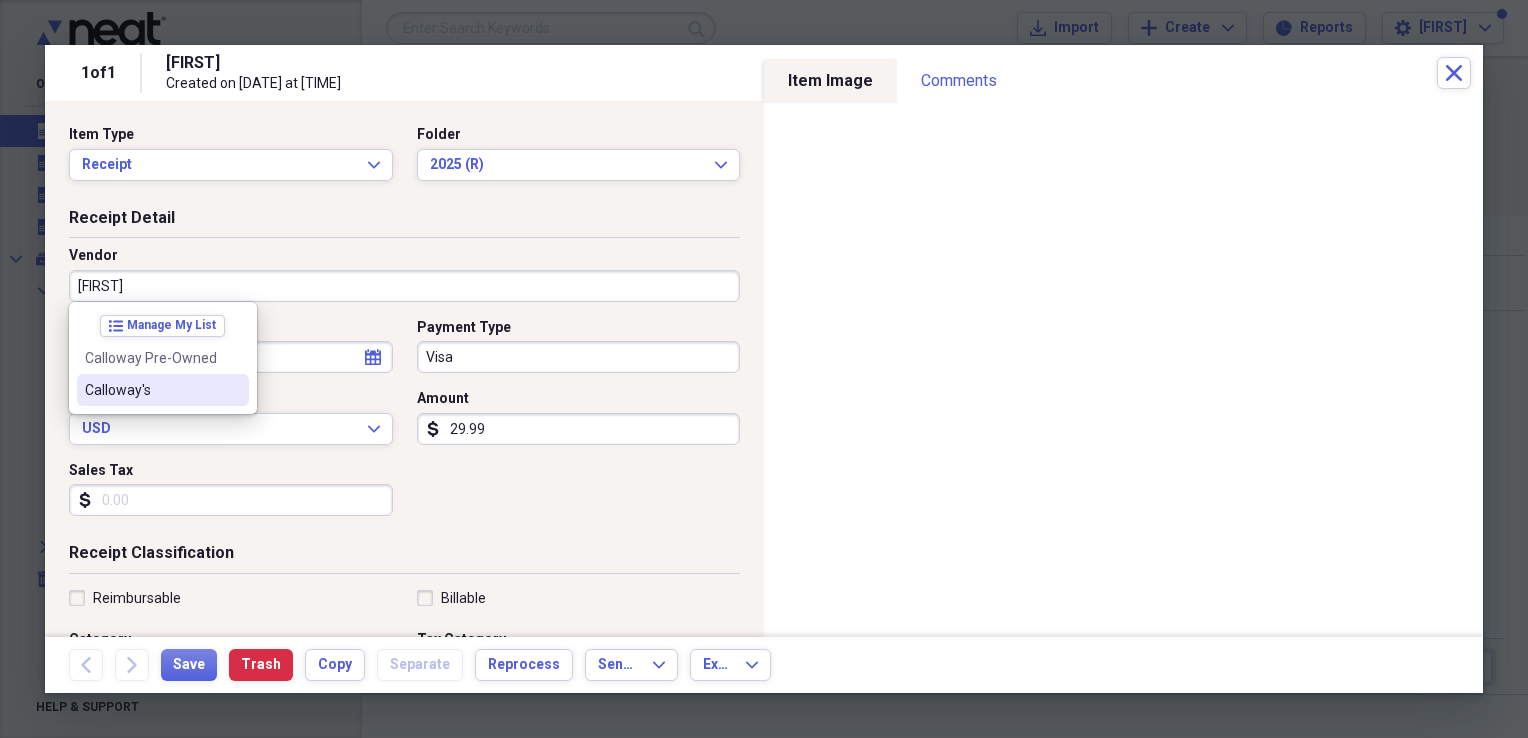 click on "Calloway's" at bounding box center (151, 390) 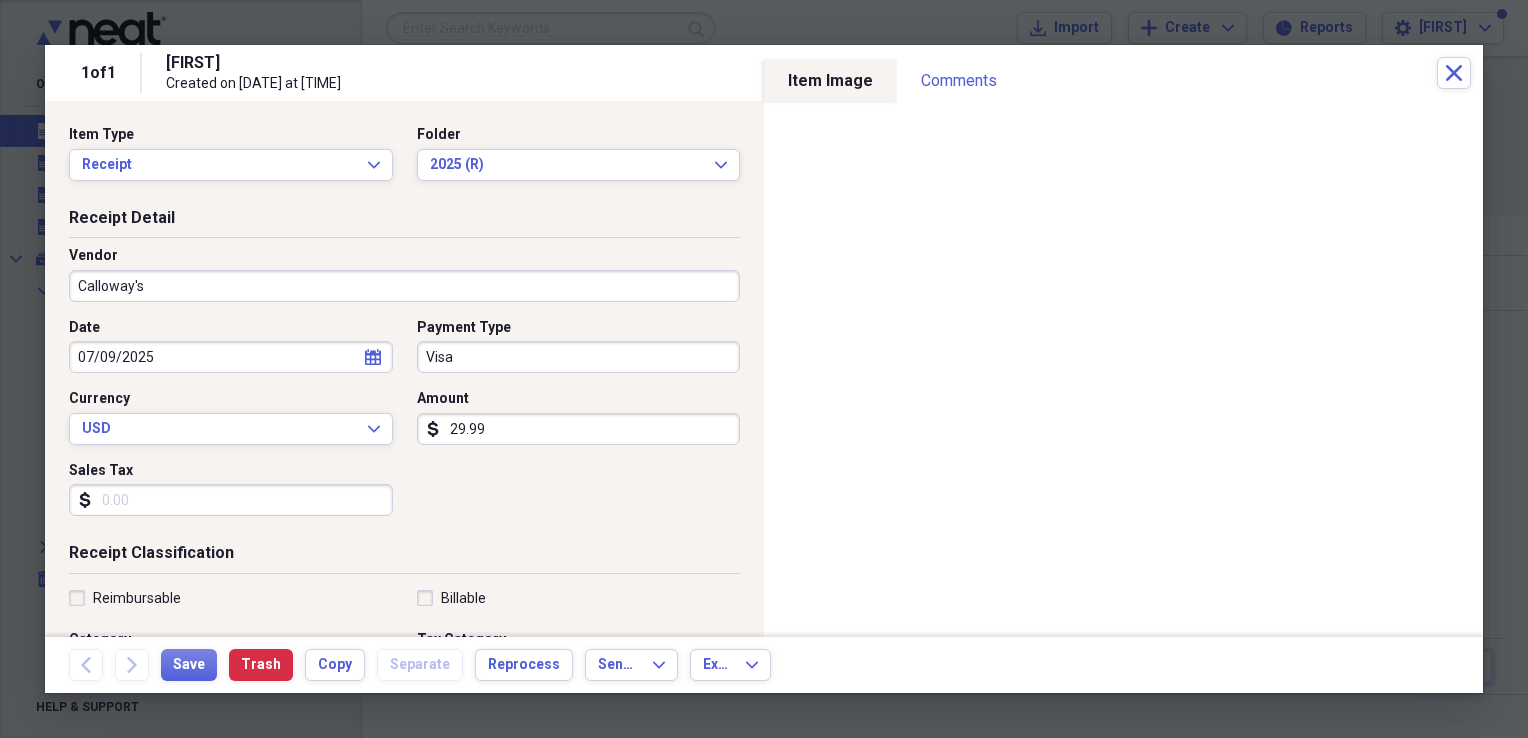 type on "Retail" 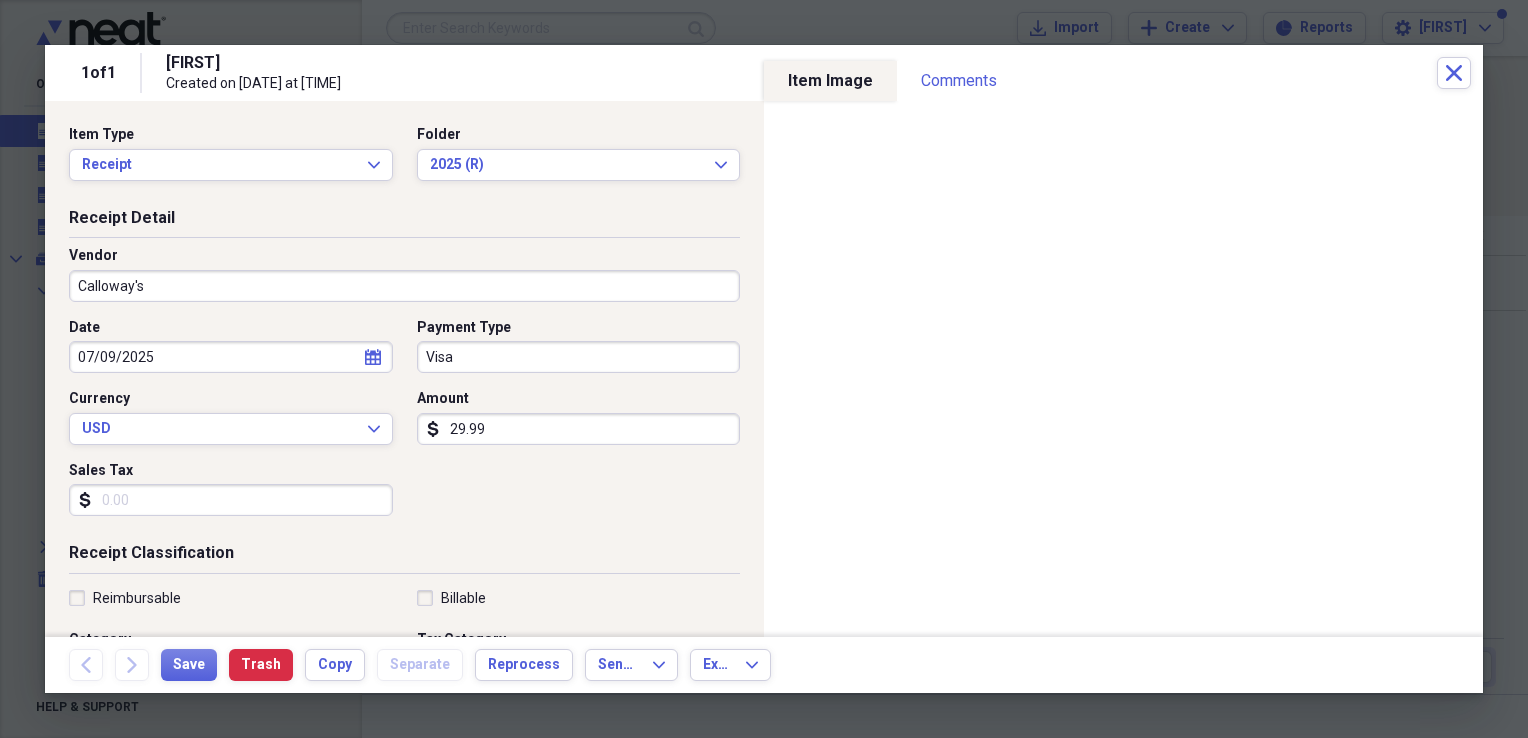 click on "29.99" at bounding box center [579, 429] 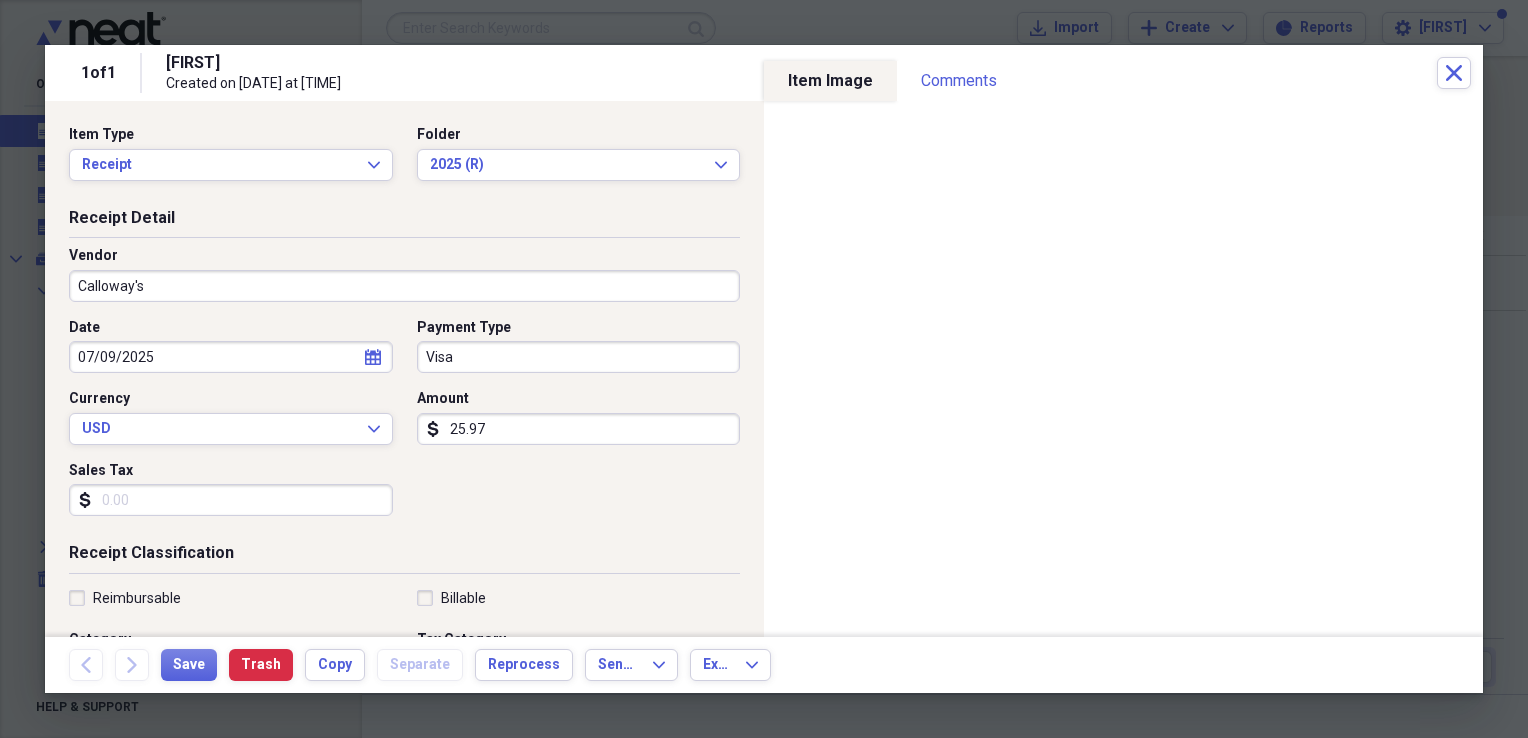 type on "25.97" 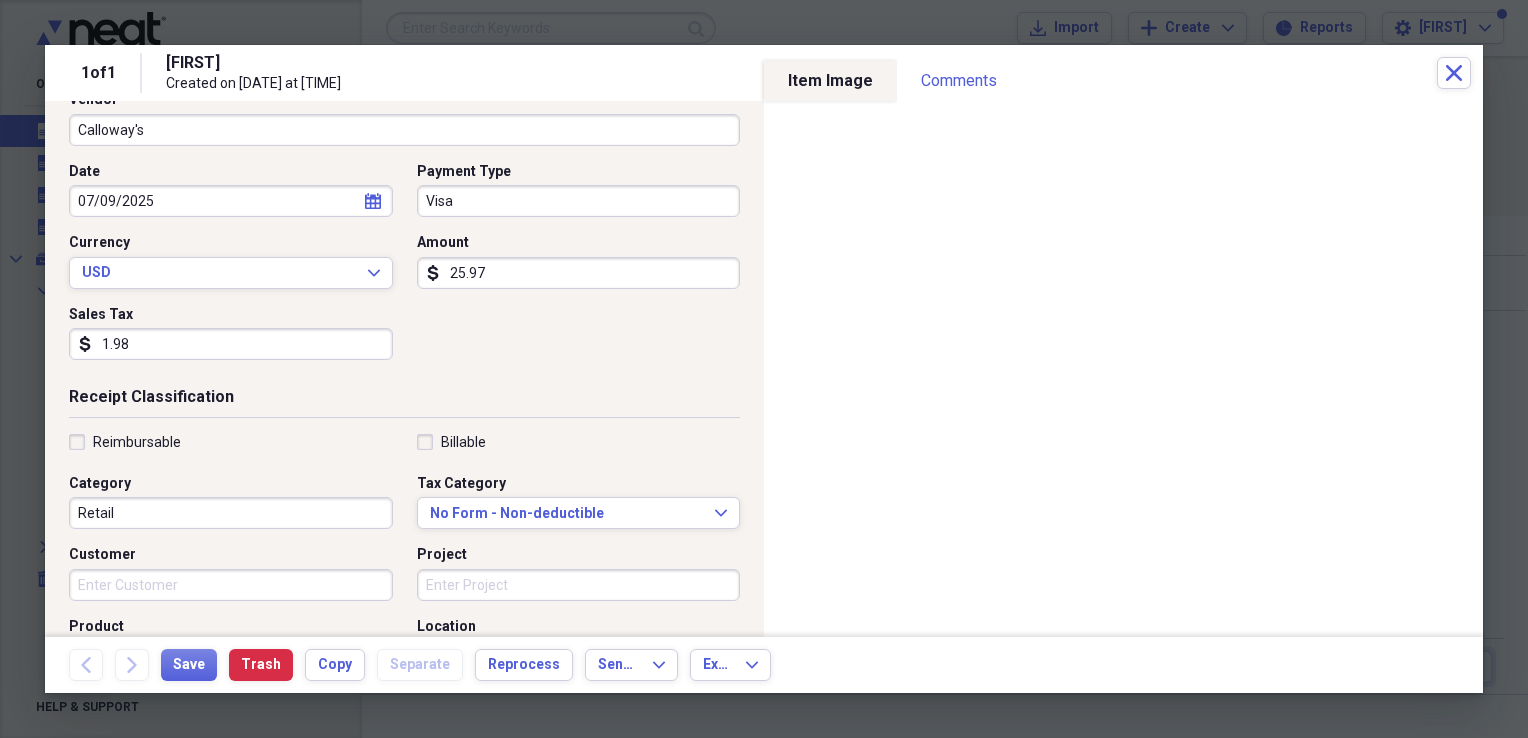 scroll, scrollTop: 157, scrollLeft: 0, axis: vertical 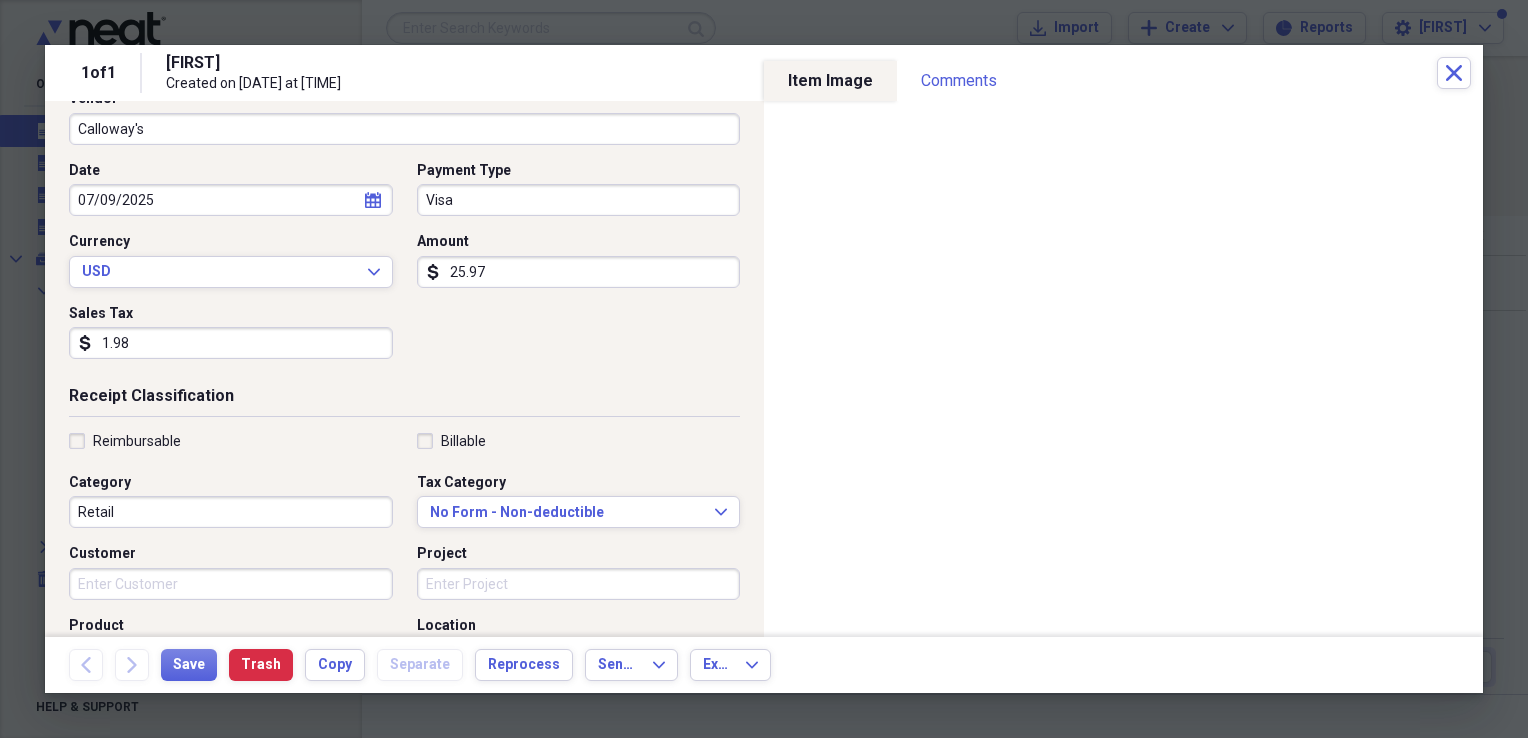 type on "1.98" 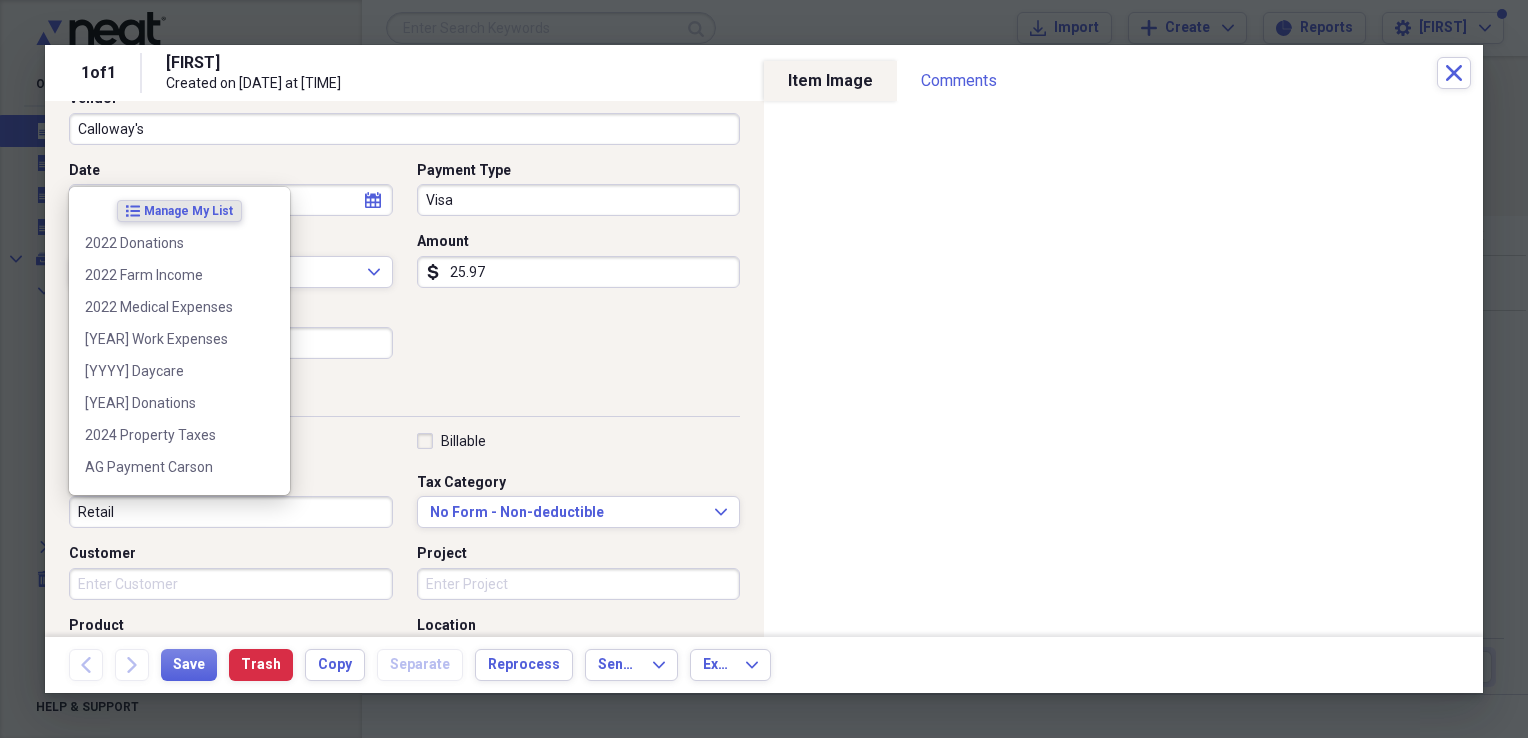 click on "Retail" at bounding box center [231, 512] 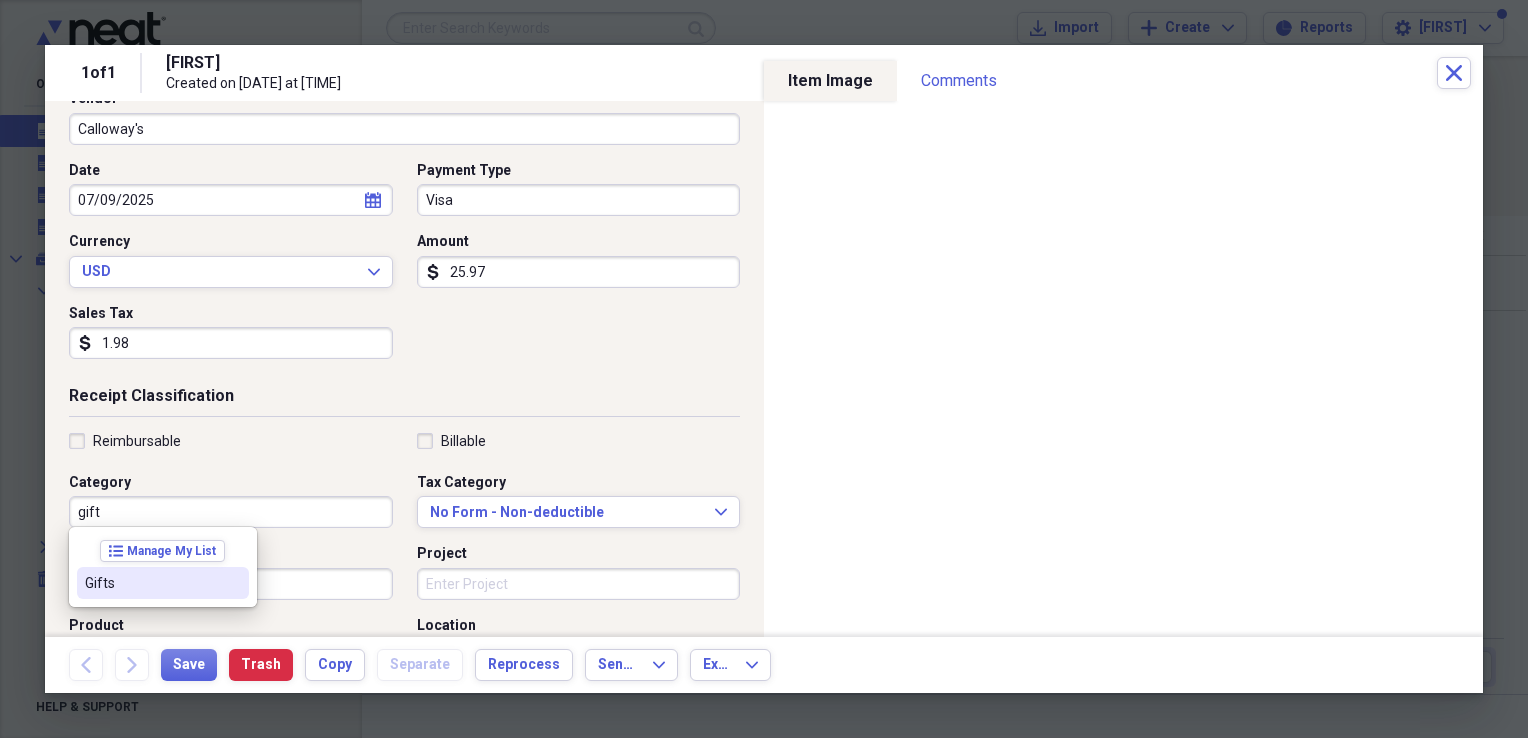 click on "Gifts" at bounding box center [151, 583] 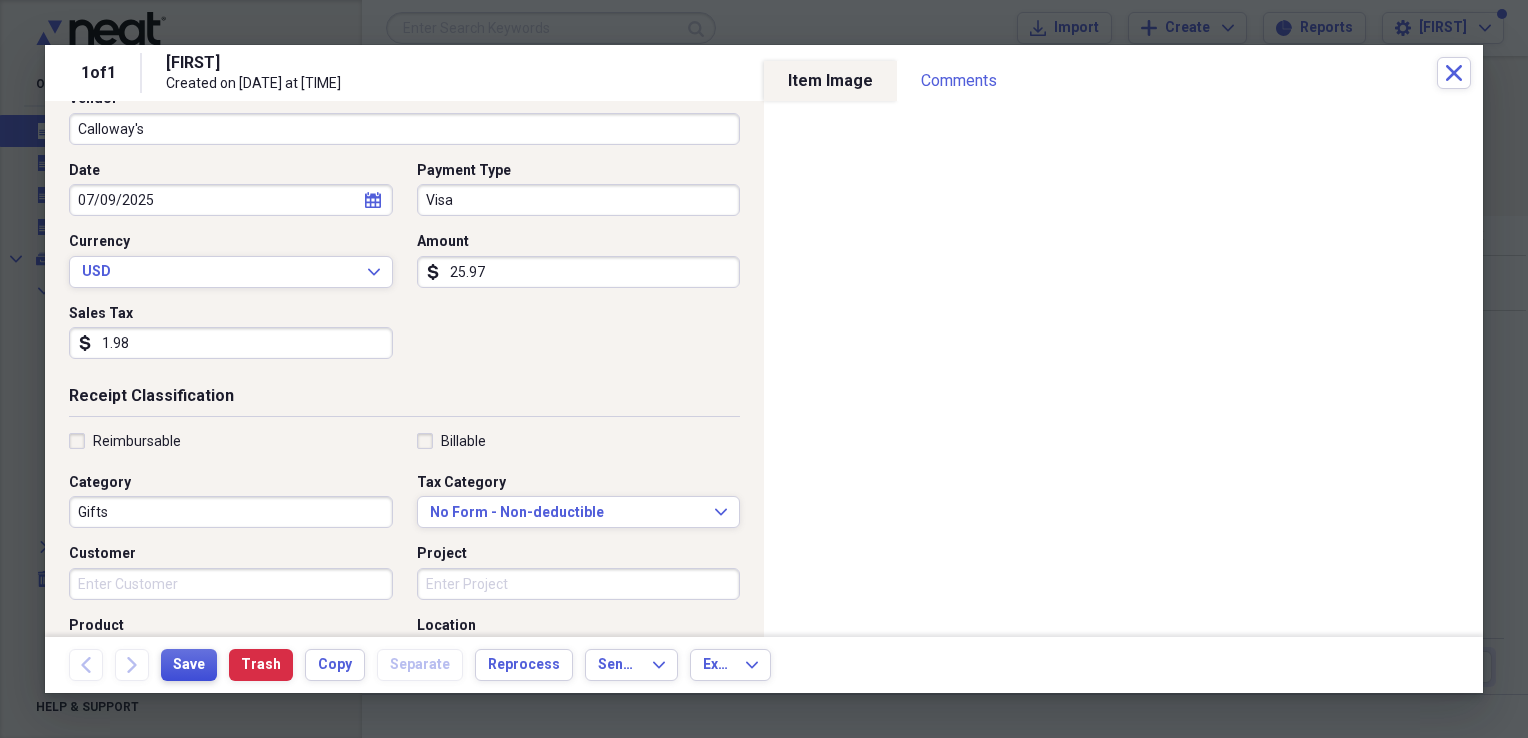 click on "Save" at bounding box center [189, 665] 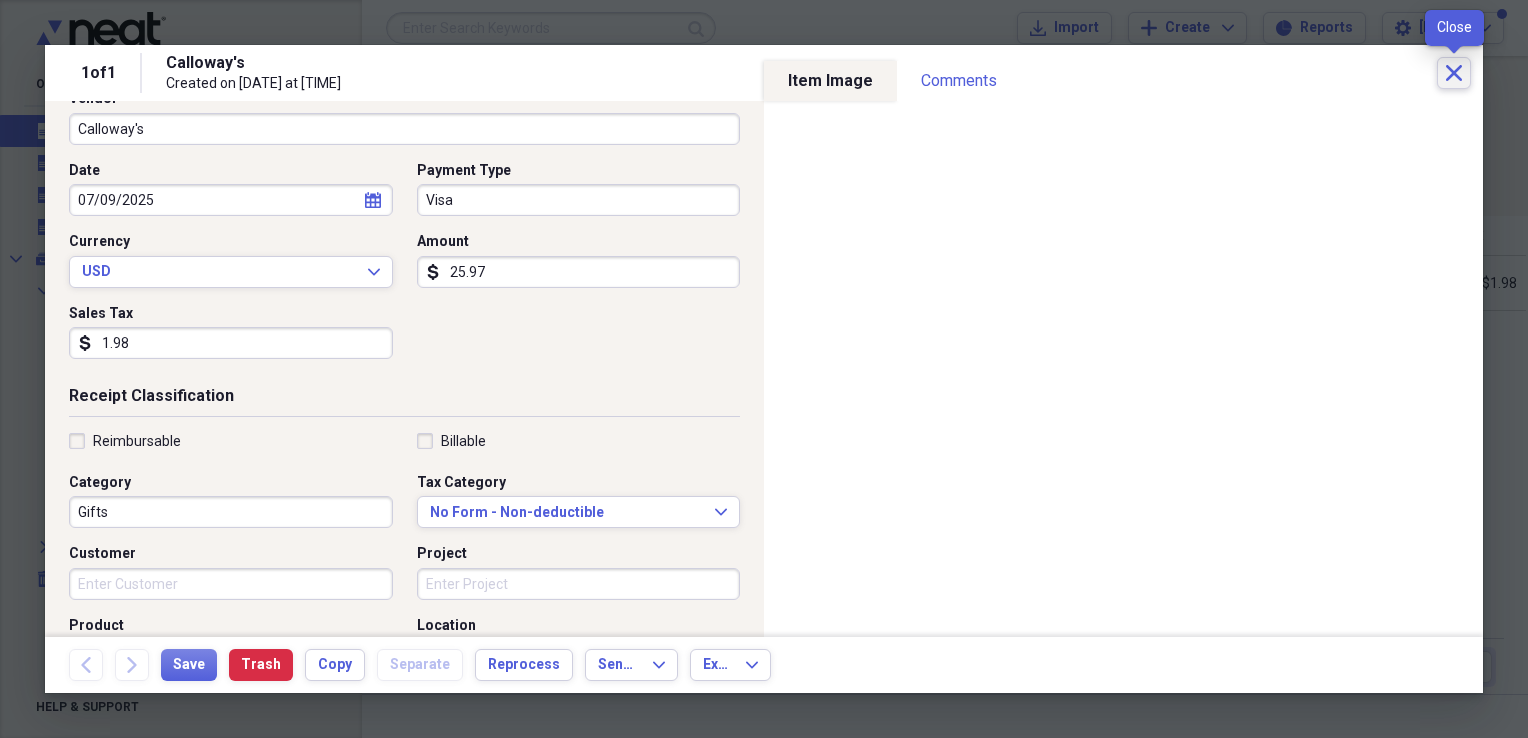 click on "Close" 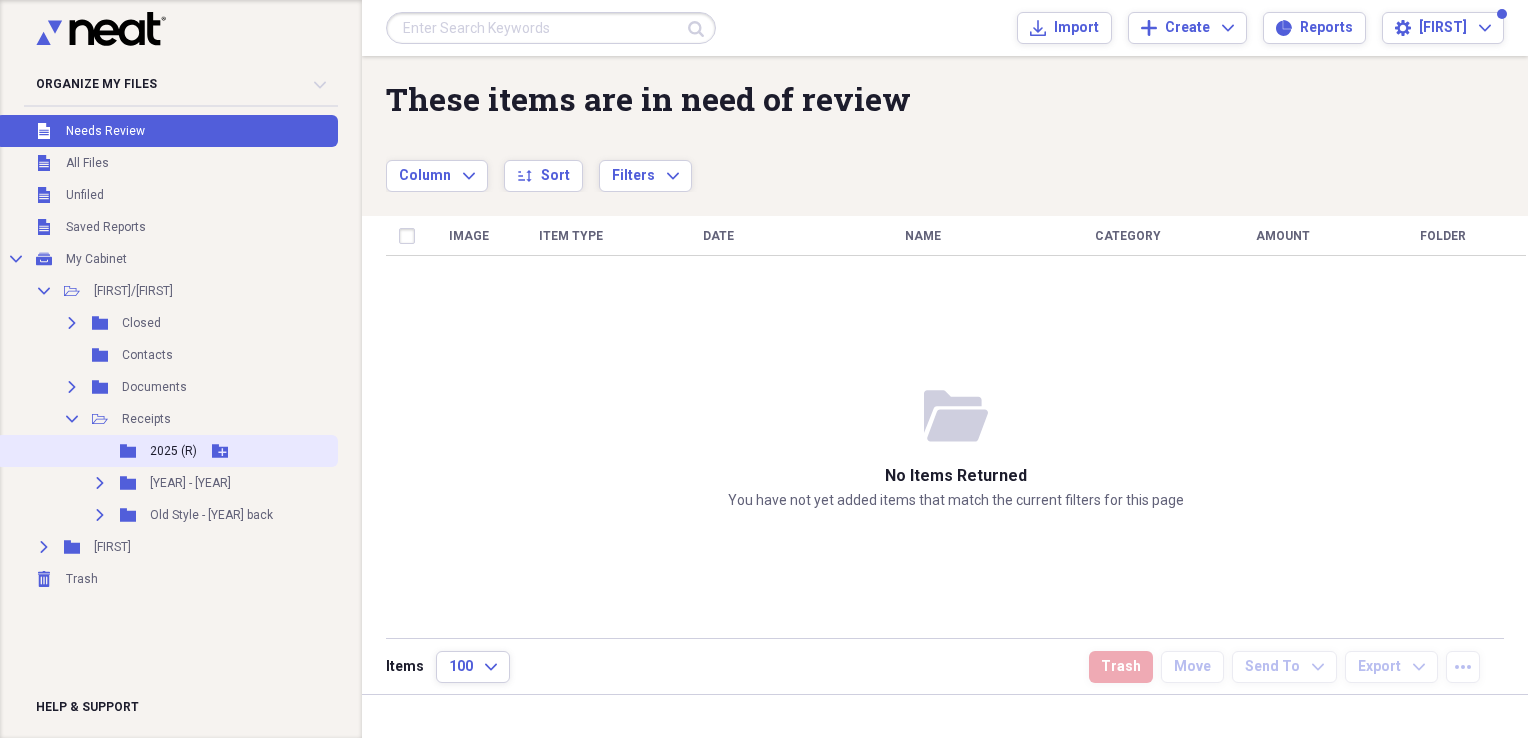 click on "2025 (R)" at bounding box center (173, 451) 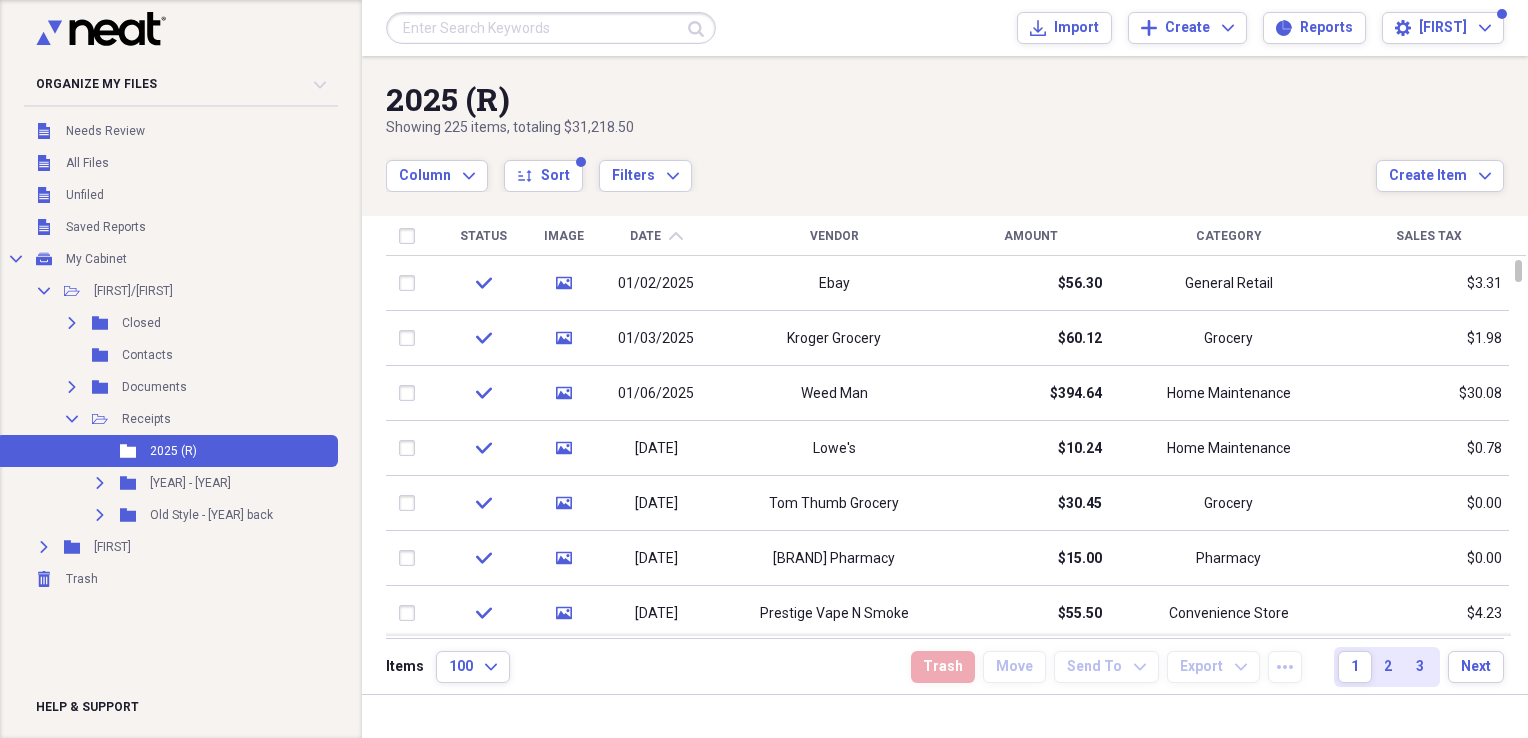 click on "Date" at bounding box center (645, 236) 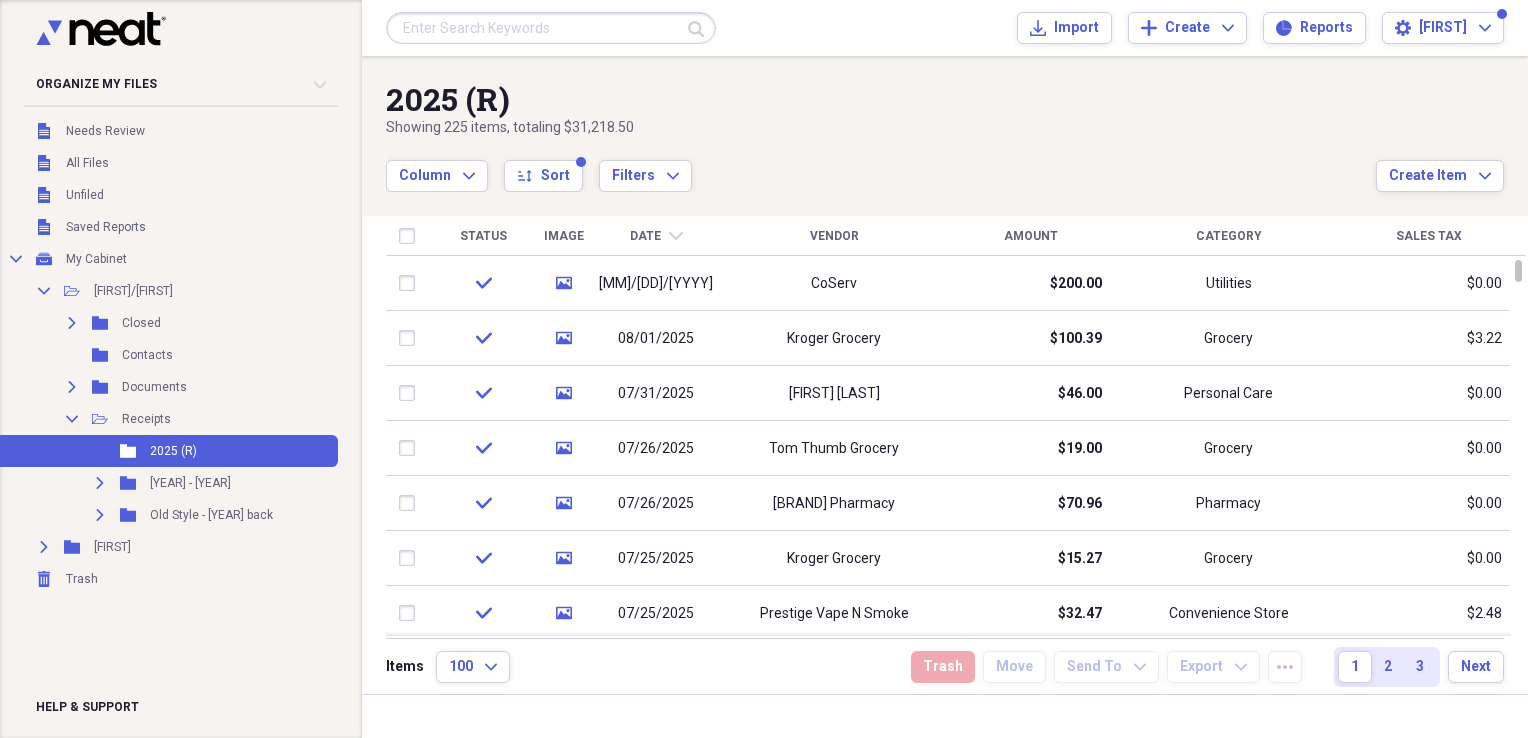 type 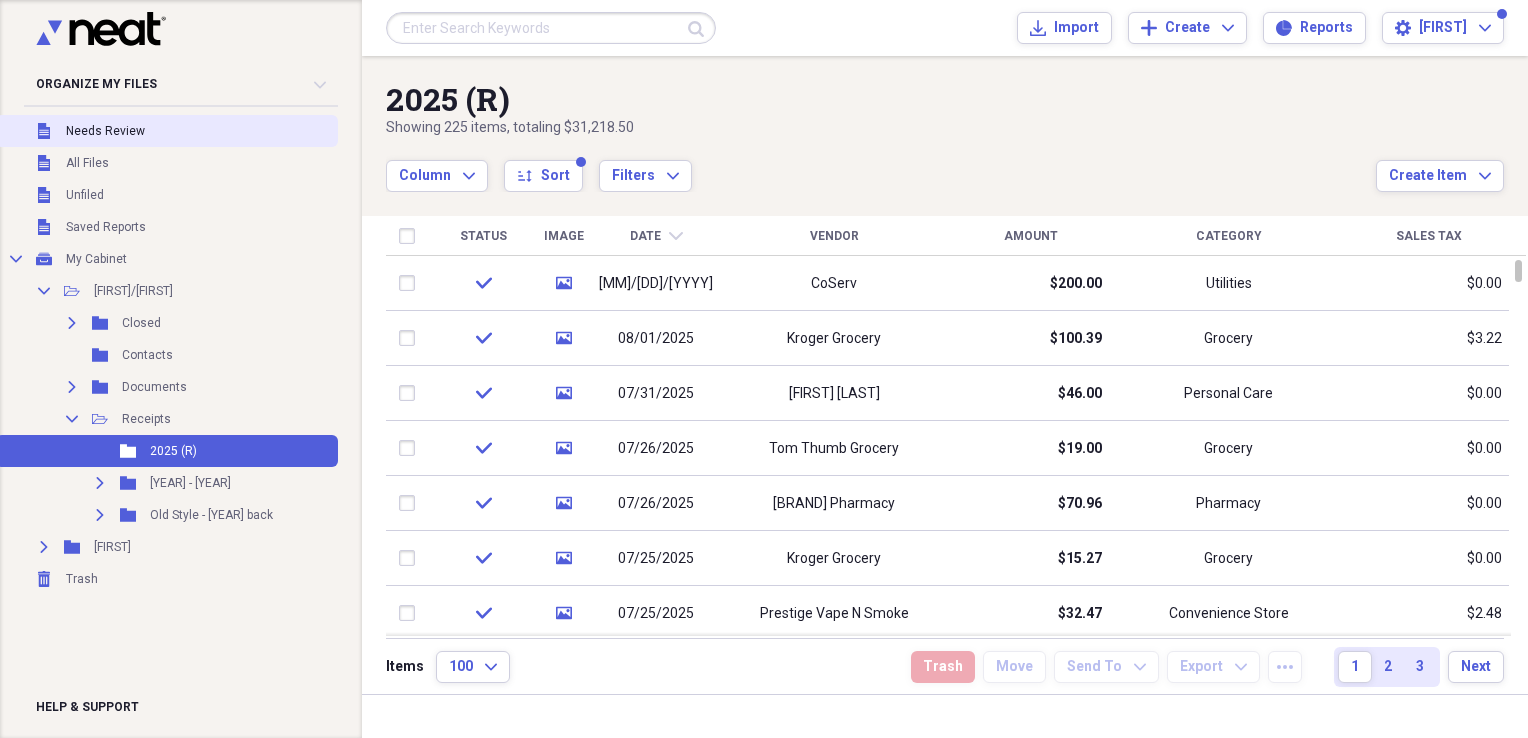 click on "Needs Review" at bounding box center (105, 131) 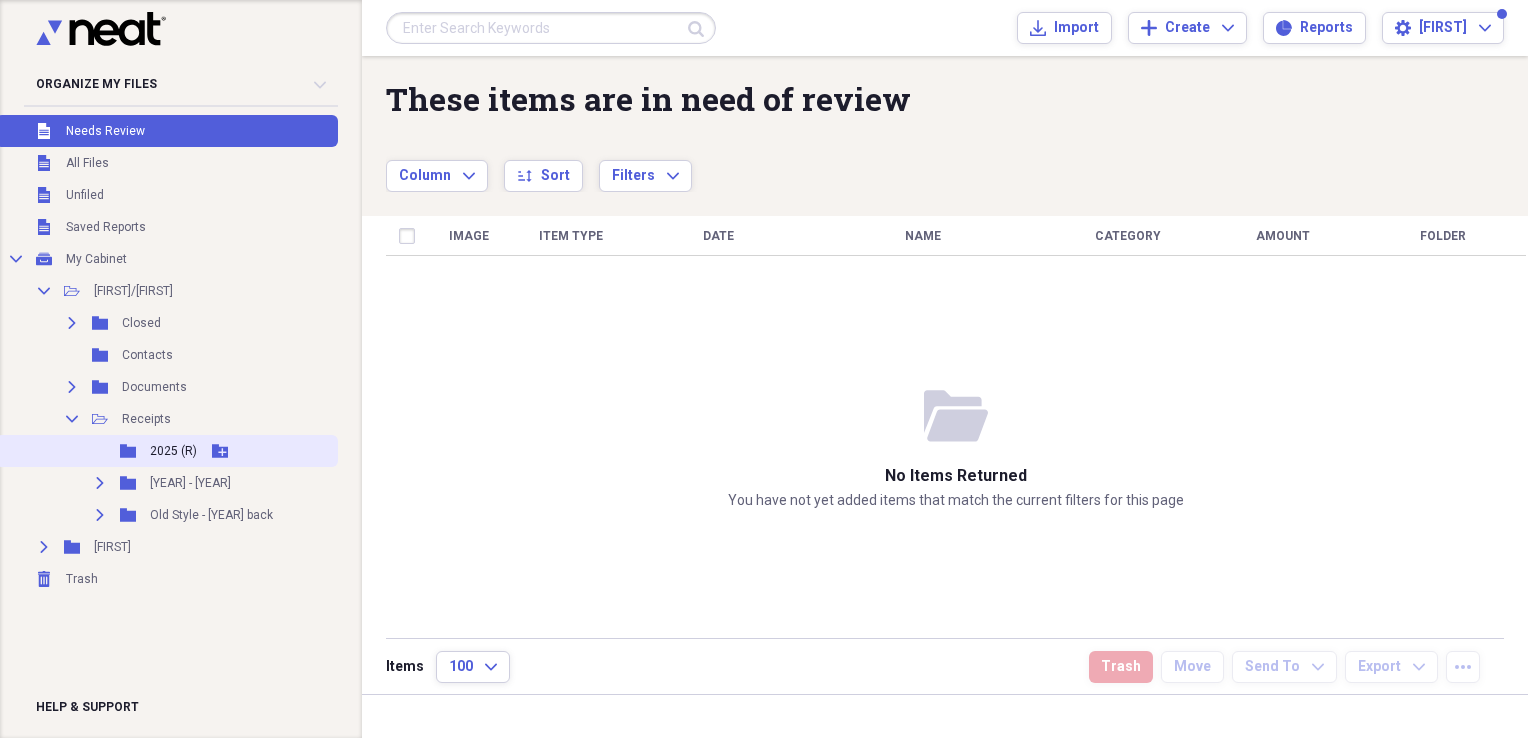 click on "2025 (R)" at bounding box center [173, 451] 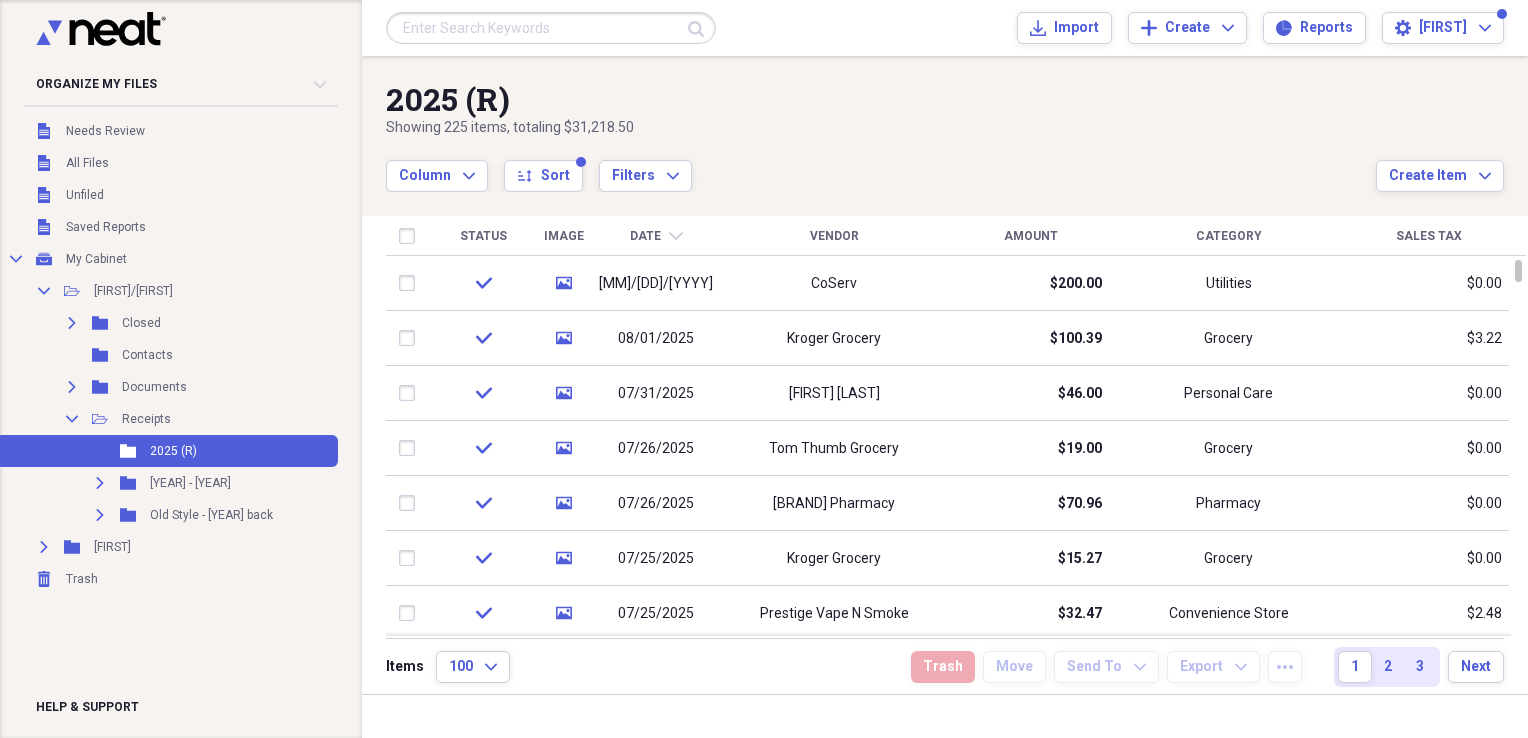 click on "Amount" at bounding box center (1031, 236) 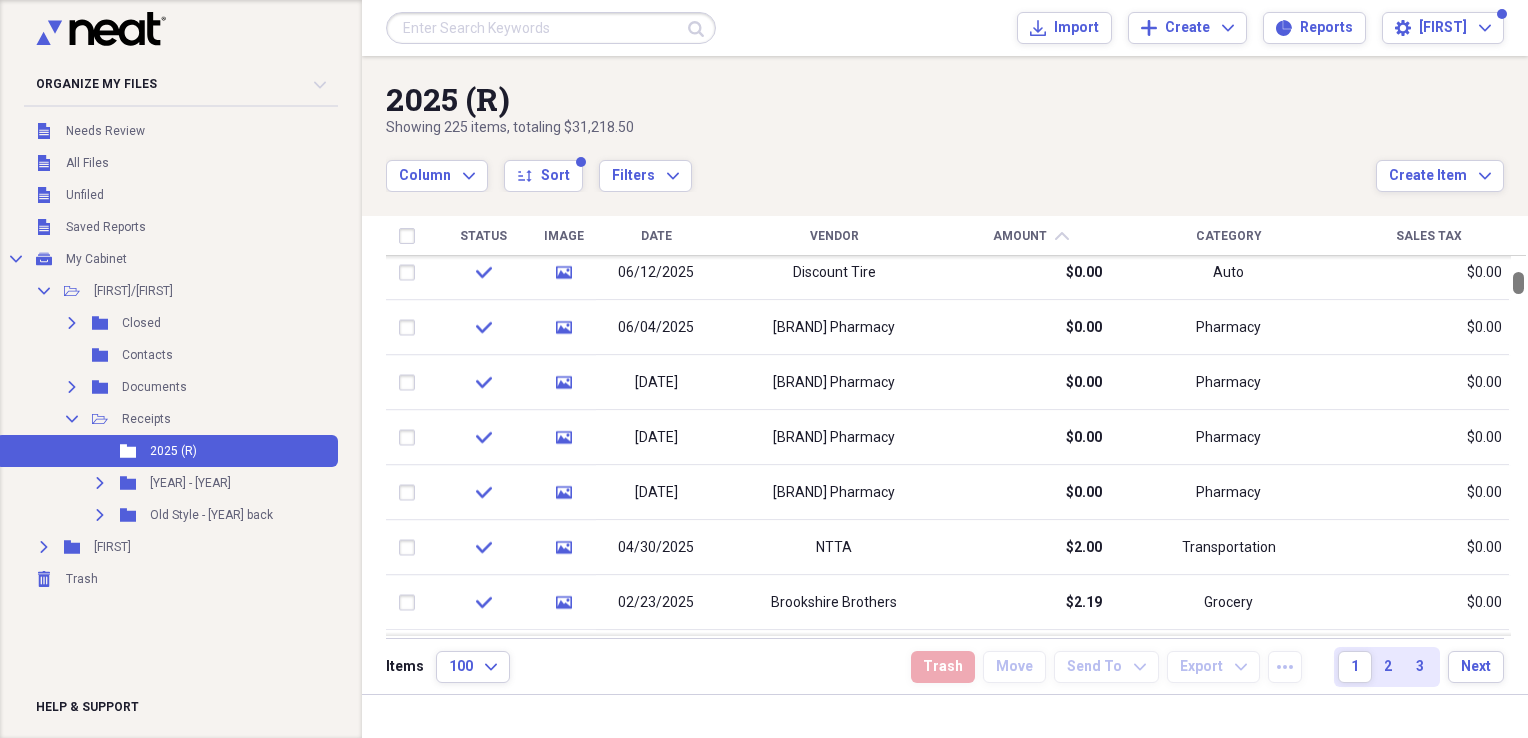 click at bounding box center [1518, 283] 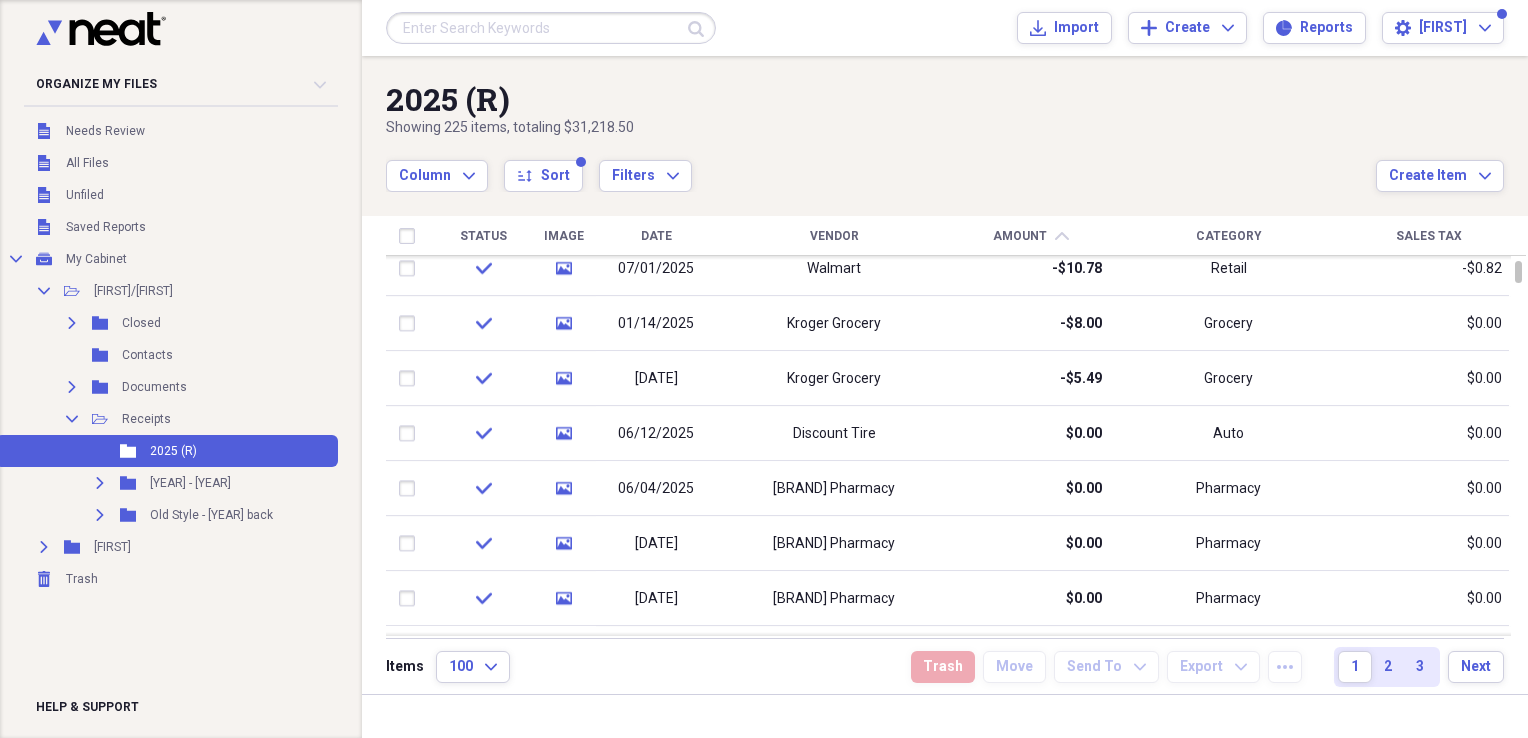 type 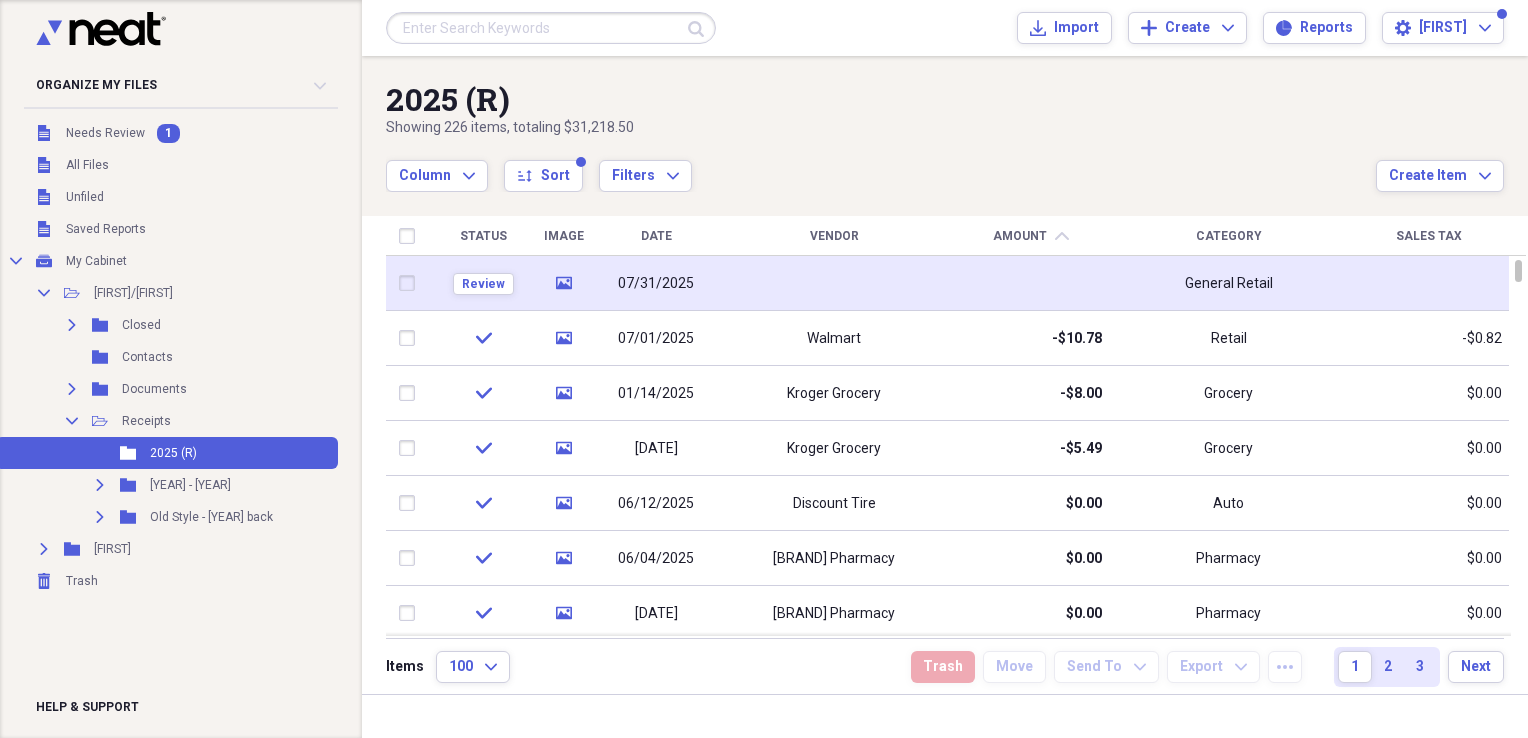 click on "media" 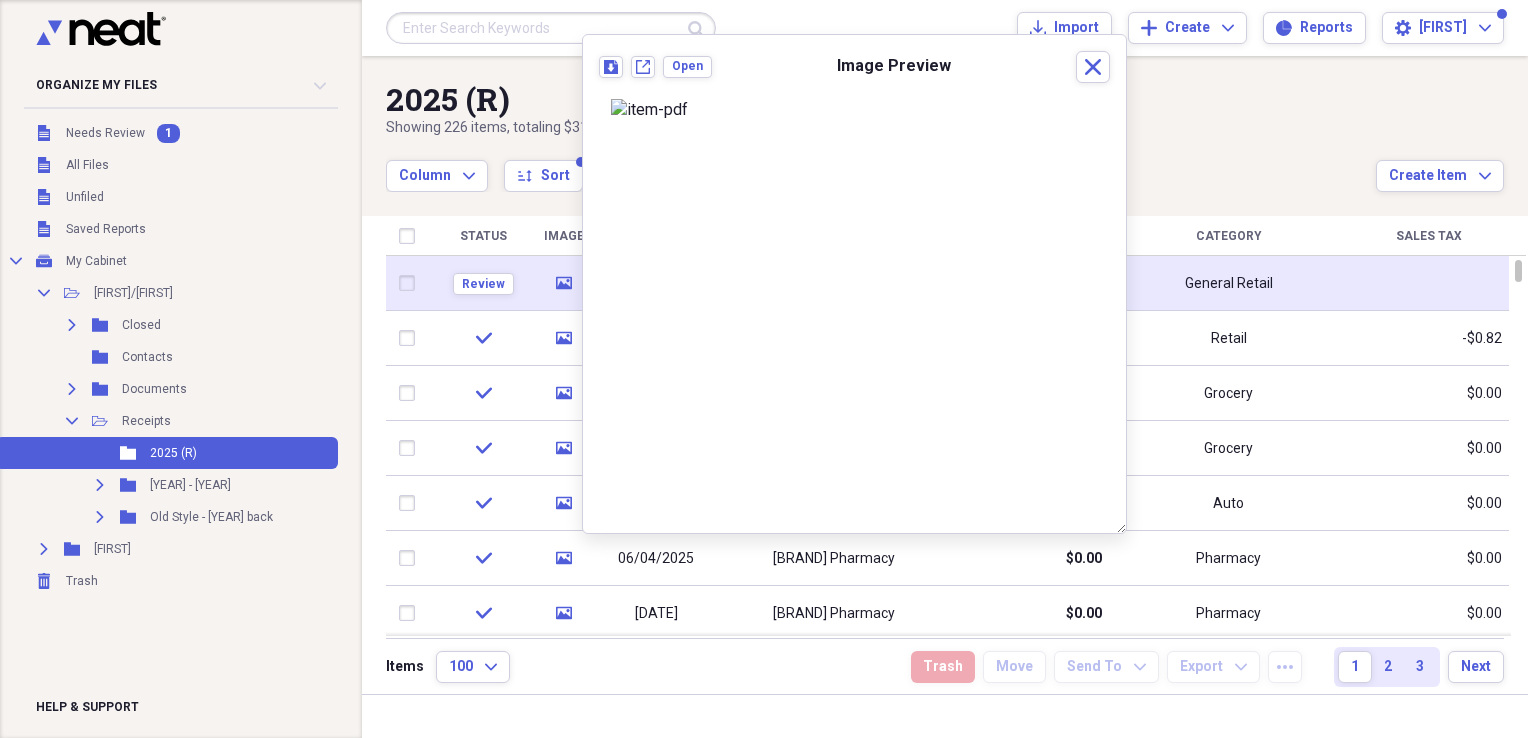 click at bounding box center [411, 283] 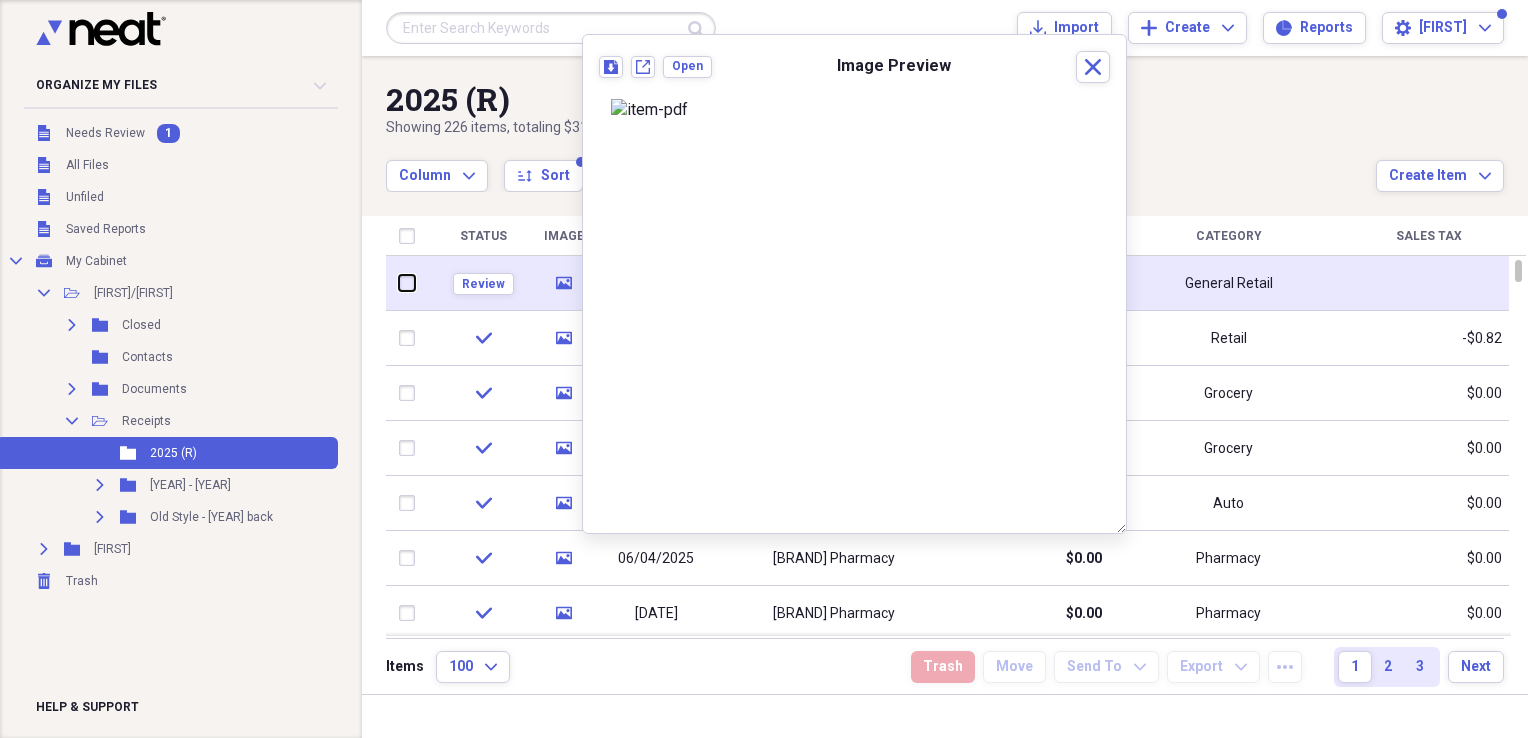 click at bounding box center (399, 283) 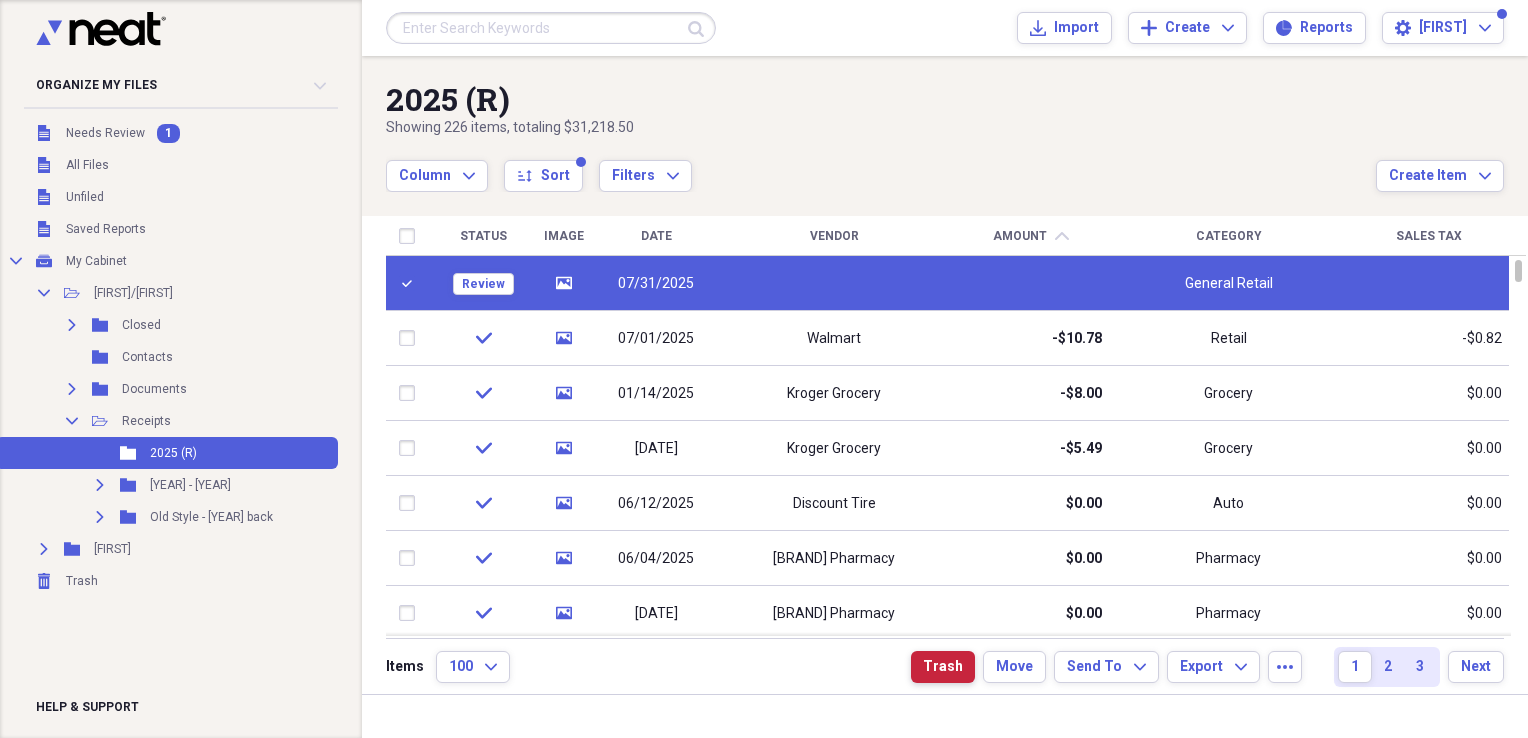 click on "Trash" at bounding box center (943, 667) 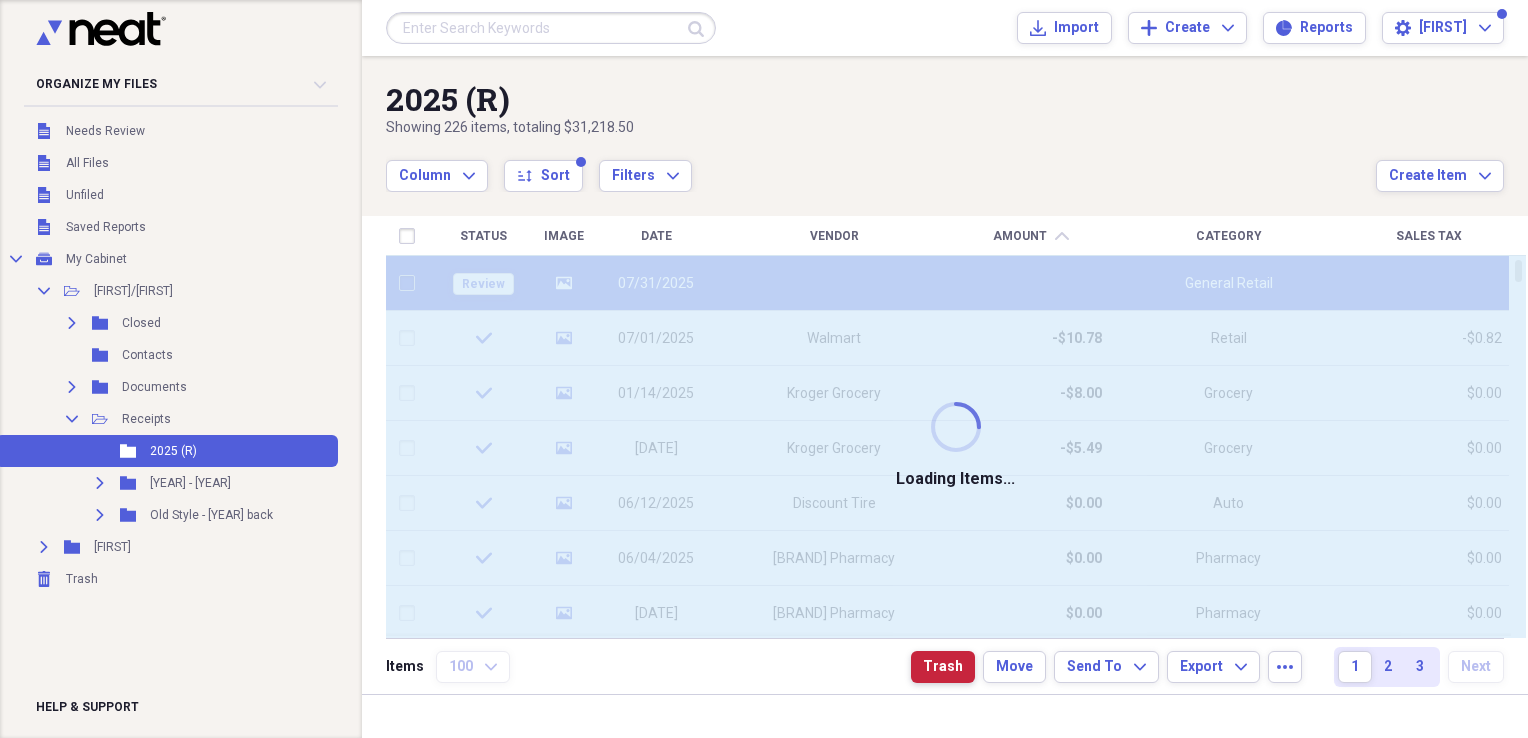 checkbox on "false" 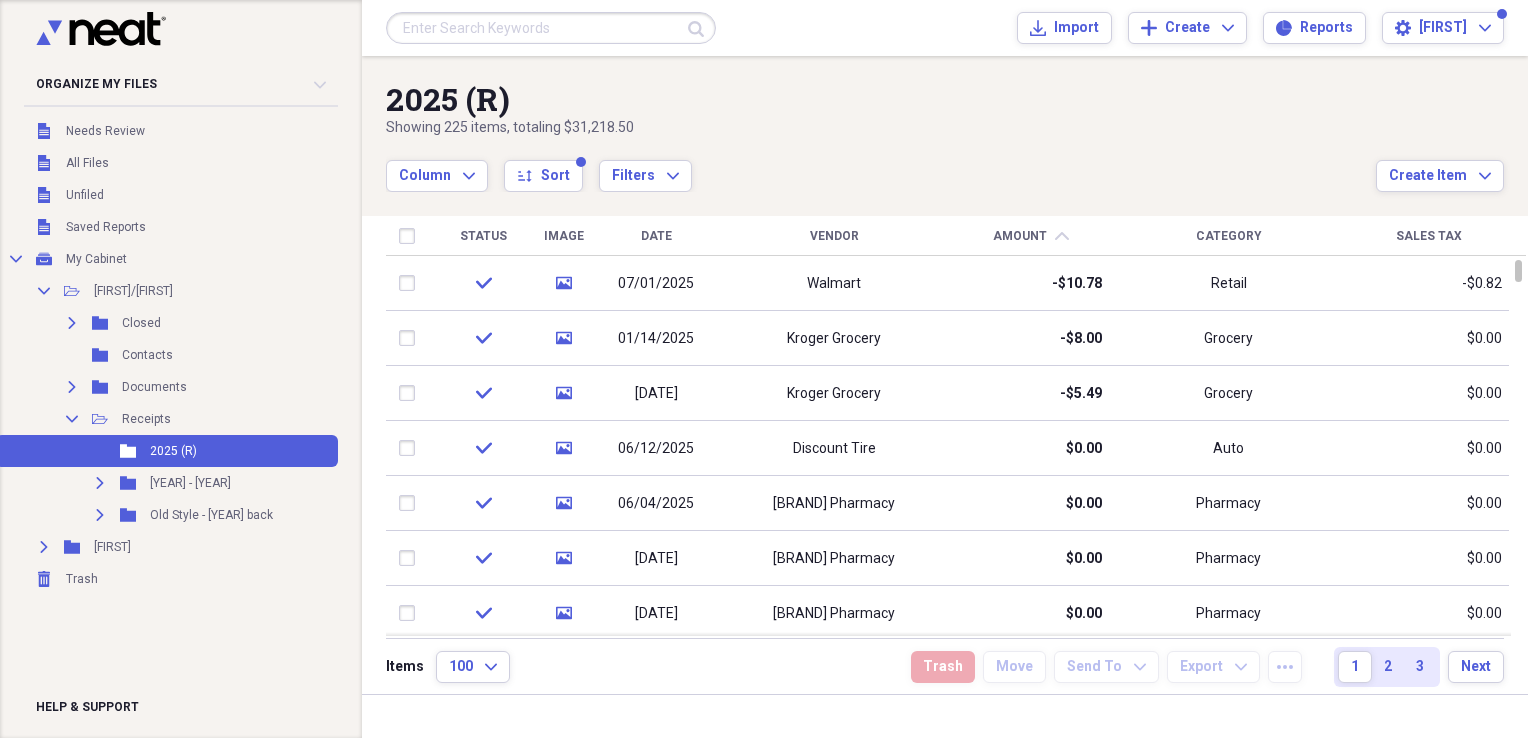 click on "Status" at bounding box center (483, 236) 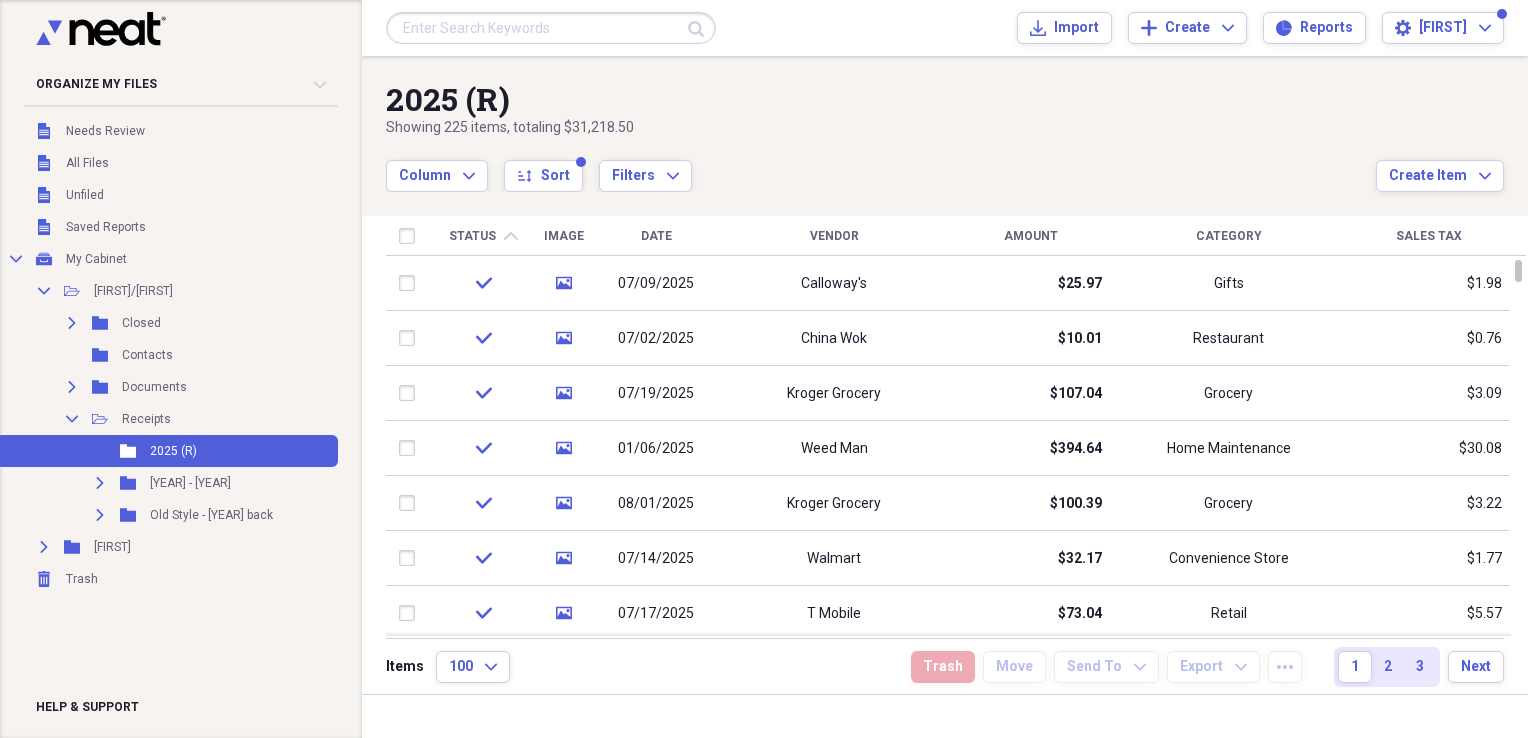 click on "Status" at bounding box center [472, 236] 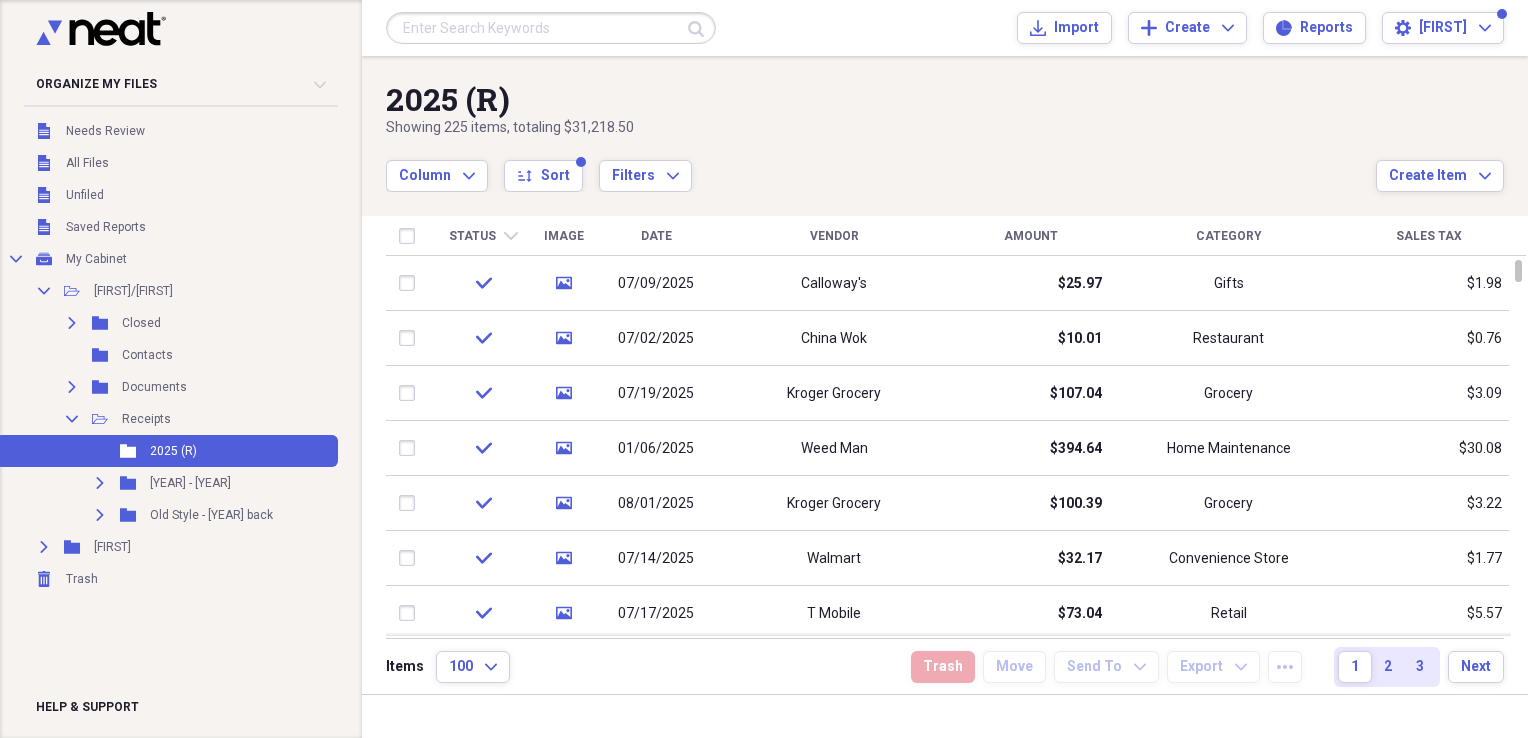 click on "Vendor" at bounding box center [834, 236] 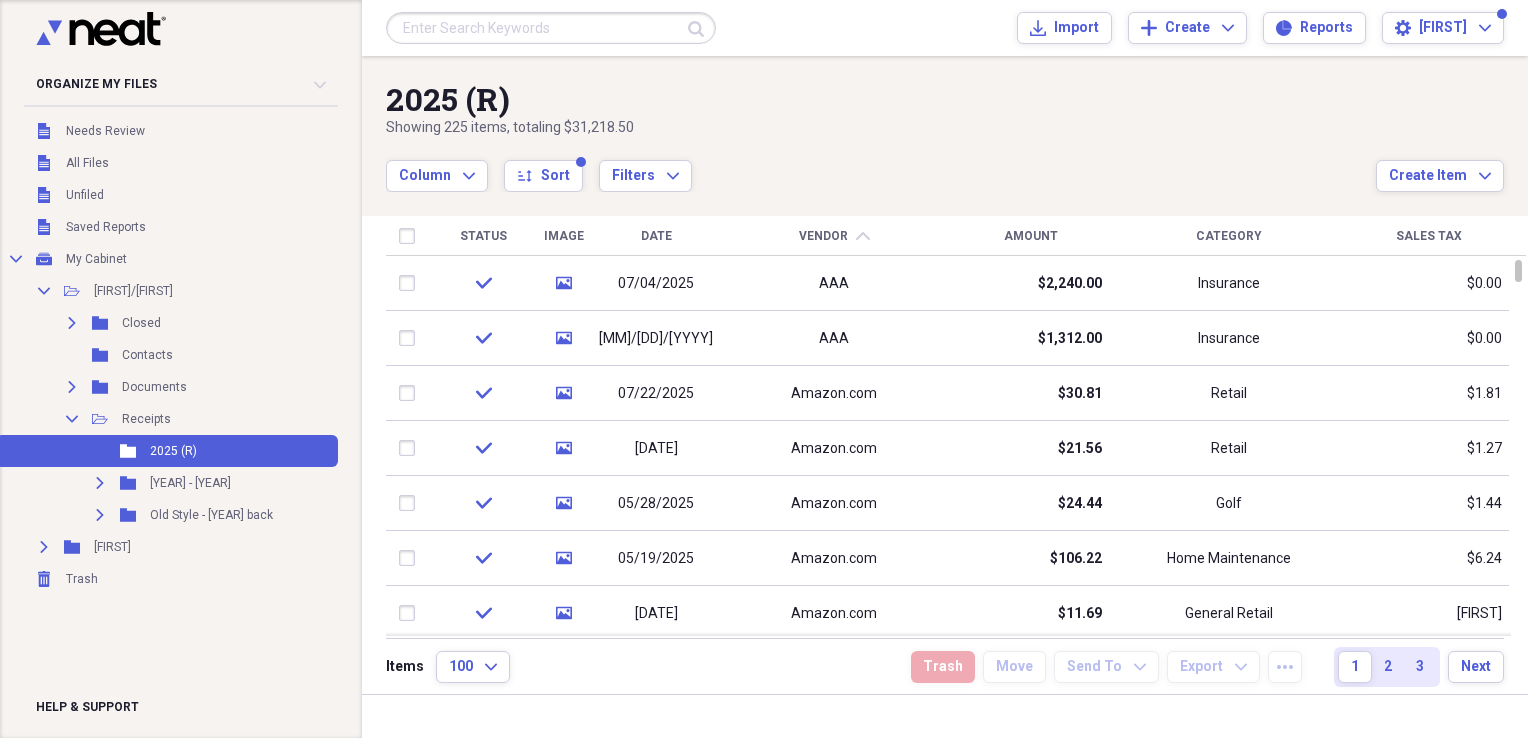 click on "Vendor" at bounding box center (823, 236) 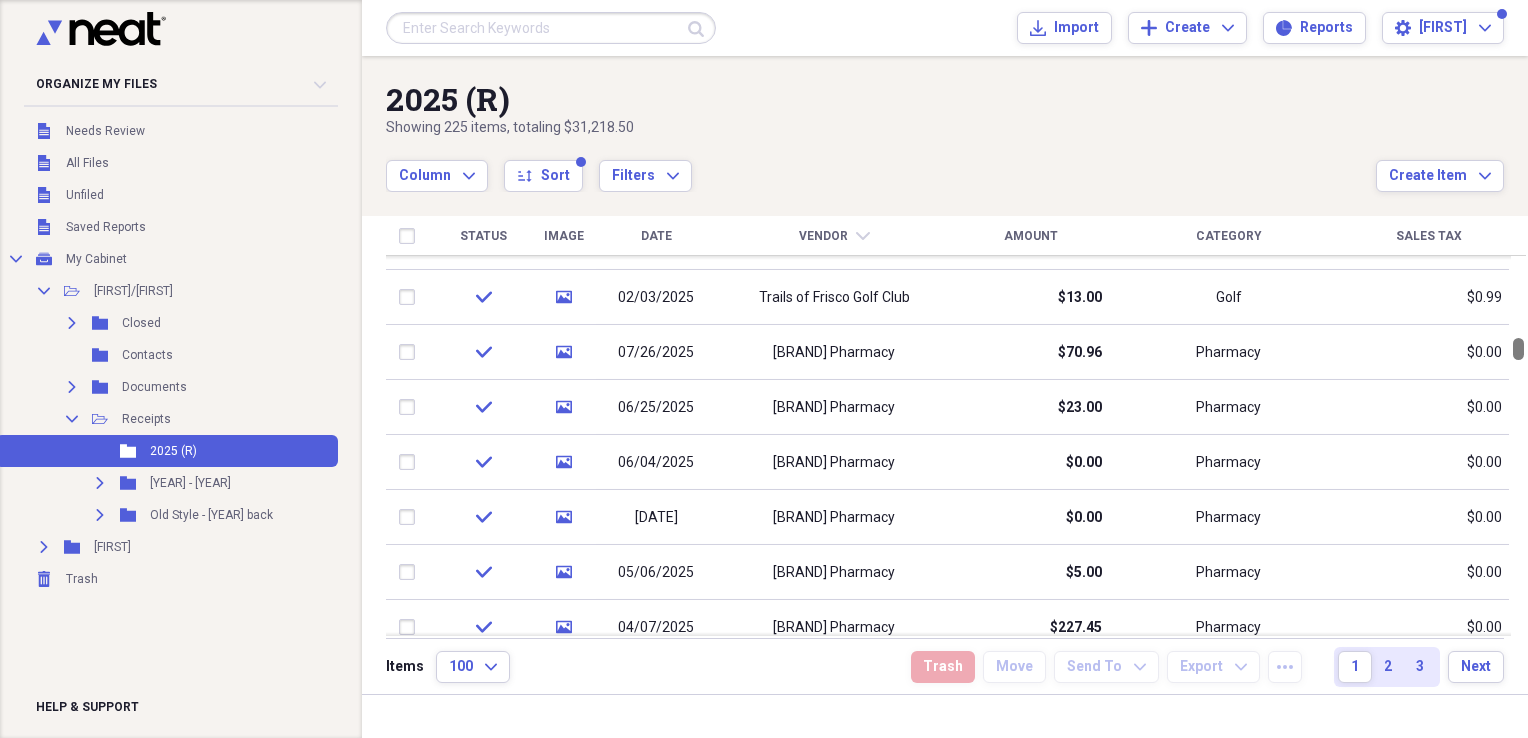 drag, startPoint x: 1517, startPoint y: 266, endPoint x: 1531, endPoint y: 344, distance: 79.24645 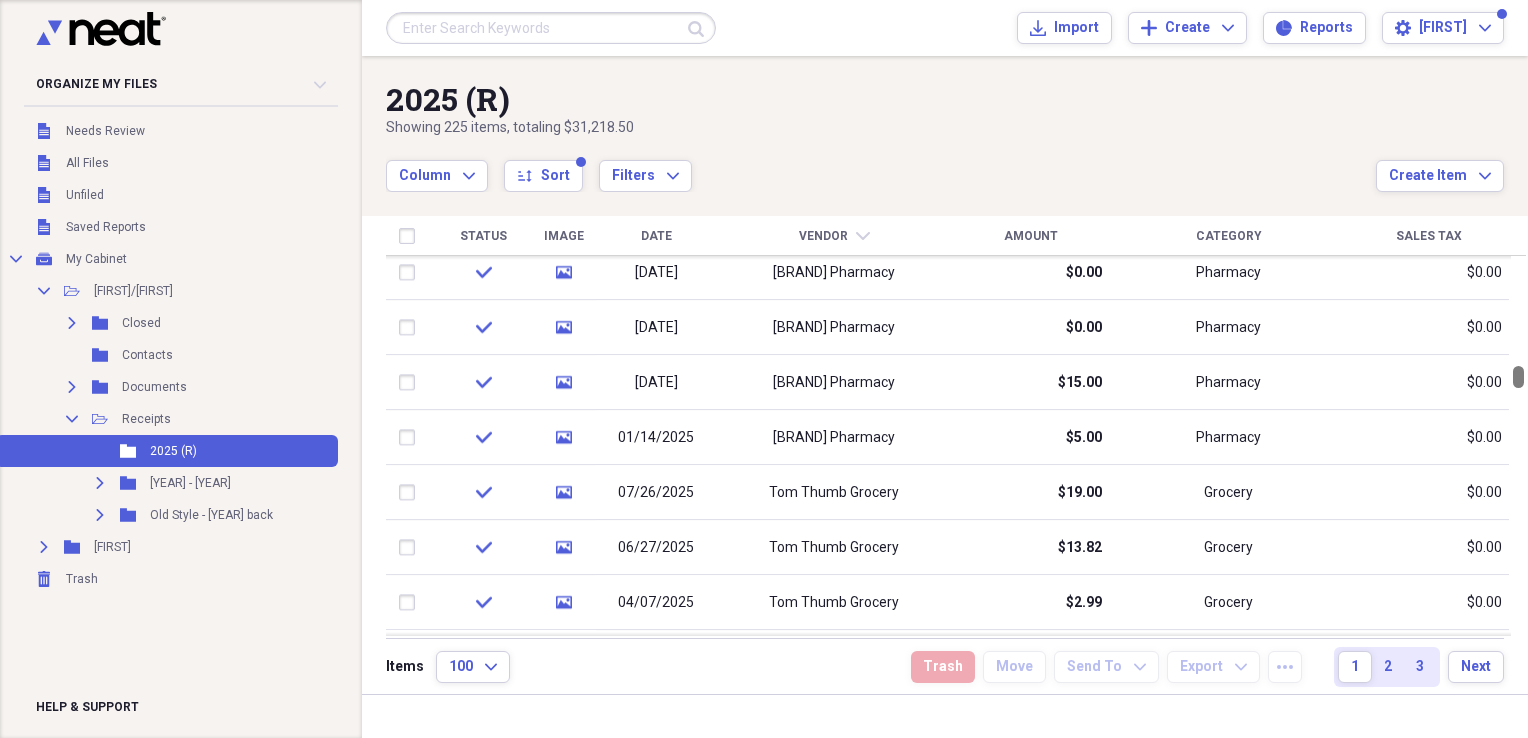 drag, startPoint x: 1518, startPoint y: 346, endPoint x: 1522, endPoint y: 290, distance: 56.142673 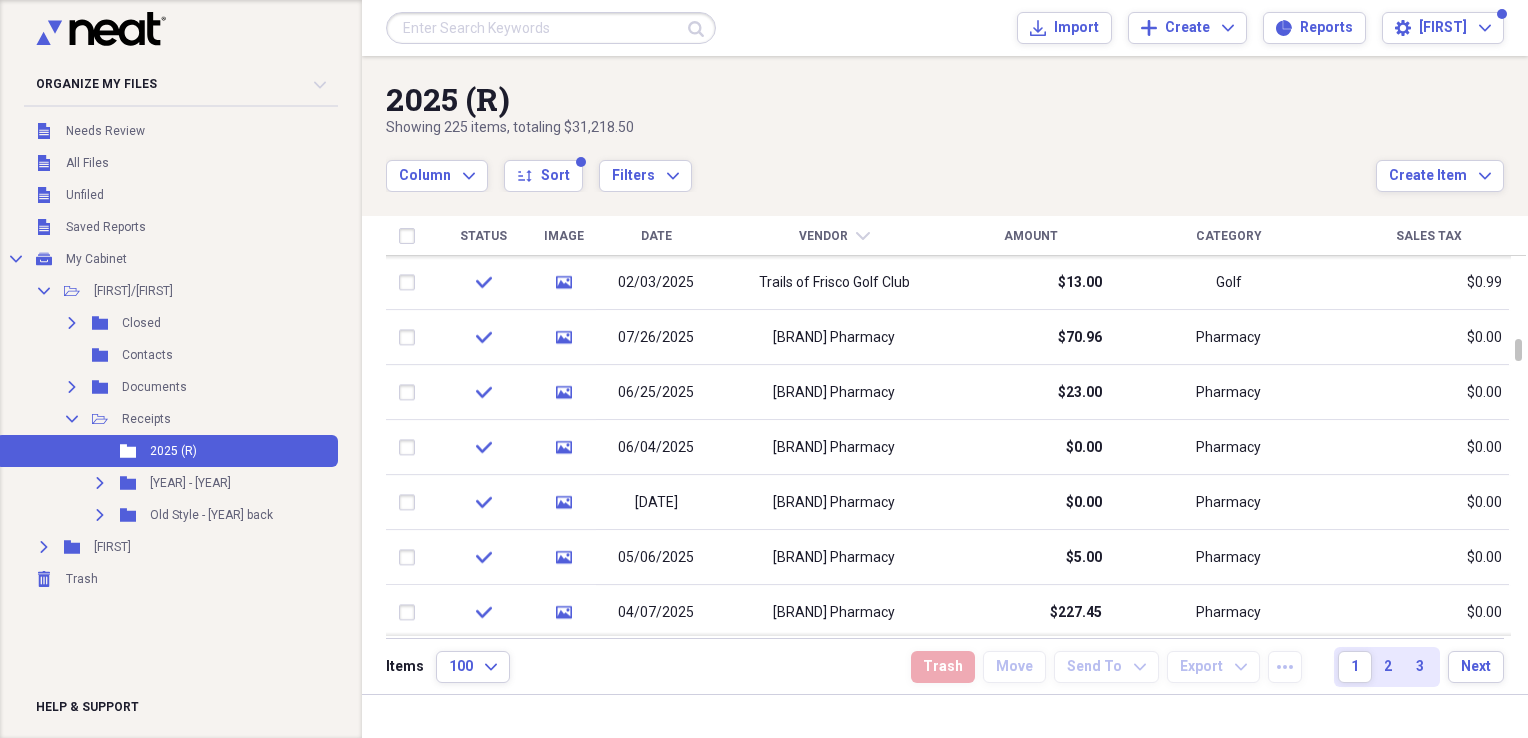drag, startPoint x: 1531, startPoint y: 134, endPoint x: 1531, endPoint y: 30, distance: 104 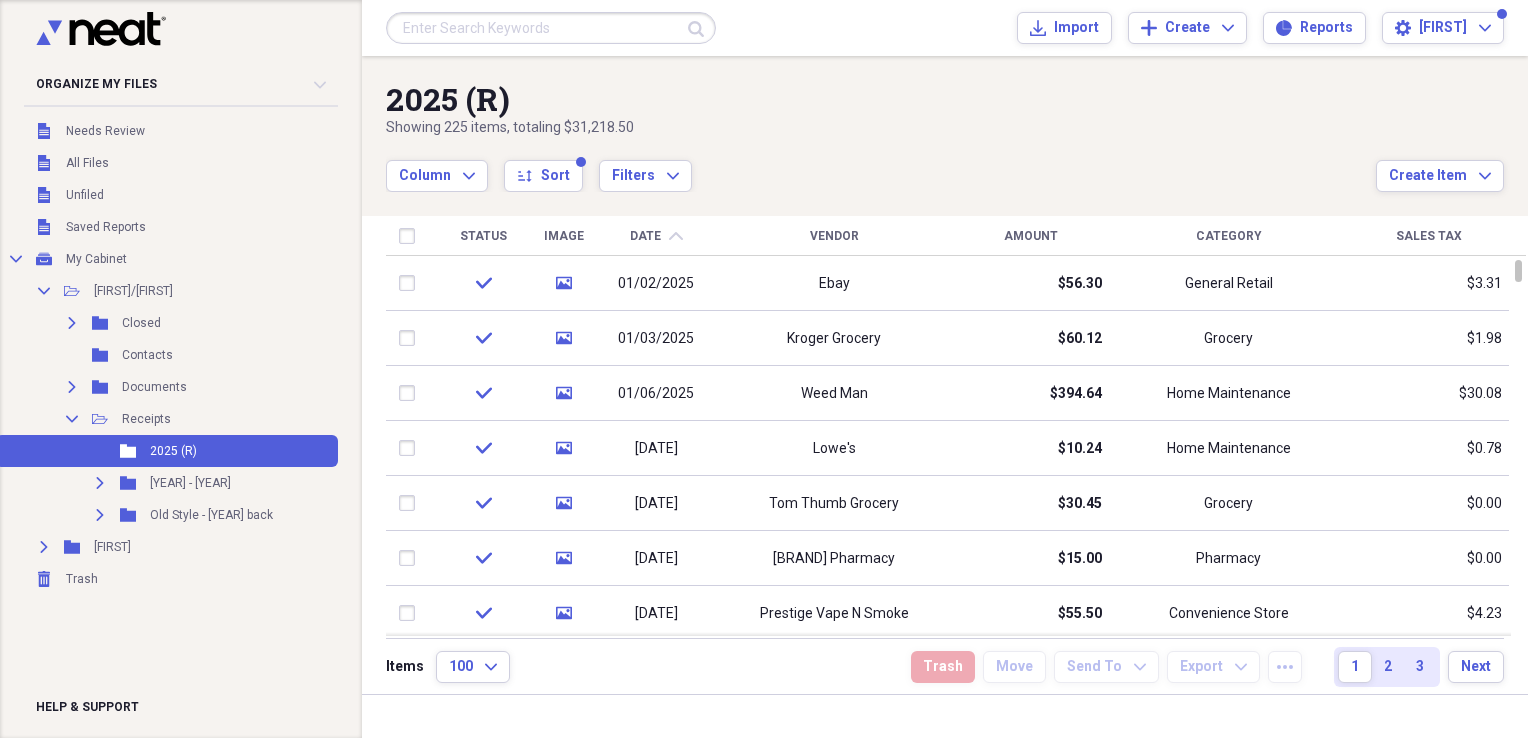 click on "Date" at bounding box center [645, 236] 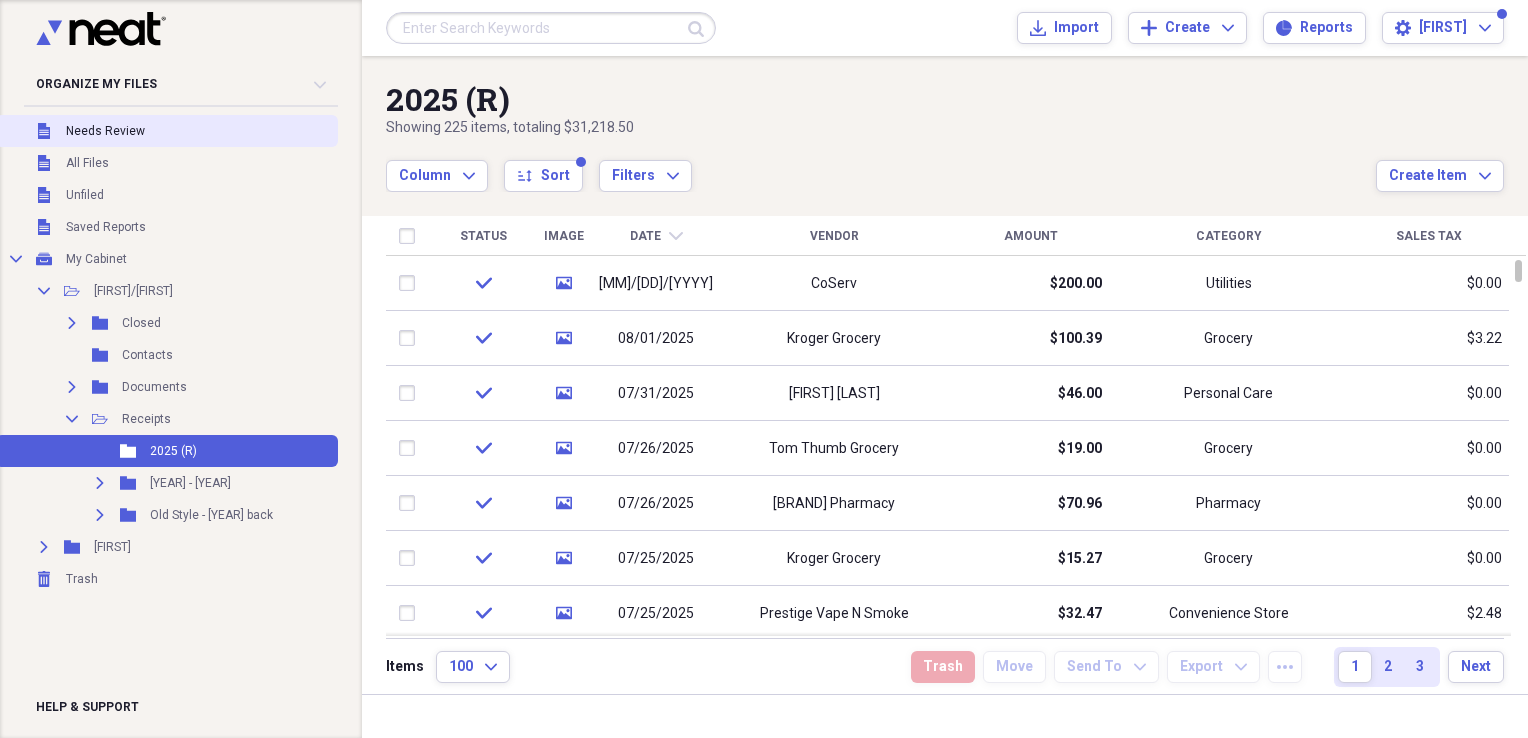 click on "Needs Review" at bounding box center [105, 131] 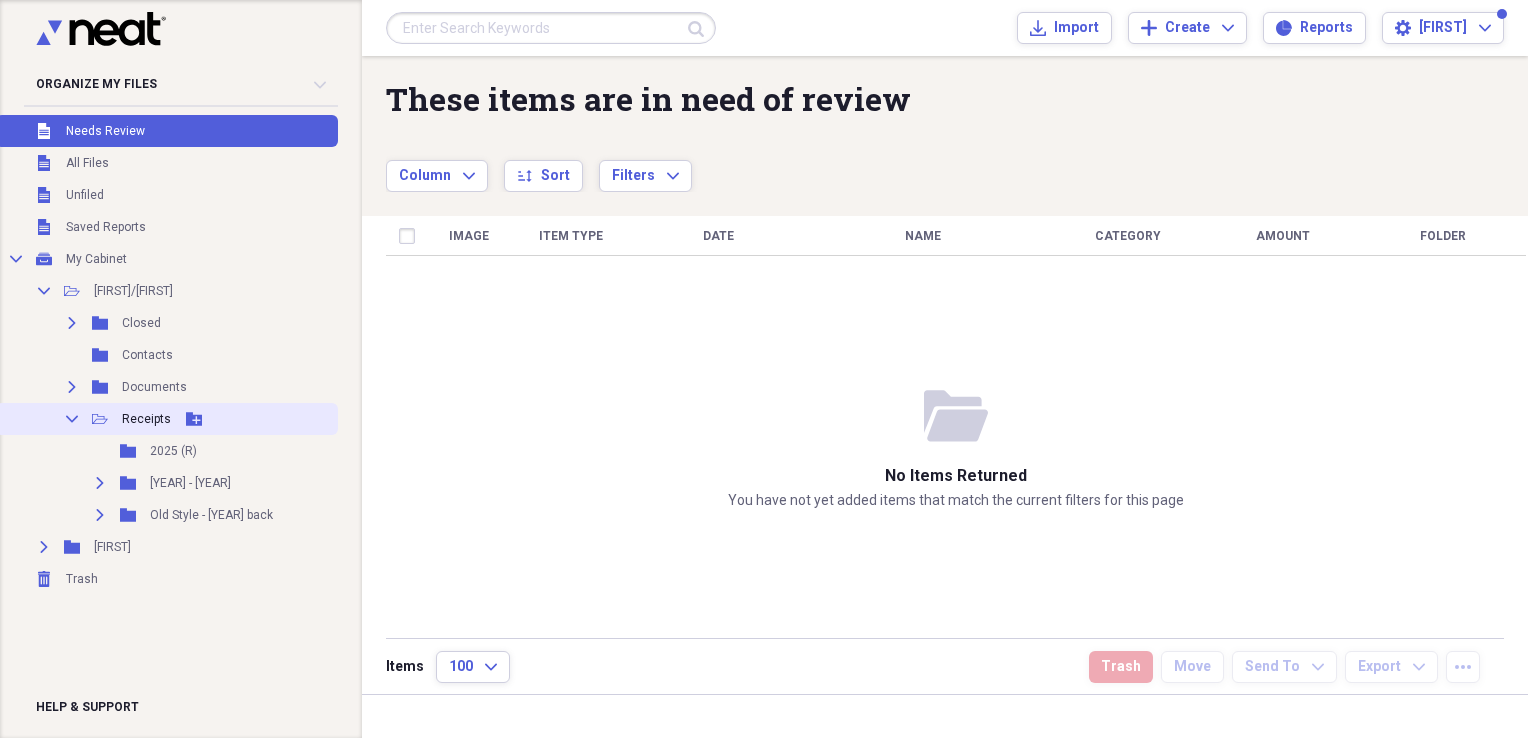 click on "Receipts" at bounding box center [146, 419] 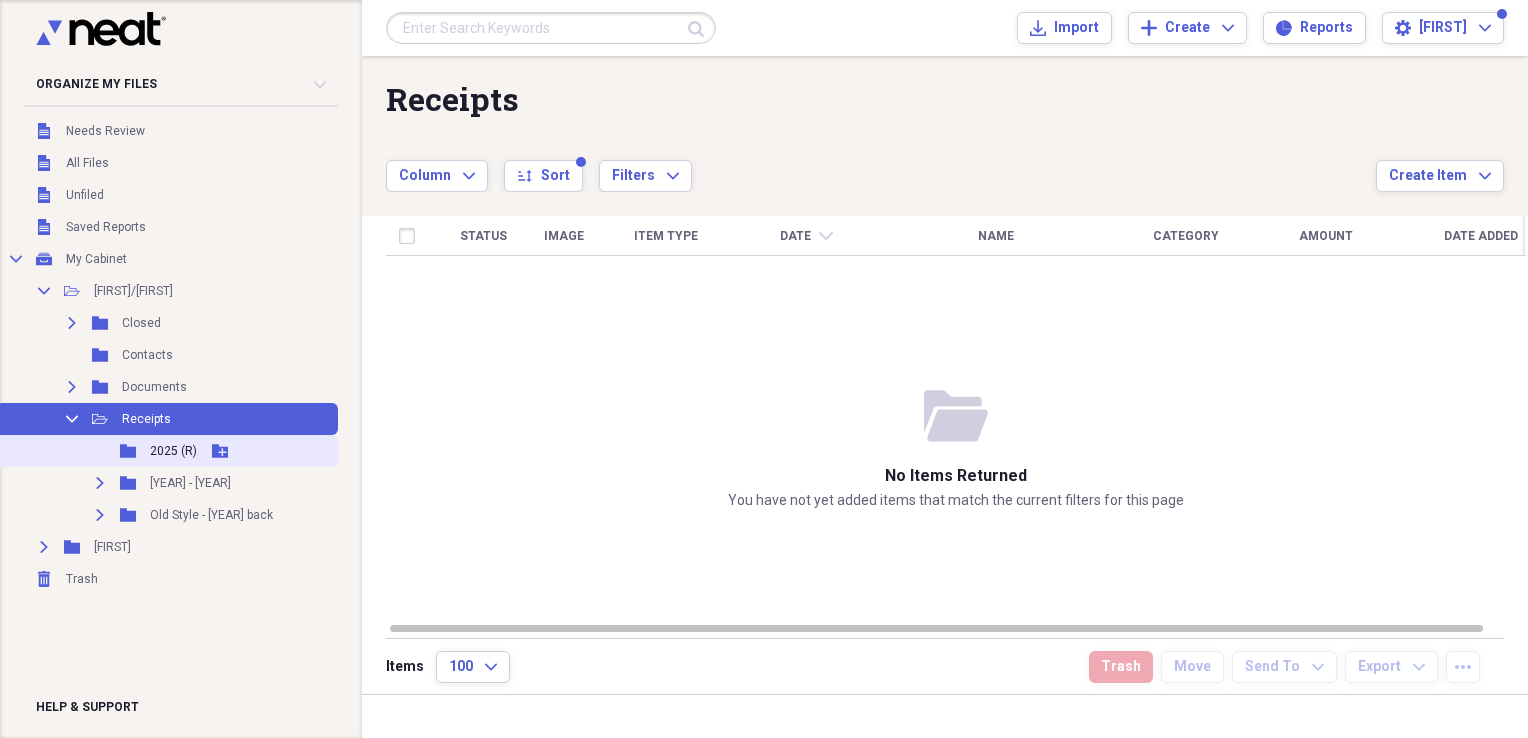 click on "2025 (R)" at bounding box center [173, 451] 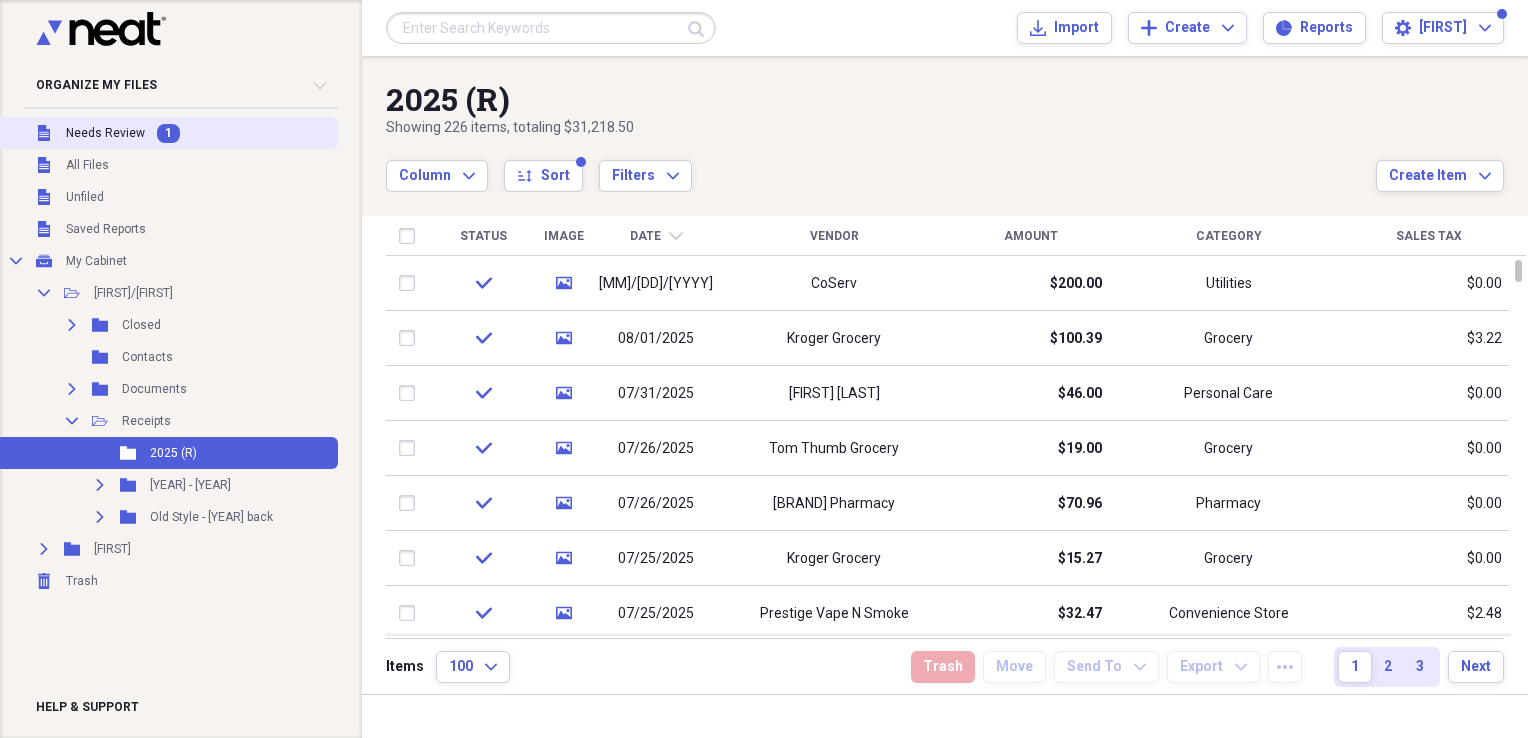 click on "Needs Review" at bounding box center [105, 133] 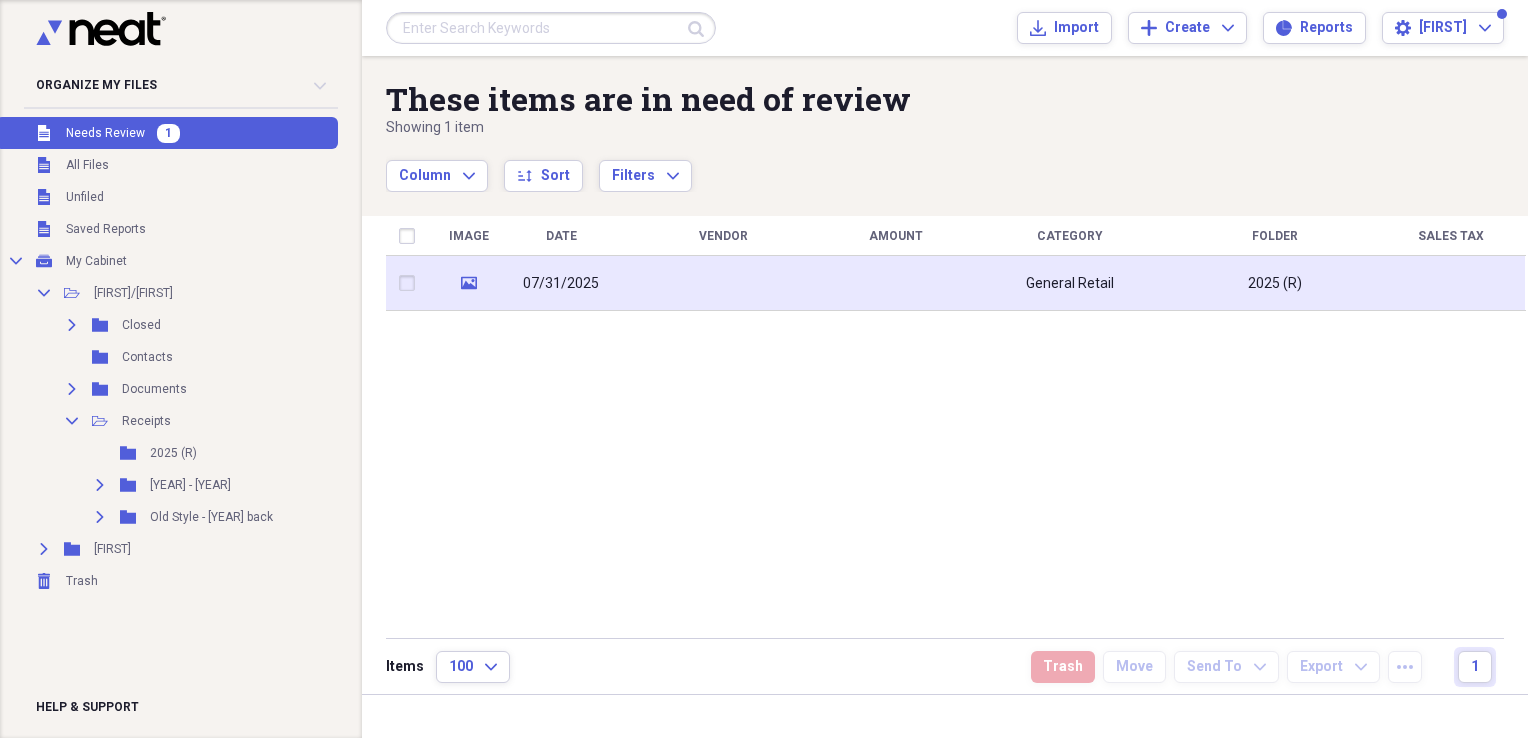 click on "media" 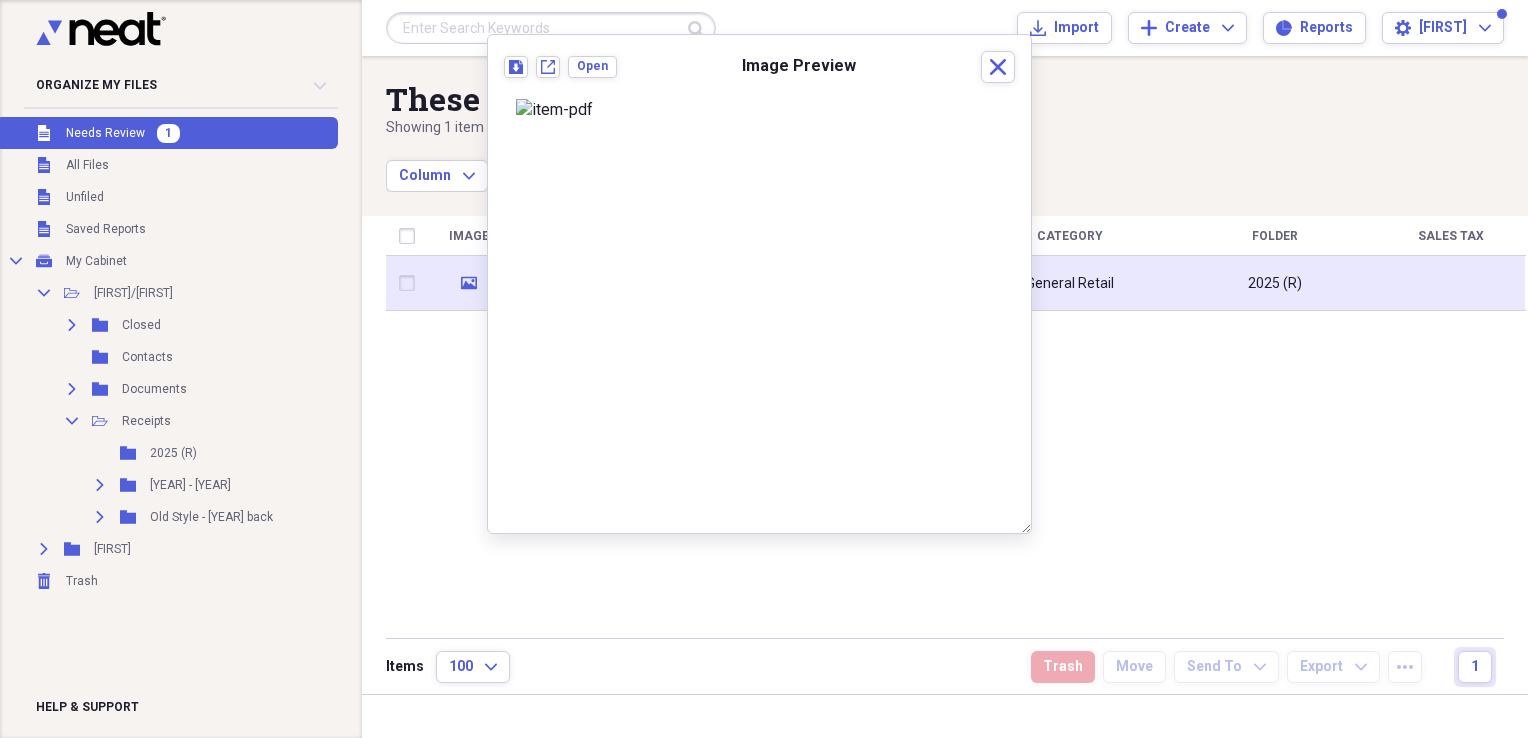 click at bounding box center [411, 283] 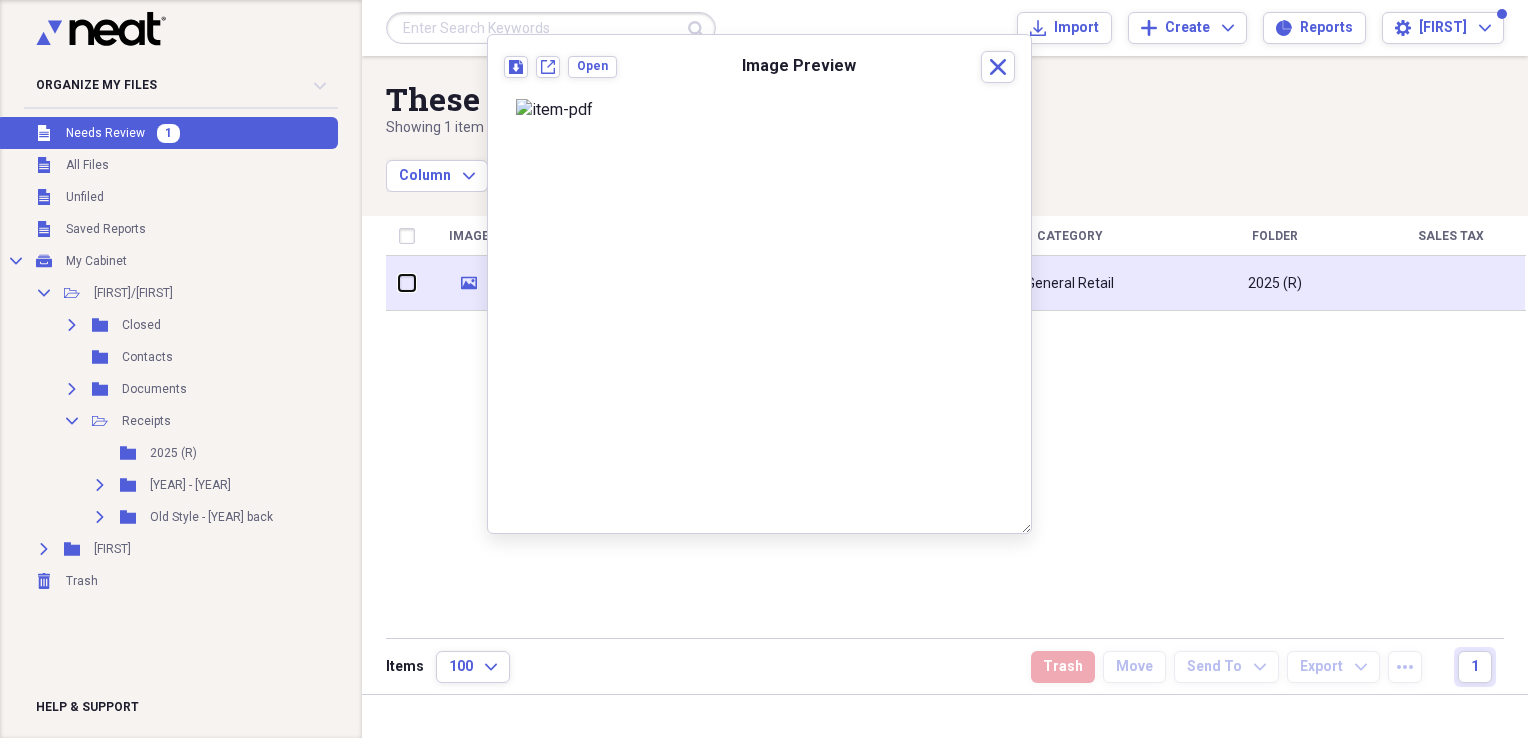 click at bounding box center [399, 283] 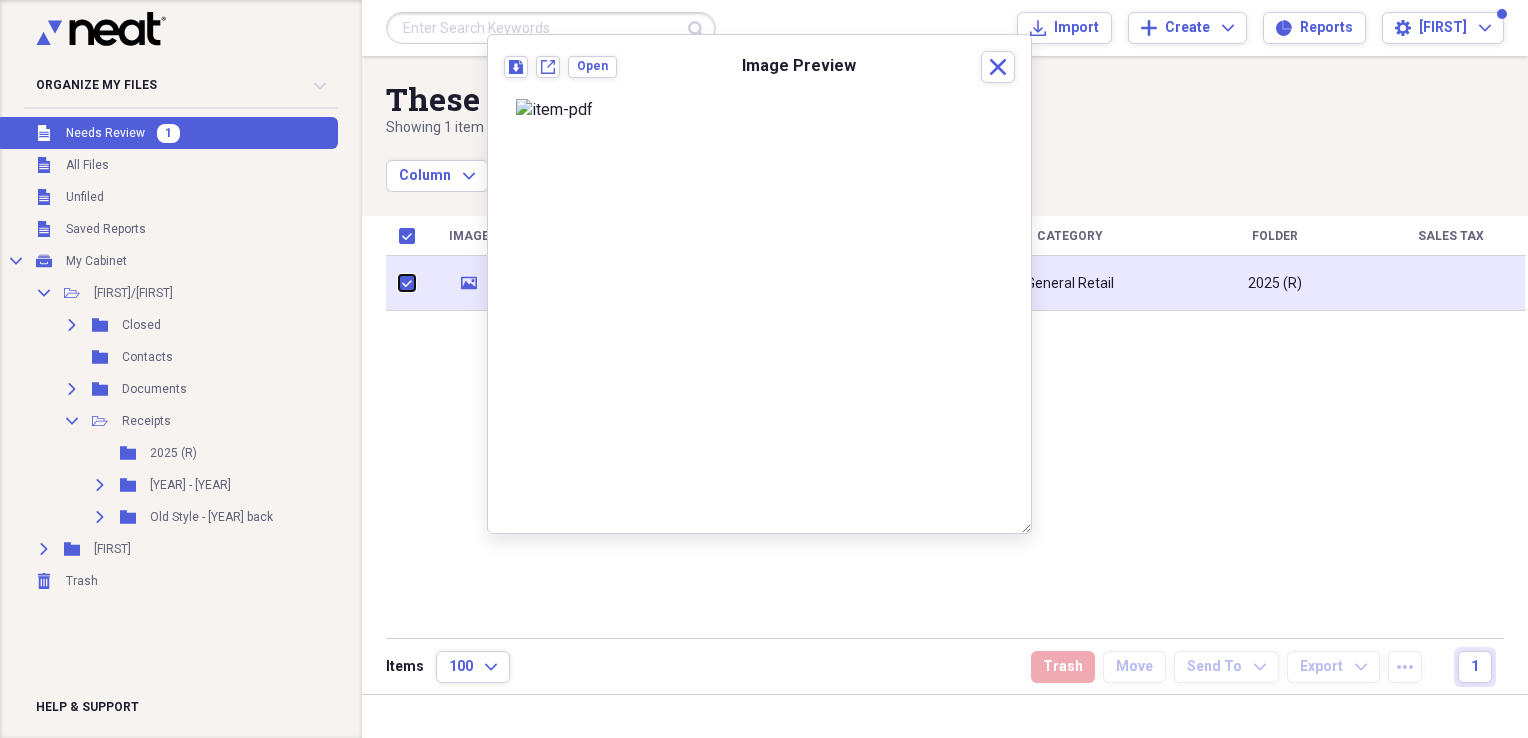 checkbox on "true" 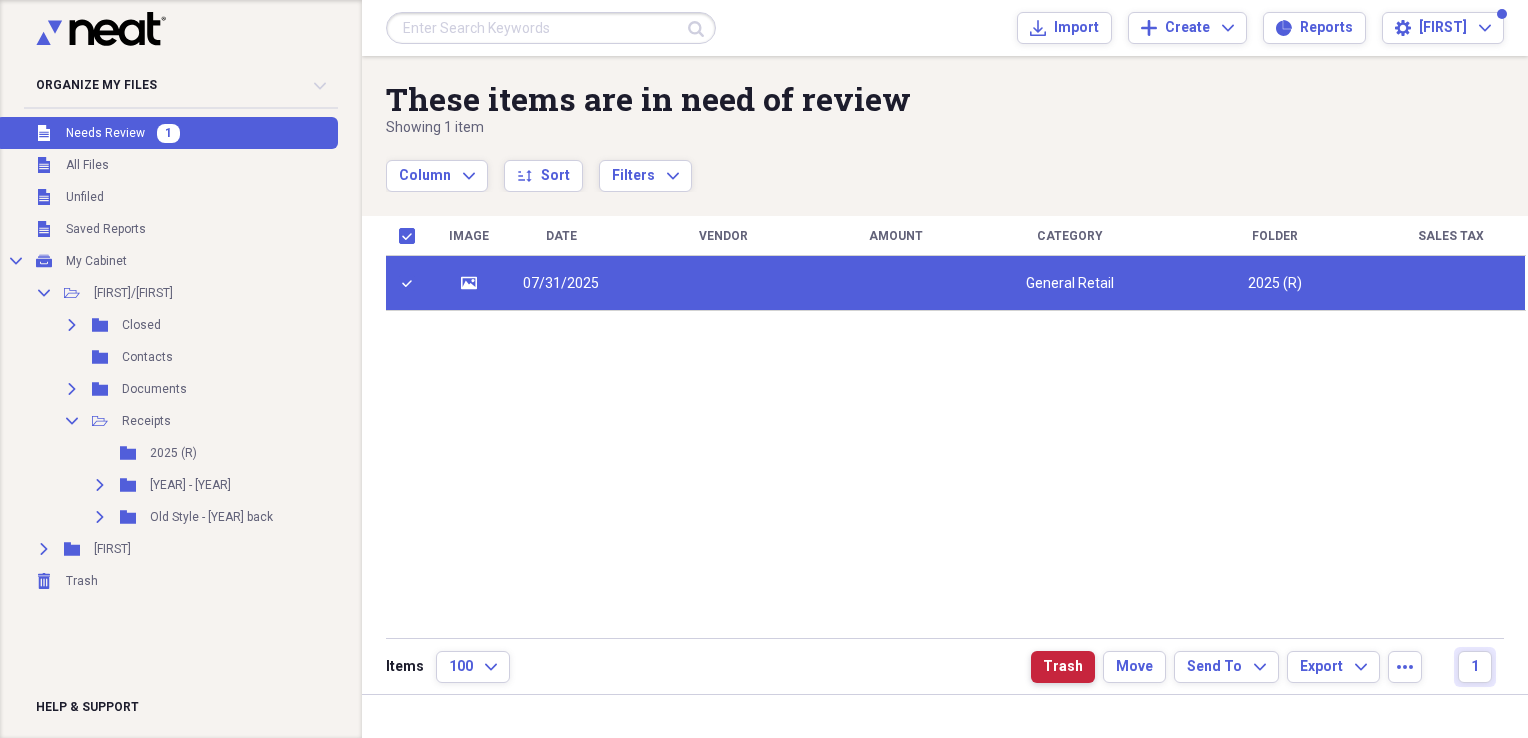 click on "Trash" at bounding box center [1063, 667] 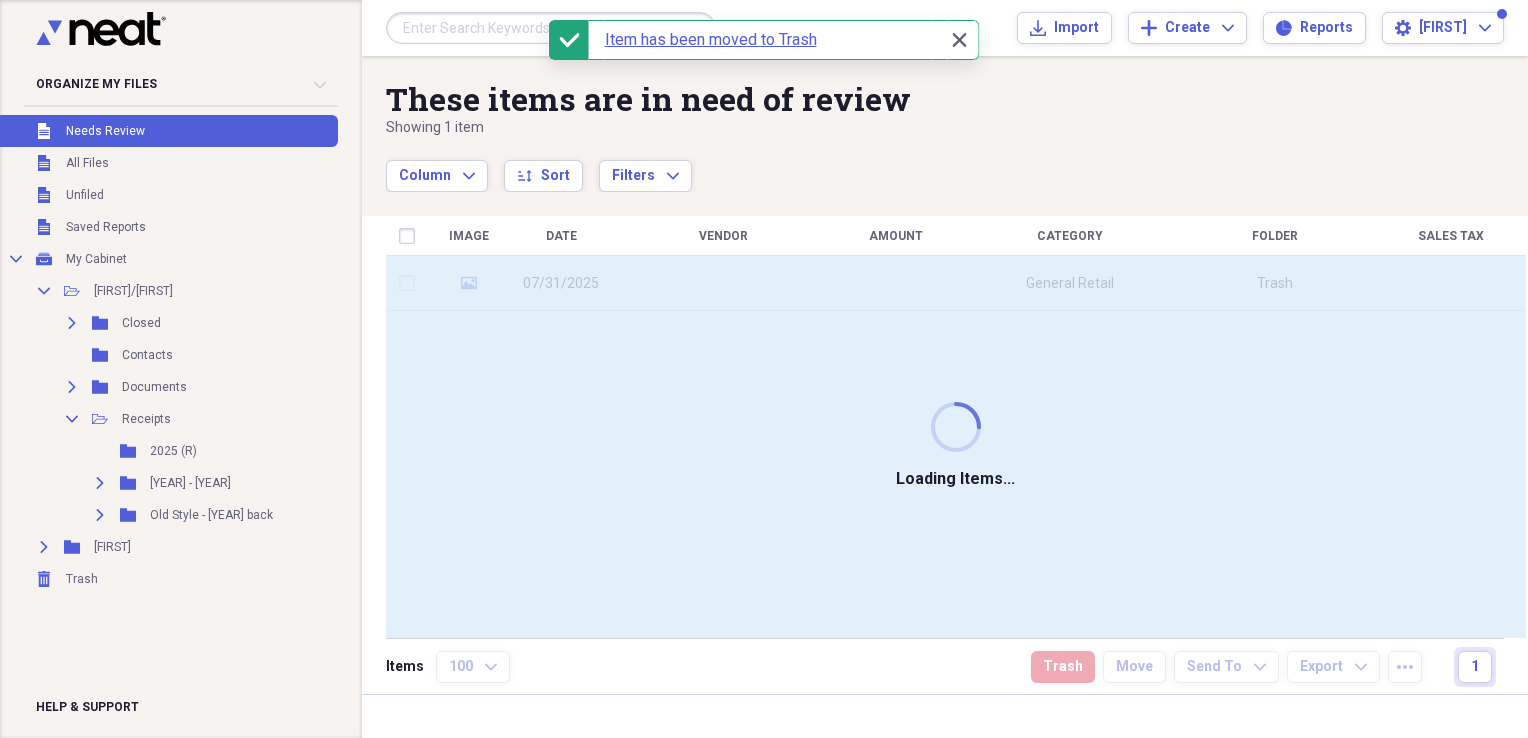 checkbox on "false" 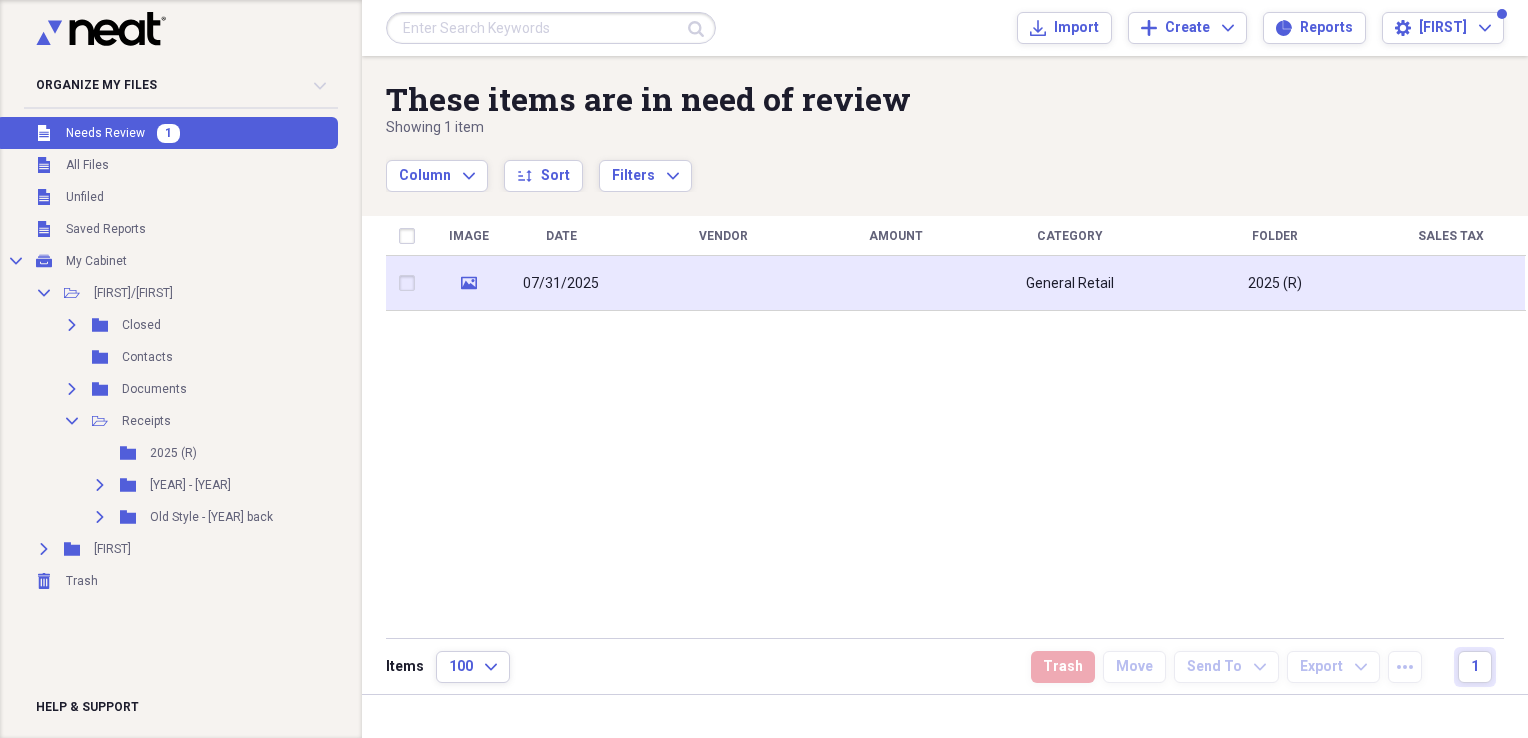 click 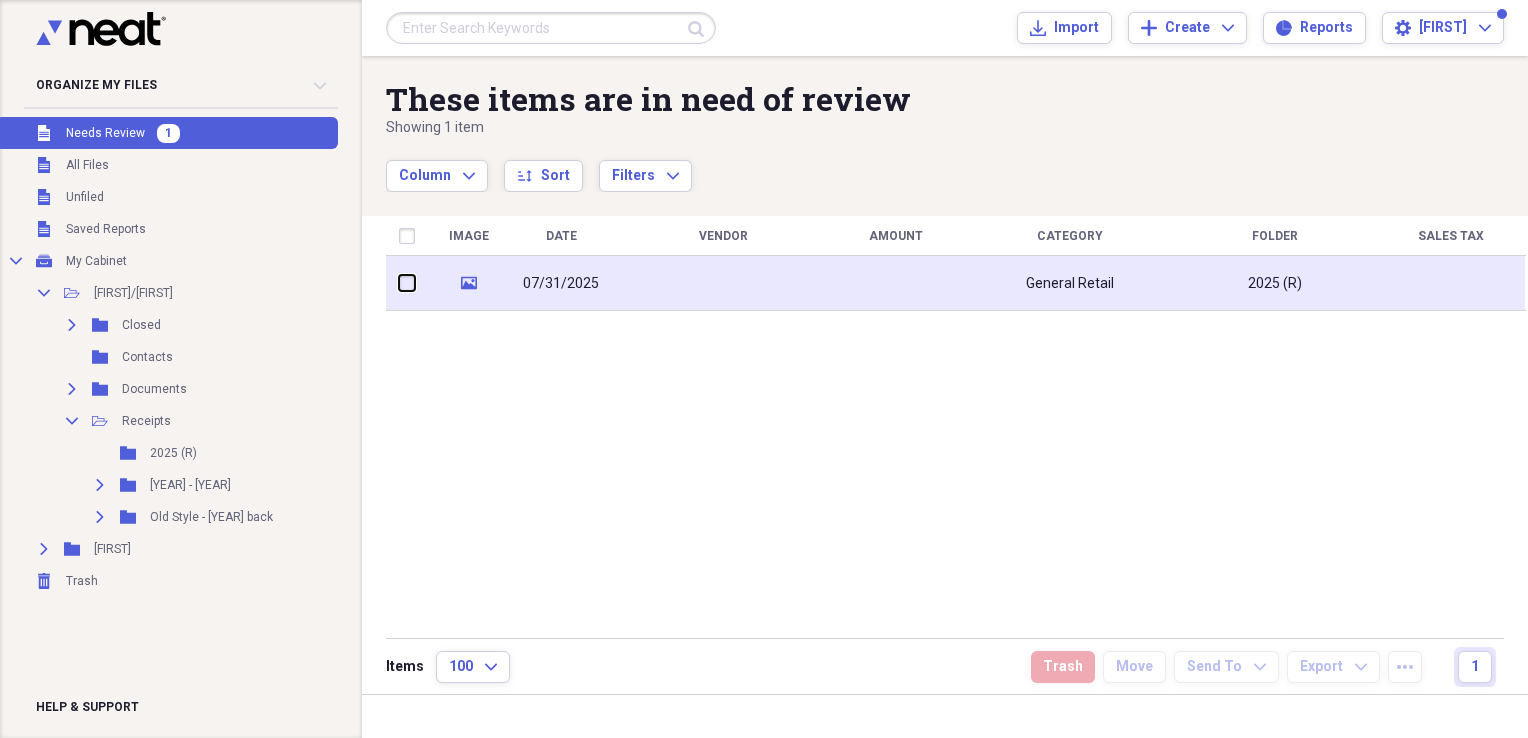 click at bounding box center (399, 283) 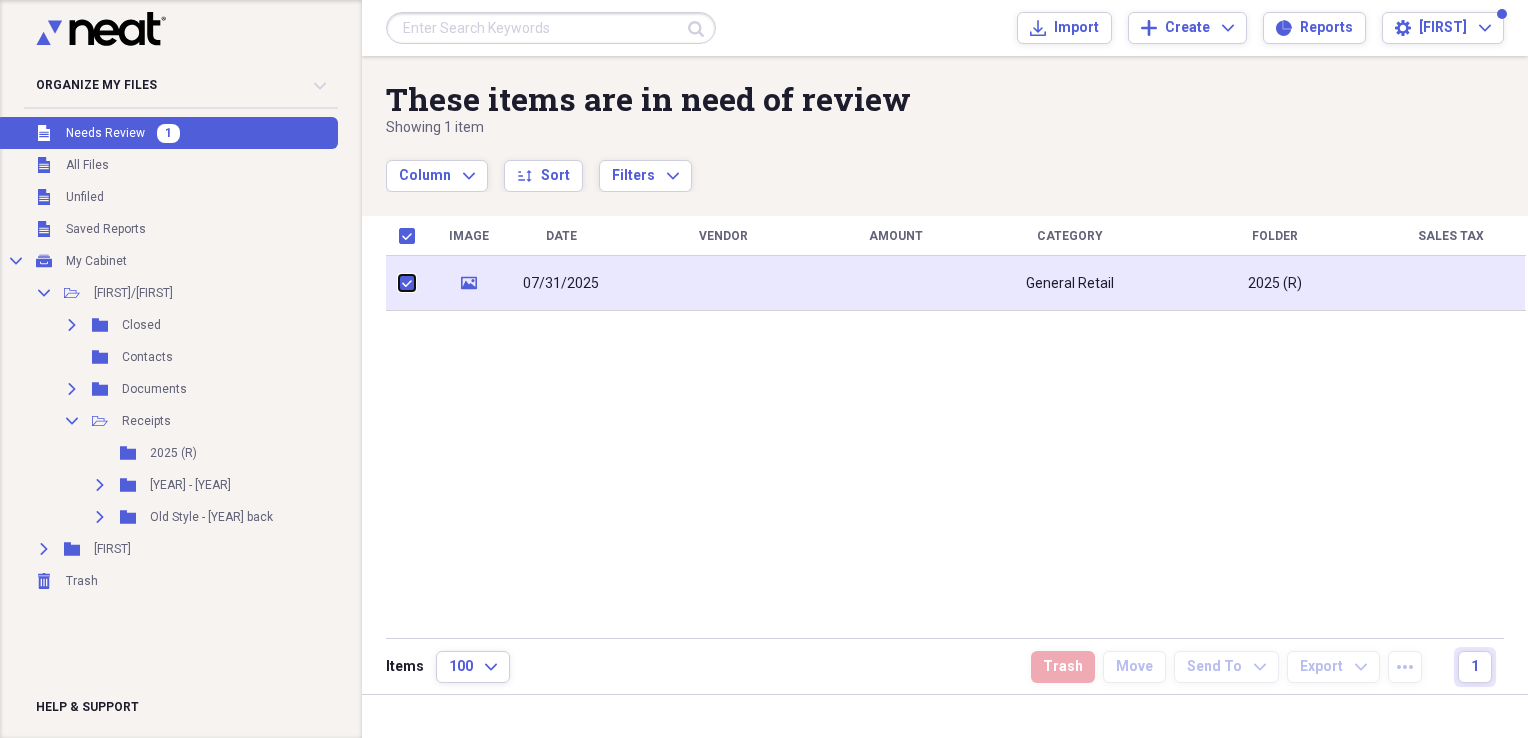 checkbox on "true" 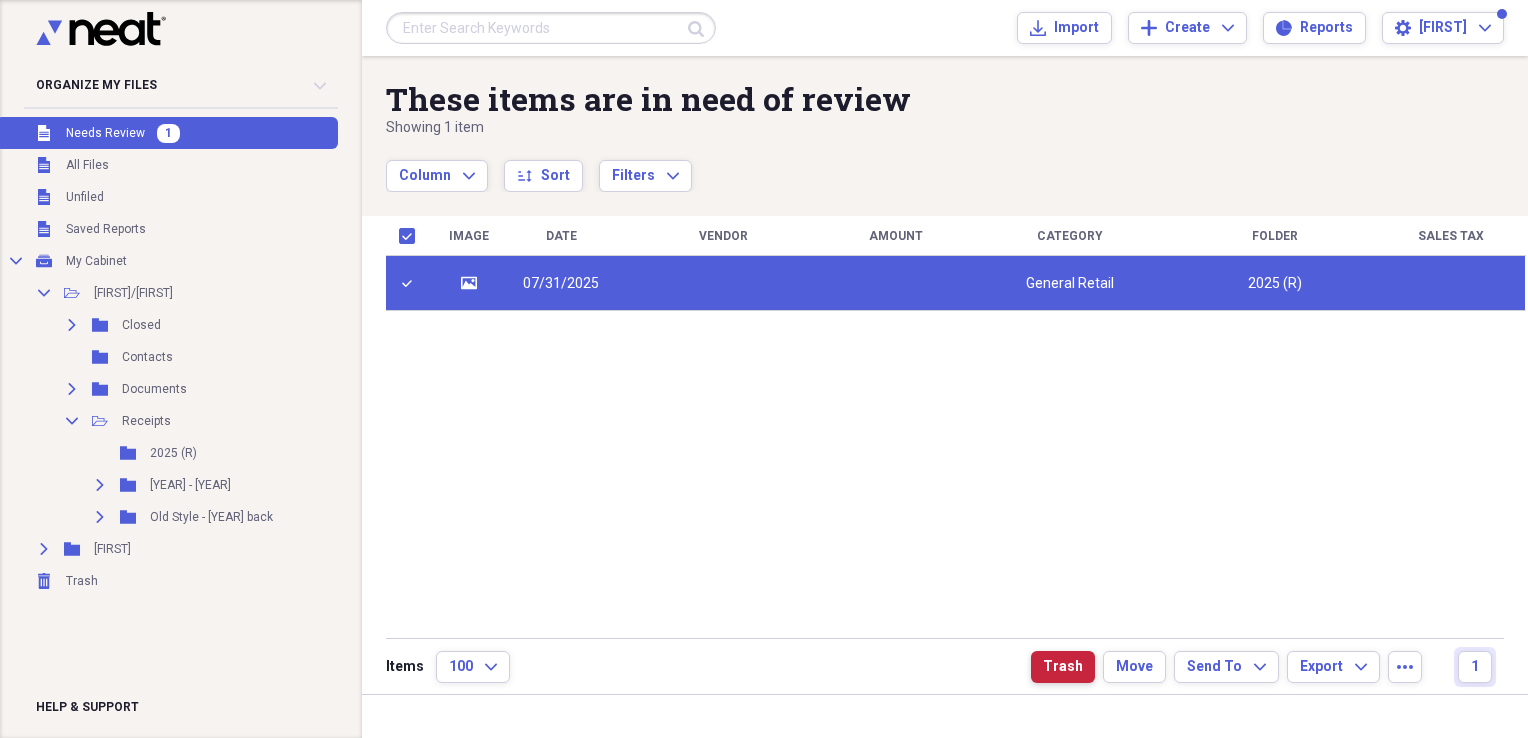 click on "Trash" at bounding box center (1063, 667) 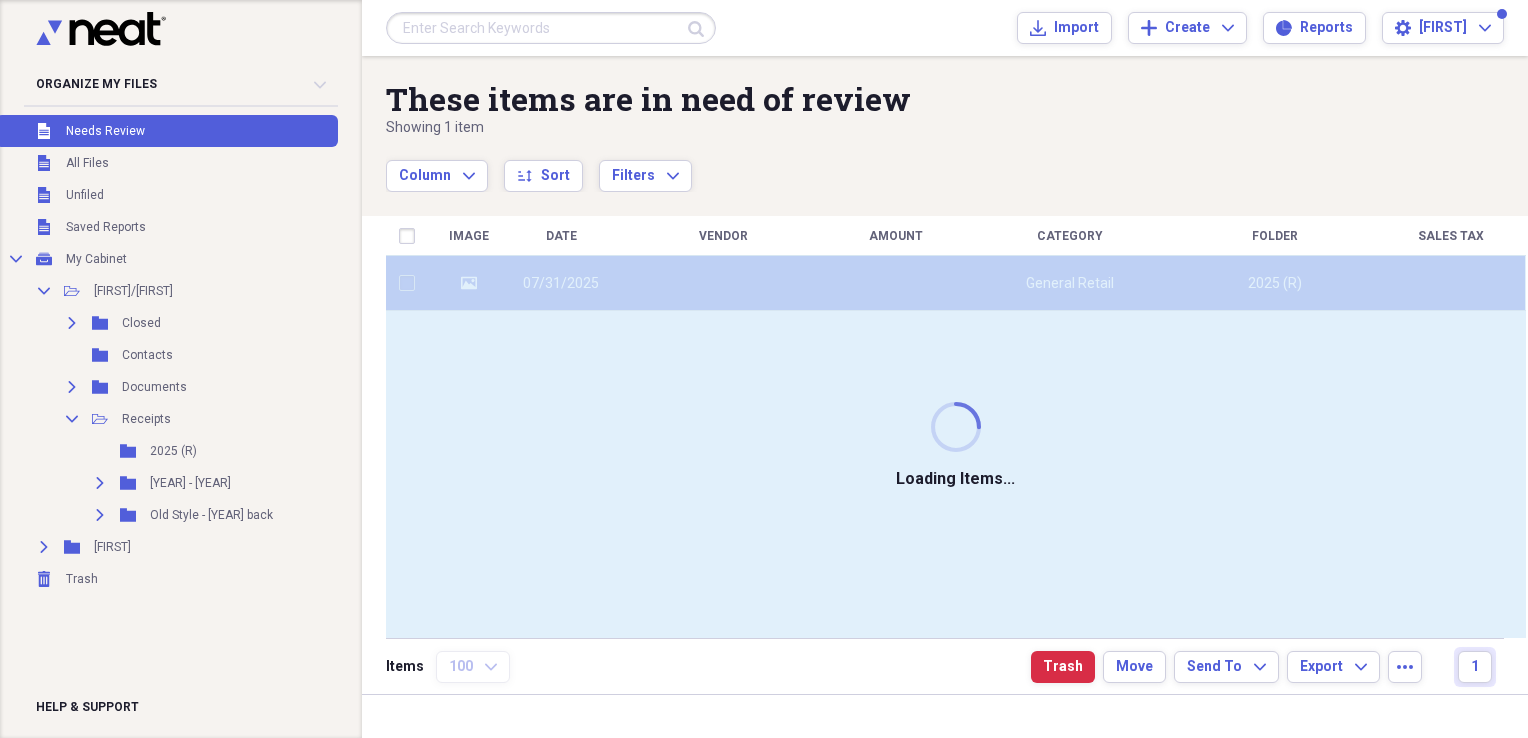 checkbox on "false" 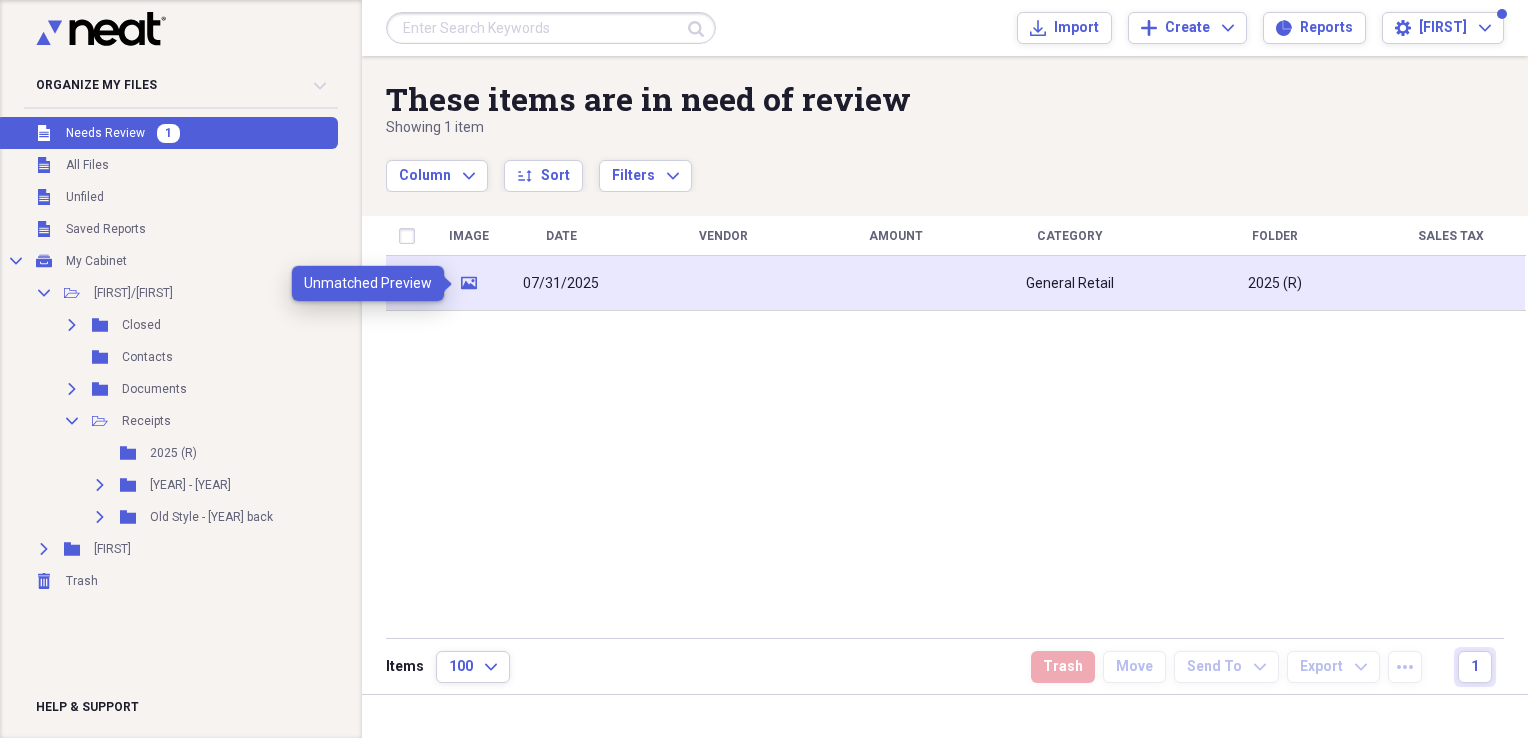 click on "media" 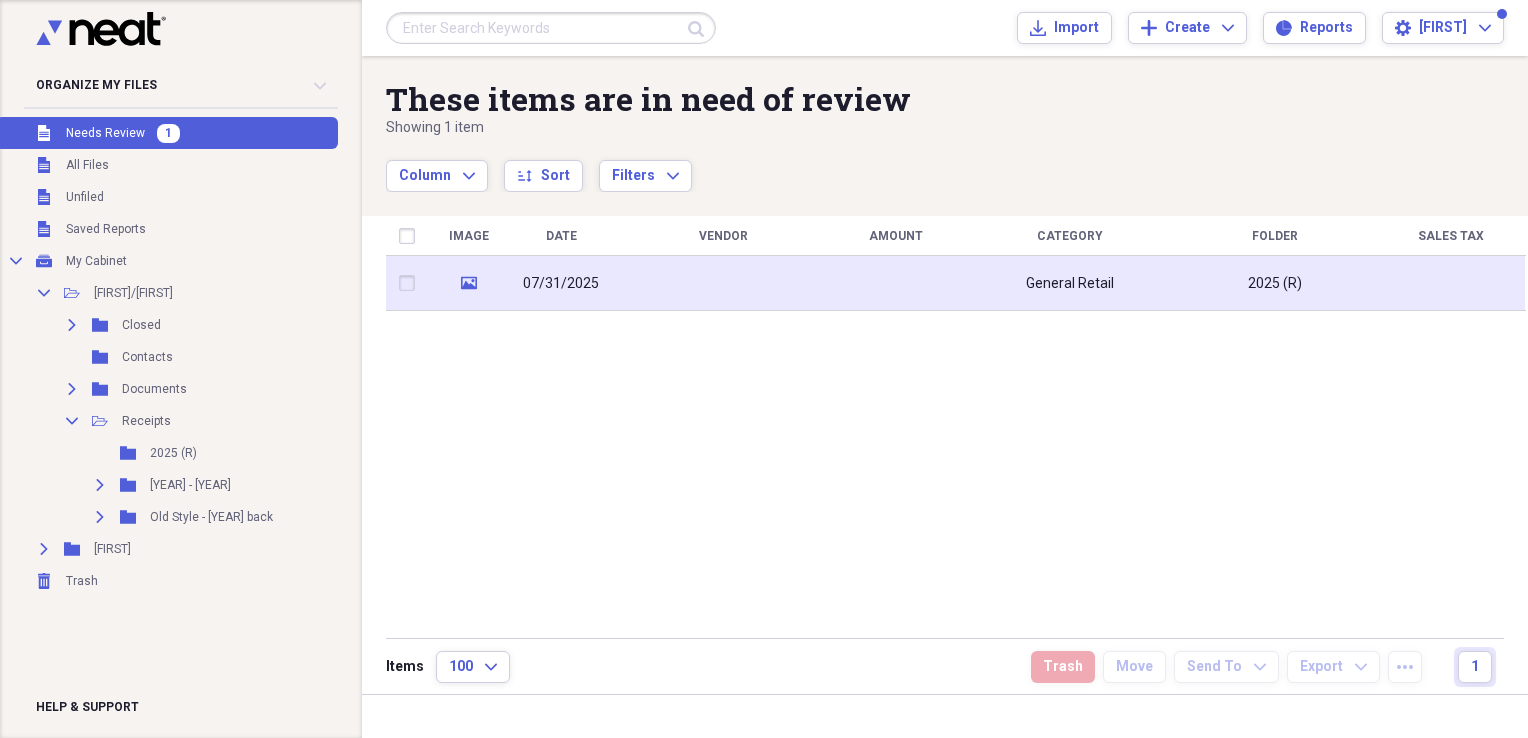 click at bounding box center (411, 283) 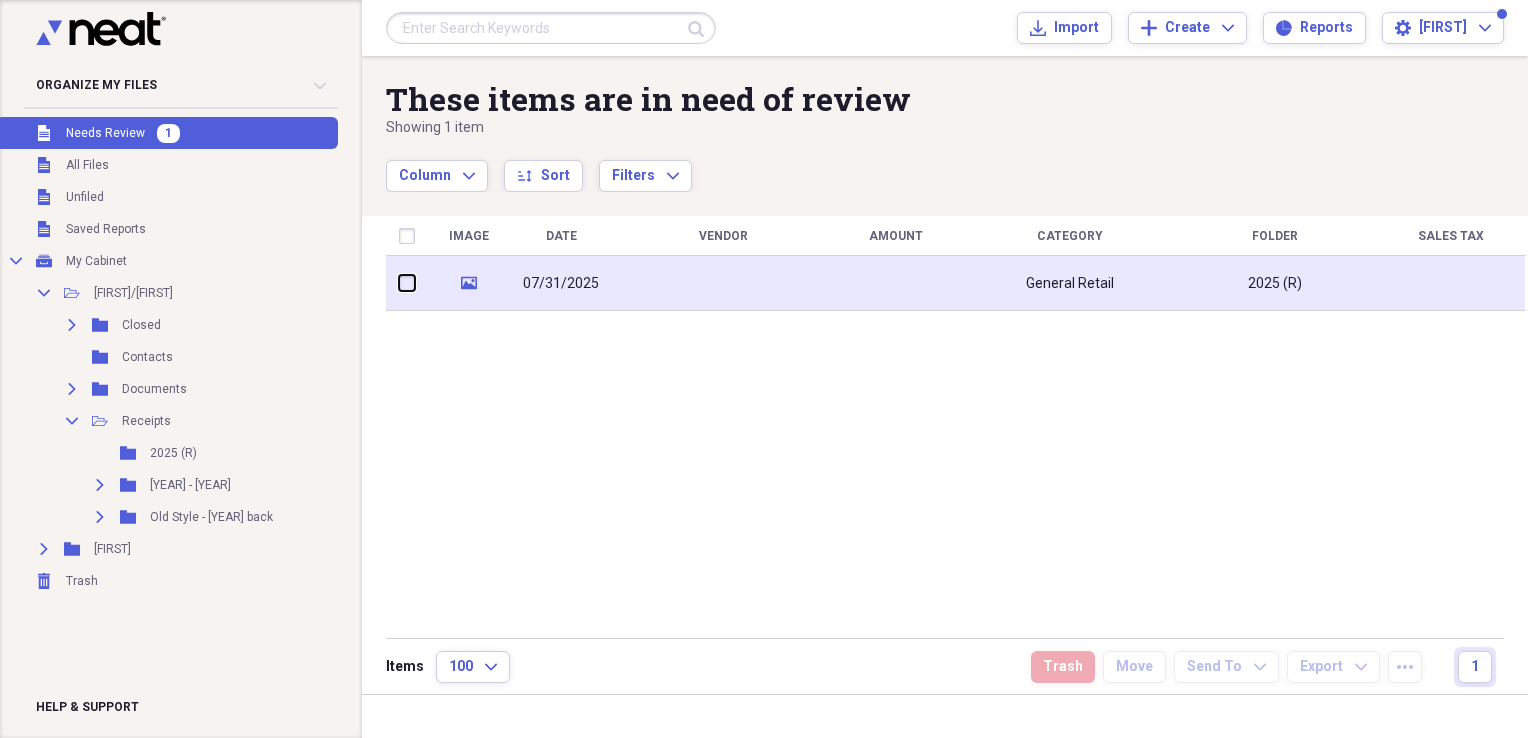 click at bounding box center (399, 283) 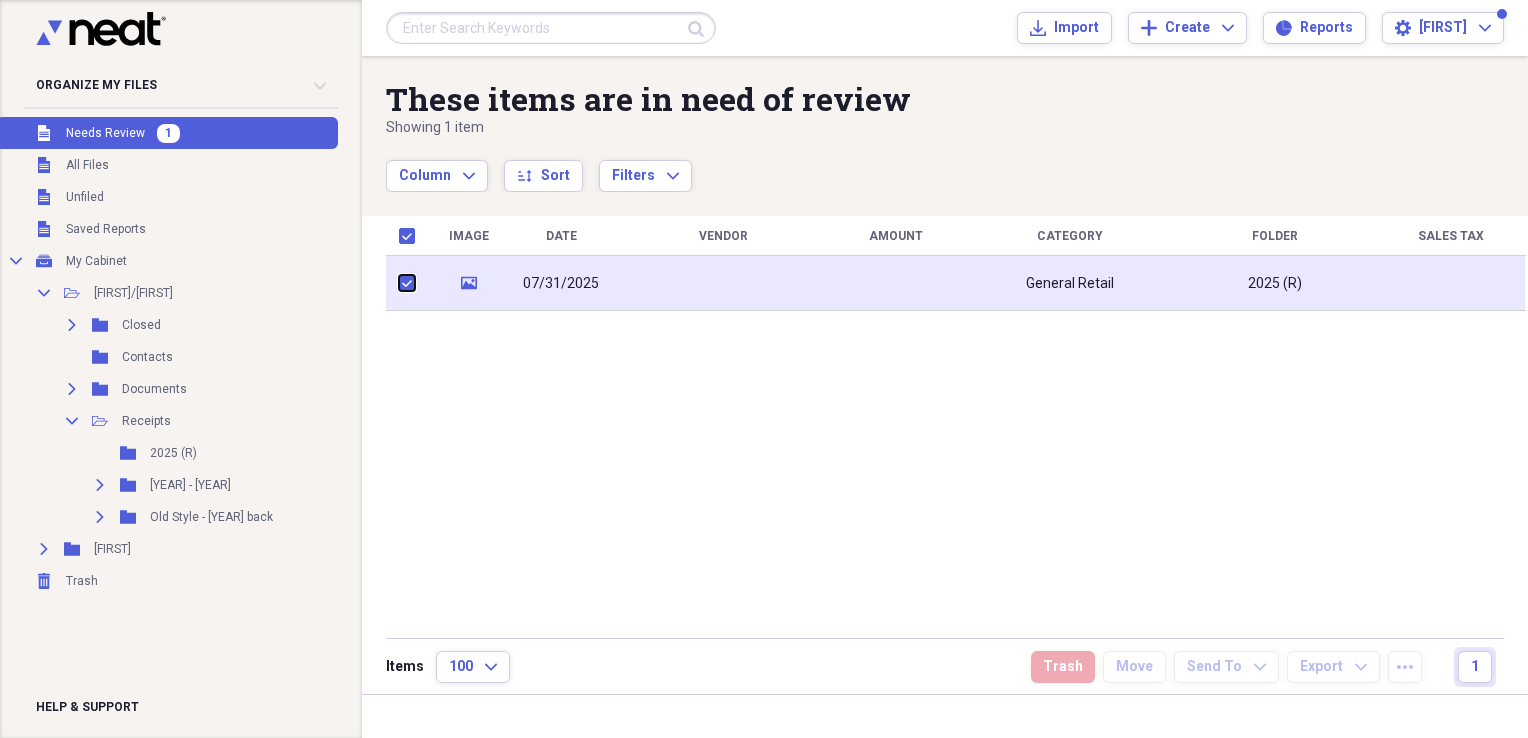 checkbox on "true" 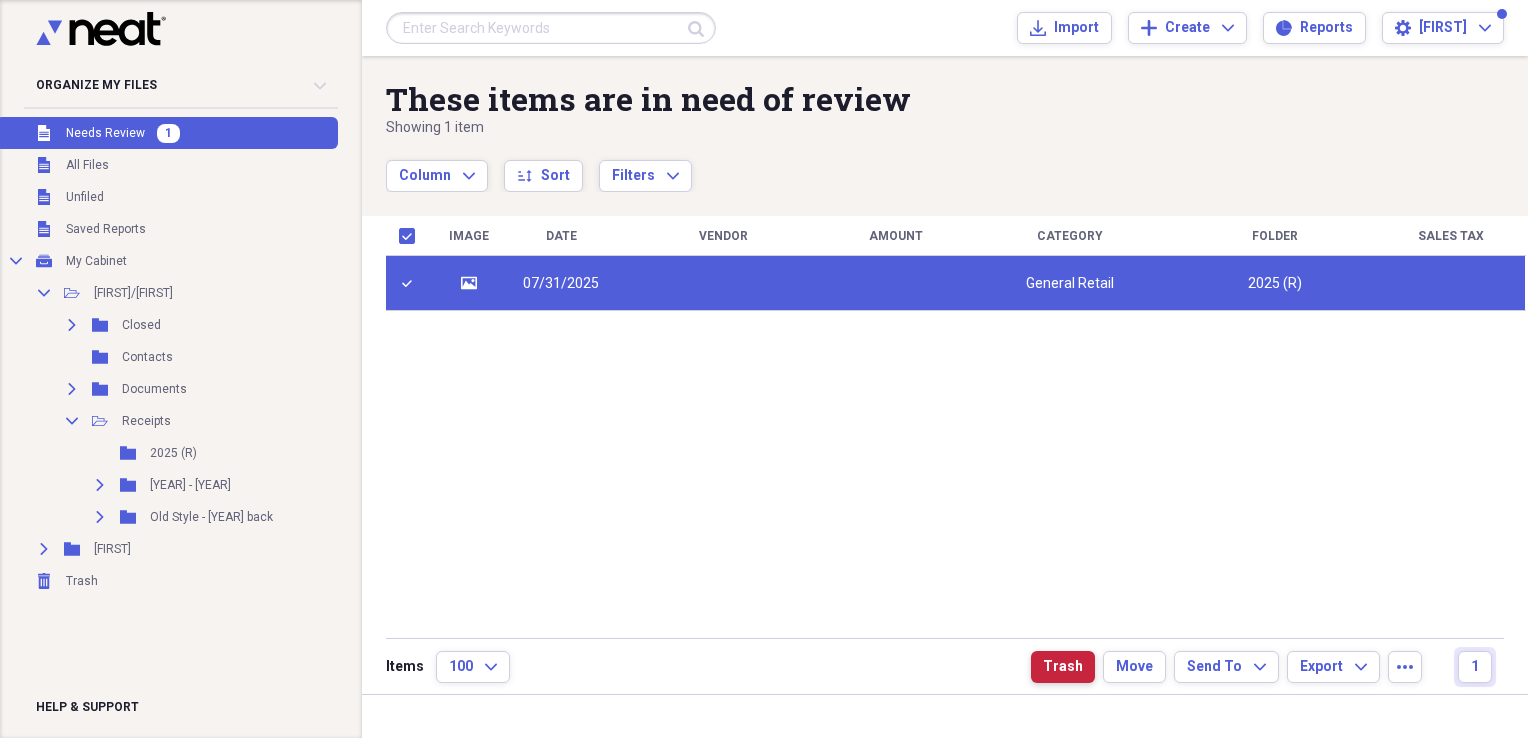 click on "Trash" at bounding box center [1063, 667] 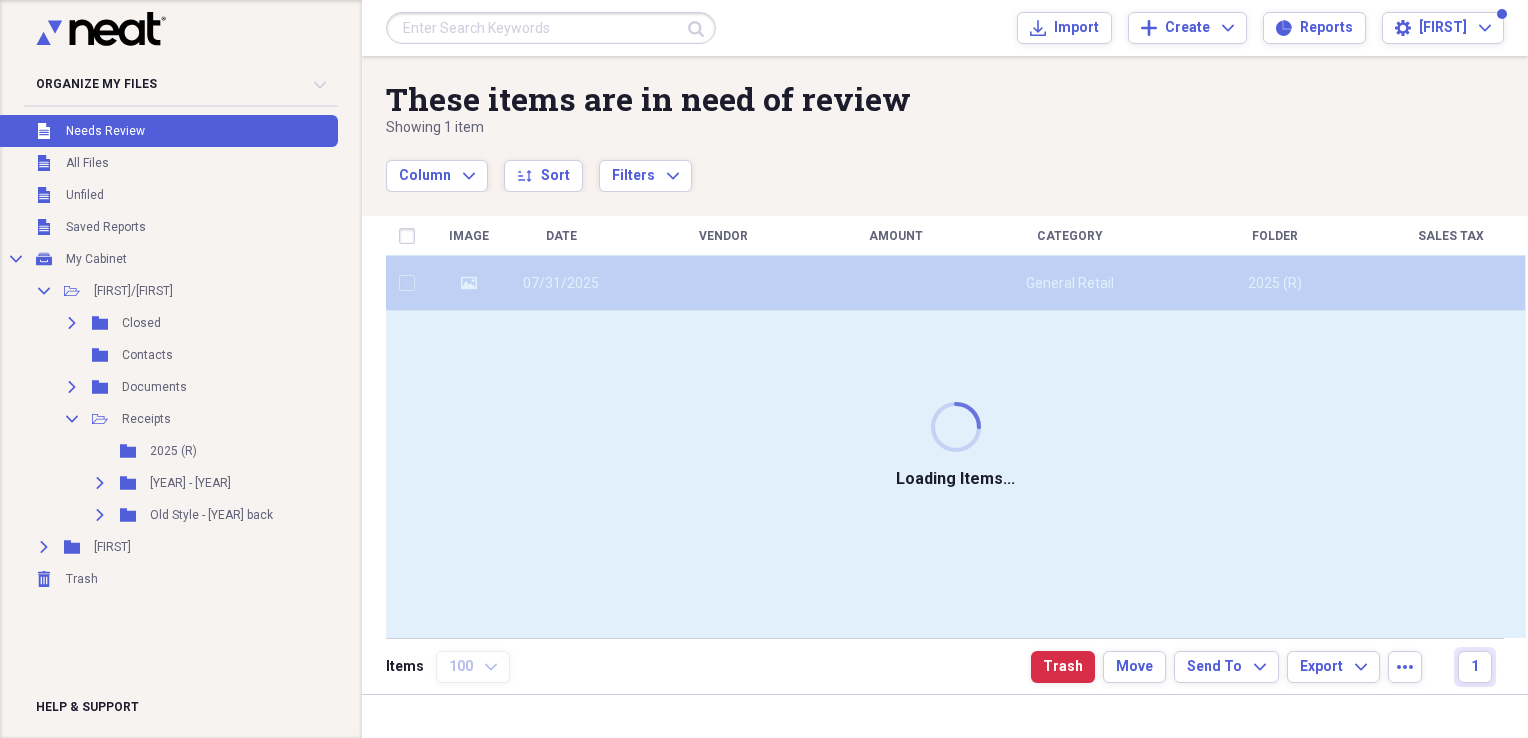 checkbox on "false" 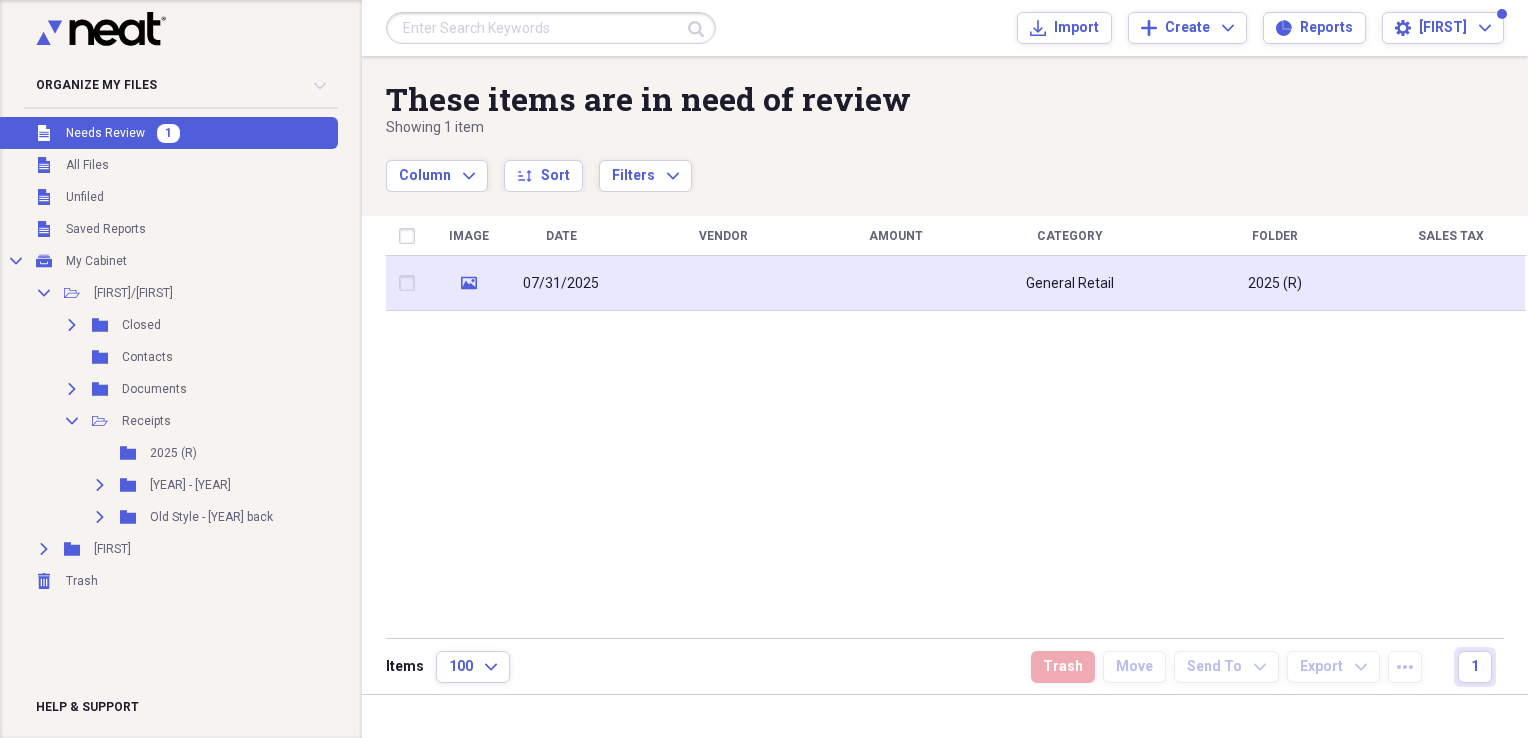 click 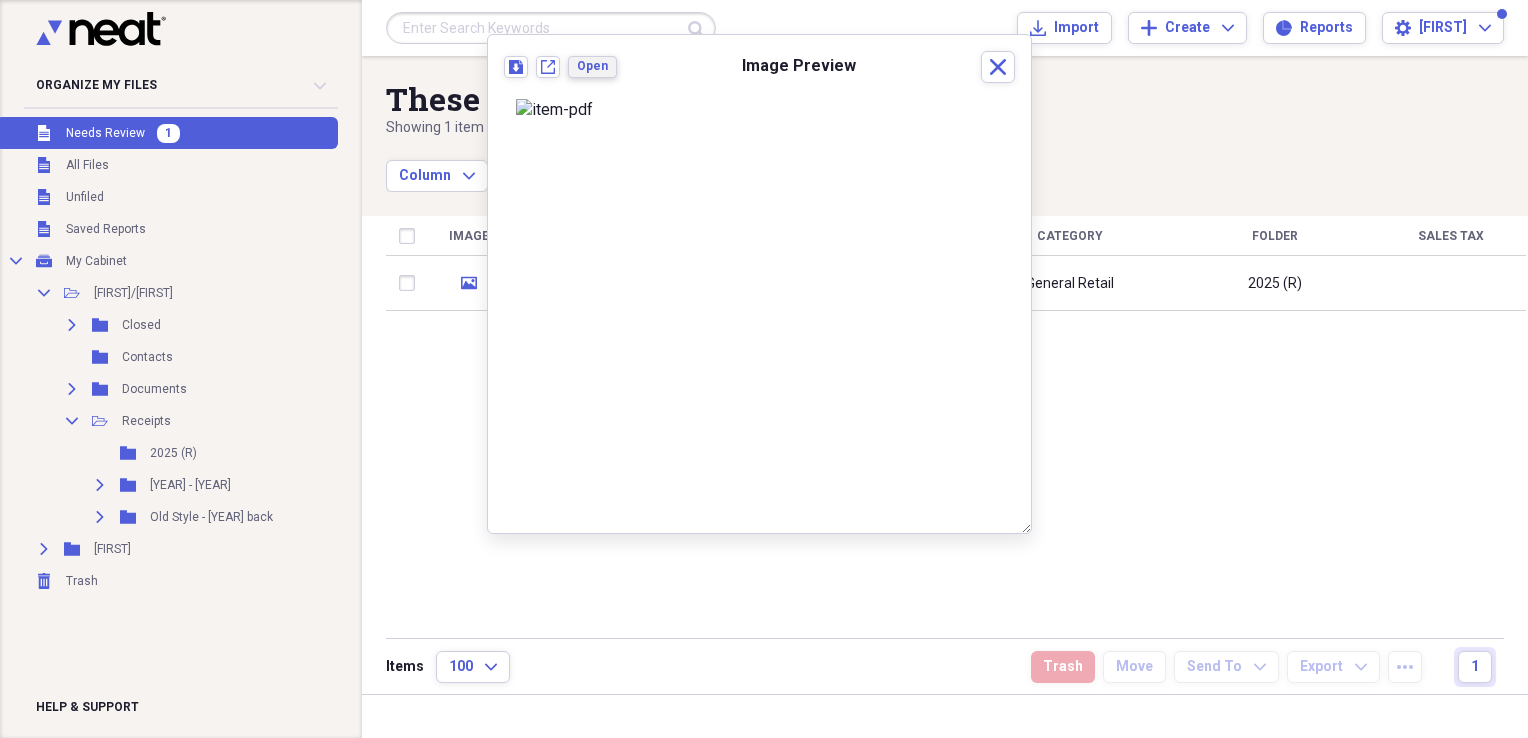 click on "Open" at bounding box center (592, 66) 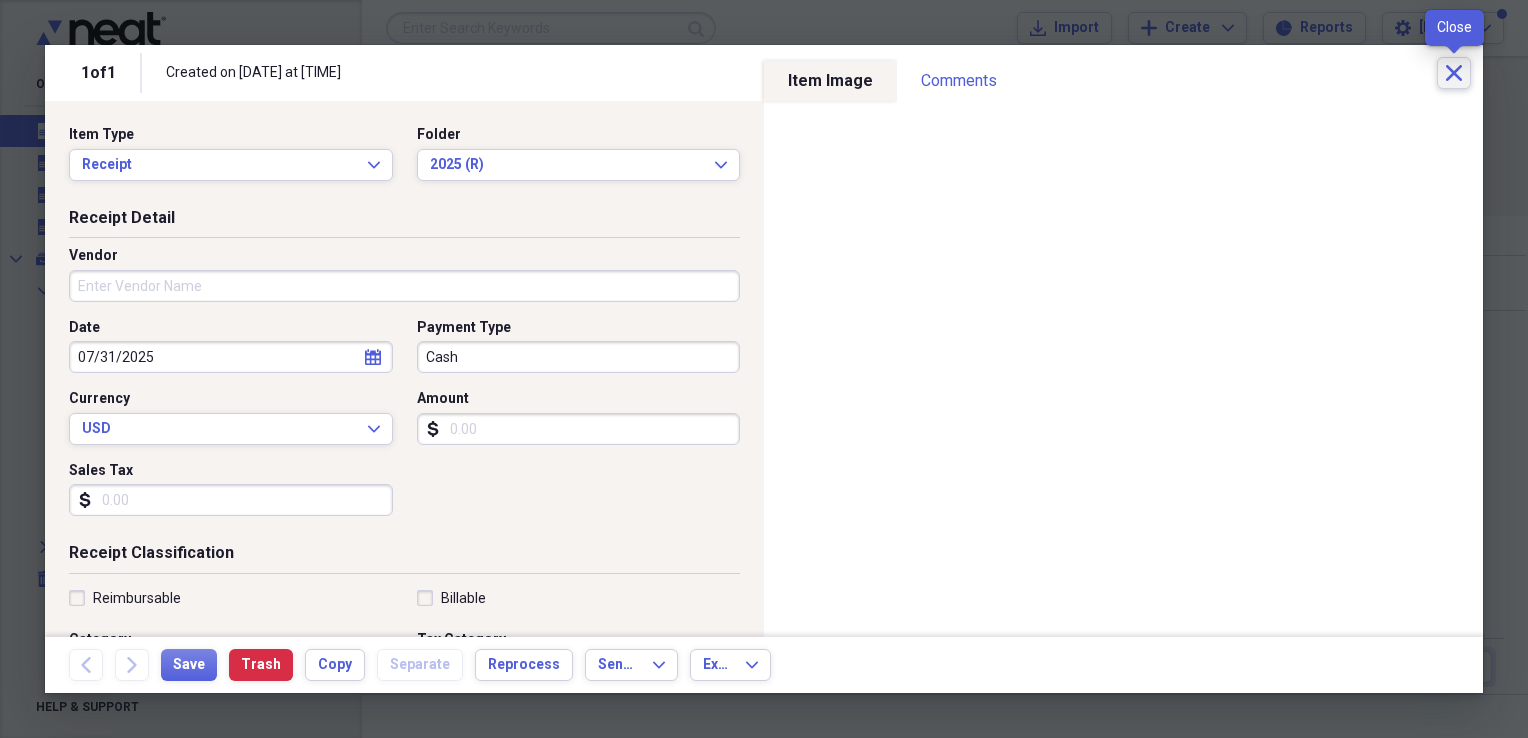 click on "Close" 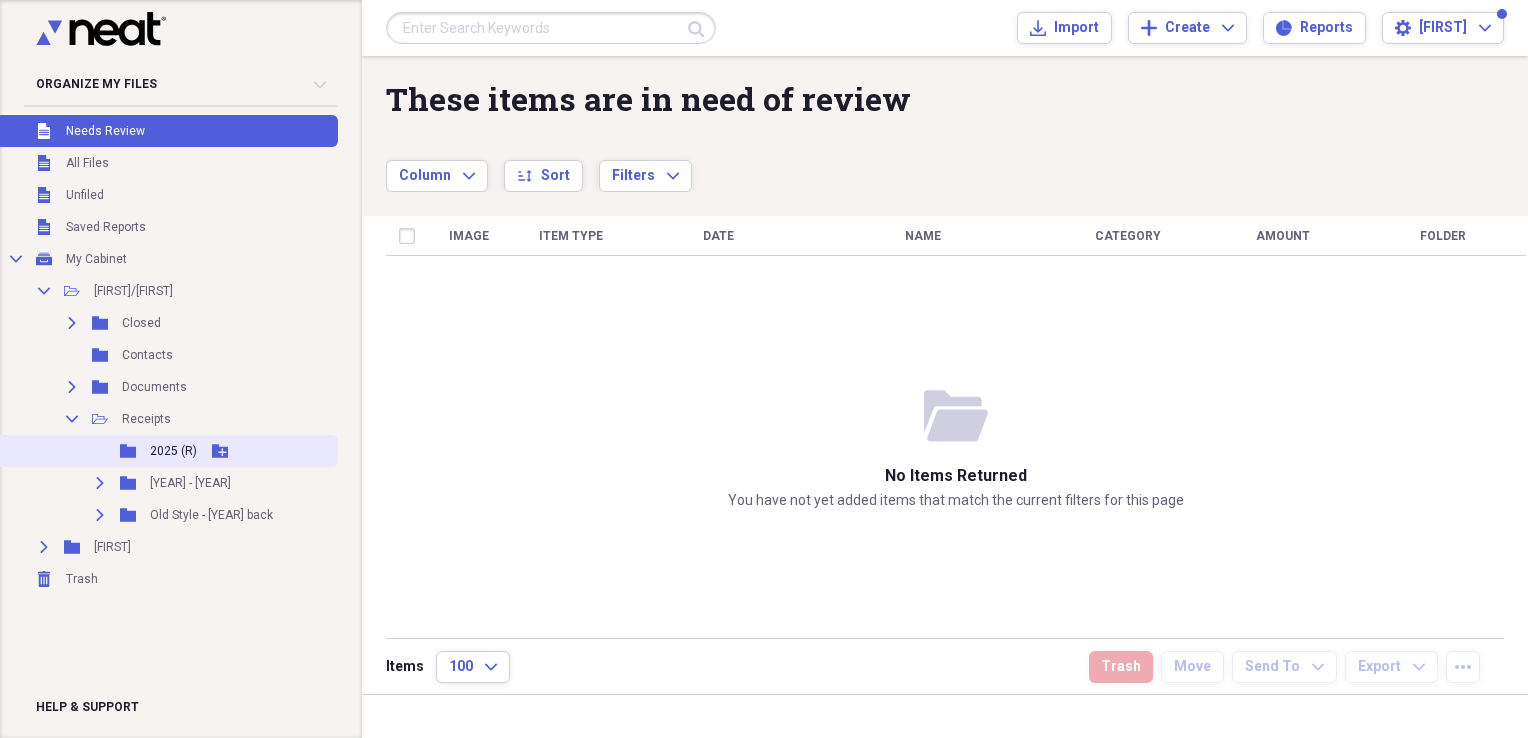 click on "2025 (R)" at bounding box center (173, 451) 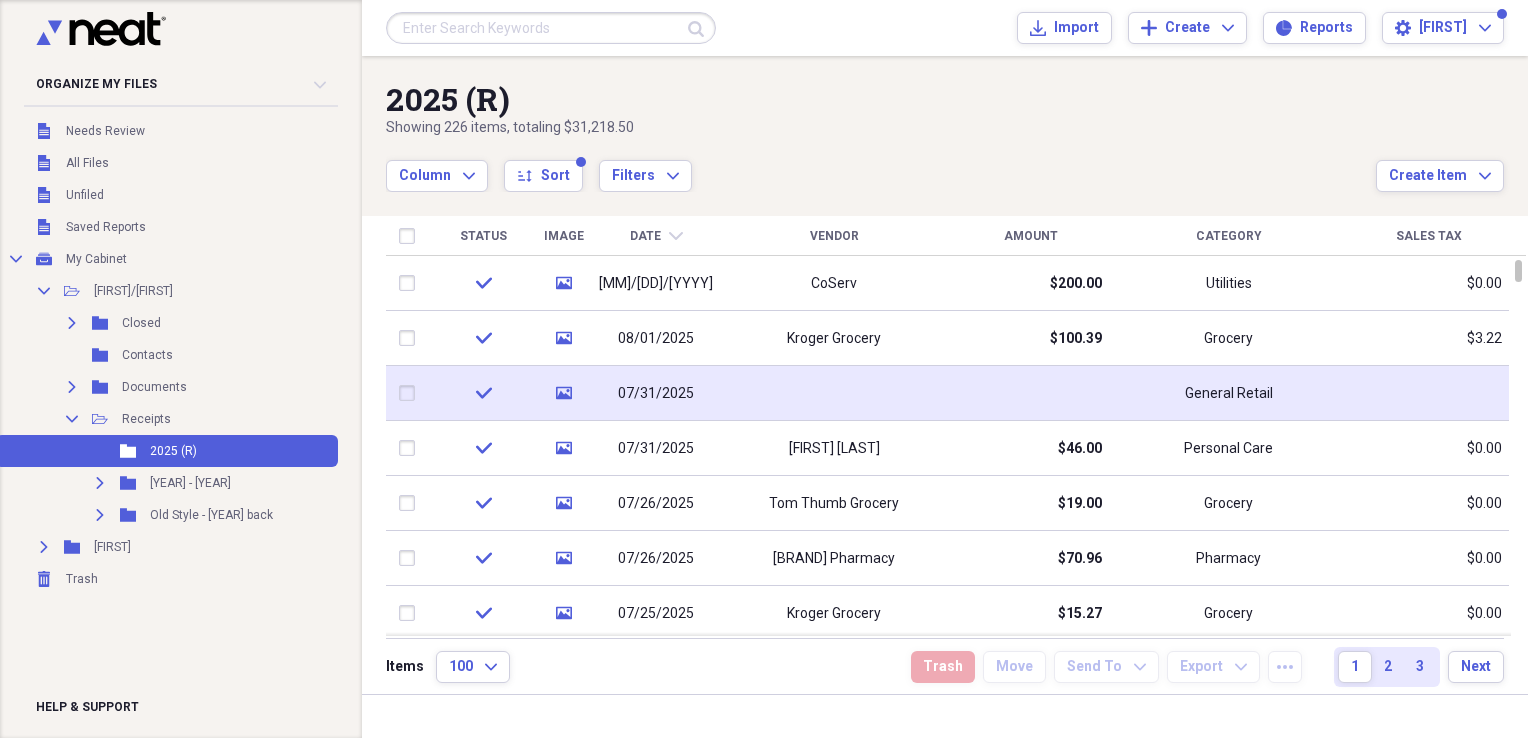 click on "media" 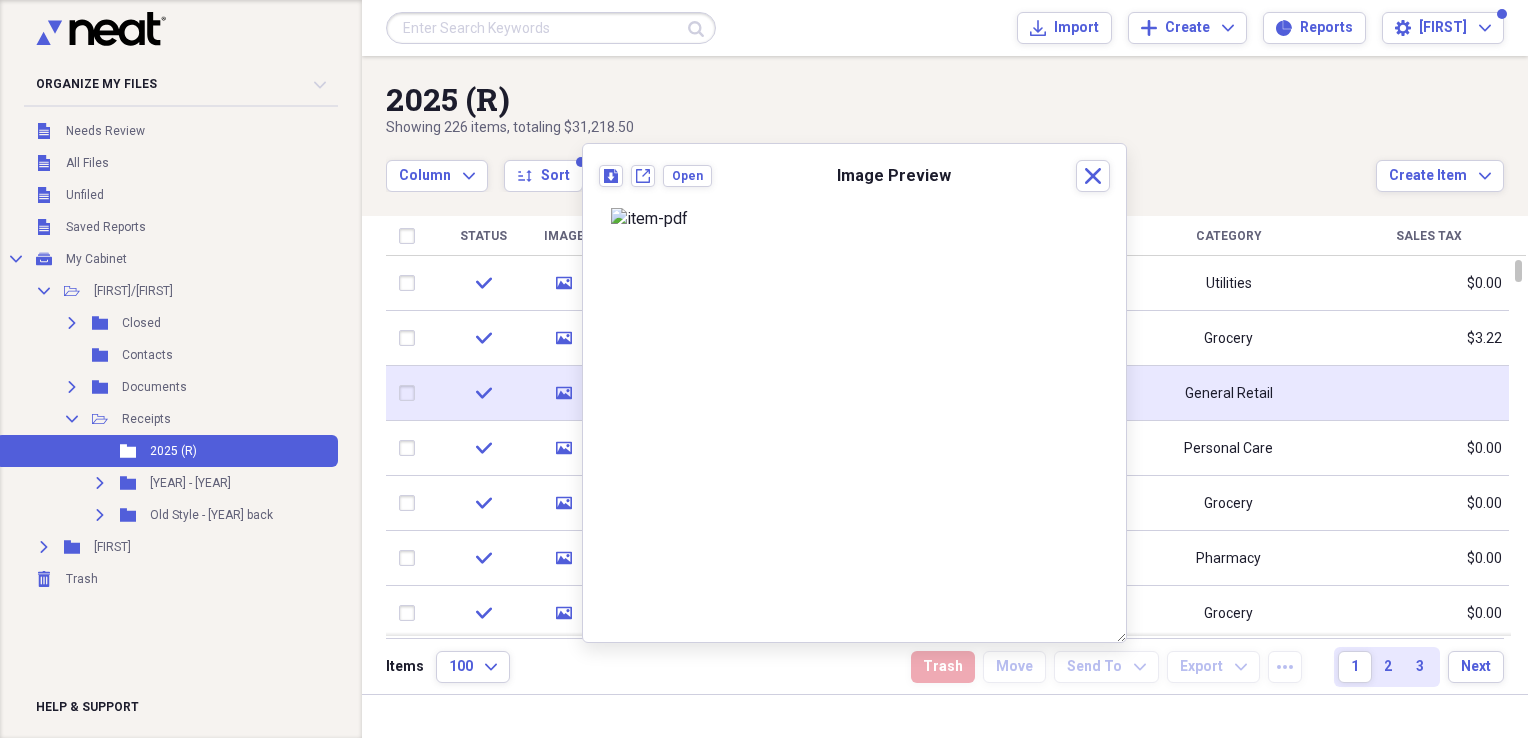 click at bounding box center (411, 393) 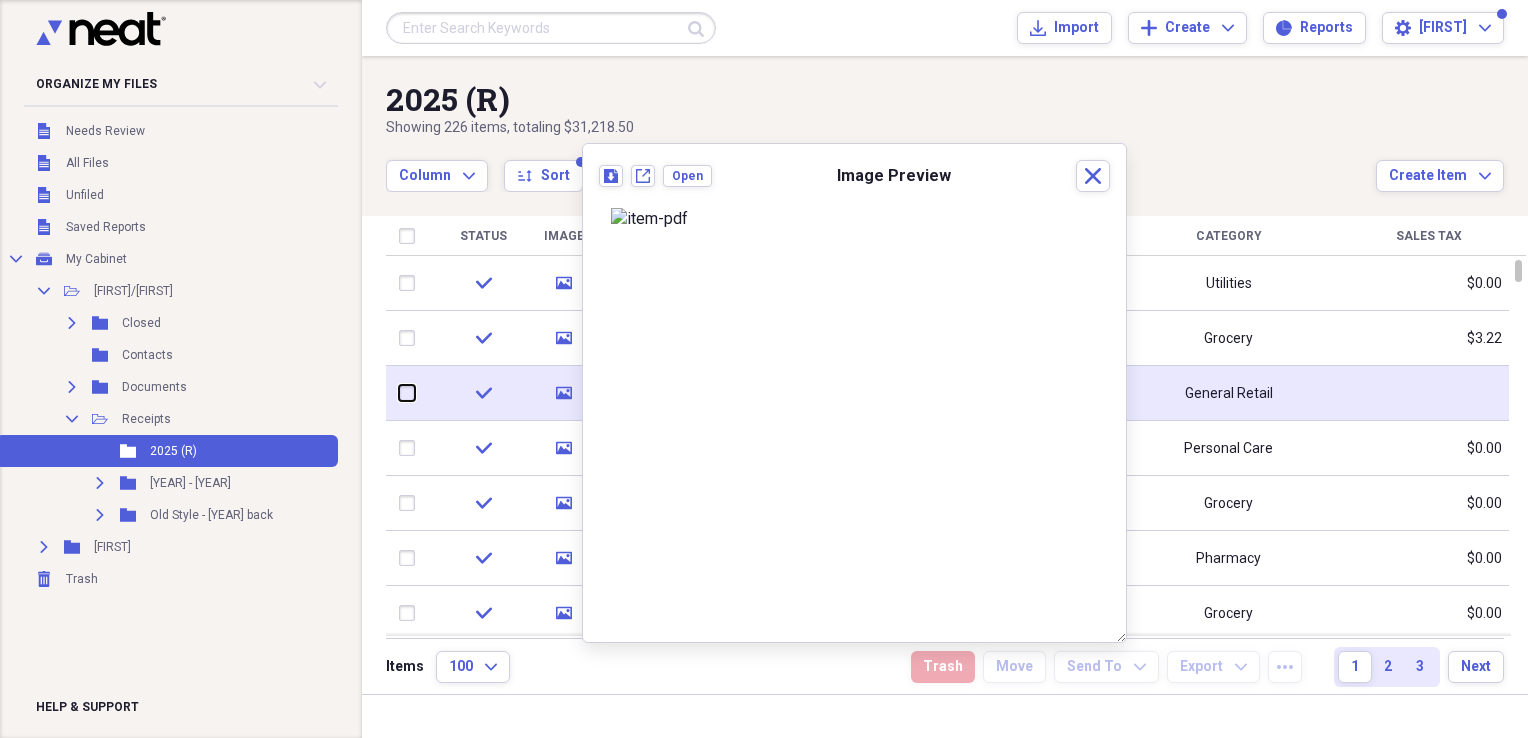 click at bounding box center [399, 393] 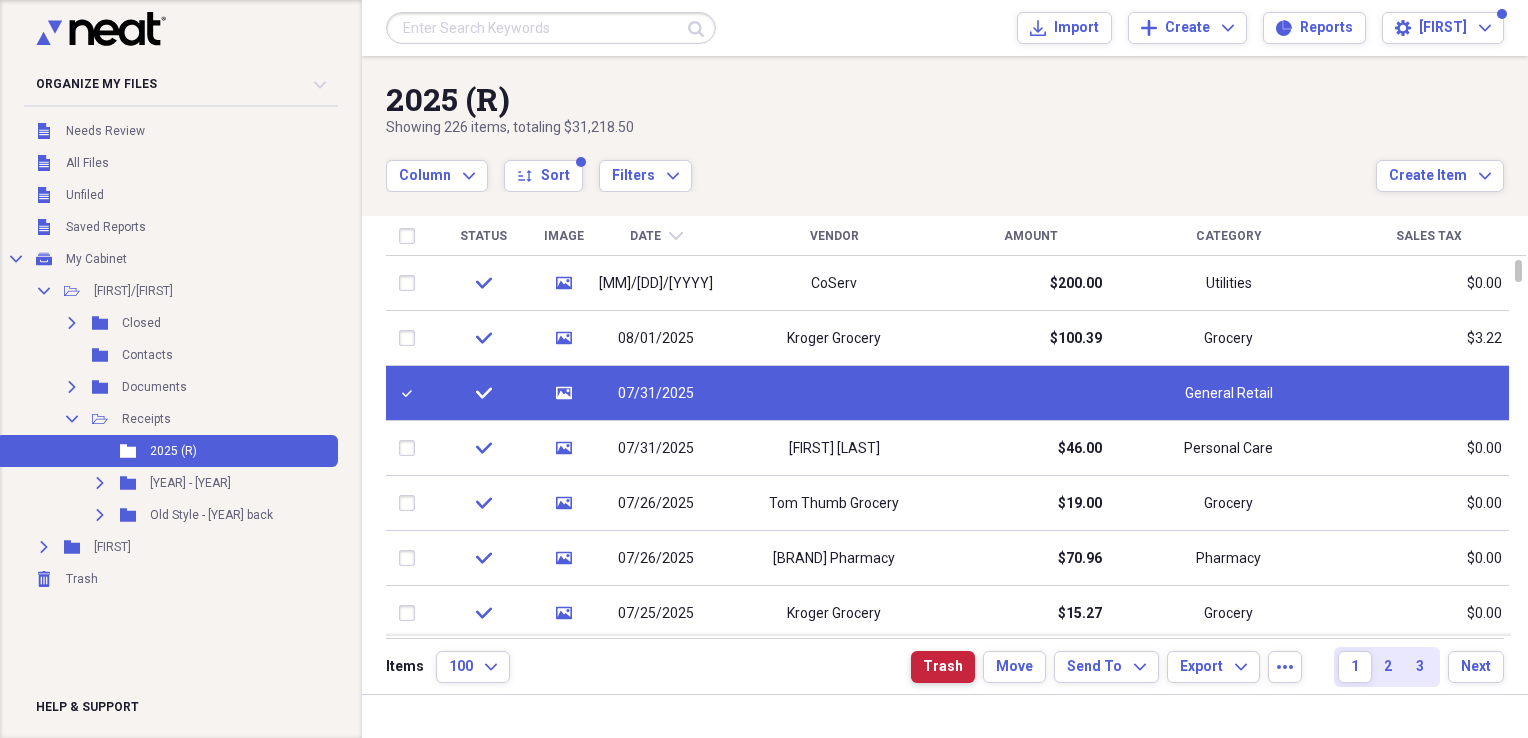click on "Trash" at bounding box center [943, 667] 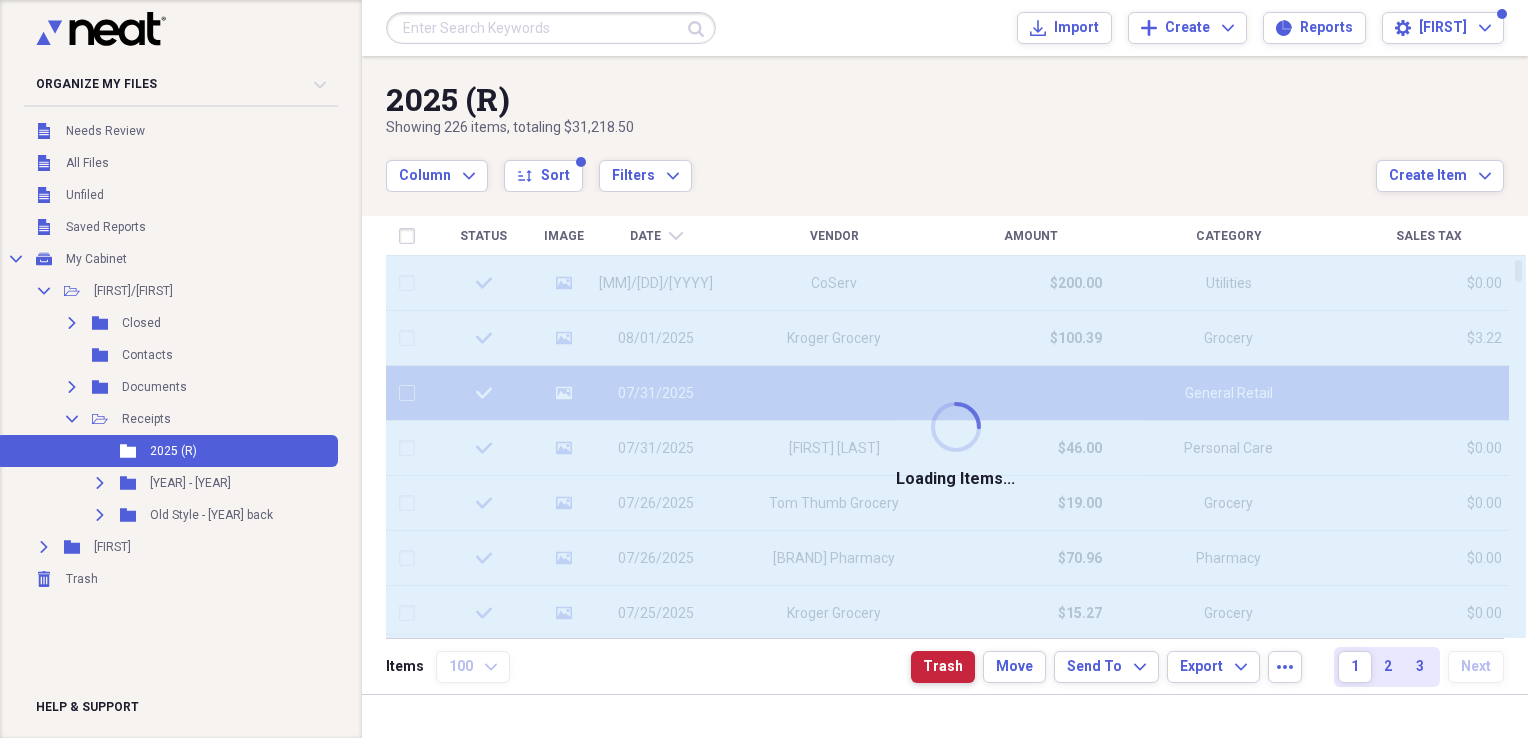 checkbox on "false" 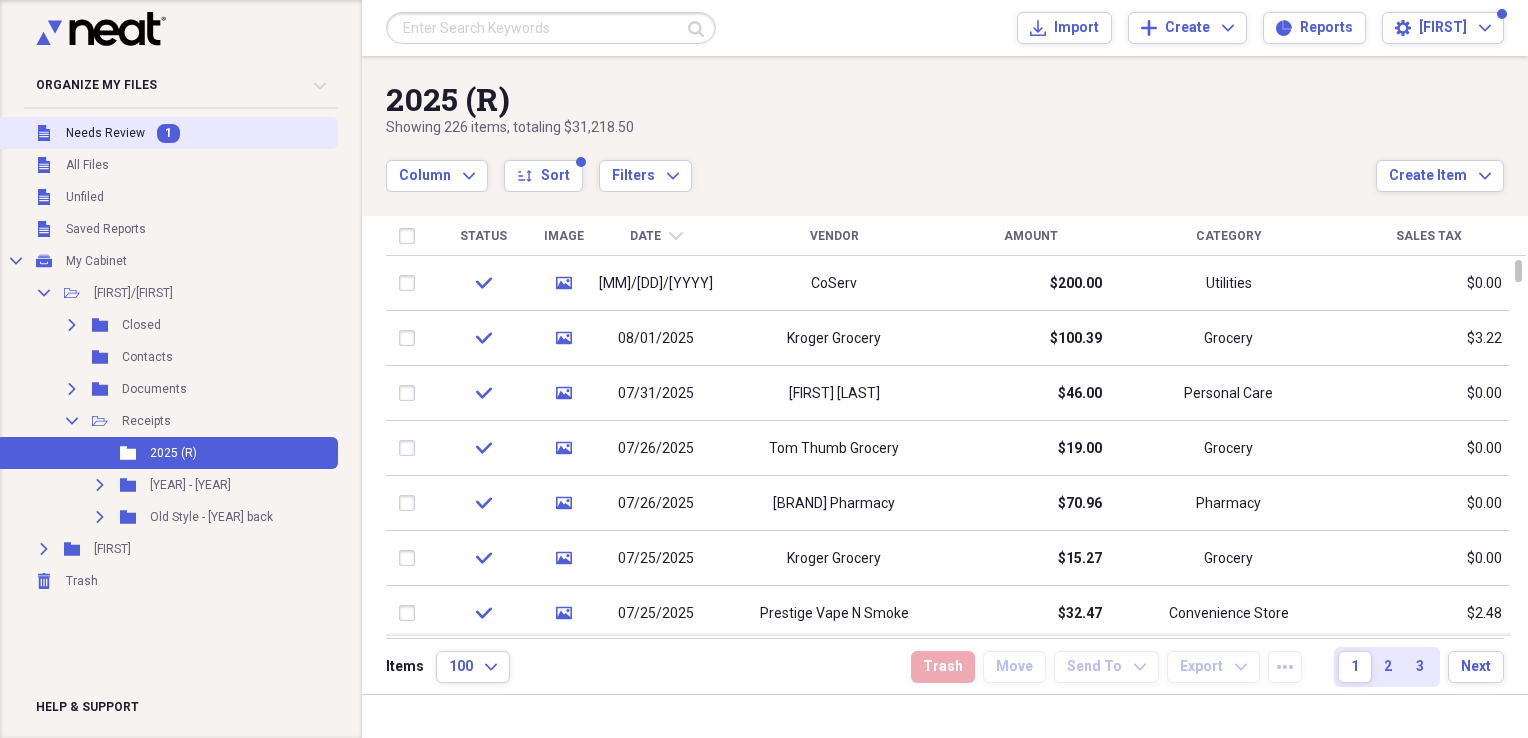 click on "Needs Review" at bounding box center (105, 133) 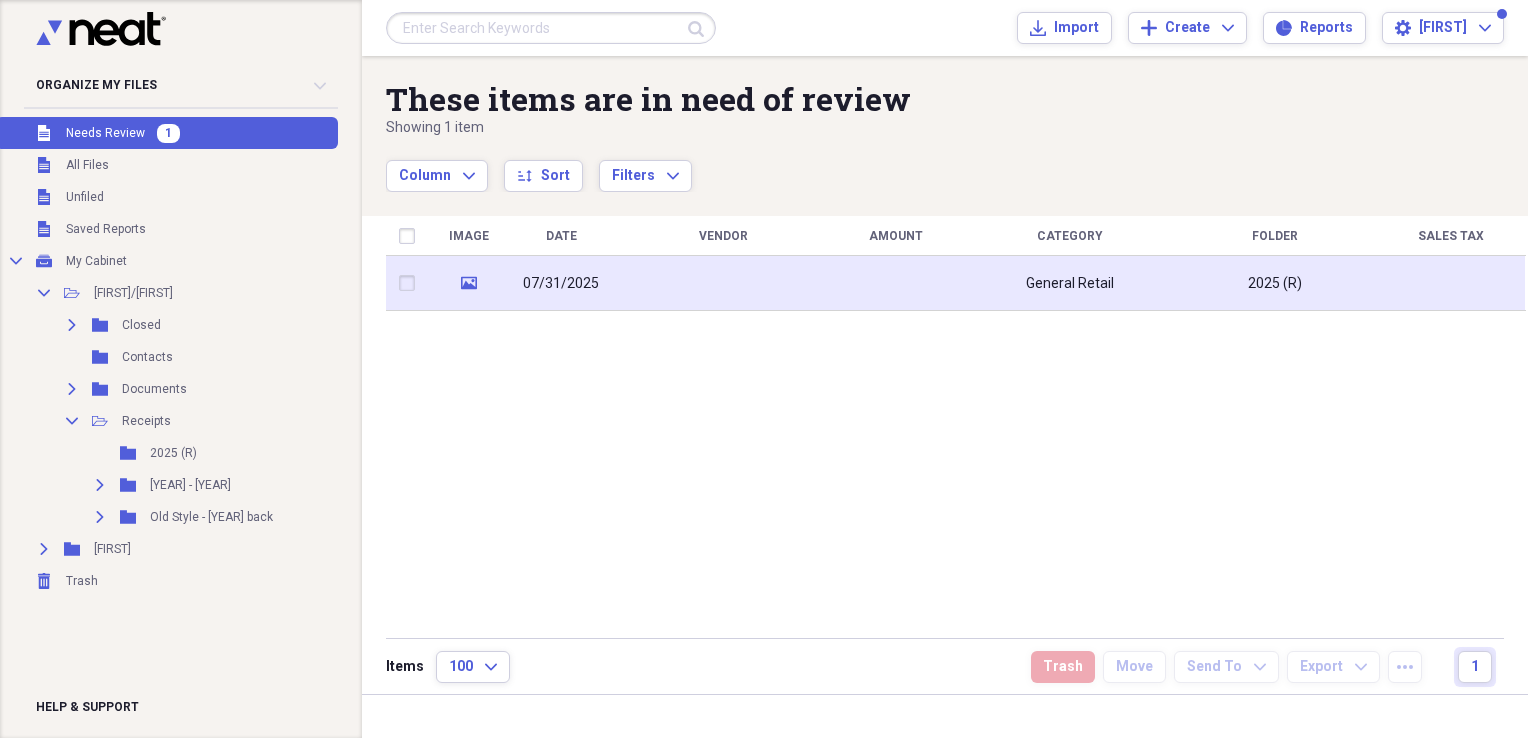 click on "media" 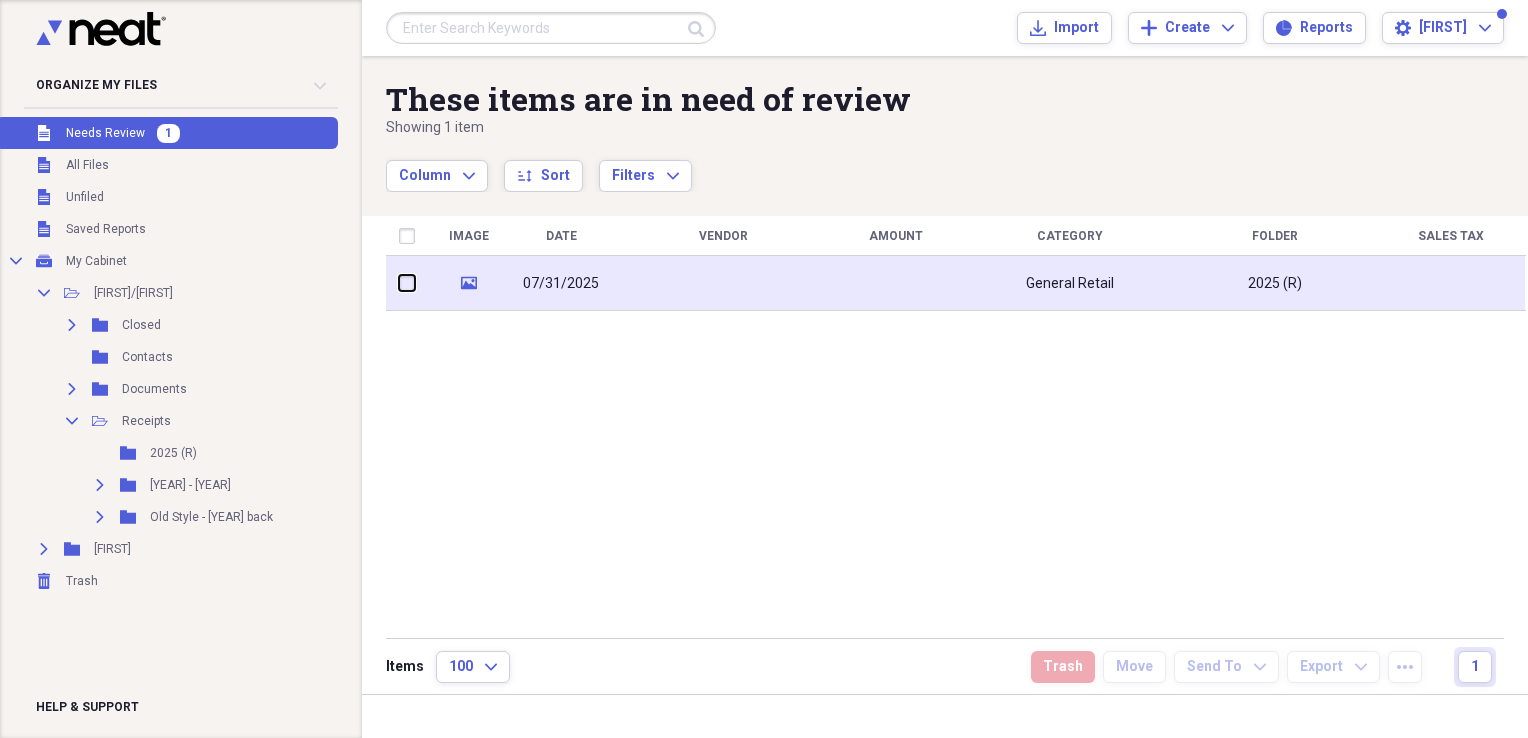 click at bounding box center (399, 283) 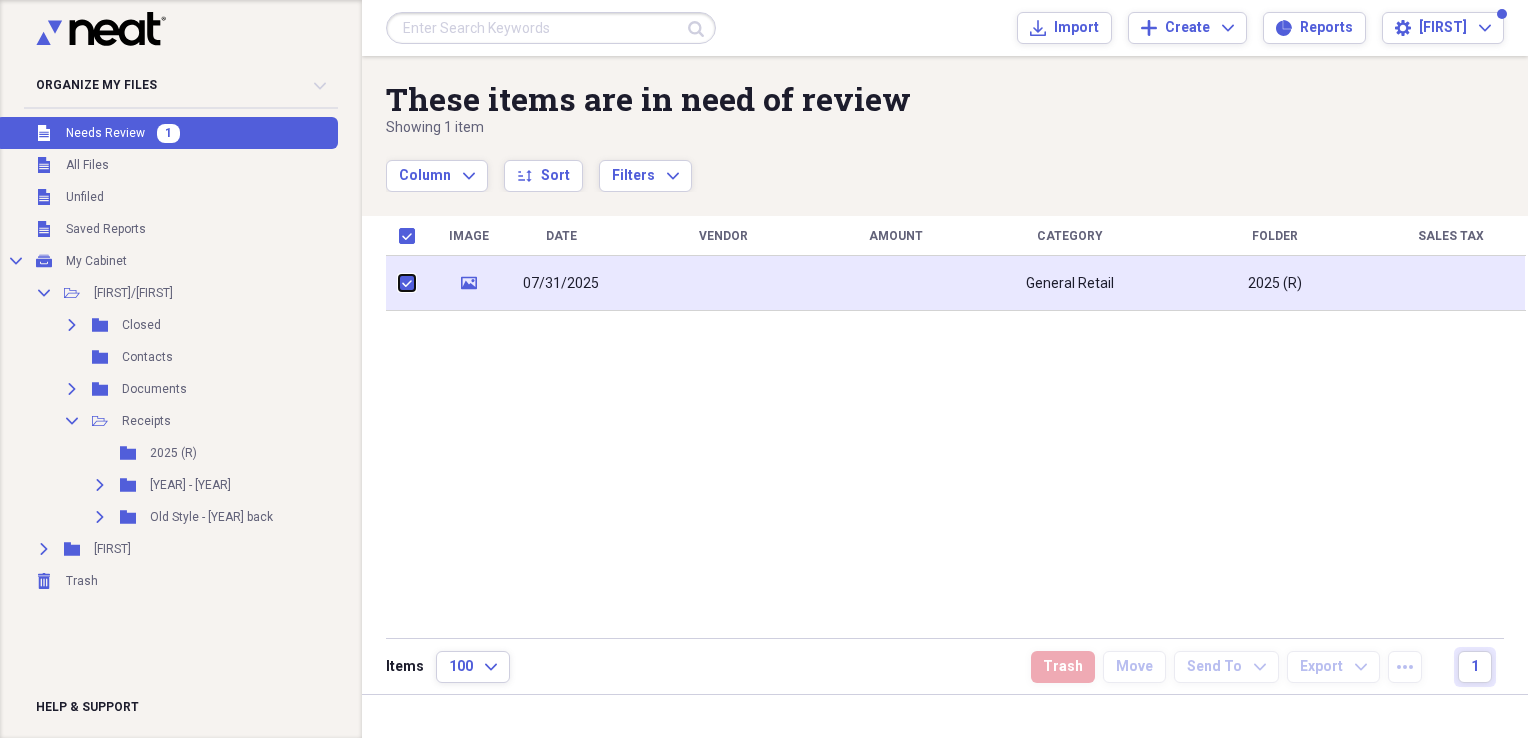 checkbox on "true" 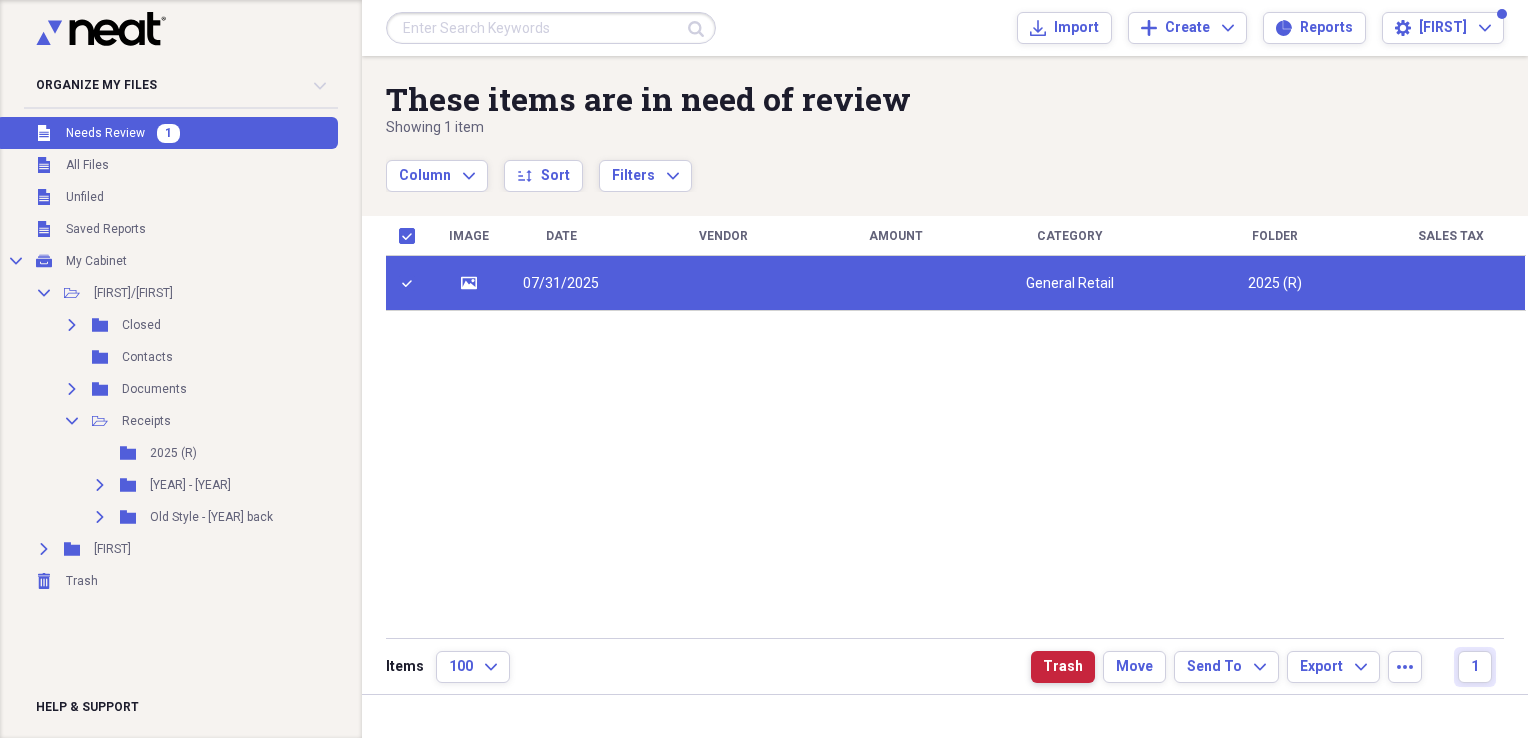 click on "Trash" at bounding box center (1063, 667) 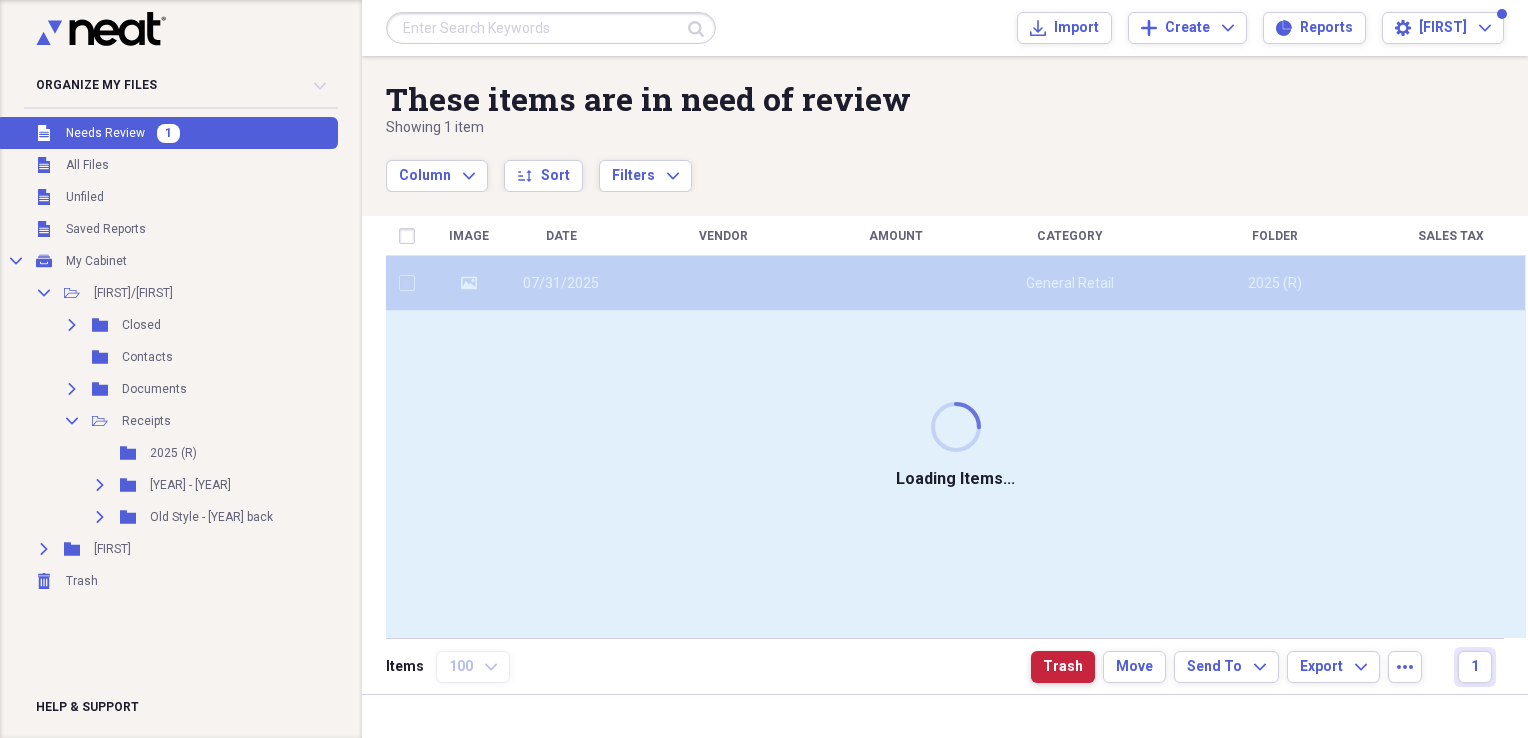 checkbox on "false" 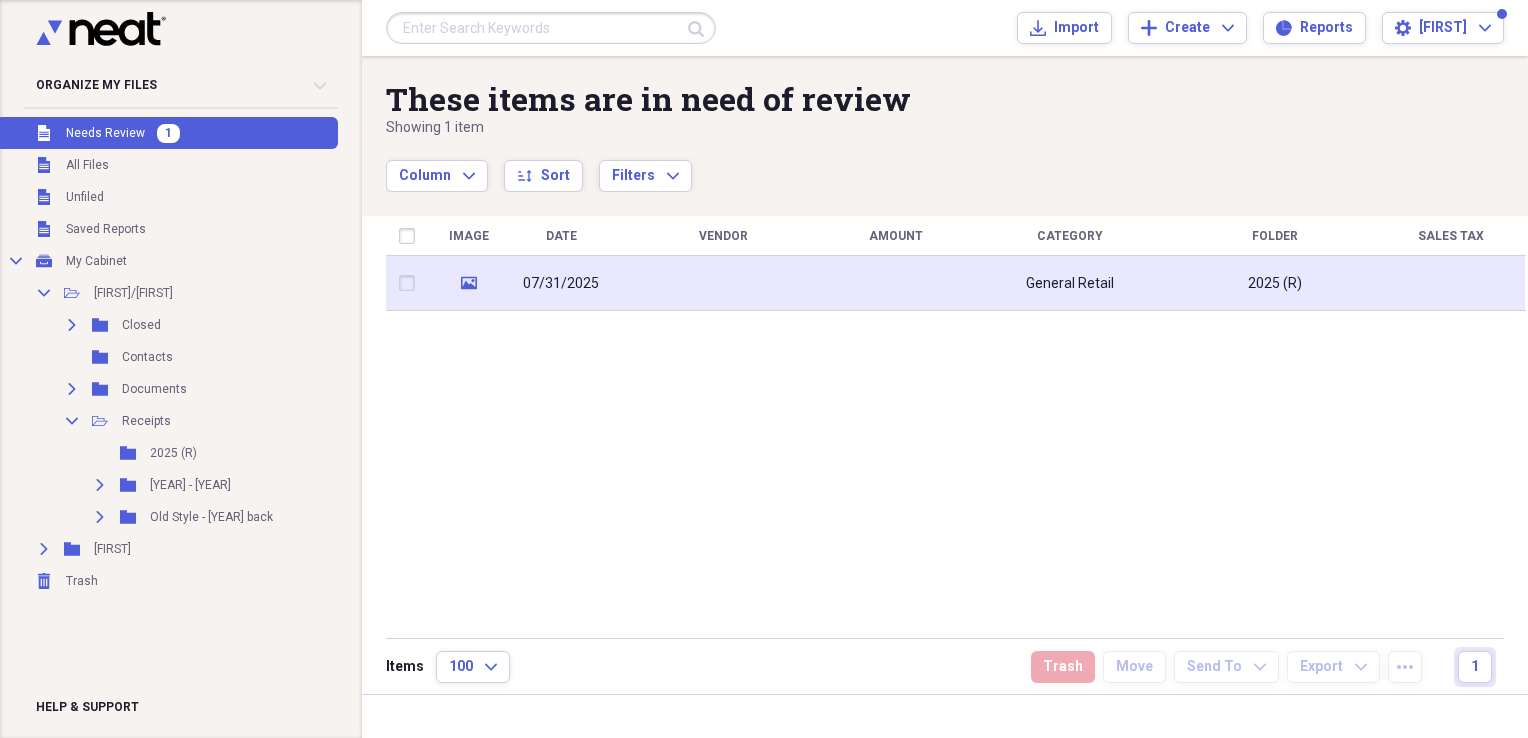 click 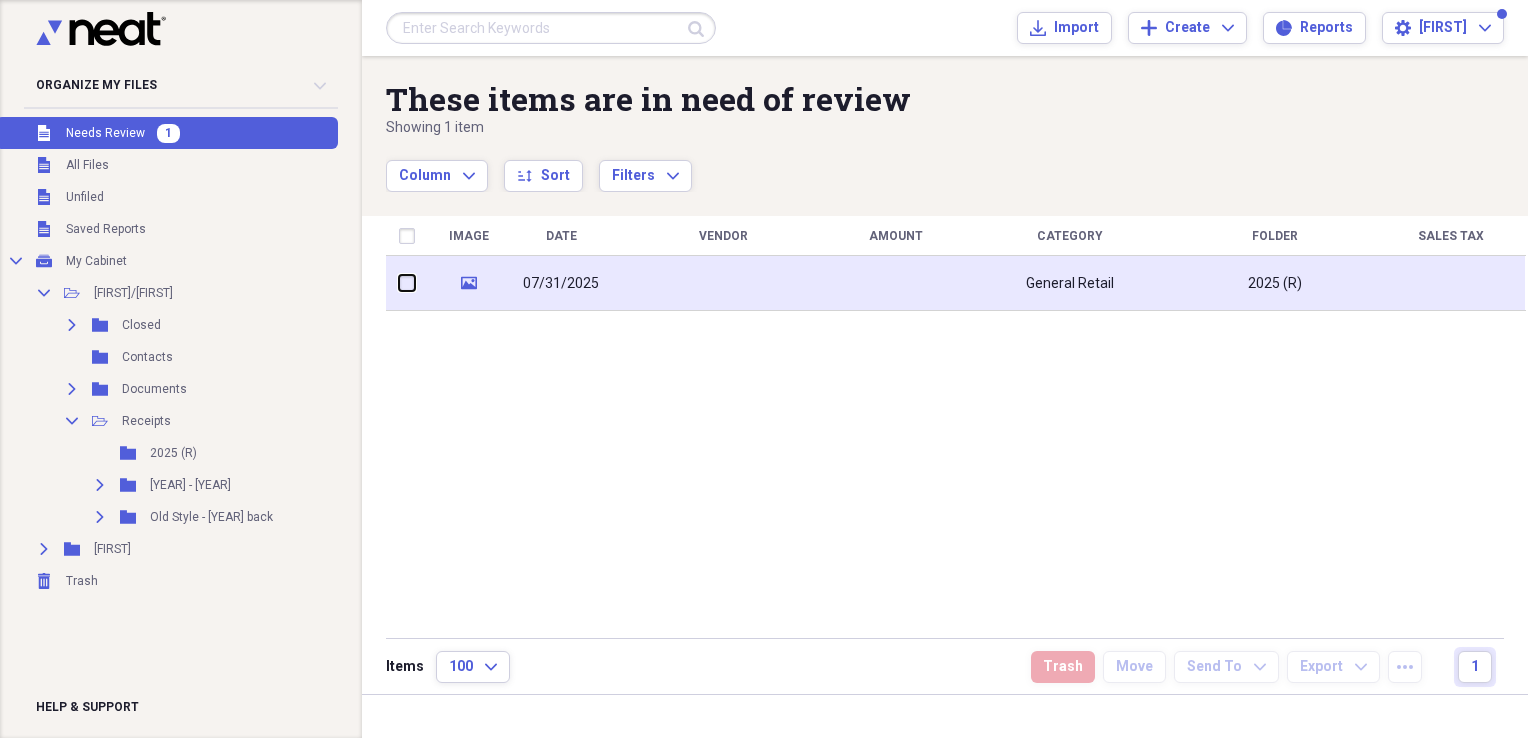 click at bounding box center [399, 283] 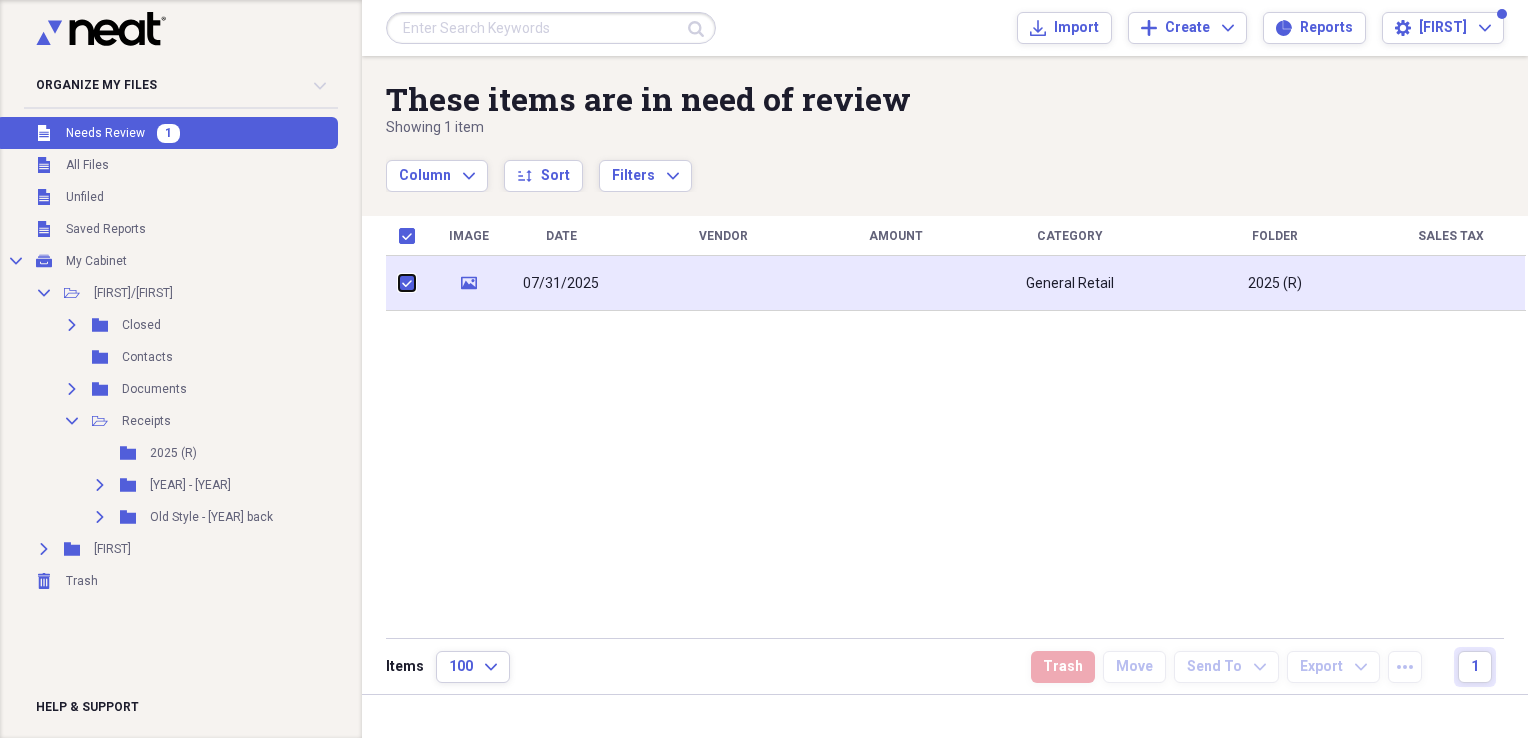 checkbox on "true" 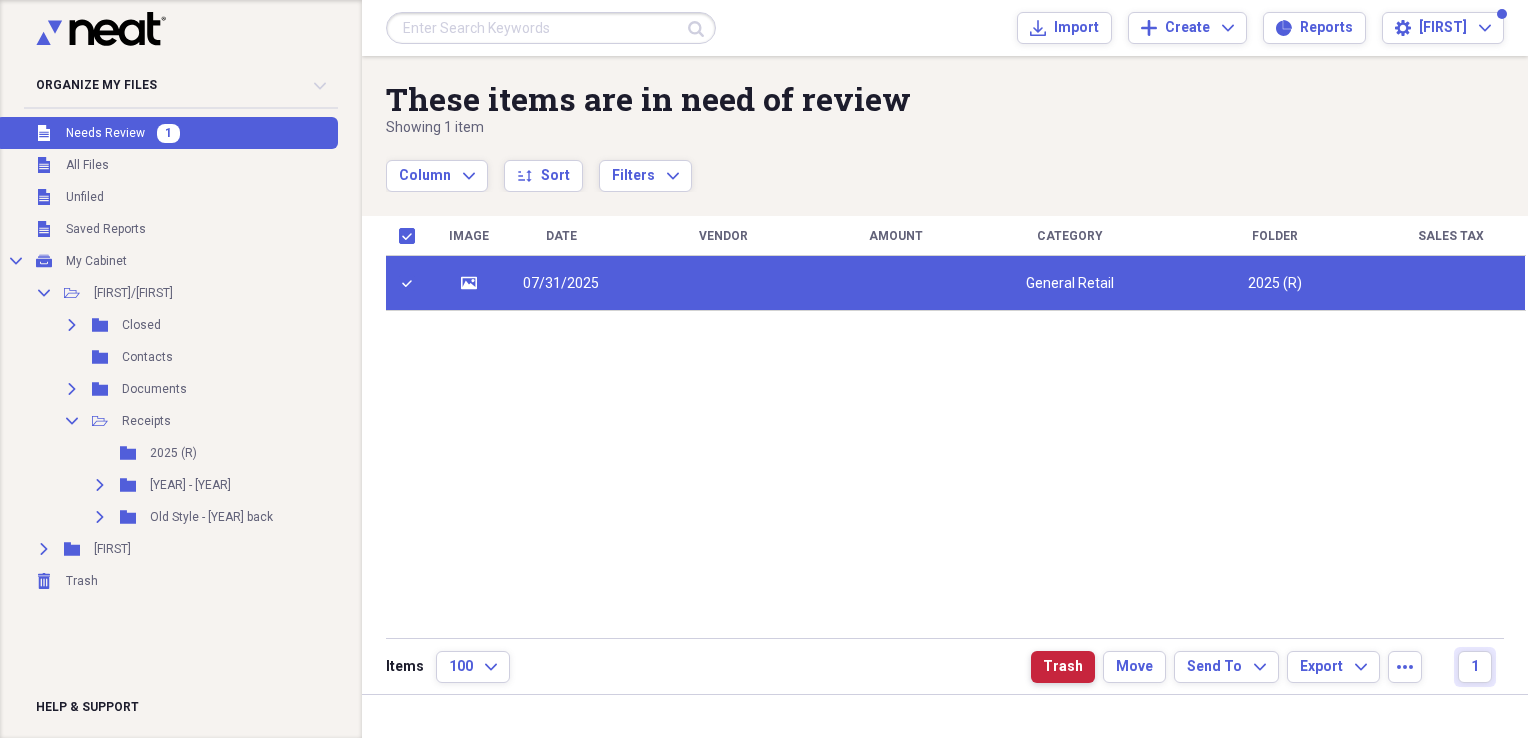click on "Trash" at bounding box center [1063, 667] 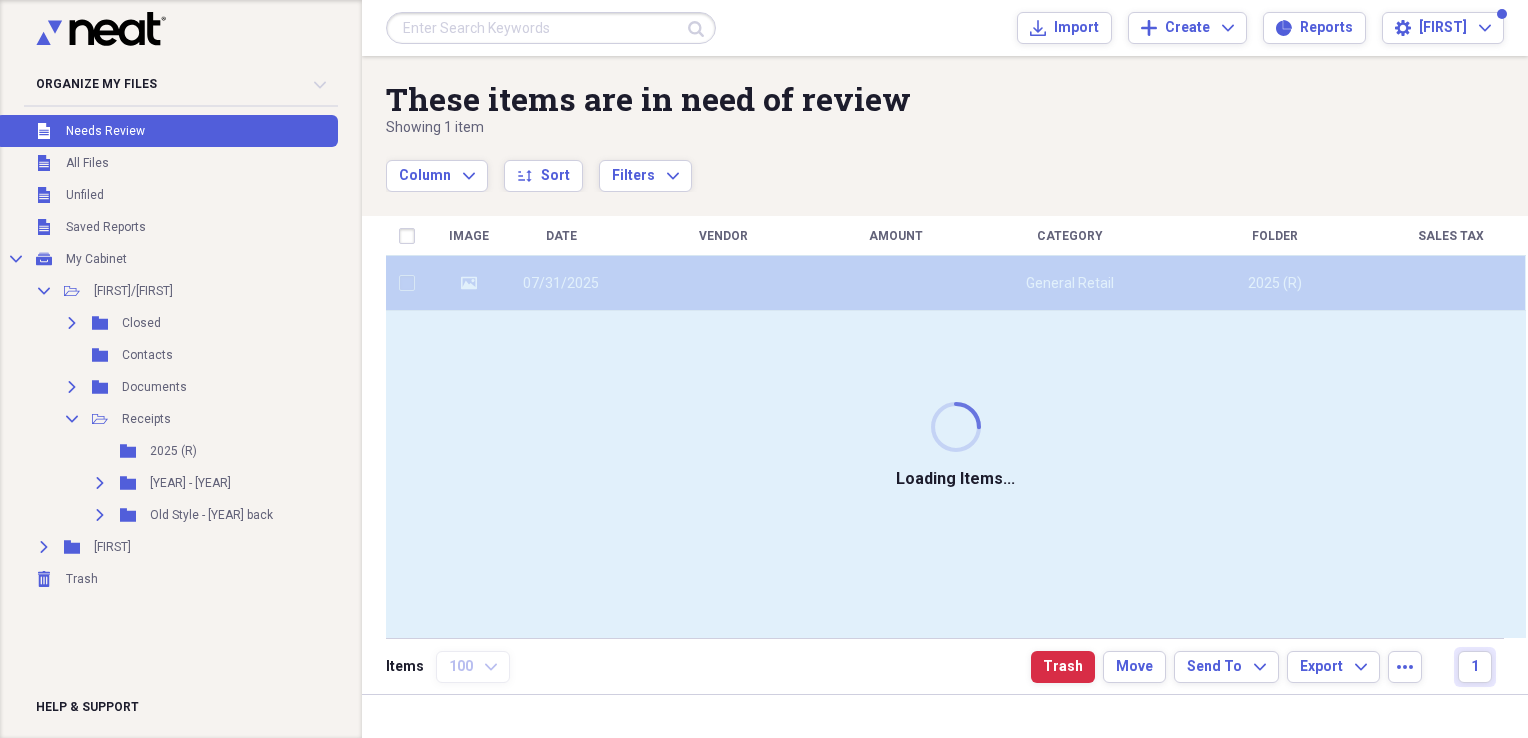 checkbox on "false" 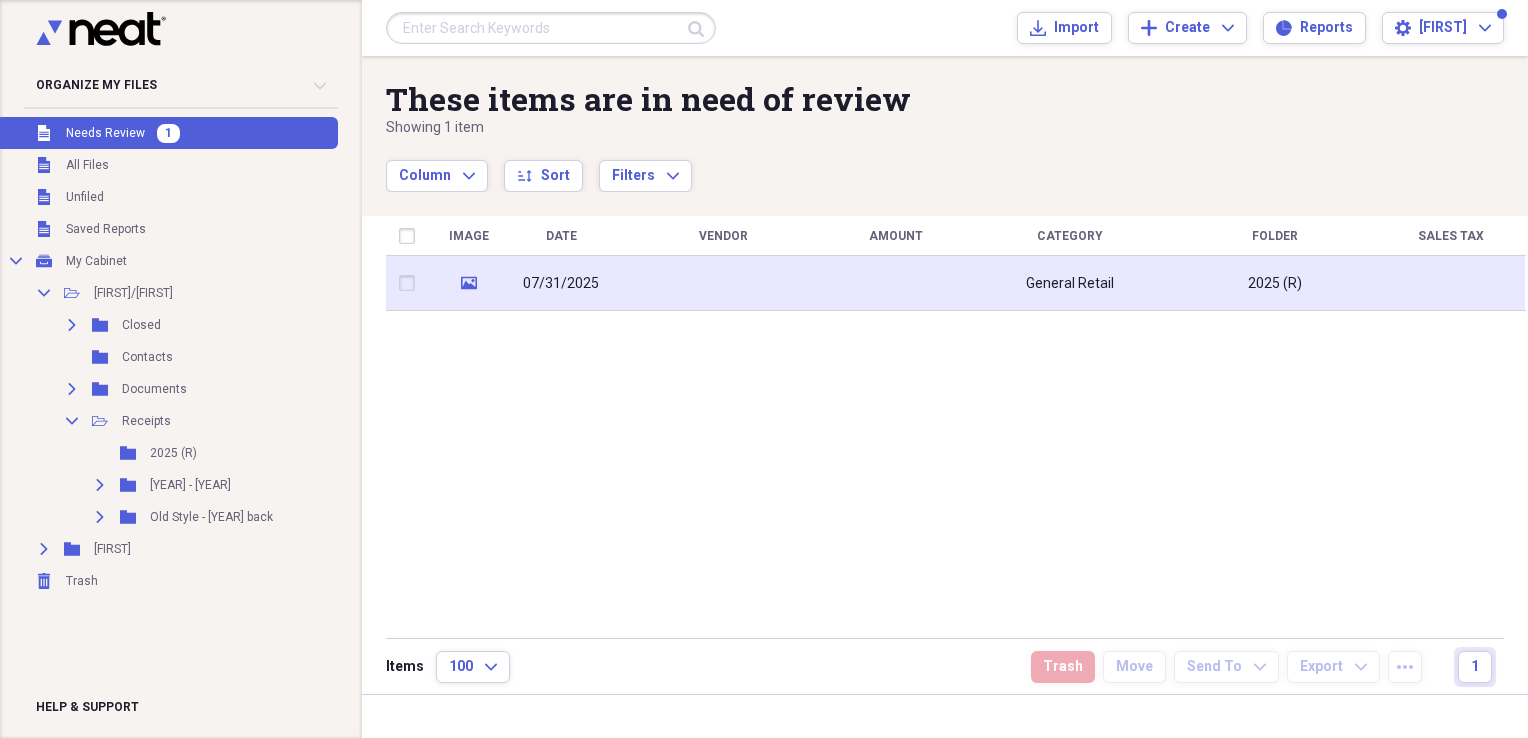click 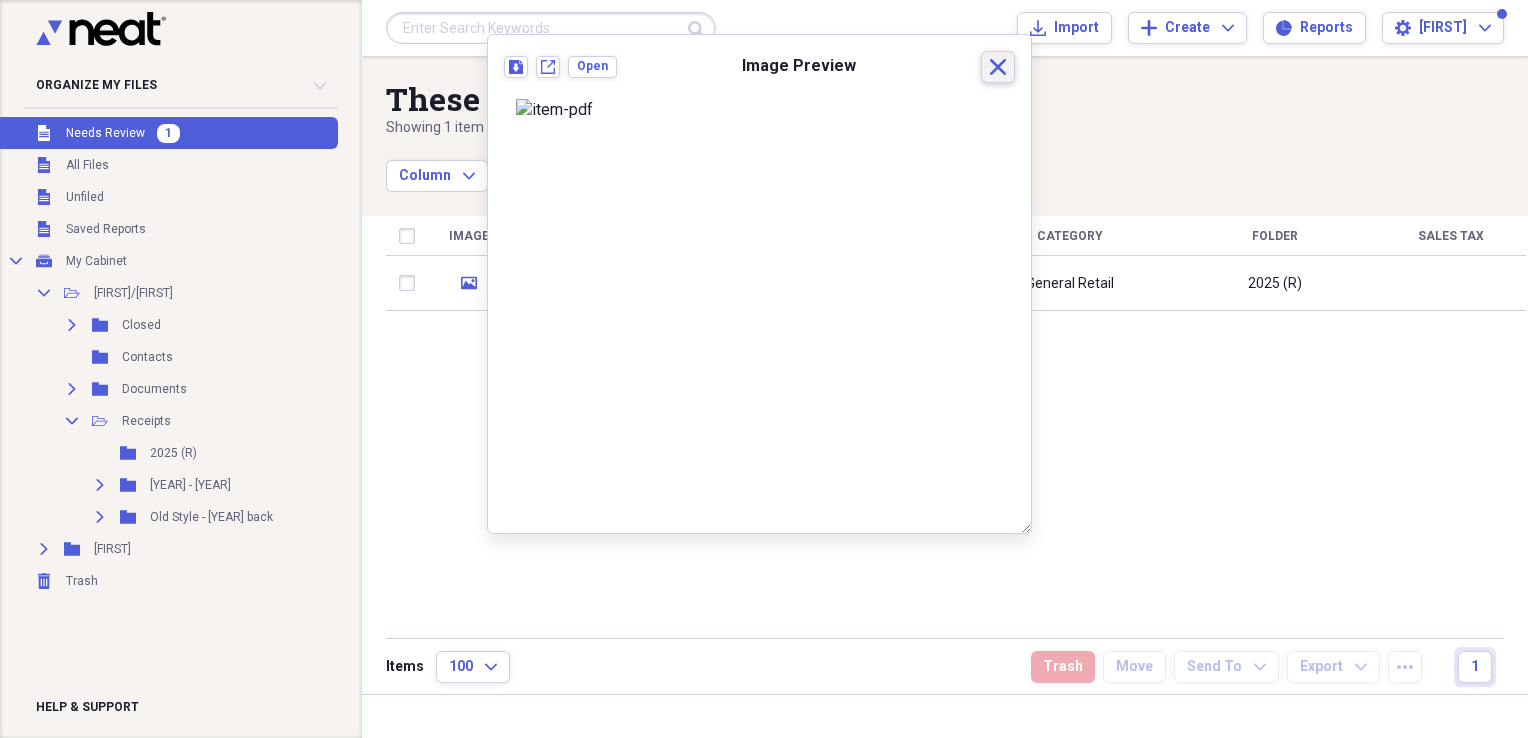 click 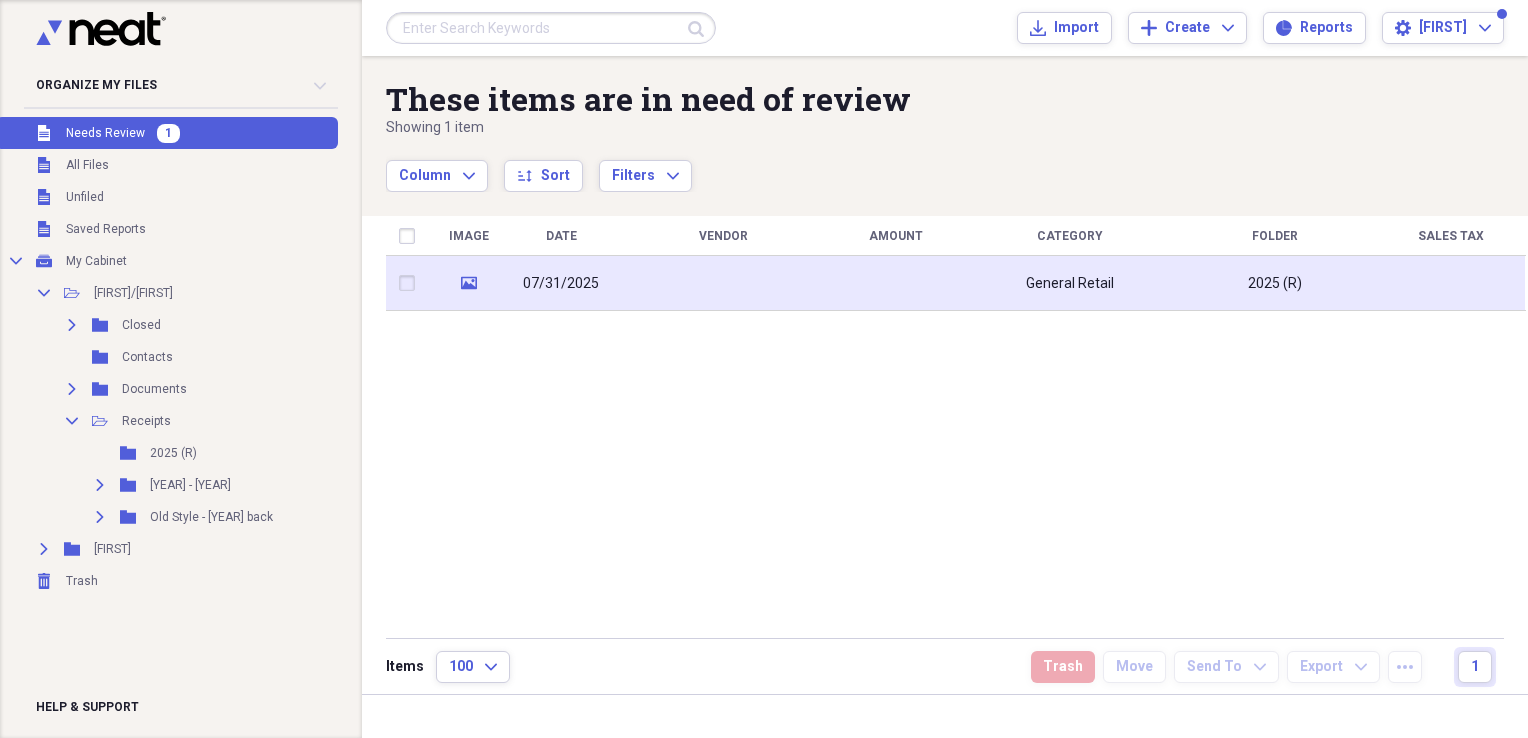 click at bounding box center (411, 283) 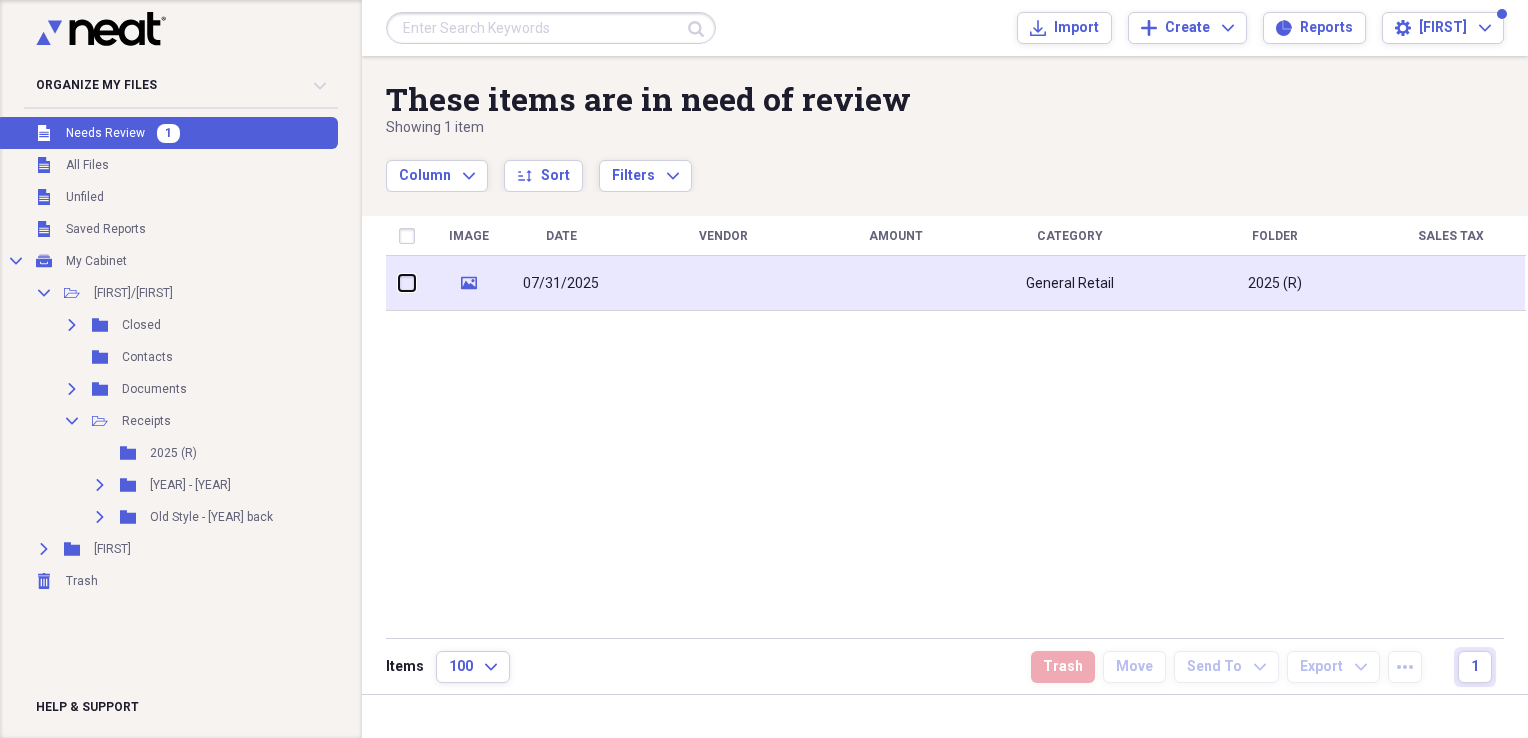 click at bounding box center [399, 283] 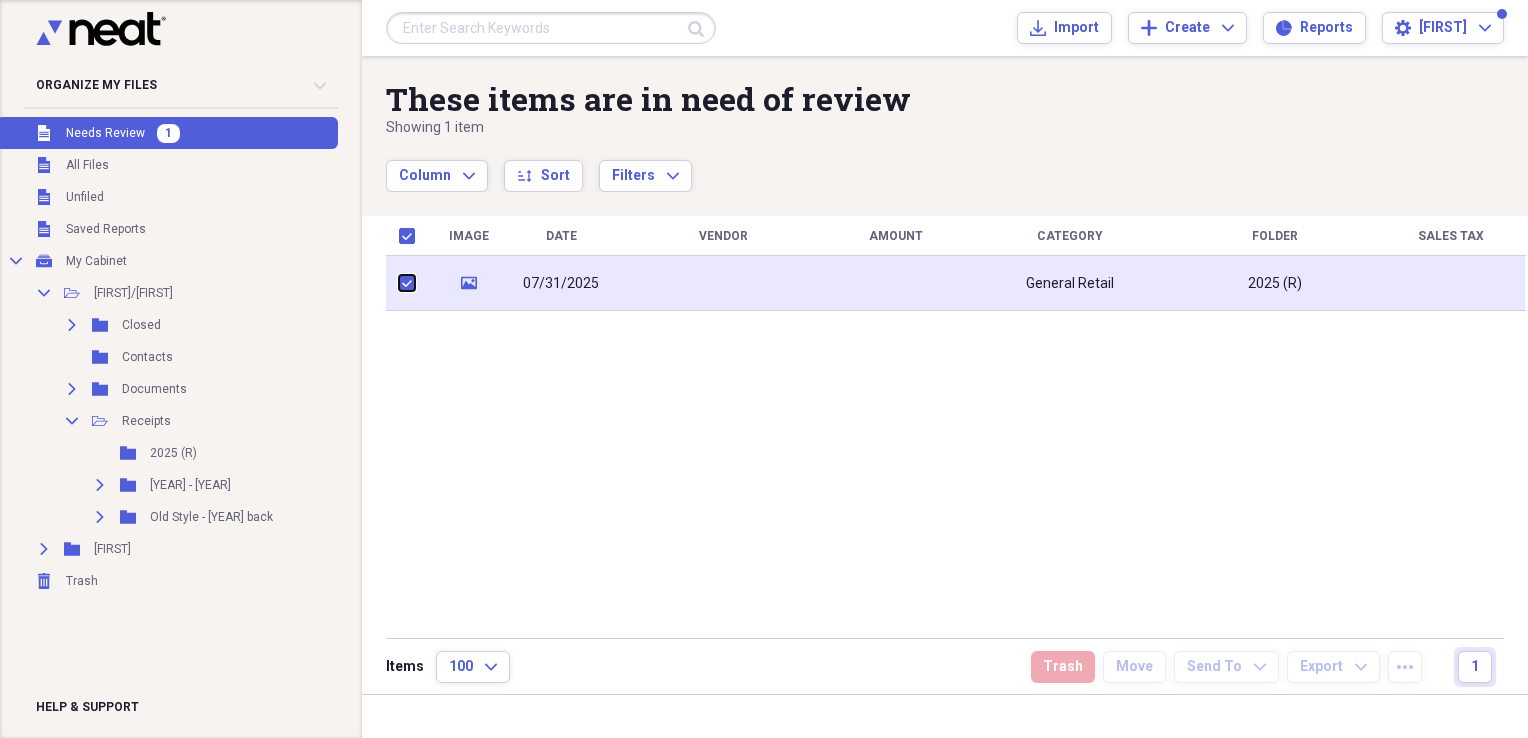 checkbox on "true" 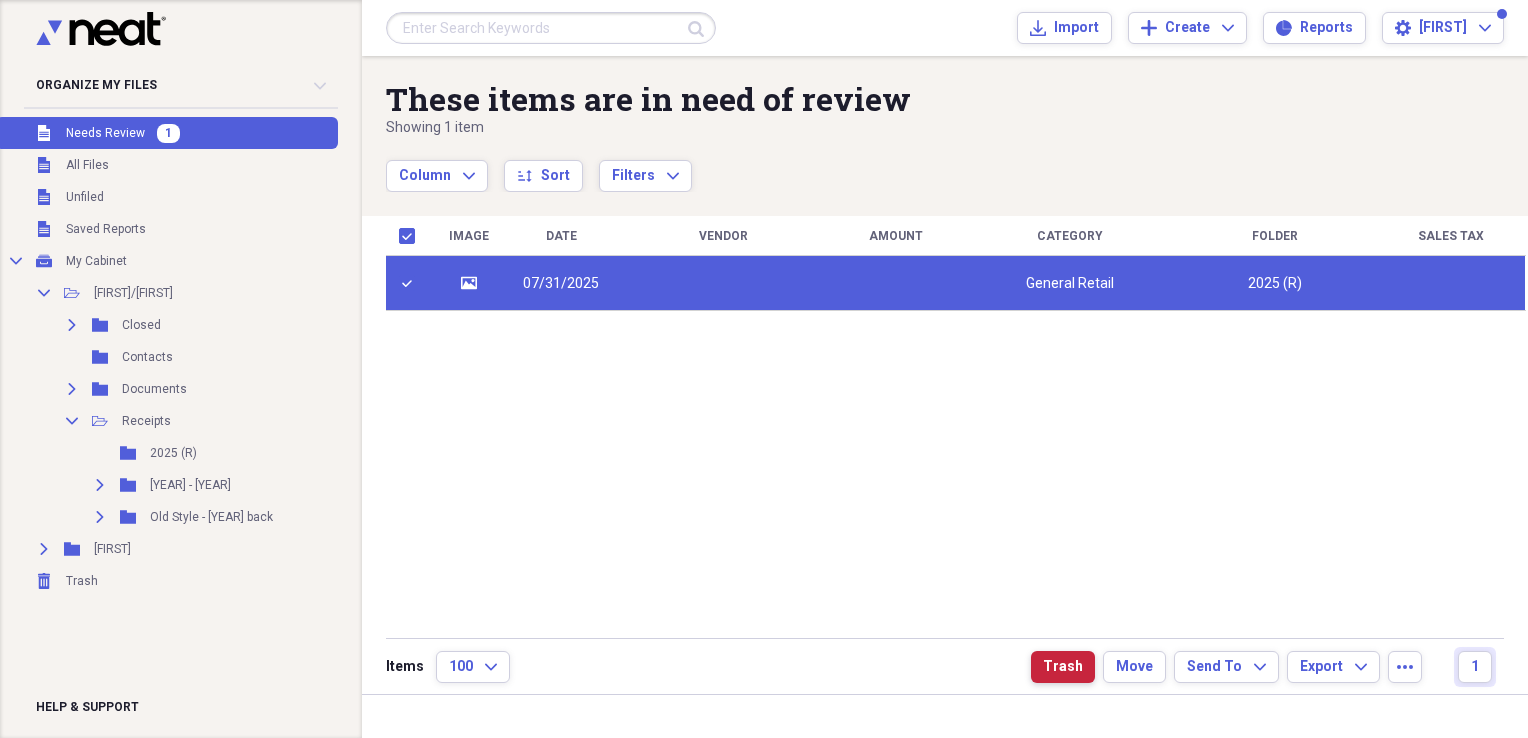 click on "Trash" at bounding box center [1063, 667] 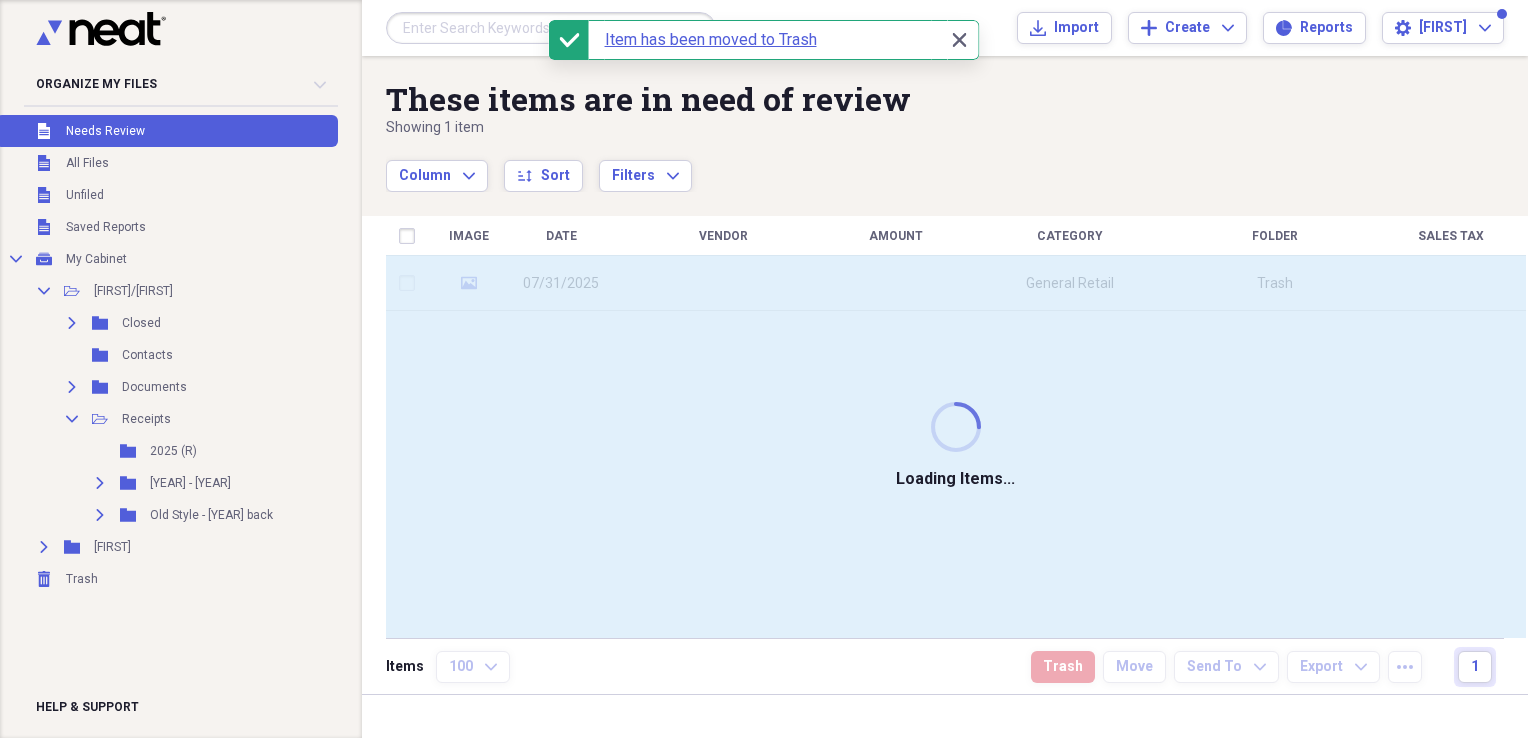 checkbox on "false" 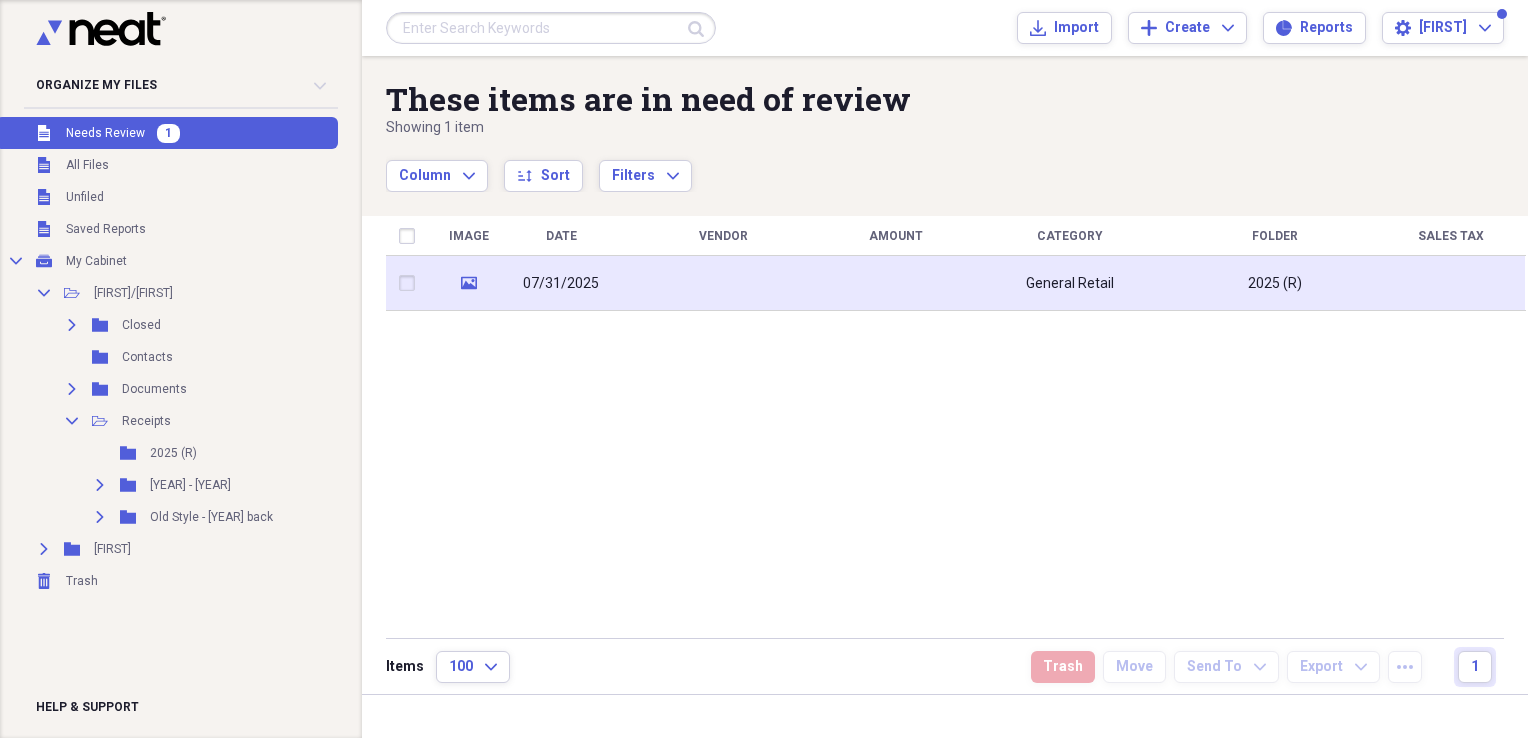 click on "media" 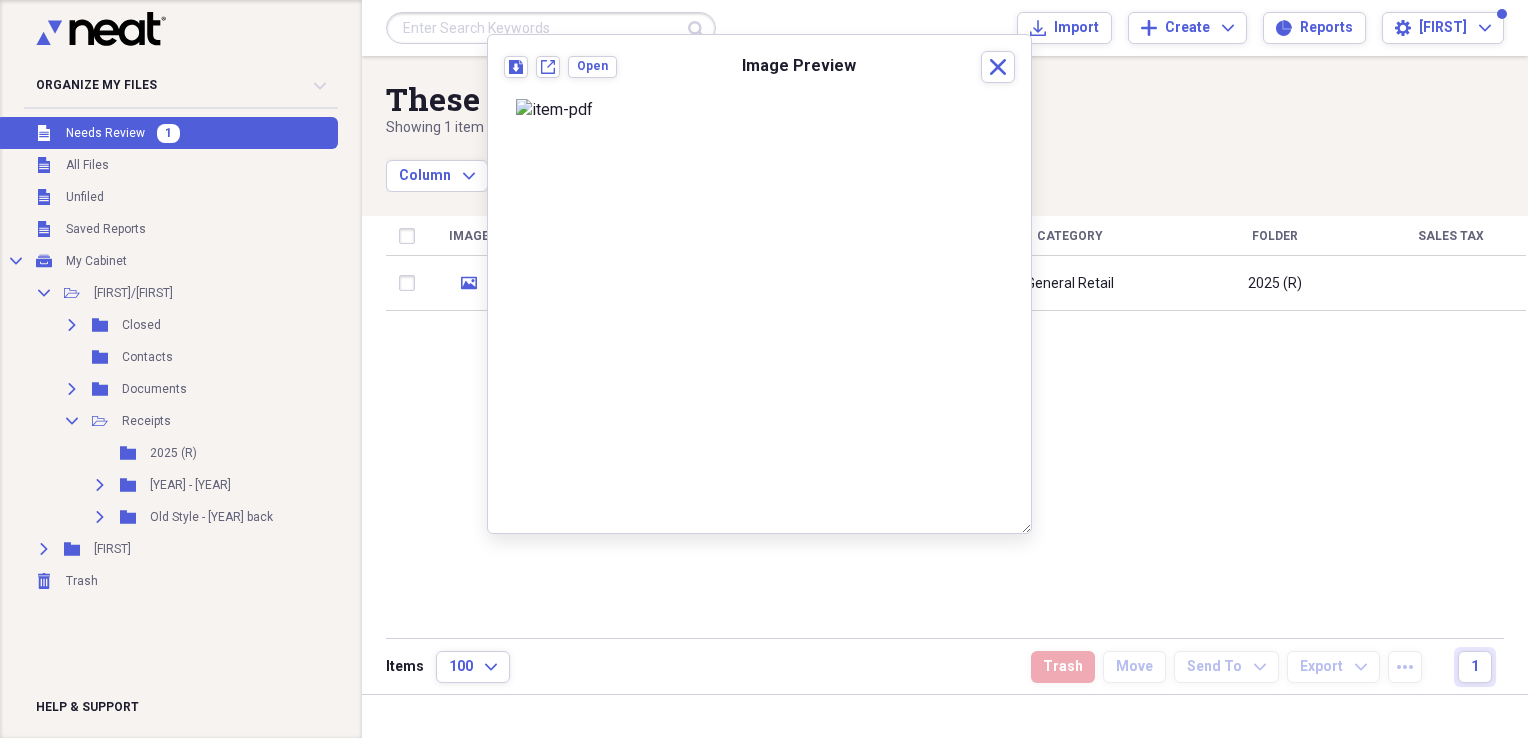 scroll, scrollTop: 0, scrollLeft: 0, axis: both 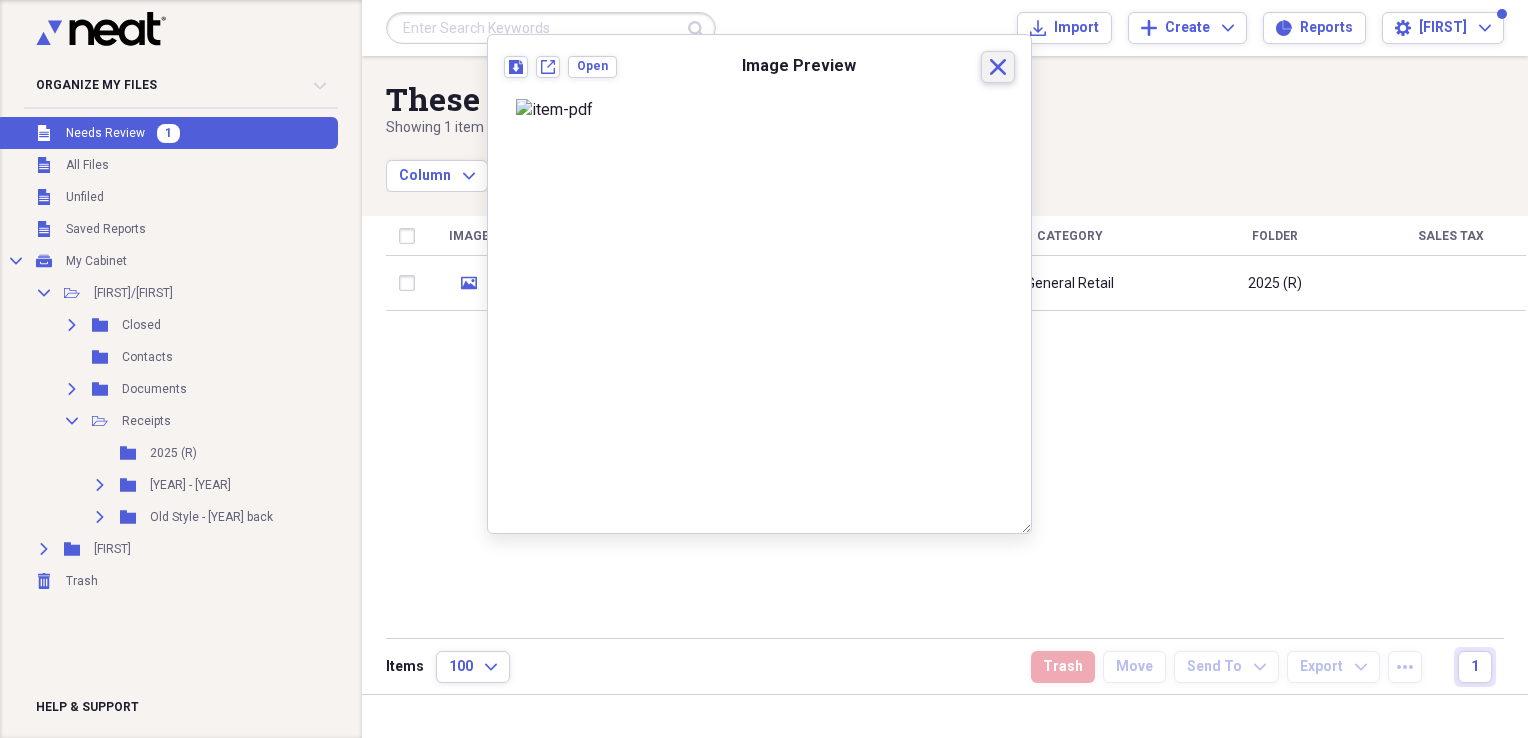 click 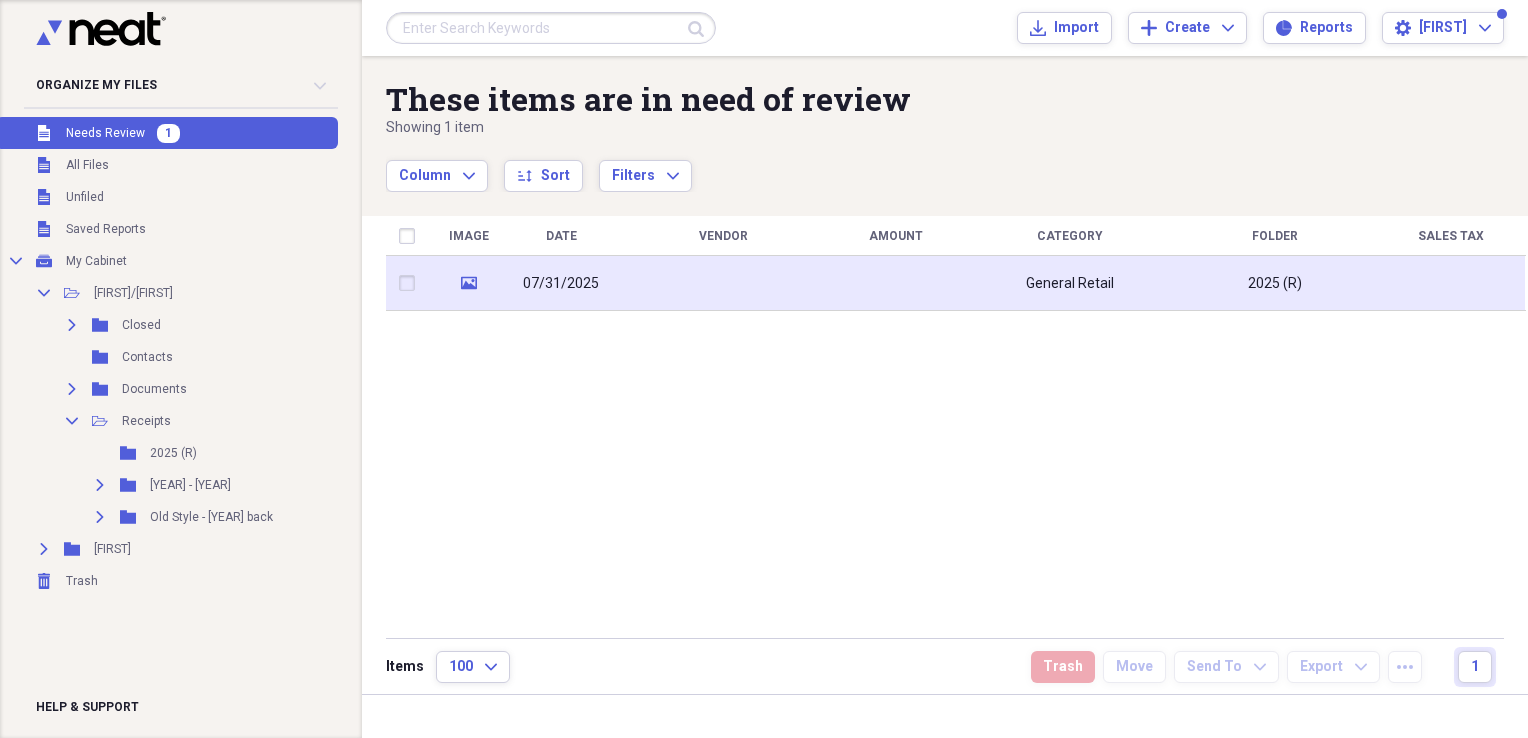 click at bounding box center [411, 283] 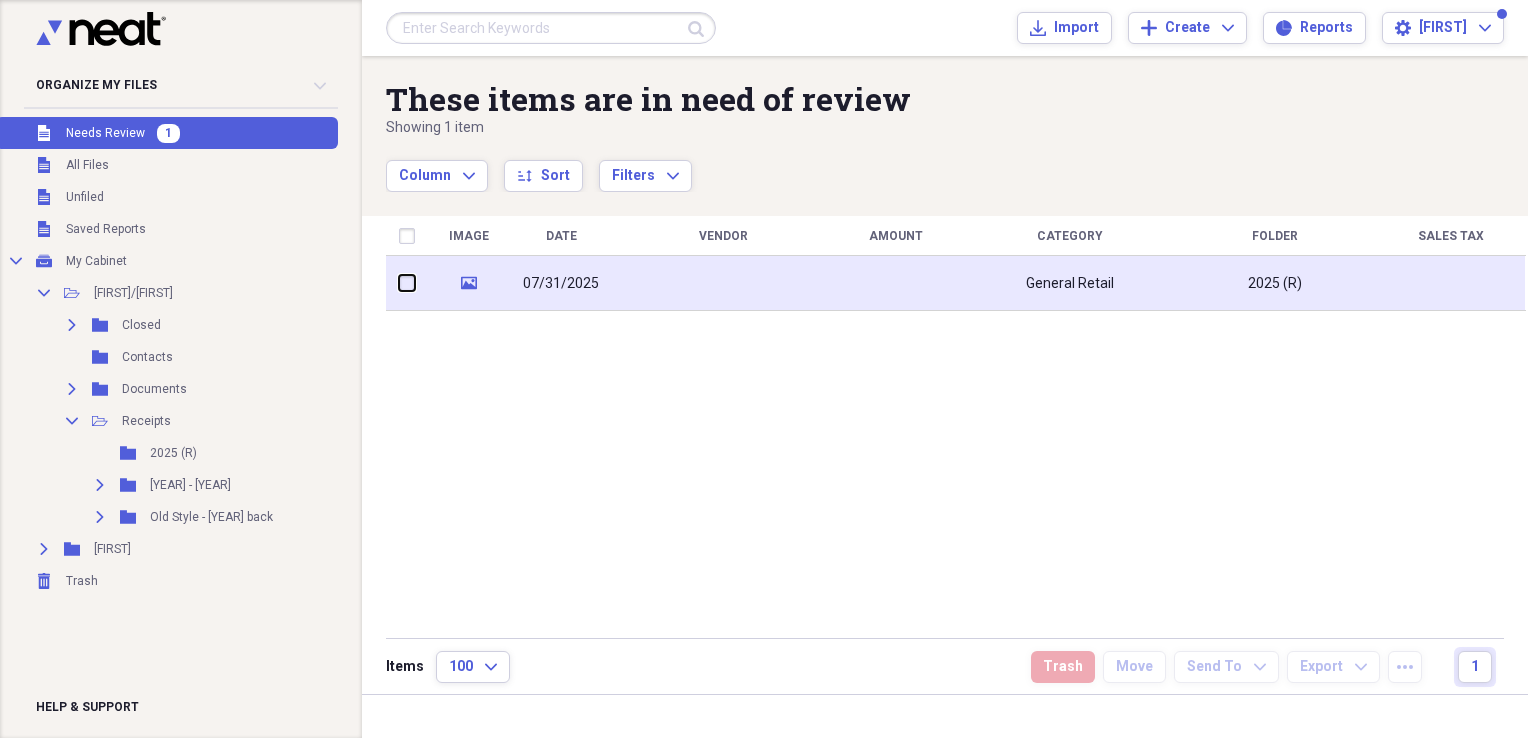 click at bounding box center (399, 283) 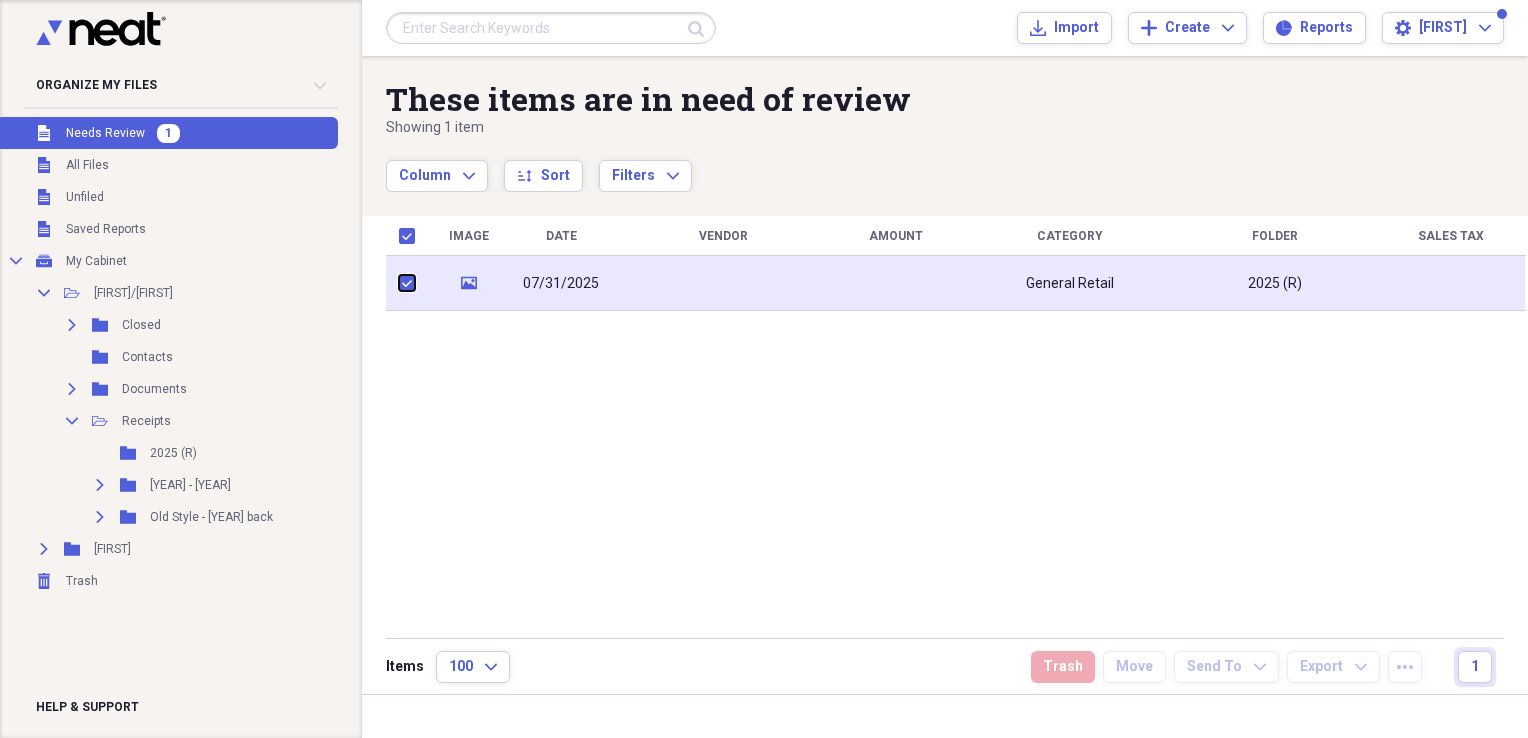 checkbox on "true" 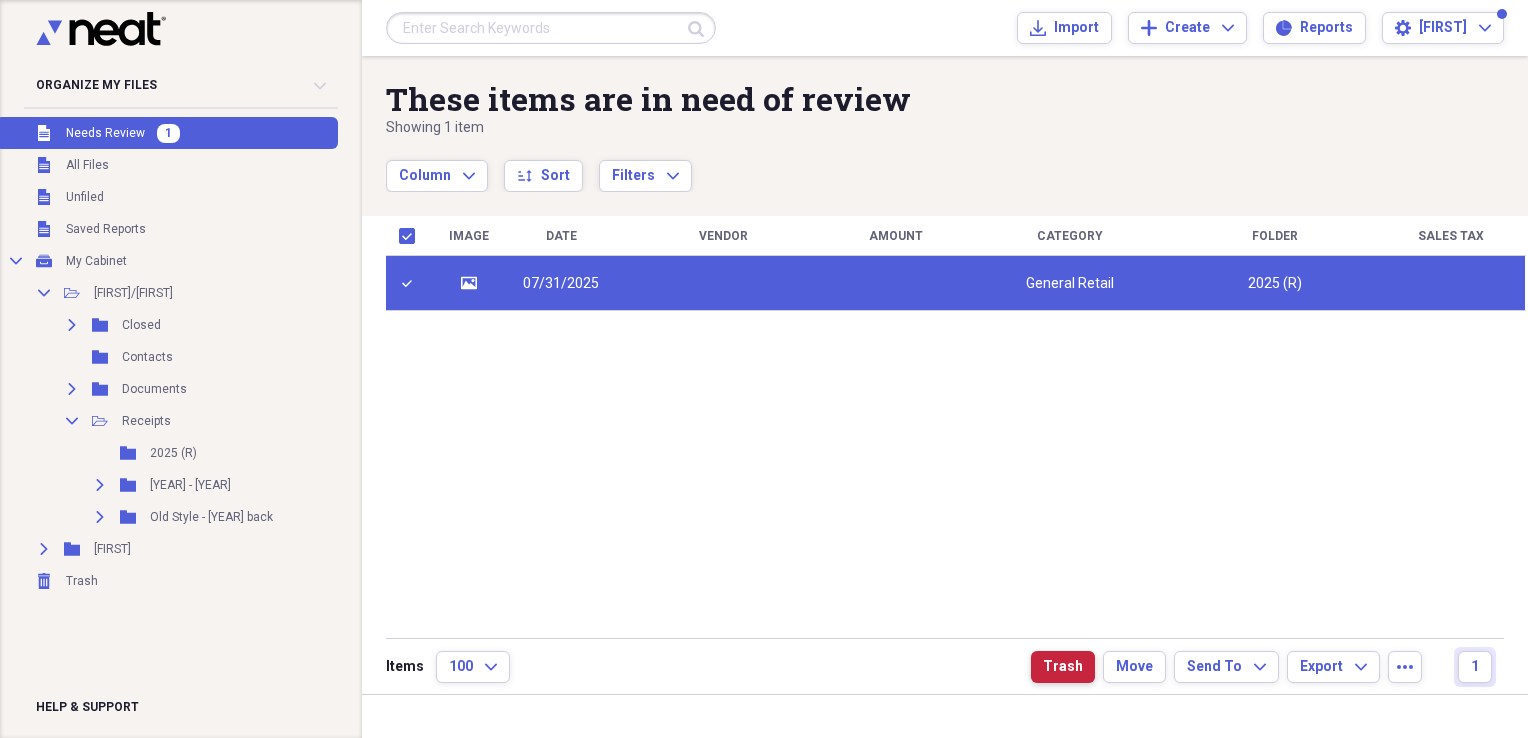 drag, startPoint x: 1079, startPoint y: 662, endPoint x: 1057, endPoint y: 646, distance: 27.202942 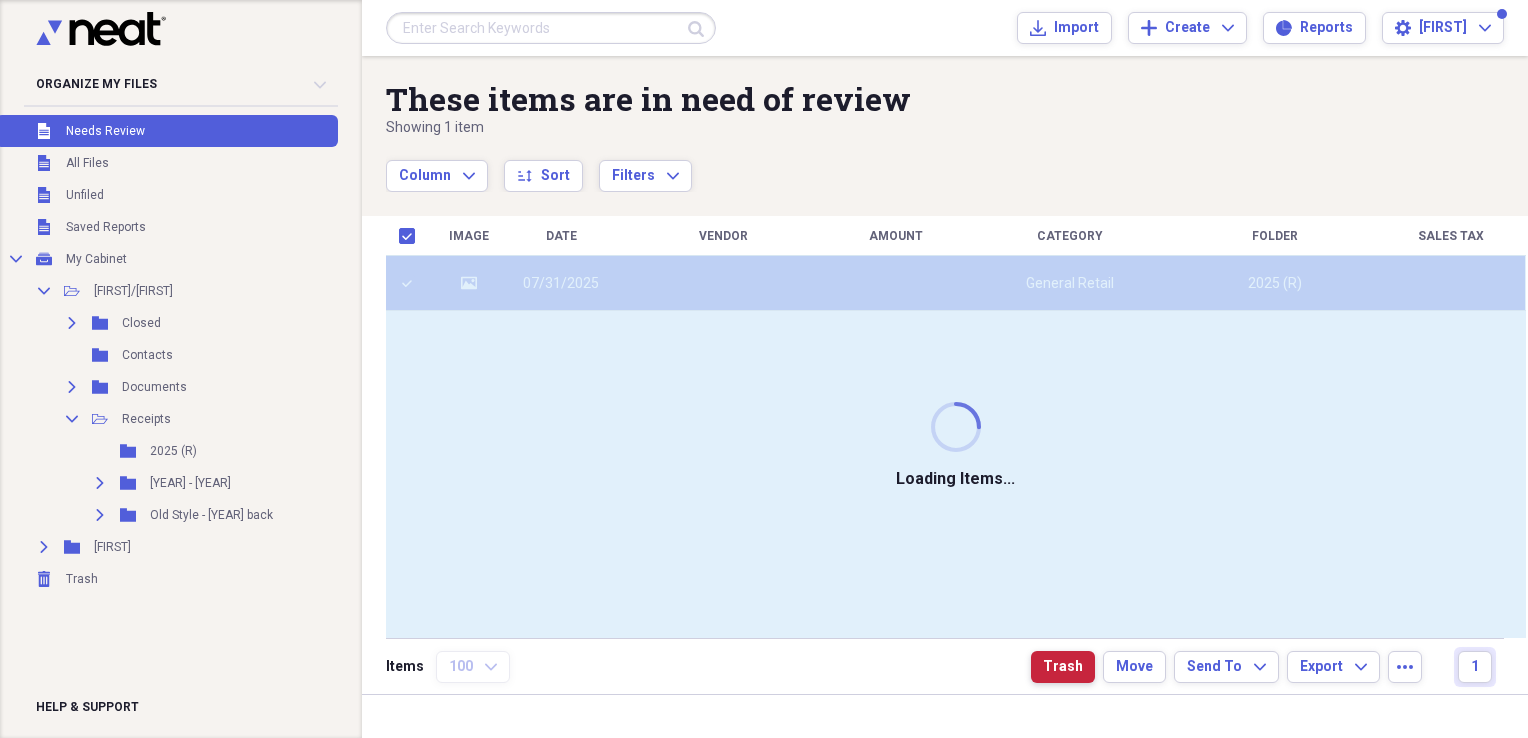 type 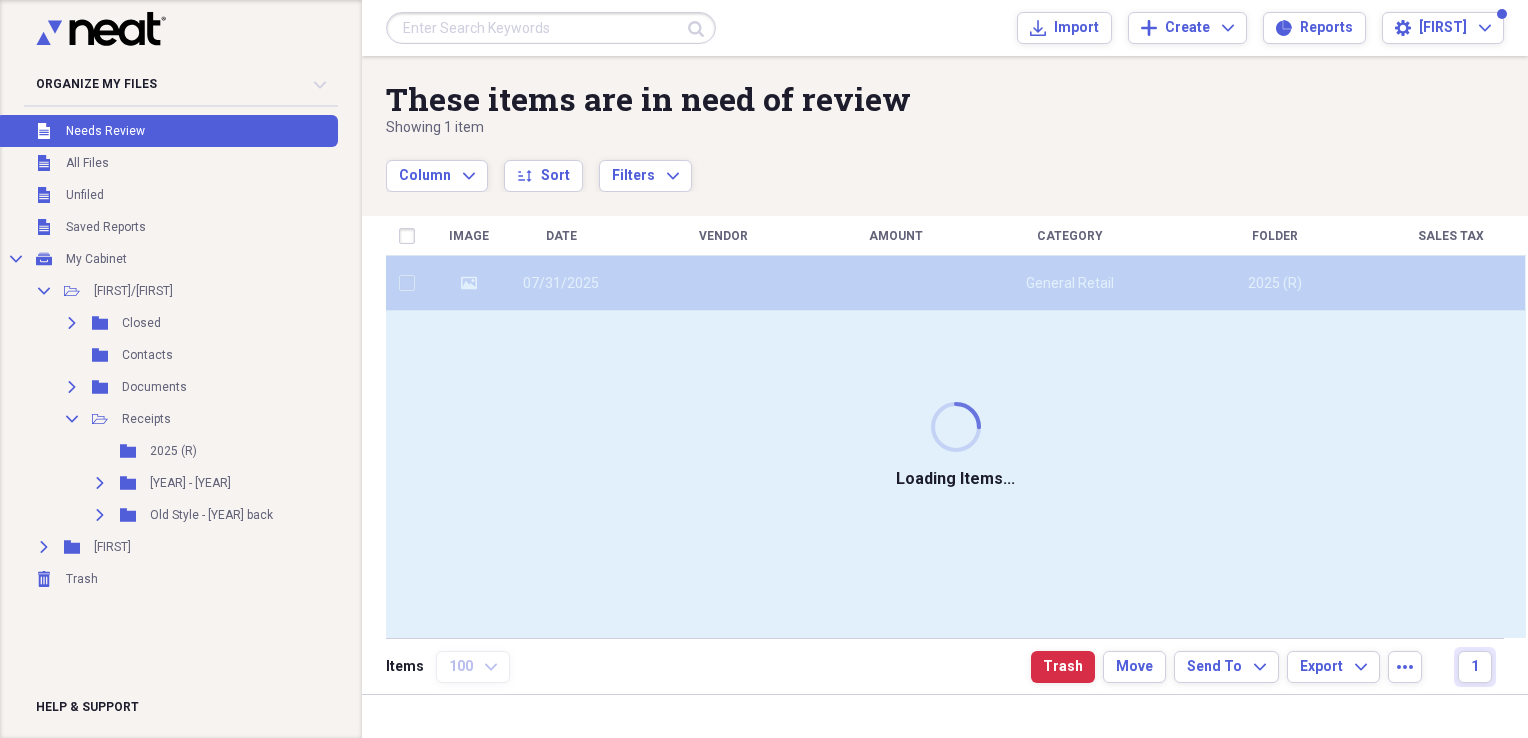 checkbox on "false" 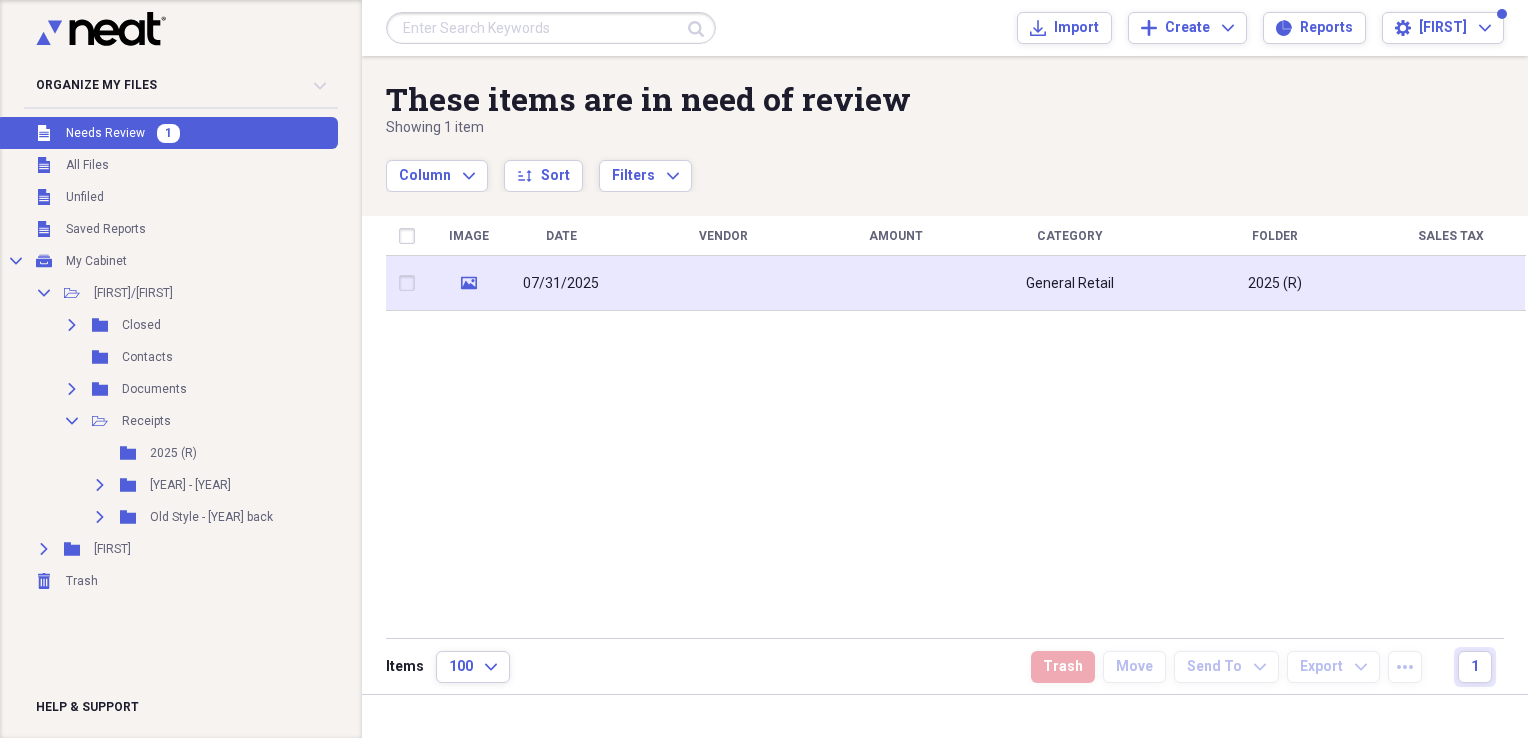 click 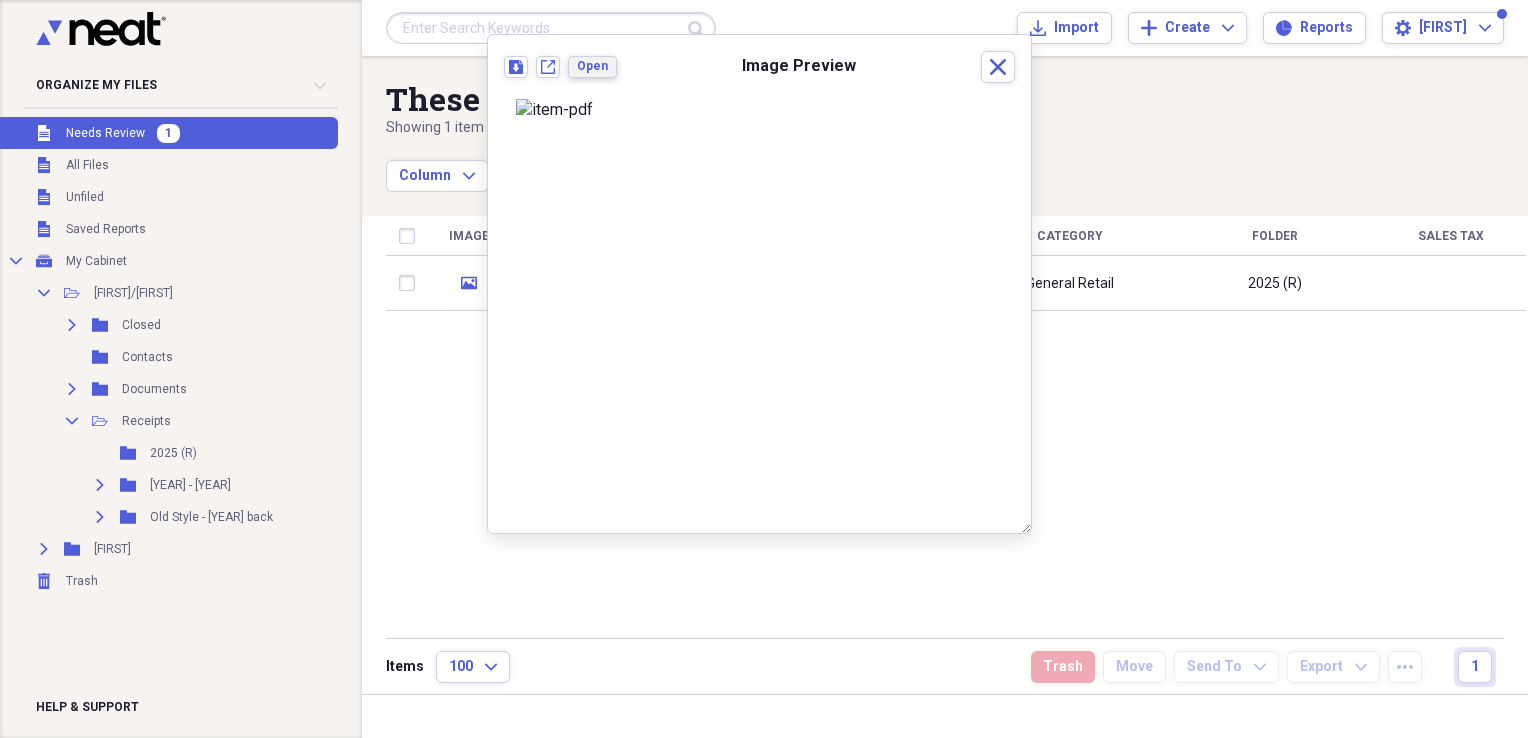 click on "Open" at bounding box center [592, 66] 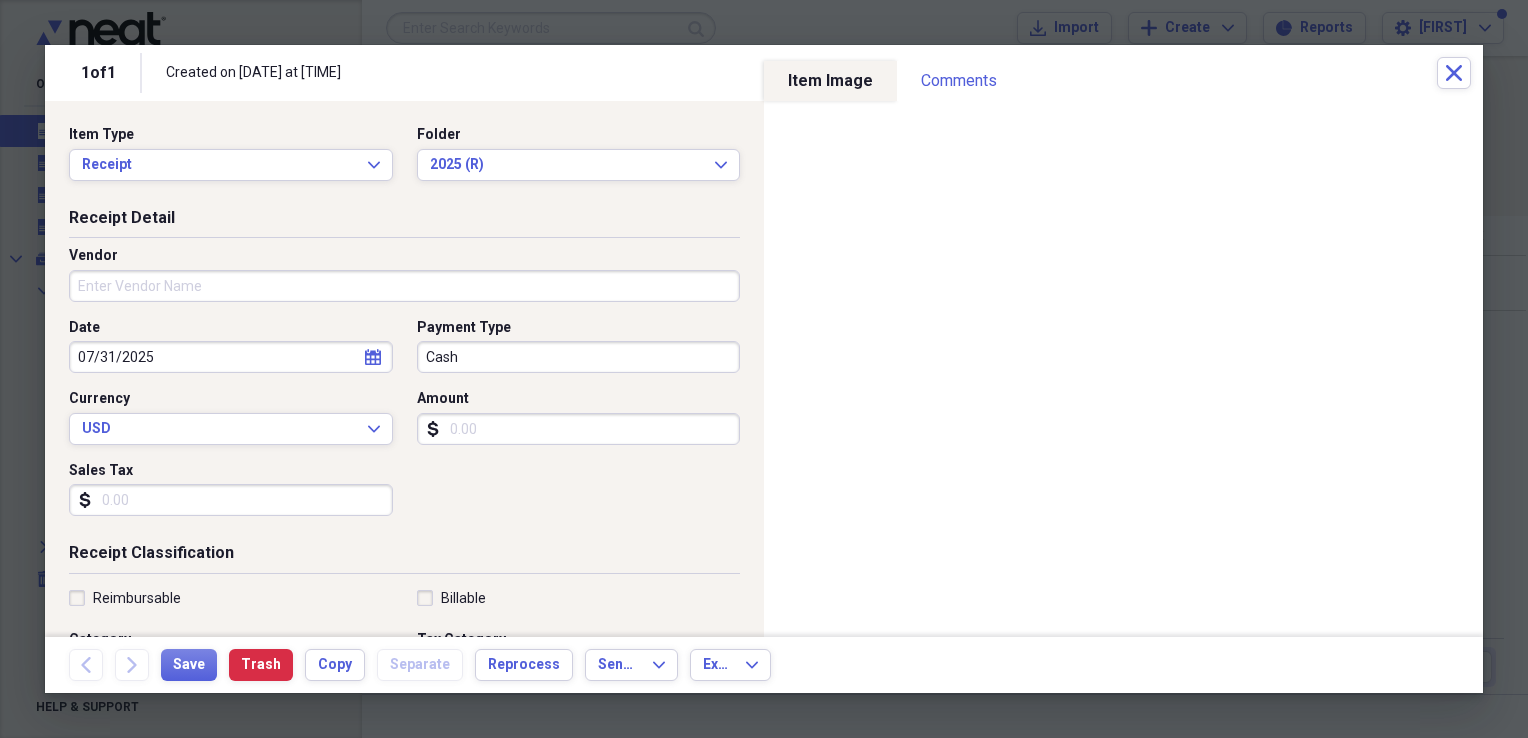 click on "Vendor" at bounding box center (404, 286) 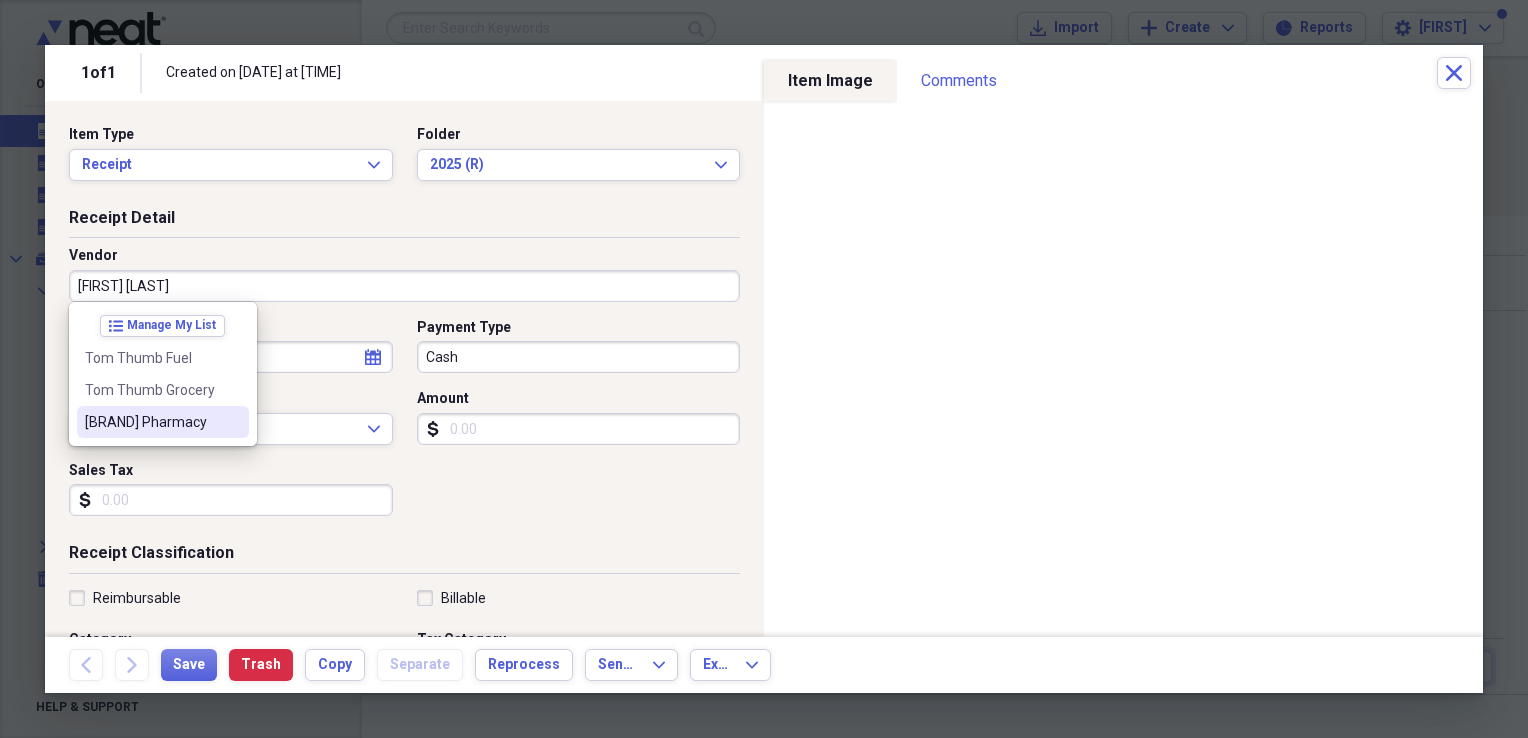 click on "[BRAND] Pharmacy" at bounding box center (151, 422) 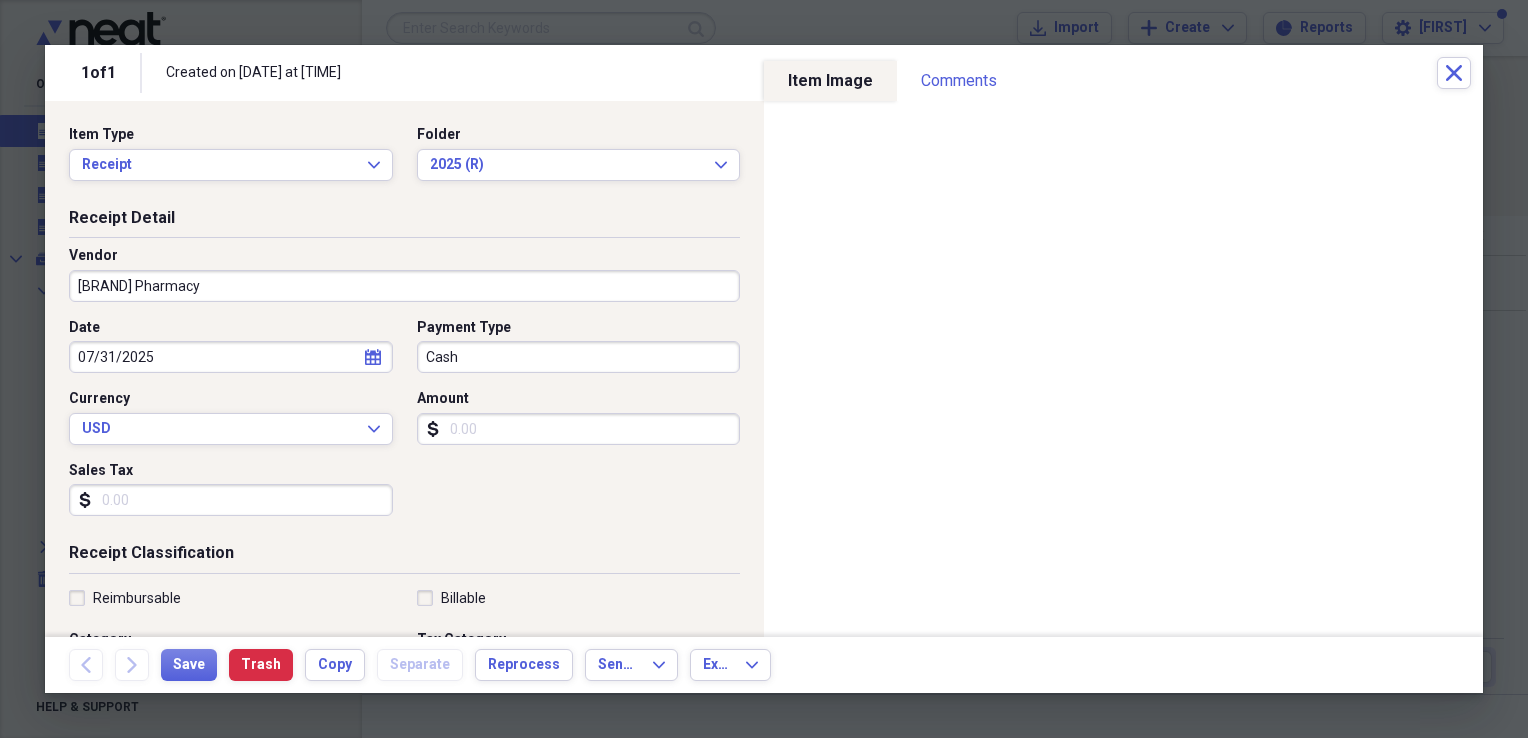 type on "Pharmacy" 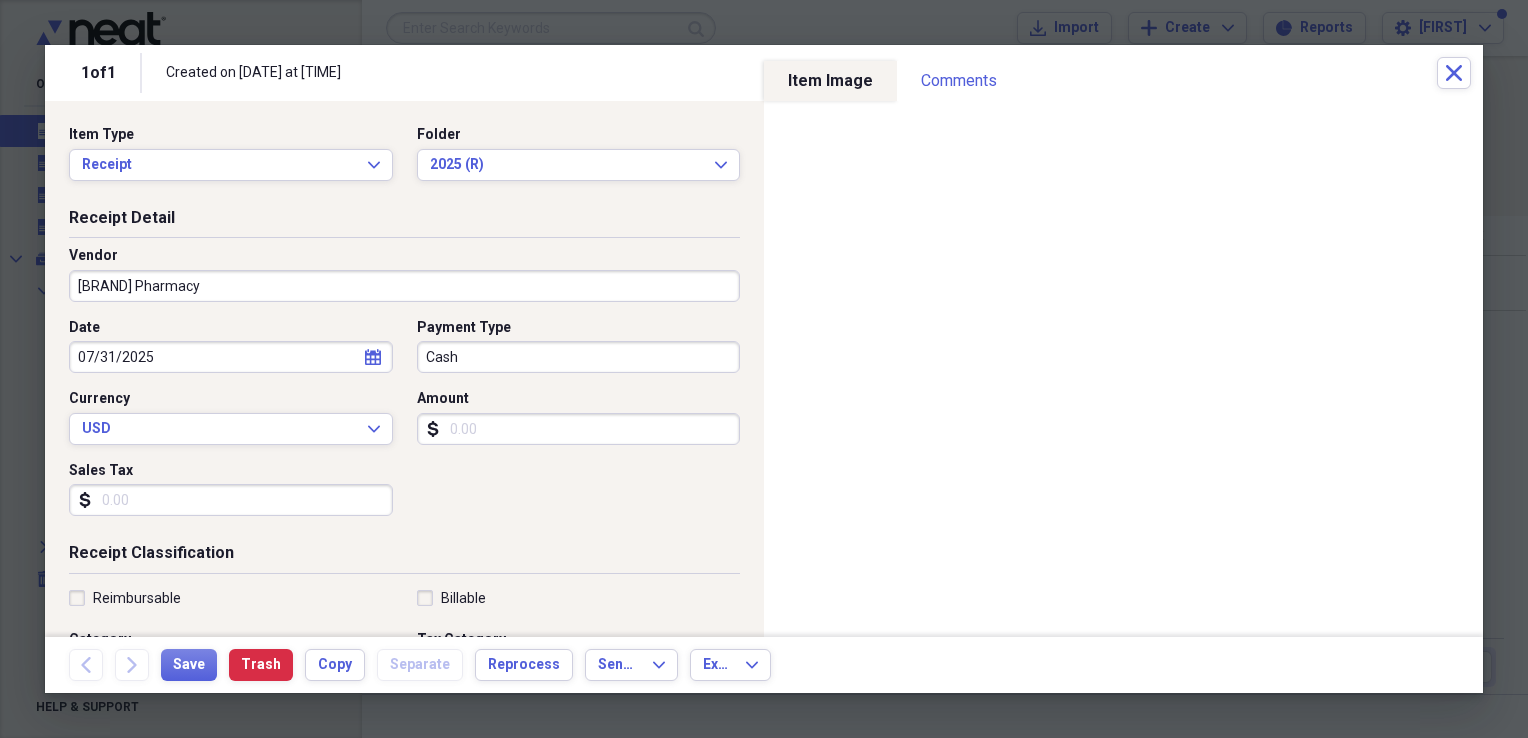 click on "Amount" at bounding box center (579, 429) 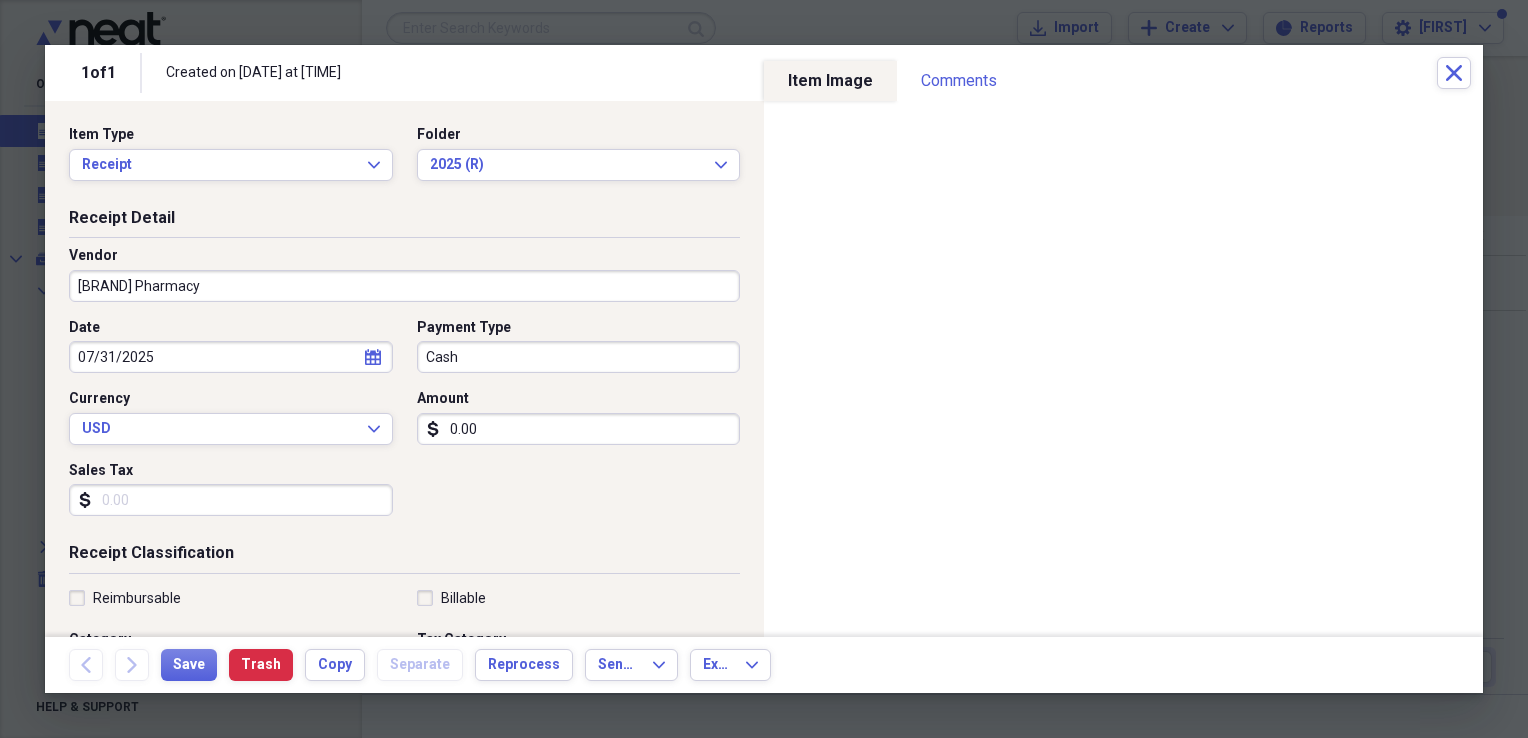 type on "0.00" 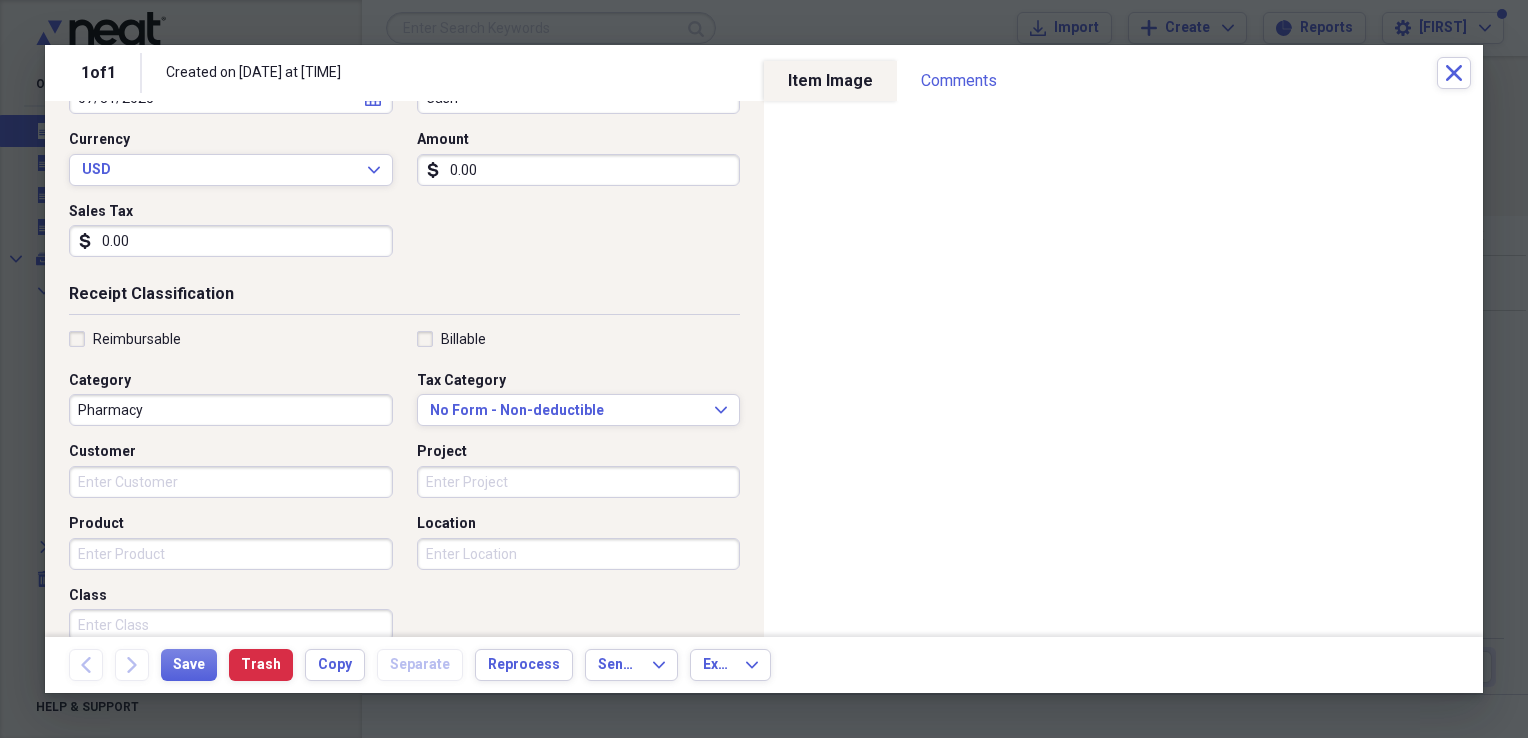 scroll, scrollTop: 302, scrollLeft: 0, axis: vertical 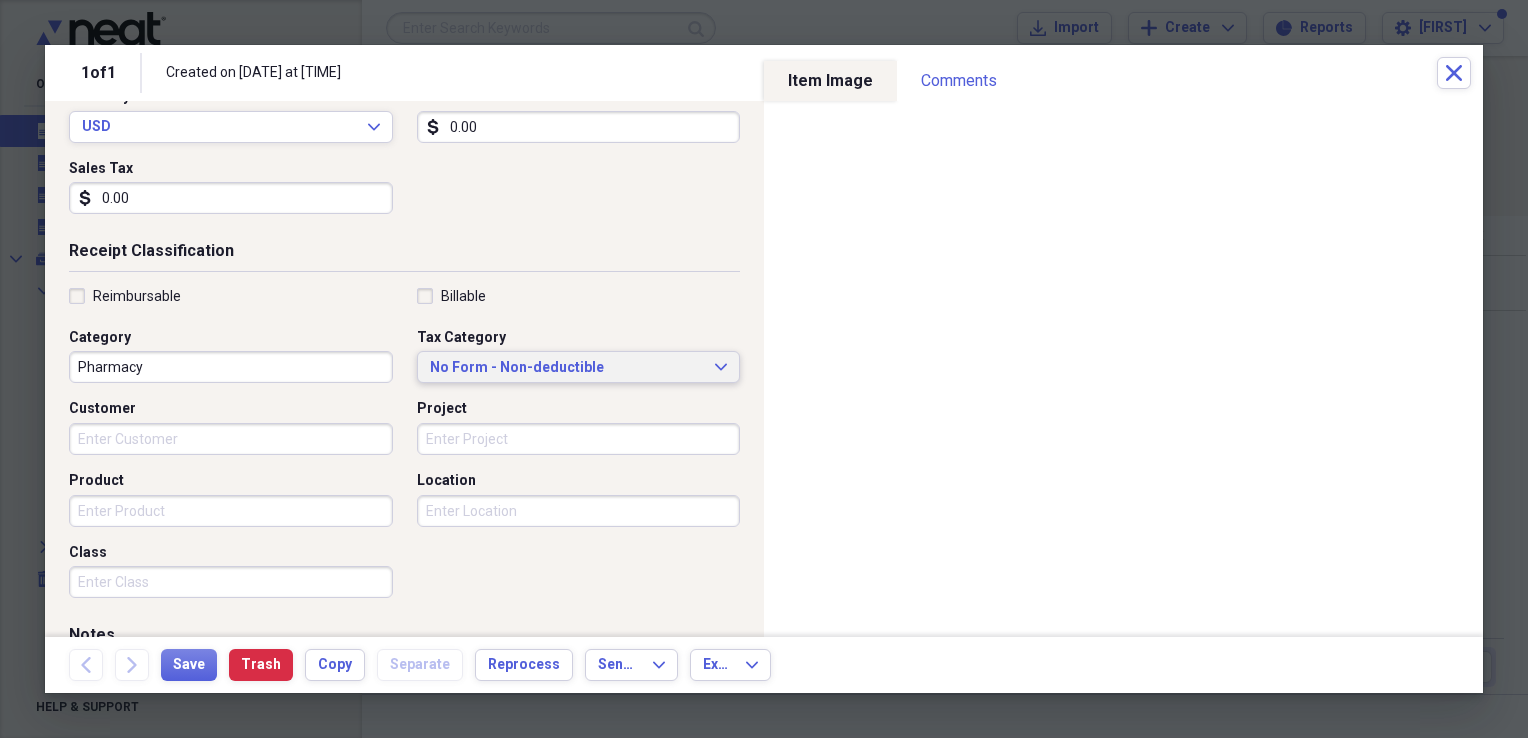 type on "0.00" 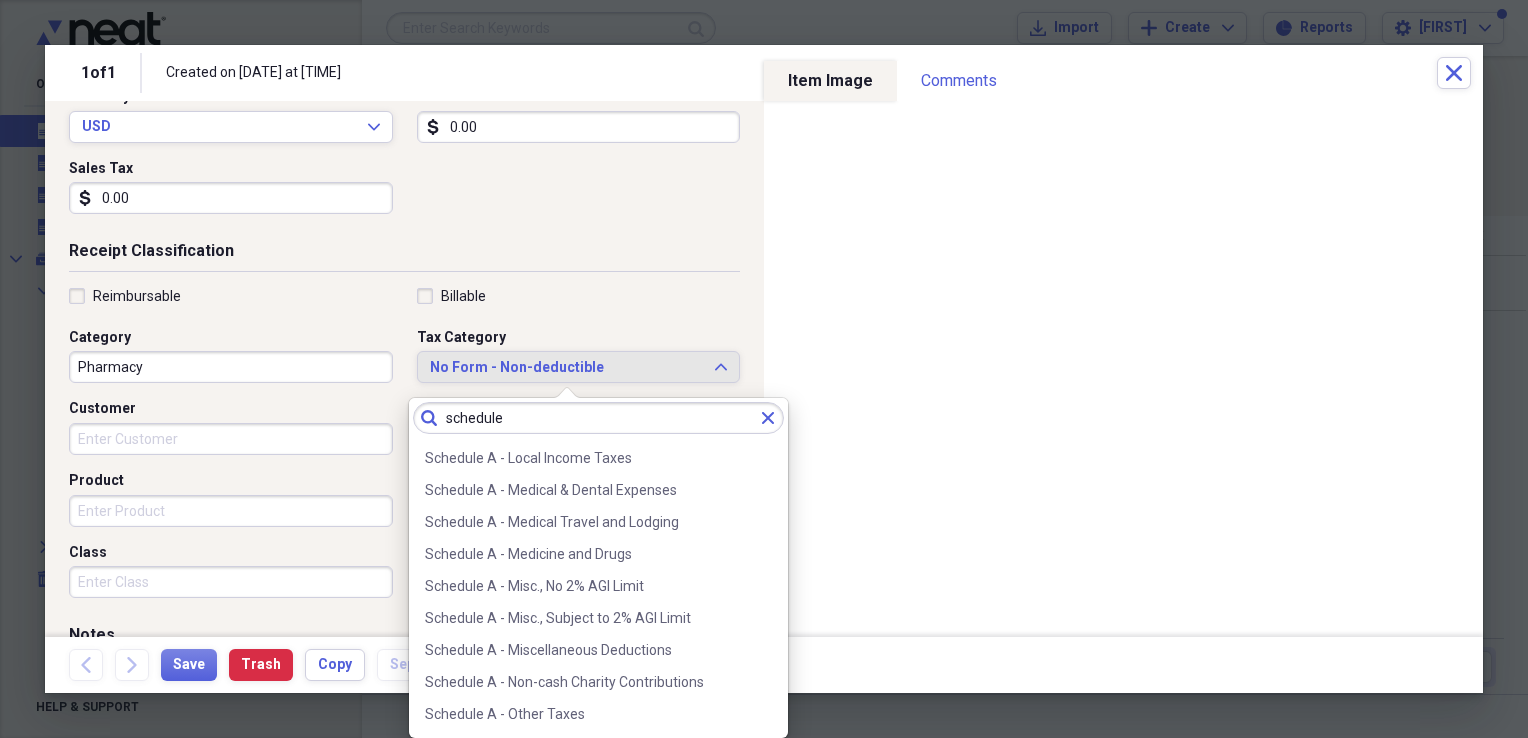 scroll, scrollTop: 328, scrollLeft: 0, axis: vertical 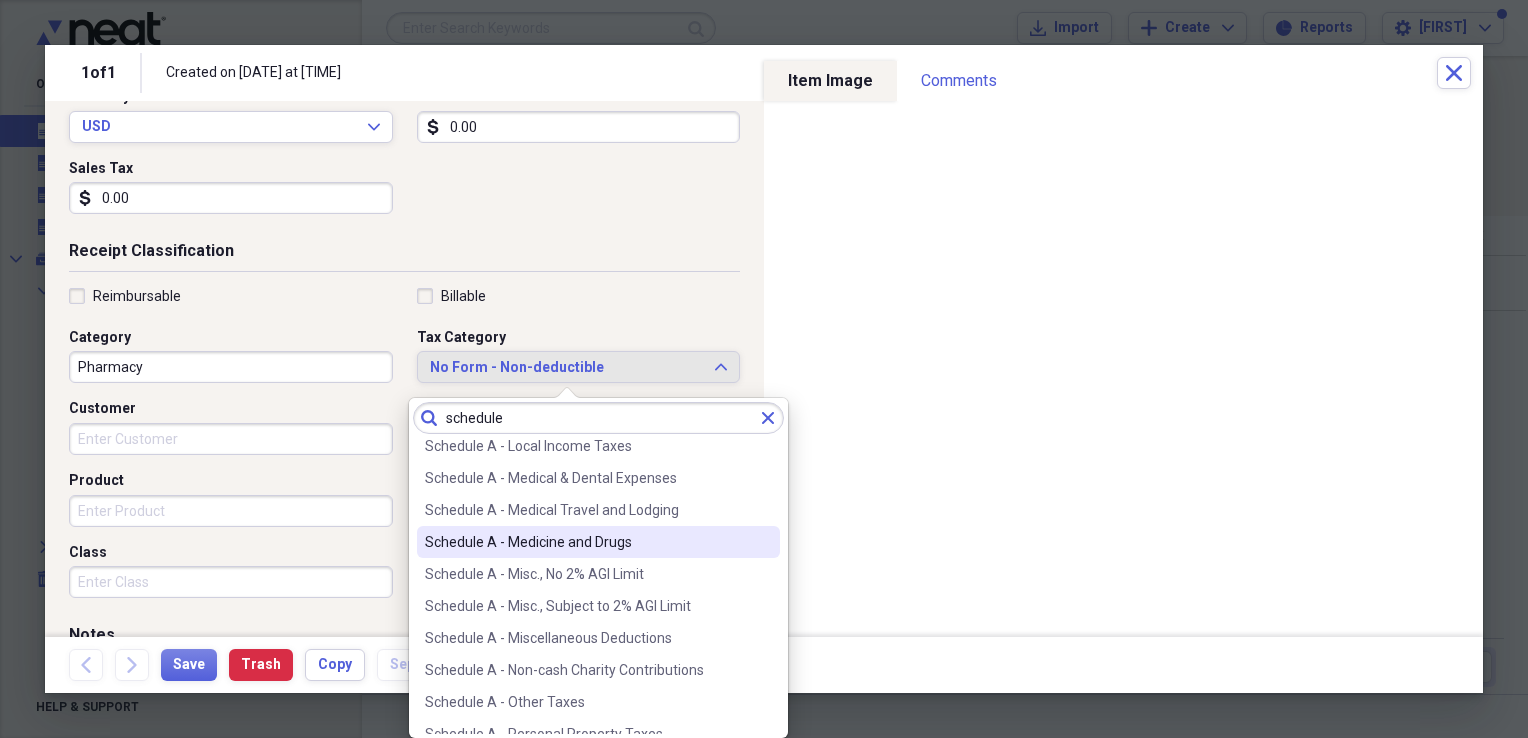 type on "schedule" 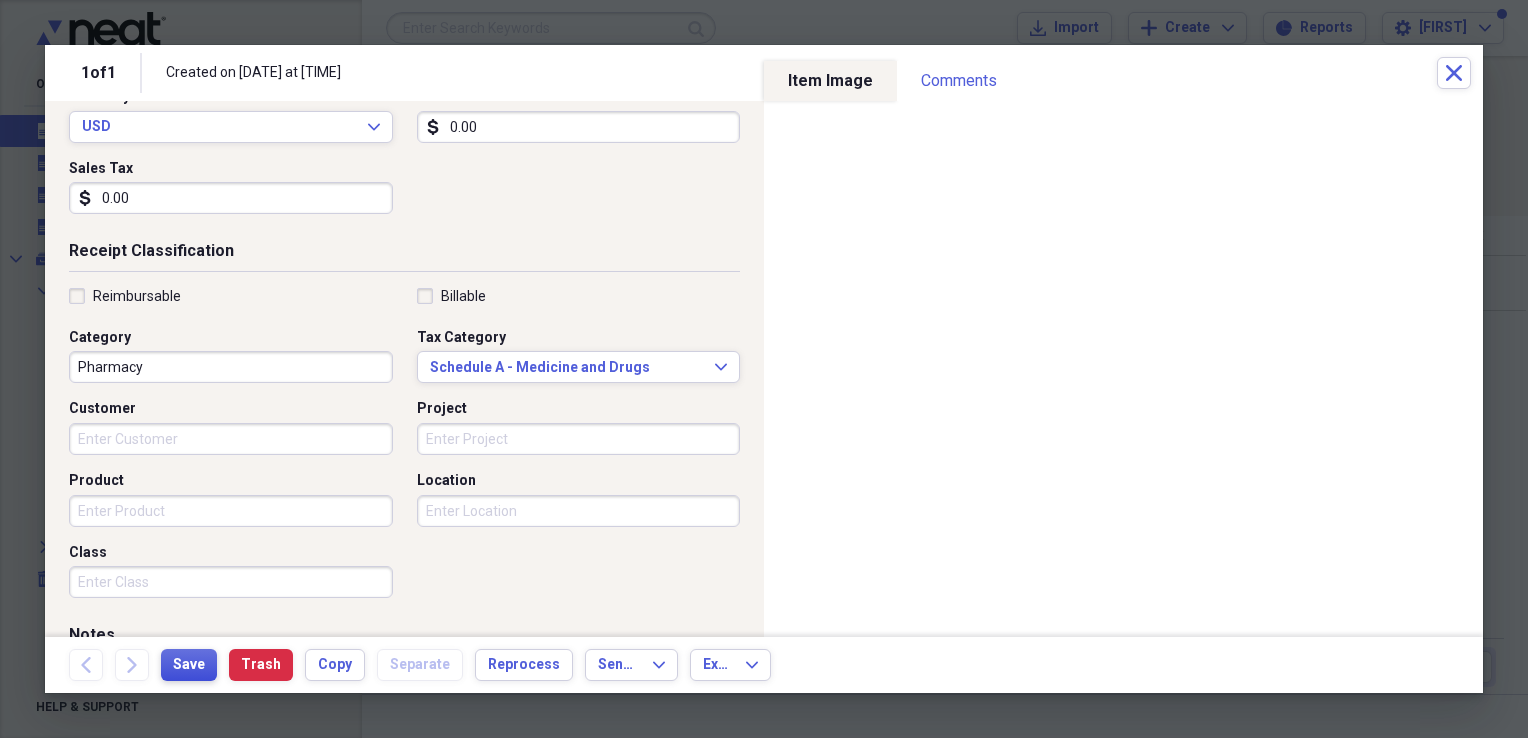 click on "Save" at bounding box center (189, 665) 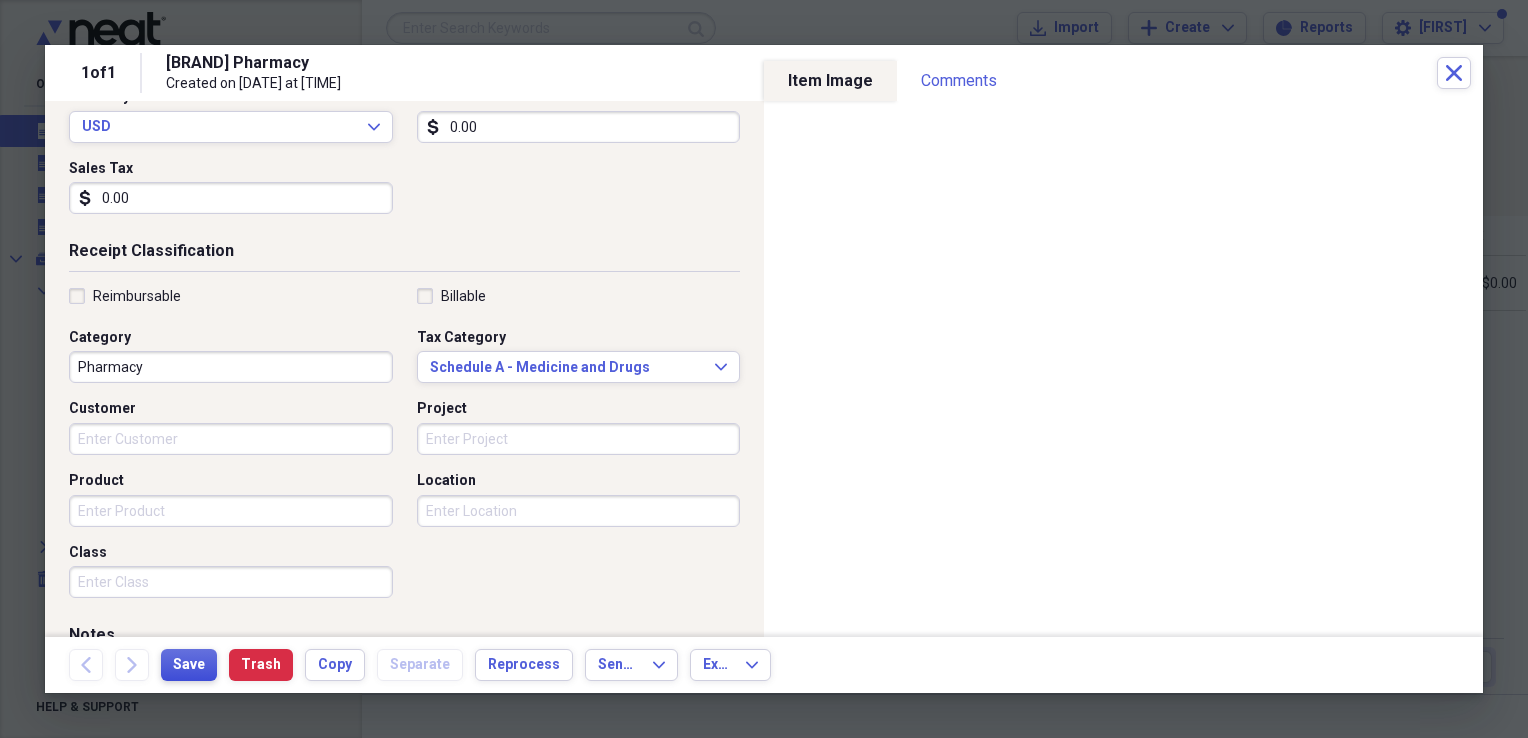 click on "Save" at bounding box center [189, 665] 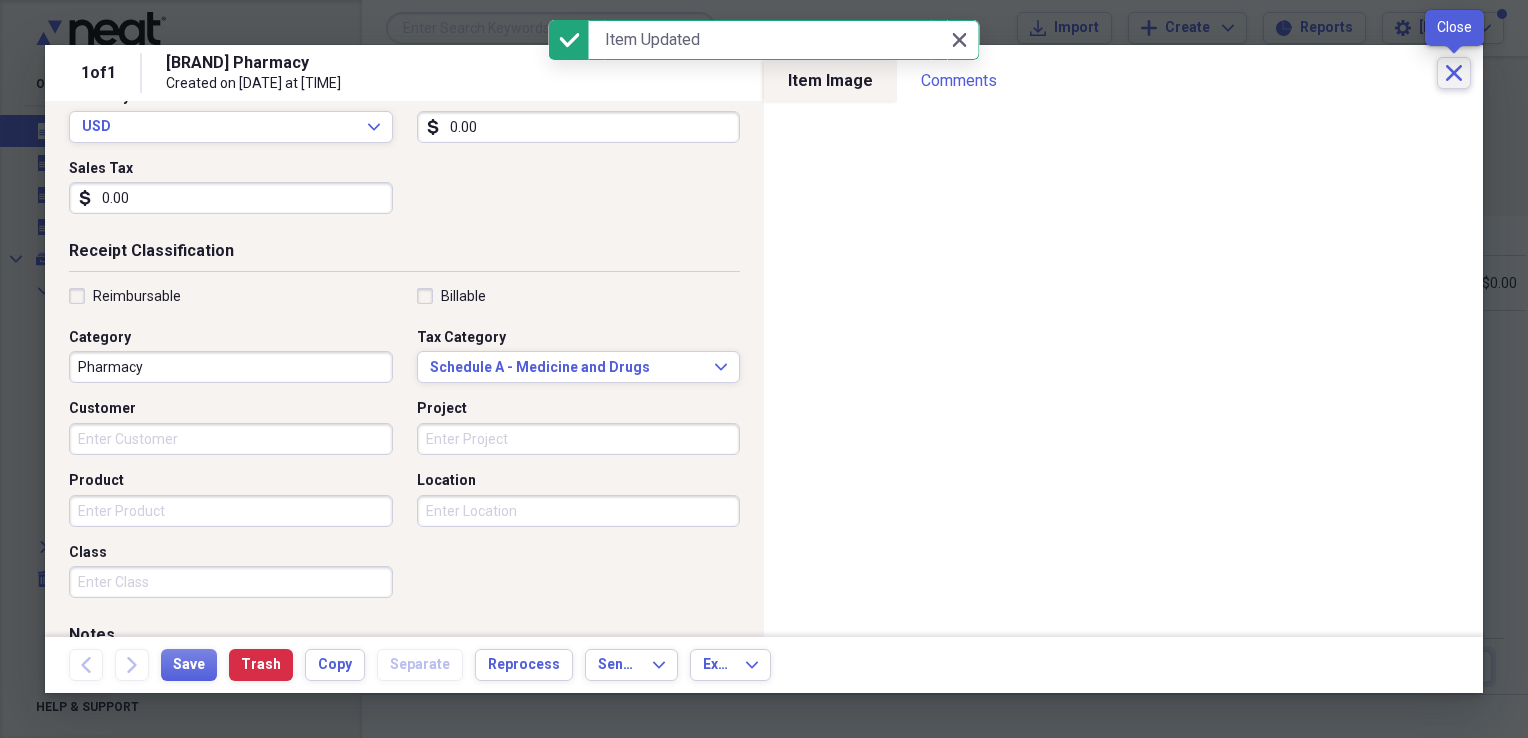 click on "Close" 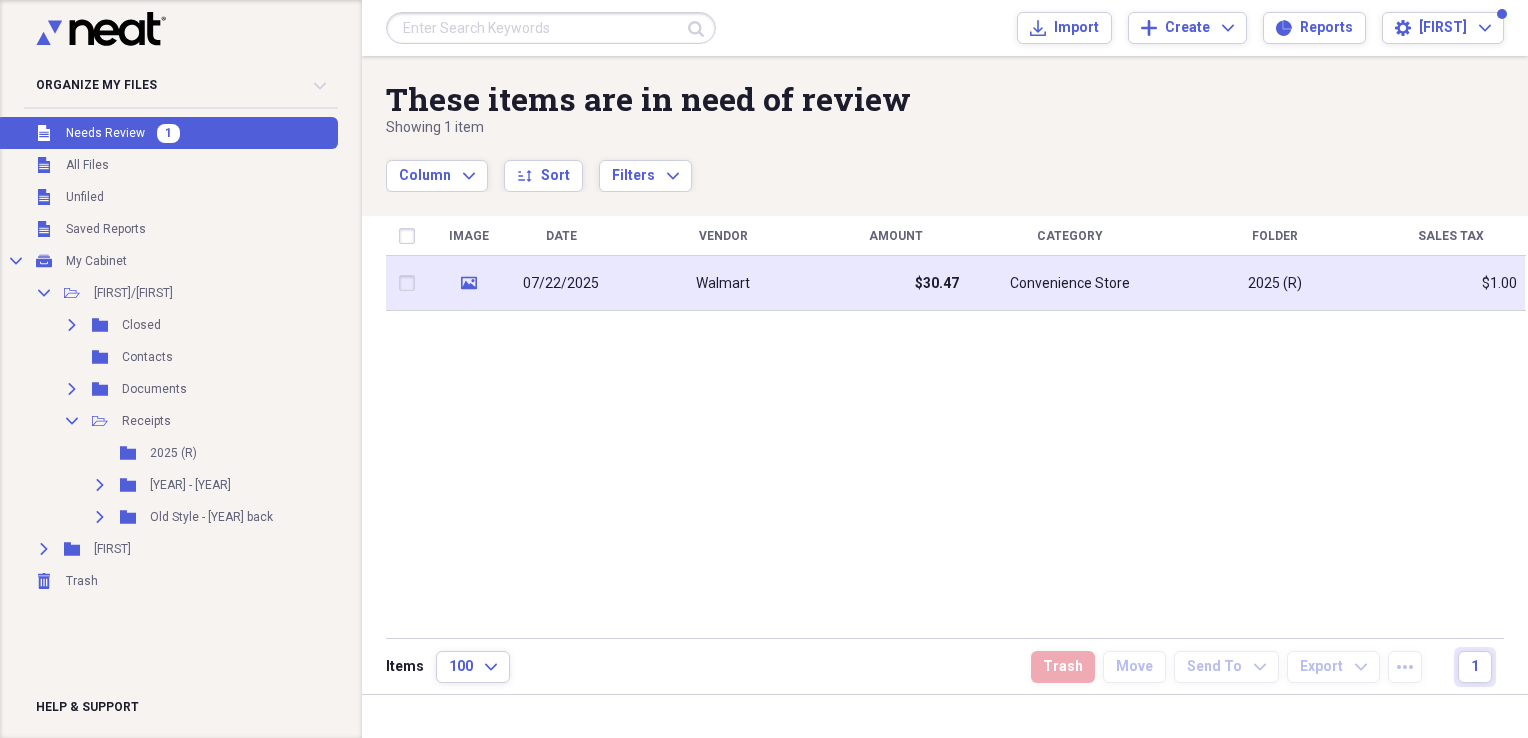 click on "media" 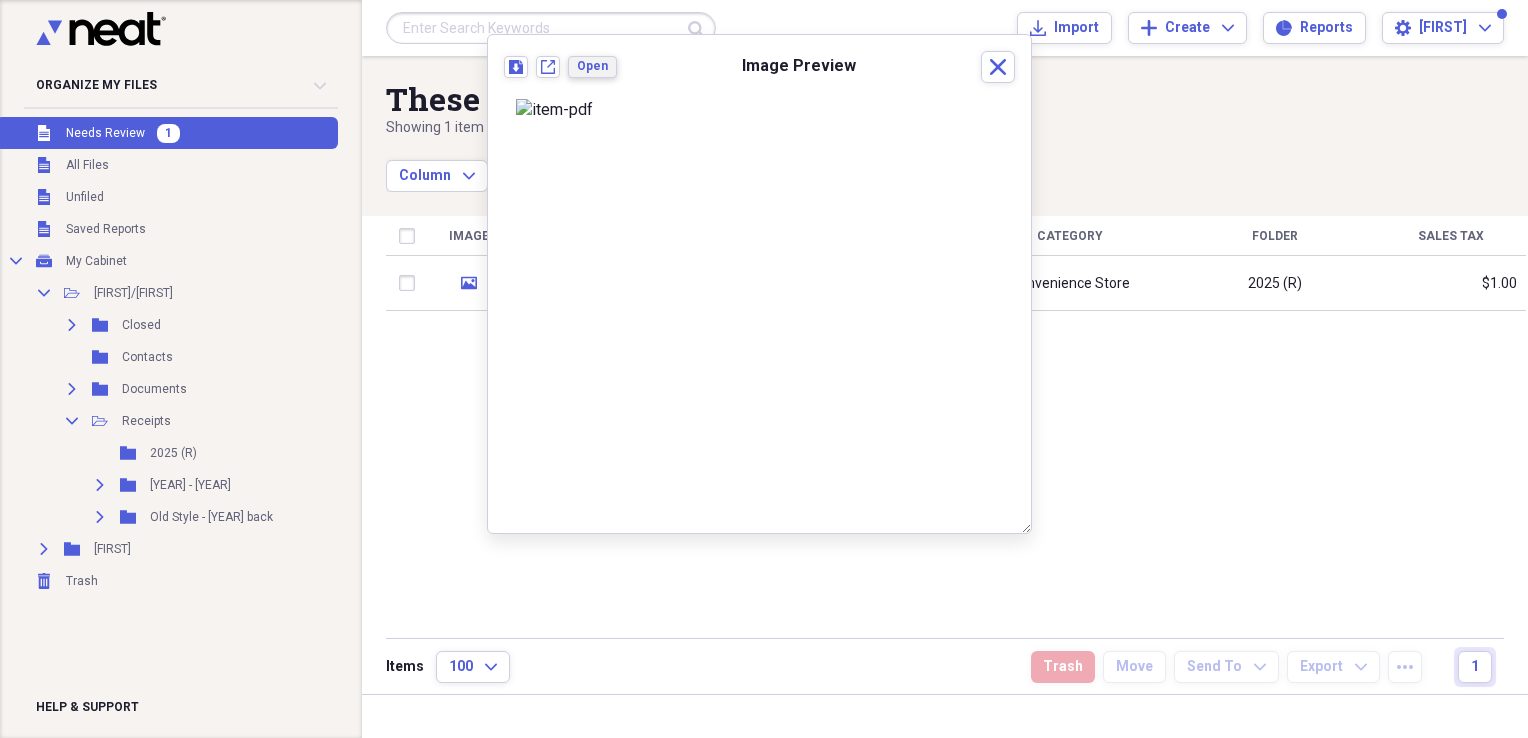 click on "Open" at bounding box center (592, 66) 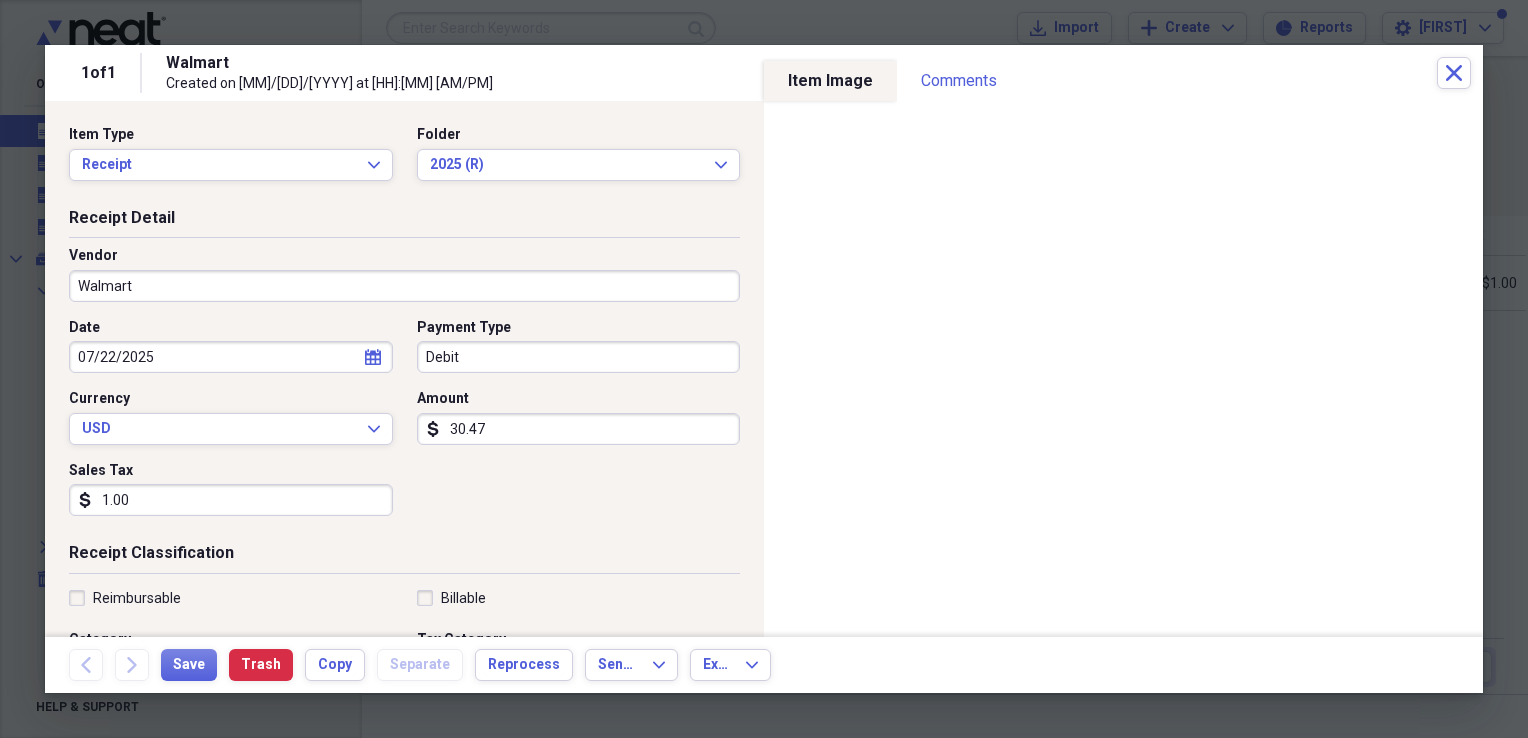 click on "1.00" at bounding box center (231, 500) 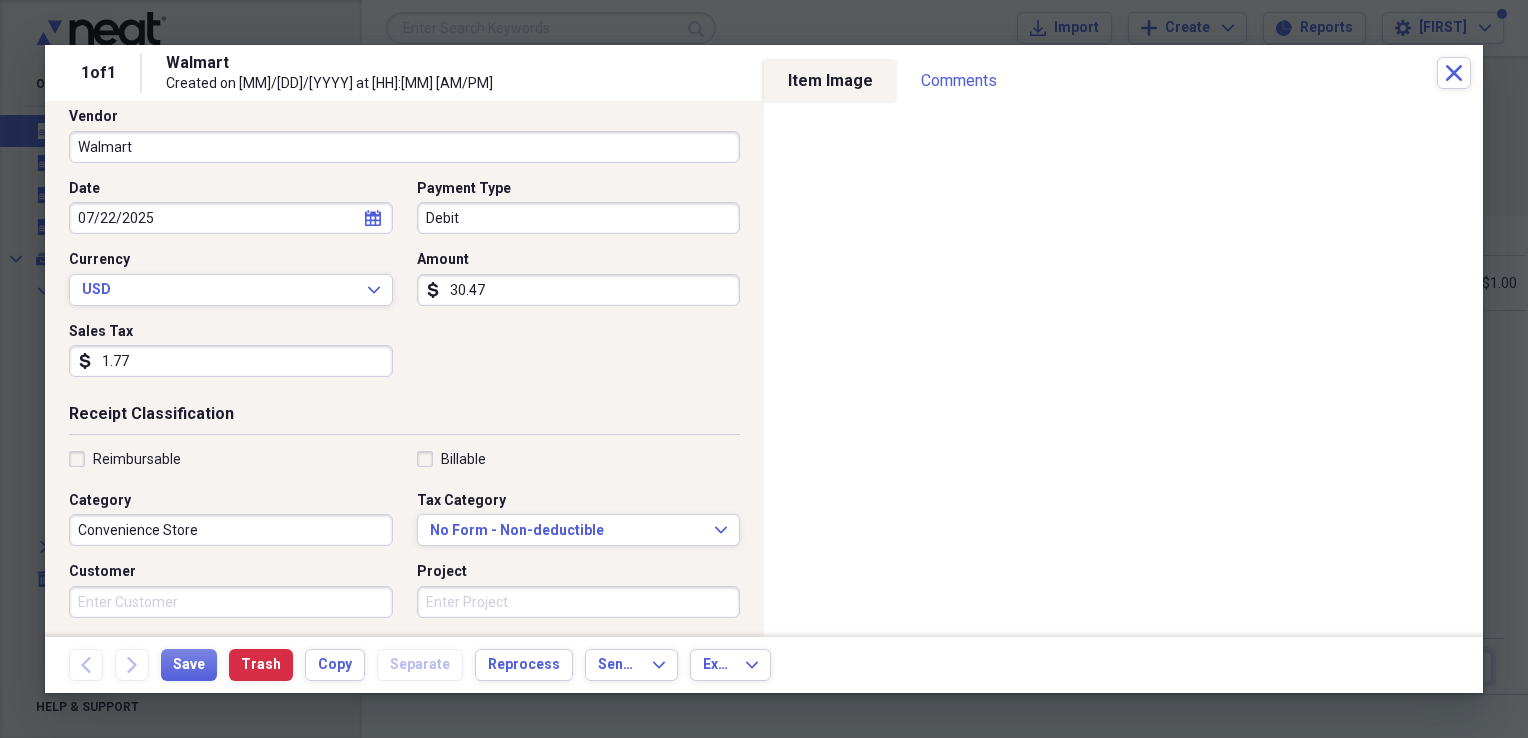 scroll, scrollTop: 0, scrollLeft: 0, axis: both 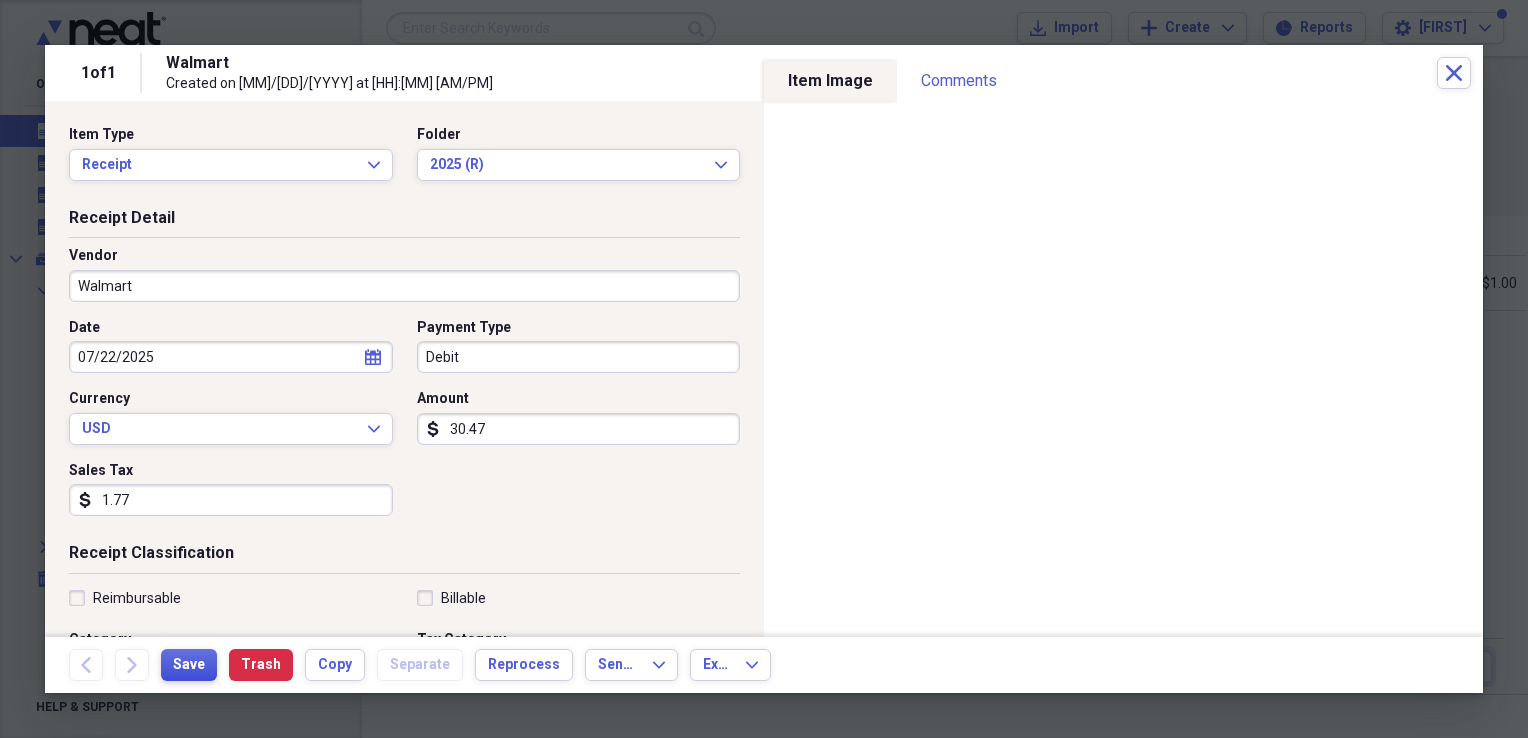 type on "1.77" 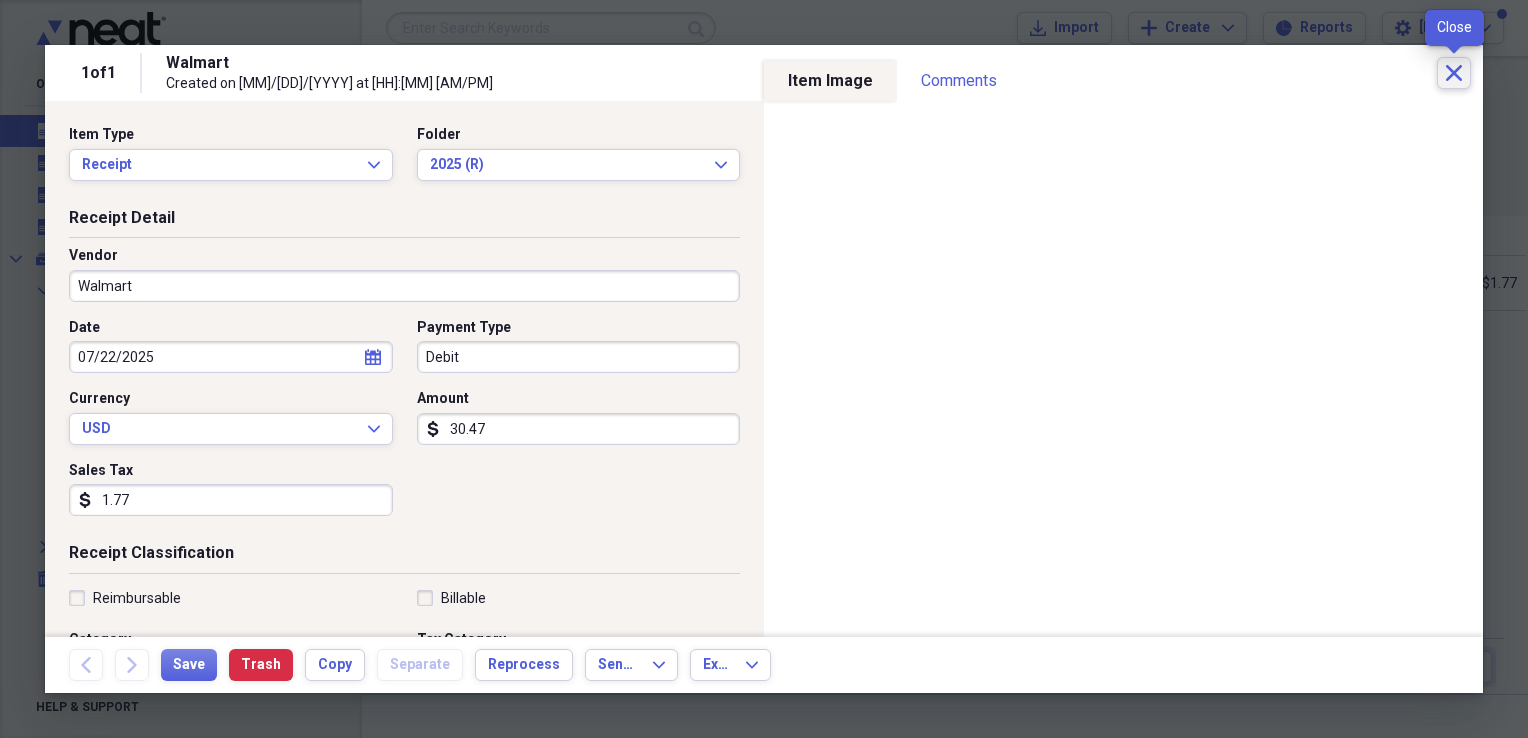 click 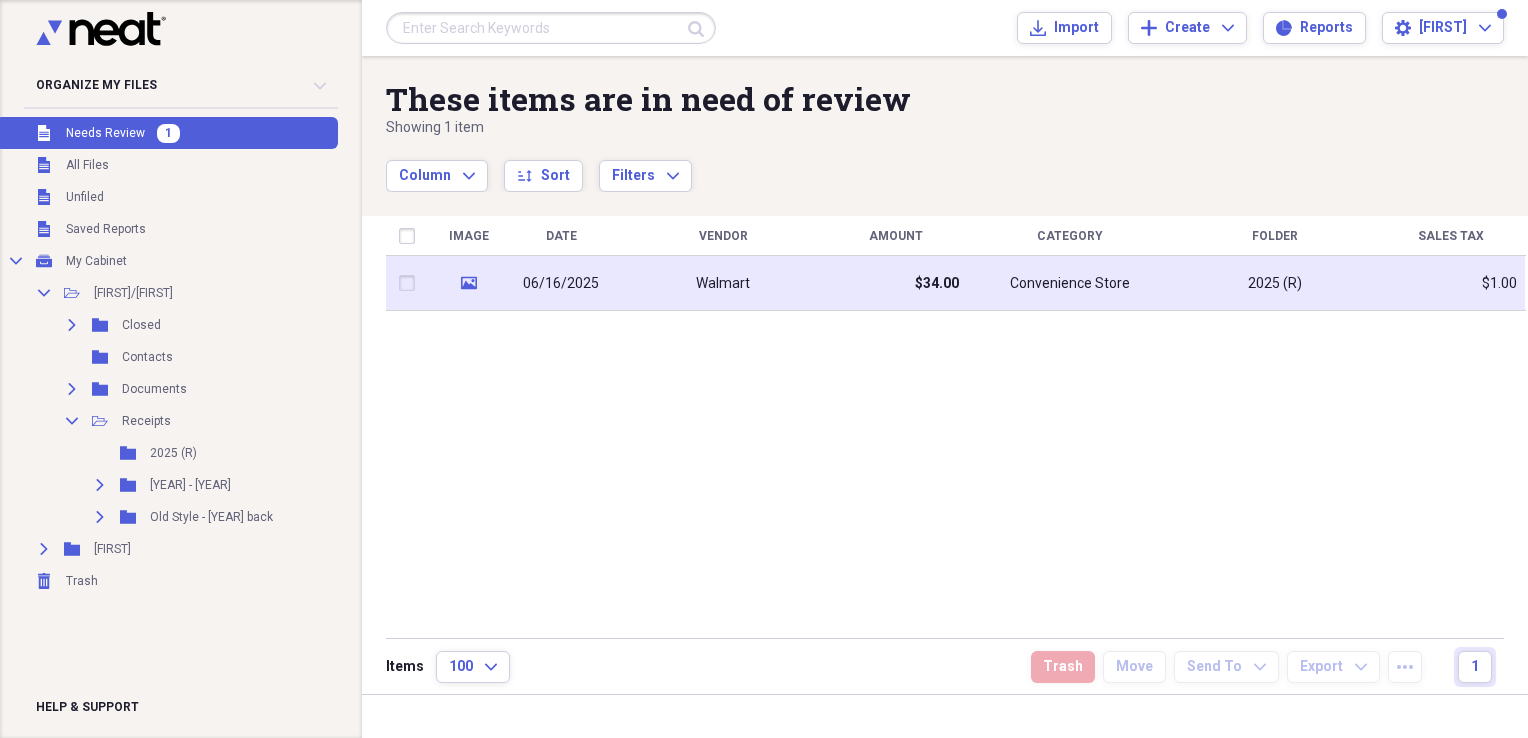 click 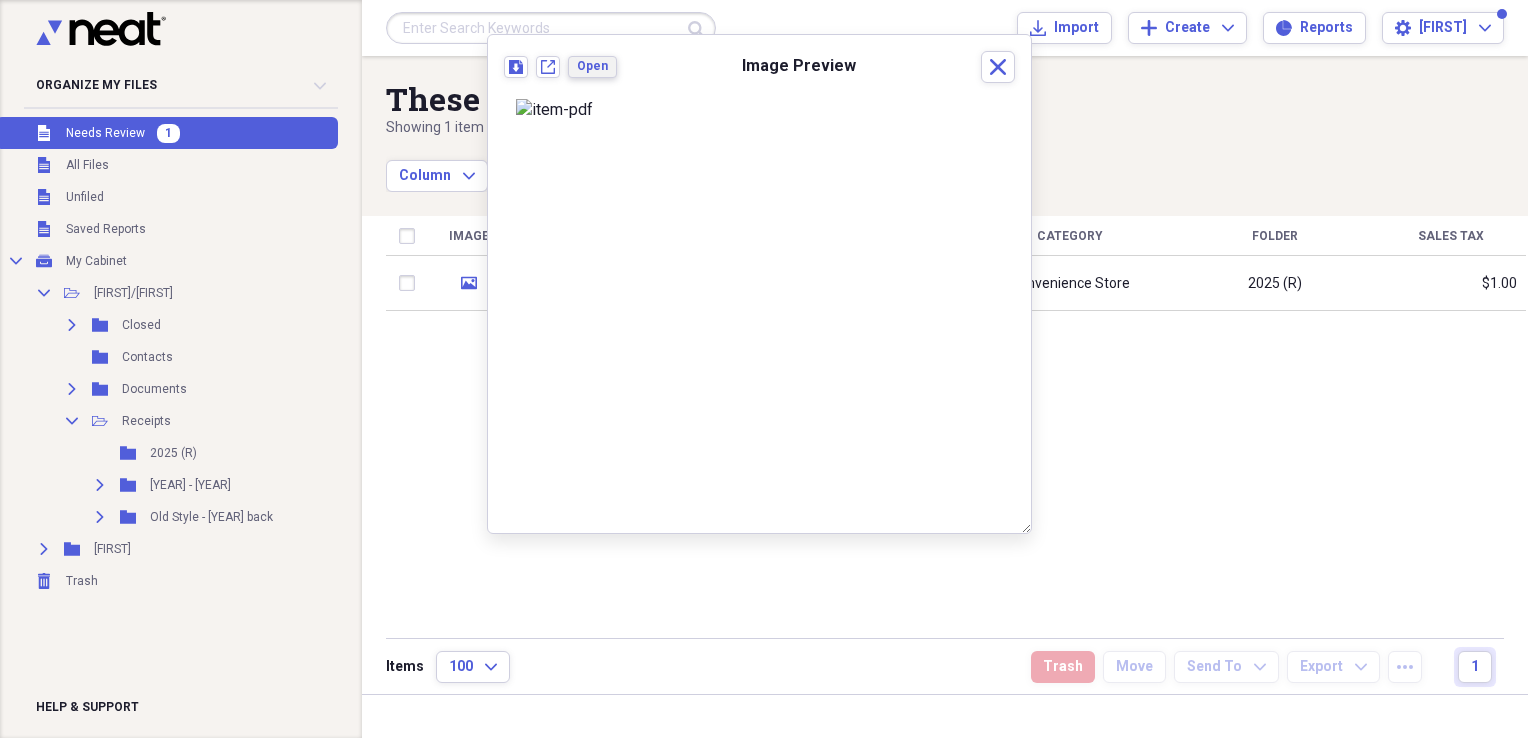 click on "Open" at bounding box center [592, 66] 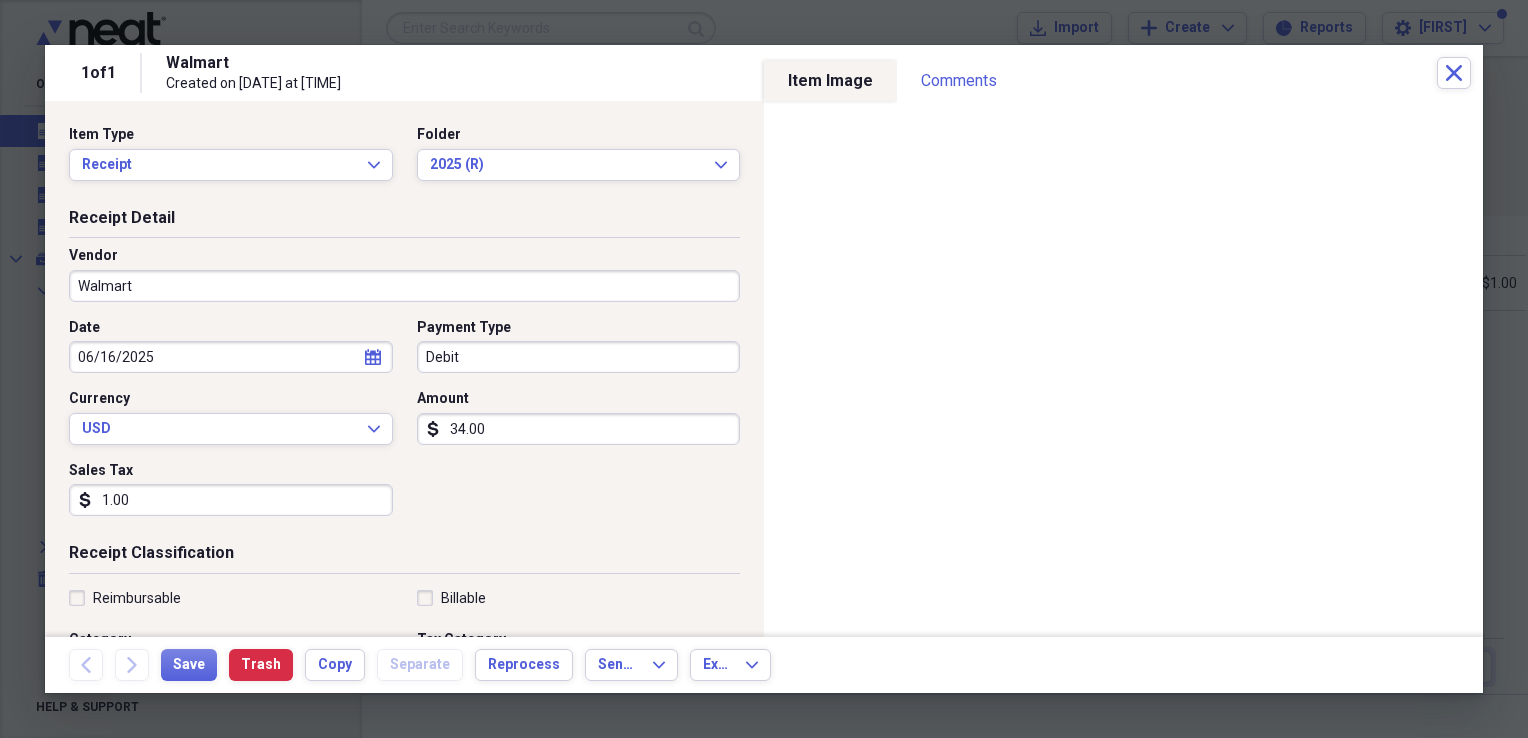 click on "1.00" at bounding box center [231, 500] 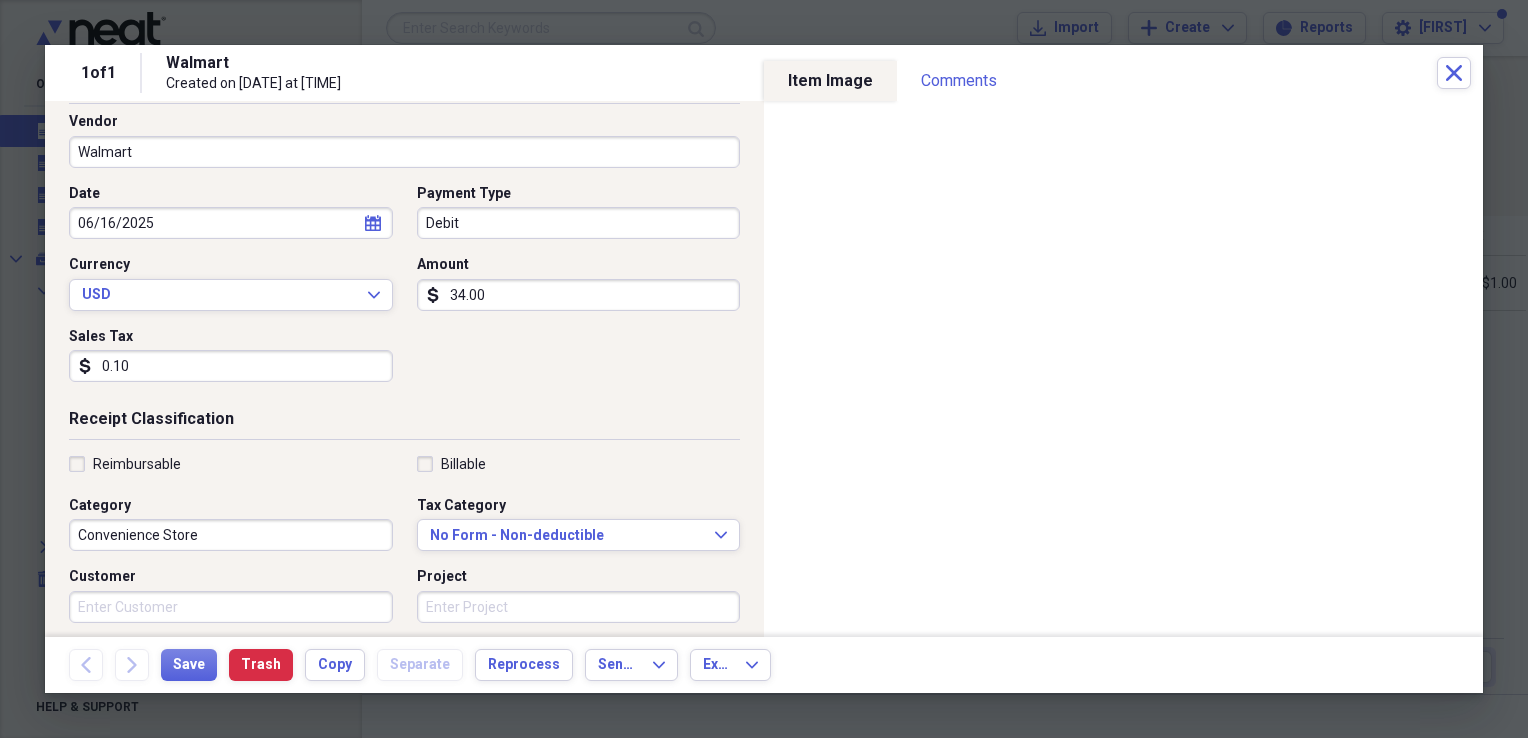scroll, scrollTop: 176, scrollLeft: 0, axis: vertical 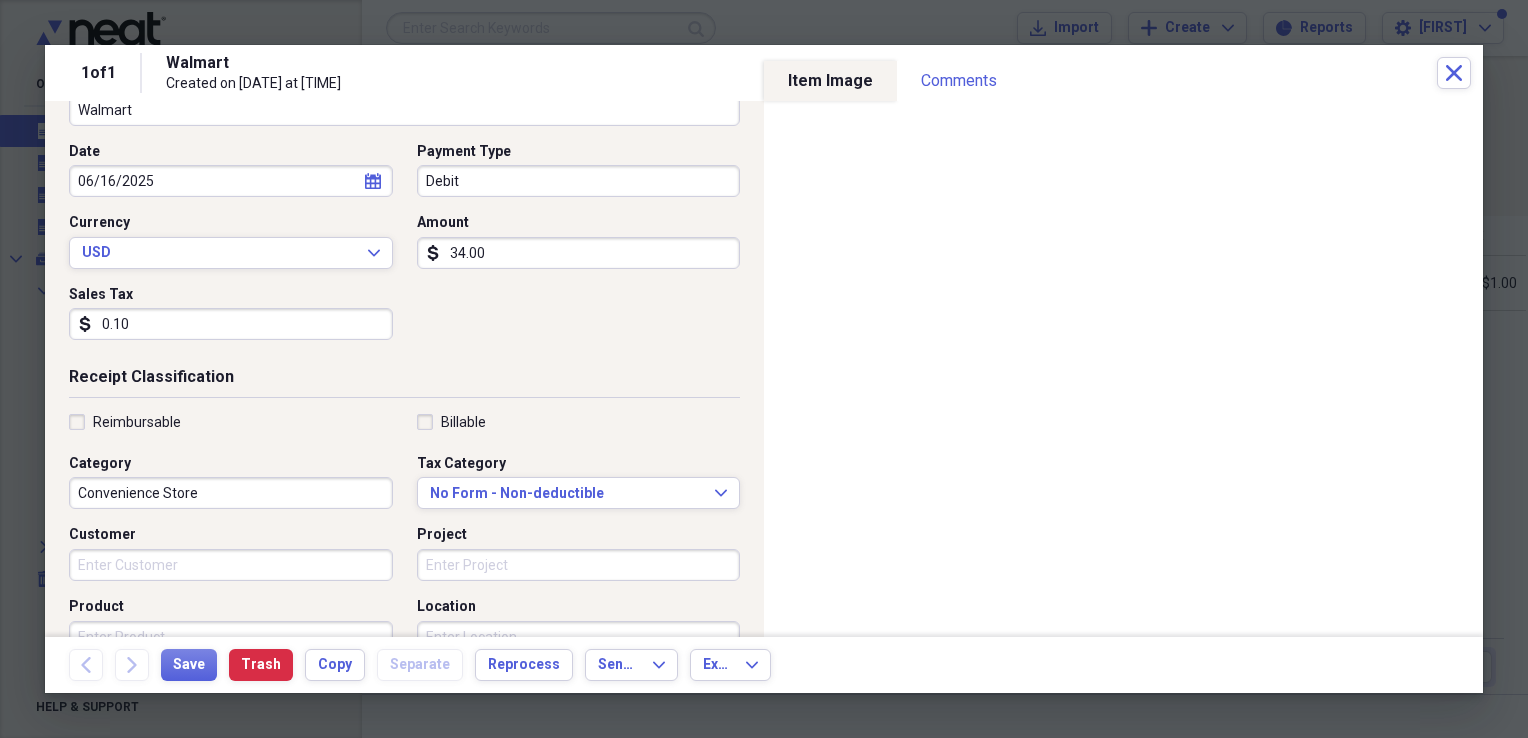type on "0.10" 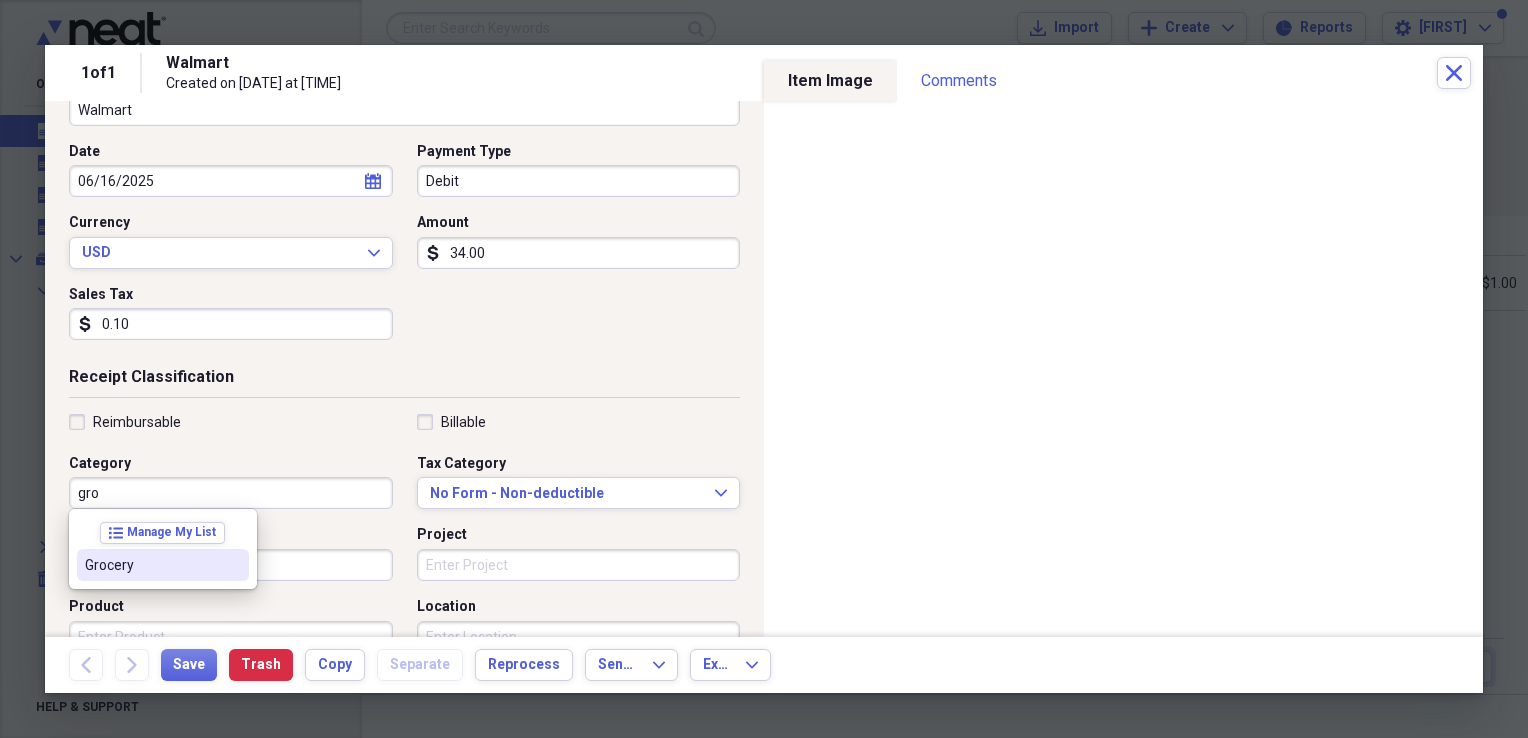 click on "Grocery" at bounding box center (151, 565) 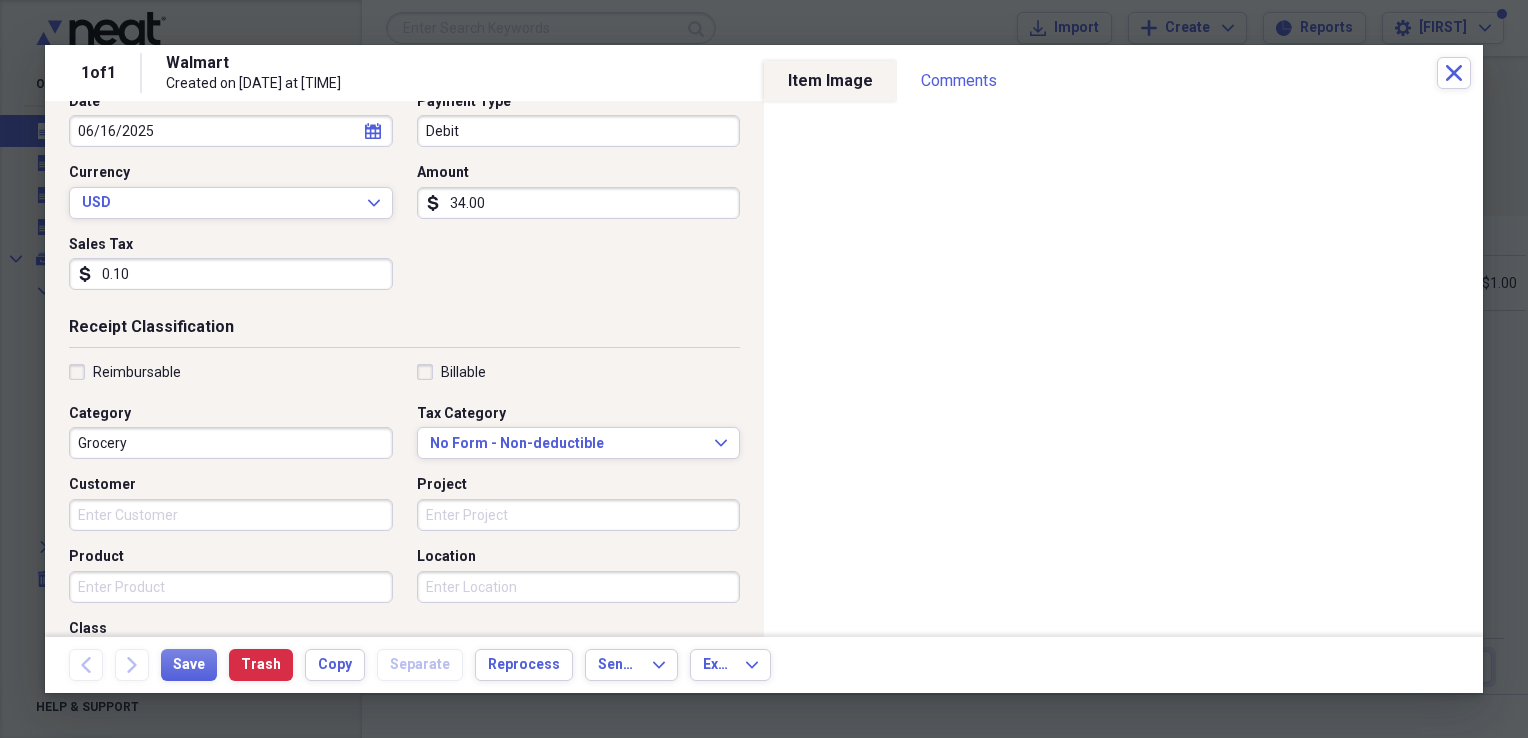 scroll, scrollTop: 264, scrollLeft: 0, axis: vertical 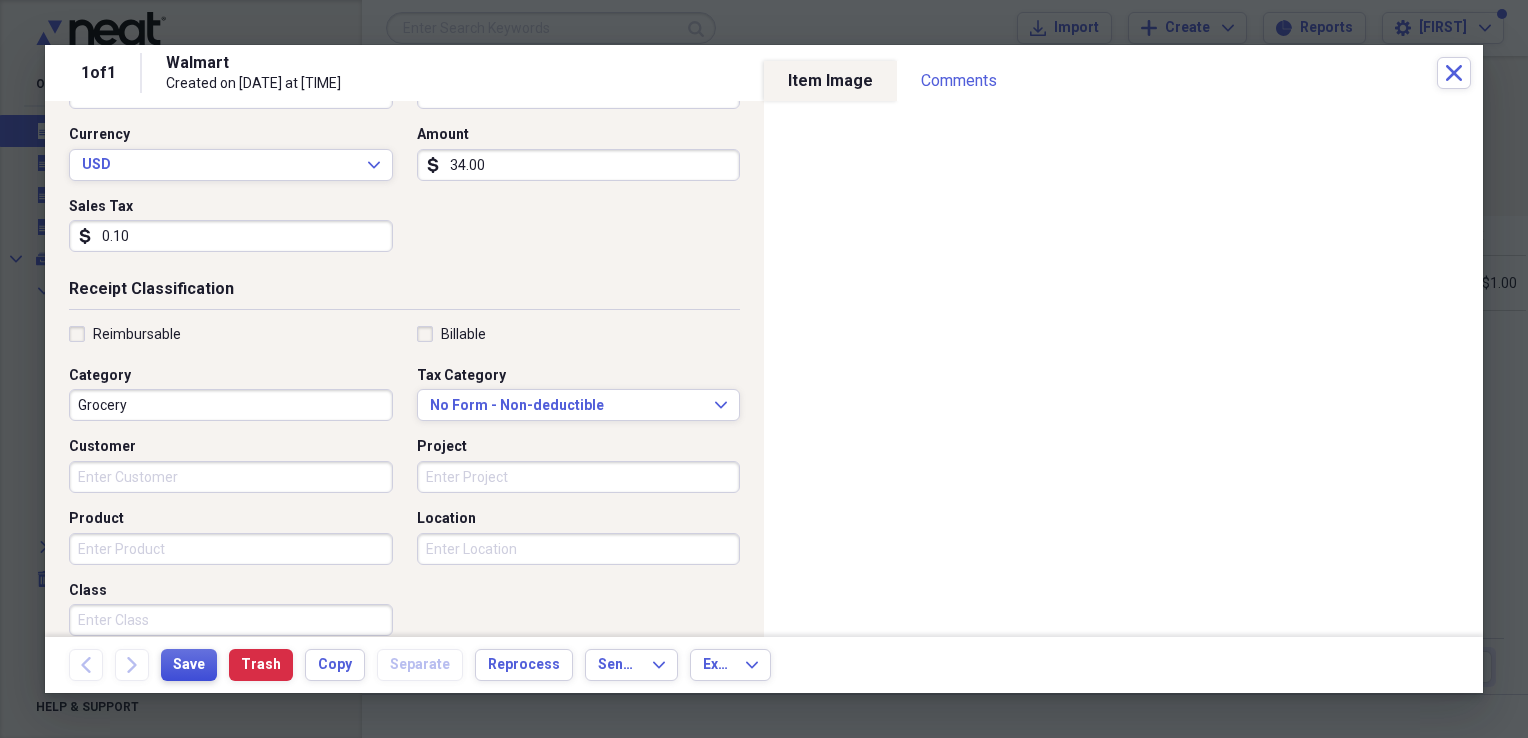 click on "Save" at bounding box center (189, 665) 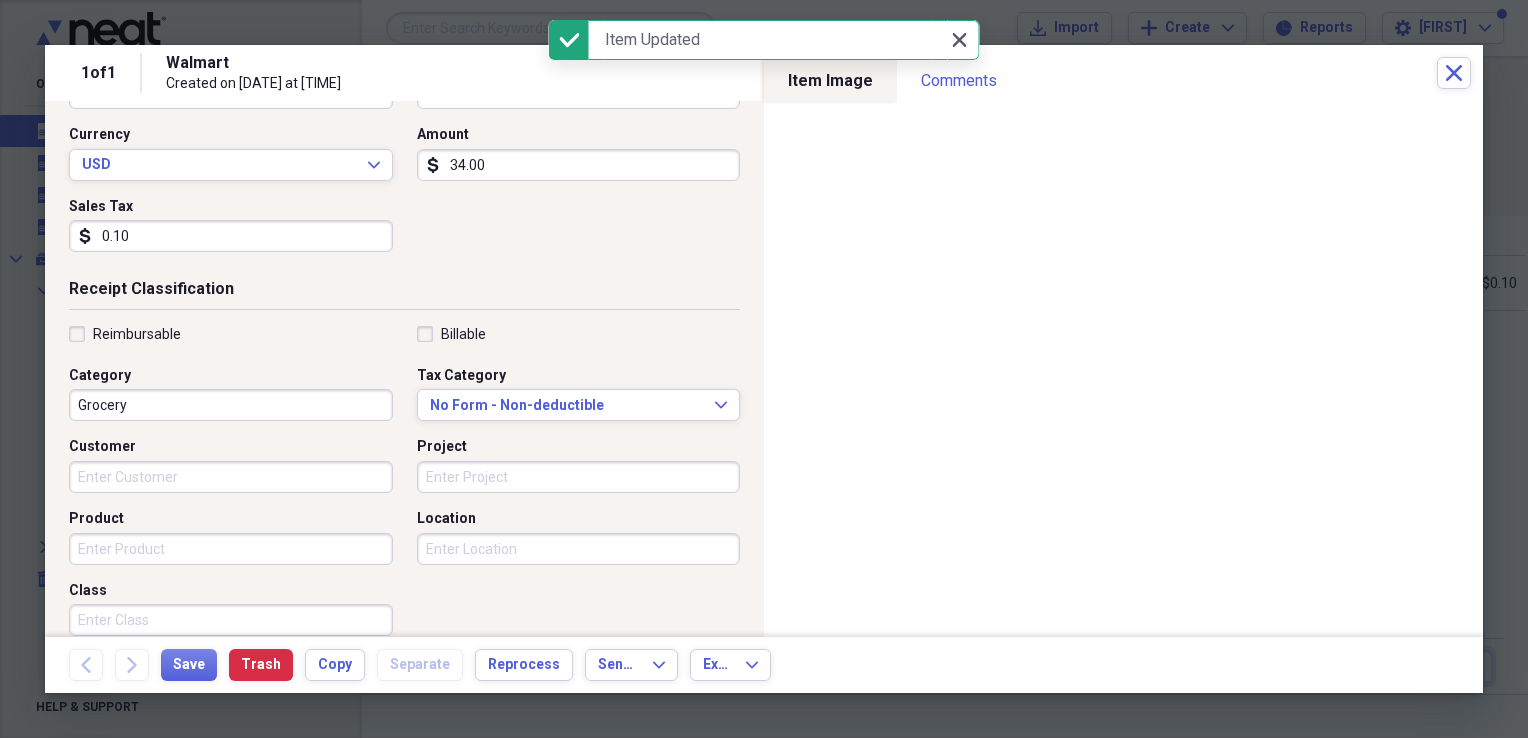 click on "Close" 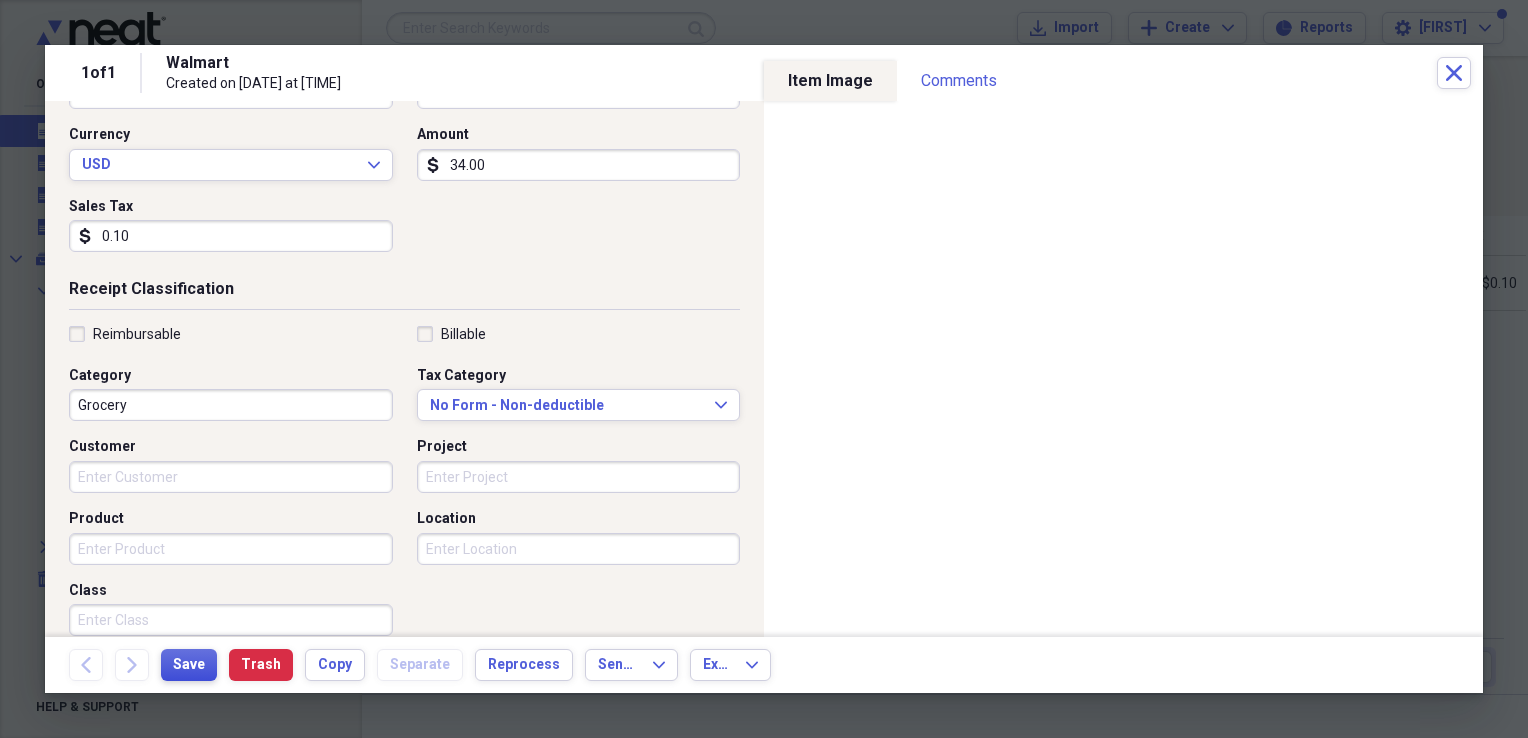 click on "Save" at bounding box center (189, 665) 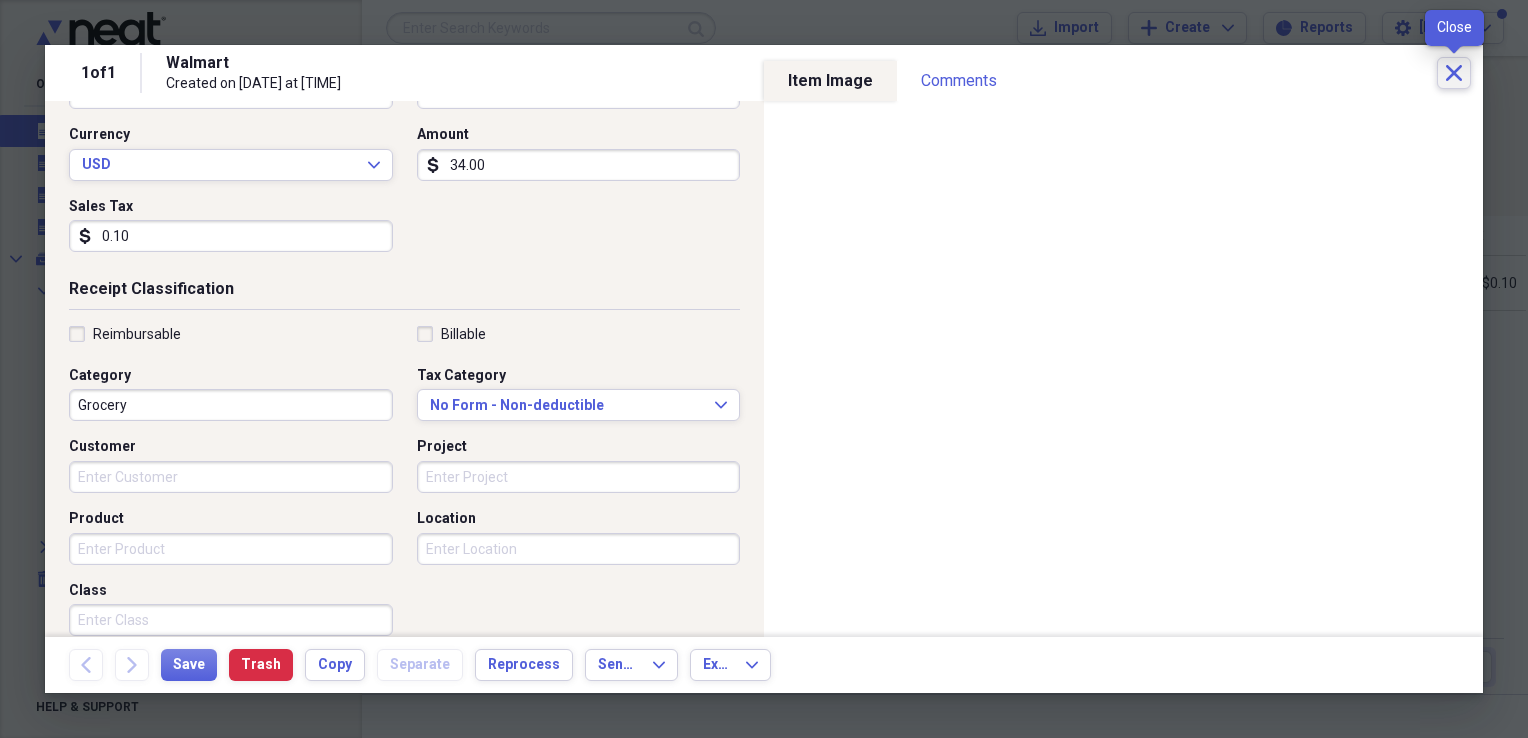 click 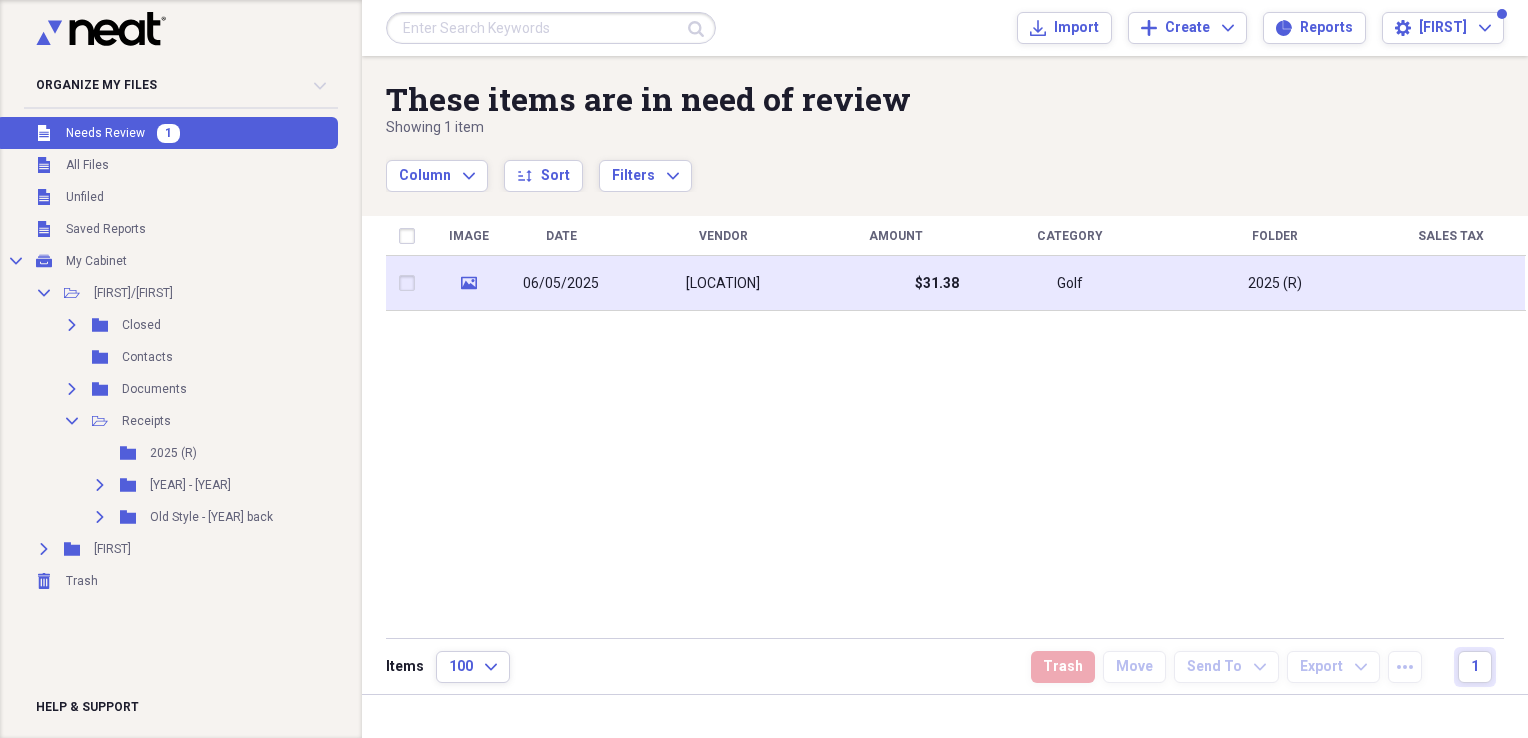 click 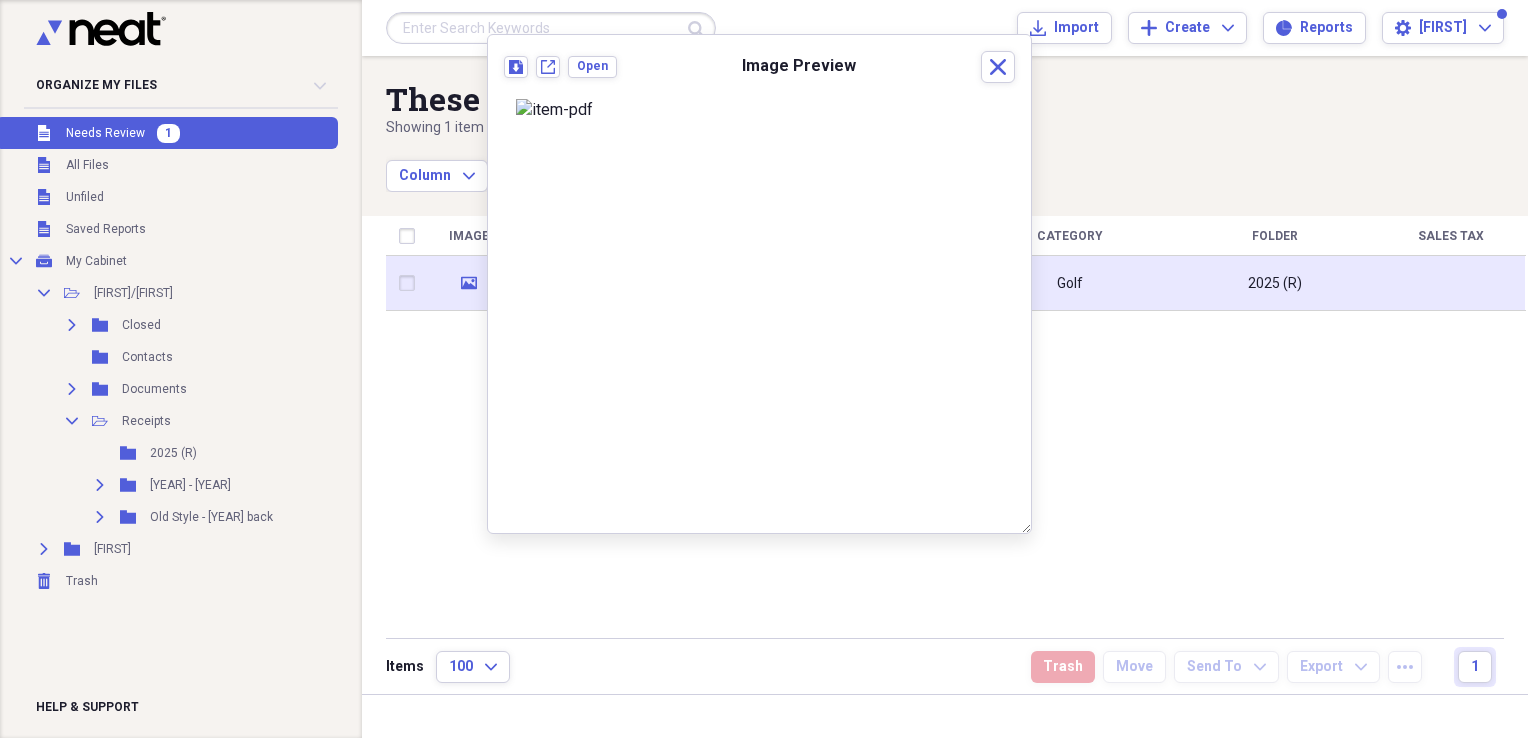 click at bounding box center (411, 283) 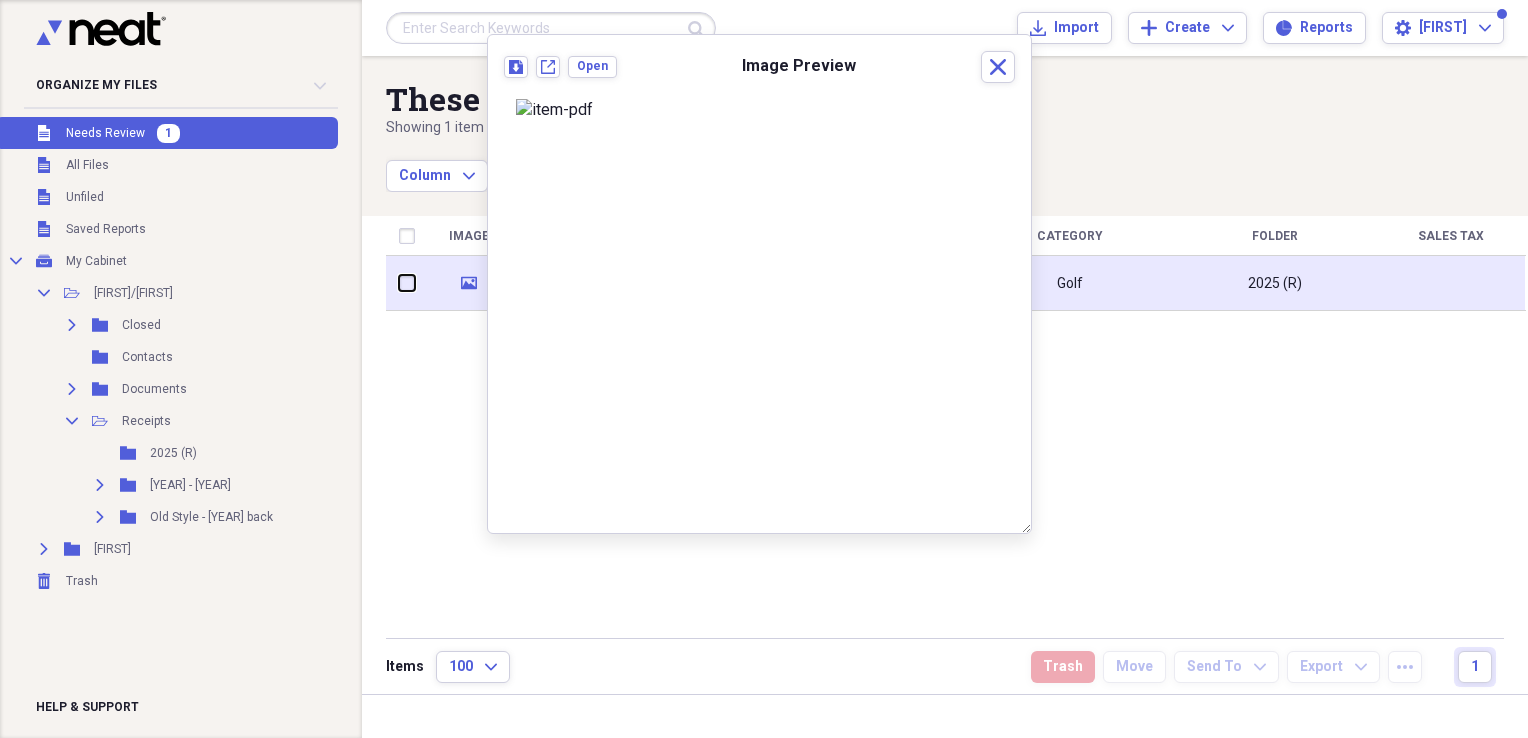 click at bounding box center [399, 283] 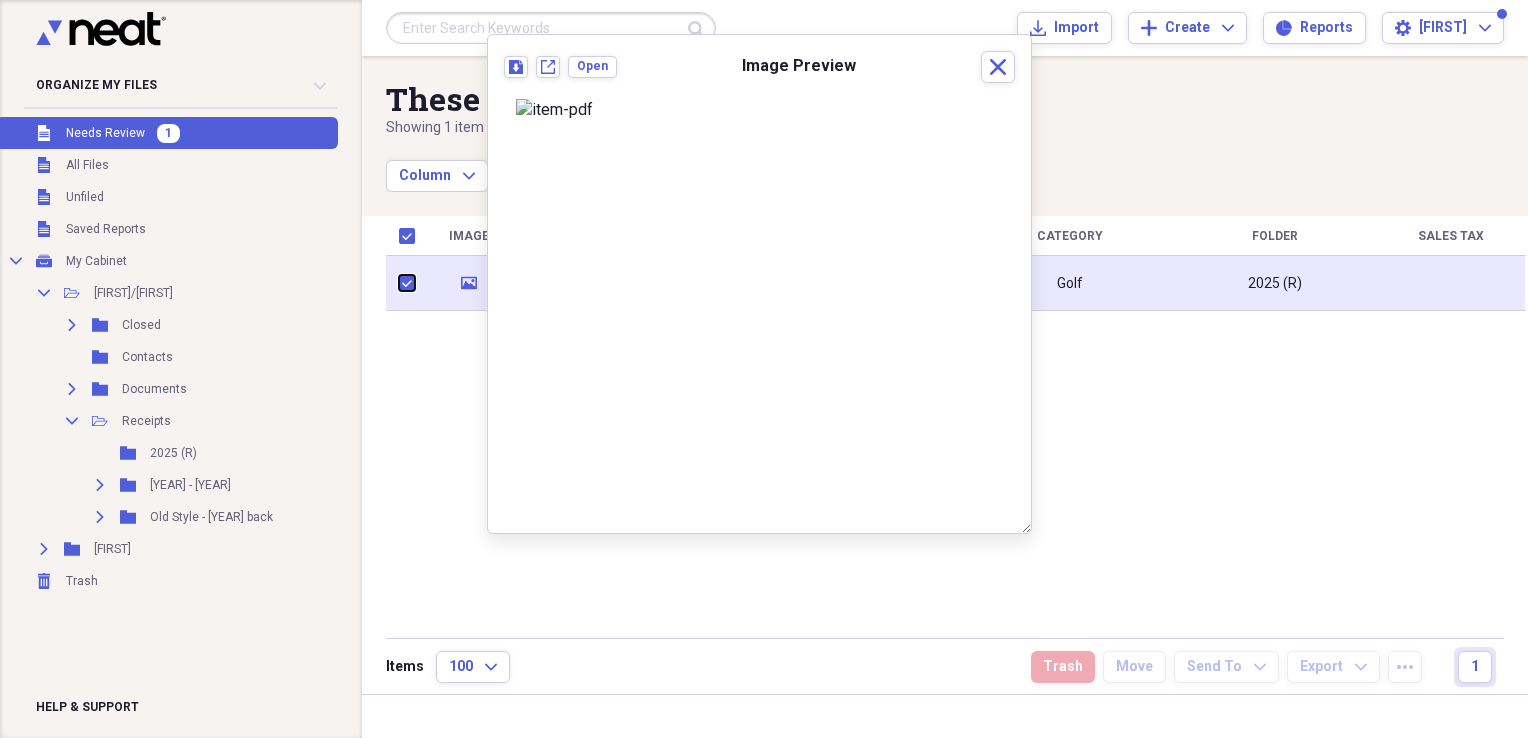 checkbox on "true" 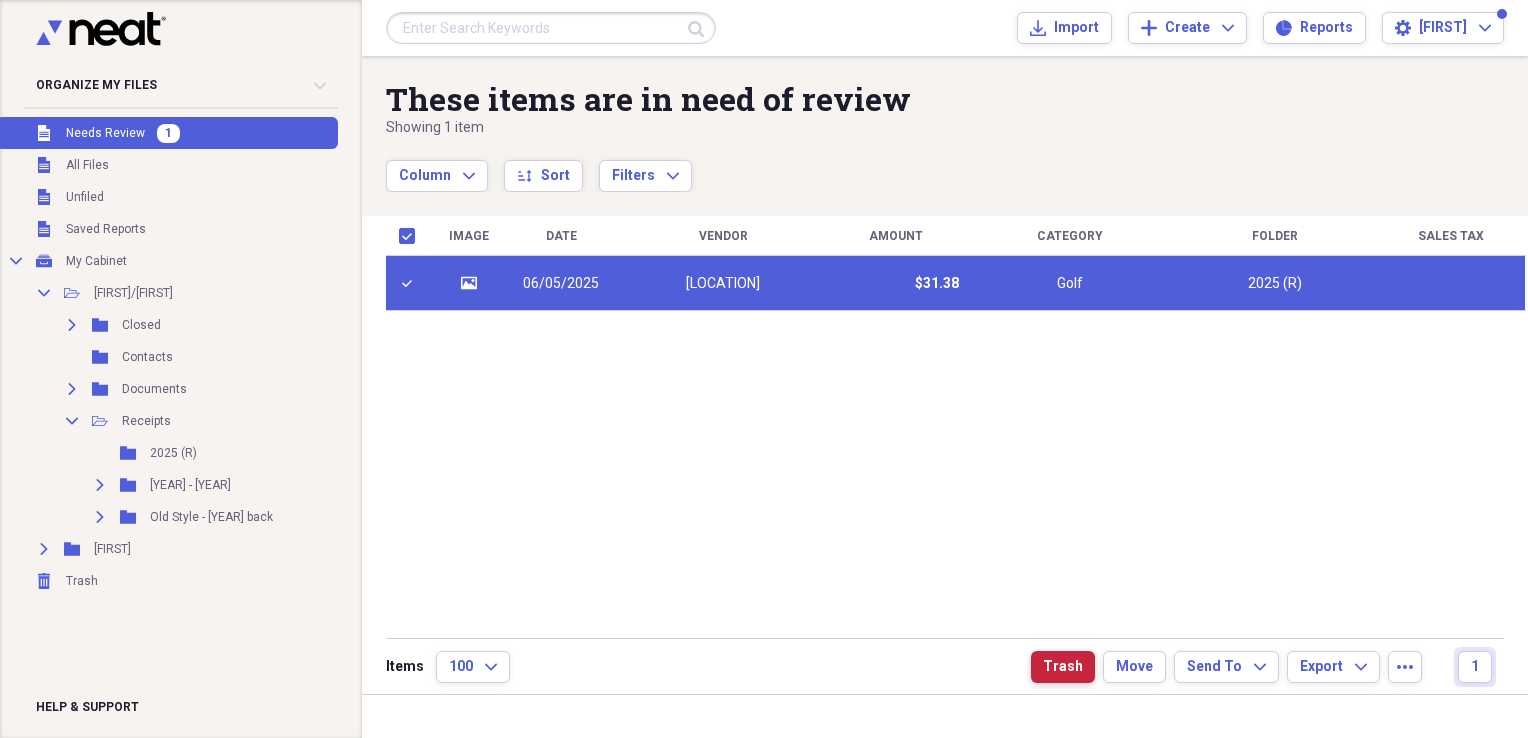 click on "Trash" at bounding box center (1063, 667) 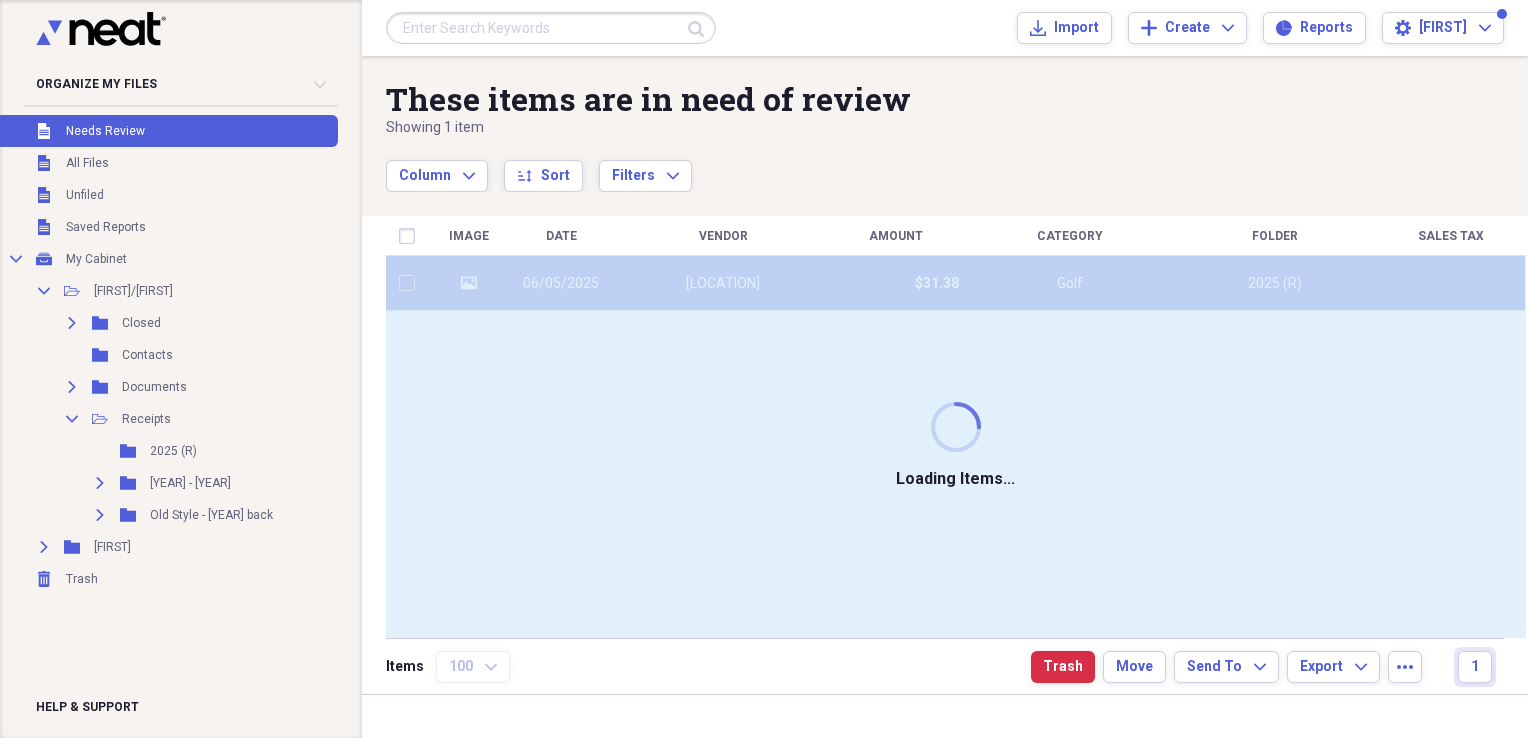 checkbox on "false" 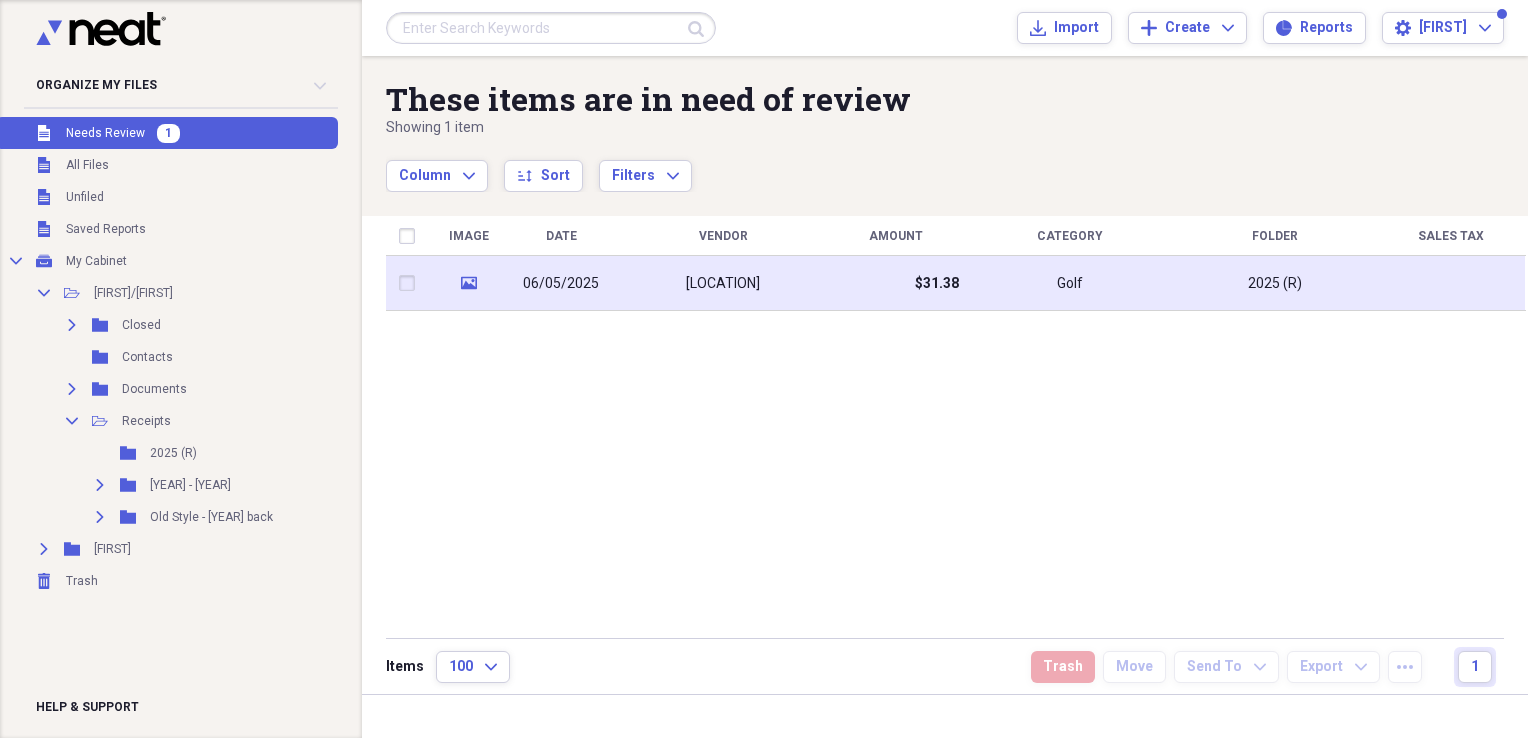 click on "media" 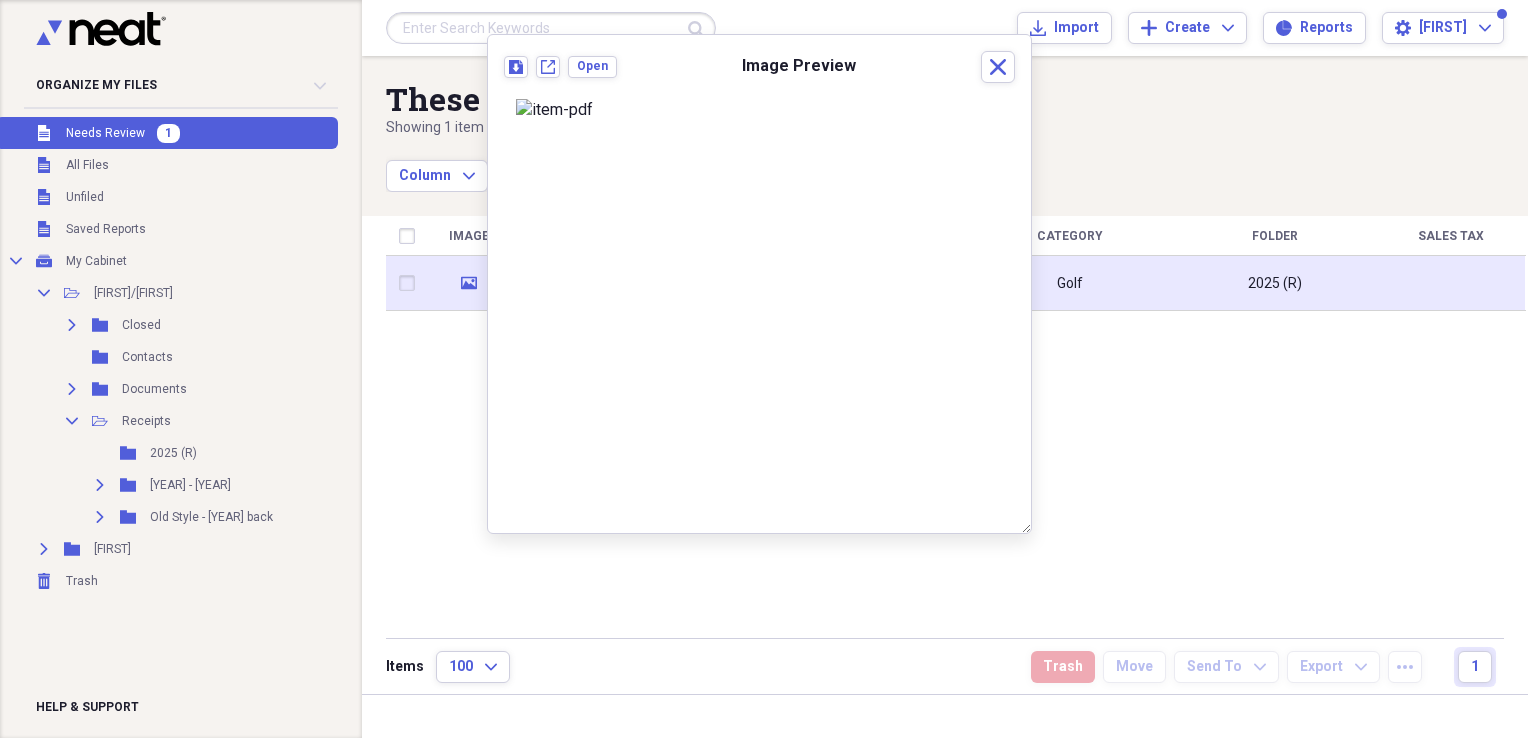 click at bounding box center [411, 283] 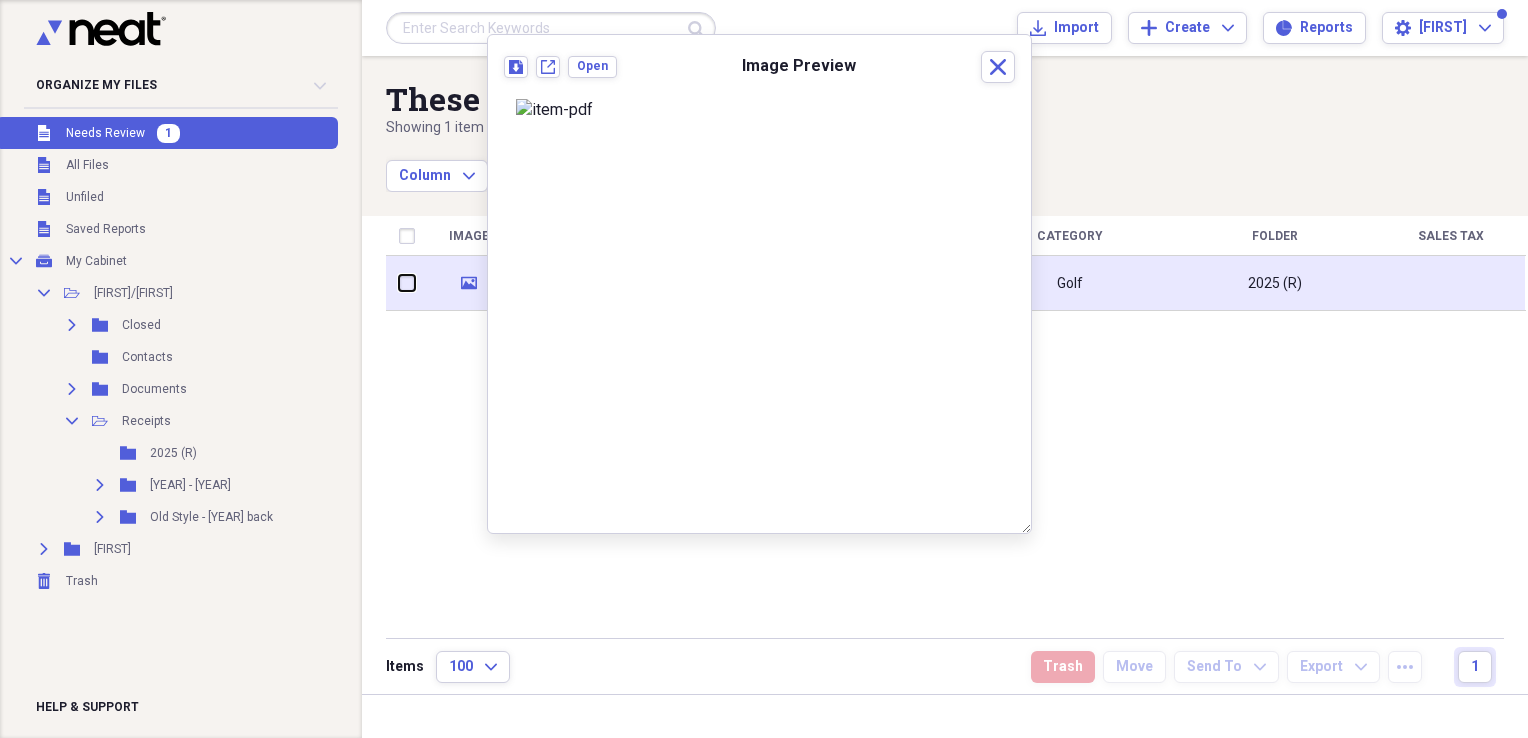 click at bounding box center [399, 283] 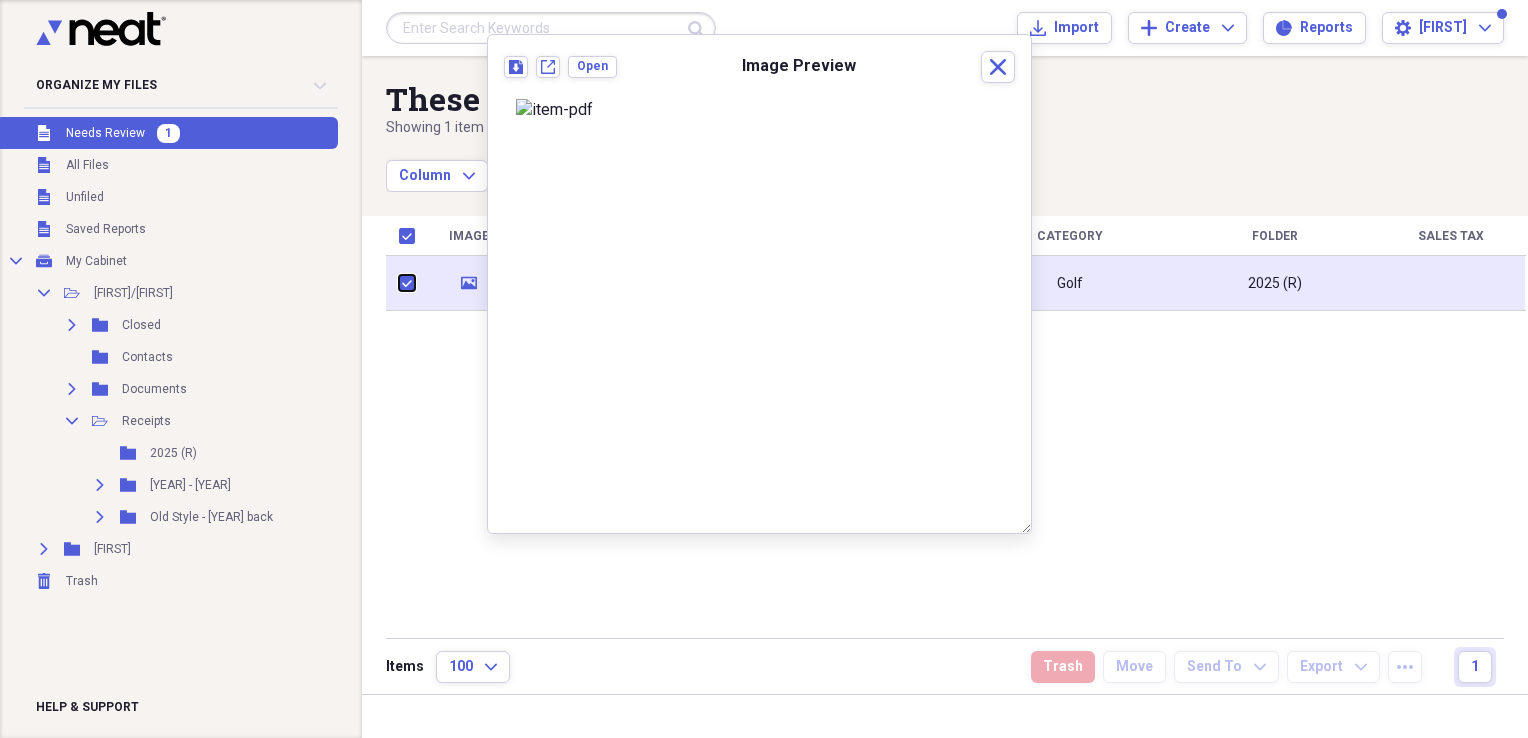 checkbox on "true" 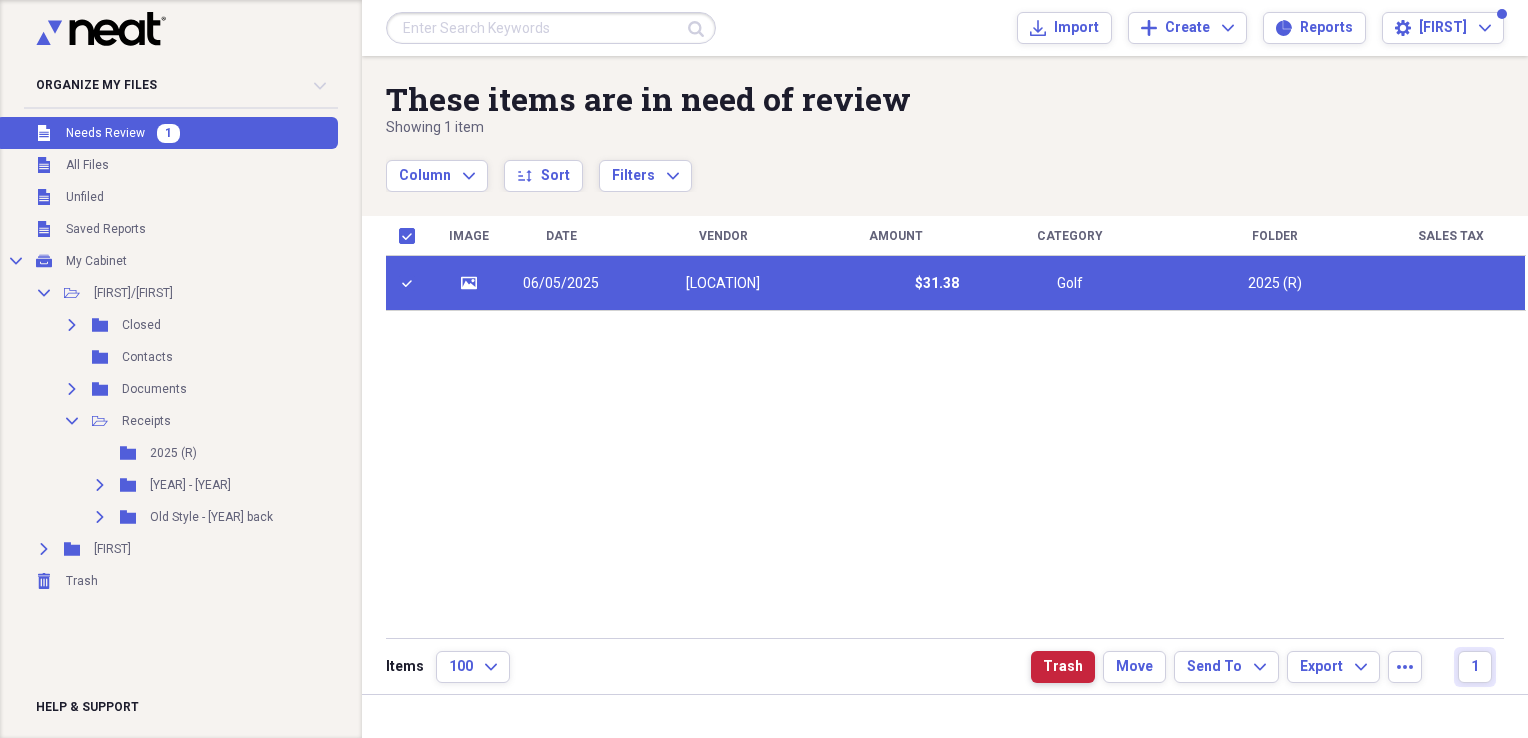 click on "Trash" at bounding box center (1063, 667) 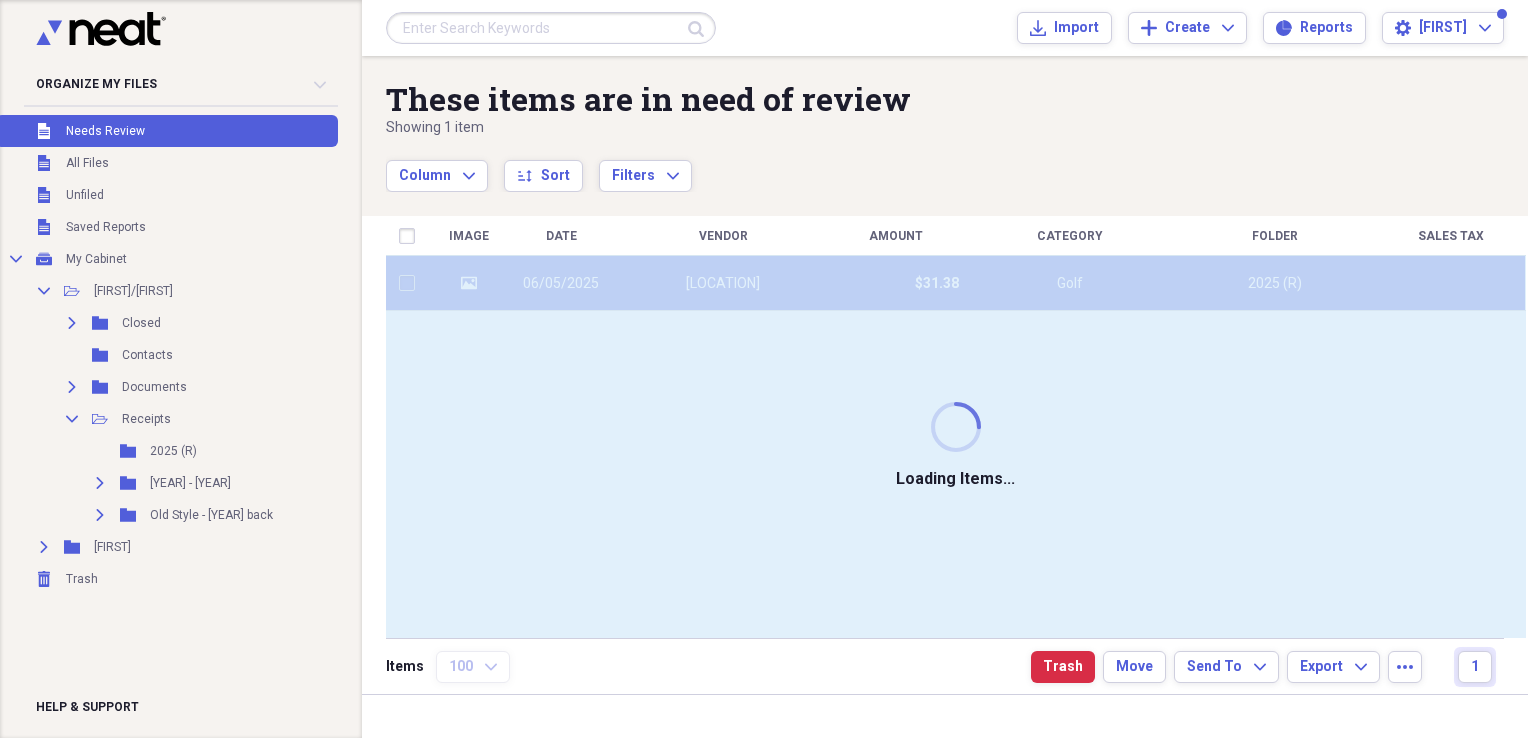 checkbox on "false" 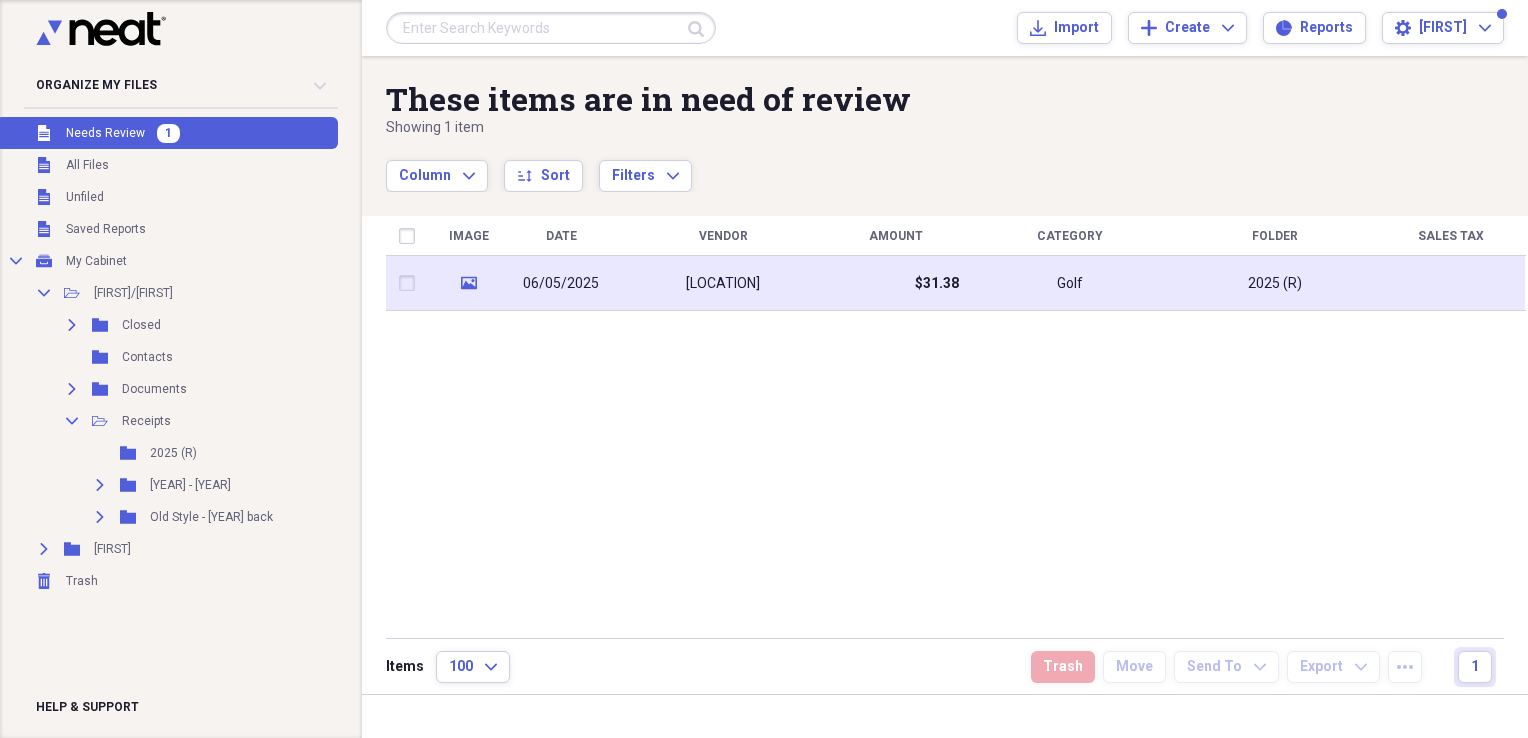 click 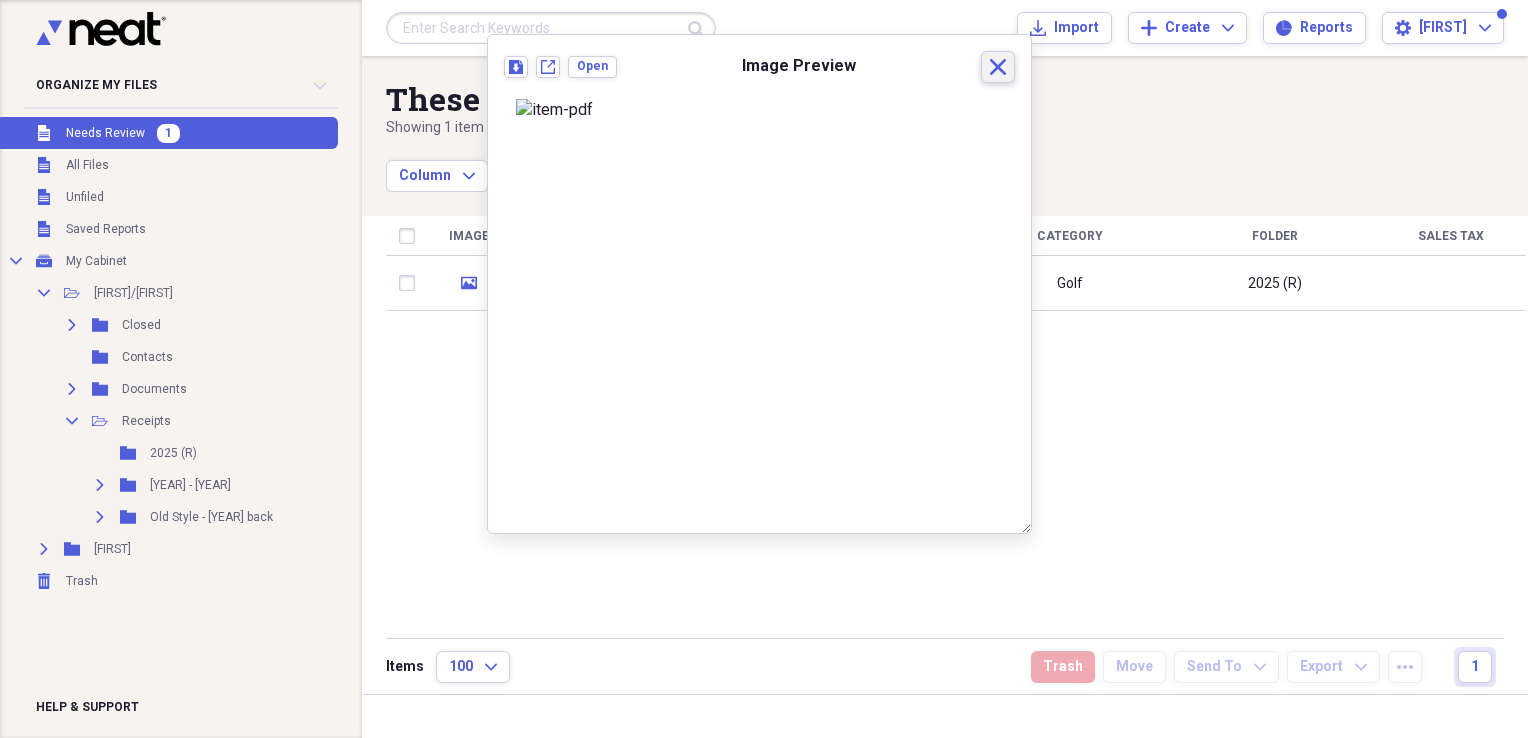 click 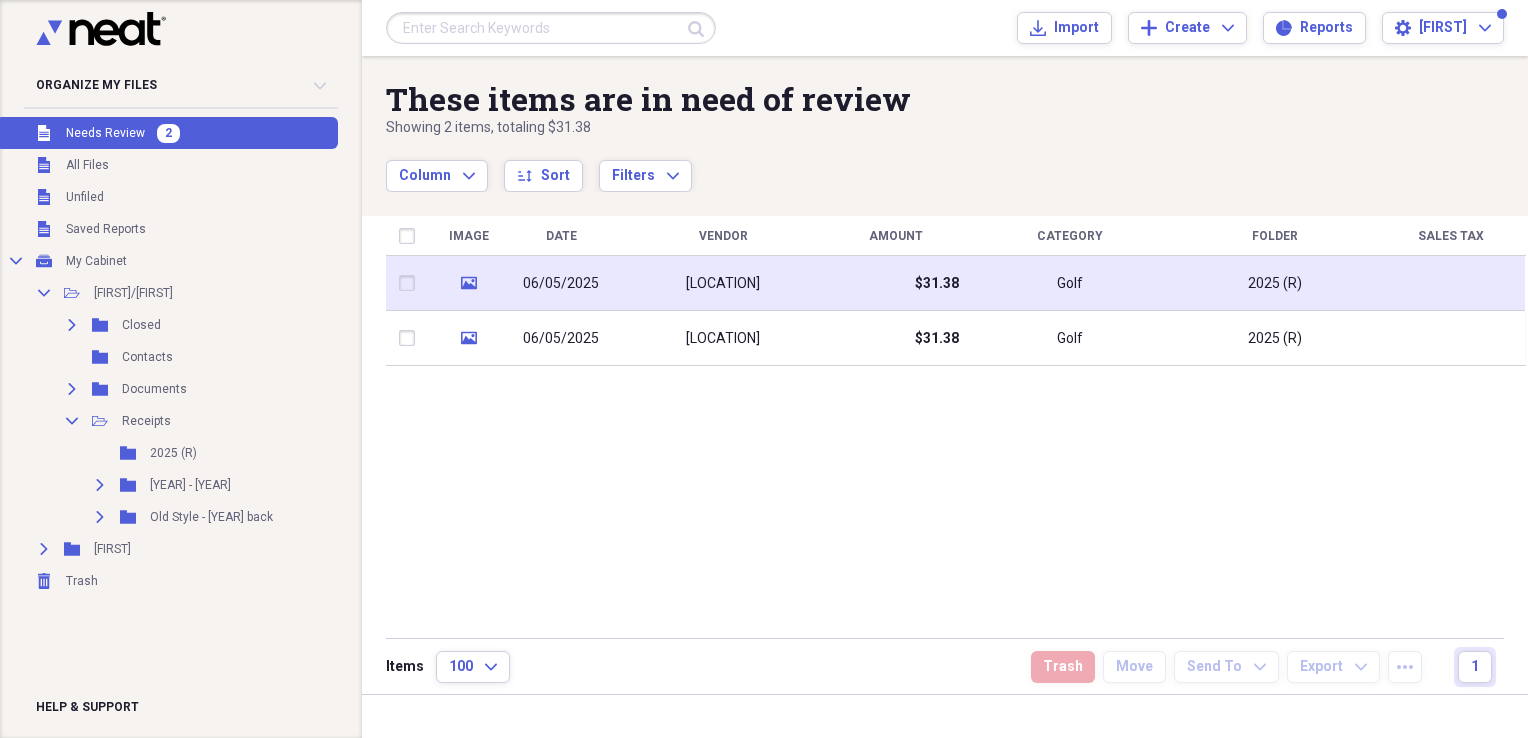 click on "media" 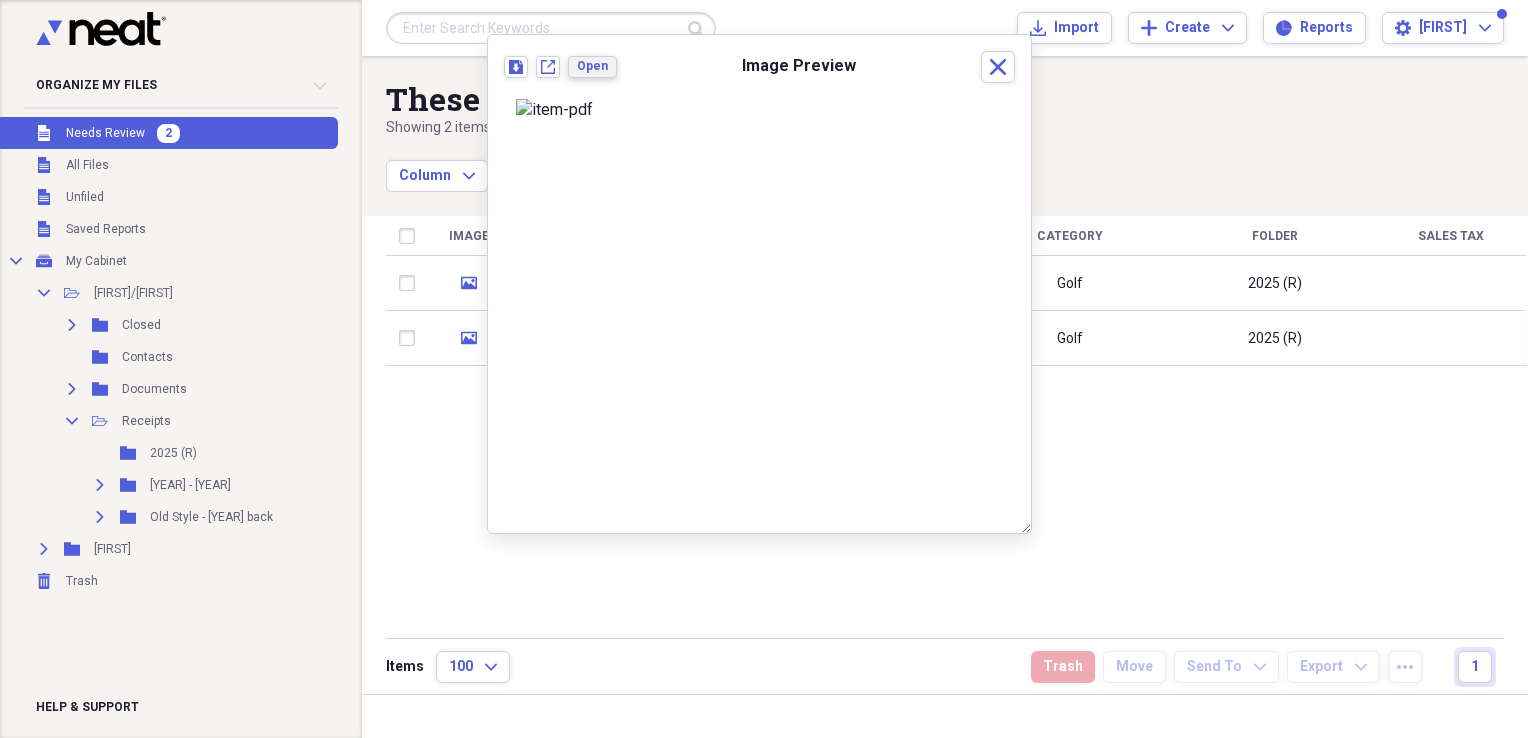 click on "Open" at bounding box center [592, 66] 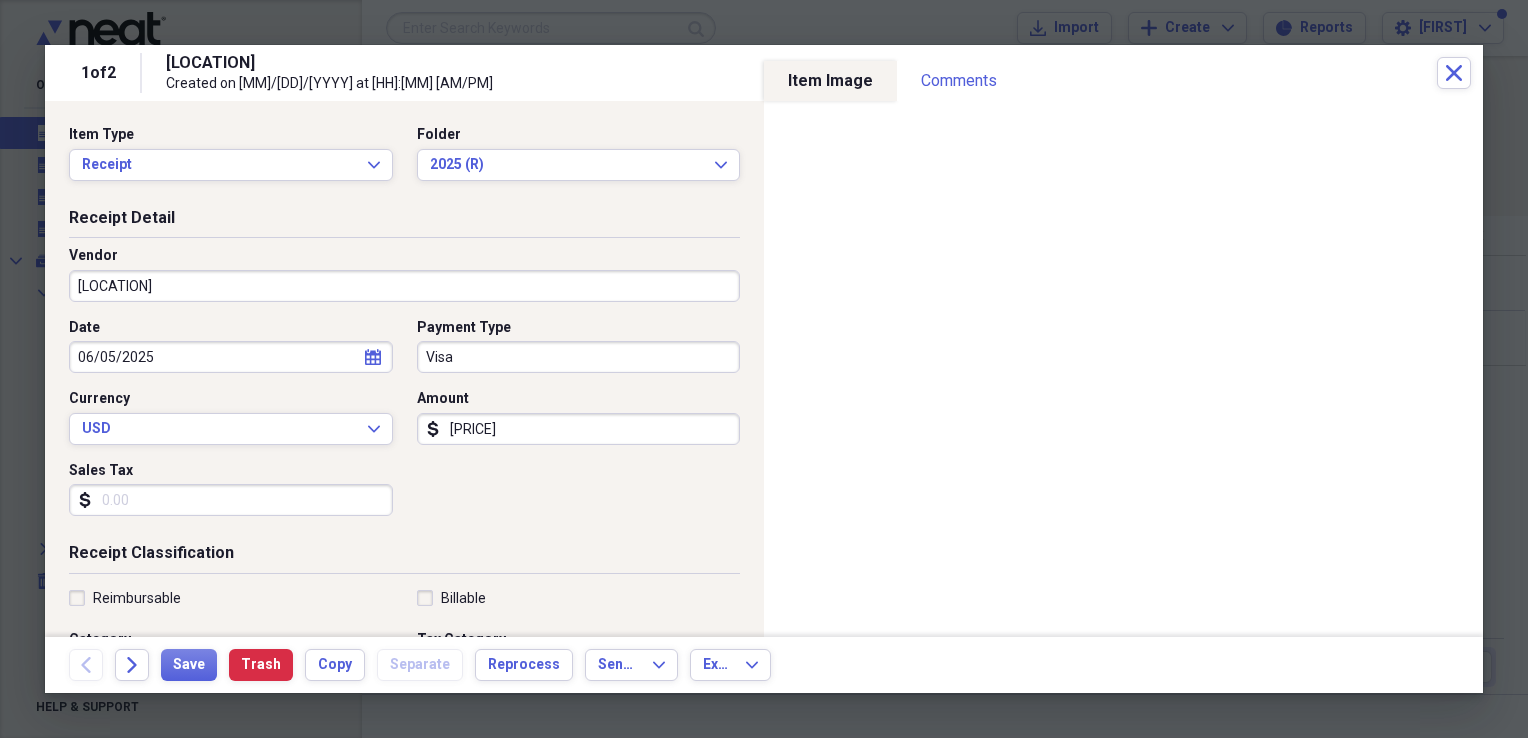 click on "Sales Tax" at bounding box center [231, 500] 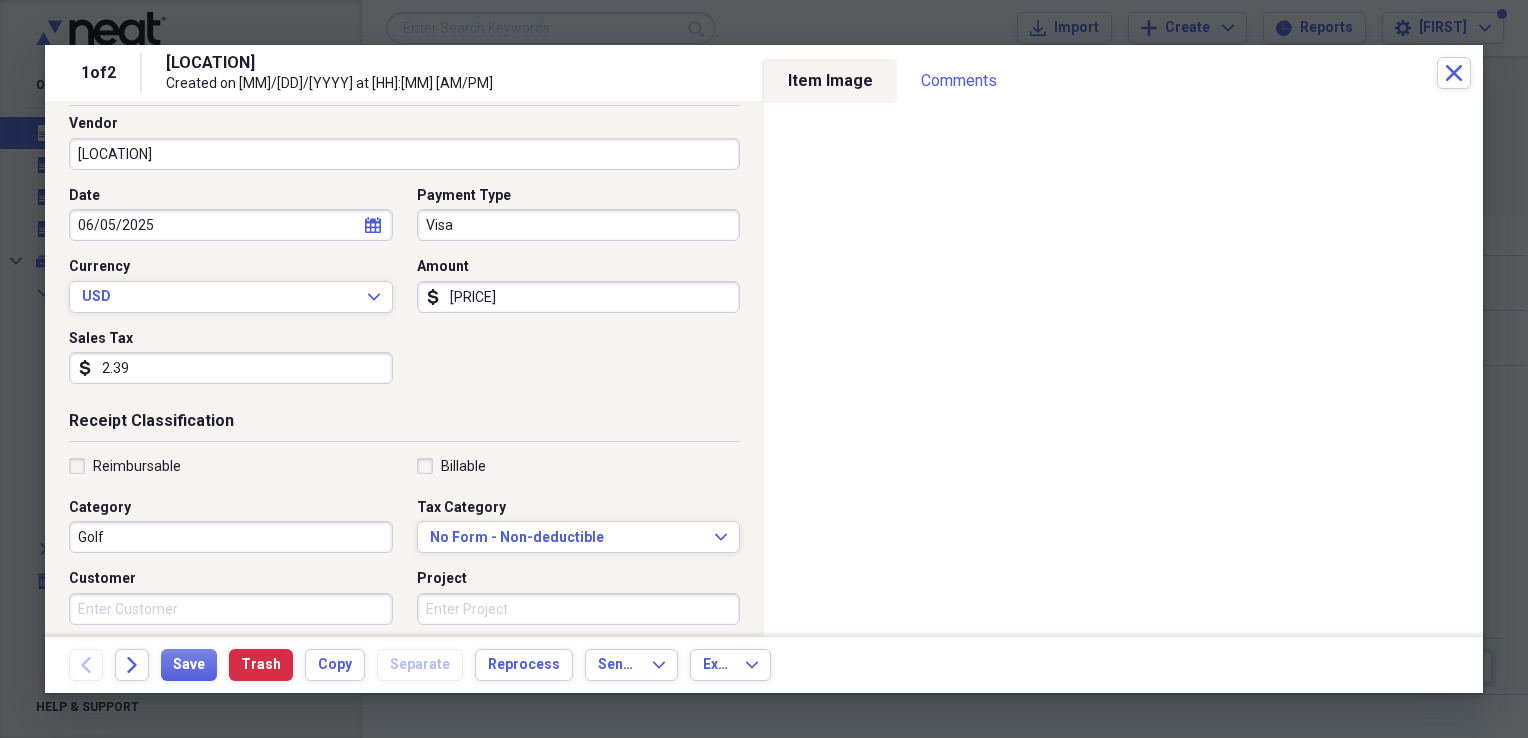 scroll, scrollTop: 170, scrollLeft: 0, axis: vertical 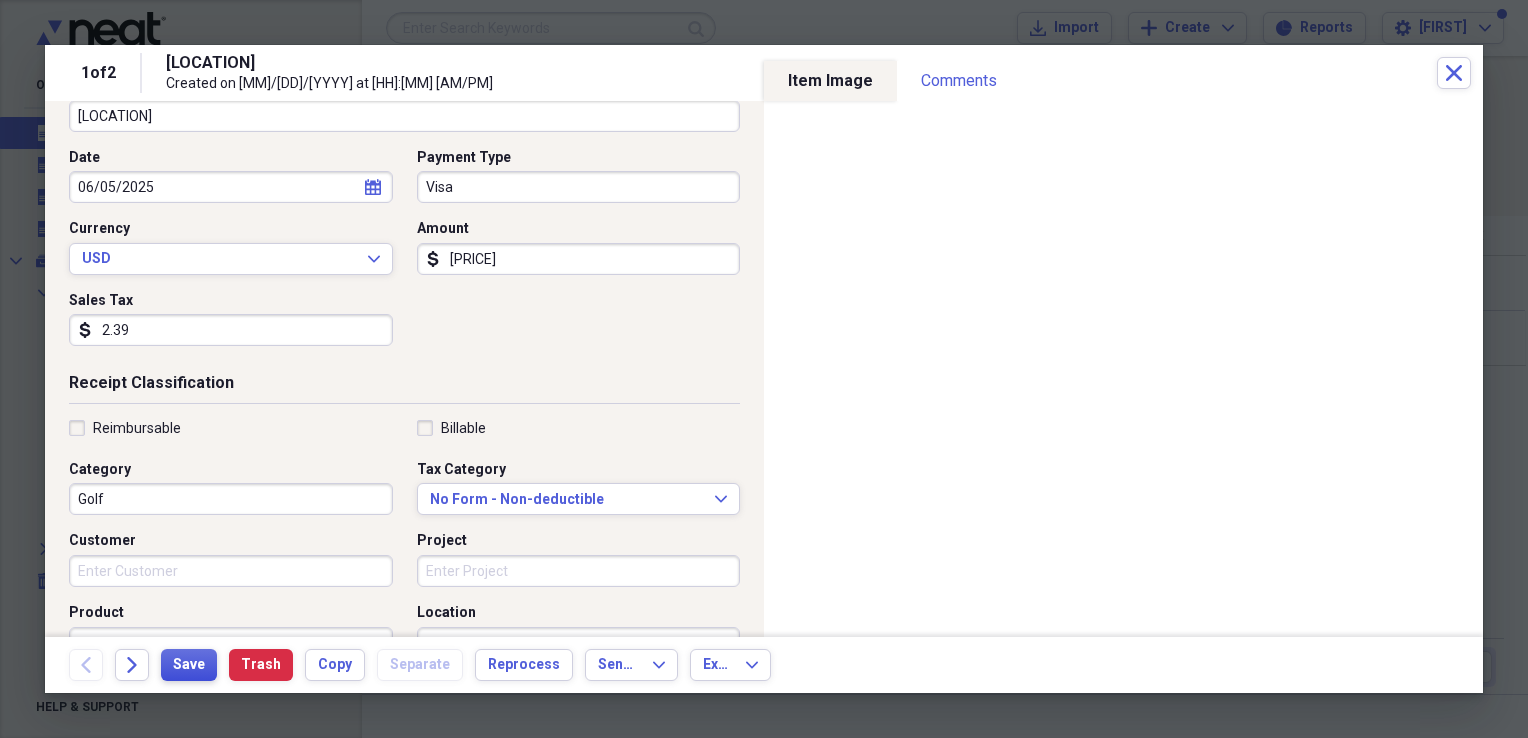 type on "2.39" 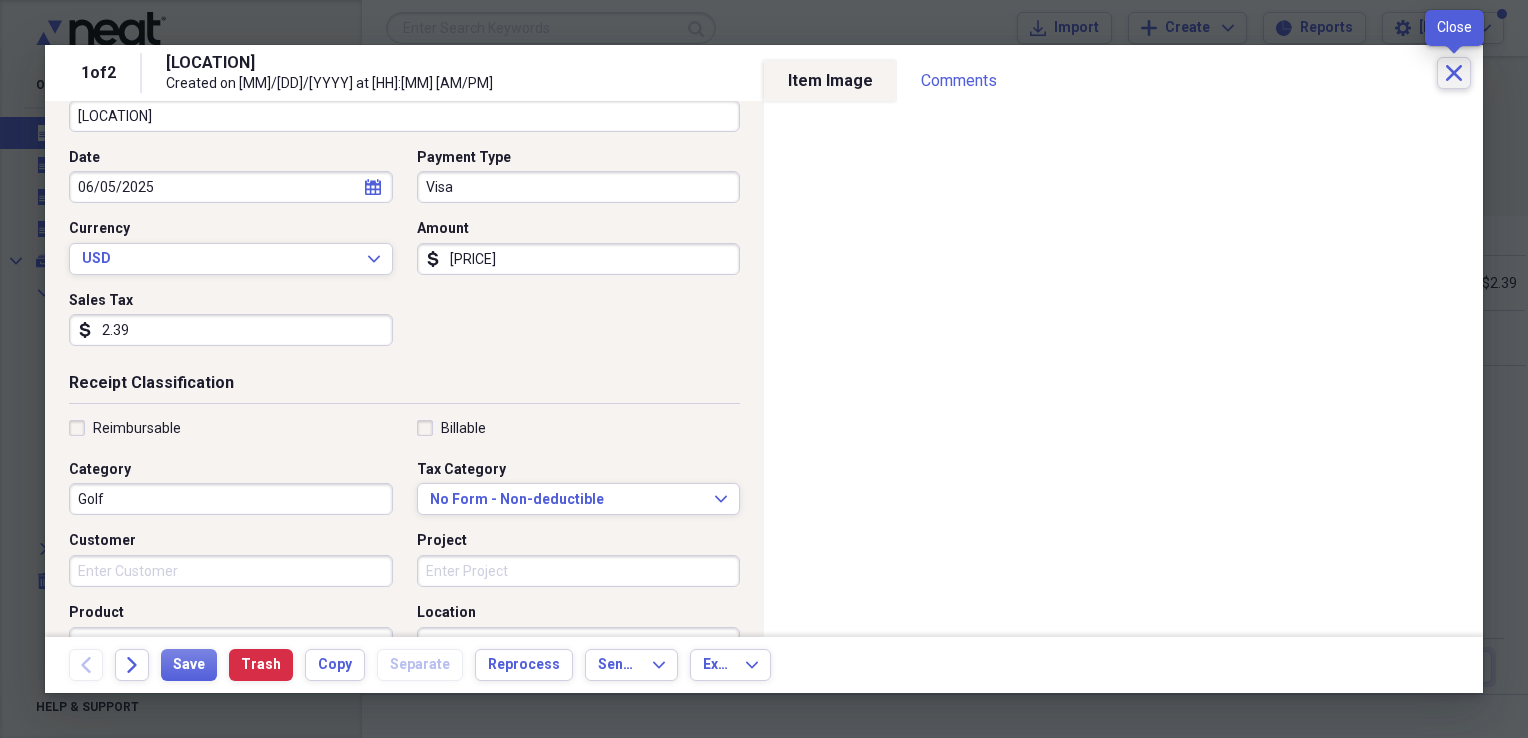 click on "Close" 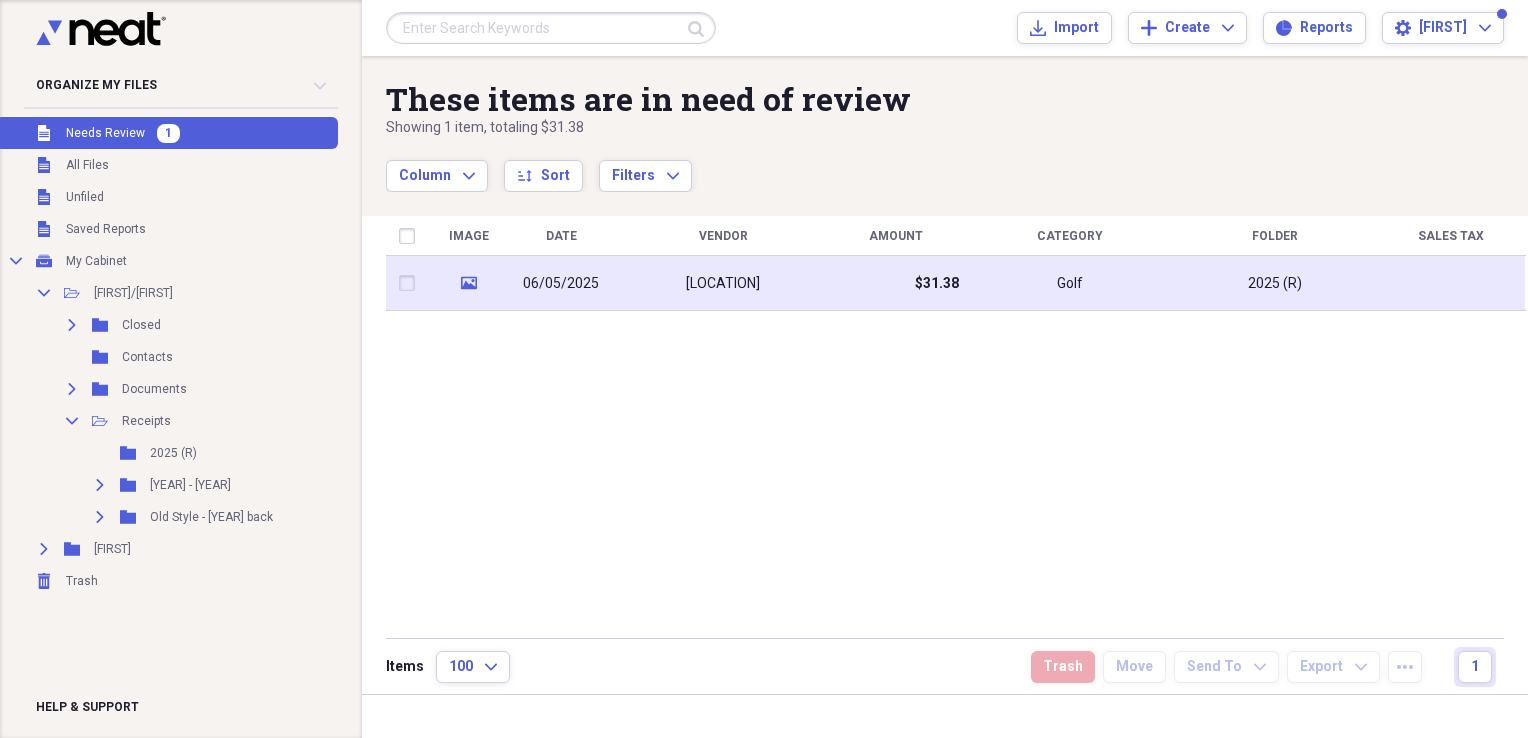 click at bounding box center (411, 283) 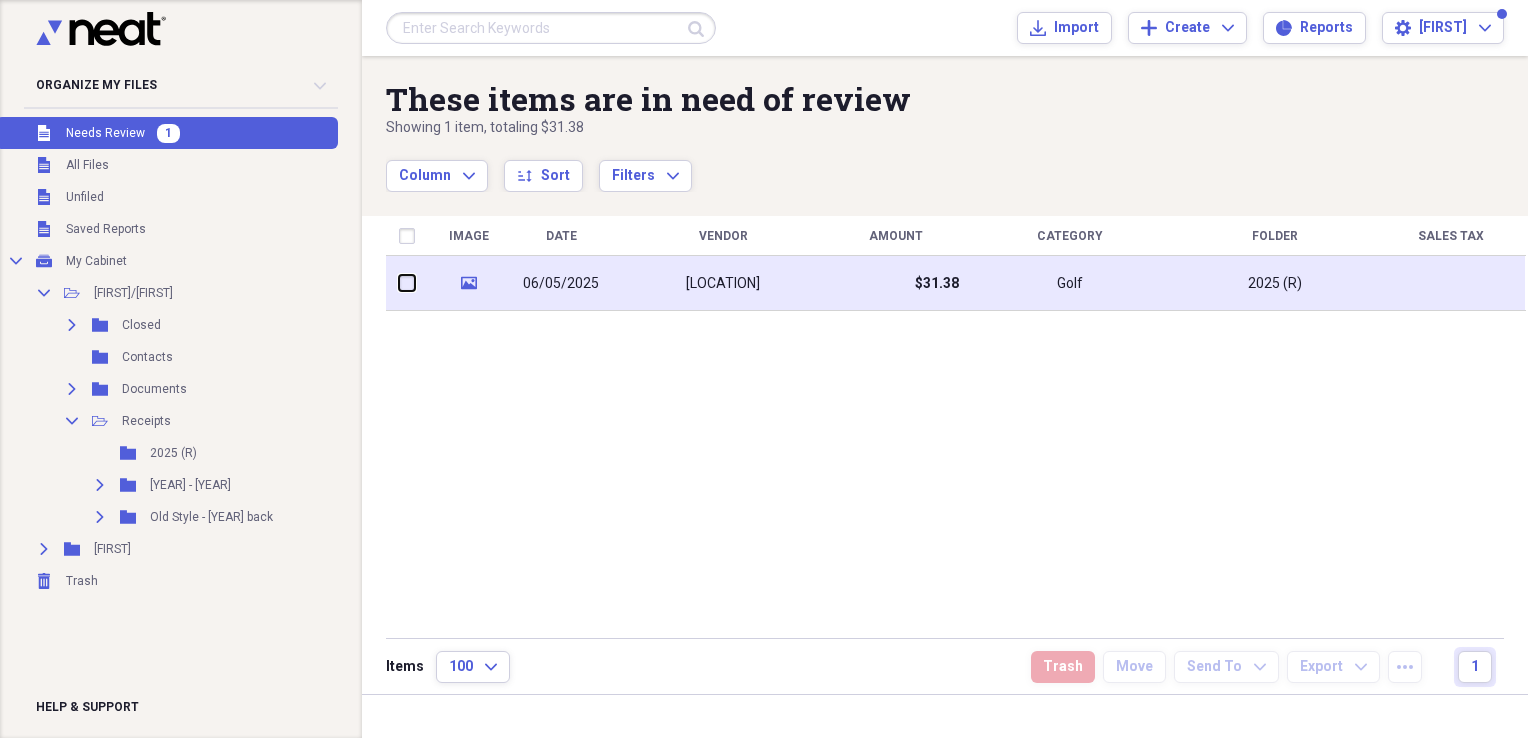 click at bounding box center [399, 283] 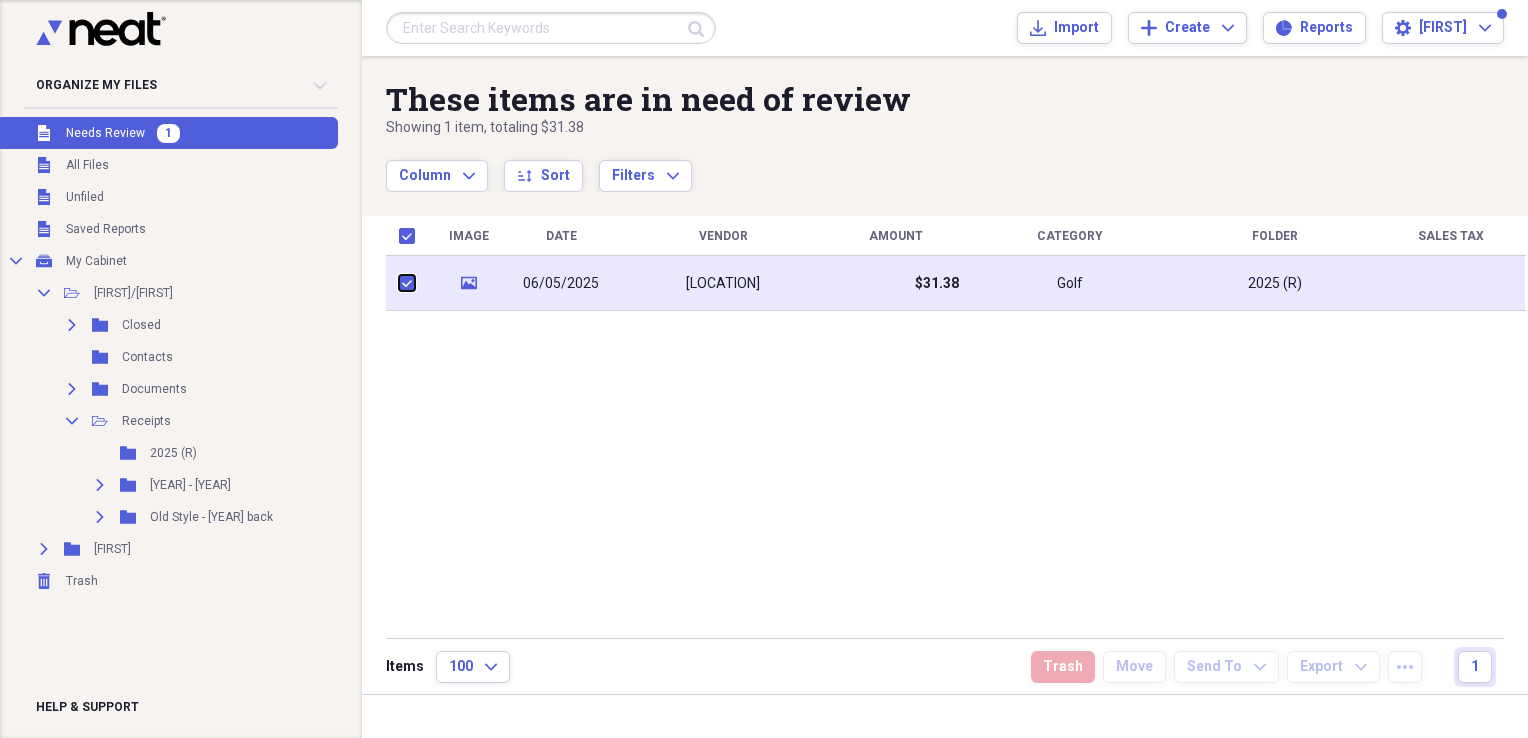 checkbox on "true" 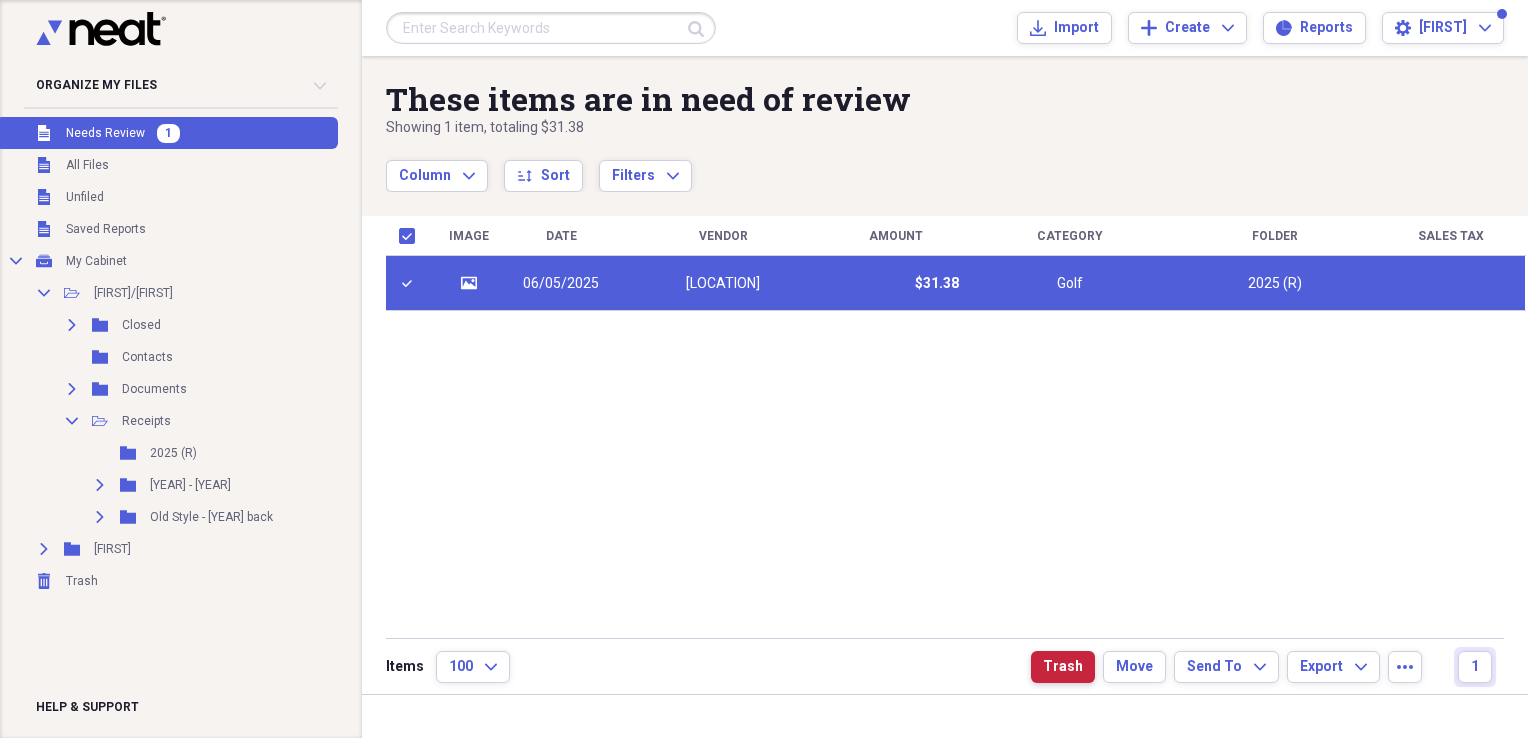 click on "Trash" at bounding box center (1063, 667) 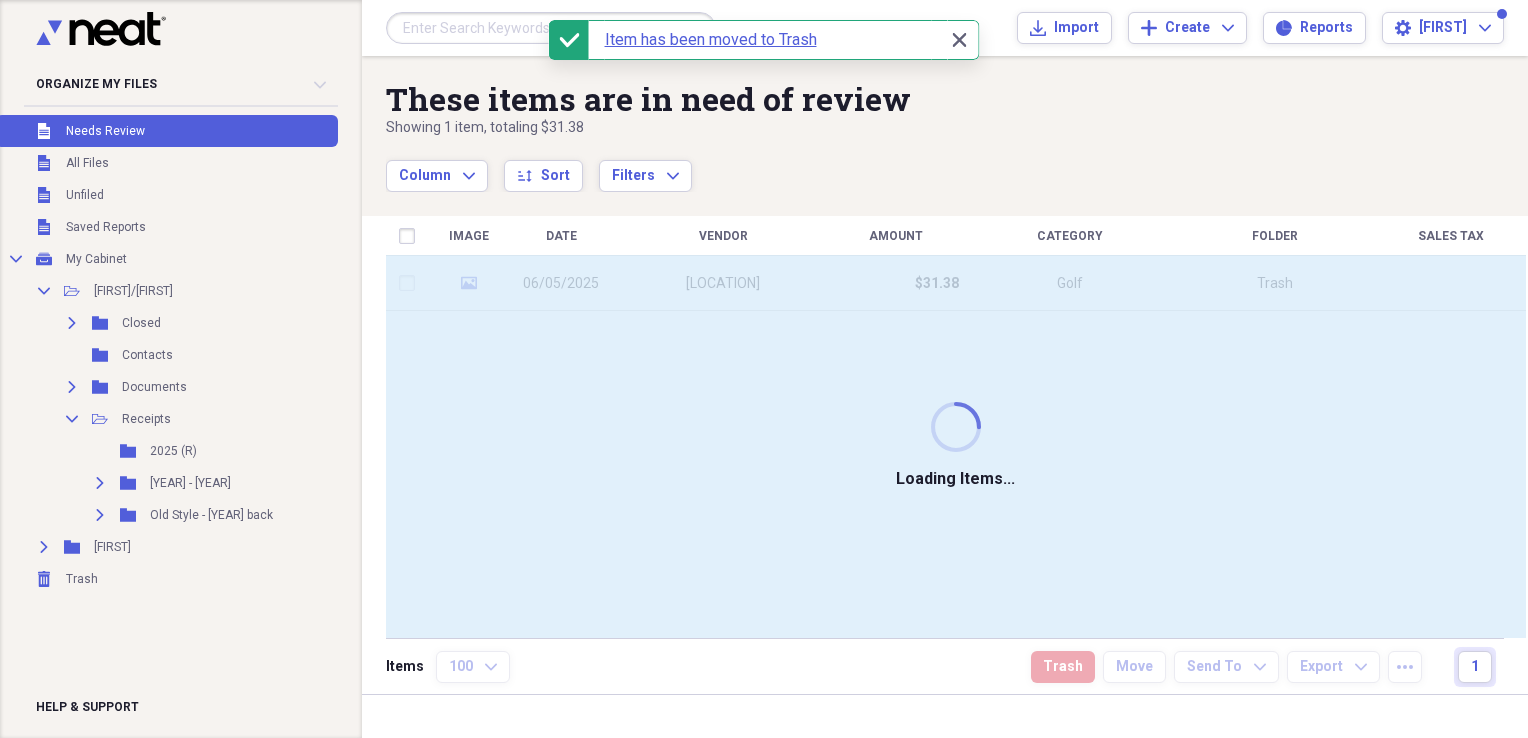 checkbox on "false" 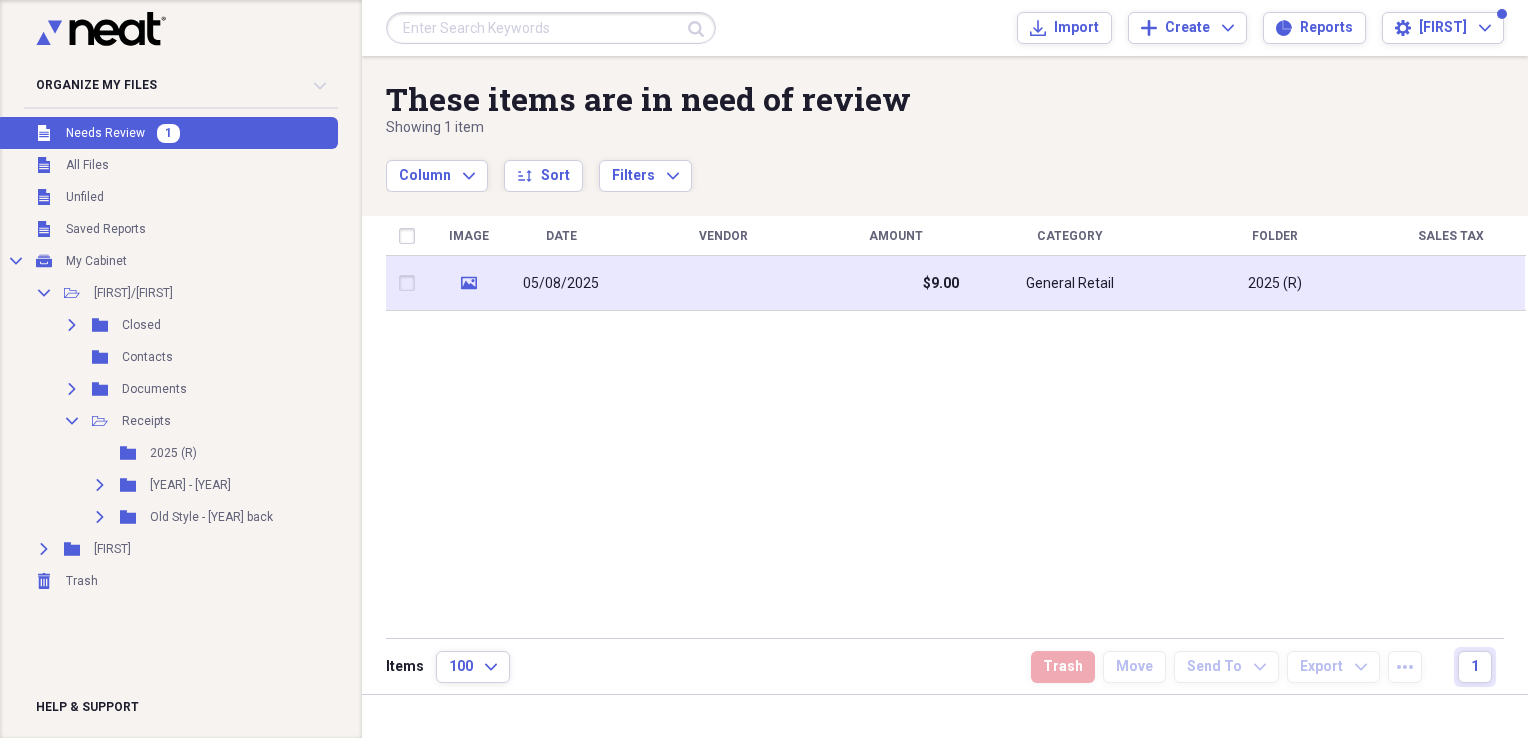 click on "media" at bounding box center [469, 283] 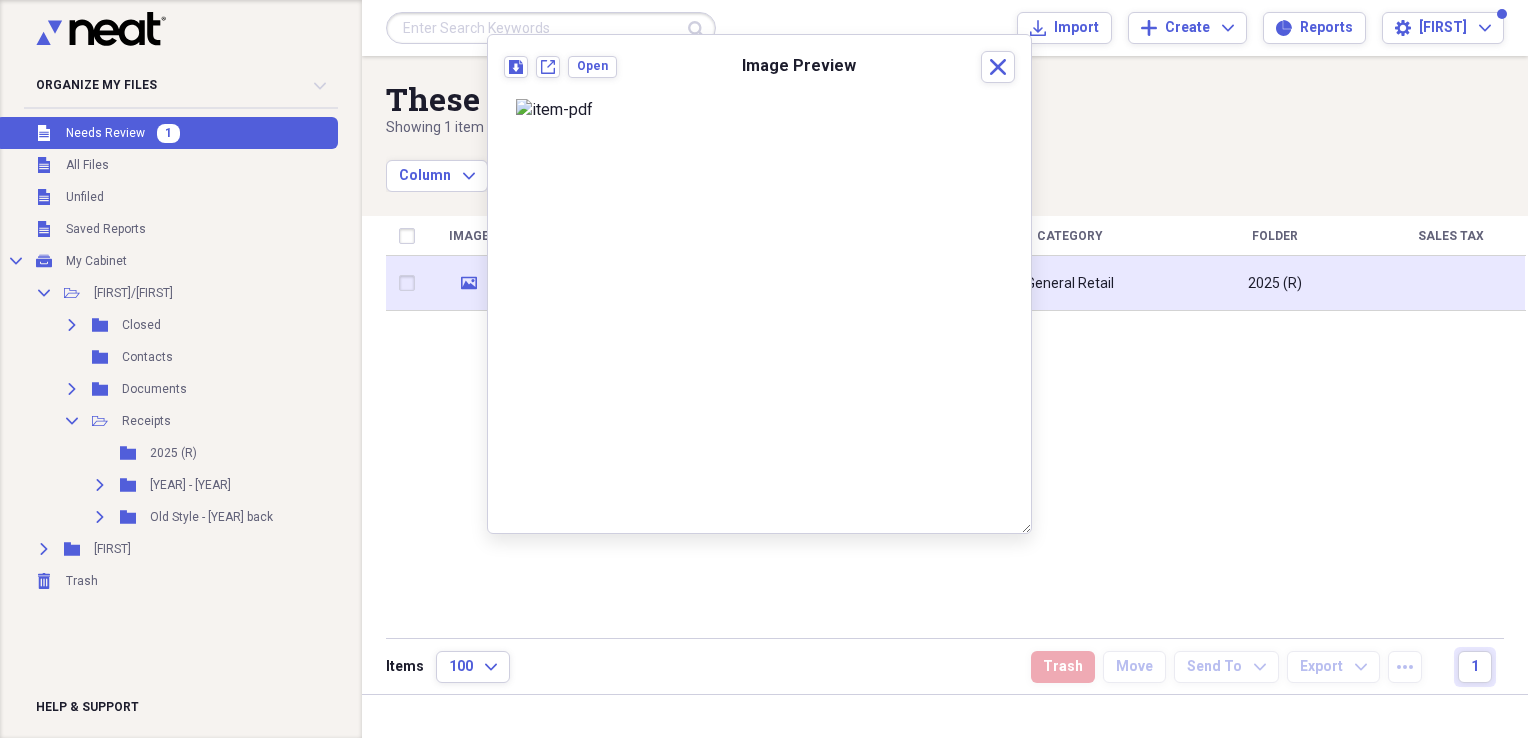 click at bounding box center (411, 283) 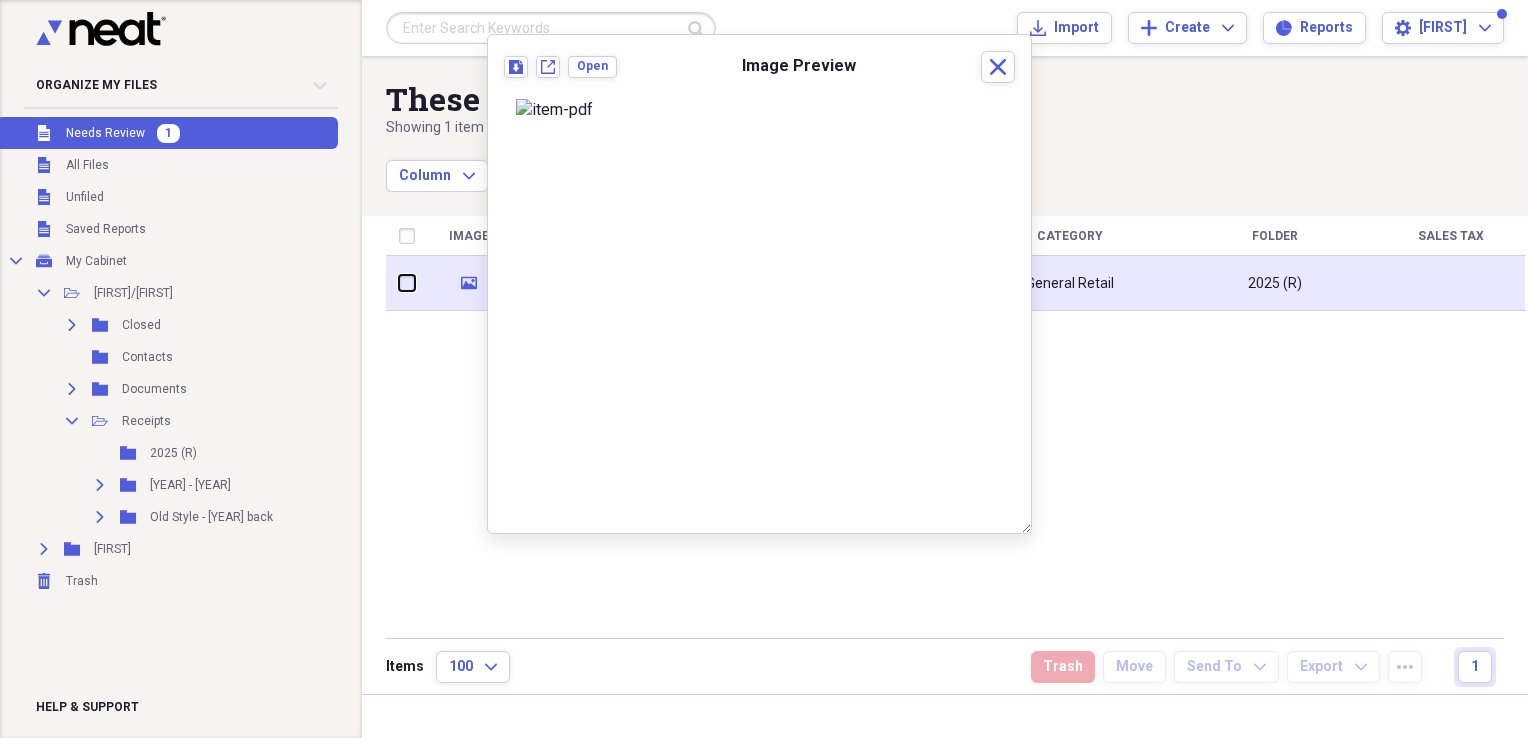 click at bounding box center (399, 283) 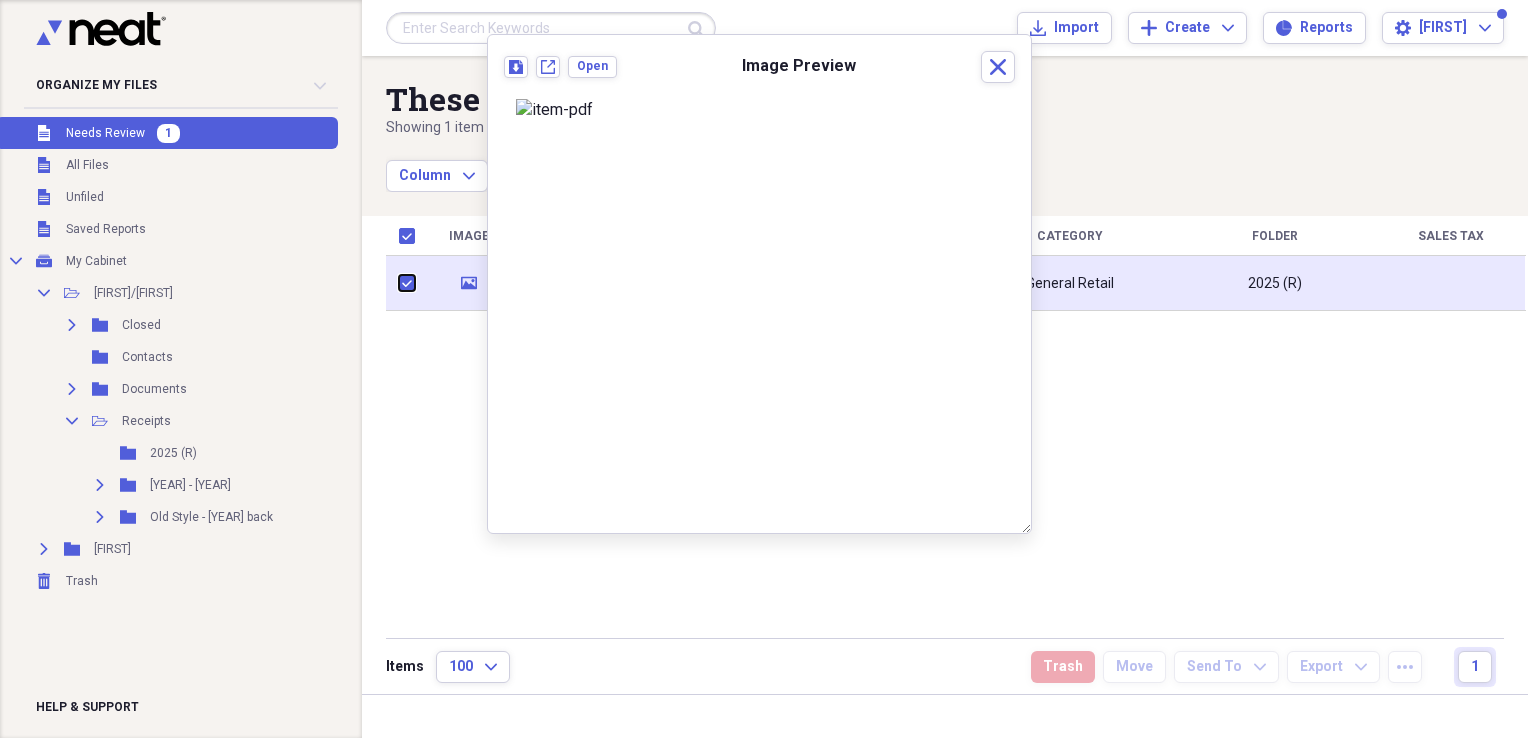 checkbox on "true" 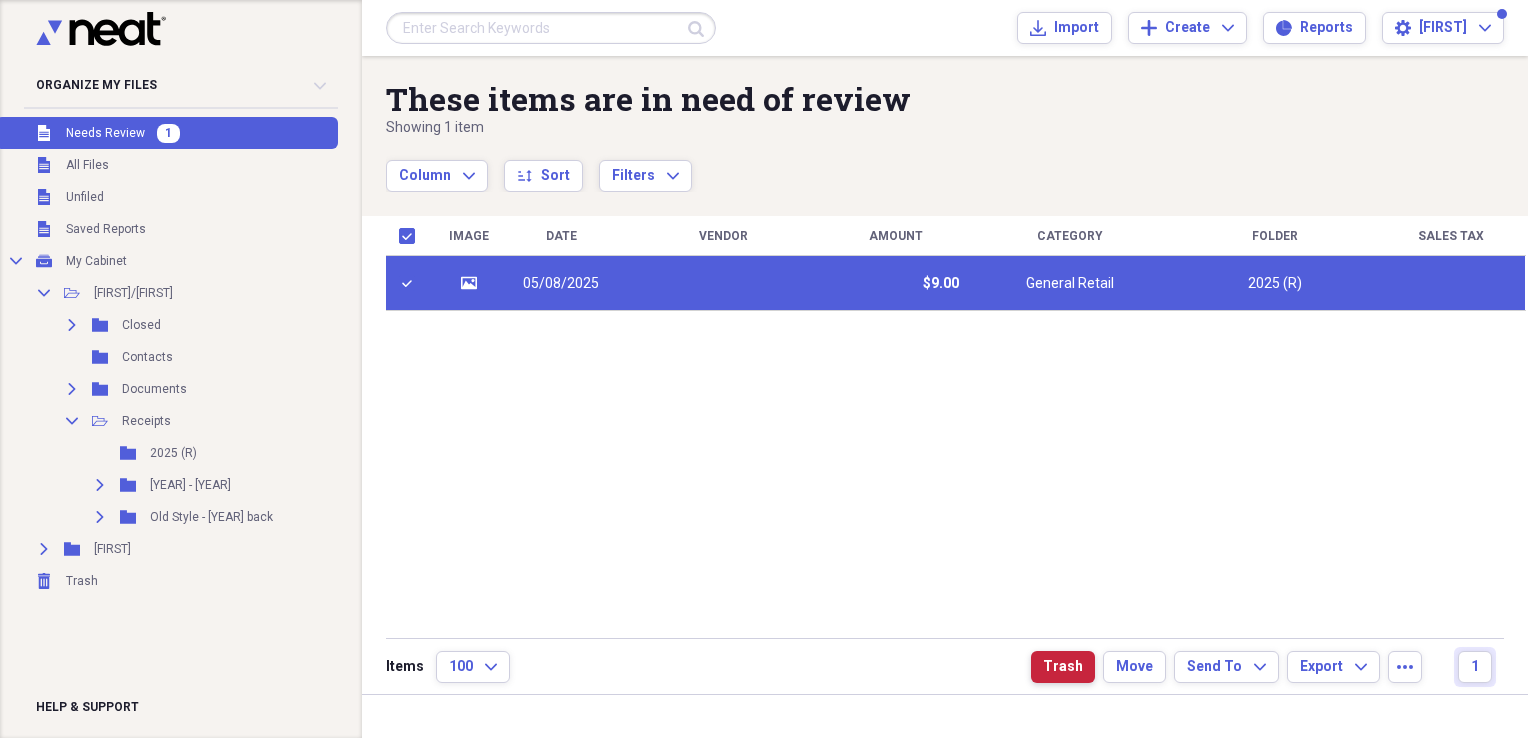 click on "Trash" at bounding box center (1063, 667) 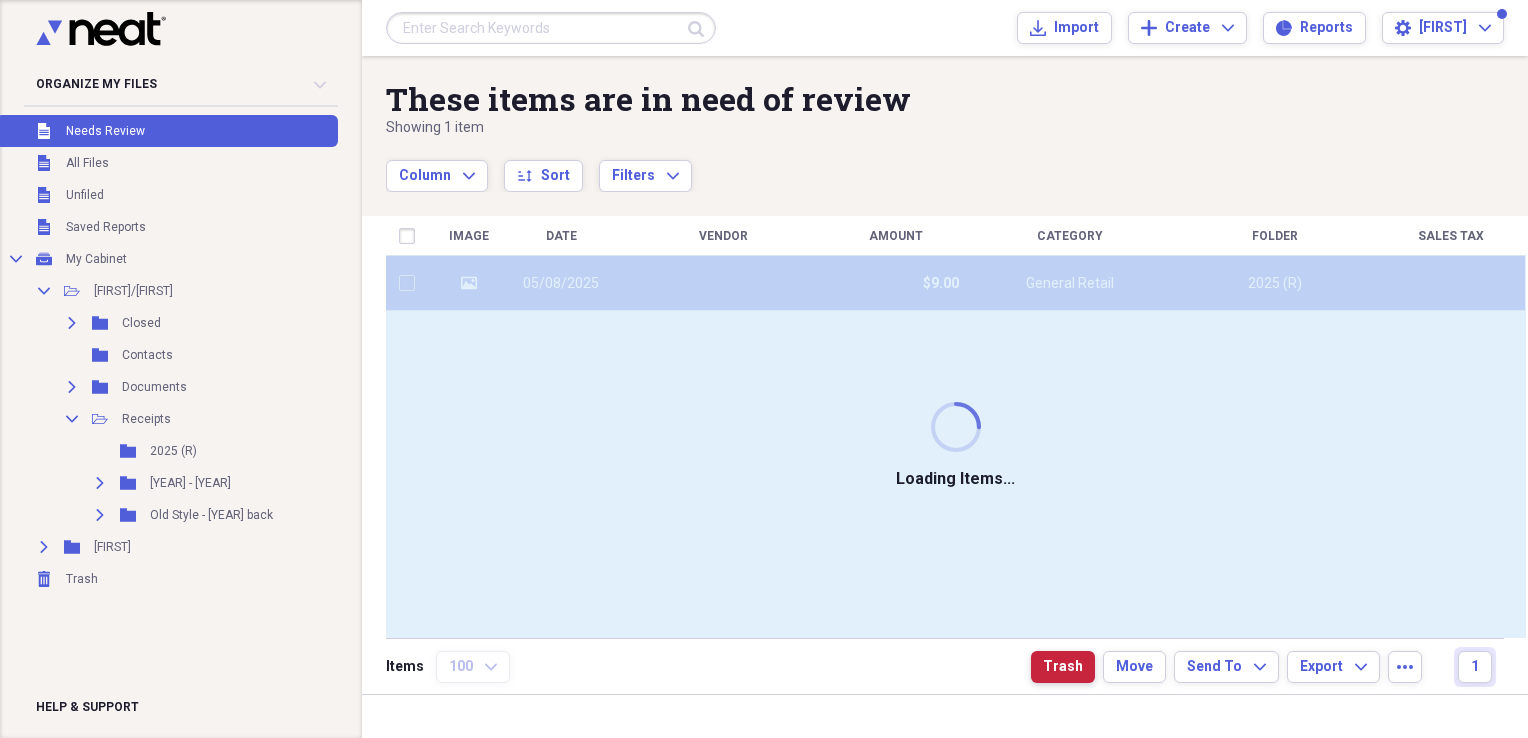 checkbox on "false" 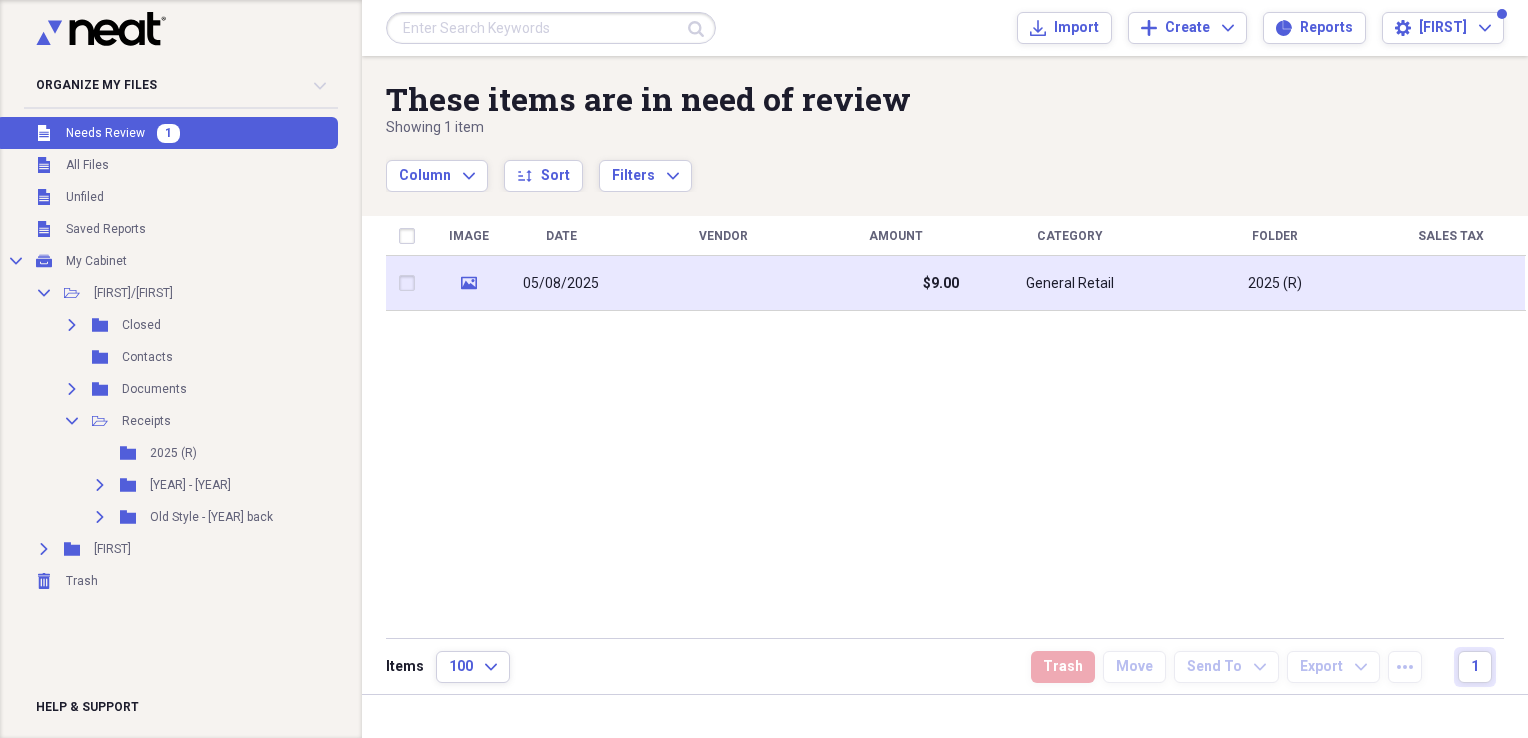 click 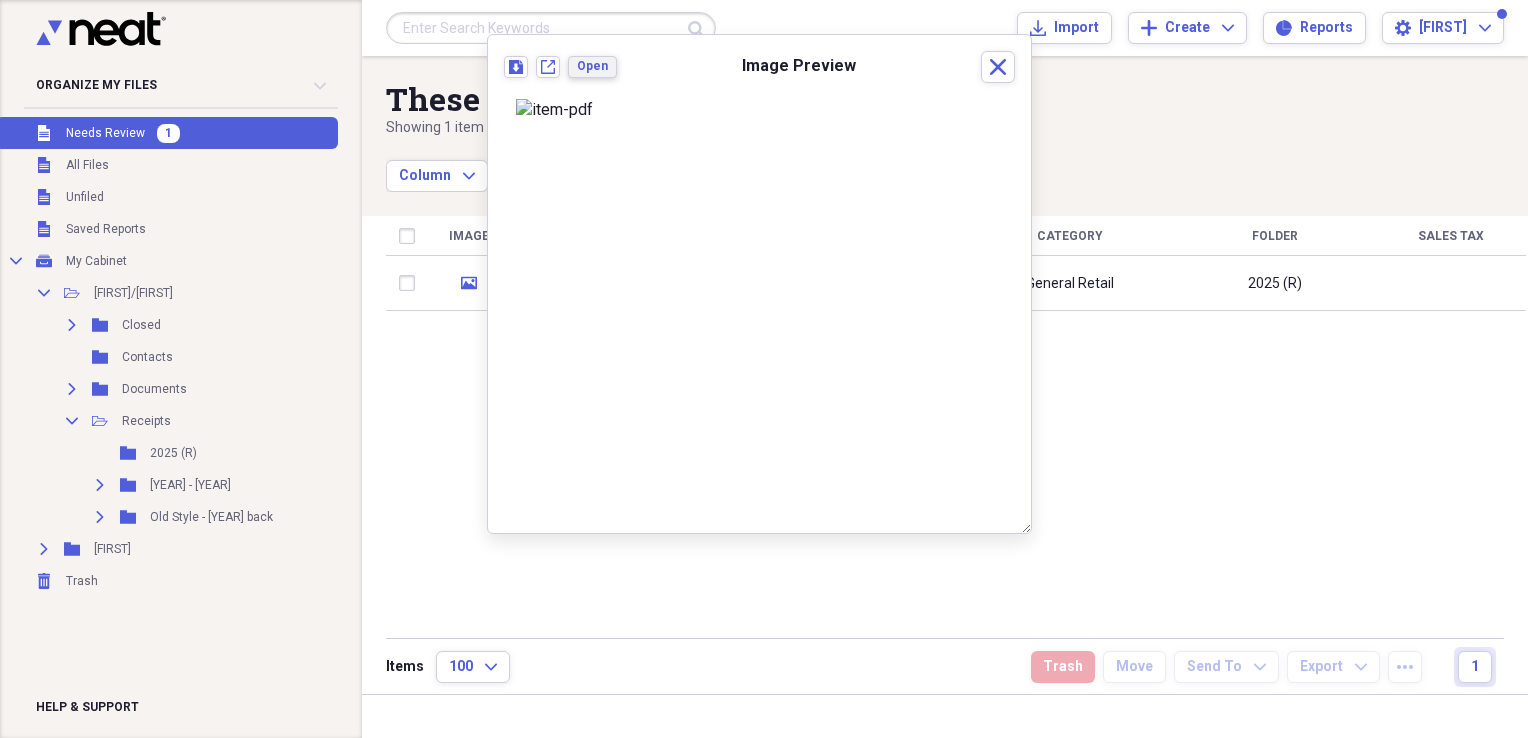click on "Open" at bounding box center (592, 66) 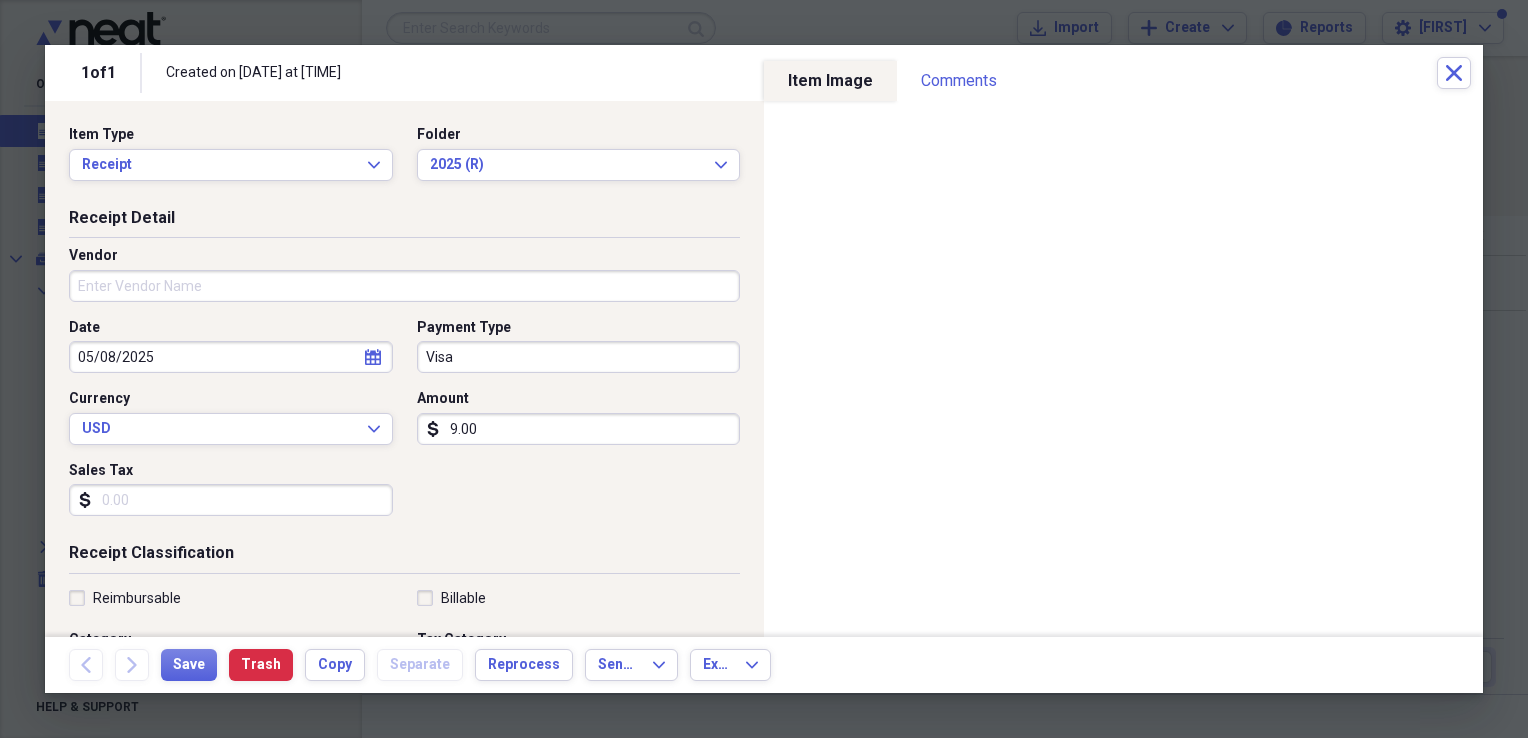 drag, startPoint x: 257, startPoint y: 280, endPoint x: 285, endPoint y: 290, distance: 29.732138 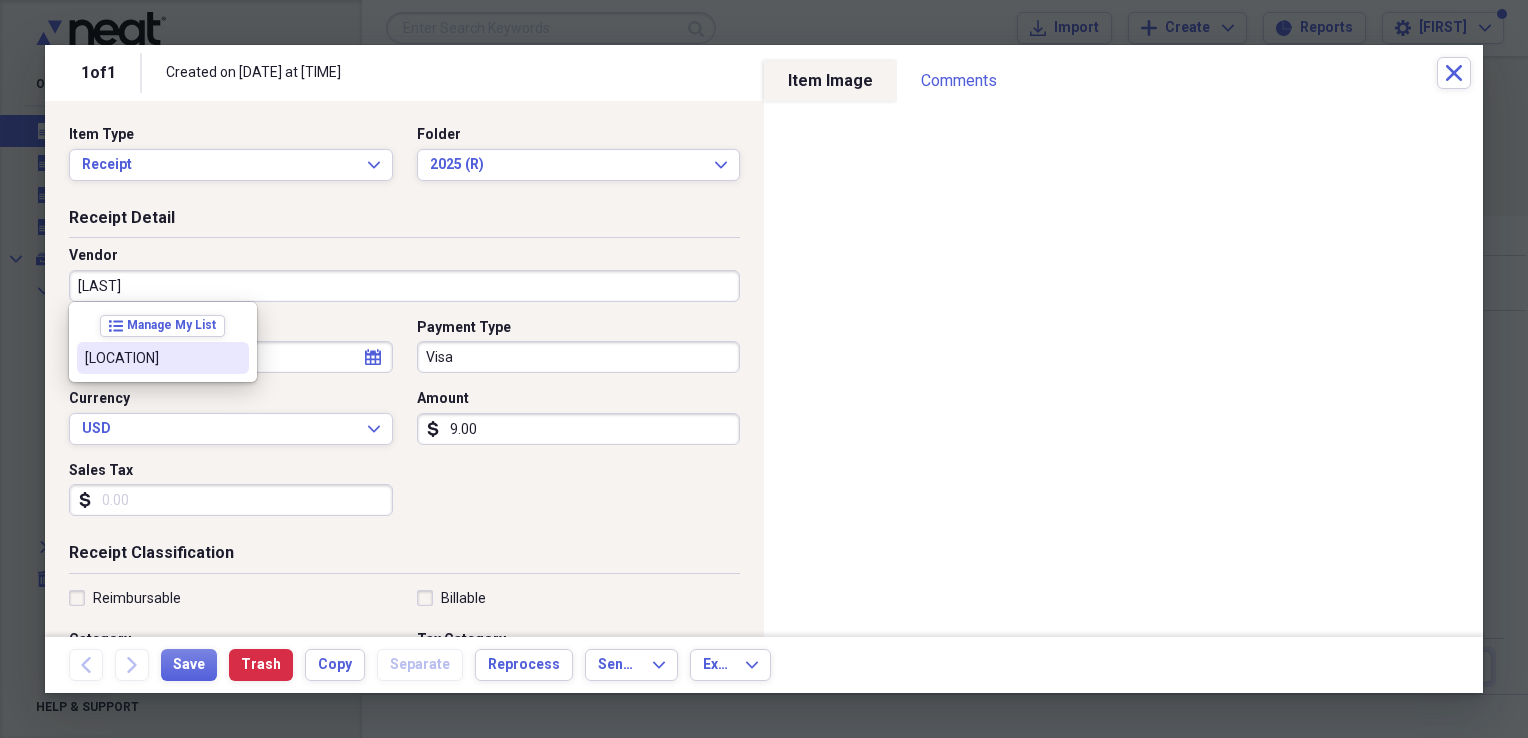 click on "[LOCATION]" at bounding box center (151, 358) 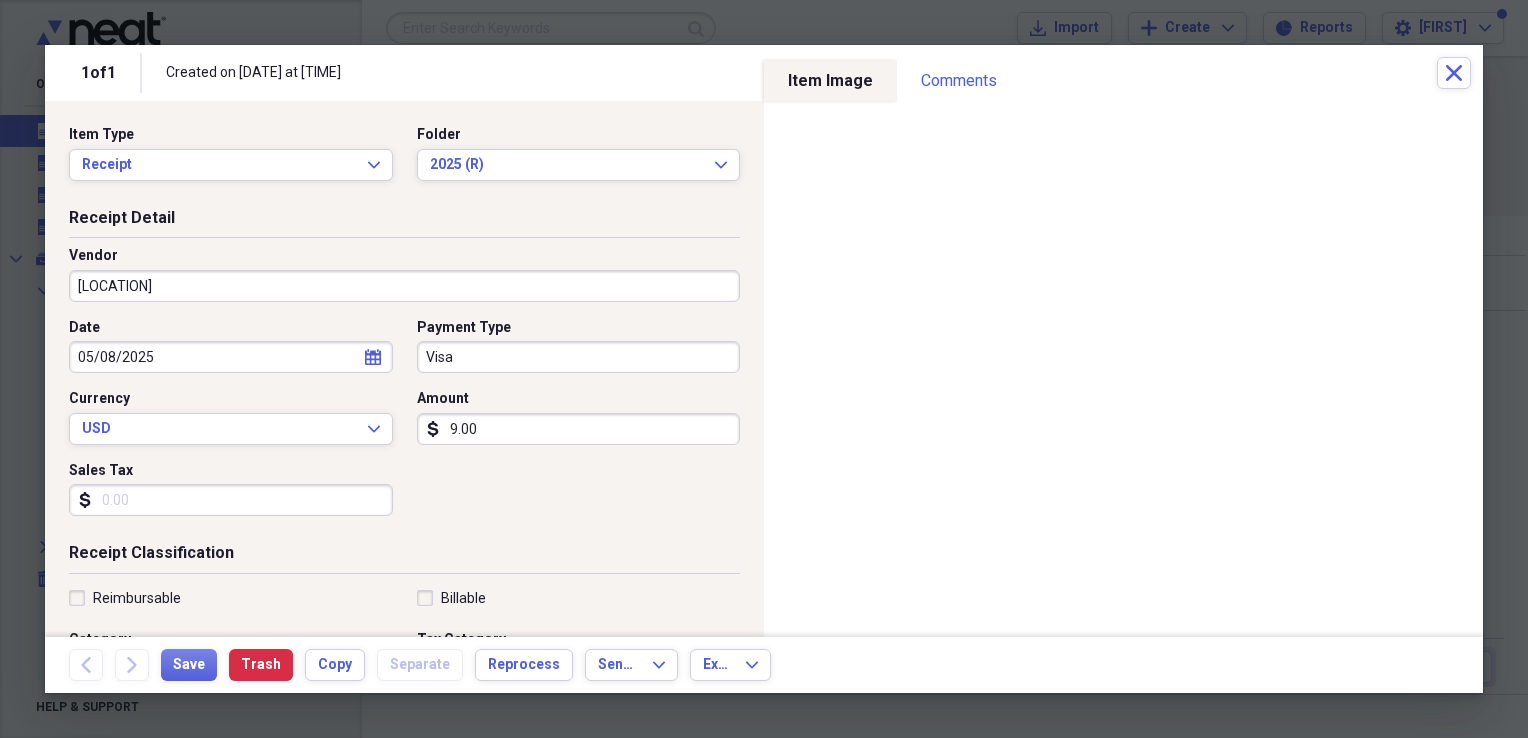 type on "Golf" 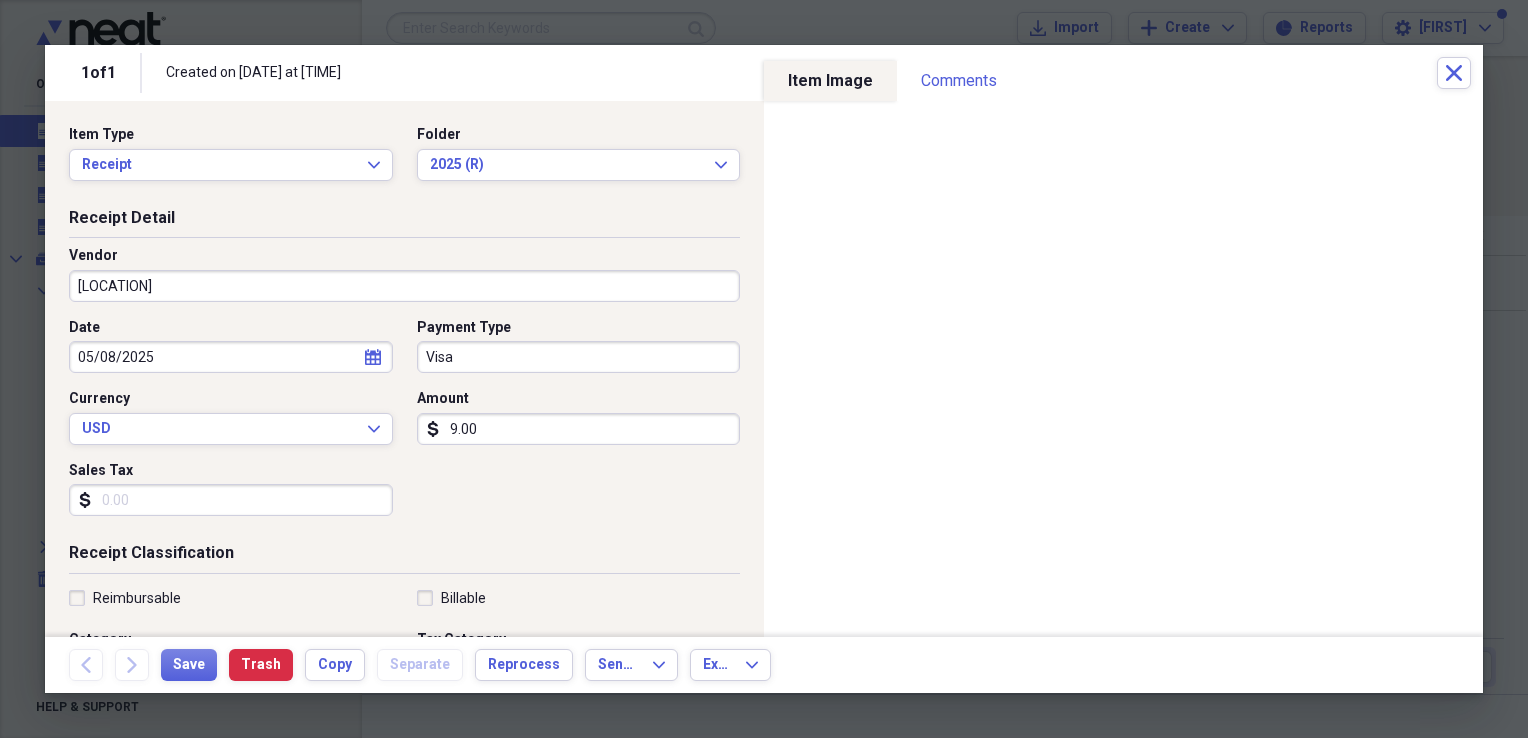 click on "Sales Tax" at bounding box center (231, 500) 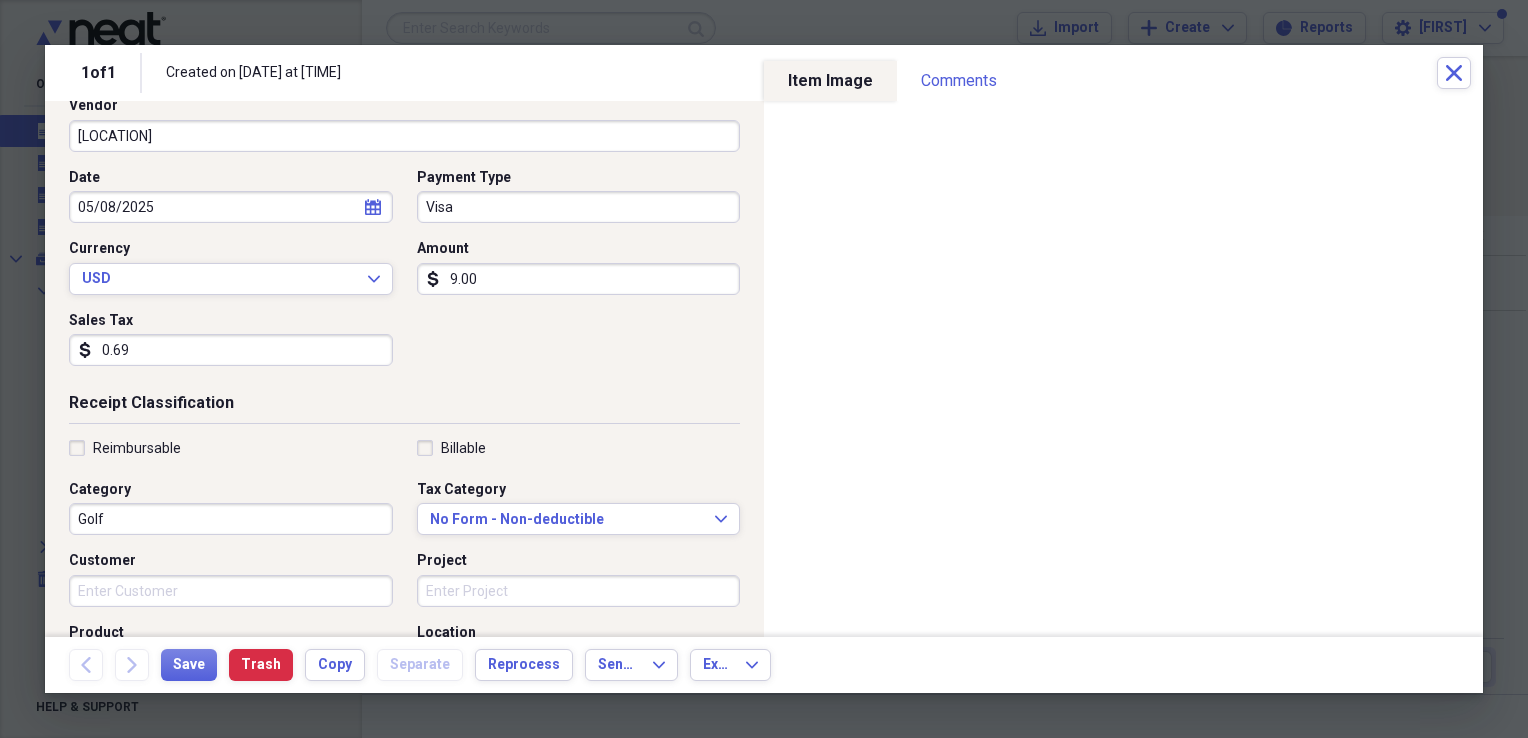 scroll, scrollTop: 0, scrollLeft: 0, axis: both 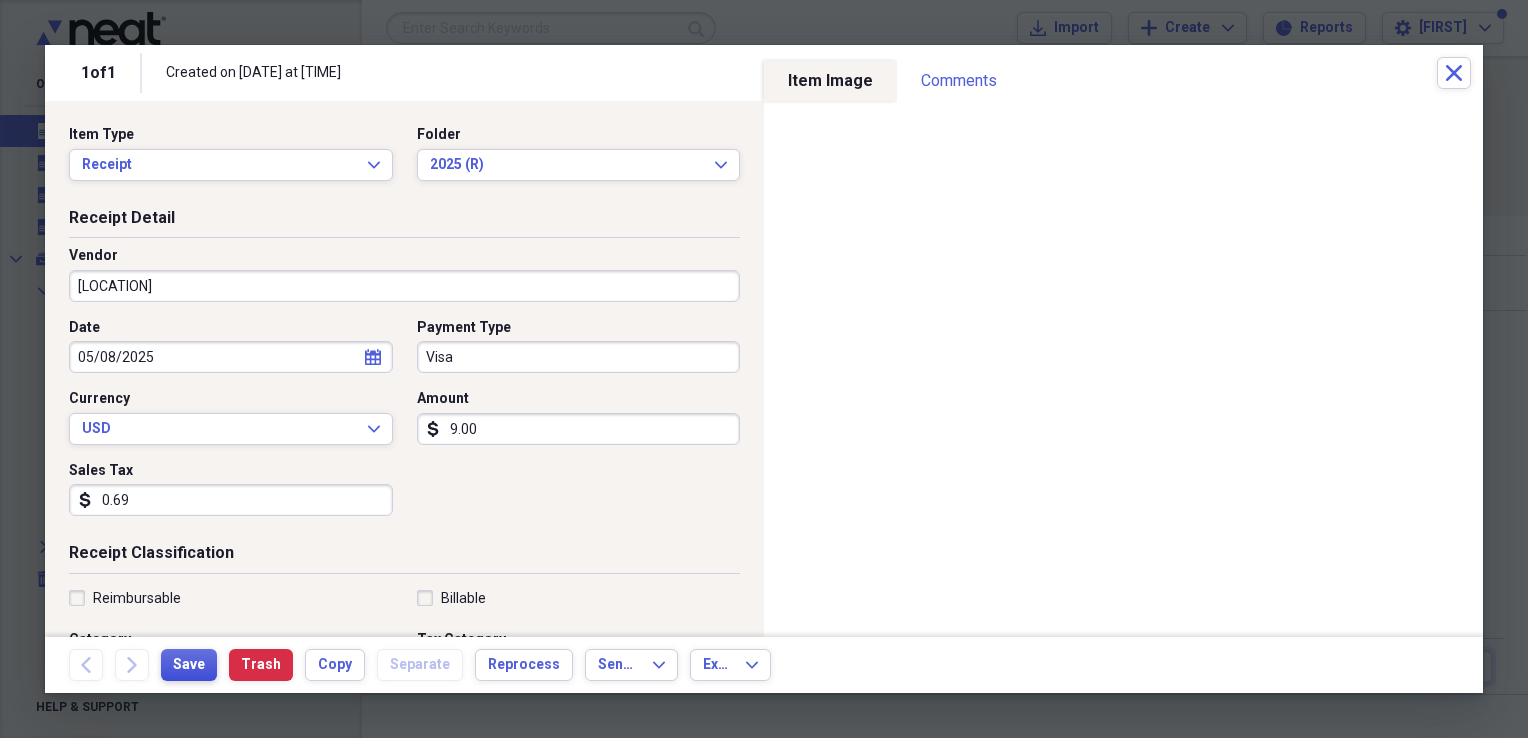 type on "0.69" 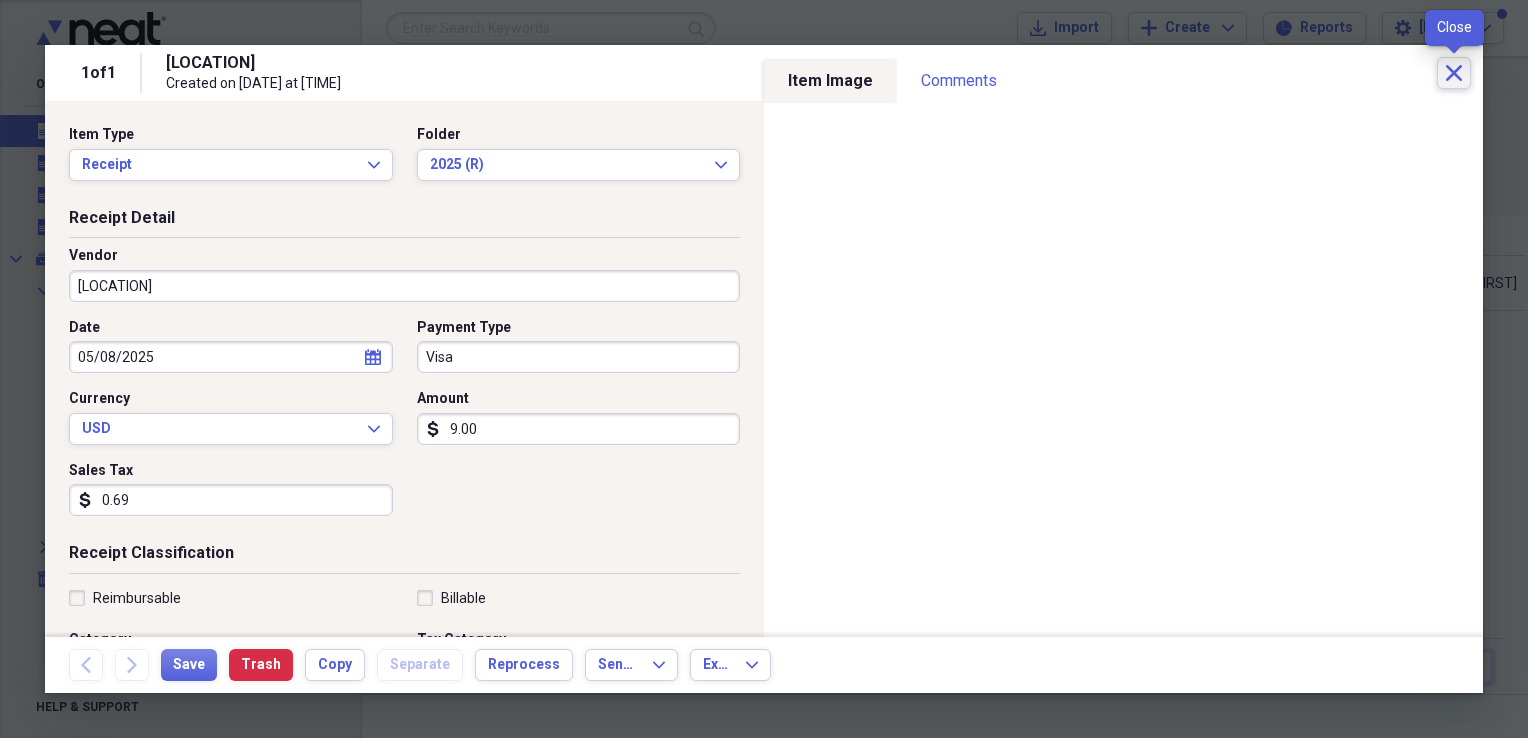 click on "Close" 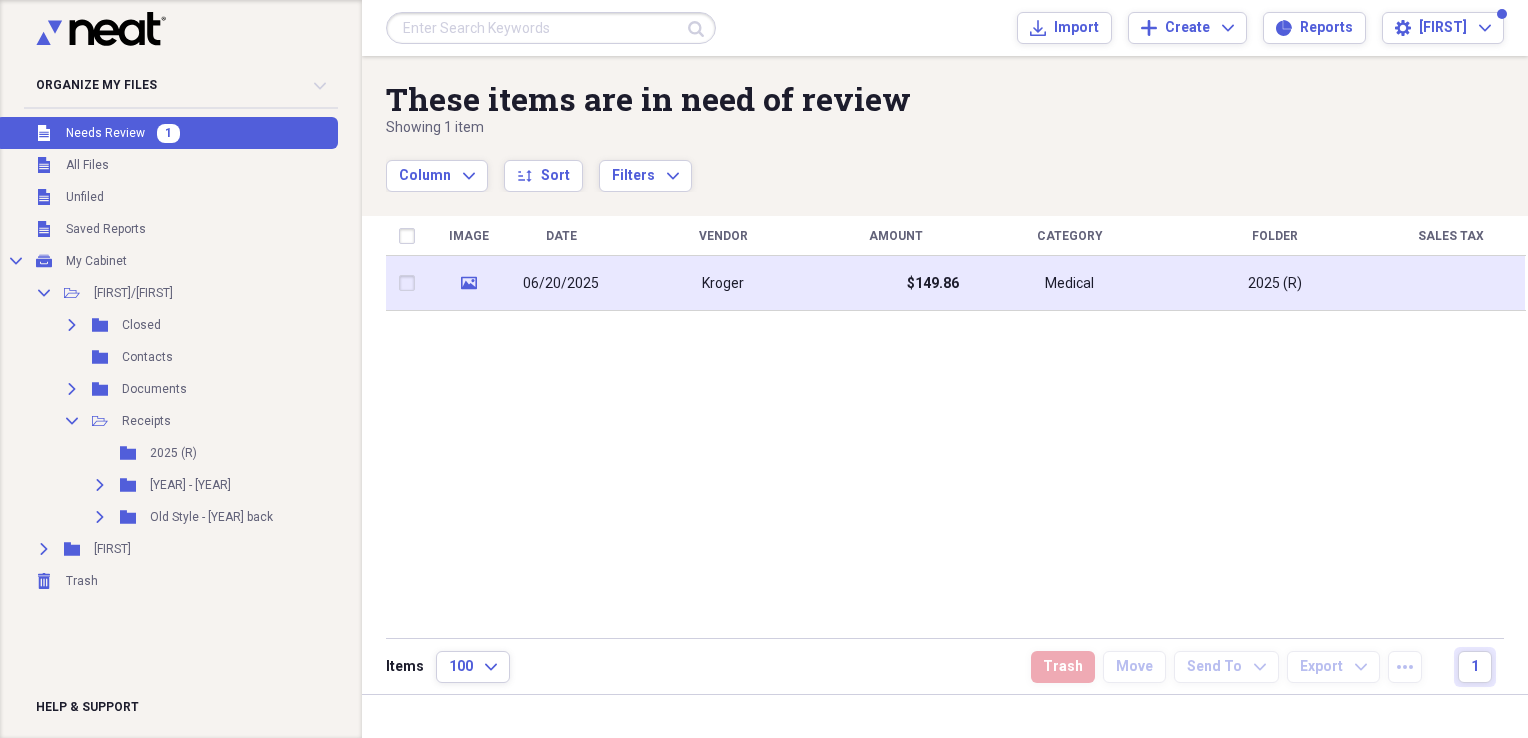 click 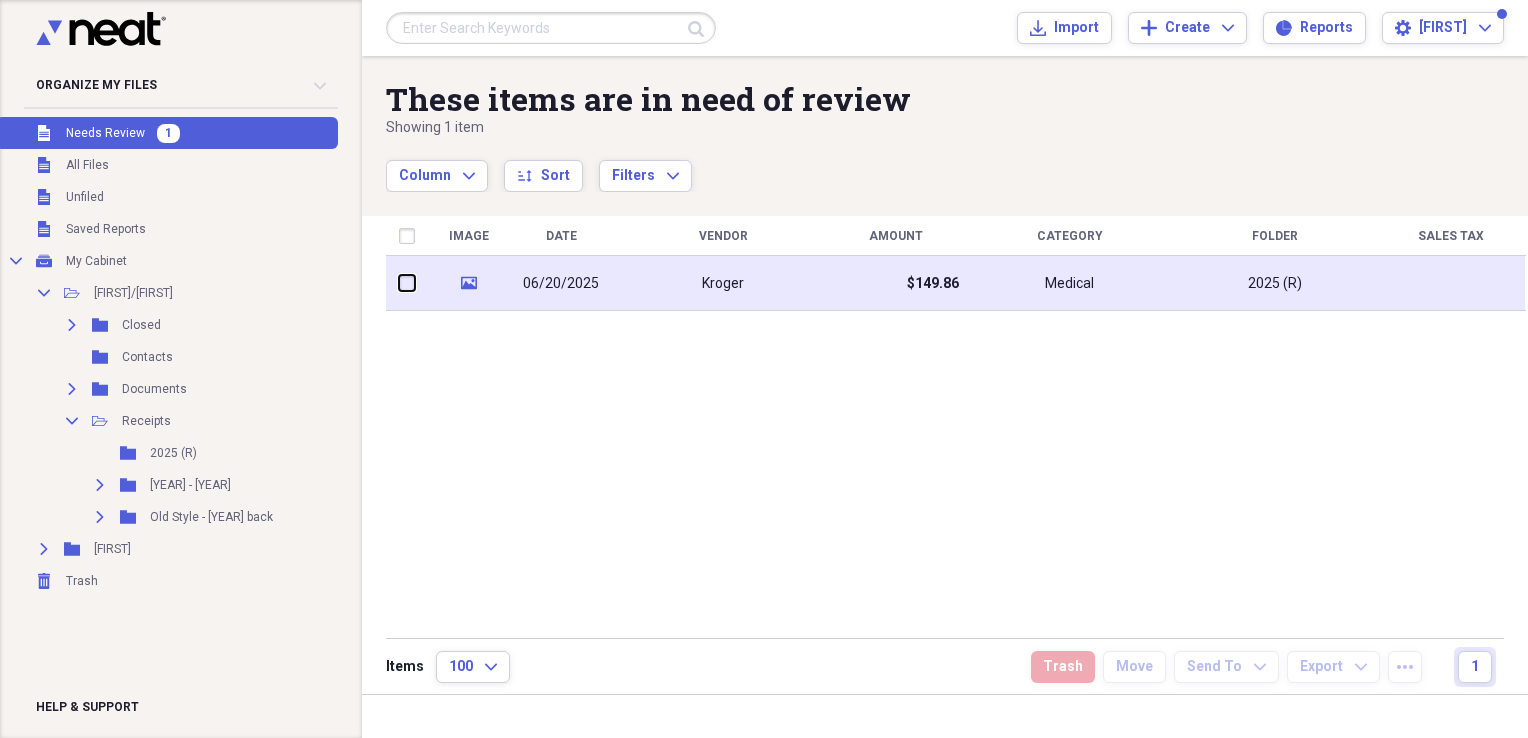 click at bounding box center [399, 283] 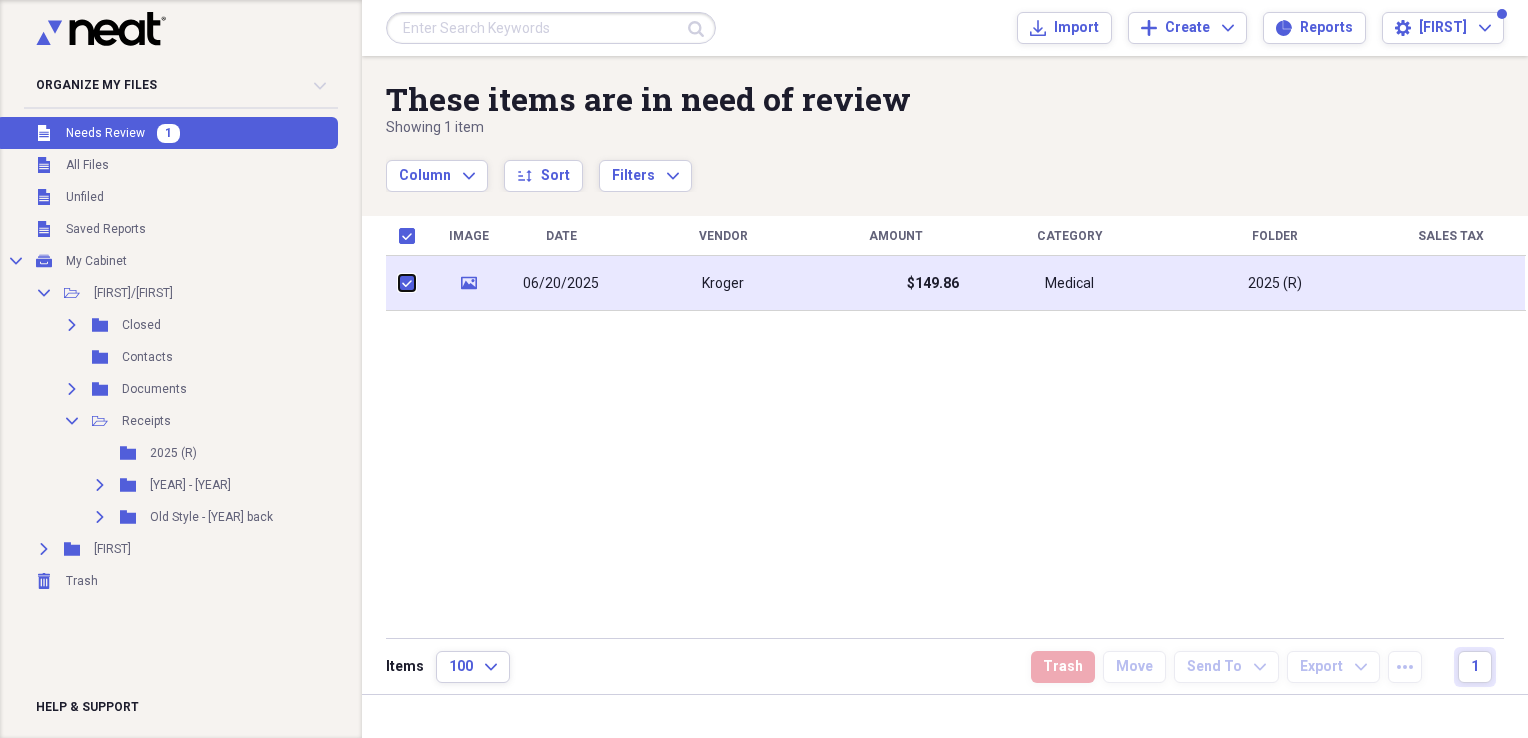 checkbox on "true" 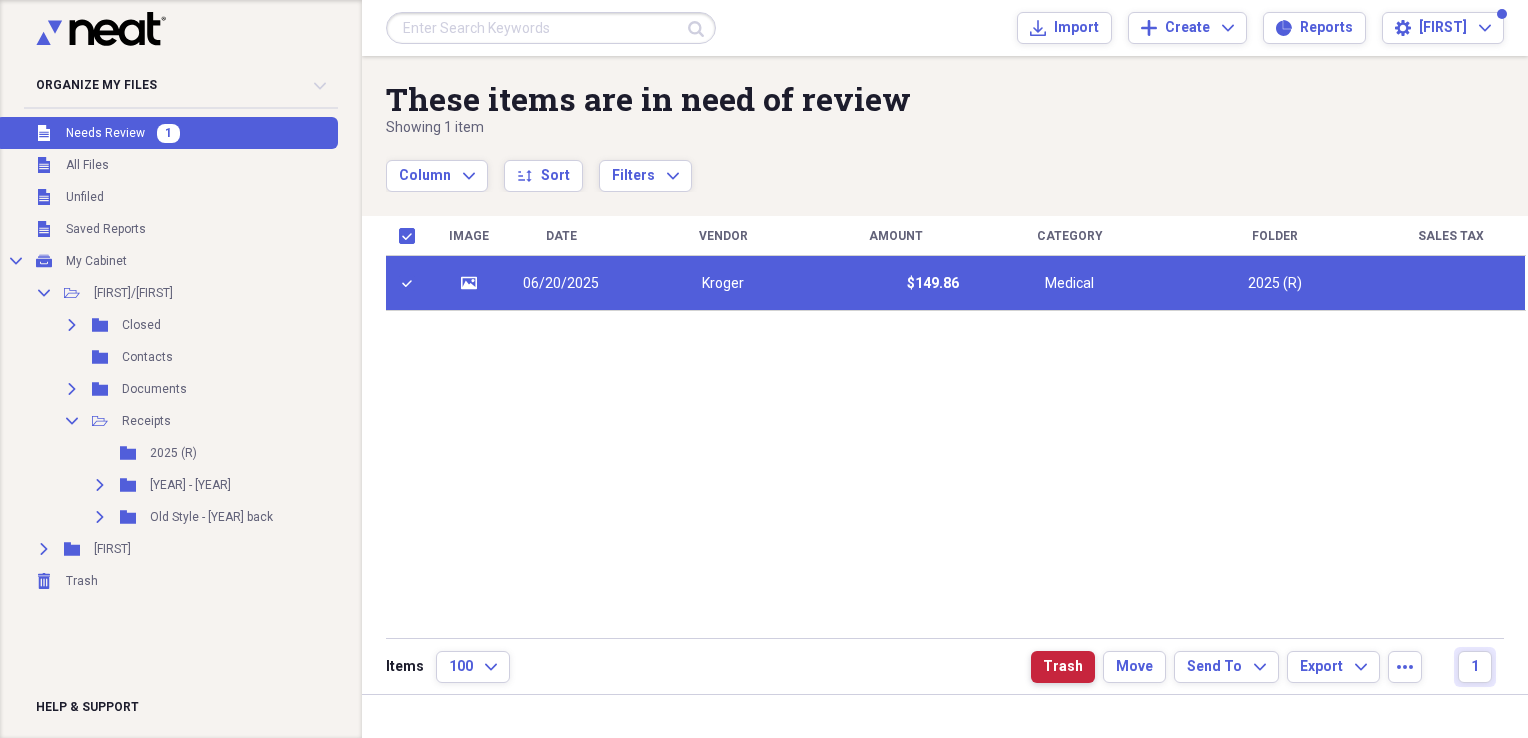 click on "Trash" at bounding box center [1063, 667] 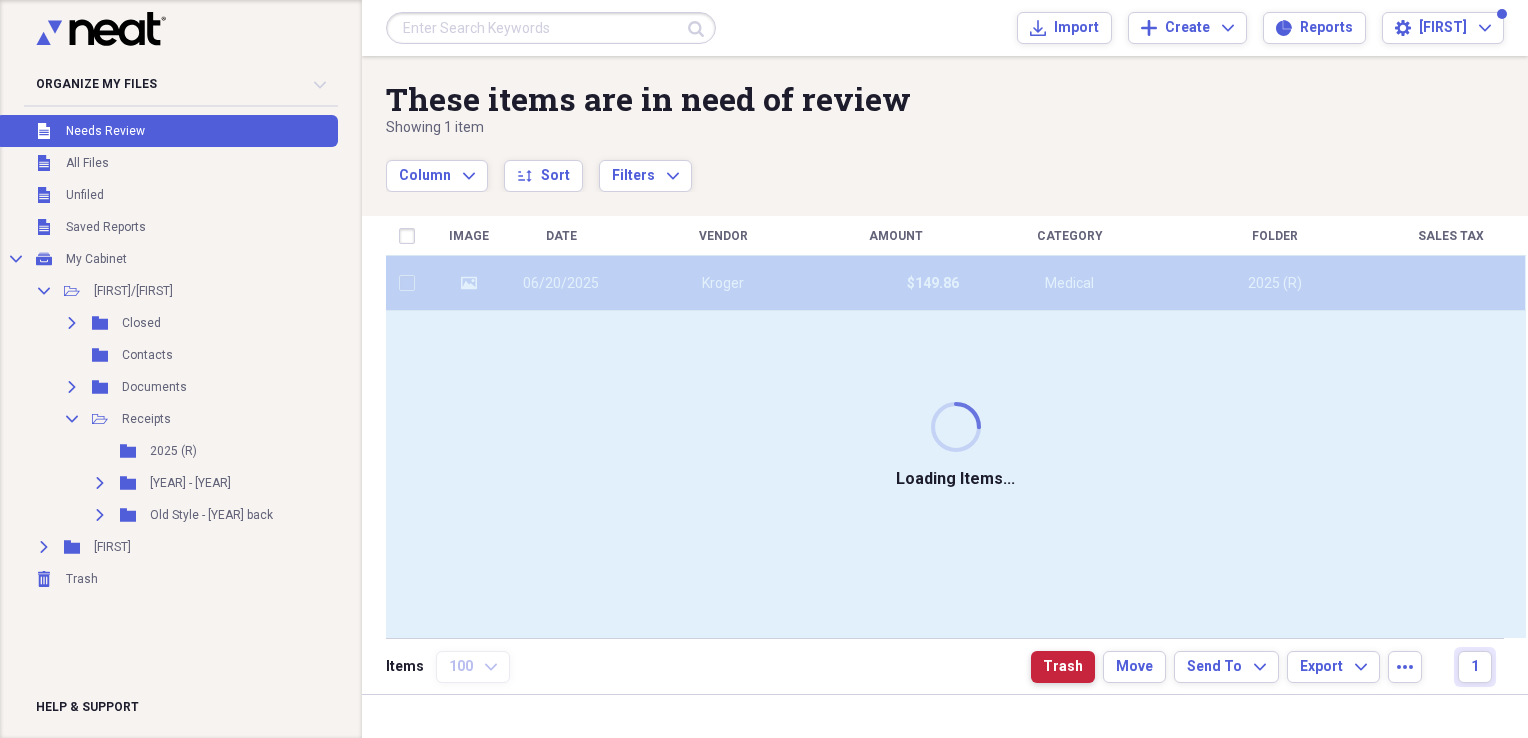 checkbox on "false" 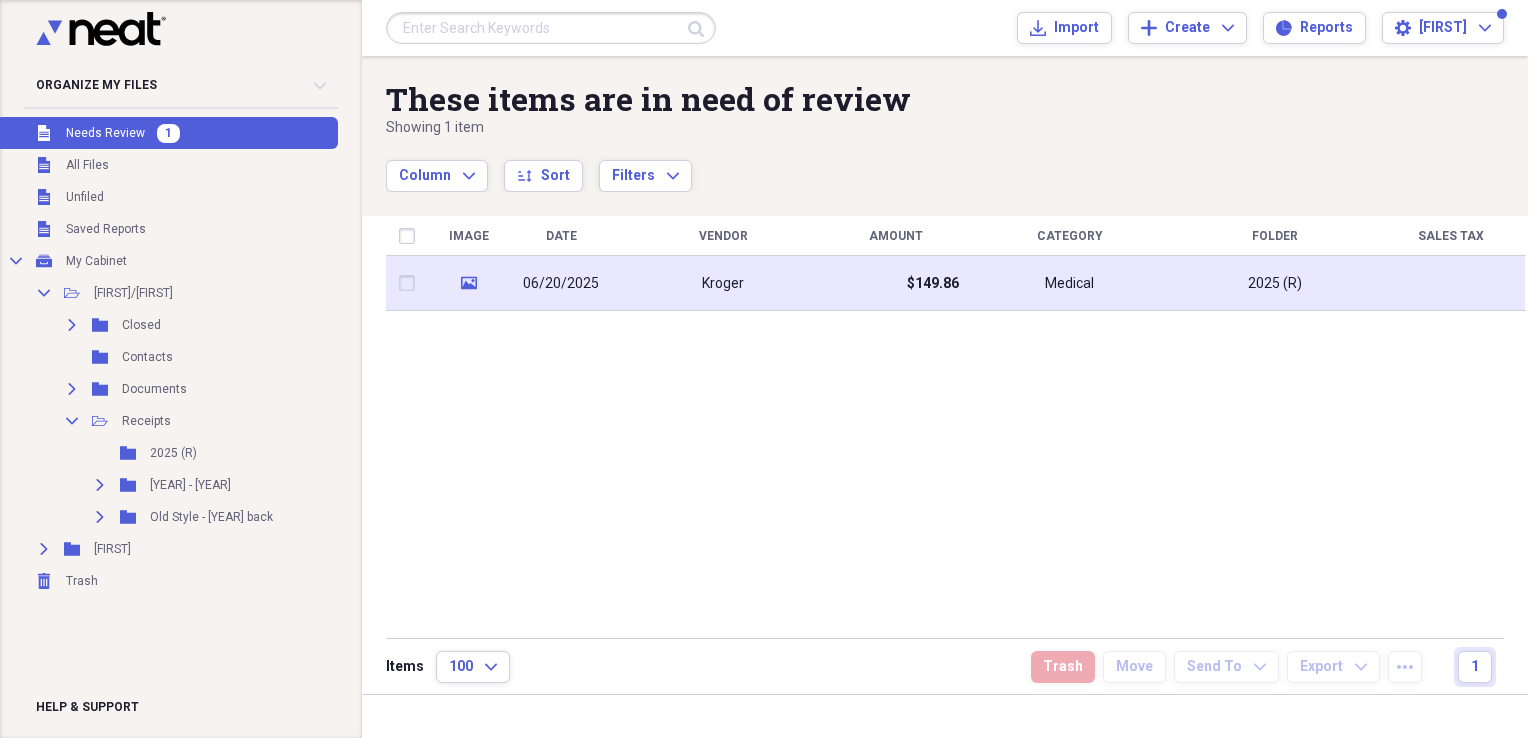 click on "media" 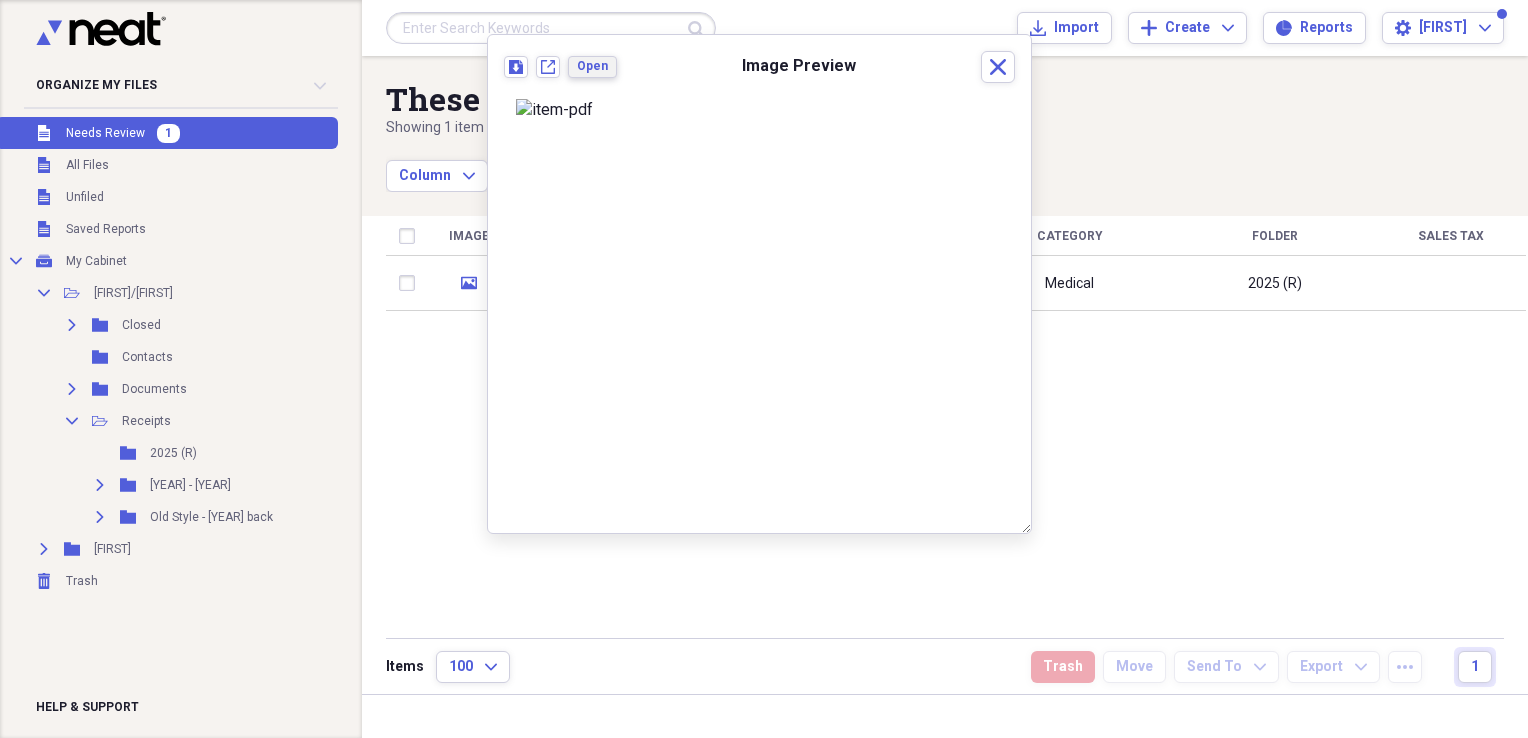 click on "Open" at bounding box center [592, 66] 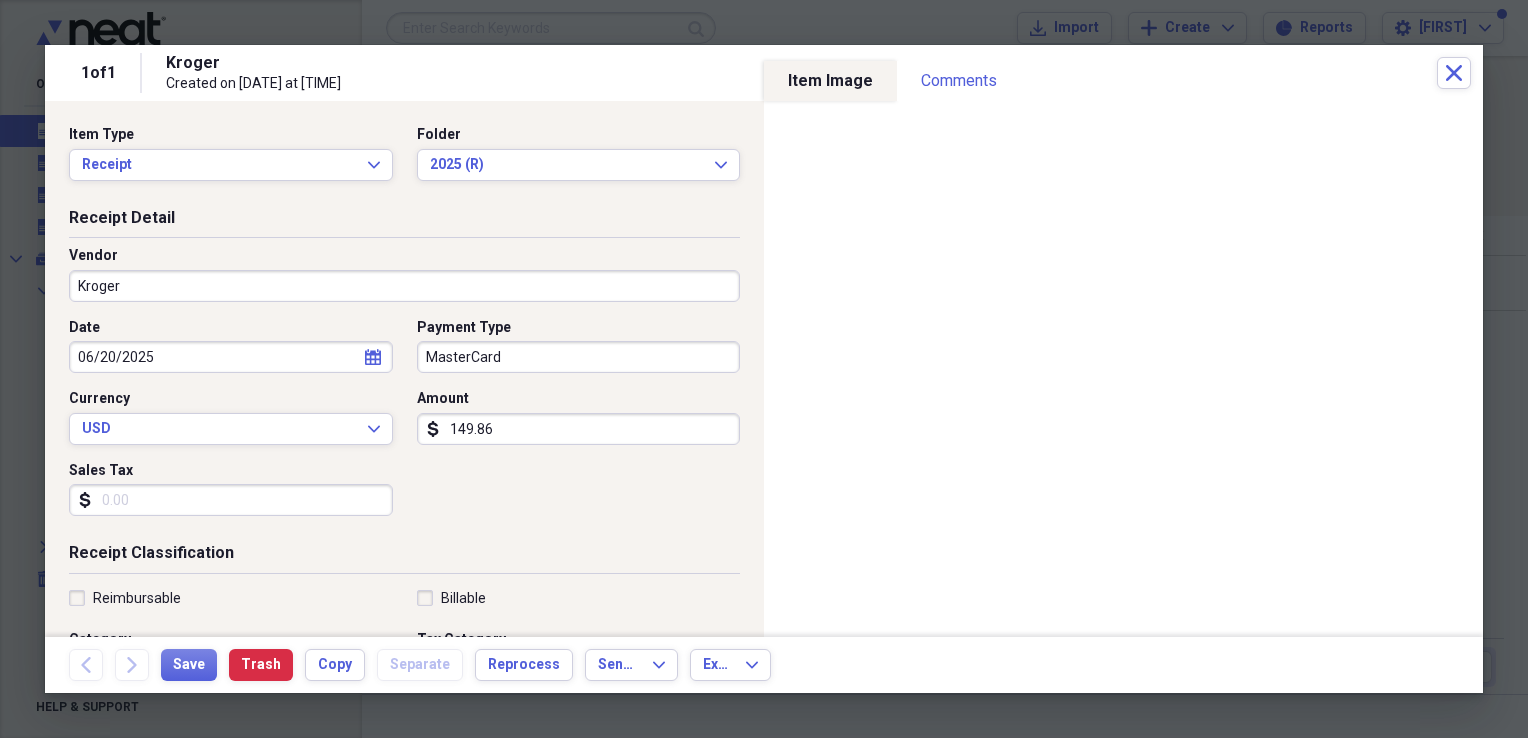 click on "Kroger" at bounding box center [404, 286] 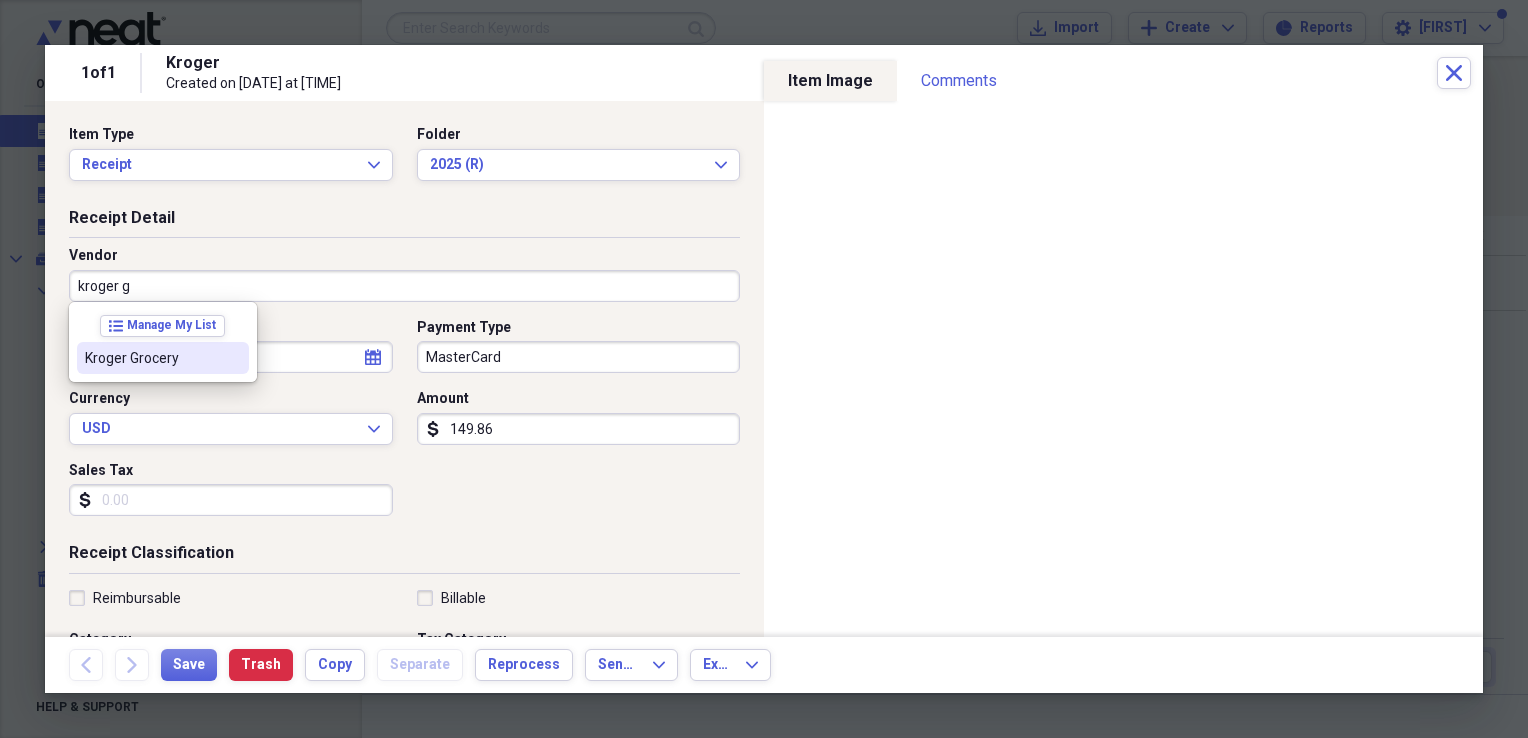 click on "Kroger Grocery" at bounding box center (151, 358) 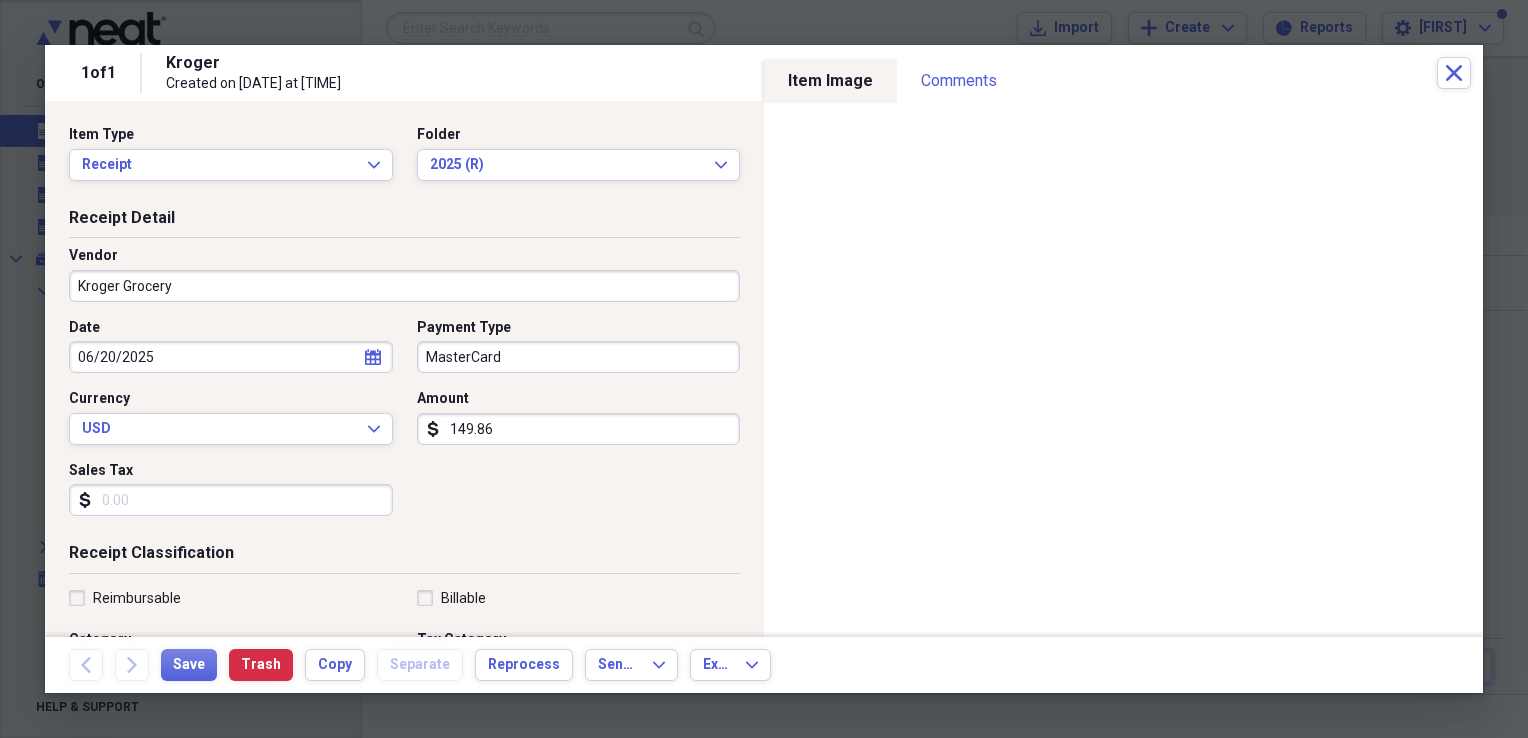 type on "Grocery" 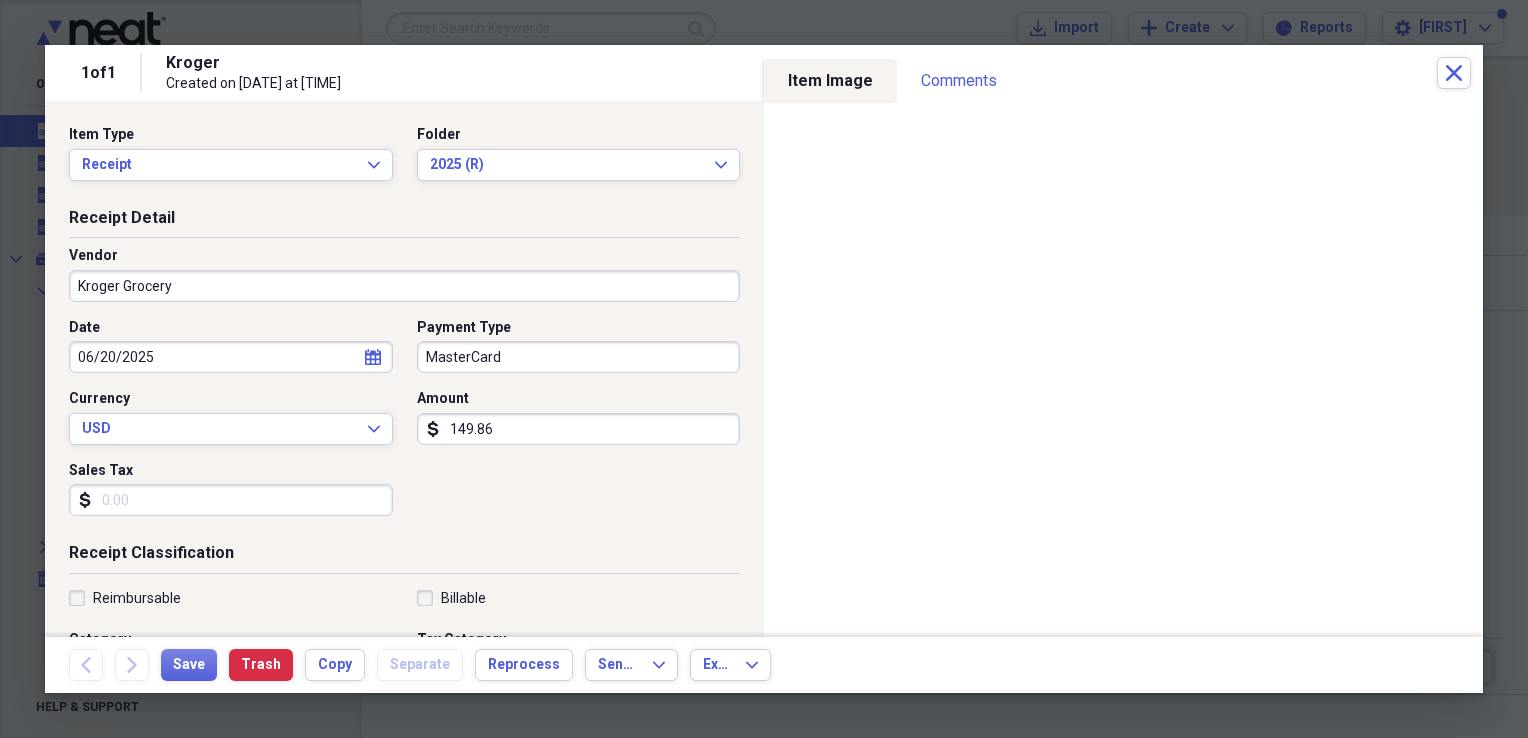 click on "Sales Tax" at bounding box center (231, 500) 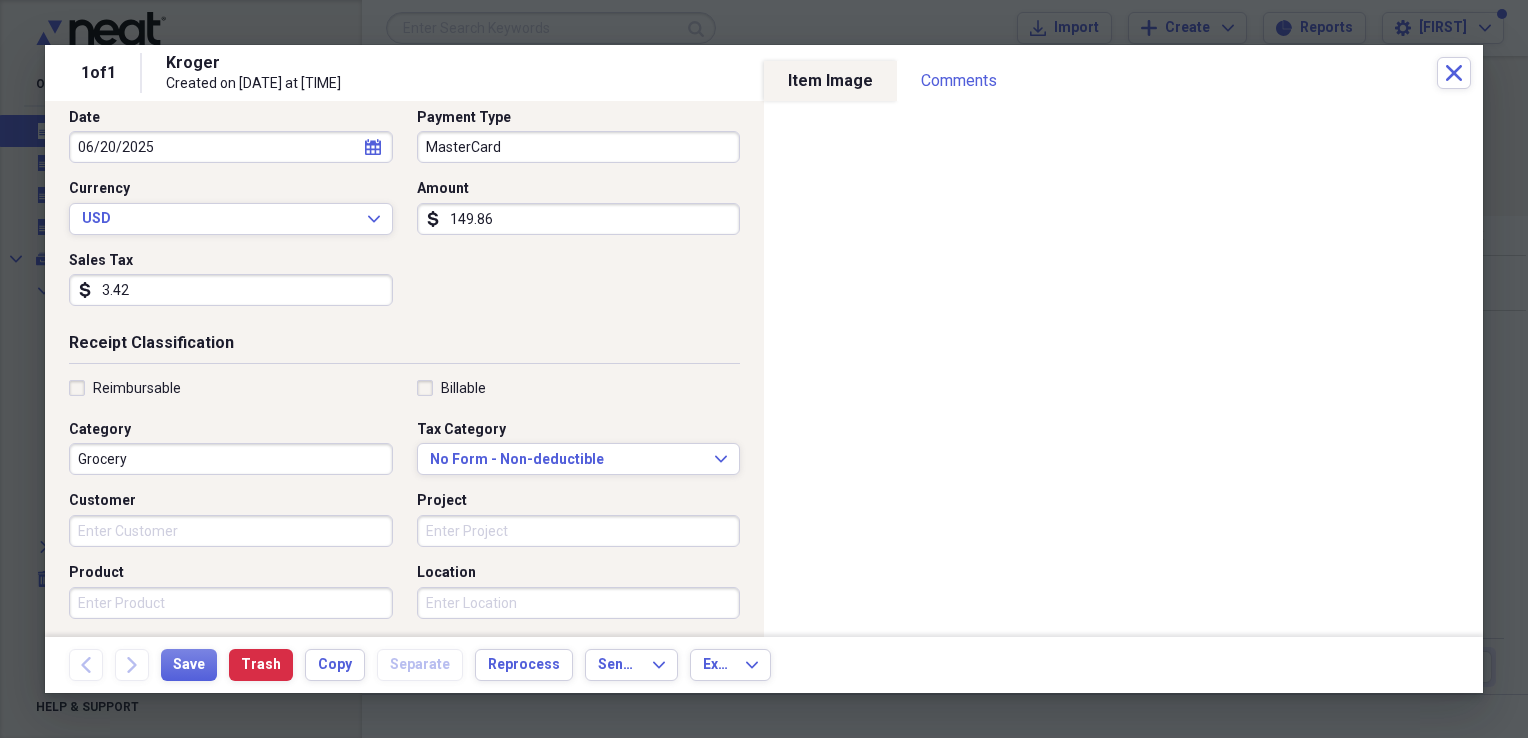 scroll, scrollTop: 219, scrollLeft: 0, axis: vertical 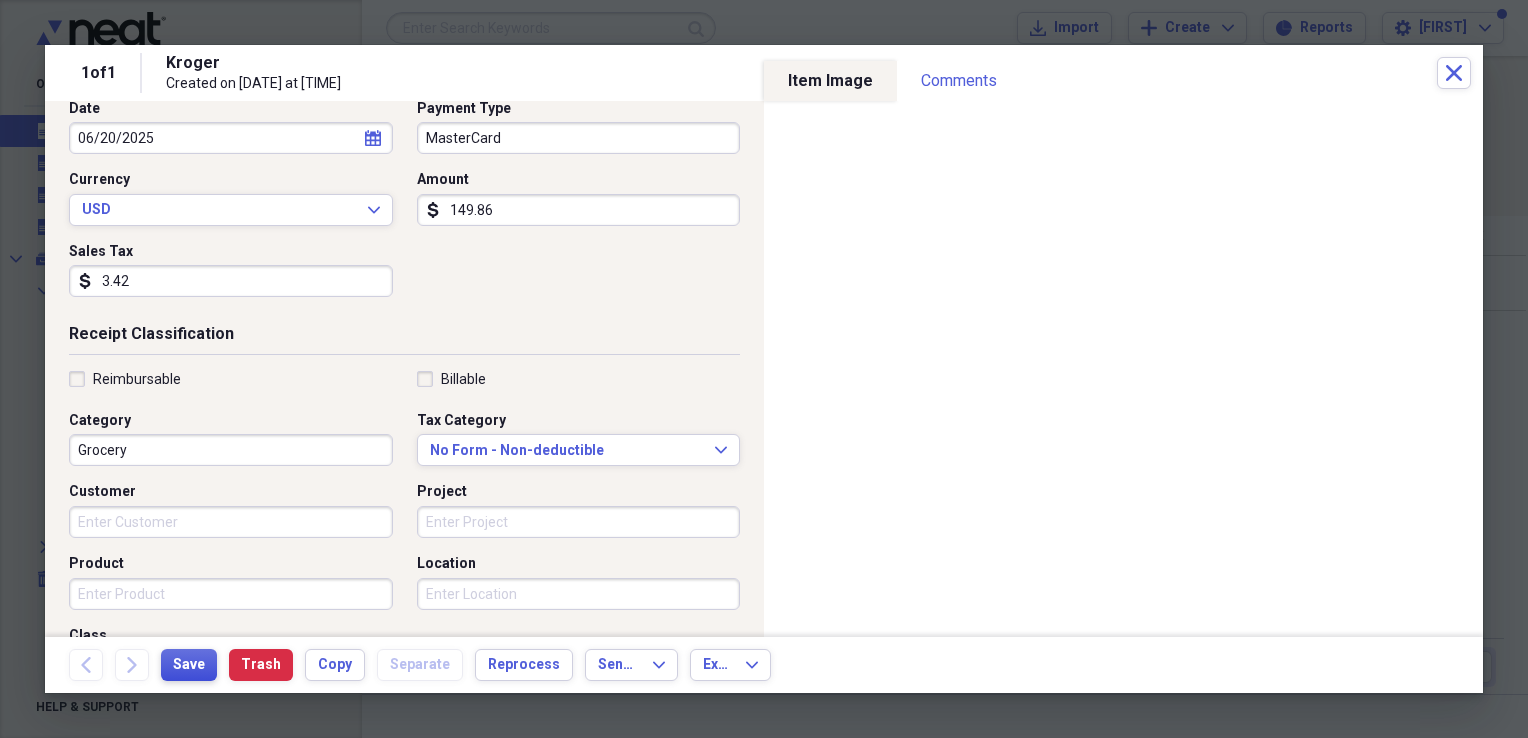 type on "3.42" 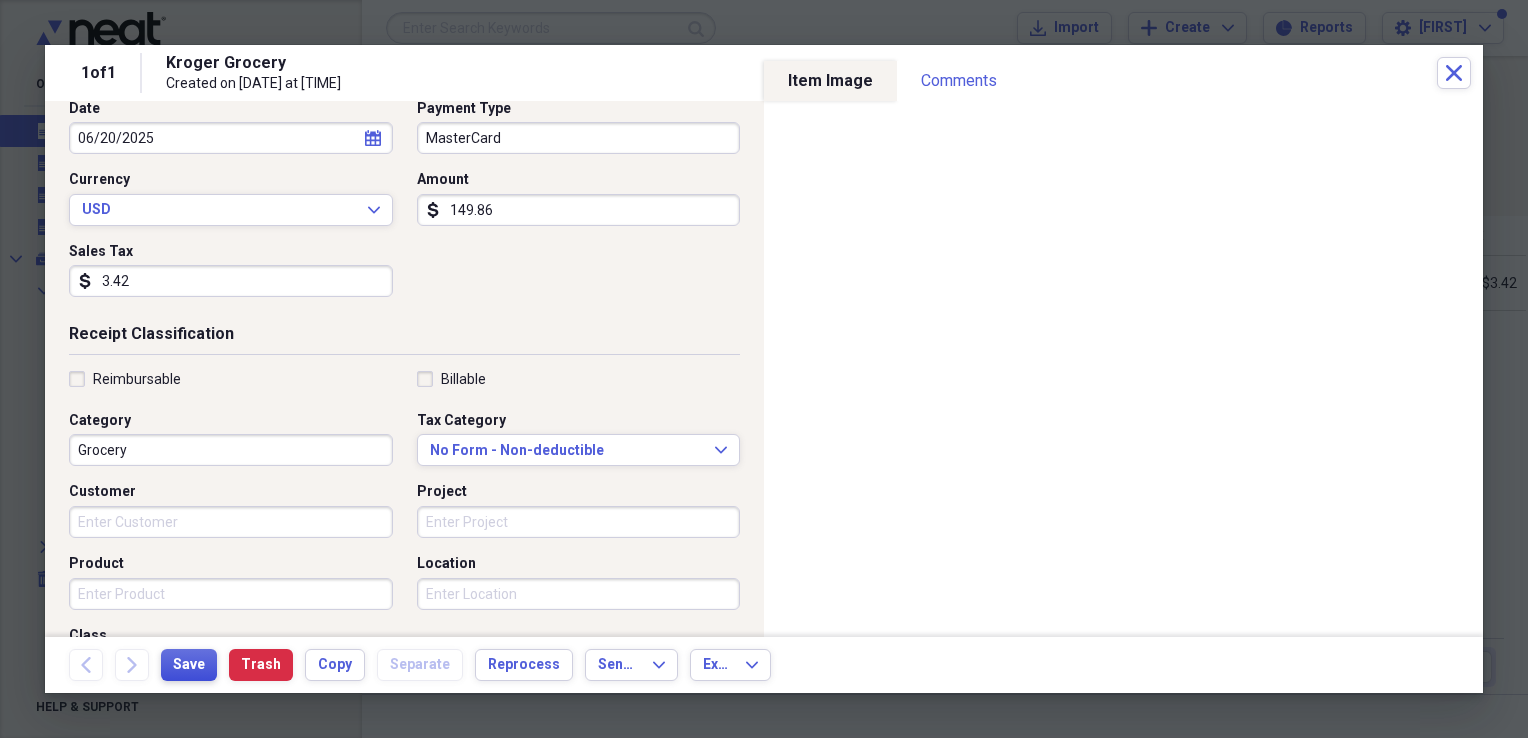 click on "Save" at bounding box center (189, 665) 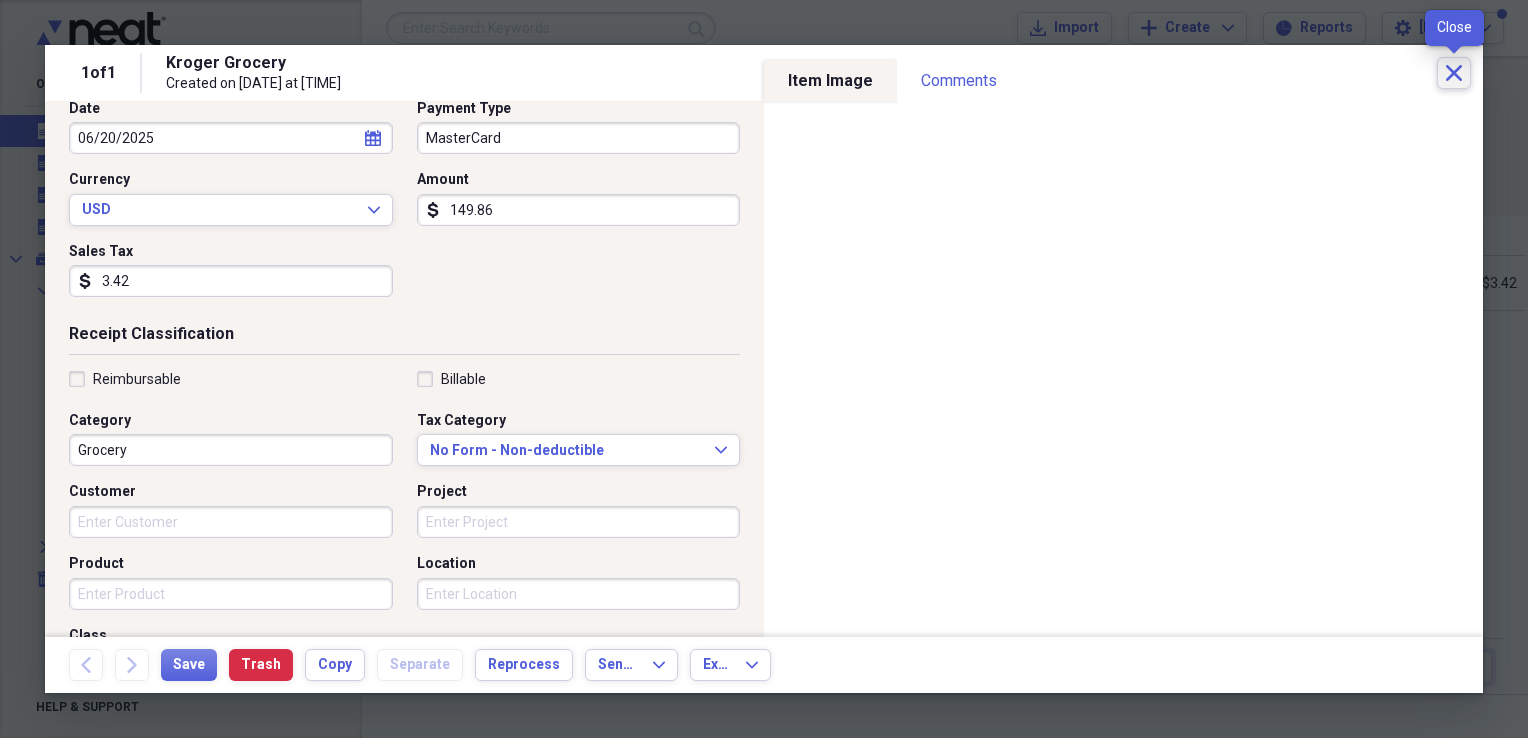 click 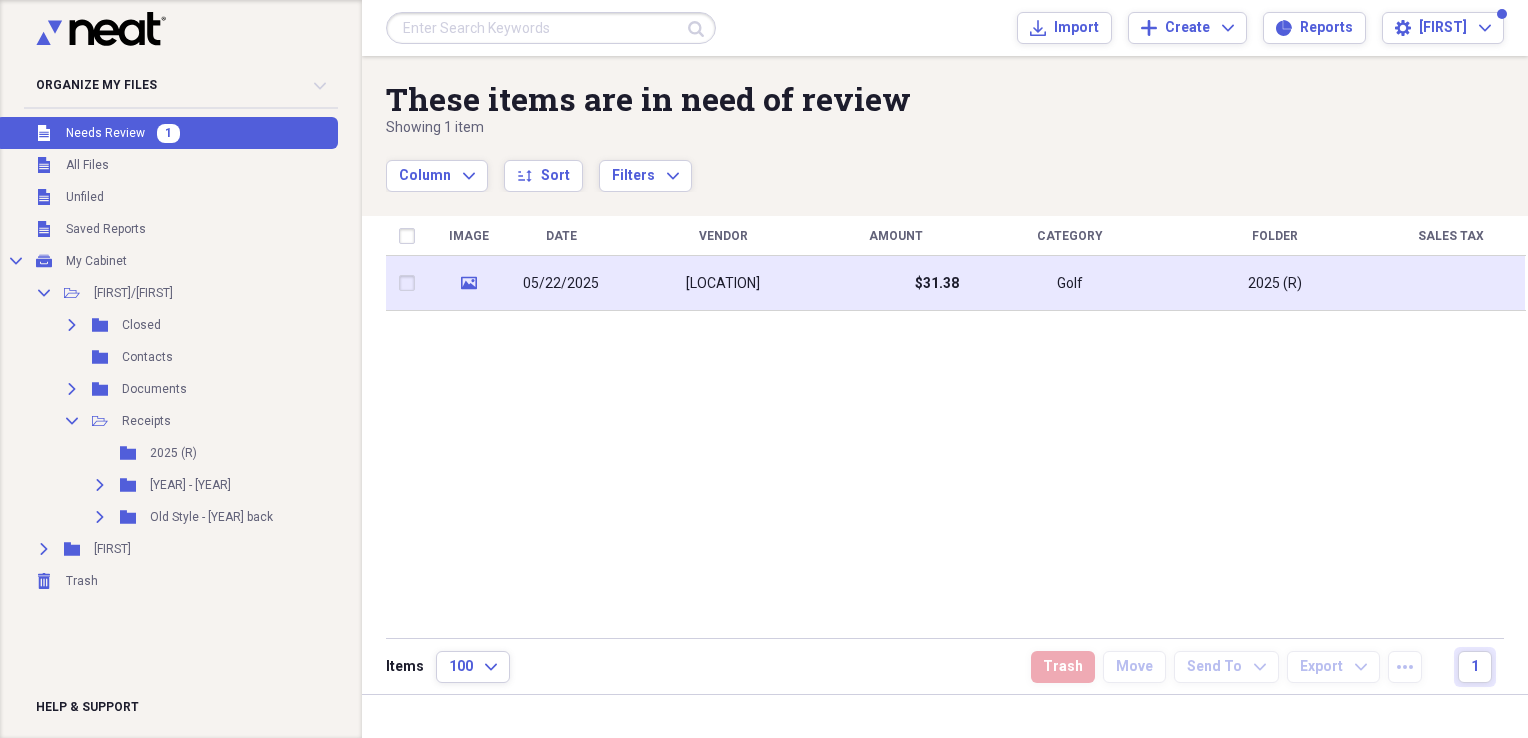 click 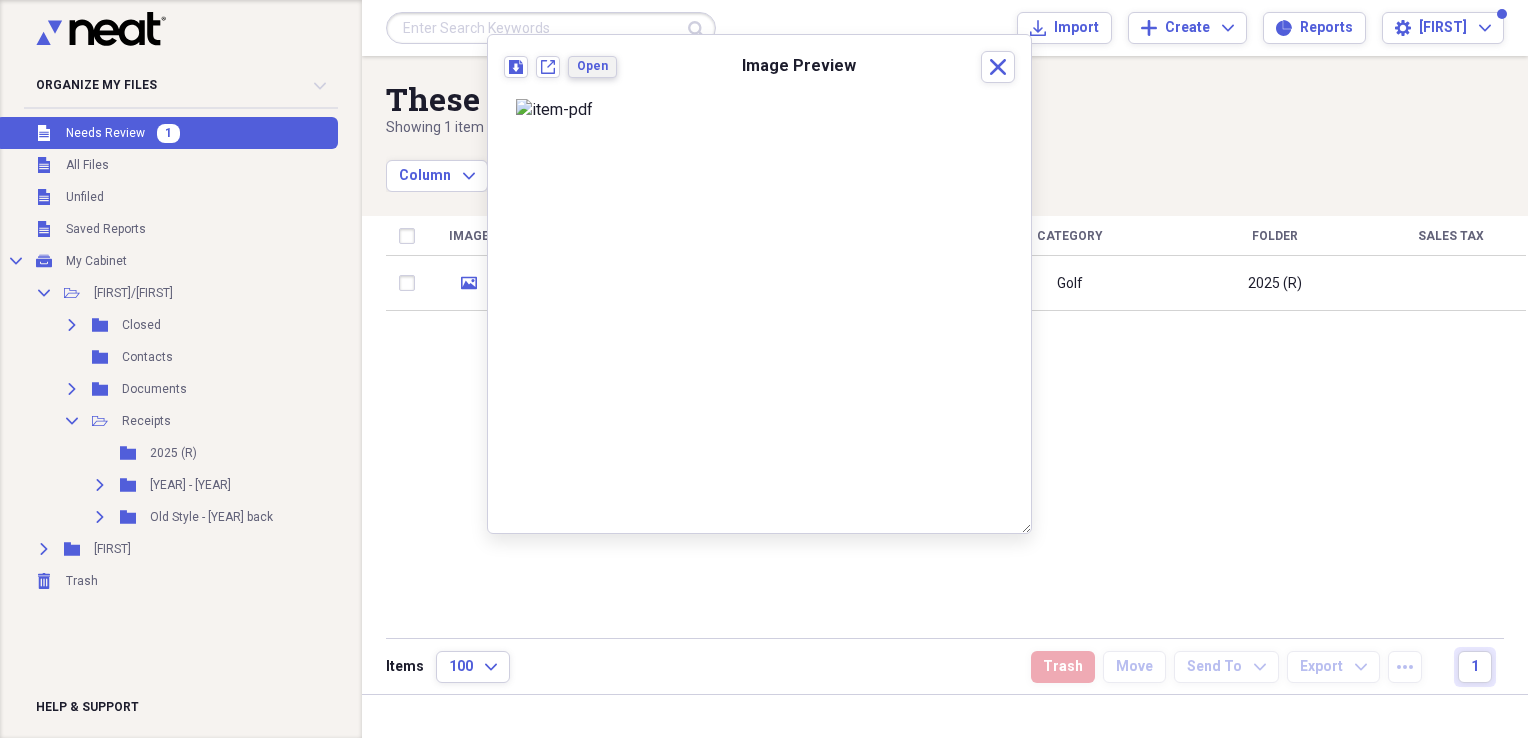click on "Open" at bounding box center [592, 66] 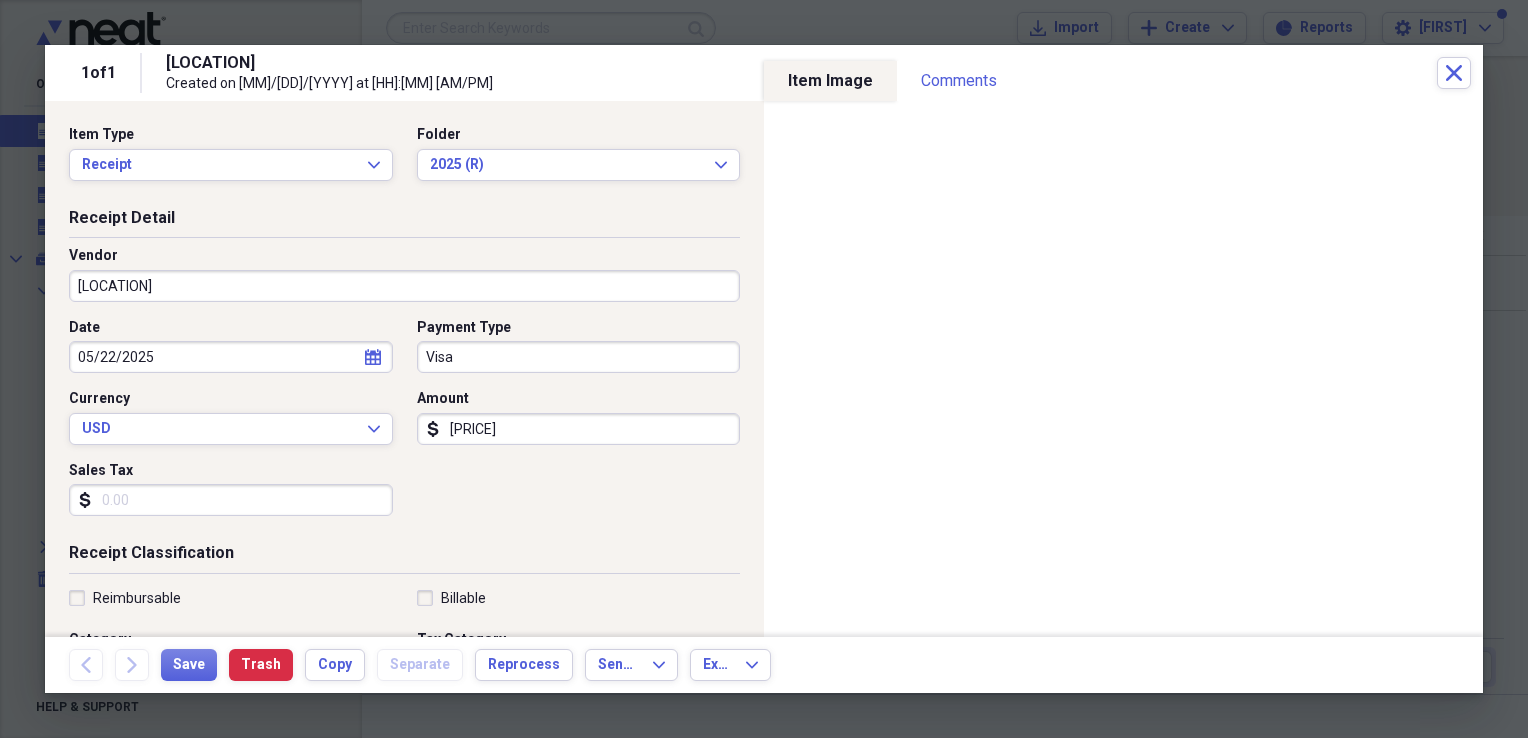 click on "Sales Tax" at bounding box center (231, 500) 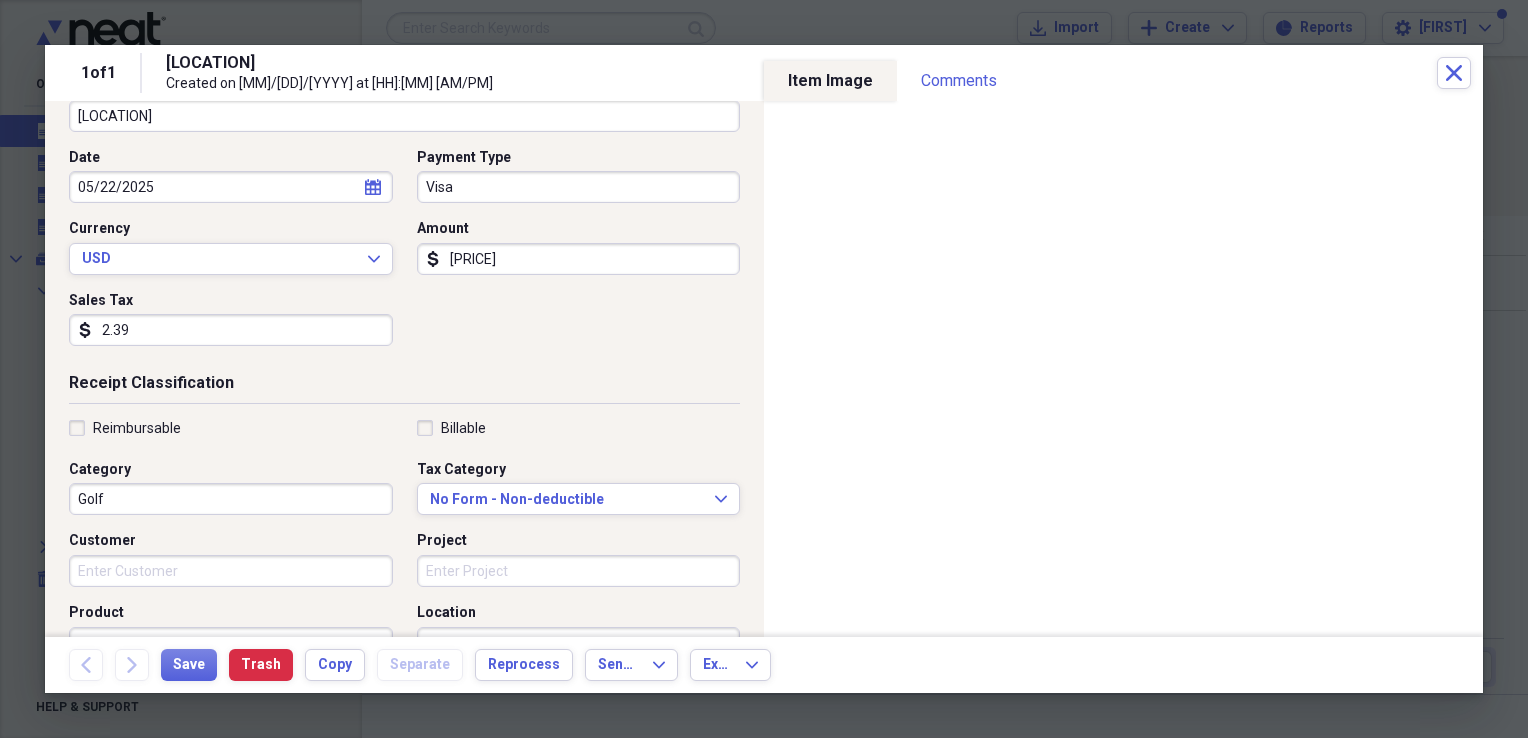scroll, scrollTop: 174, scrollLeft: 0, axis: vertical 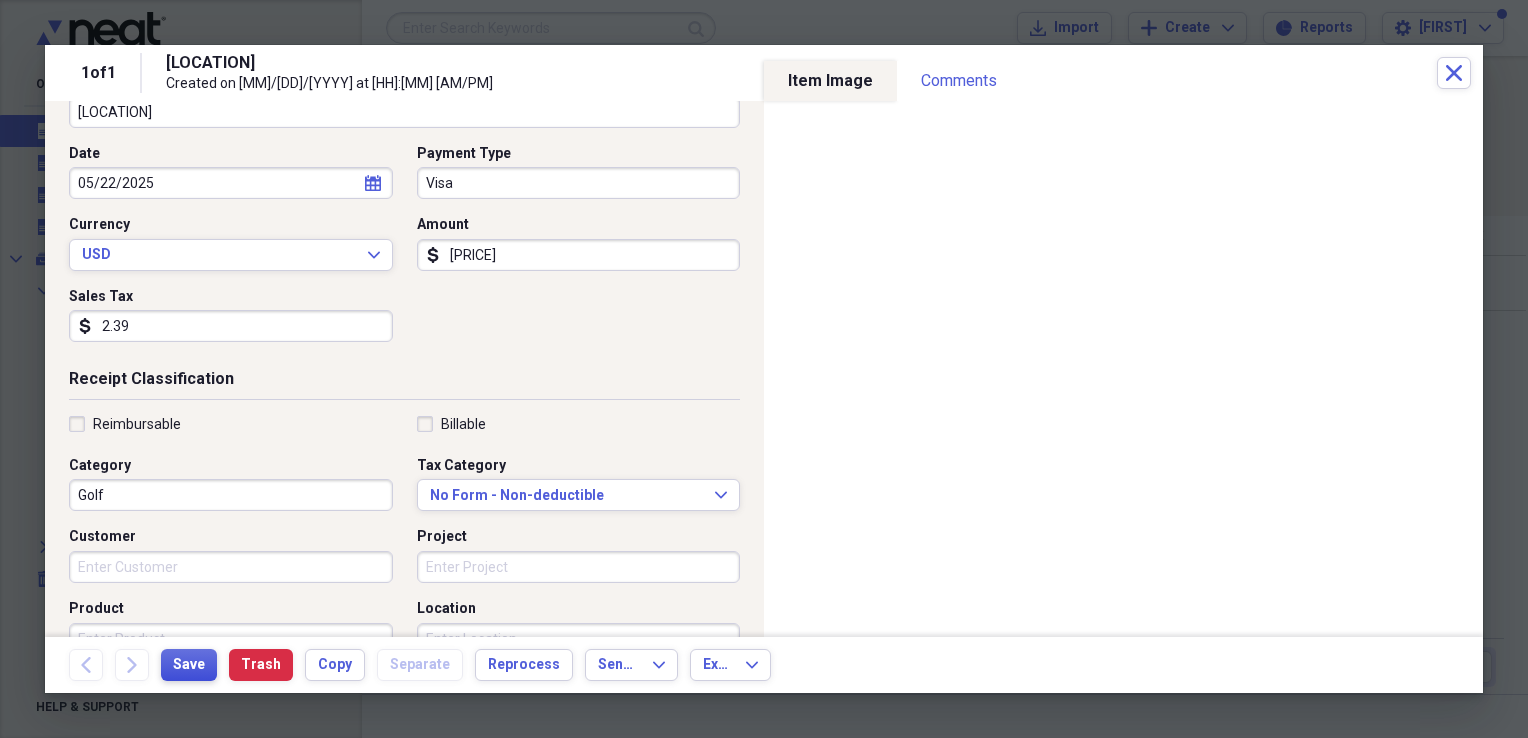 type on "2.39" 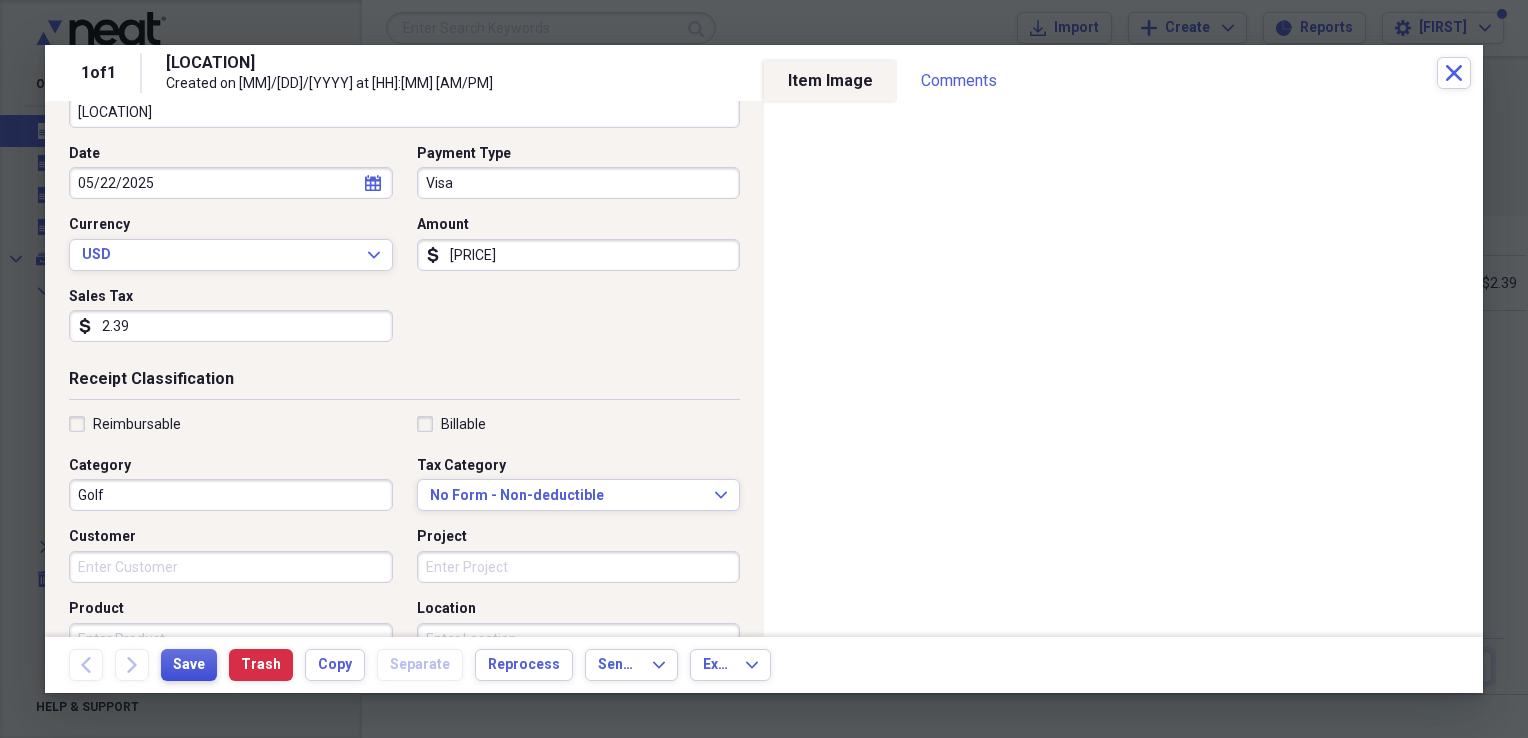 click on "Save" at bounding box center [189, 665] 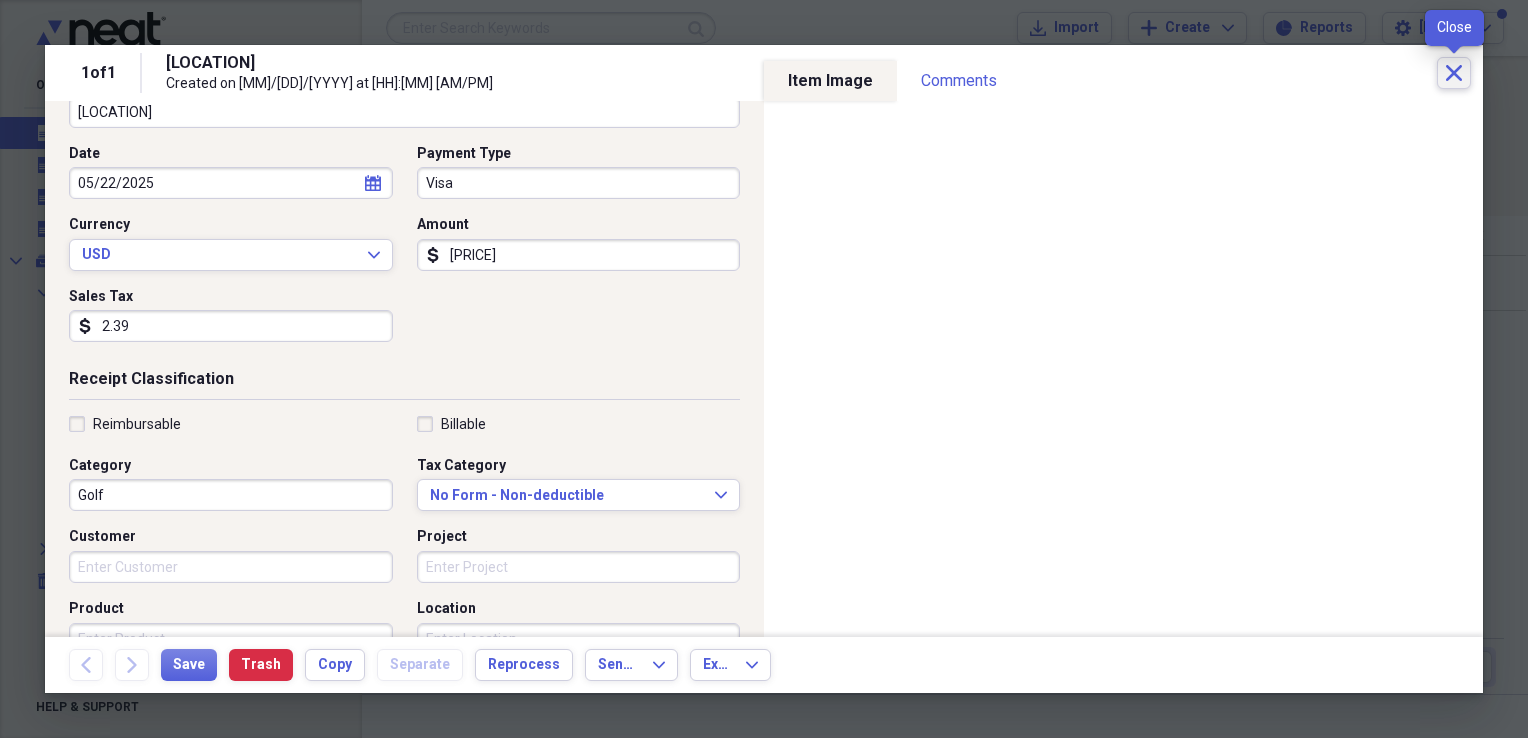 click 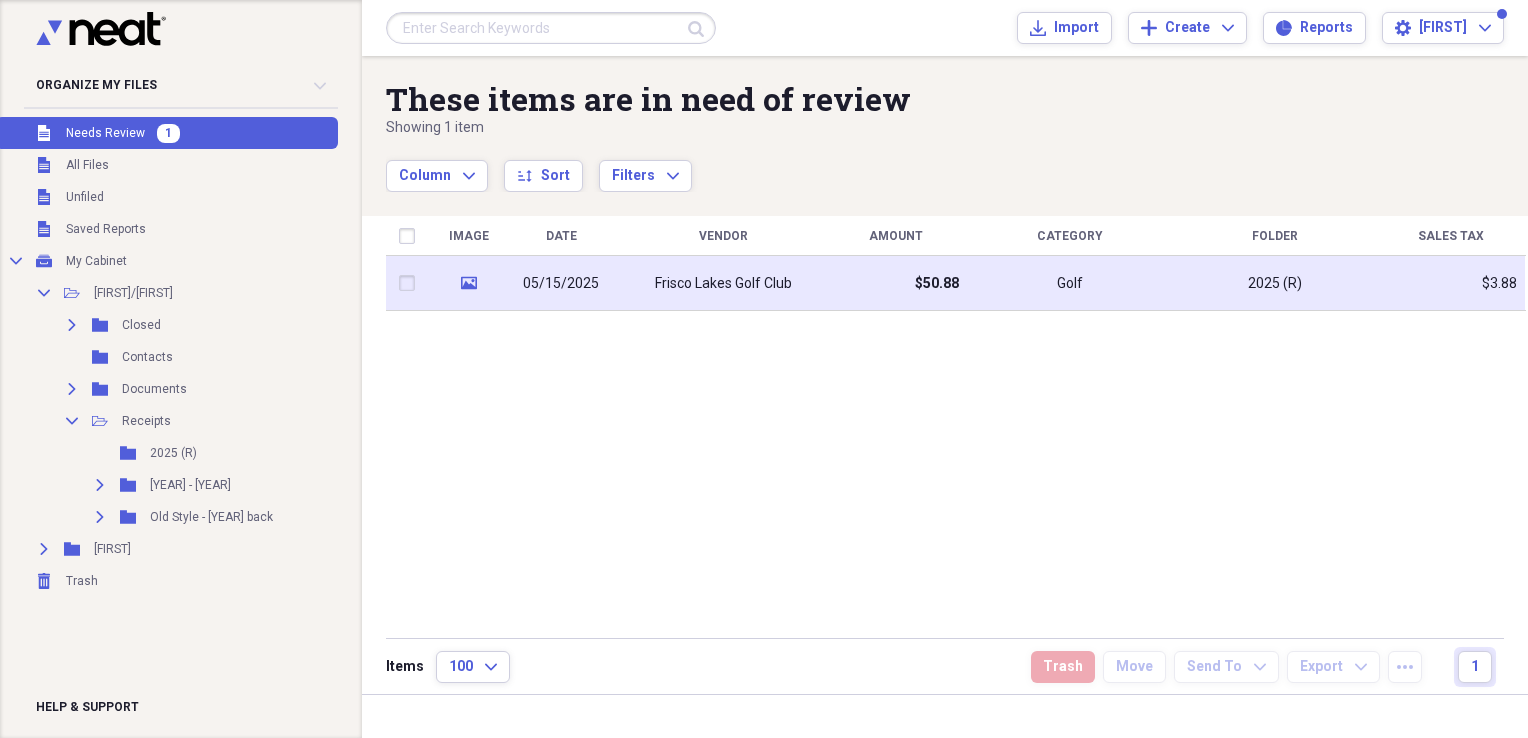 click on "media" 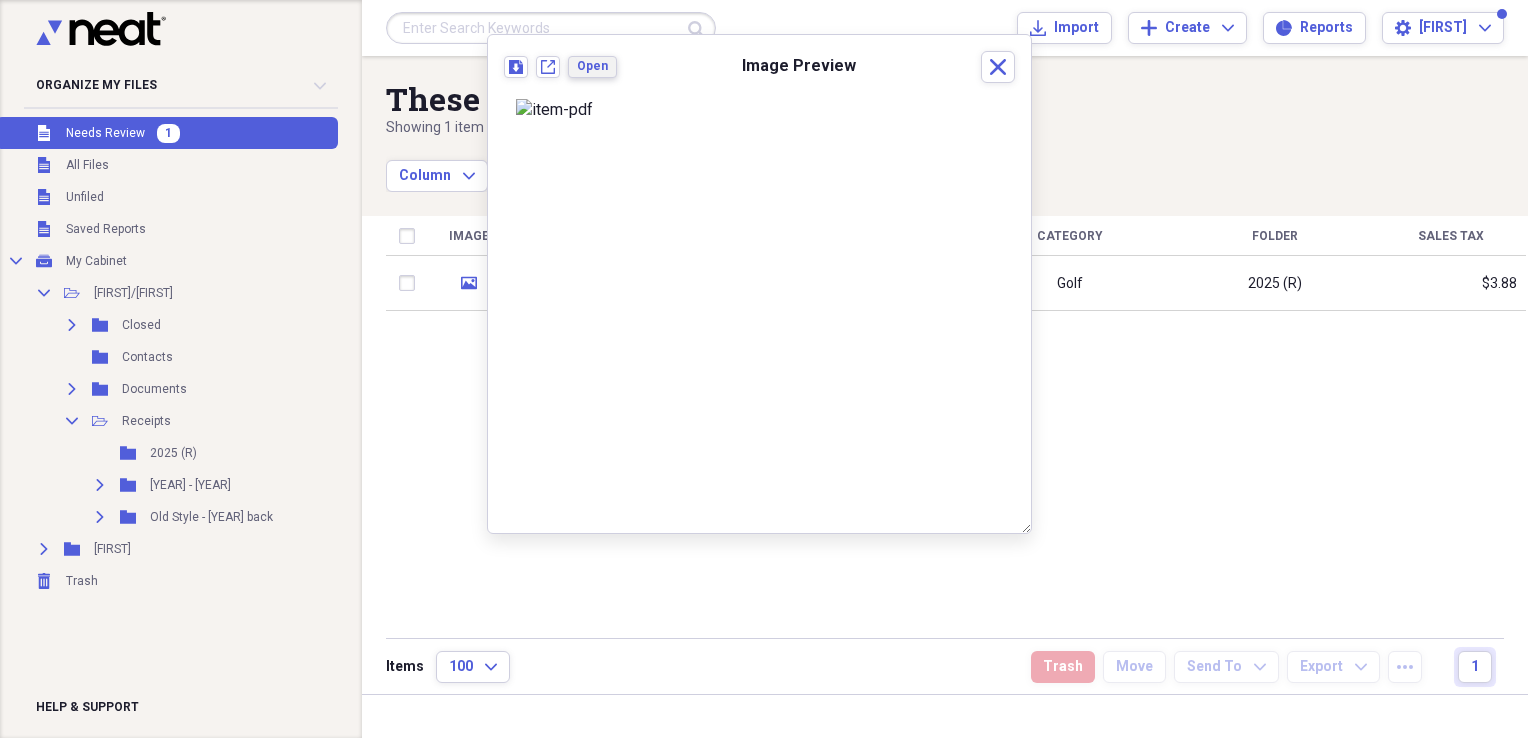 click on "Open" at bounding box center [592, 66] 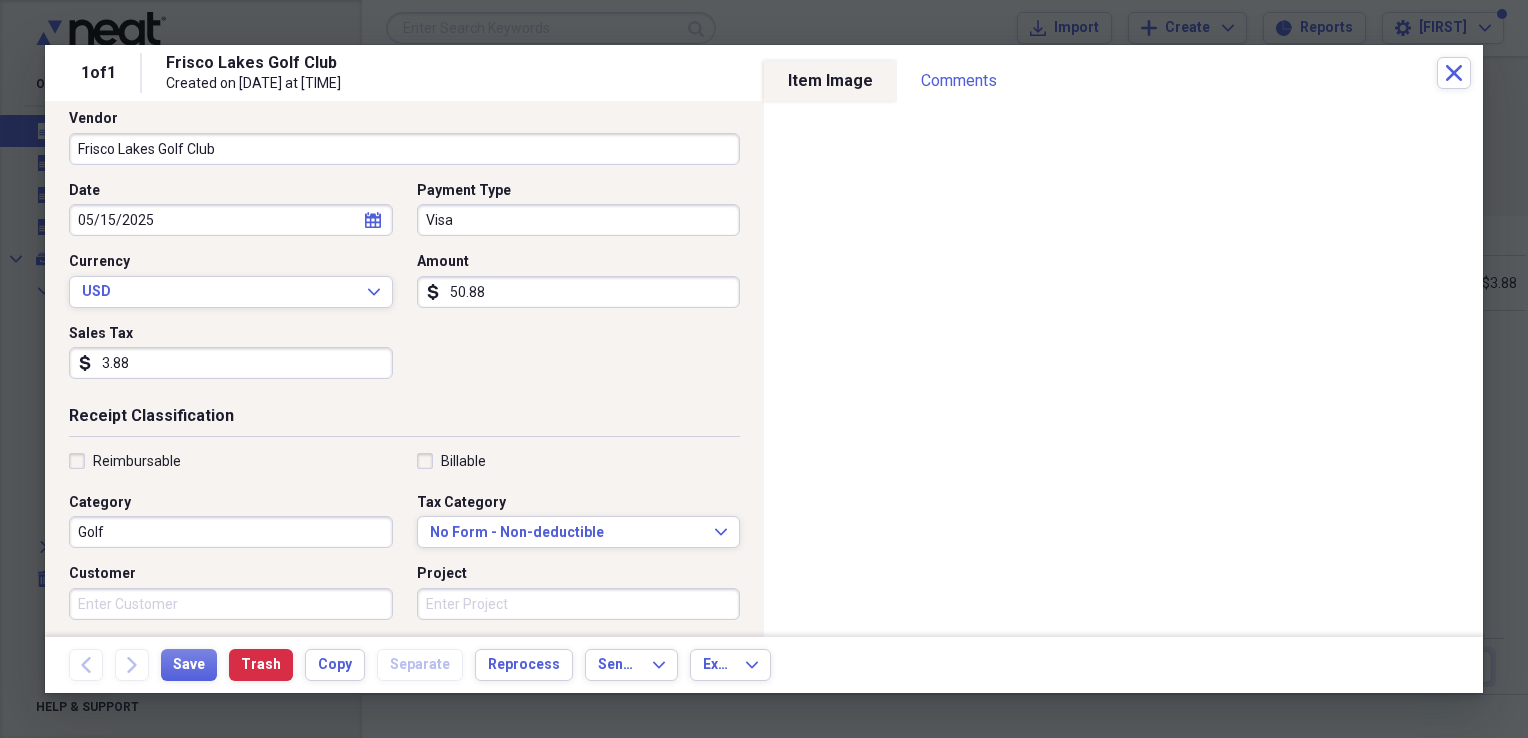 scroll, scrollTop: 139, scrollLeft: 0, axis: vertical 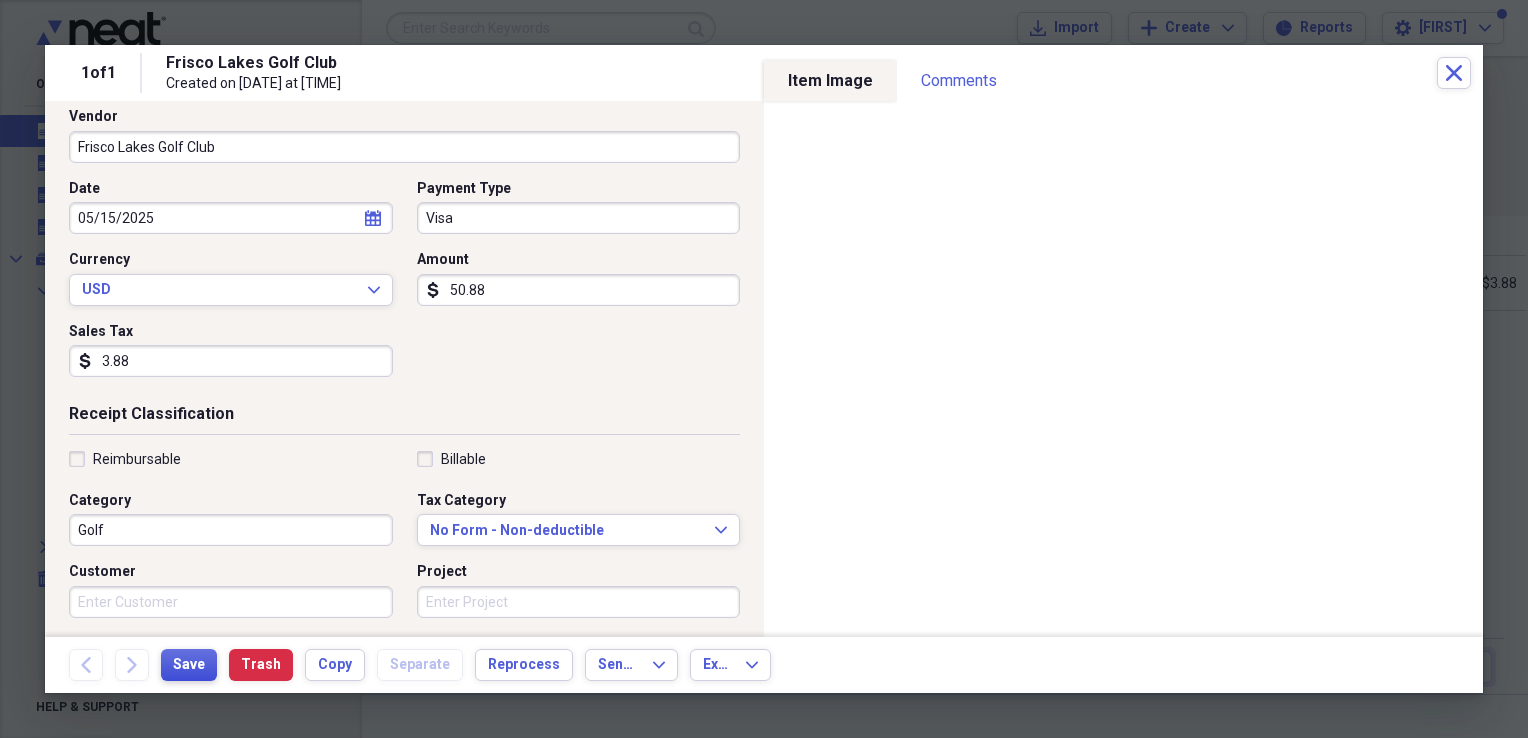 click on "Save" at bounding box center (189, 665) 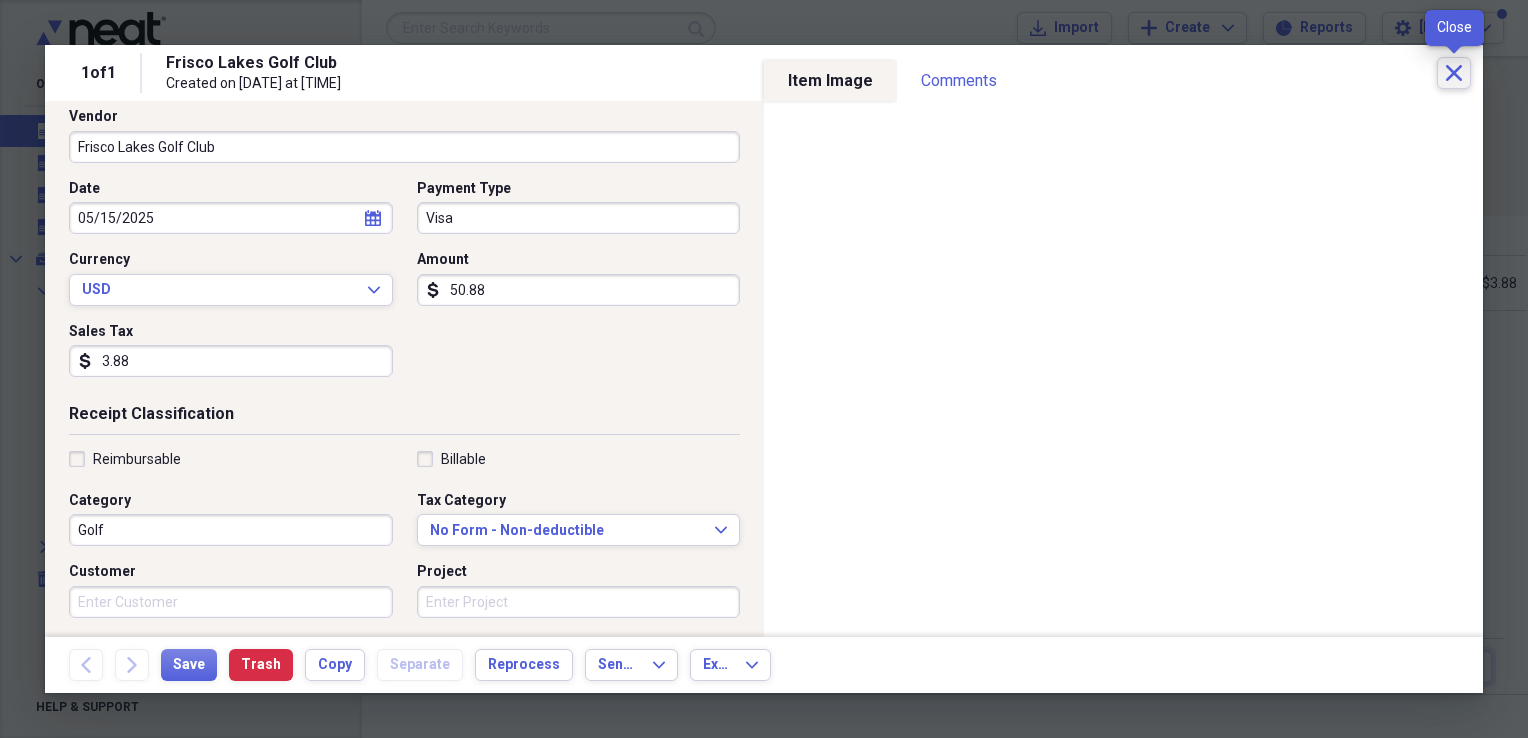 click on "Close" 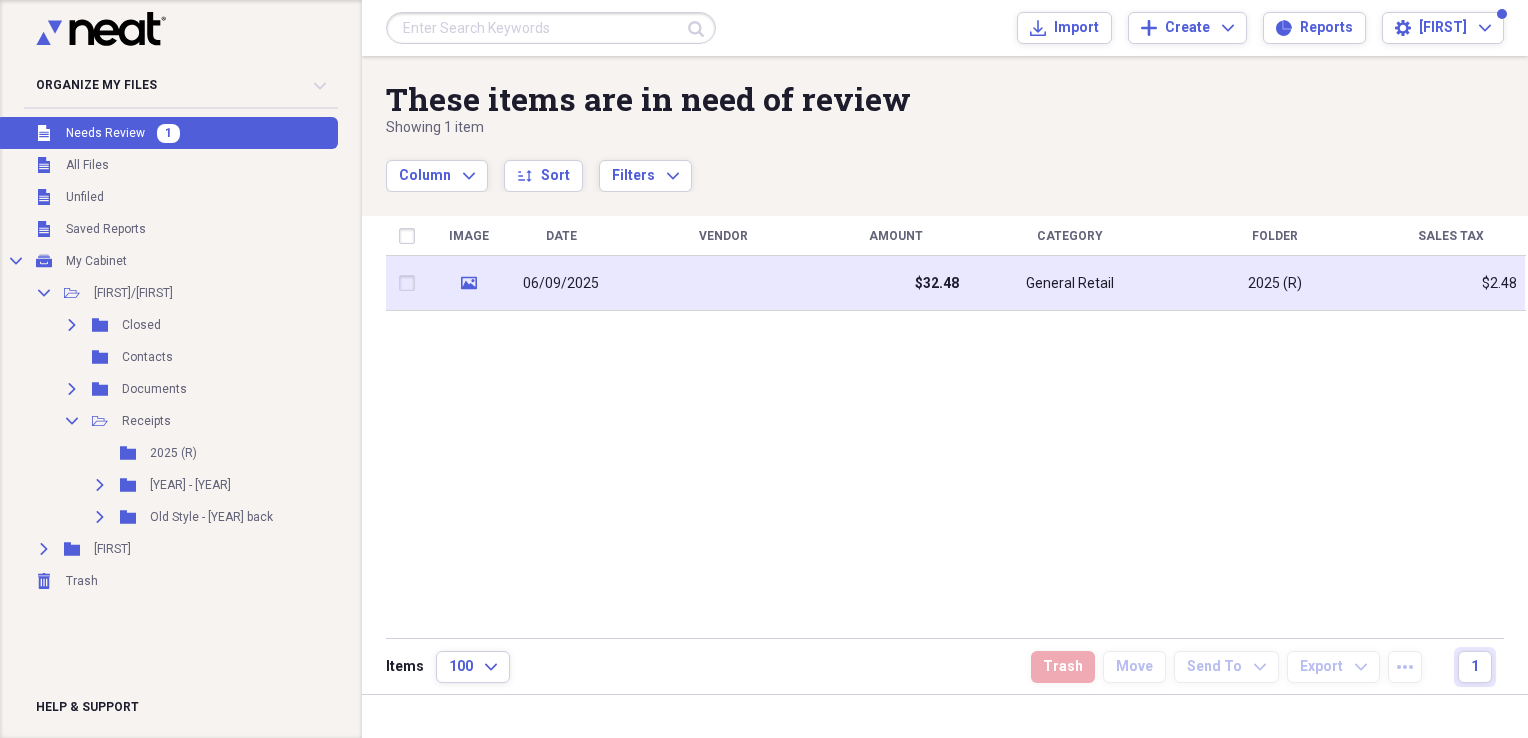 click on "media" 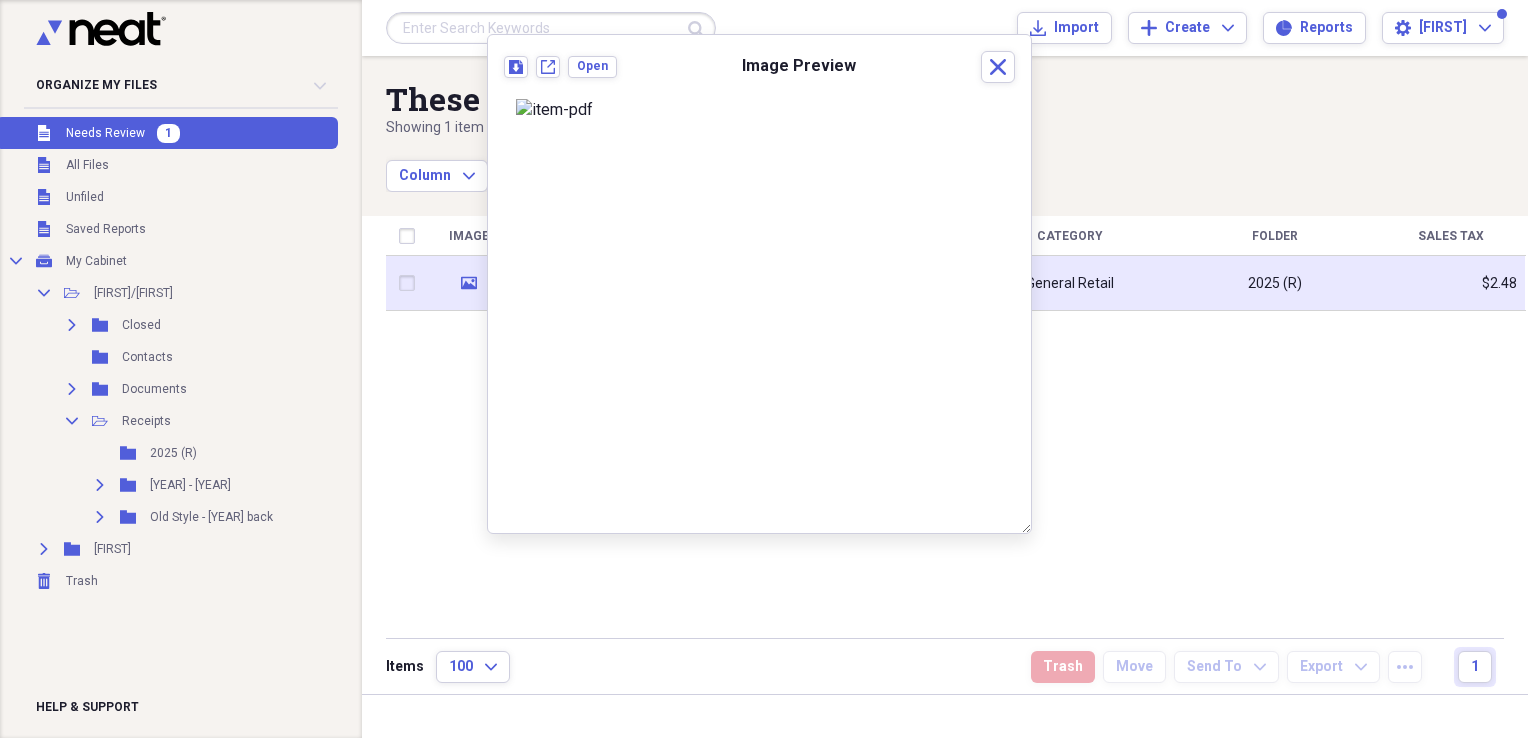 click at bounding box center [411, 283] 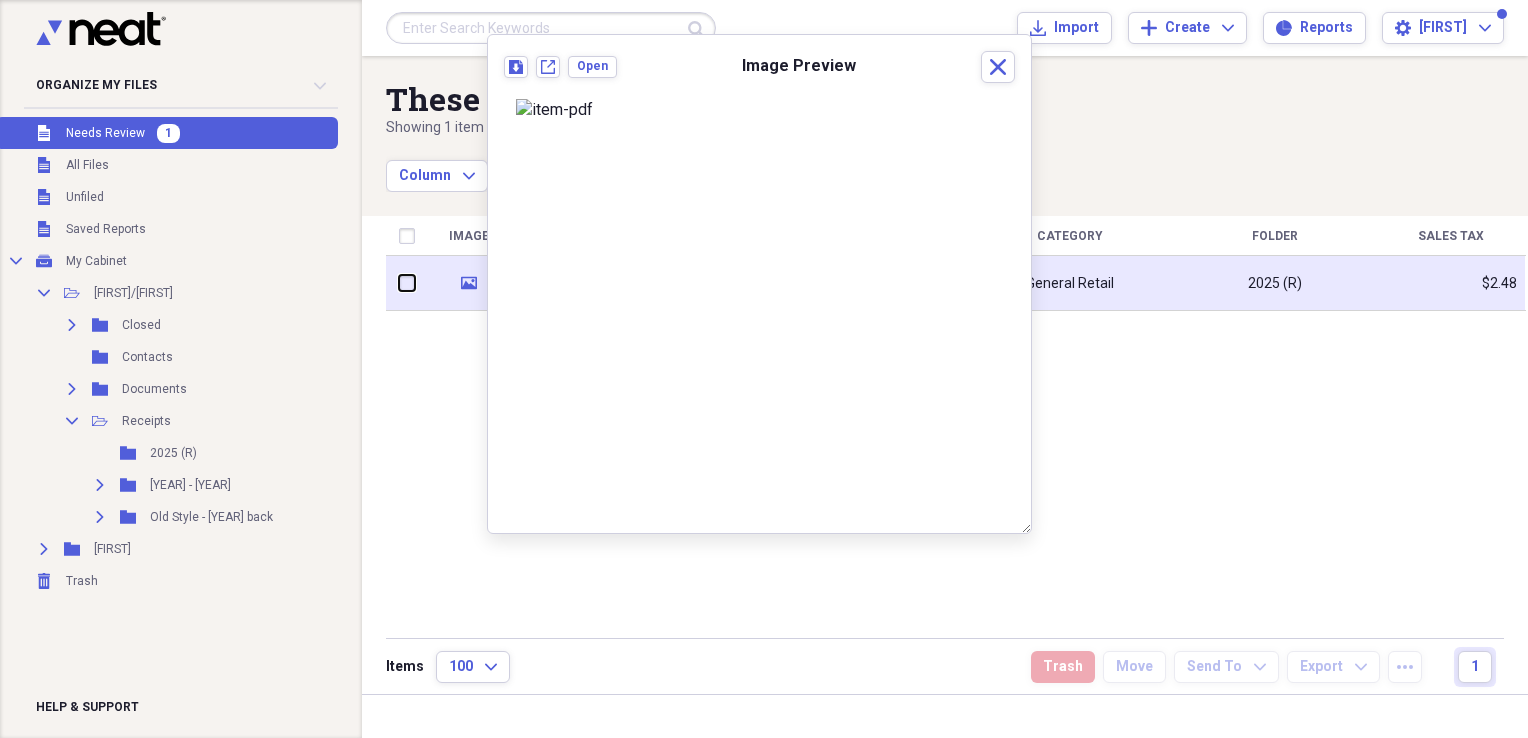 click at bounding box center [399, 283] 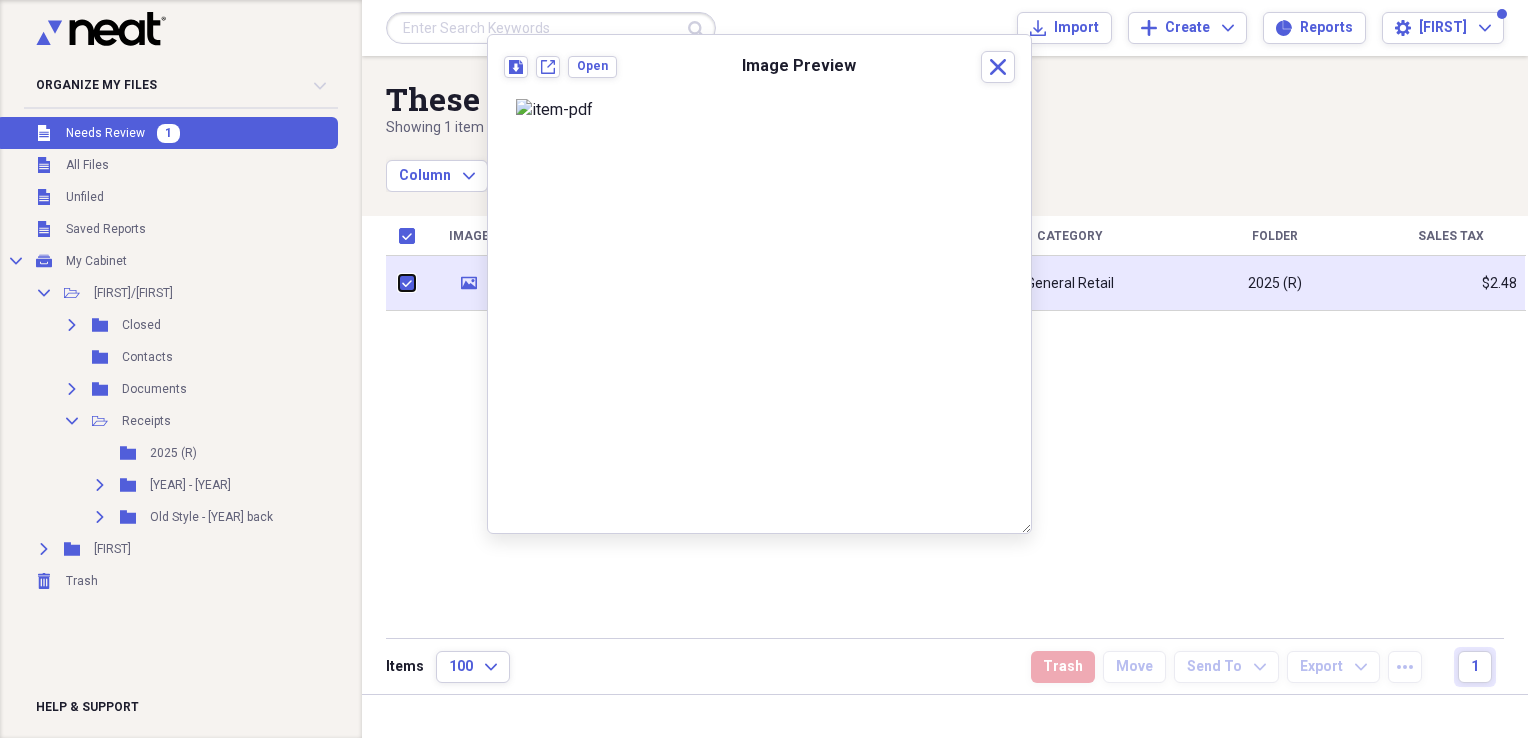 checkbox on "true" 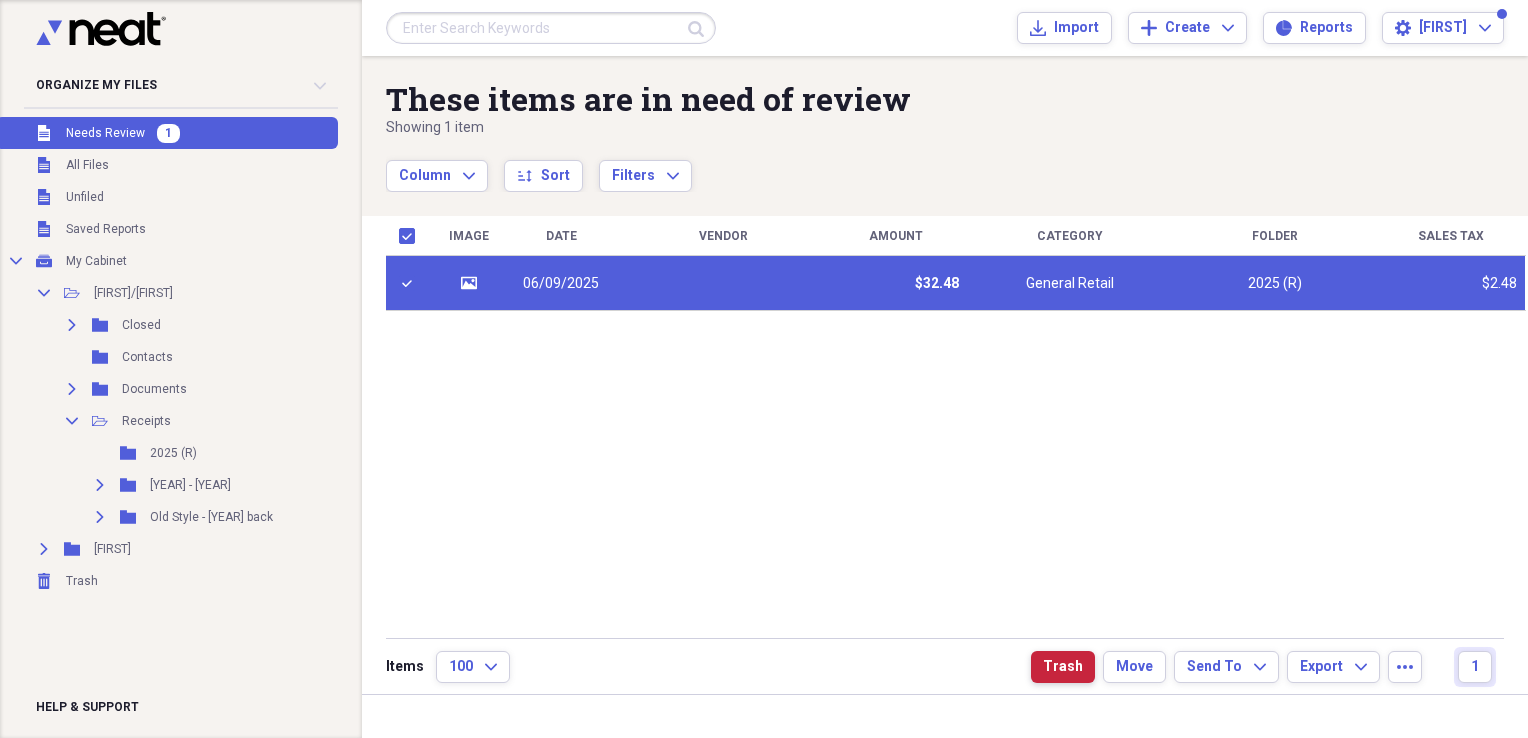click on "Trash" at bounding box center [1063, 667] 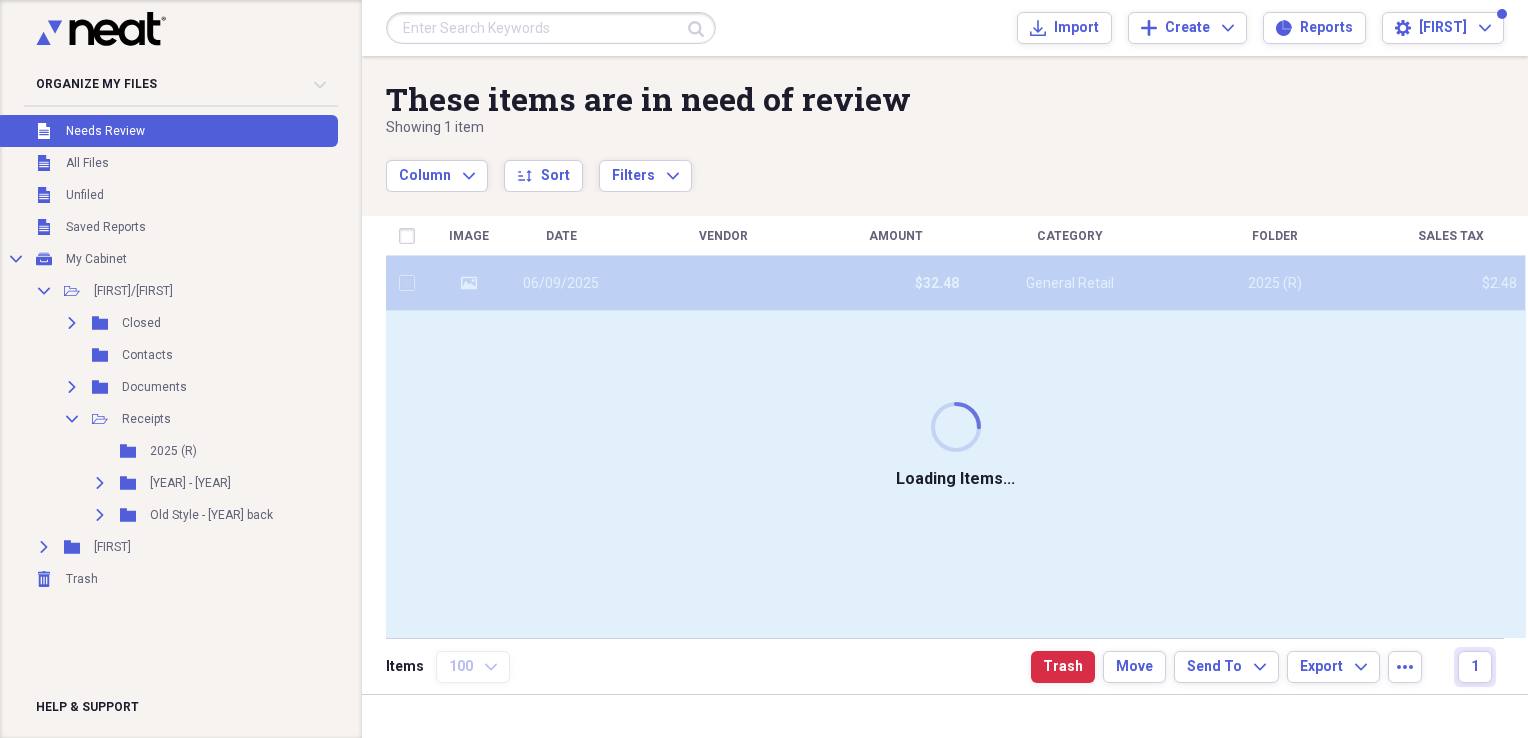 checkbox on "false" 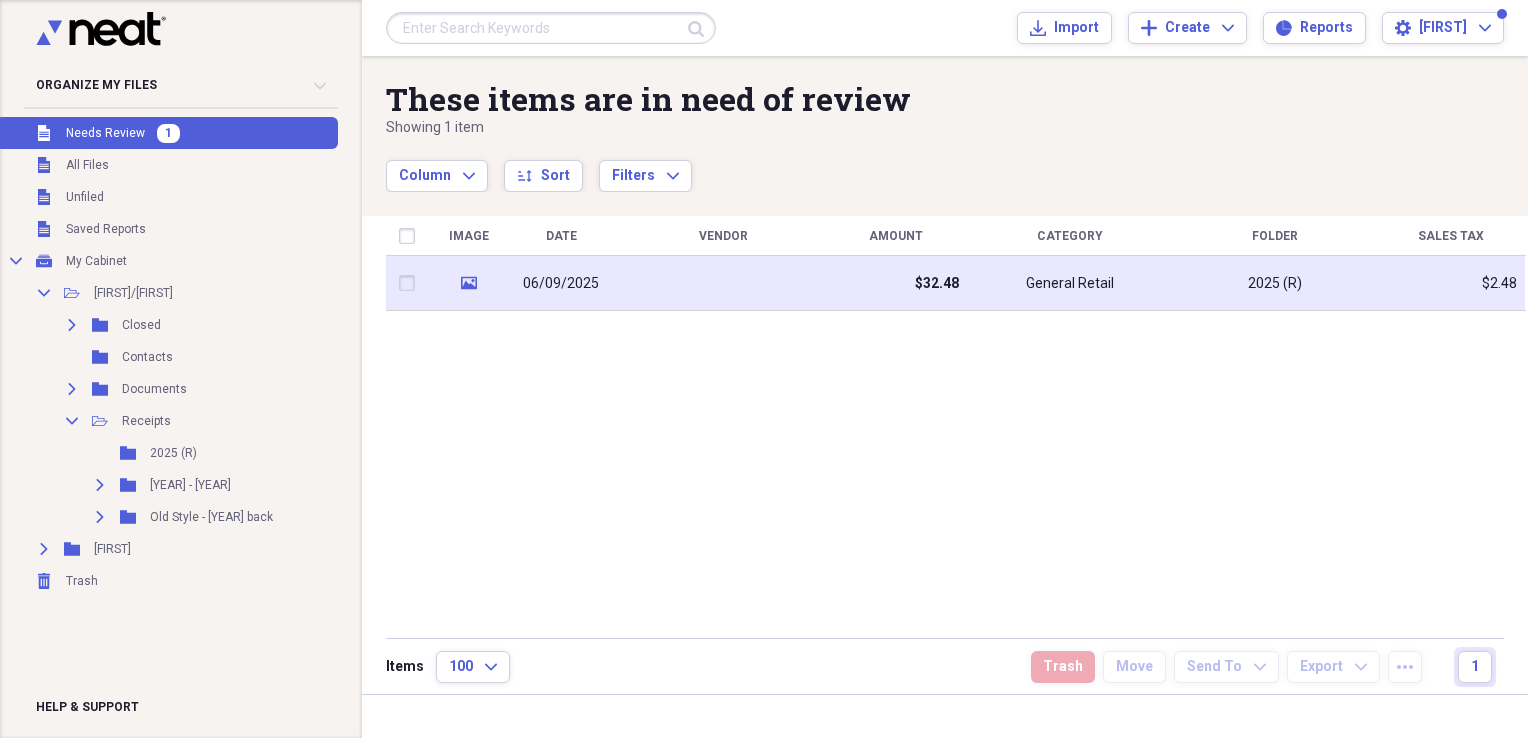 click 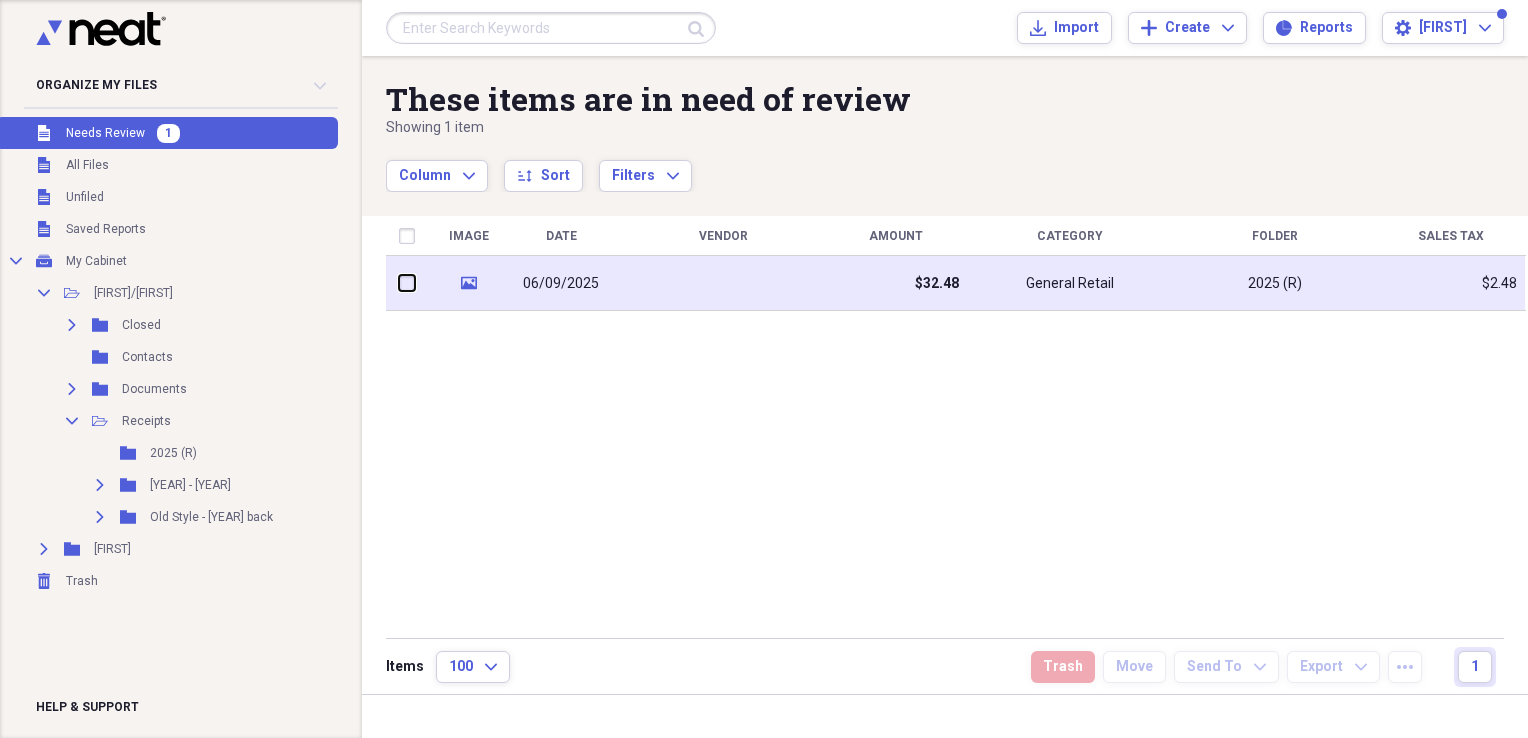 click at bounding box center (399, 283) 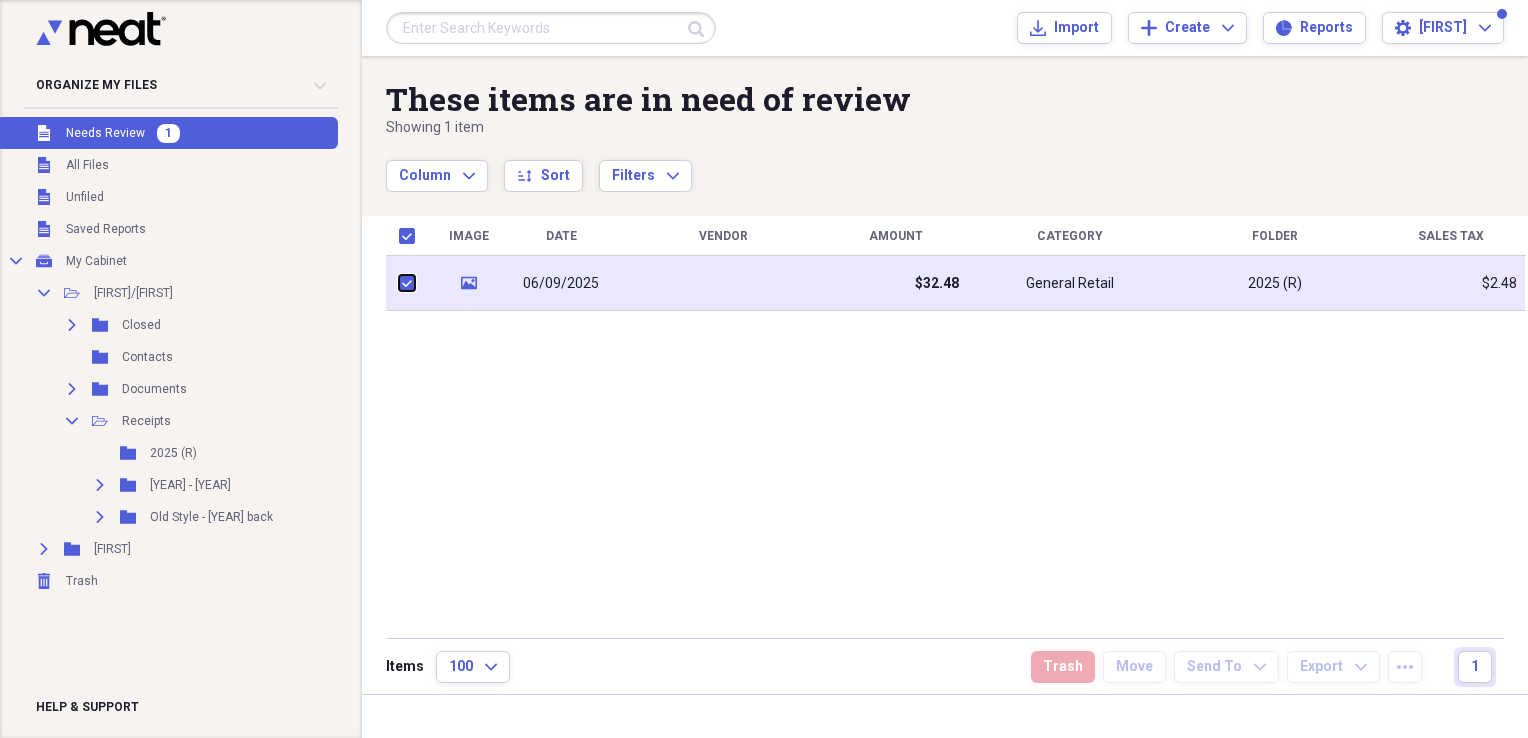 checkbox on "true" 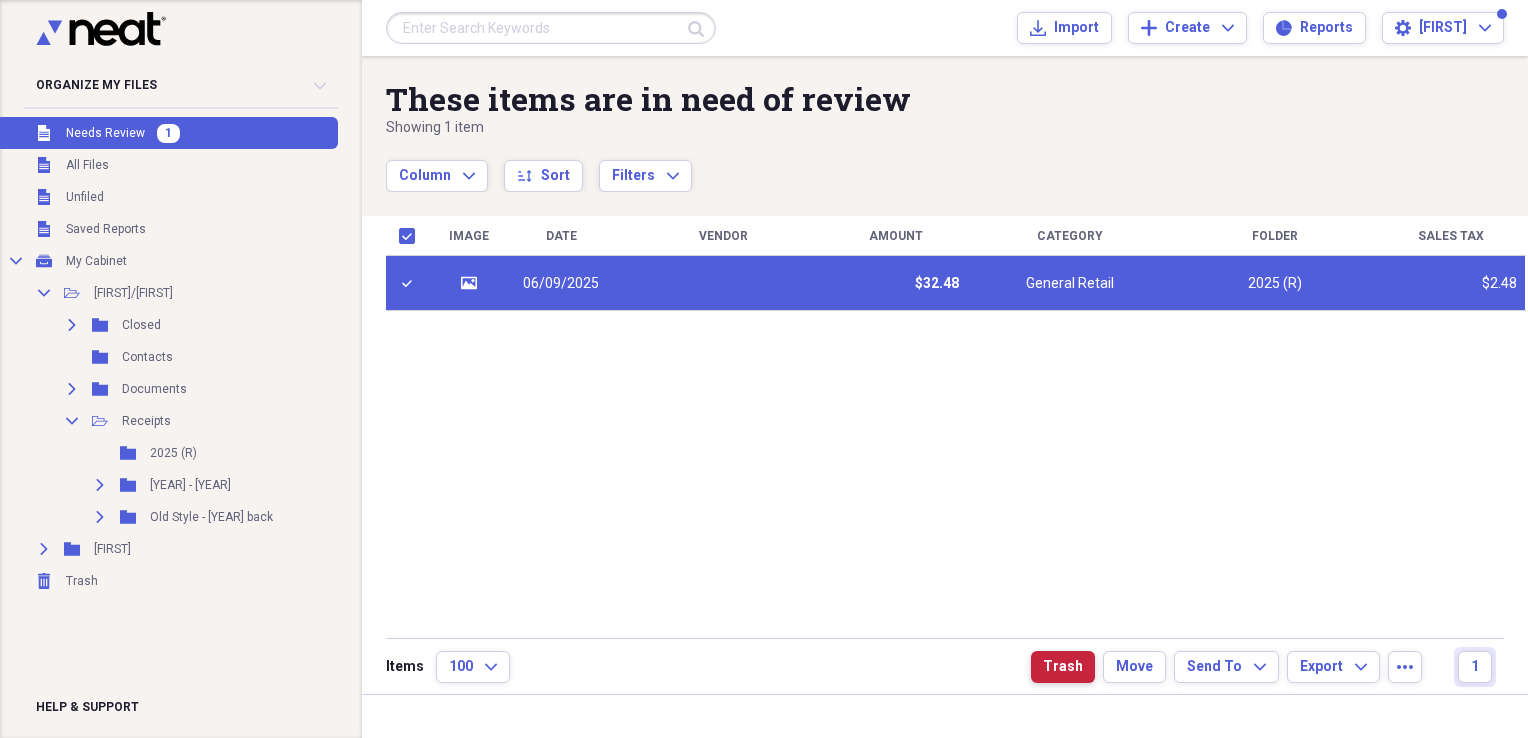 click on "Trash" at bounding box center [1063, 667] 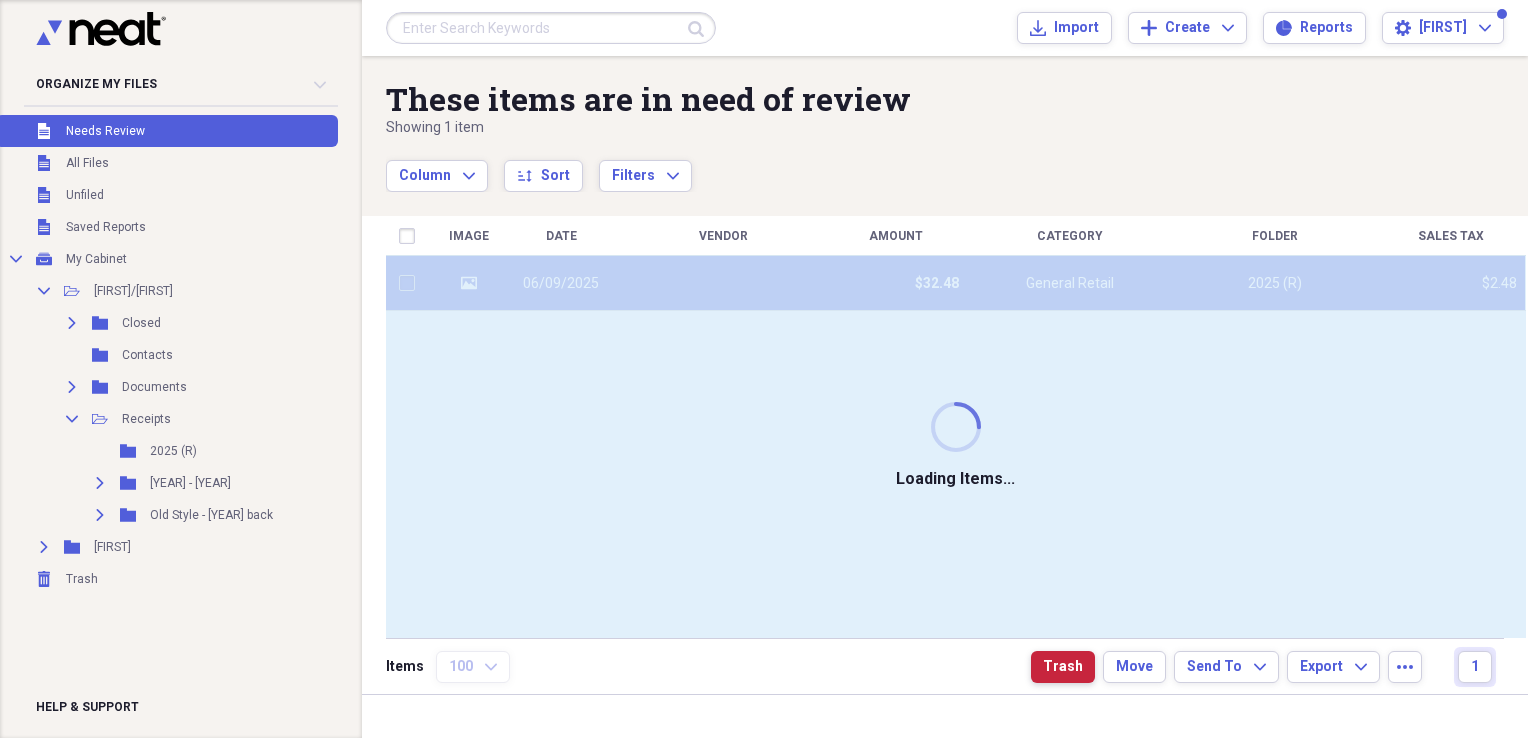 checkbox on "false" 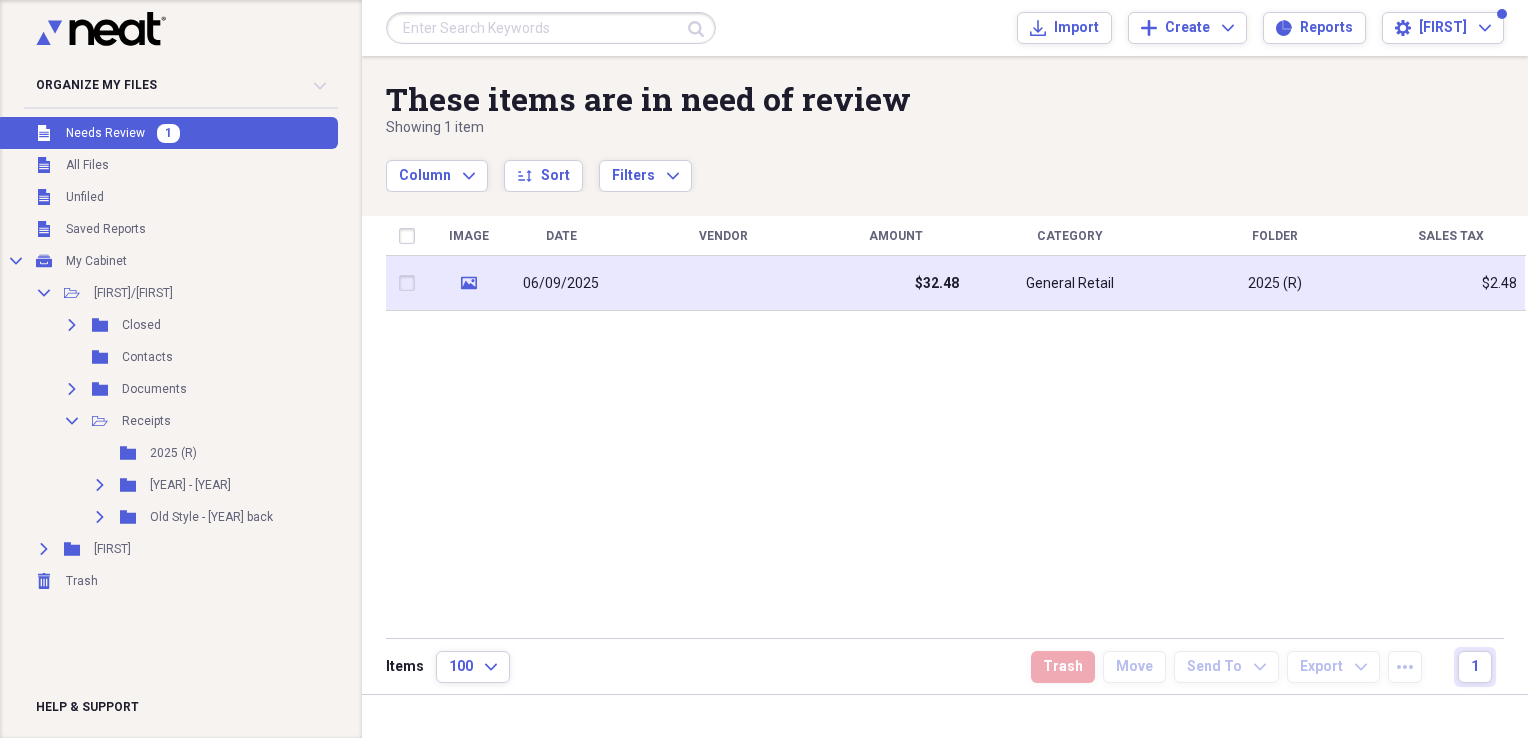 click on "media" 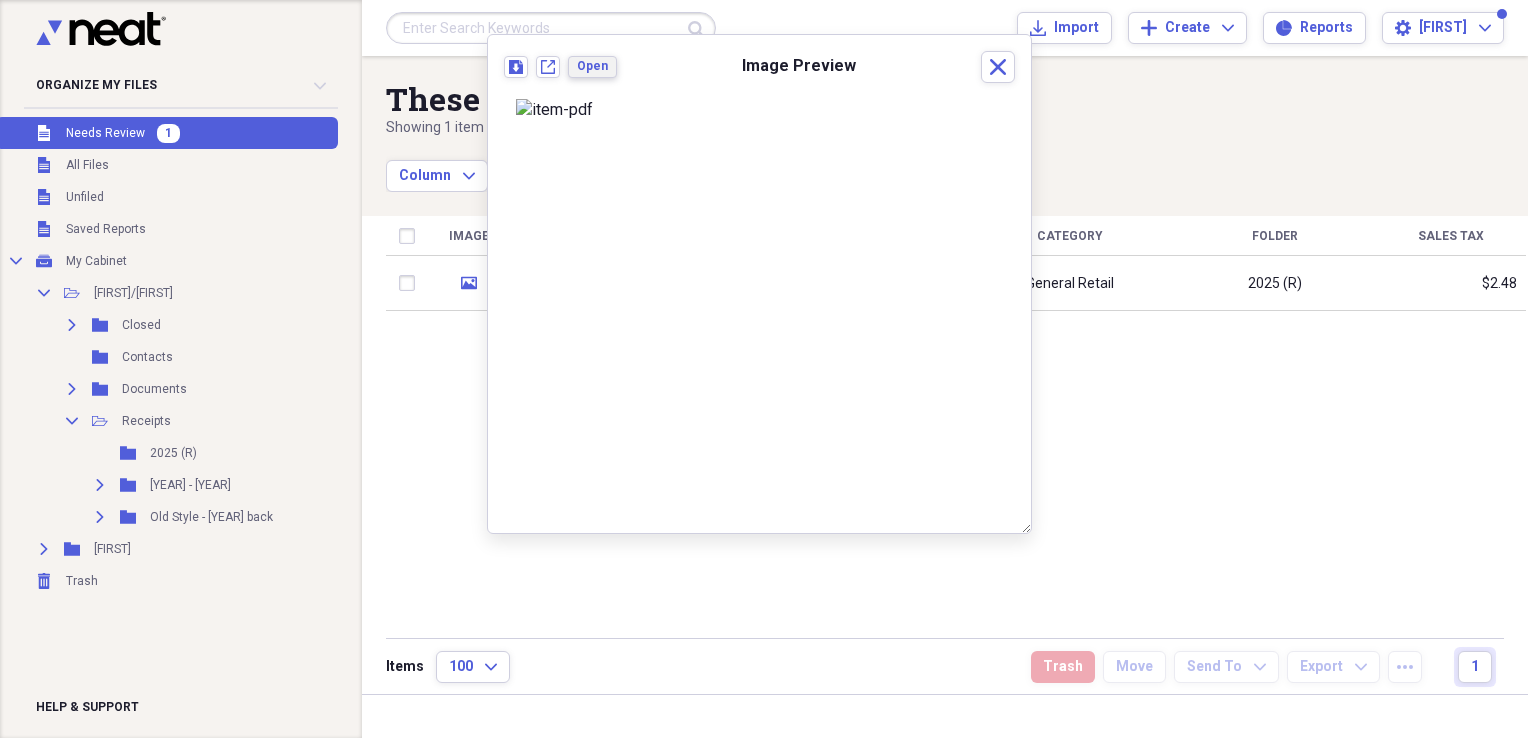 click on "Open" at bounding box center [592, 66] 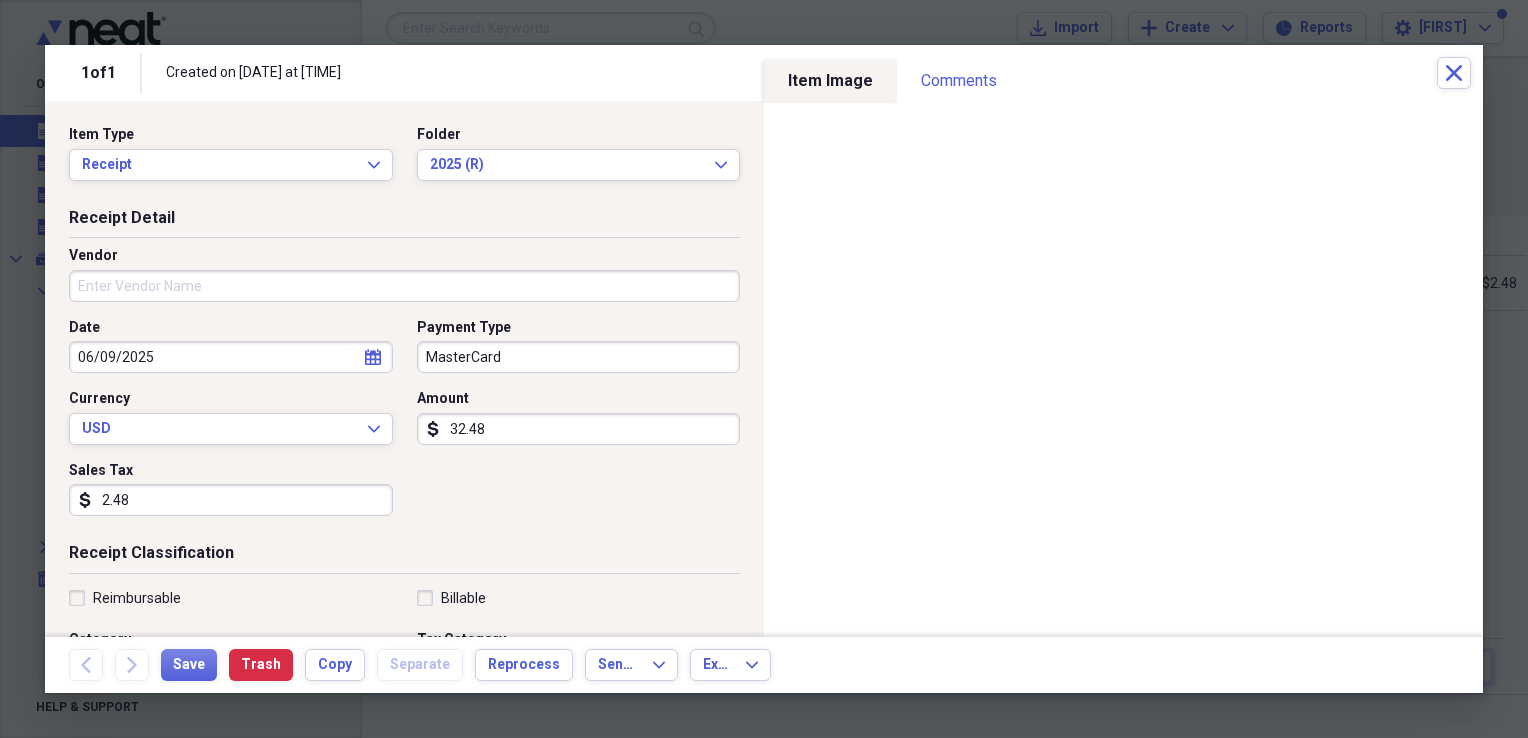 click on "Vendor" at bounding box center (404, 286) 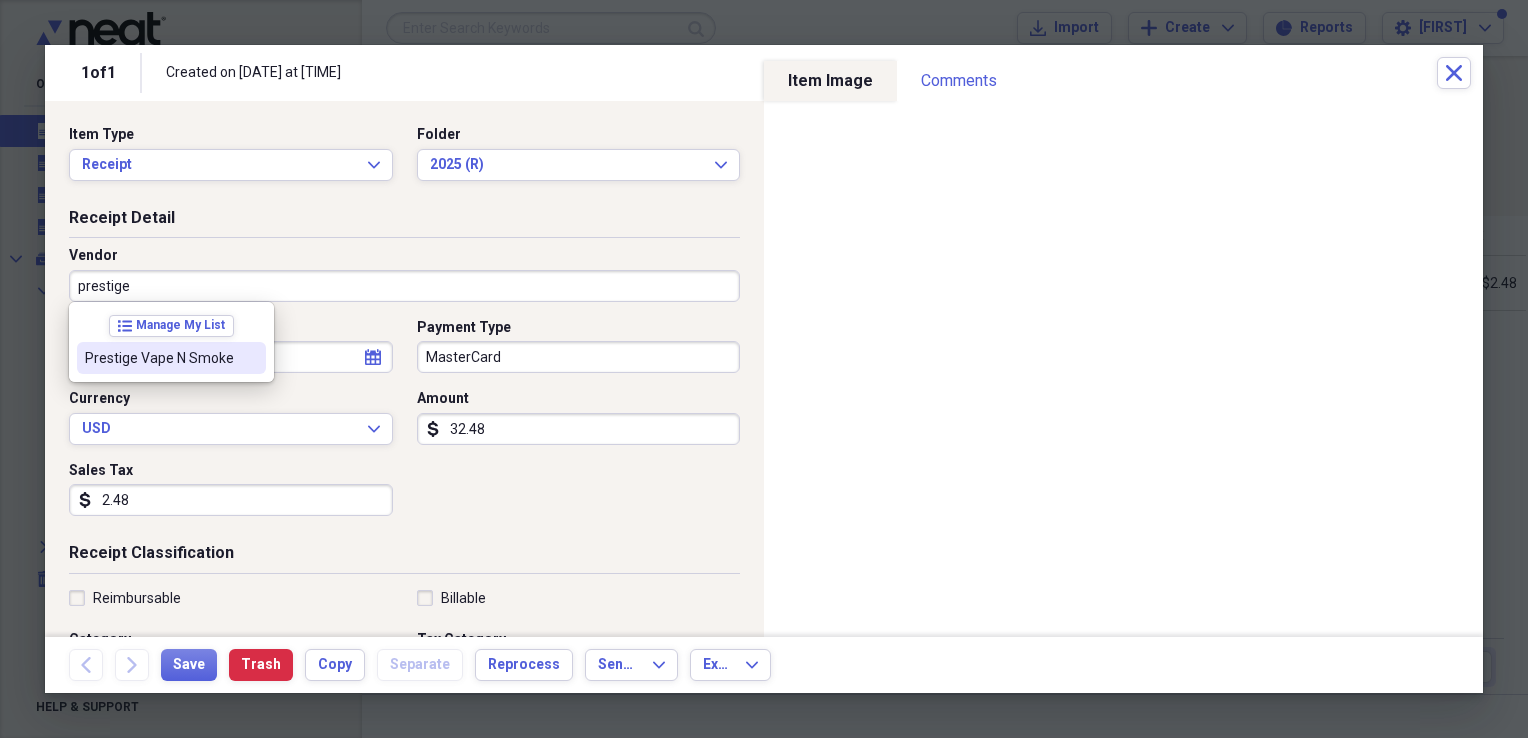 click on "Prestige Vape N Smoke" at bounding box center (159, 358) 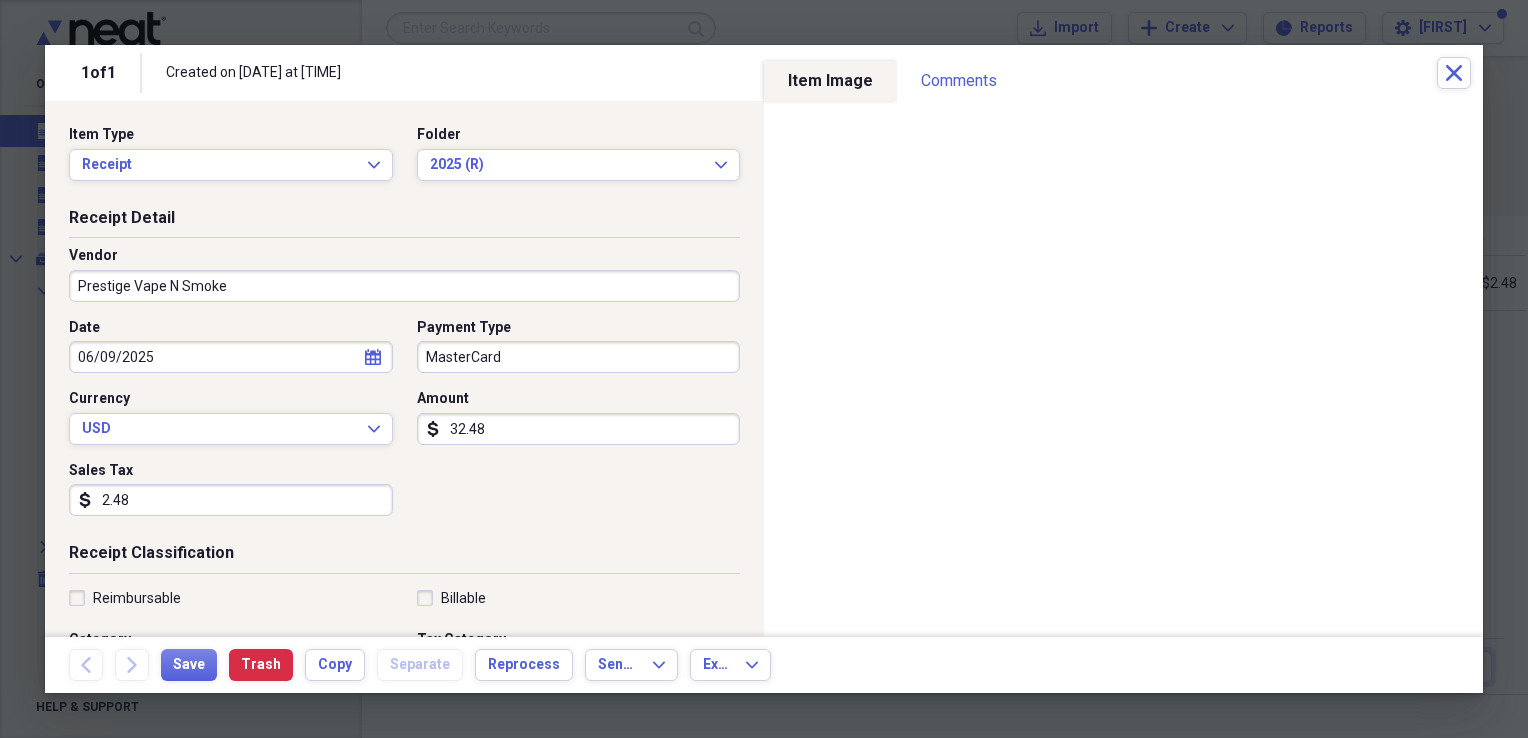 type on "Convenience Store" 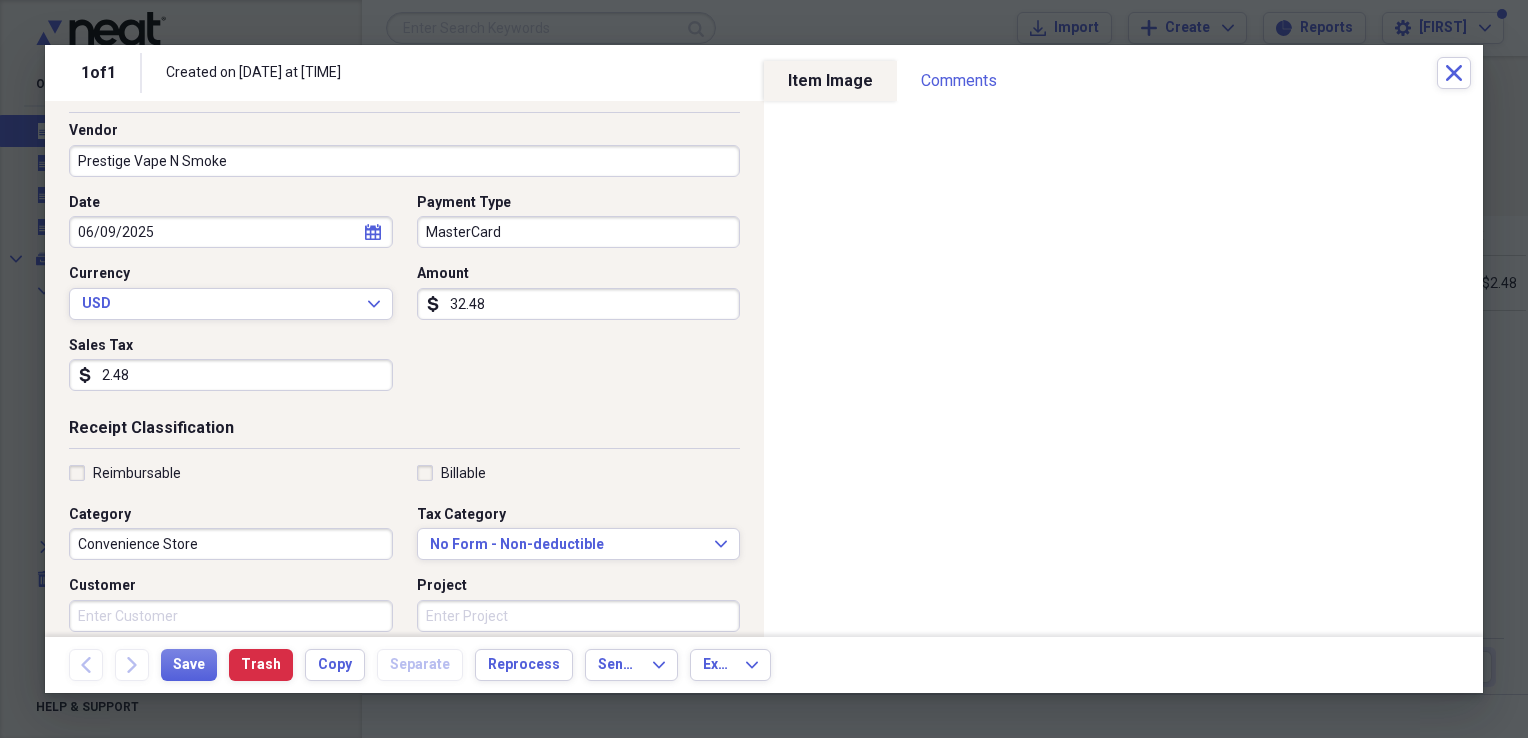 scroll, scrollTop: 0, scrollLeft: 0, axis: both 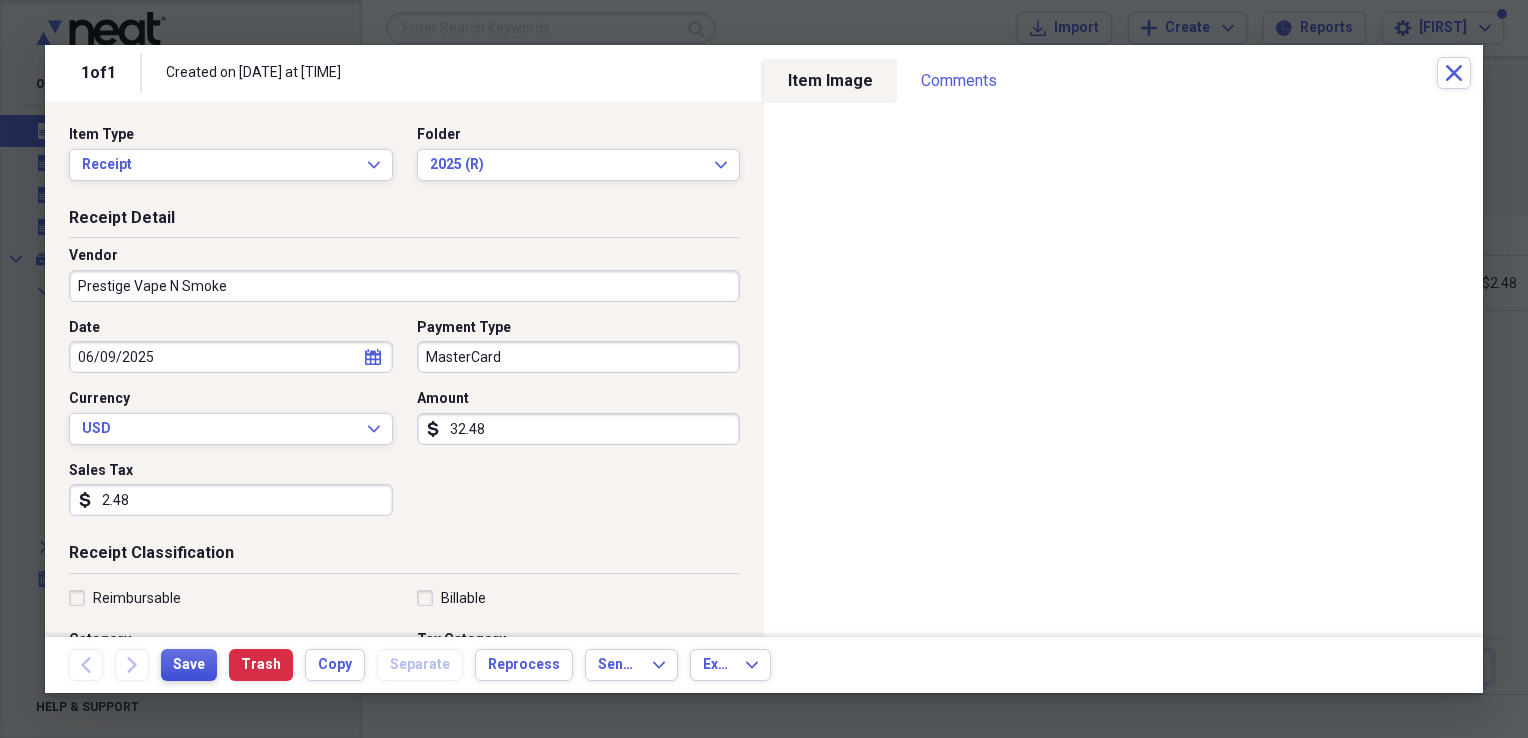 click on "Save" at bounding box center (189, 665) 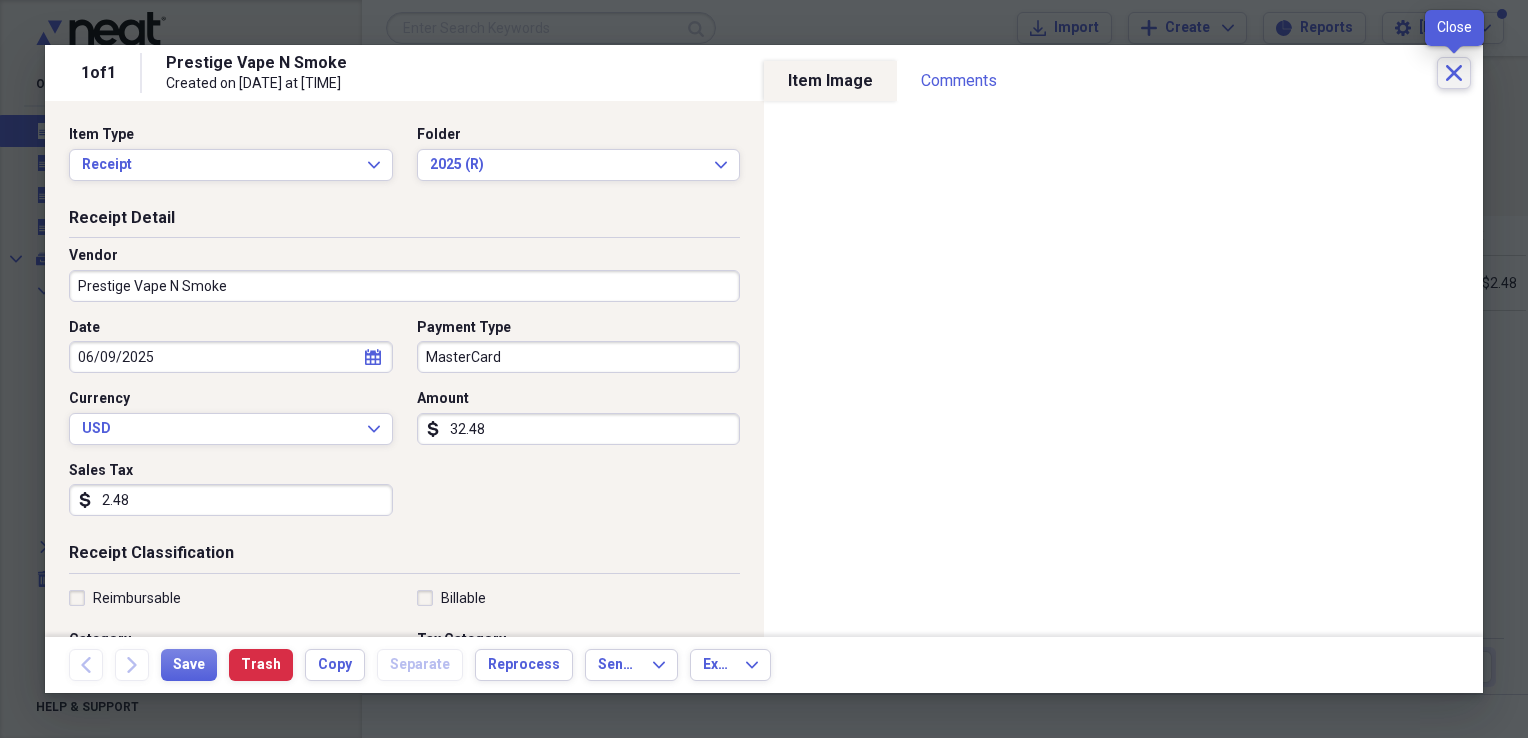 click 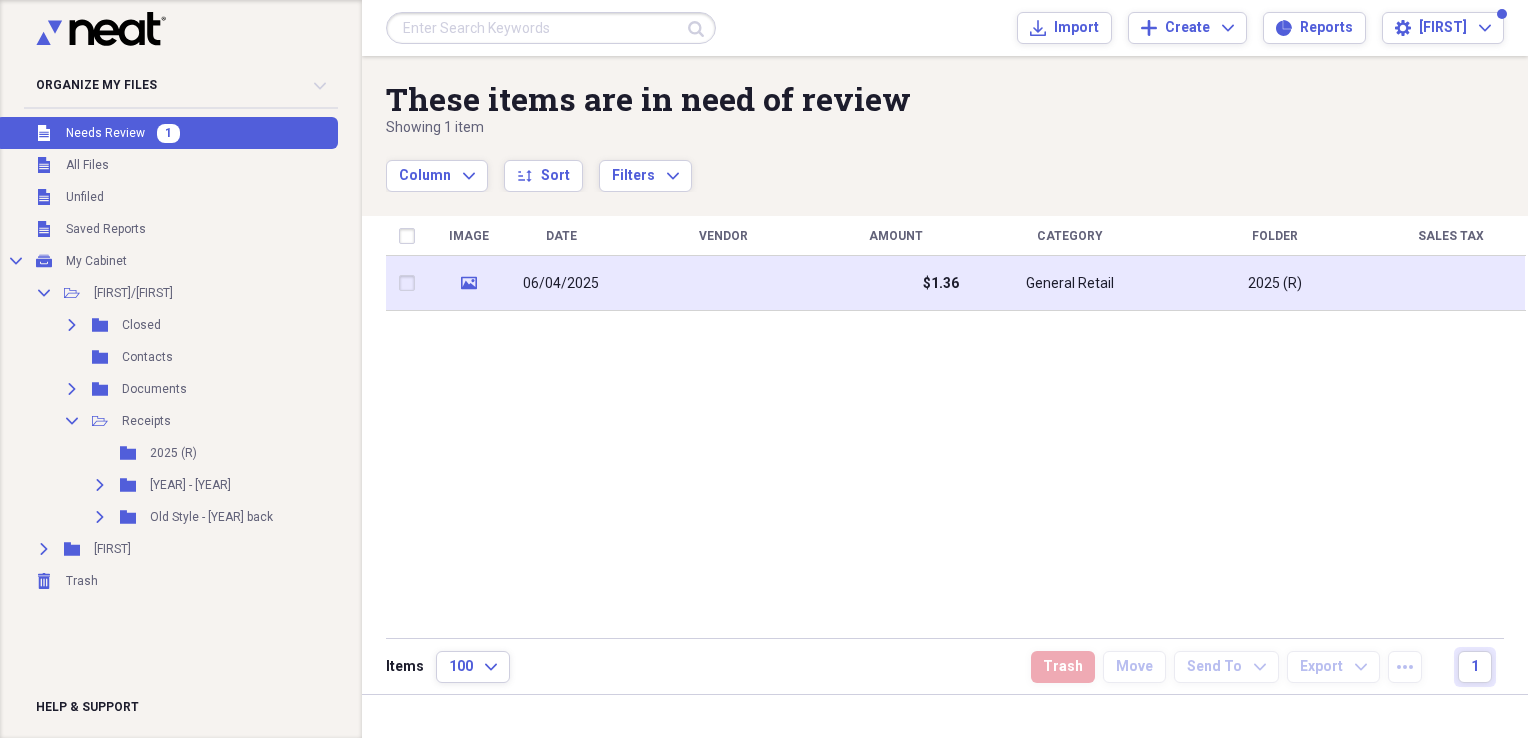 click on "media" 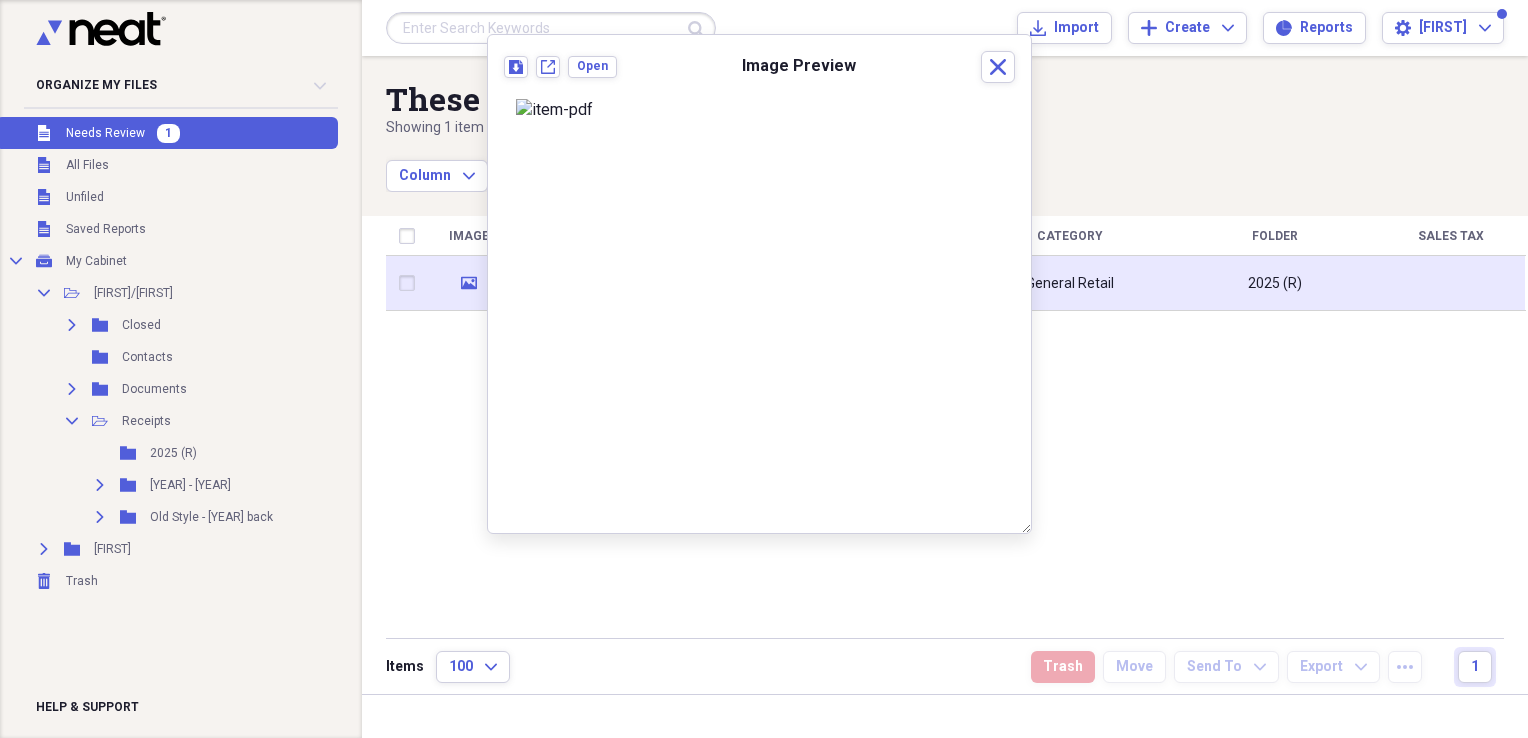 click at bounding box center [411, 283] 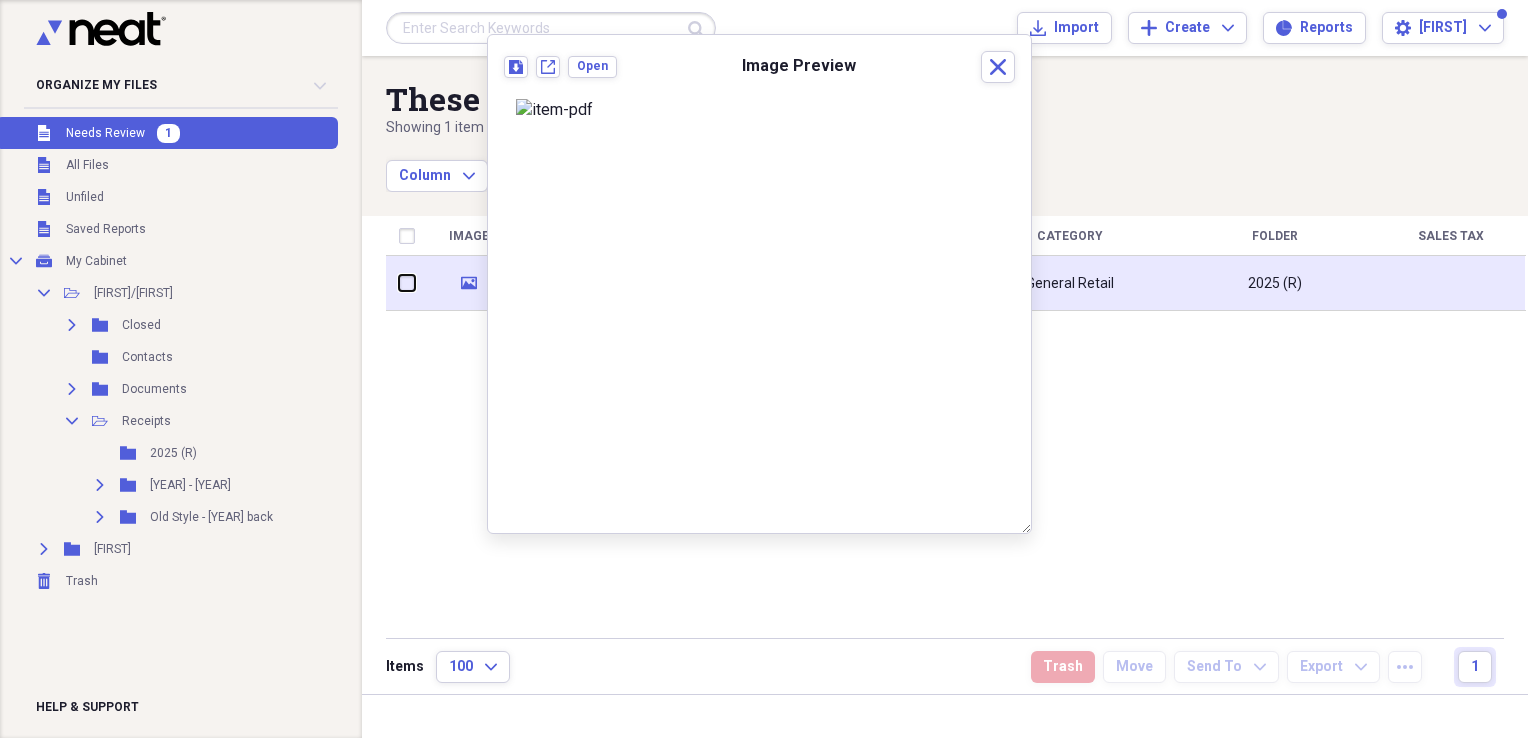 click at bounding box center (399, 283) 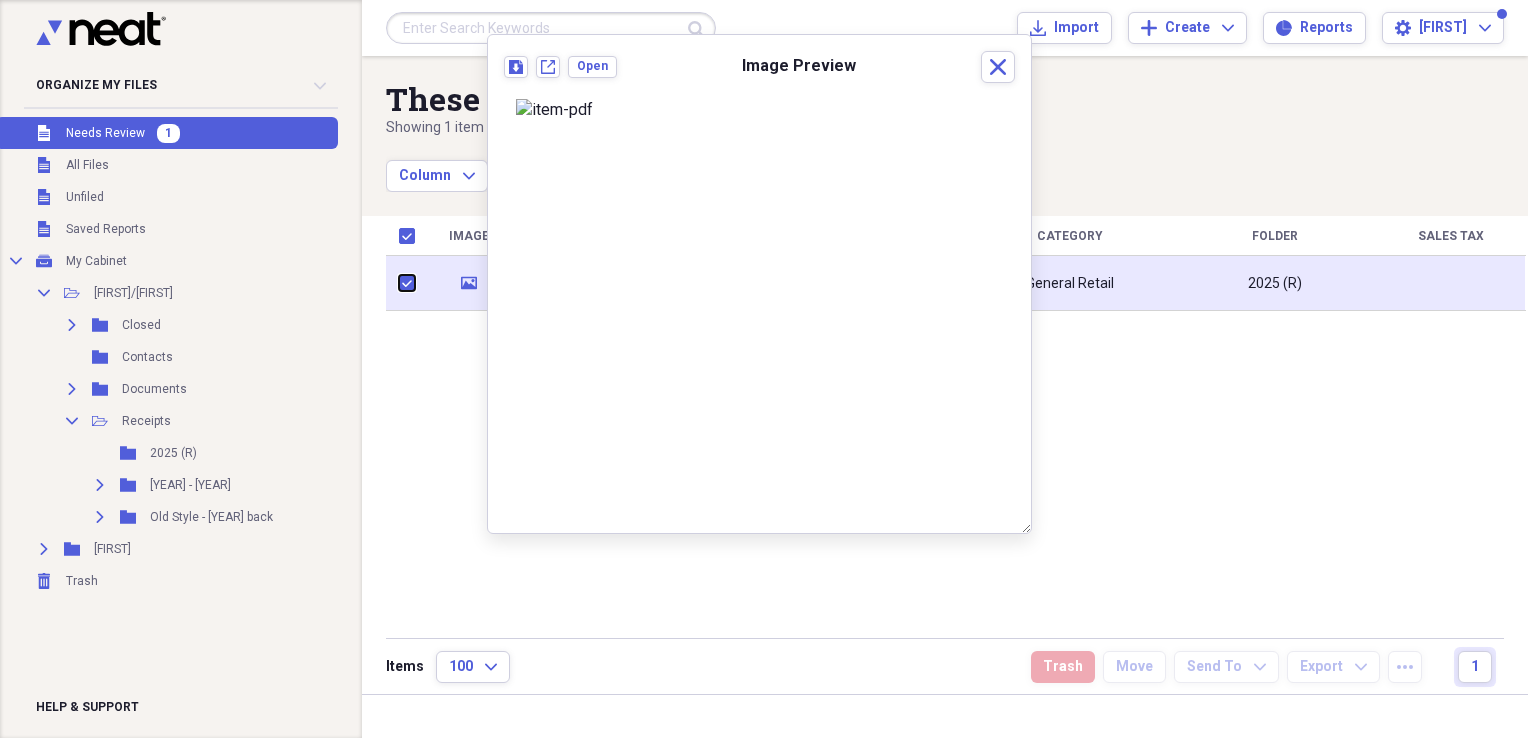 checkbox on "true" 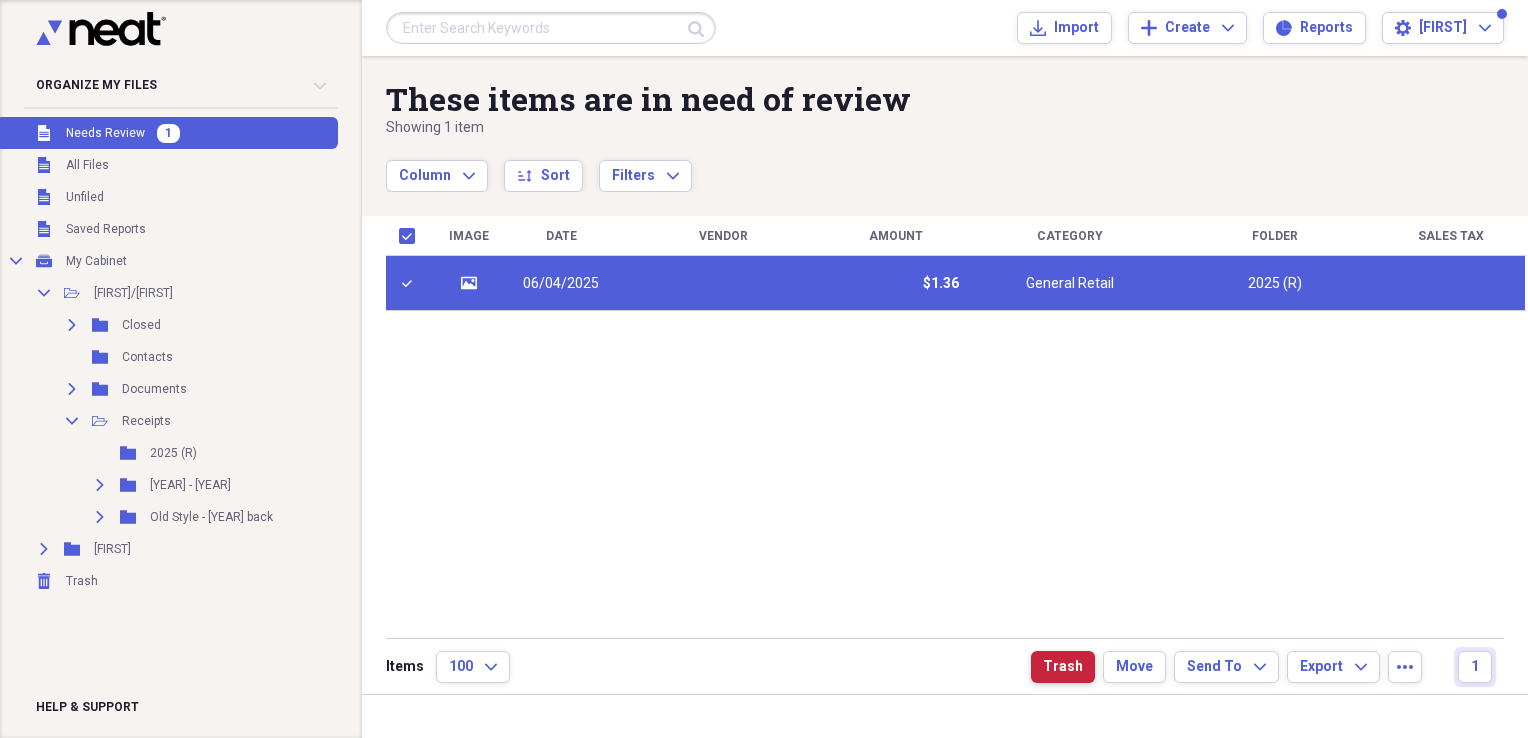 click on "Trash" at bounding box center (1063, 667) 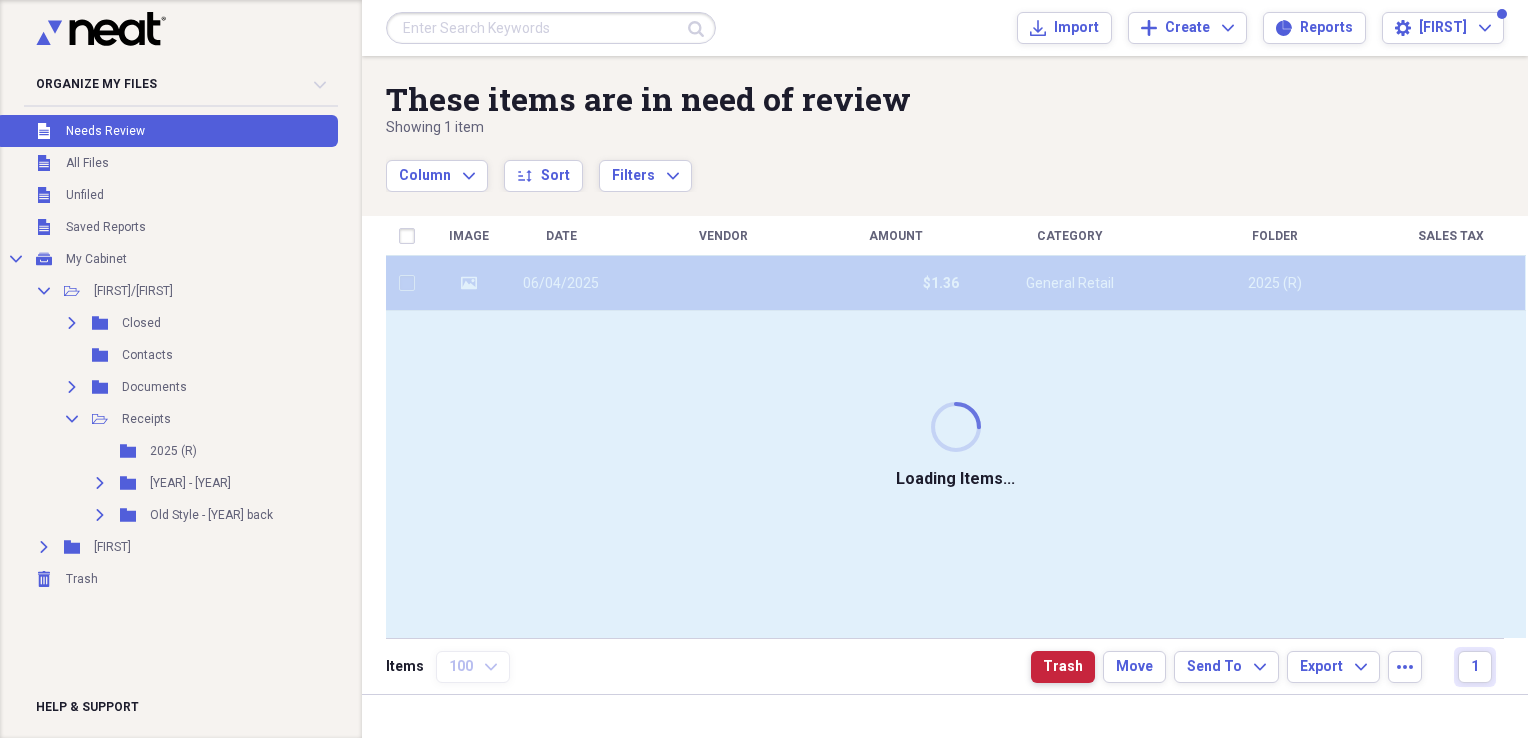 checkbox on "false" 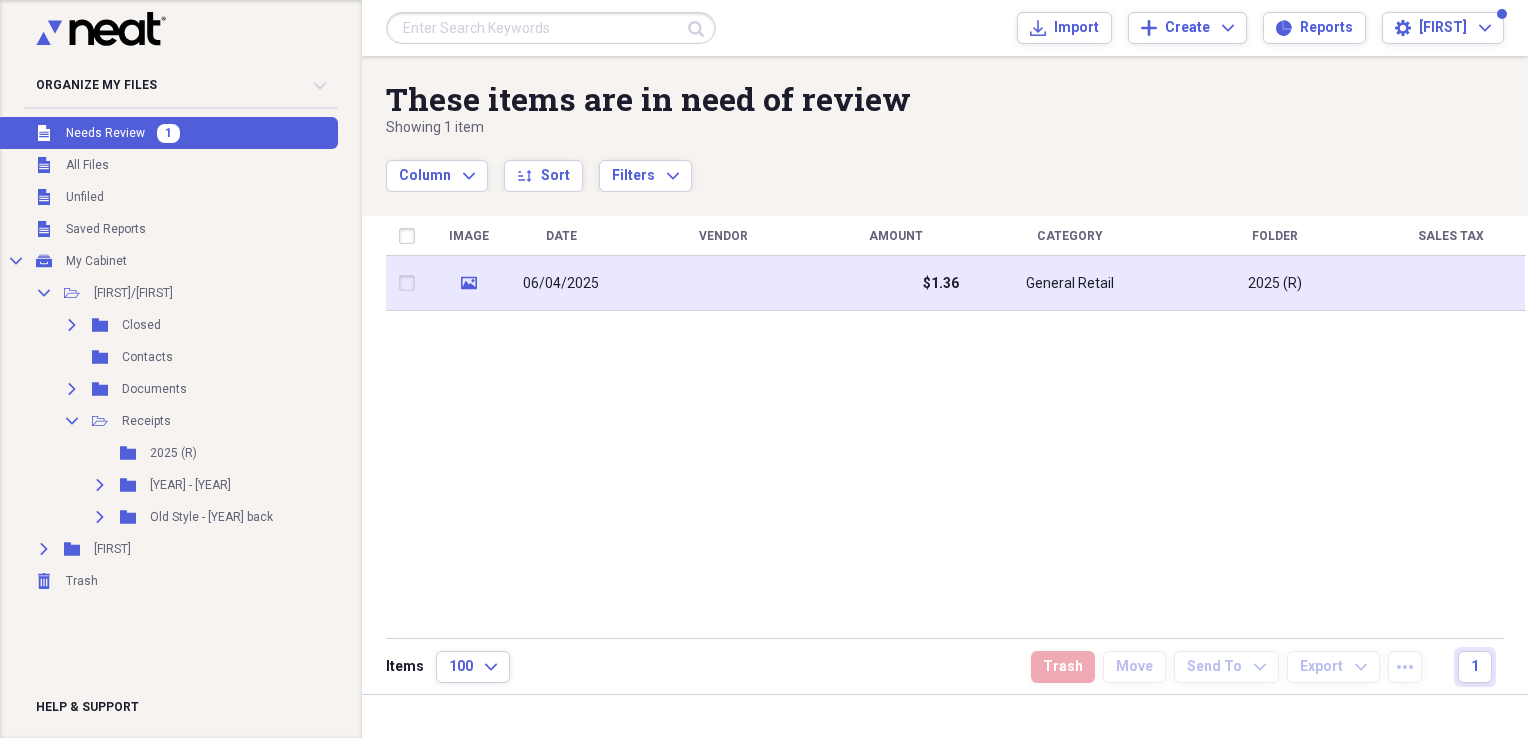click on "media" 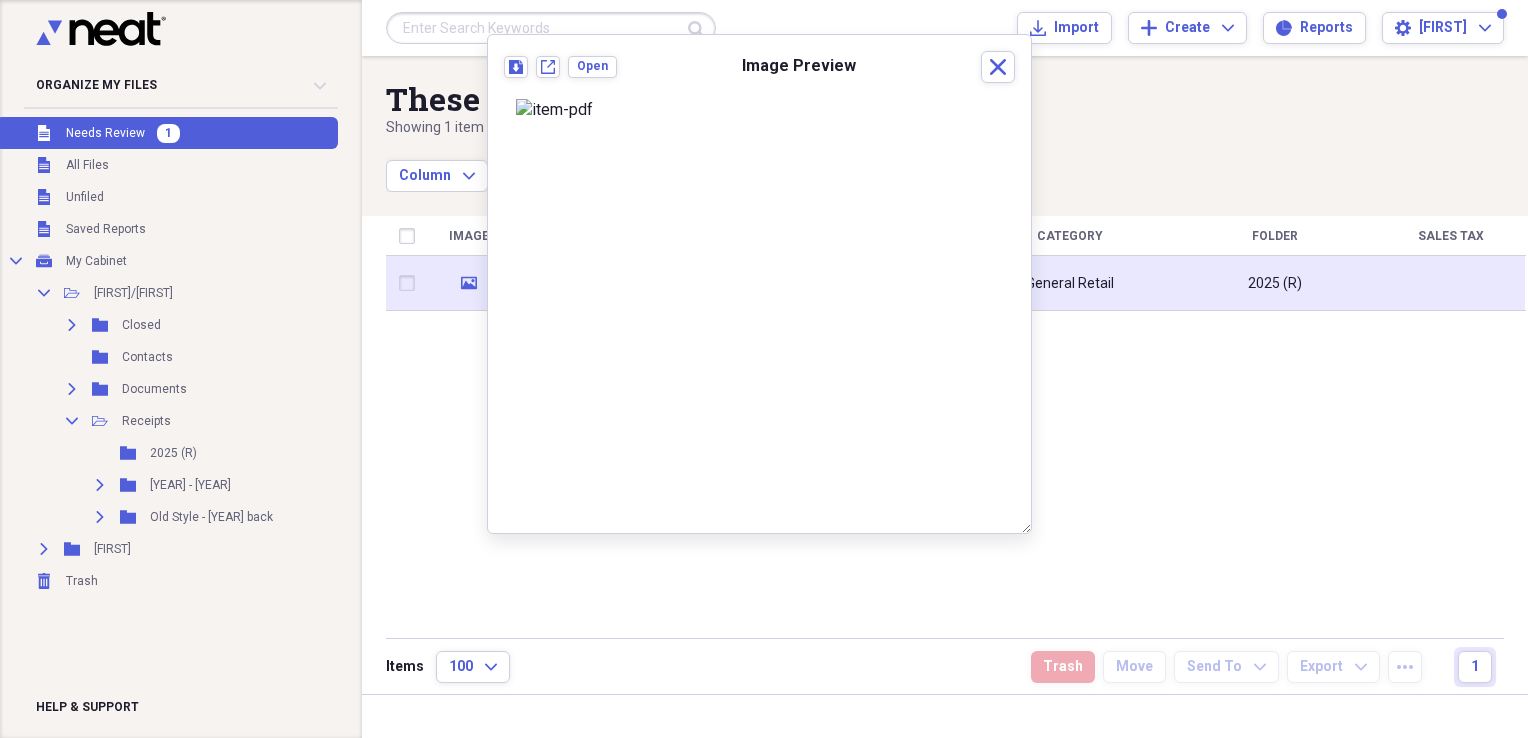 click at bounding box center [411, 283] 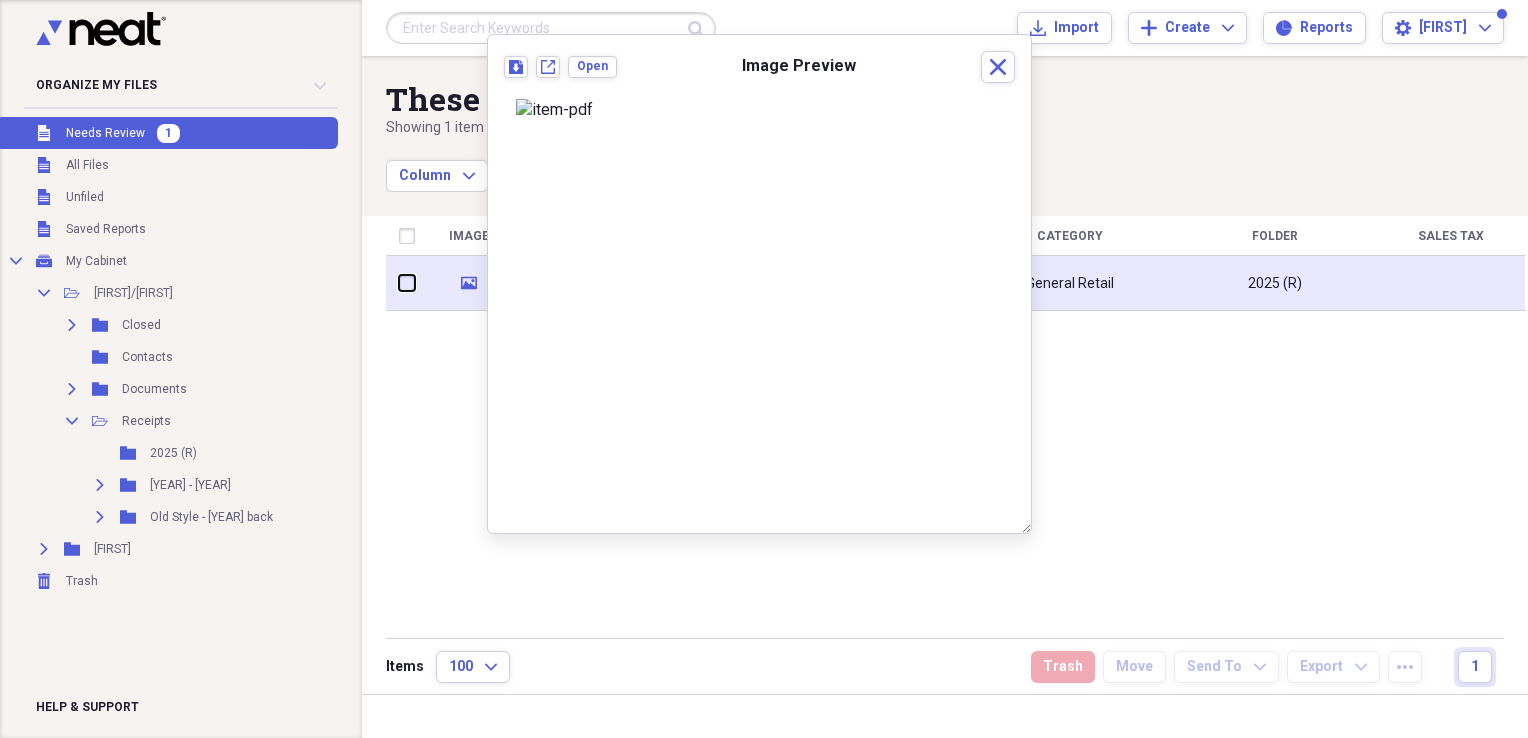 click at bounding box center (399, 283) 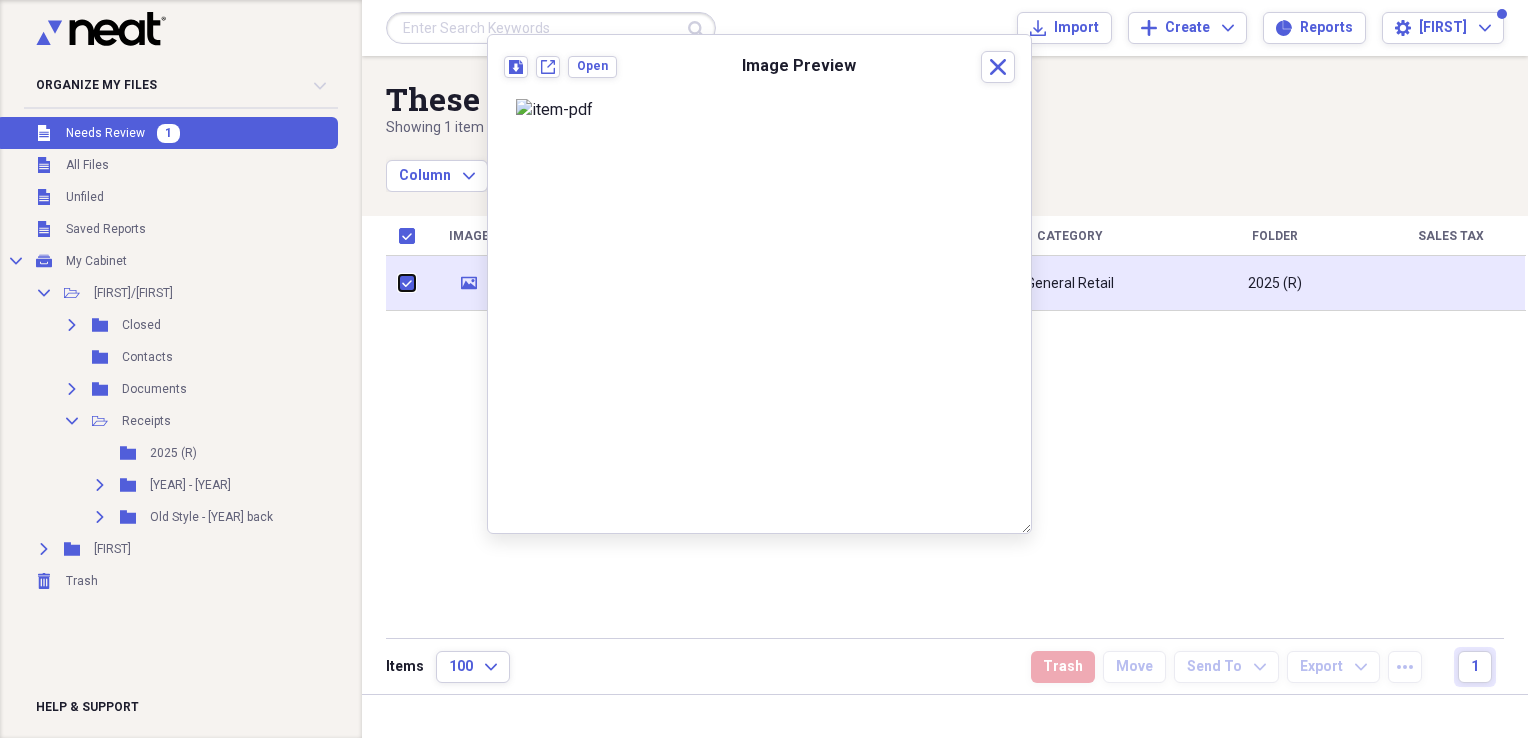 checkbox on "true" 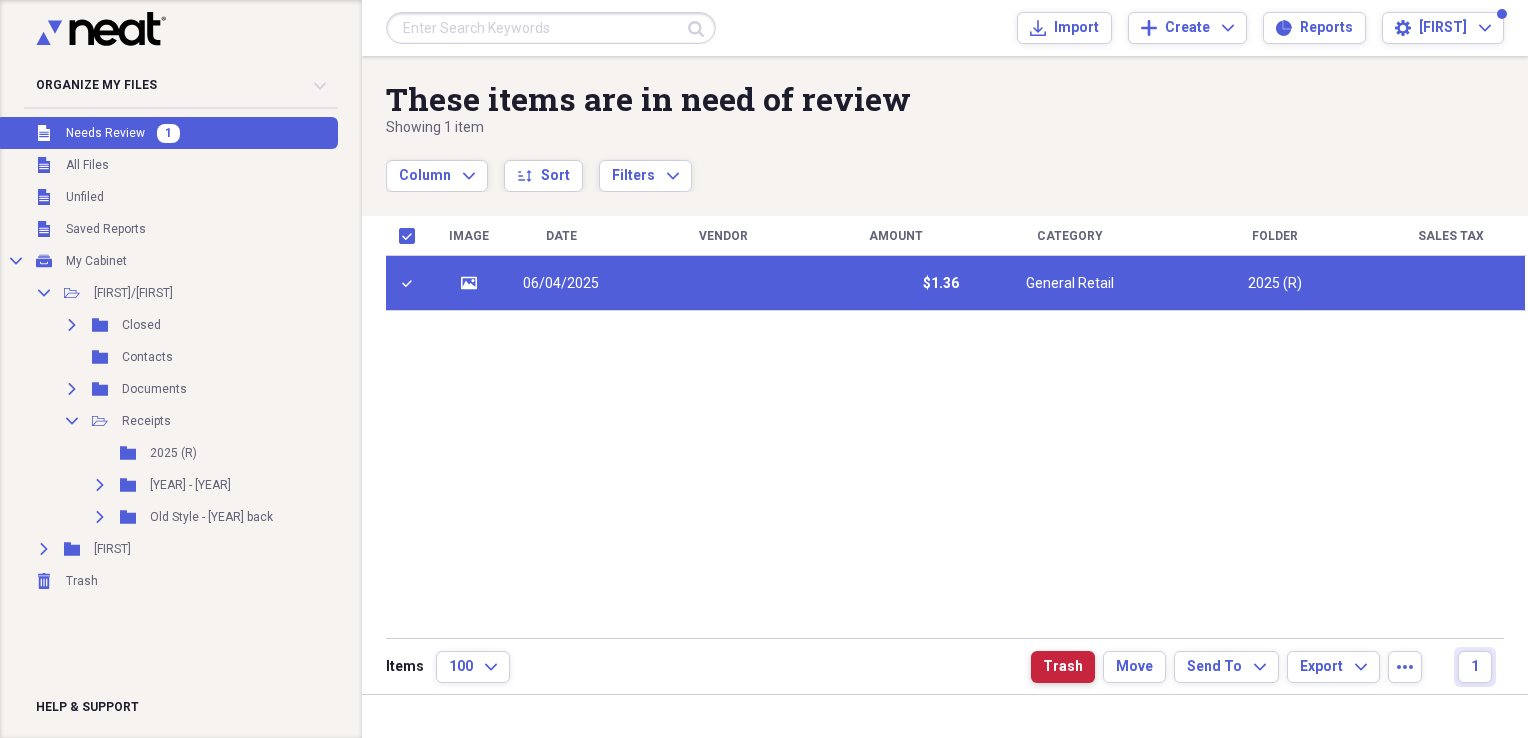 click on "Trash" at bounding box center [1063, 667] 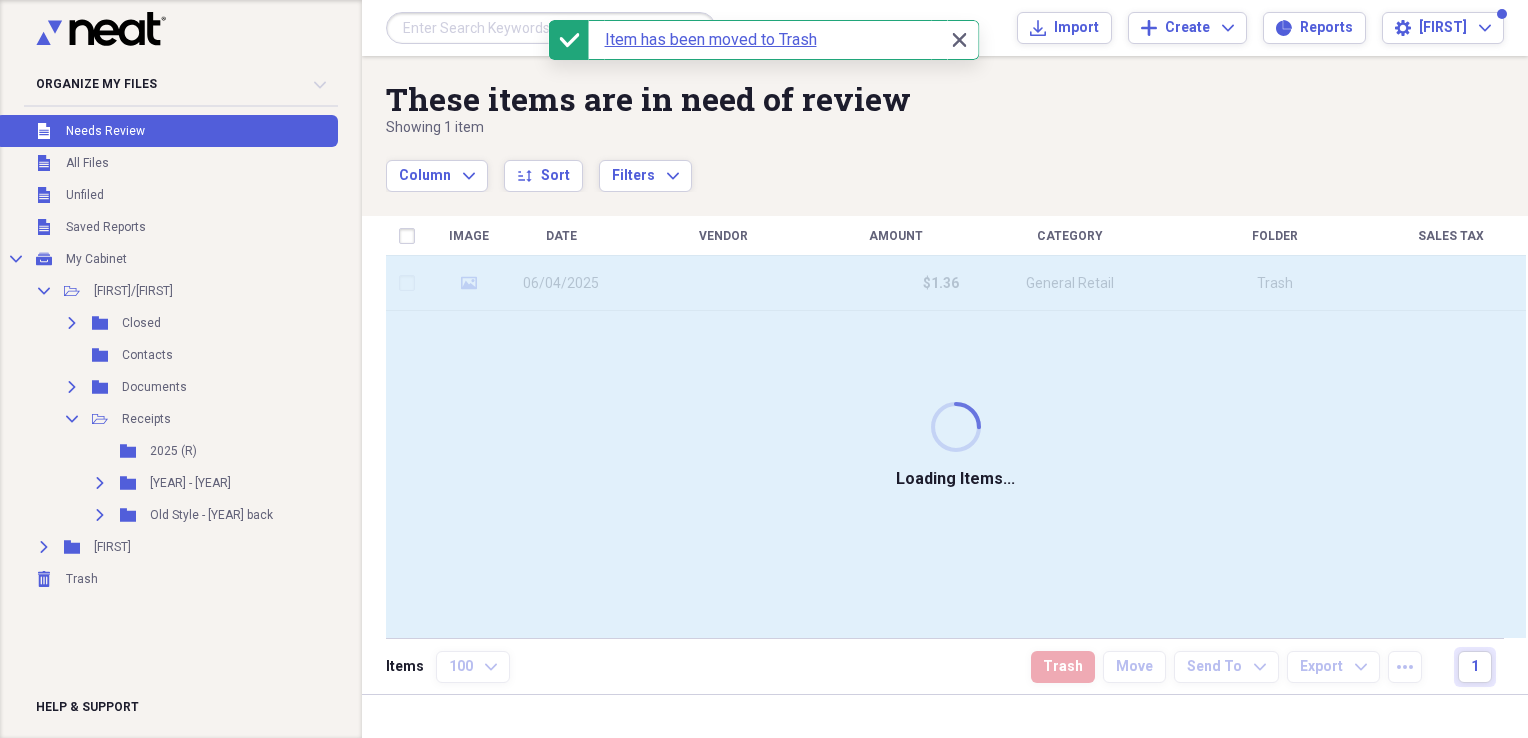 checkbox on "false" 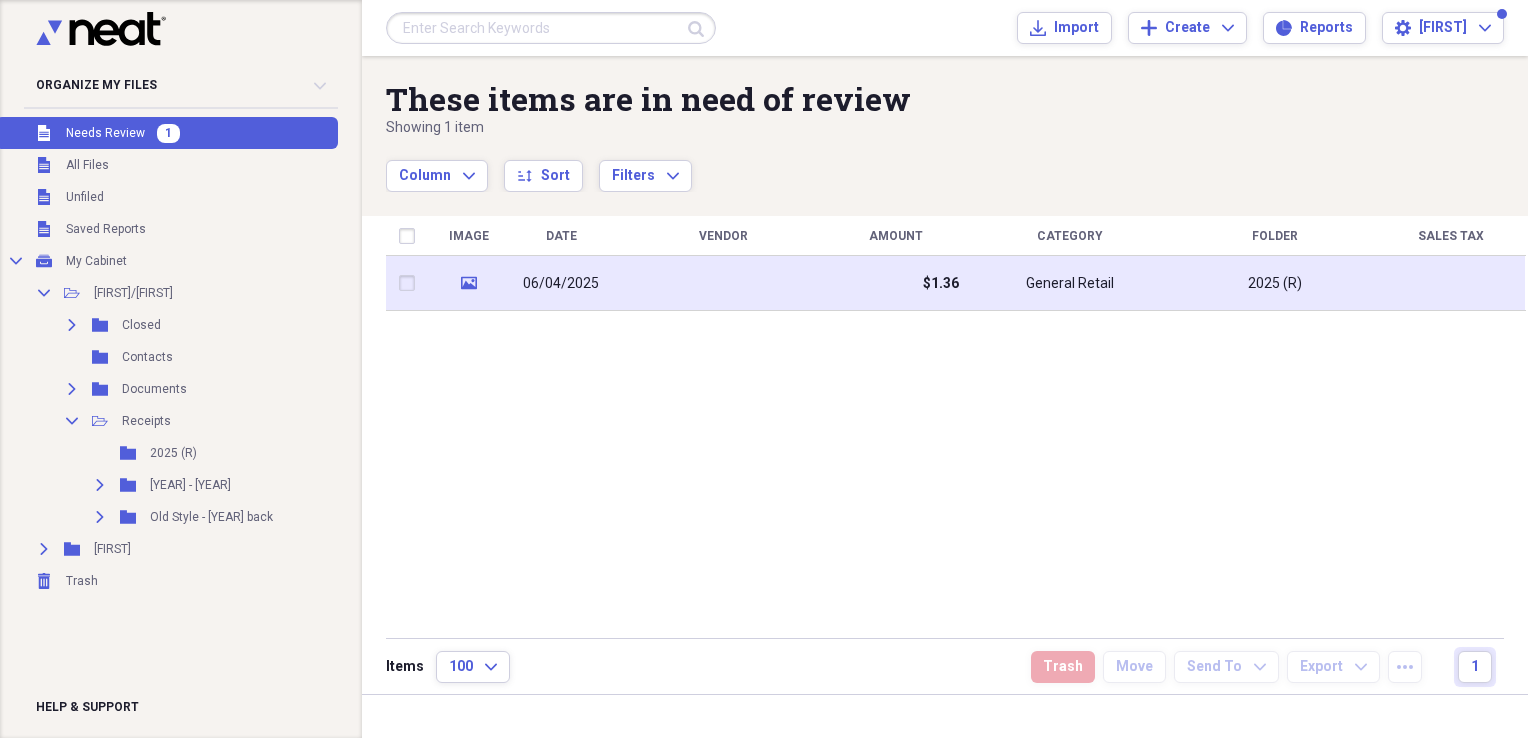 click on "media" 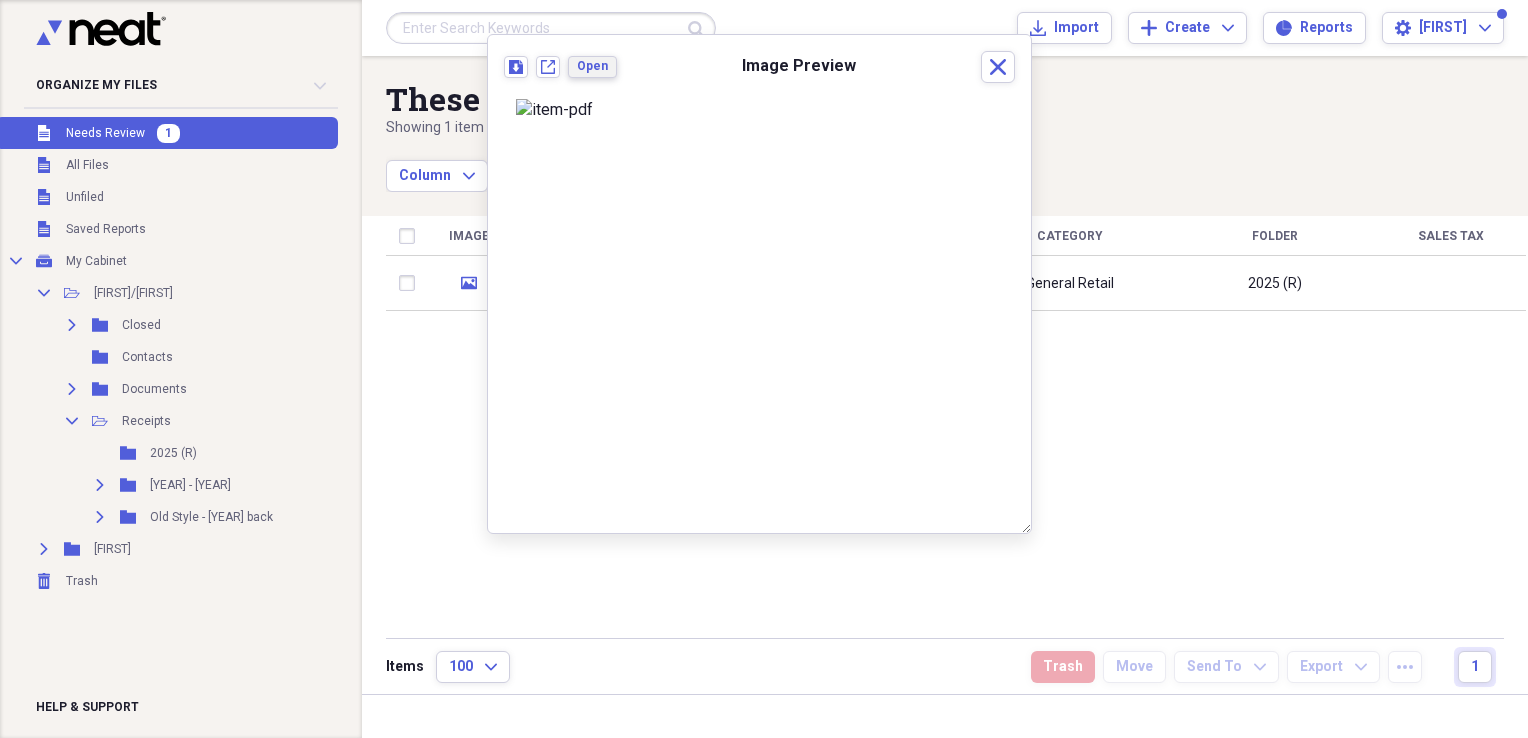 click on "Open" at bounding box center (592, 66) 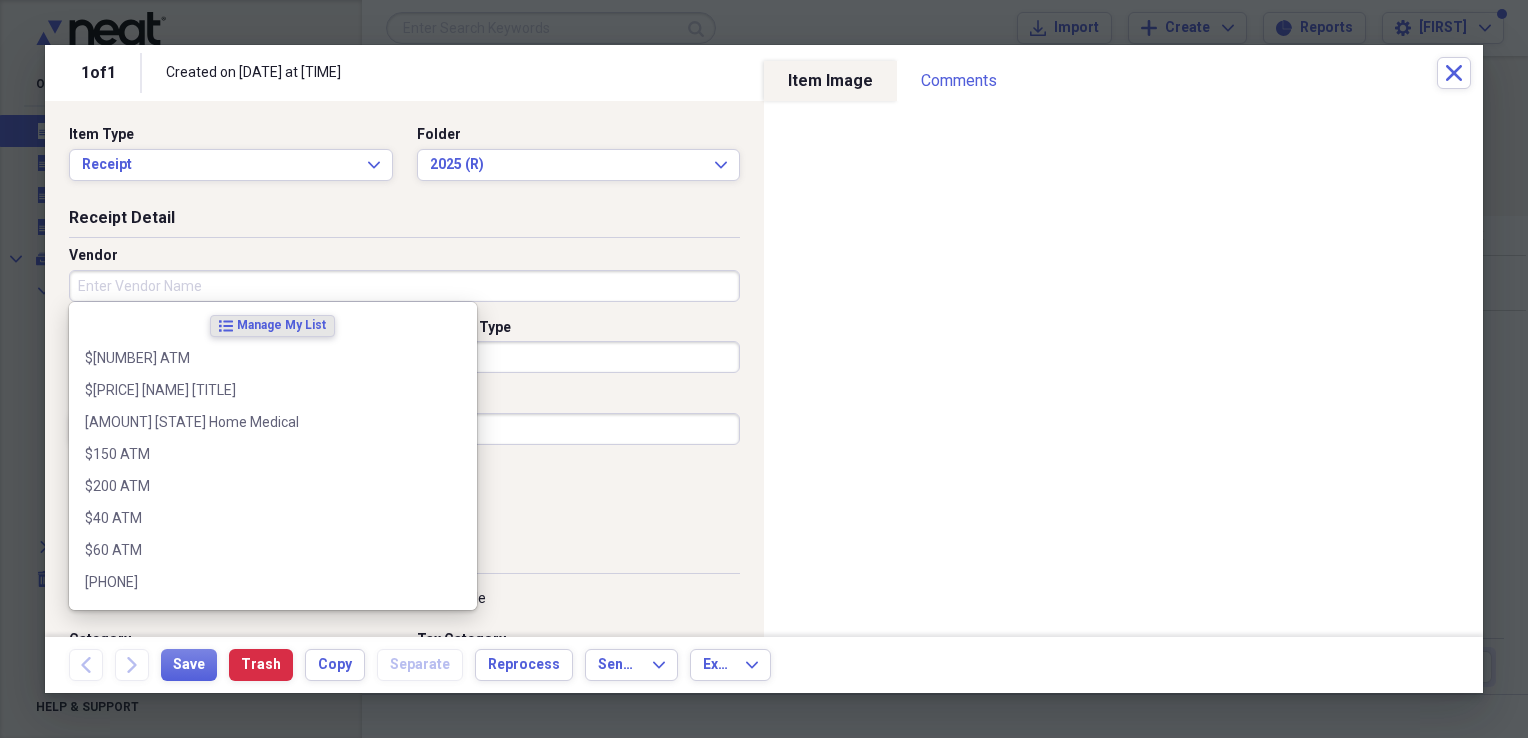 click on "Vendor" at bounding box center (404, 286) 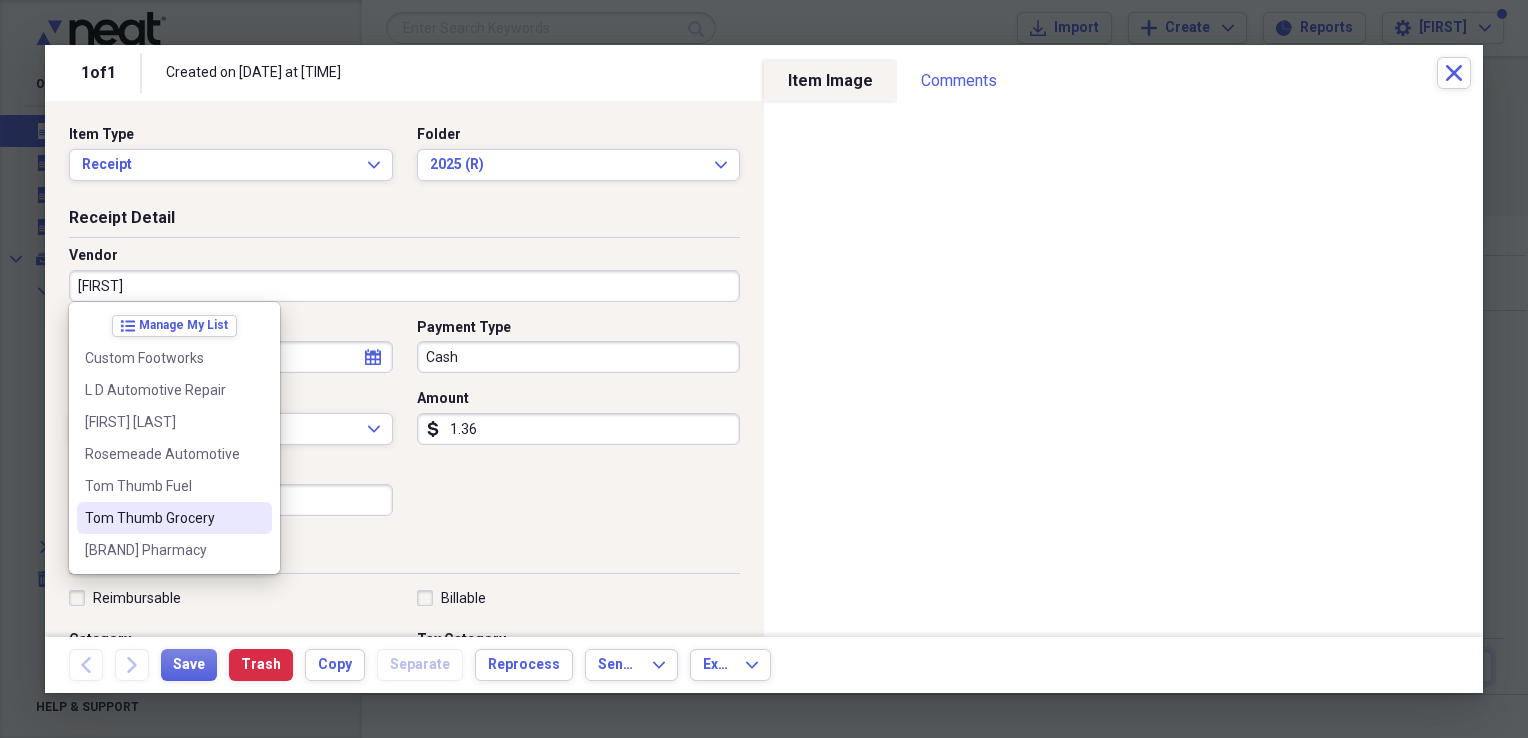 click on "Tom Thumb Grocery" at bounding box center [162, 518] 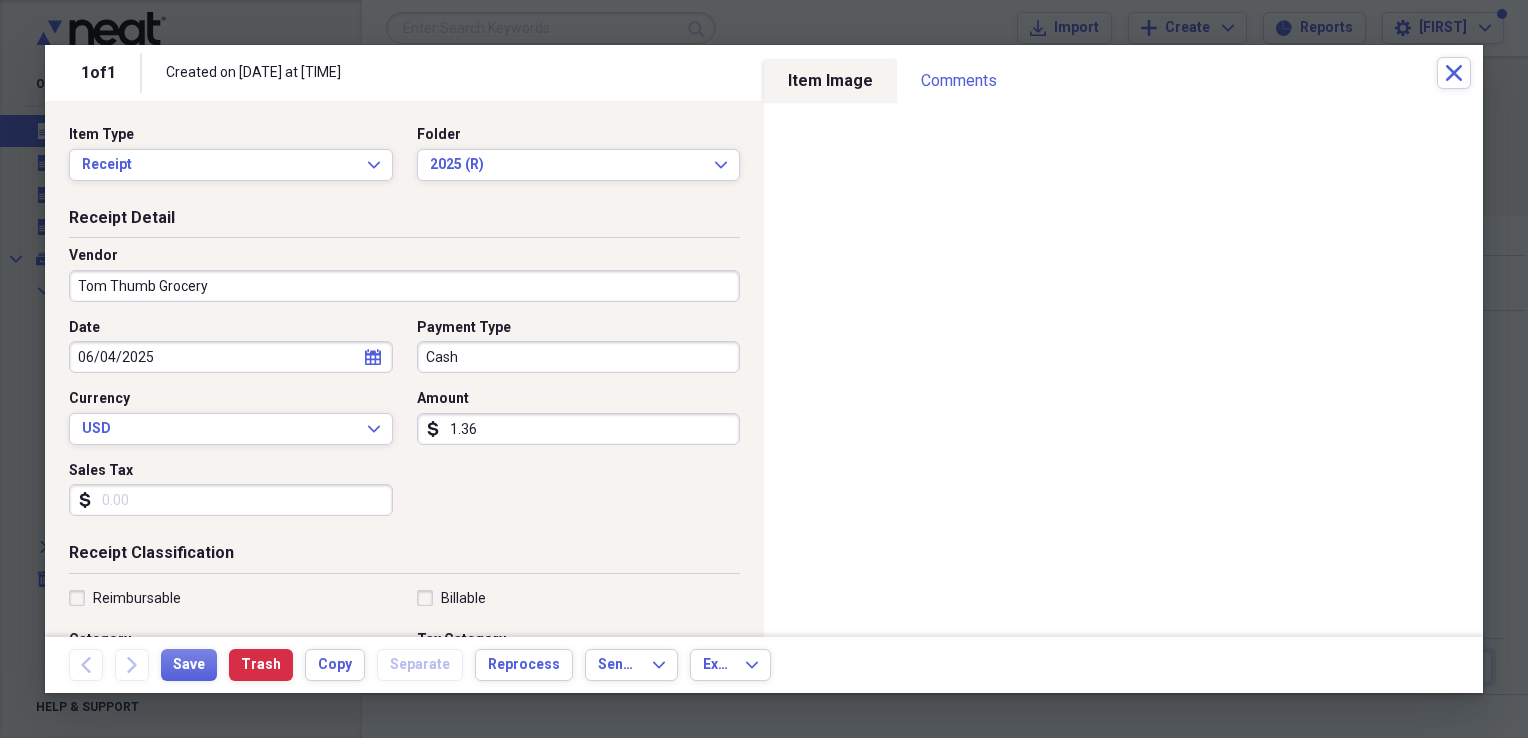 type on "Grocery" 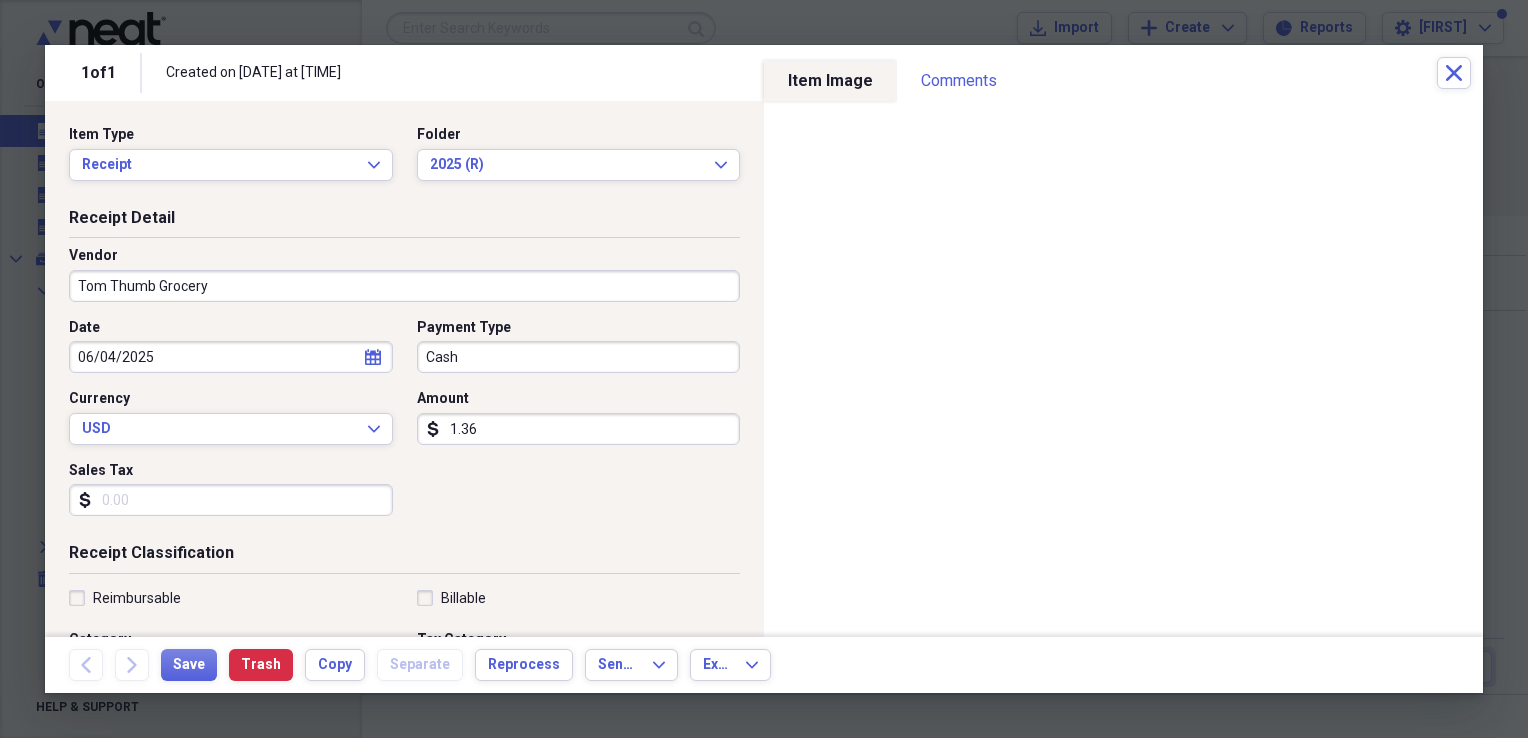 click on "Sales Tax" at bounding box center [231, 500] 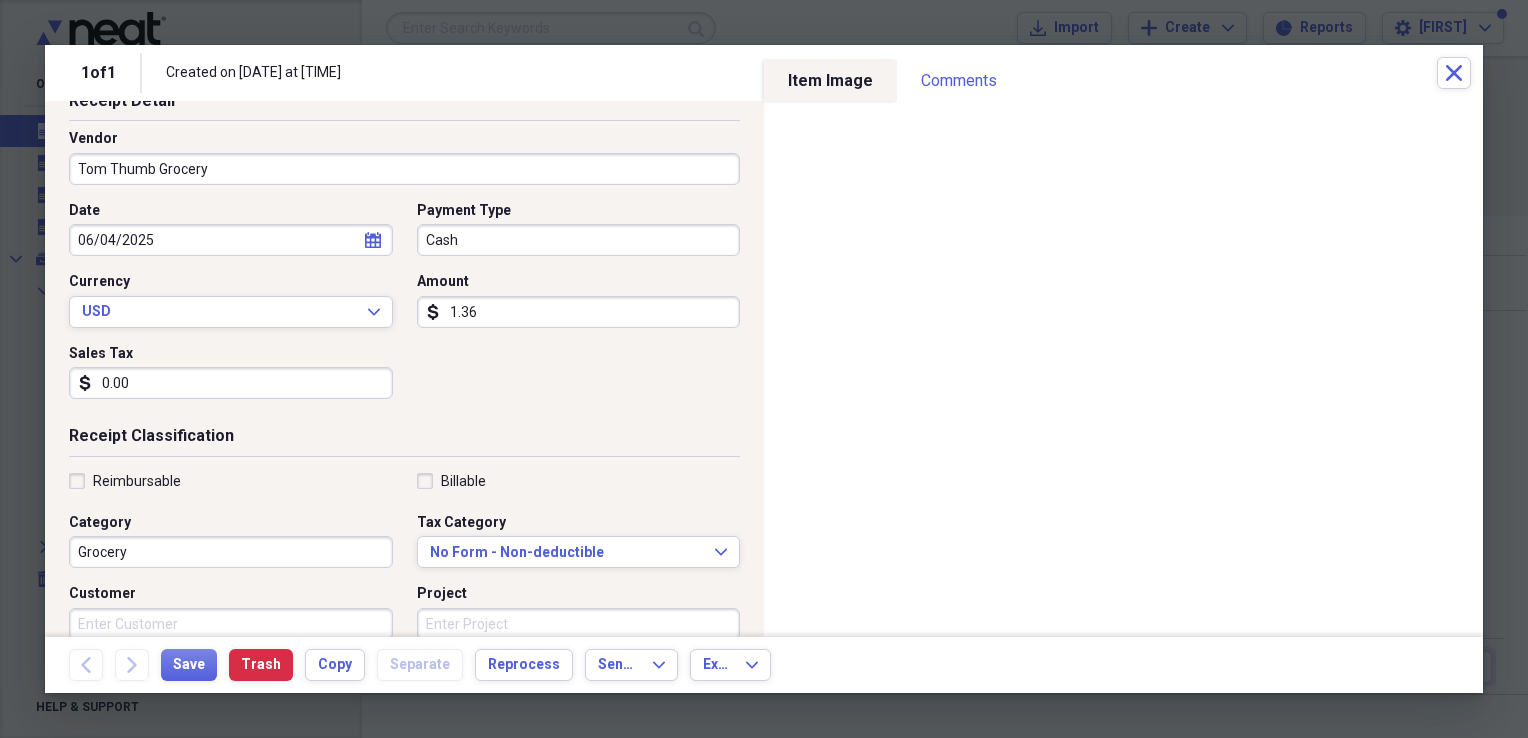 scroll, scrollTop: 127, scrollLeft: 0, axis: vertical 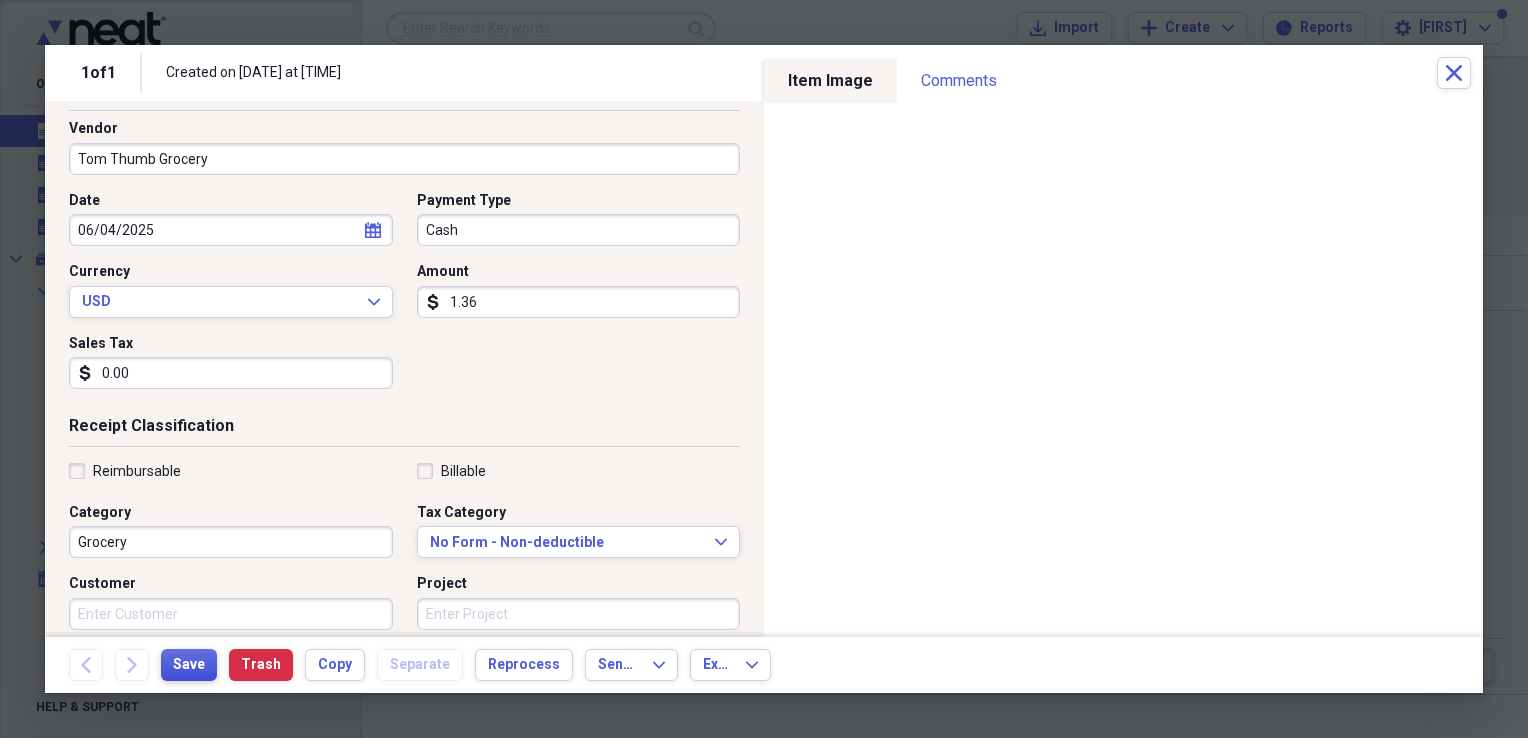 type on "0.00" 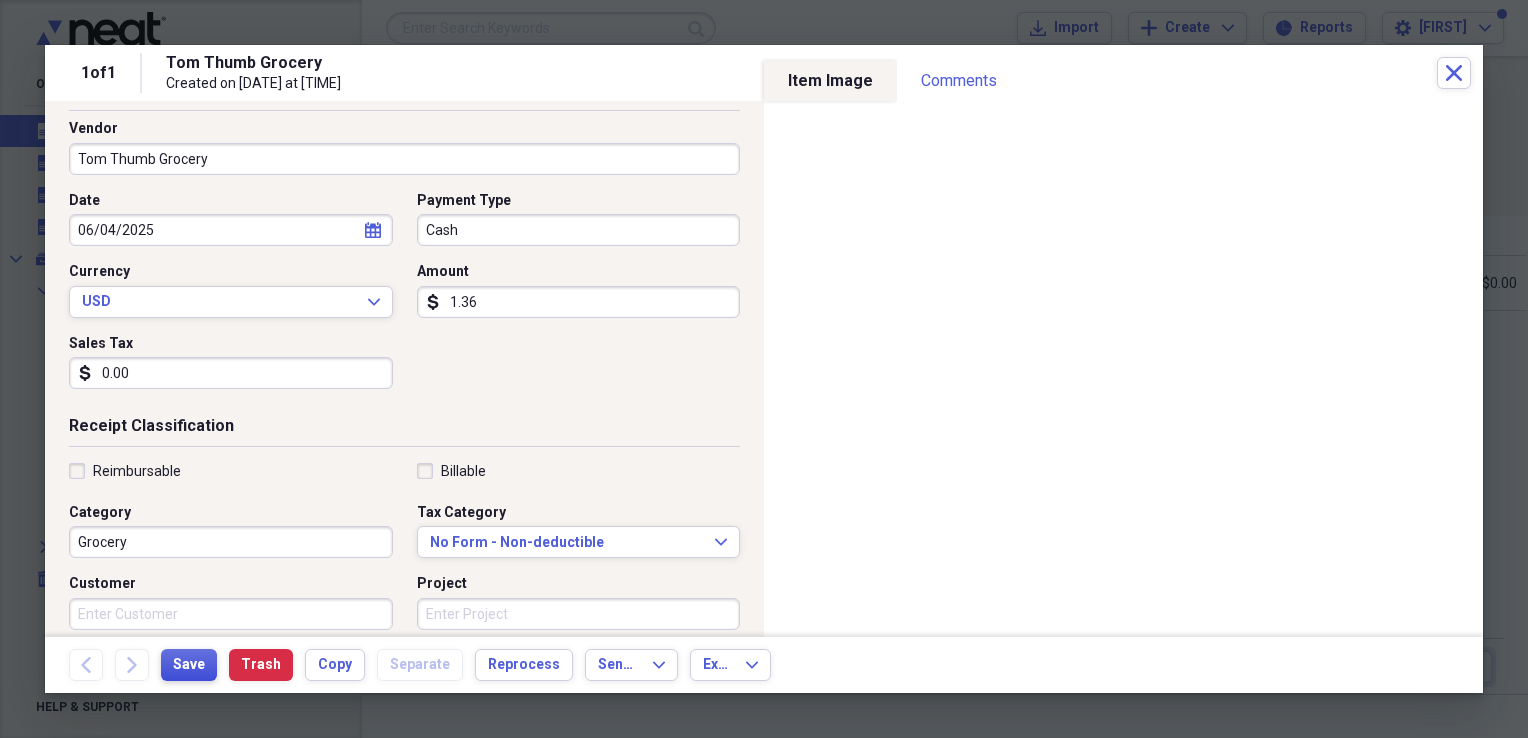 click on "Save" at bounding box center (189, 665) 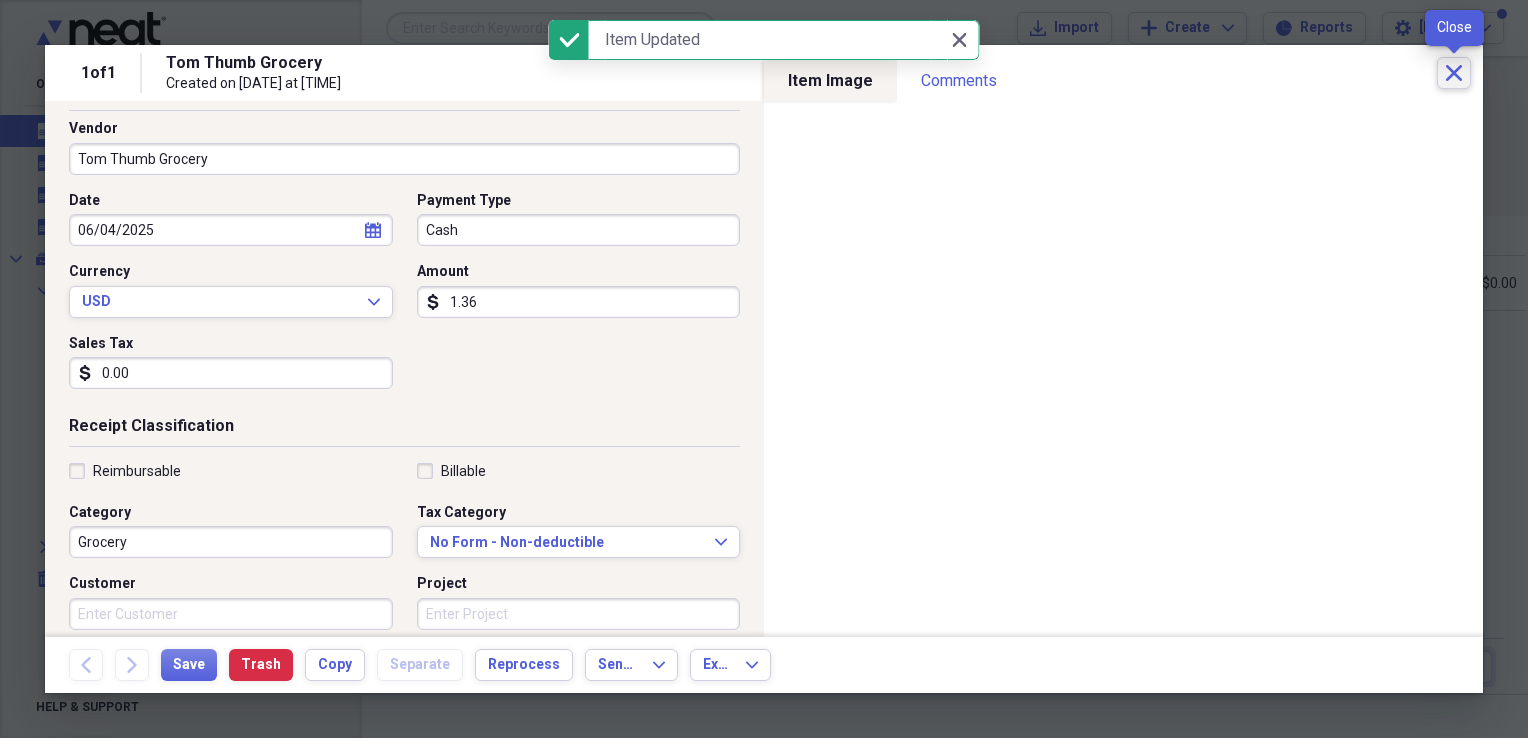 click on "Close" 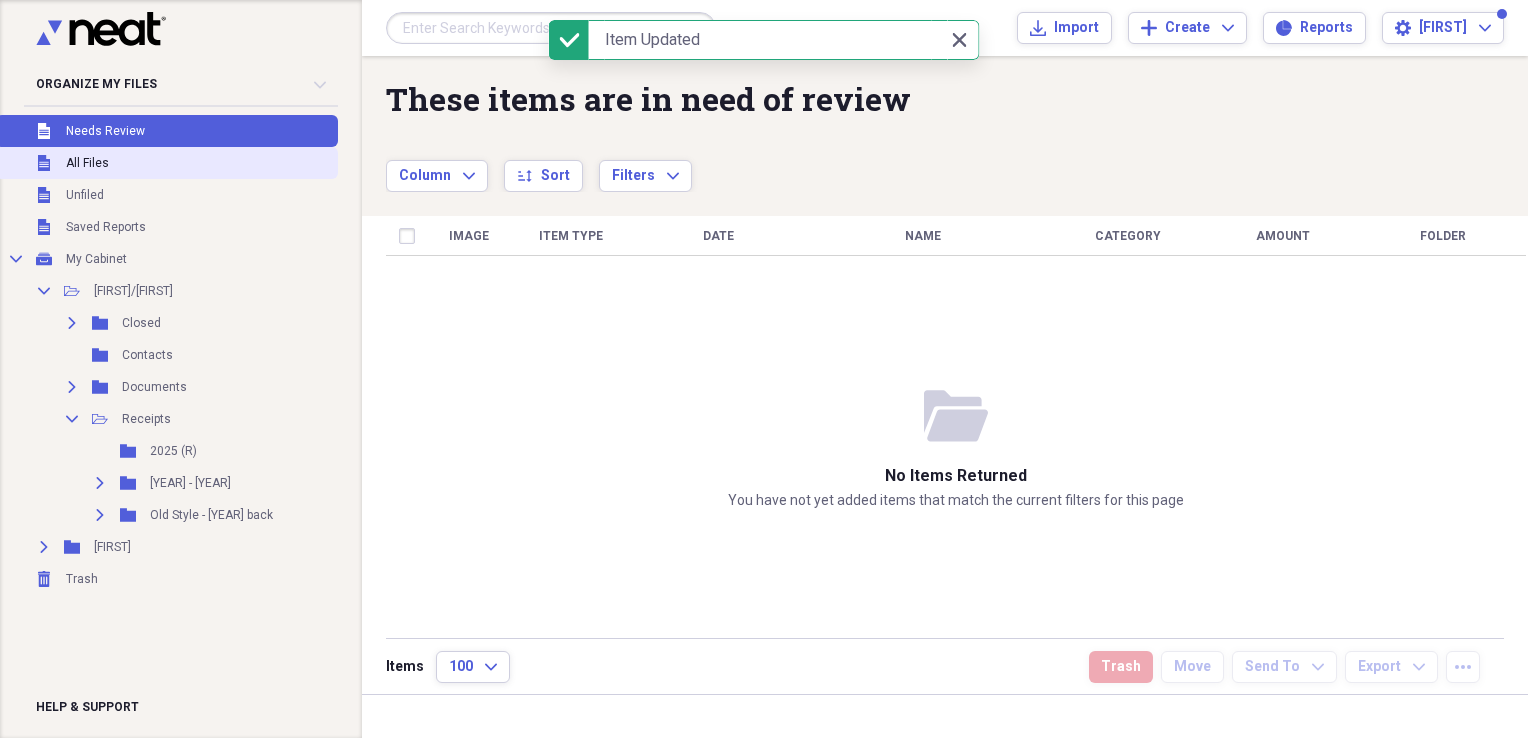 click on "All Files" at bounding box center [87, 163] 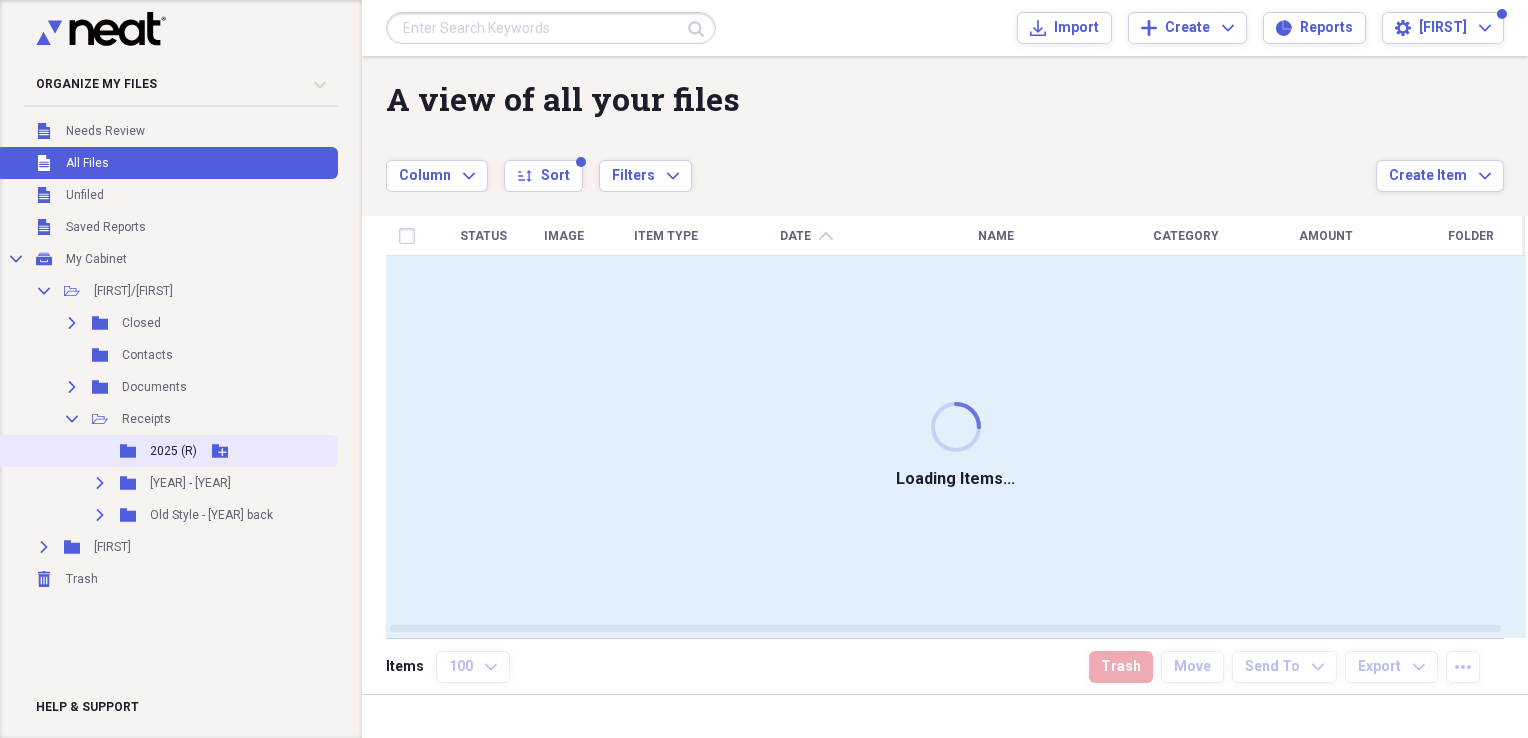 click on "2025 (R)" at bounding box center (173, 451) 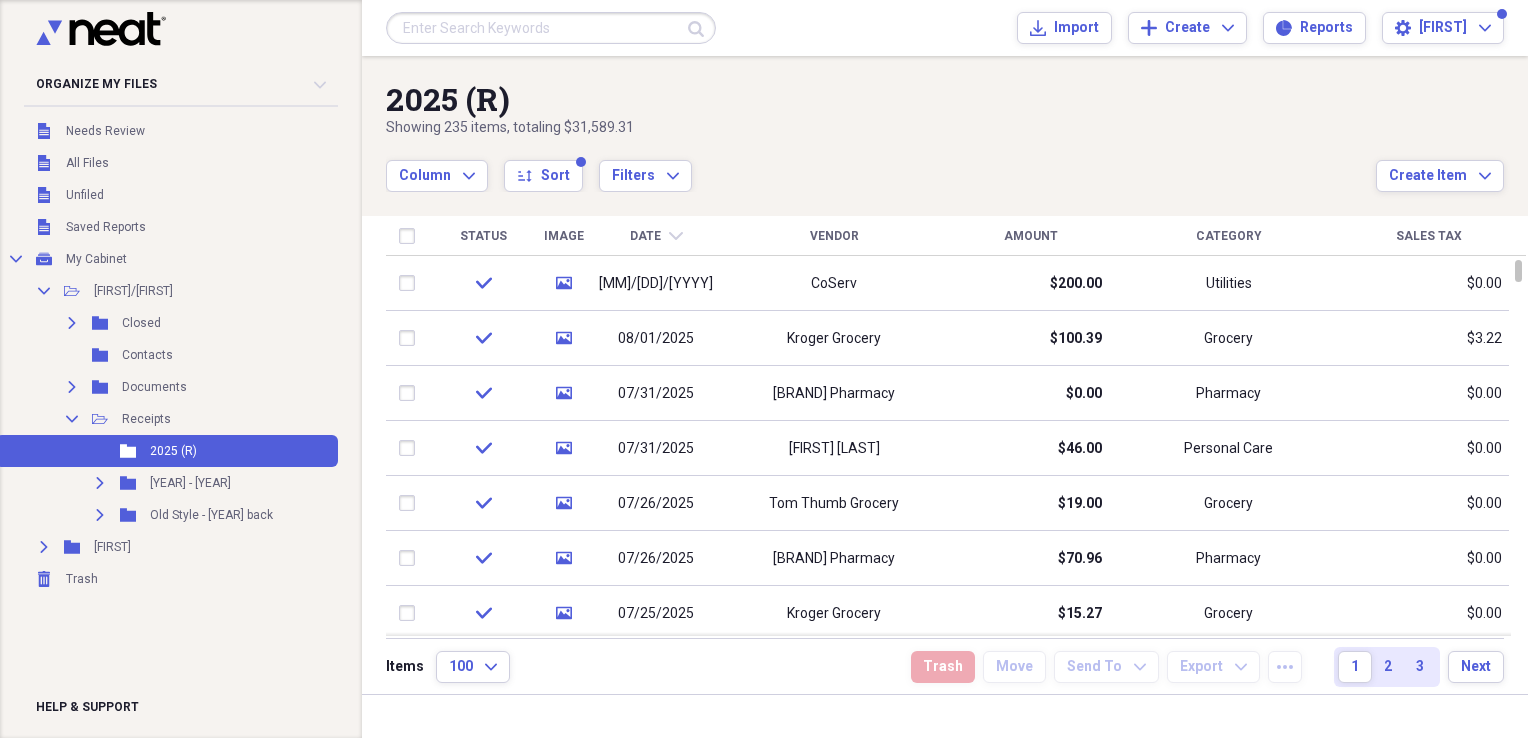 click on "Amount" at bounding box center (1031, 236) 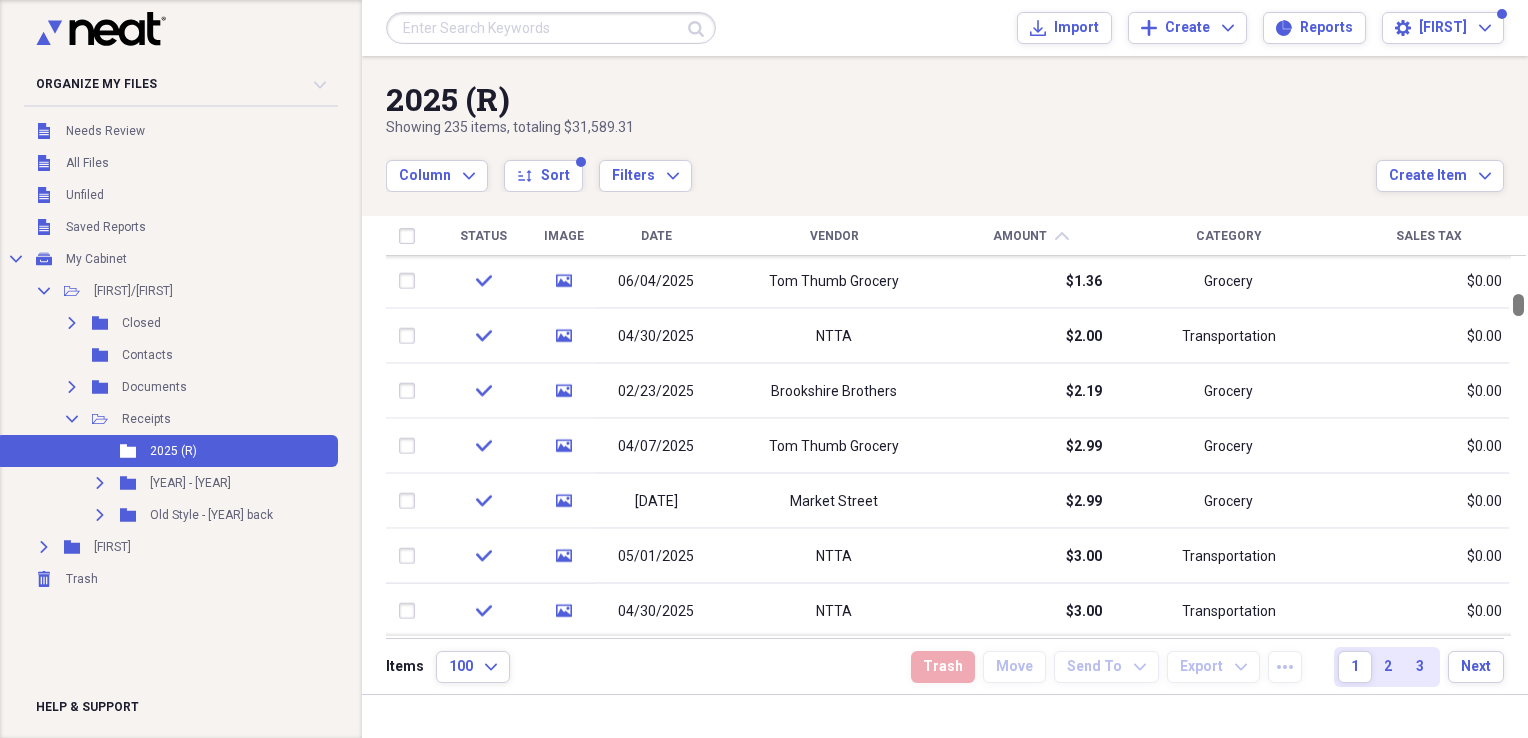 drag, startPoint x: 1518, startPoint y: 268, endPoint x: 1520, endPoint y: 302, distance: 34.058773 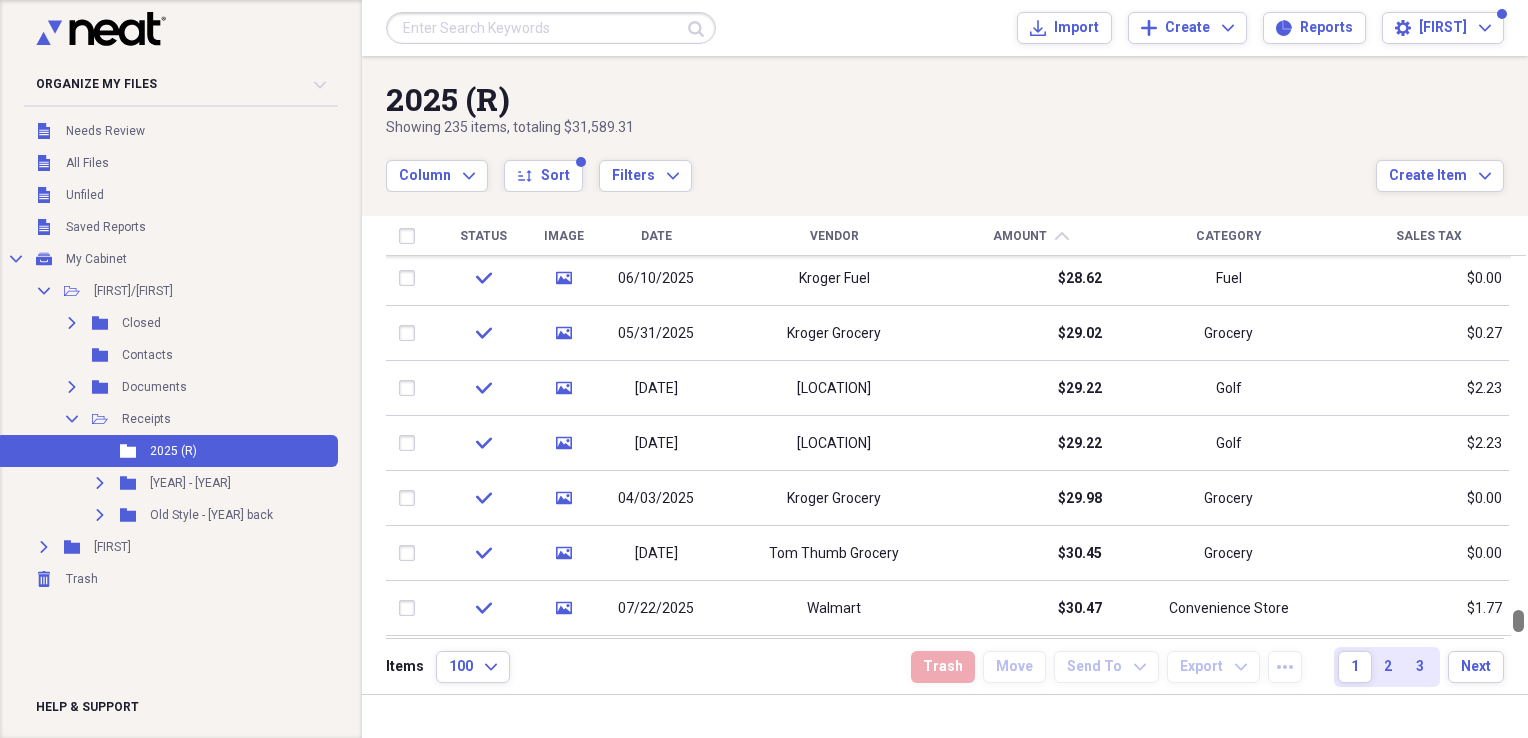 drag, startPoint x: 1522, startPoint y: 304, endPoint x: 1531, endPoint y: 638, distance: 334.12125 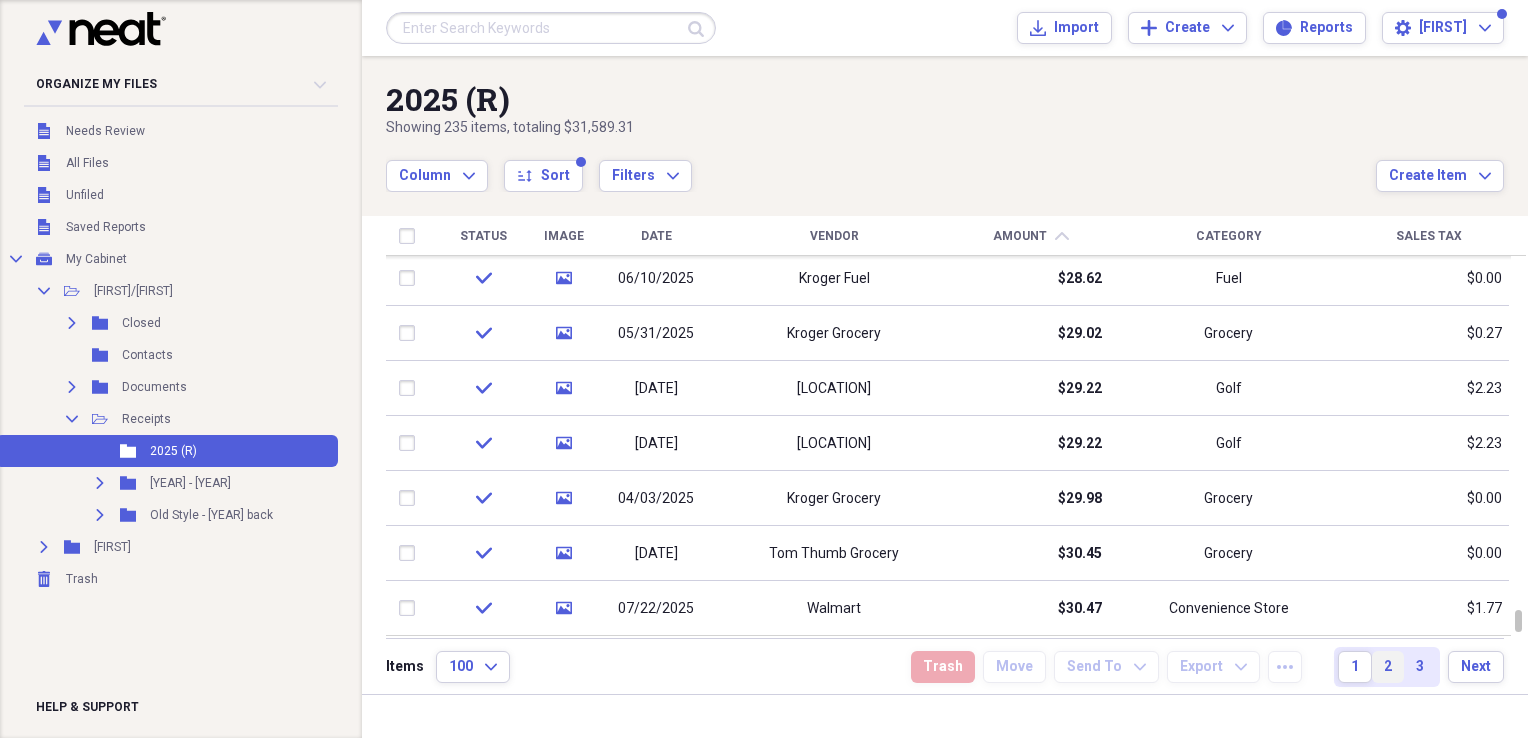 click on "2" at bounding box center (1388, 667) 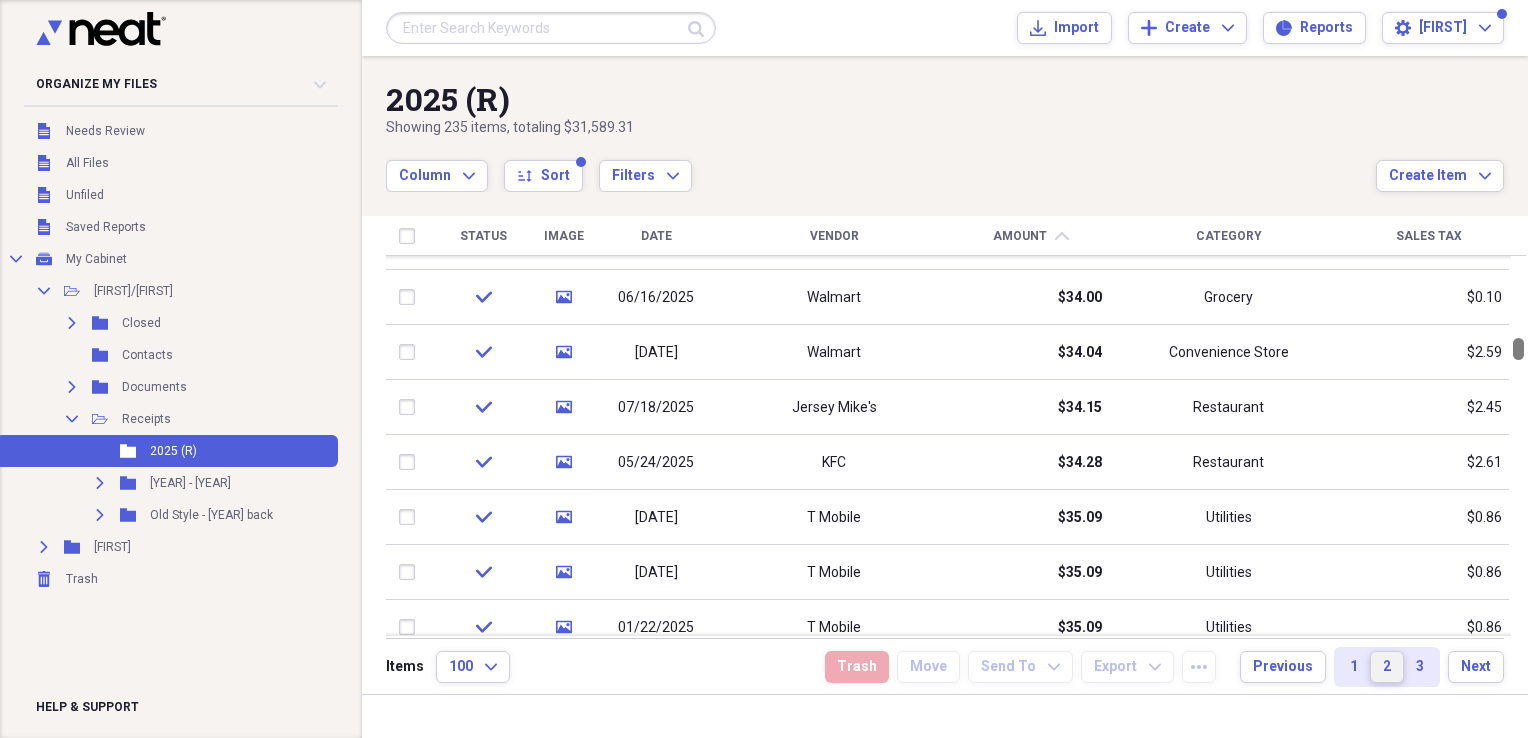drag, startPoint x: 1520, startPoint y: 271, endPoint x: 1531, endPoint y: 349, distance: 78.77182 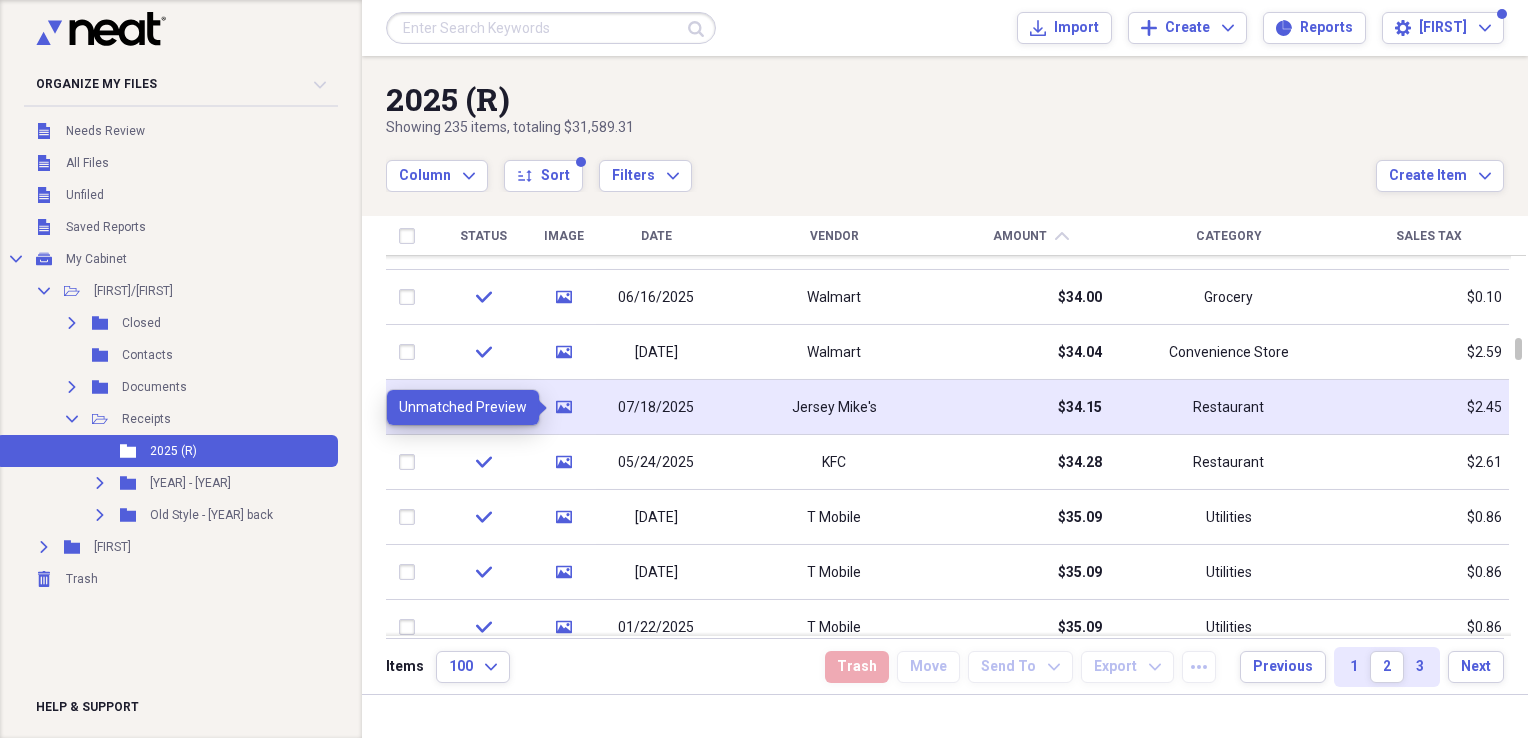 click on "media" 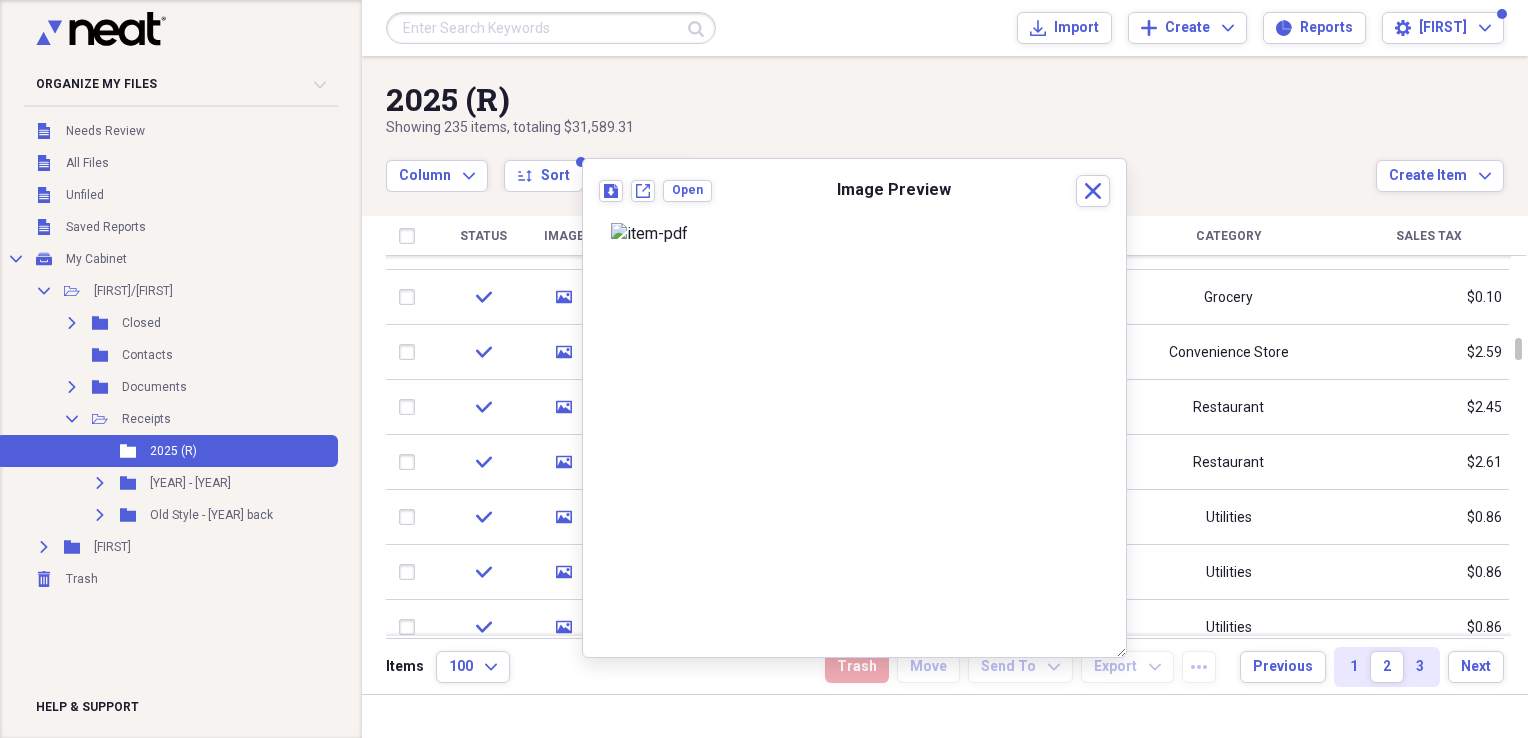 scroll, scrollTop: 383, scrollLeft: 0, axis: vertical 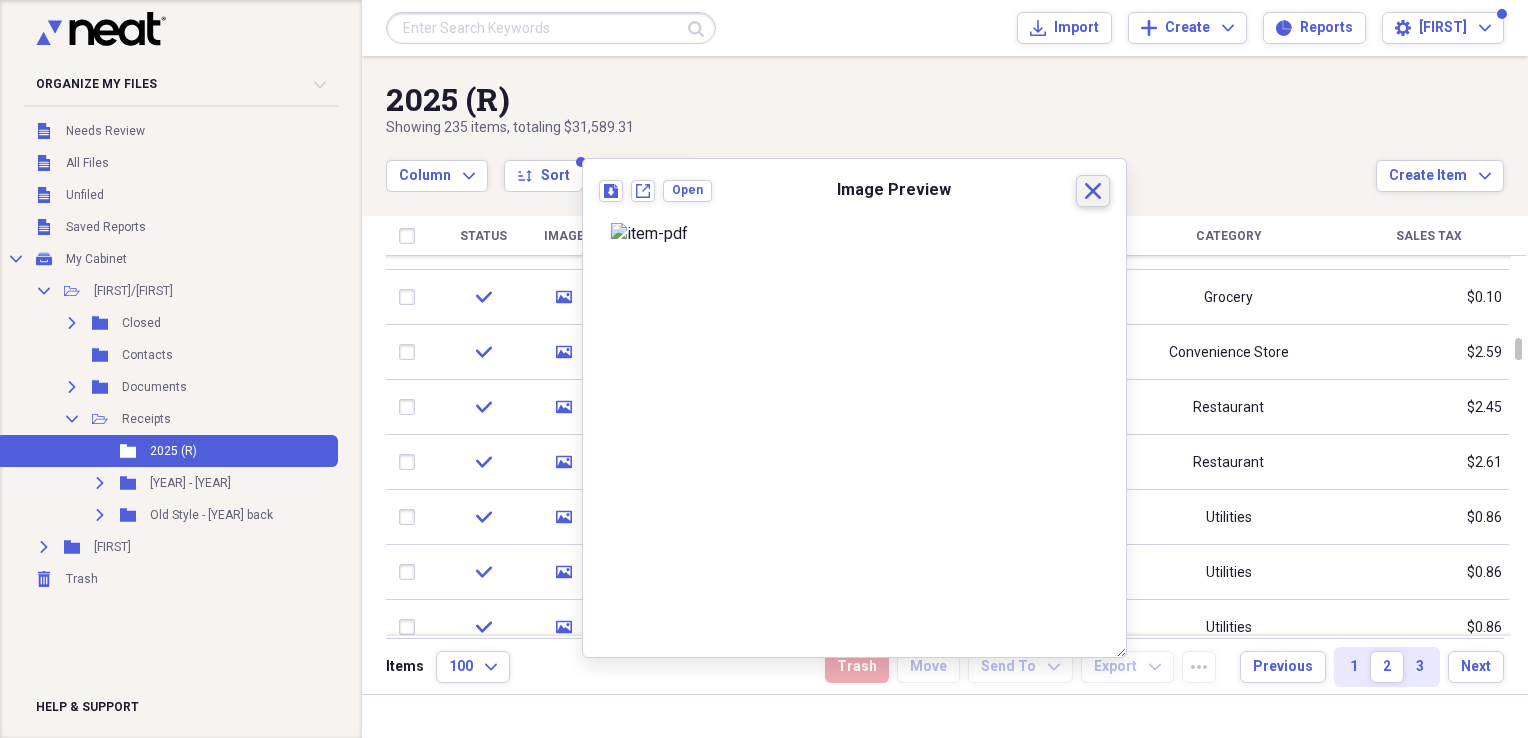 click on "Close" 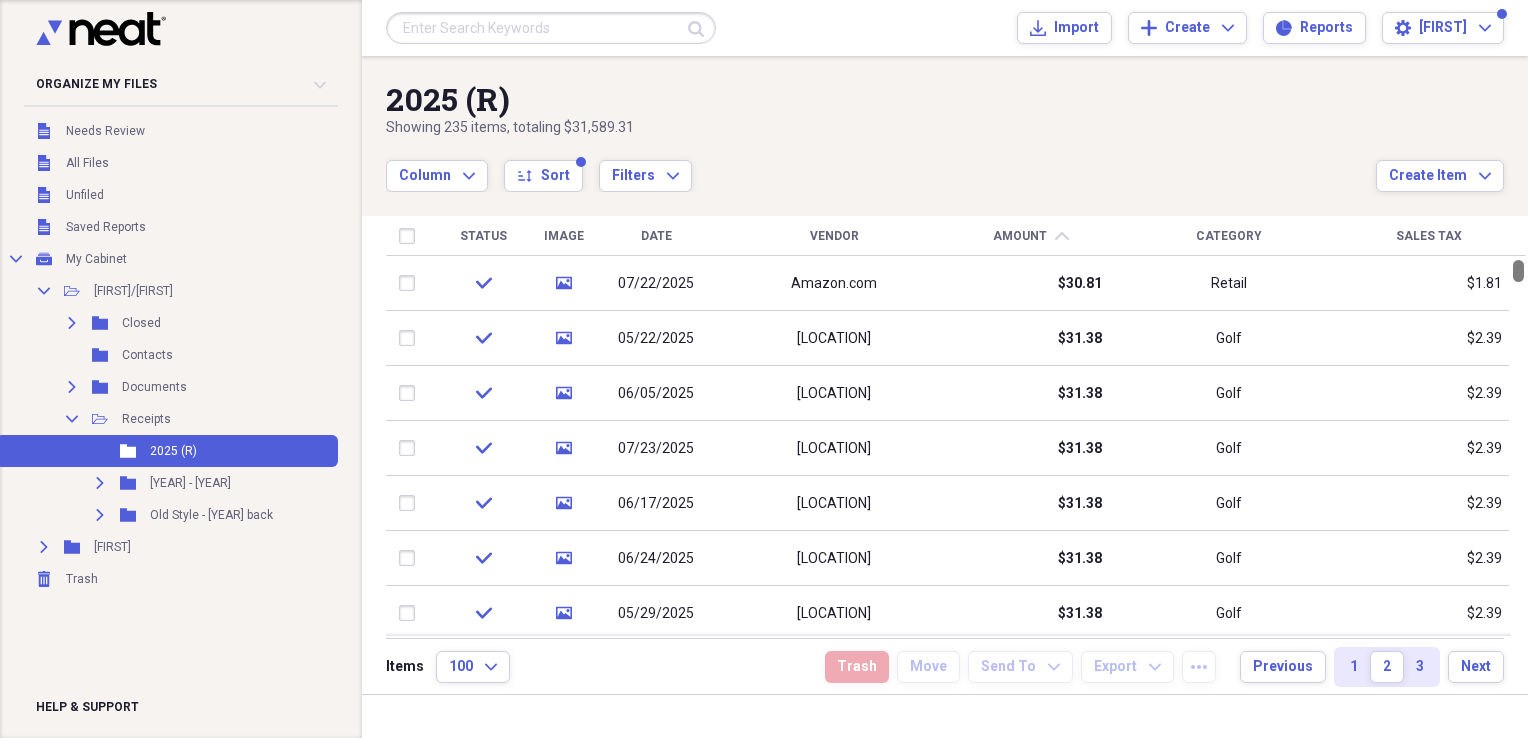 drag, startPoint x: 1516, startPoint y: 350, endPoint x: 1518, endPoint y: 202, distance: 148.01352 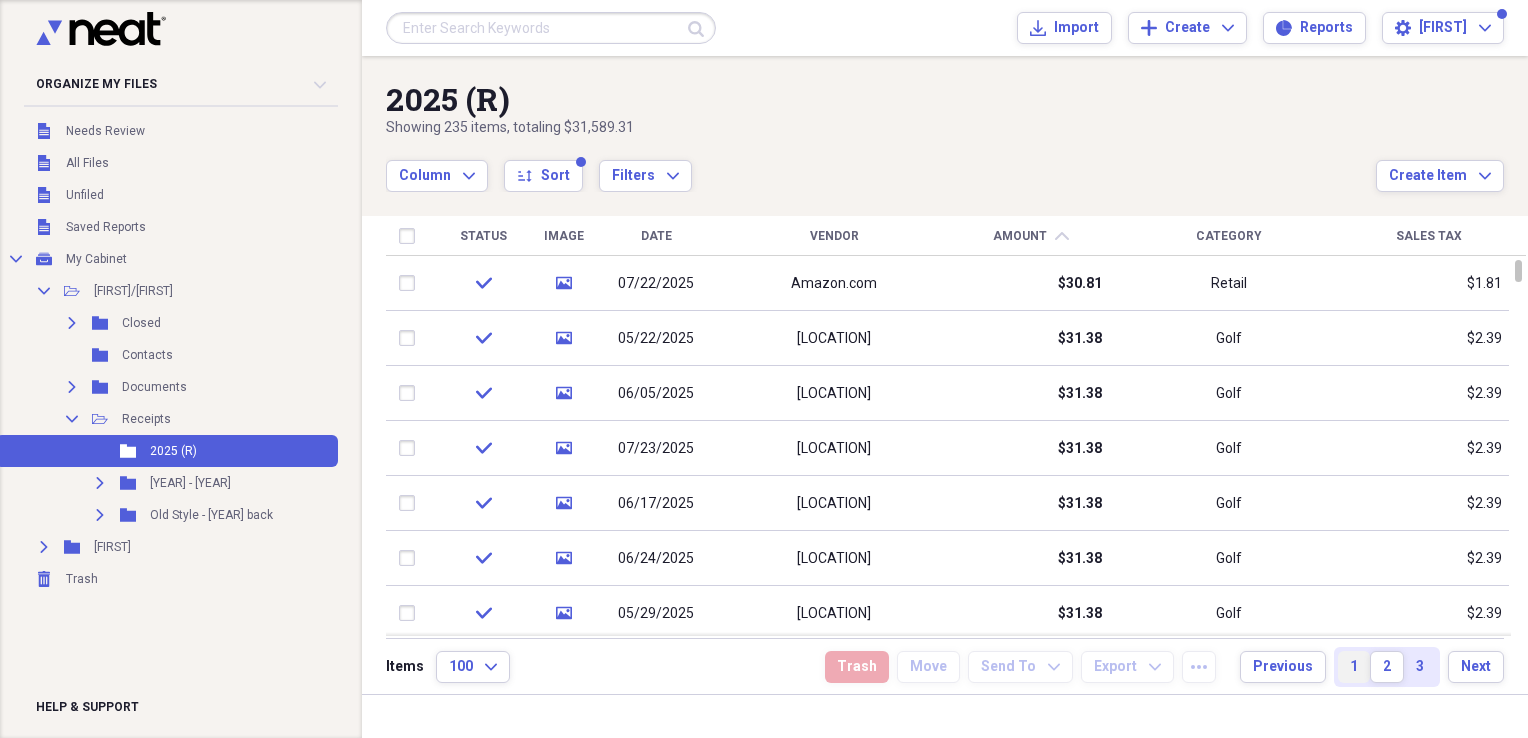 click on "1" at bounding box center (1354, 667) 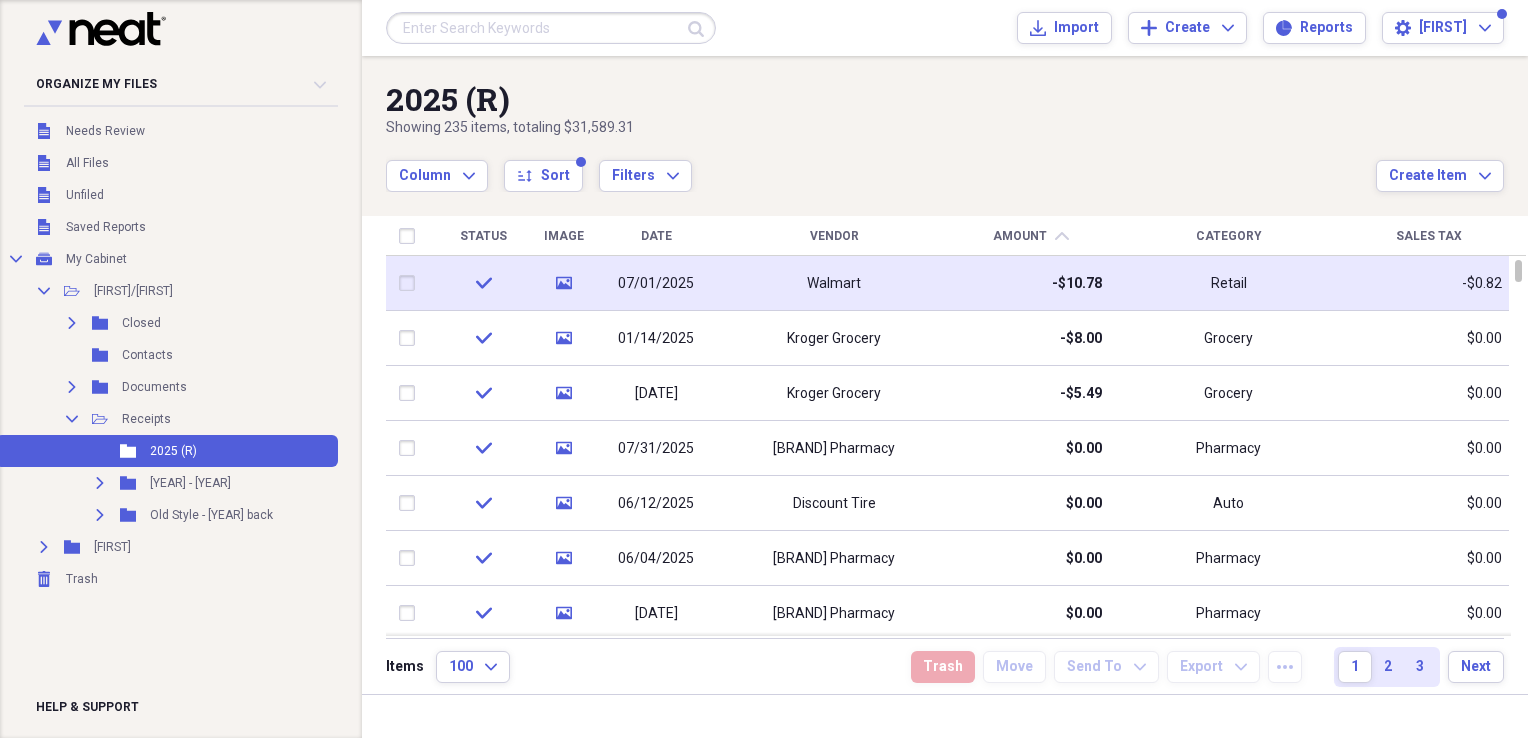 click 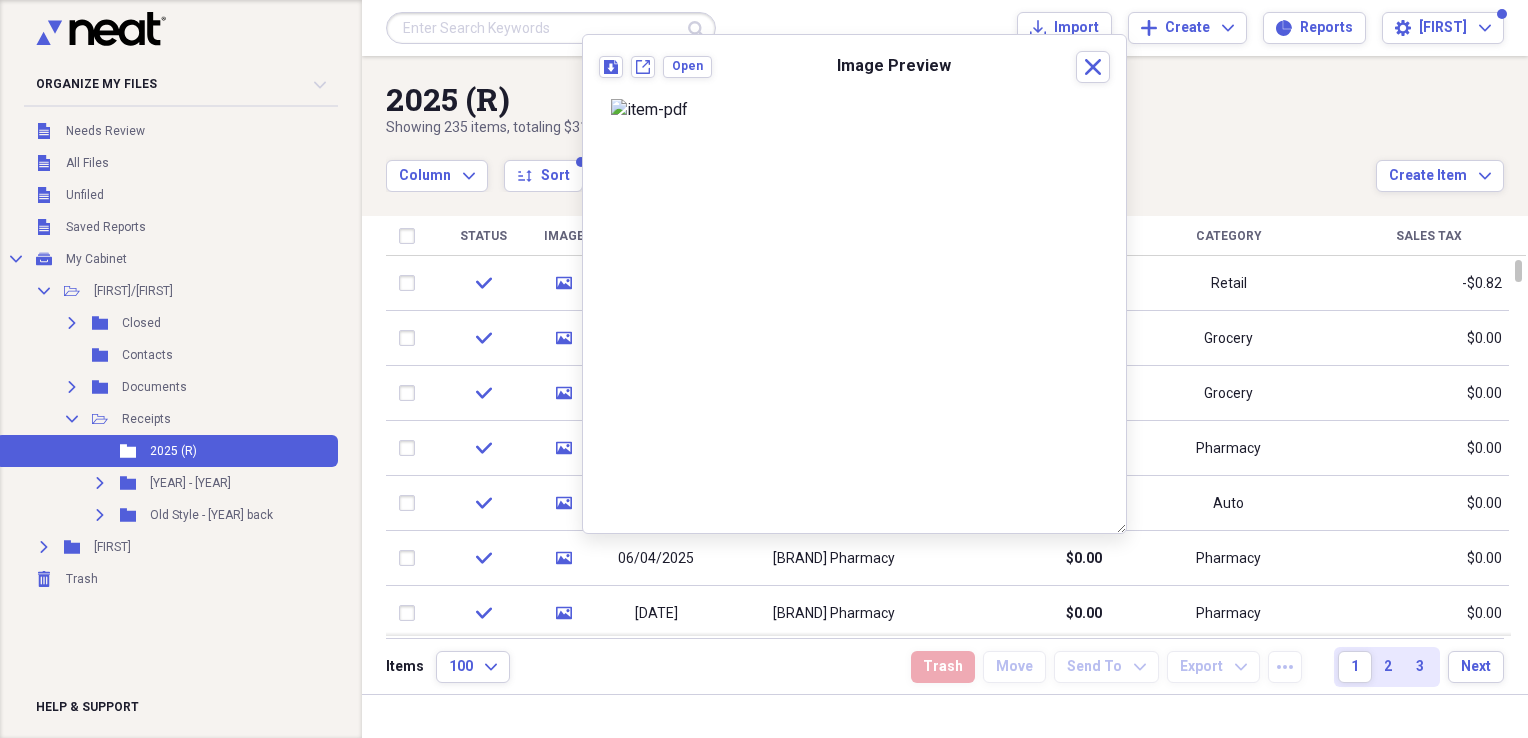 scroll, scrollTop: 0, scrollLeft: 0, axis: both 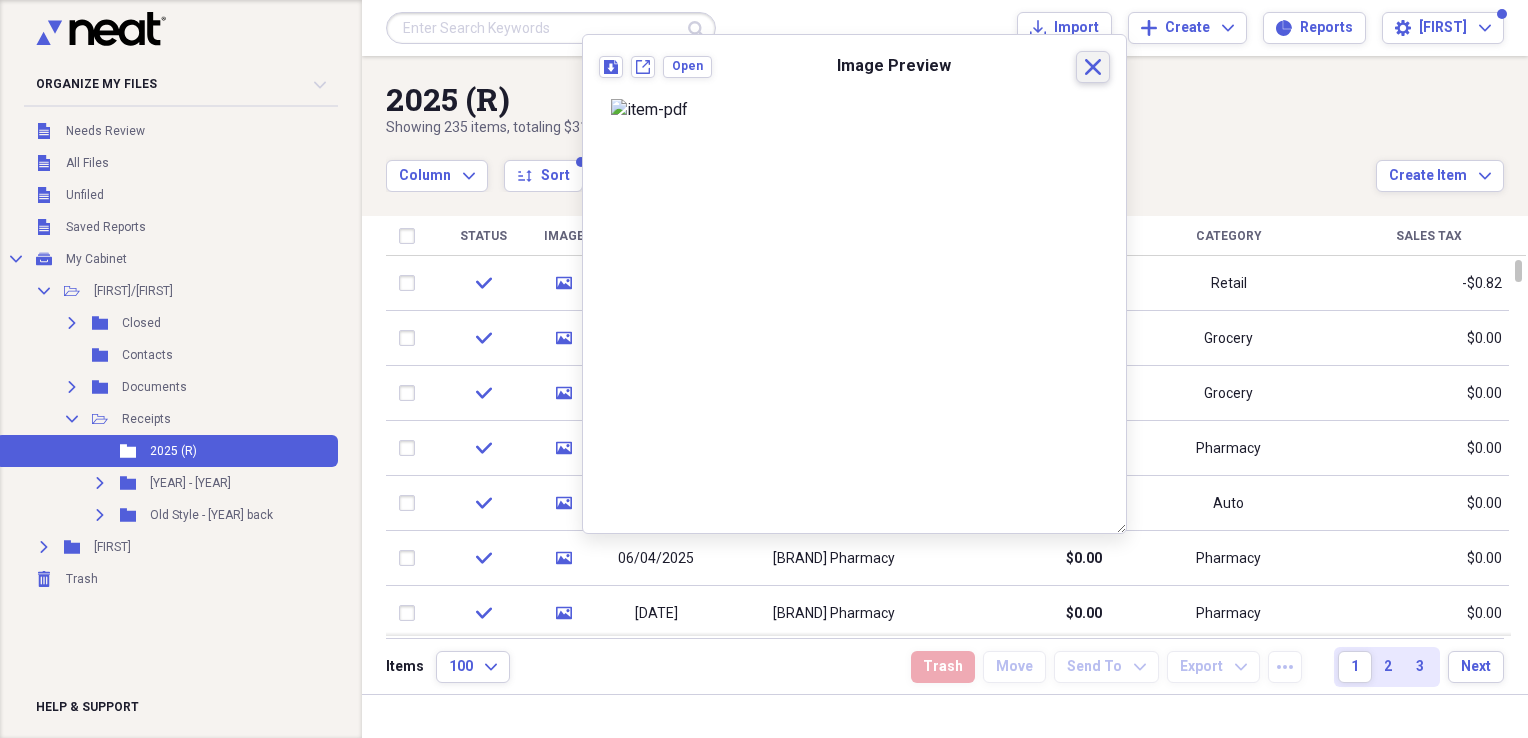 click 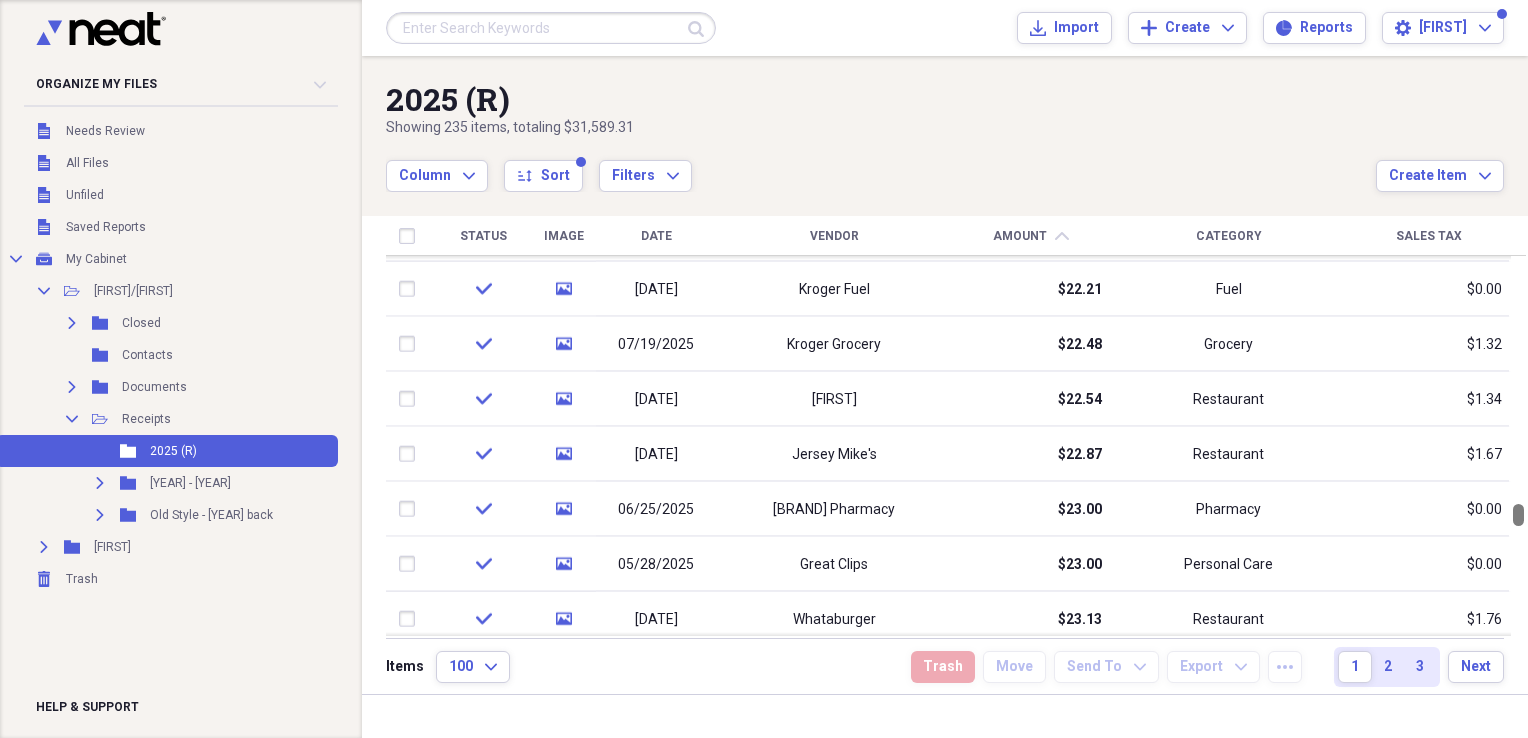 drag, startPoint x: 1518, startPoint y: 273, endPoint x: 1530, endPoint y: 666, distance: 393.18317 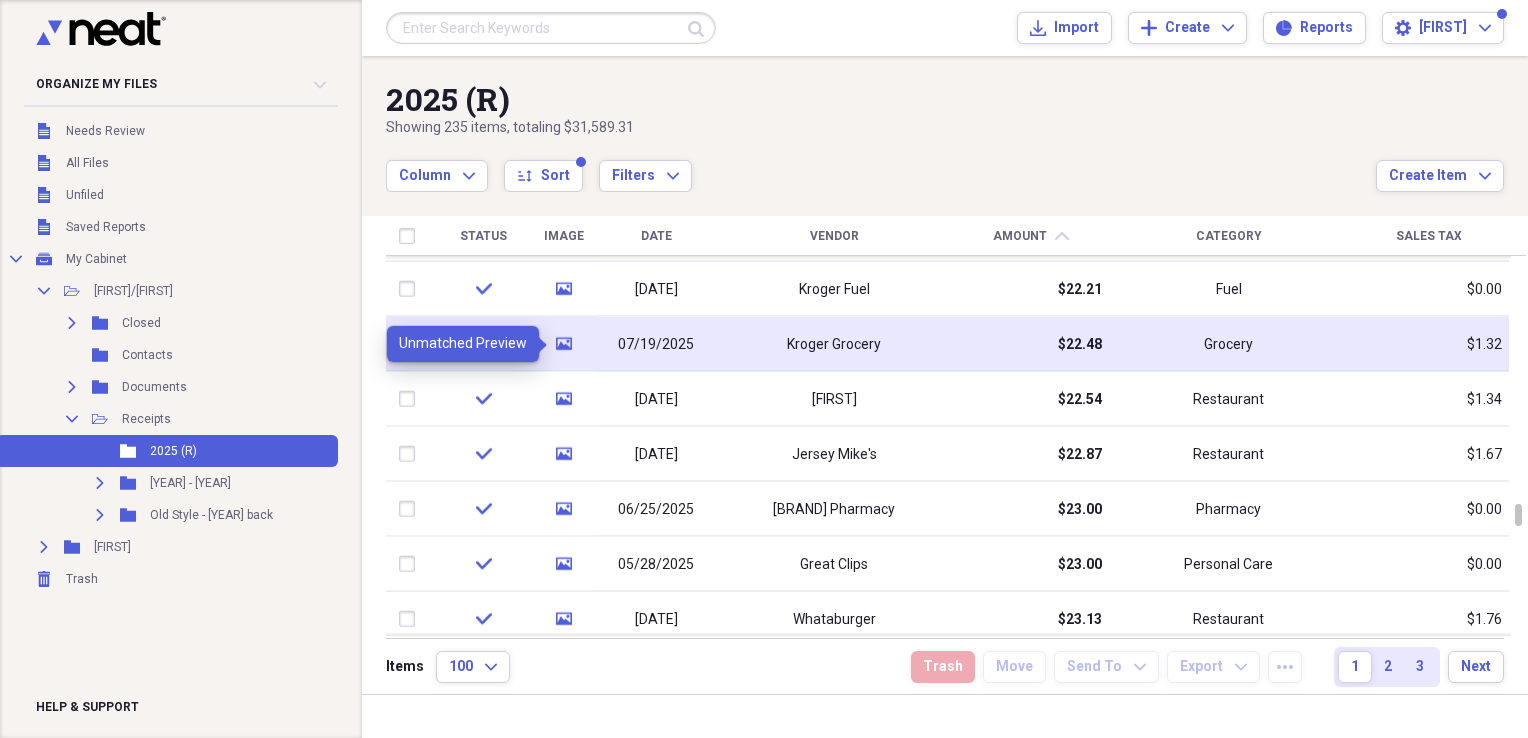 click on "media" 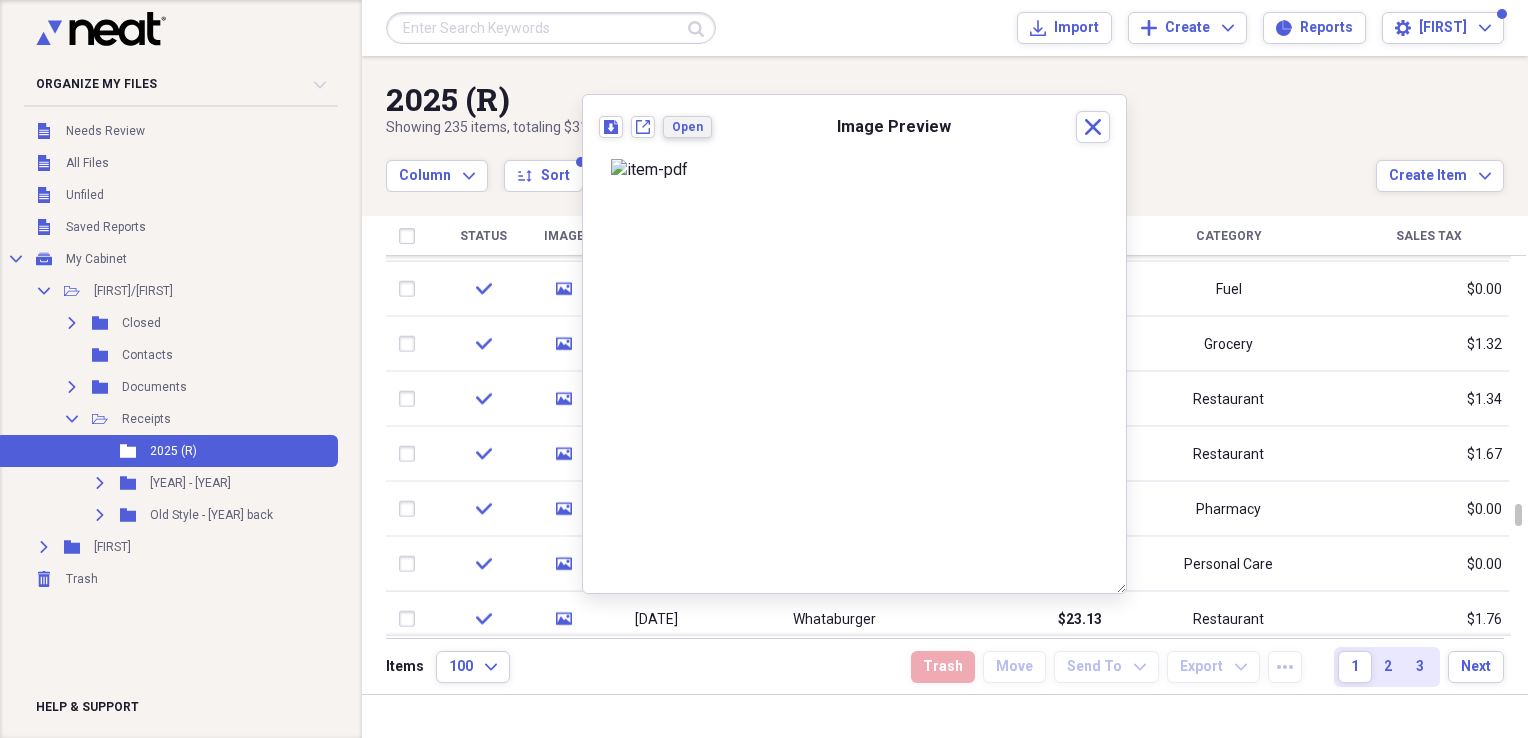 click on "Open" at bounding box center (687, 127) 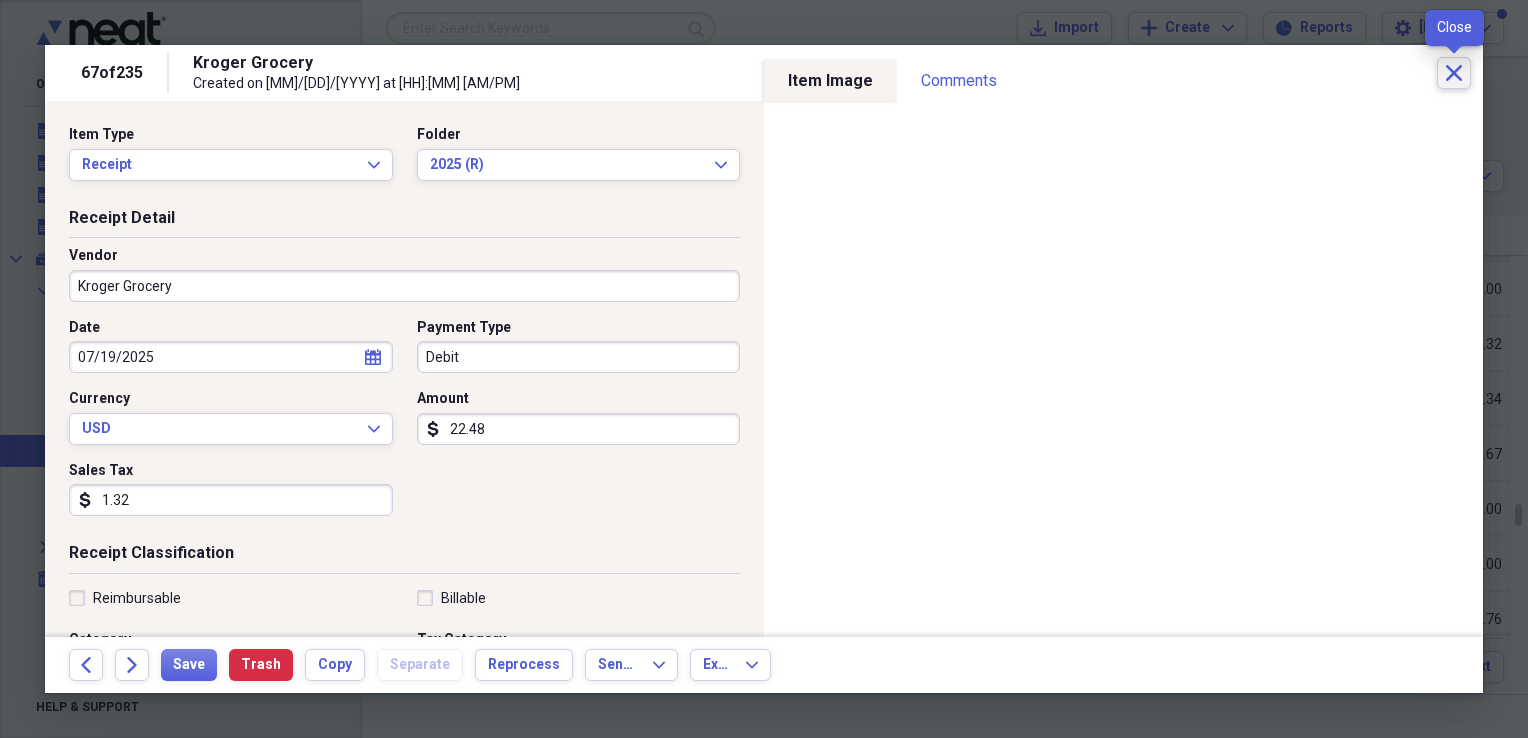click on "Close" 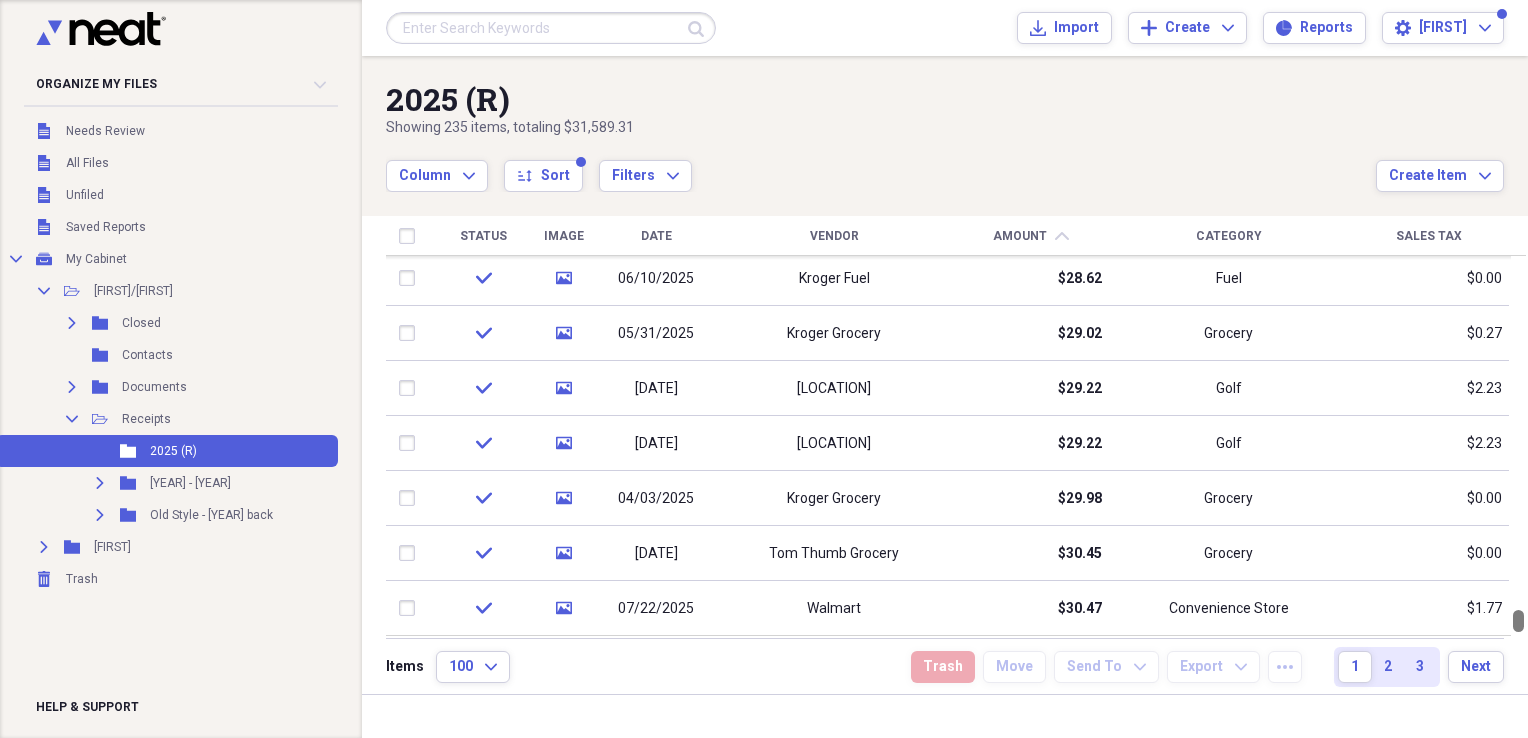 drag, startPoint x: 1518, startPoint y: 514, endPoint x: 1531, endPoint y: 652, distance: 138.61096 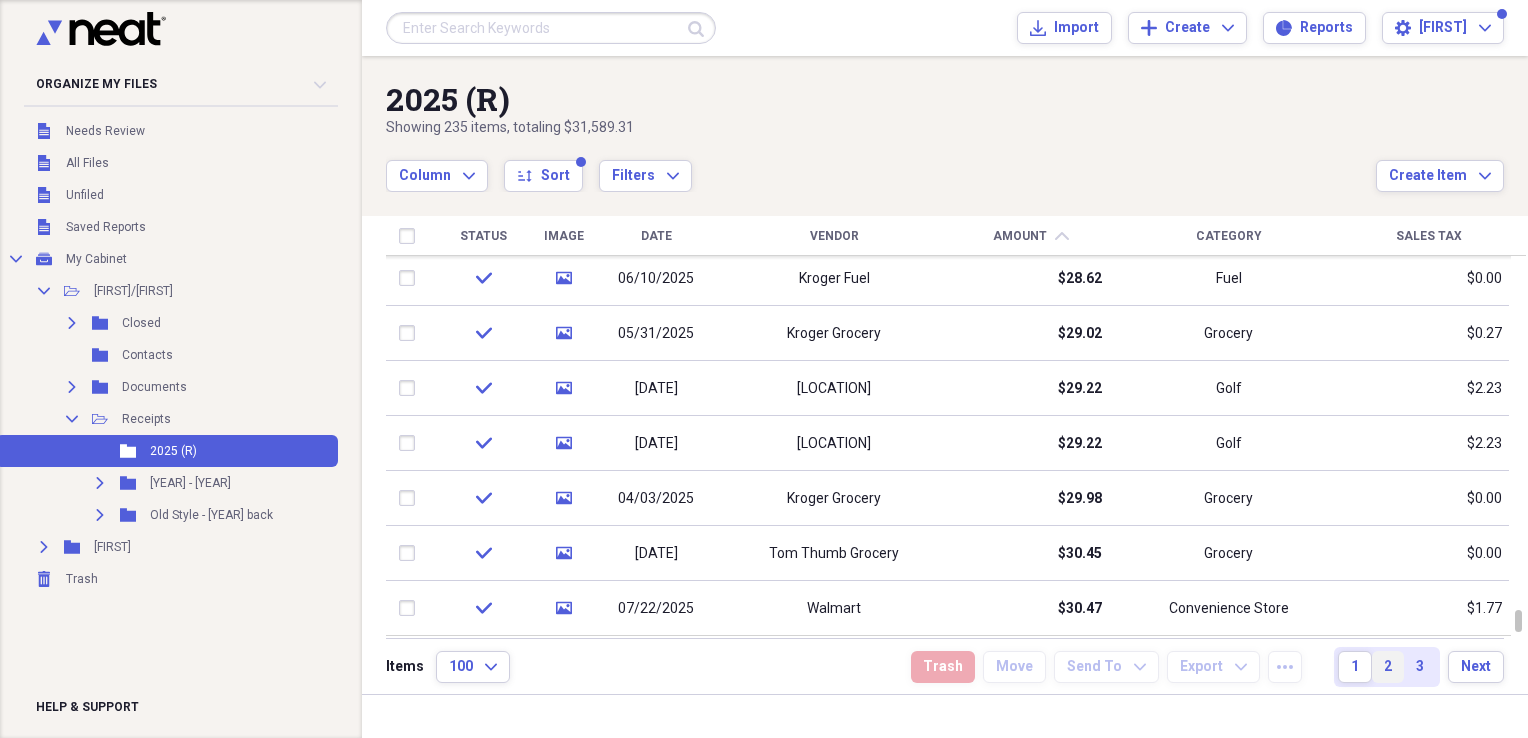 click on "2" at bounding box center [1388, 667] 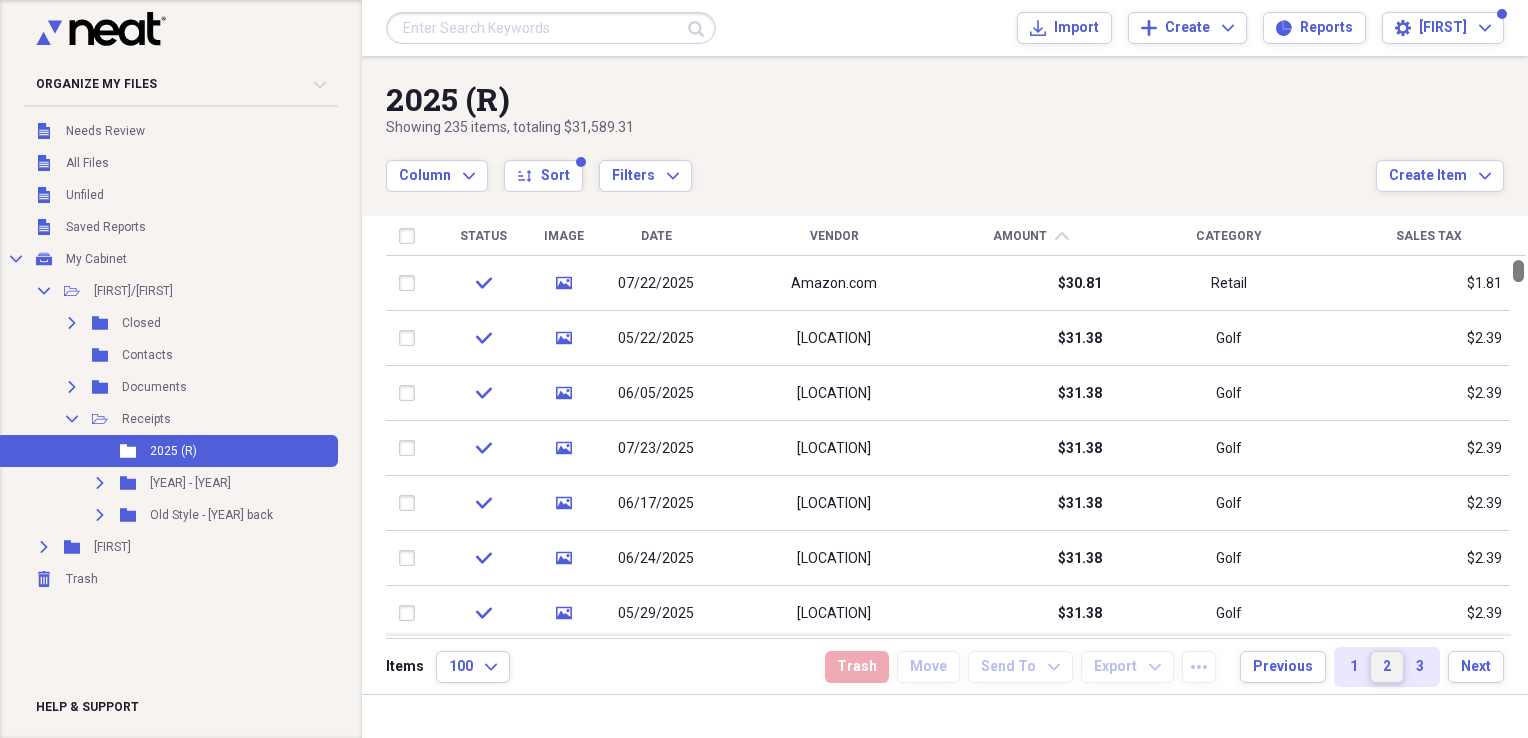 click at bounding box center (1518, 271) 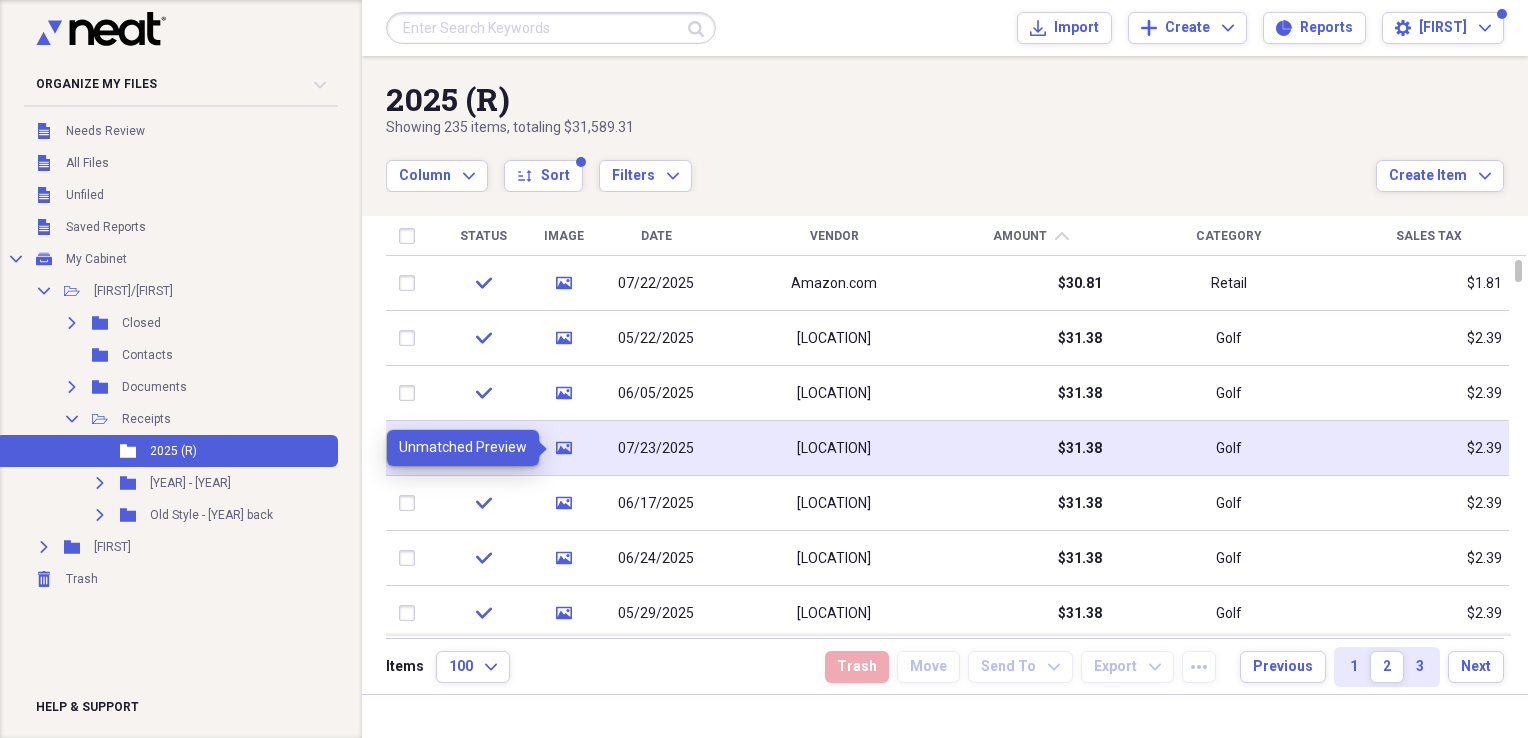 click 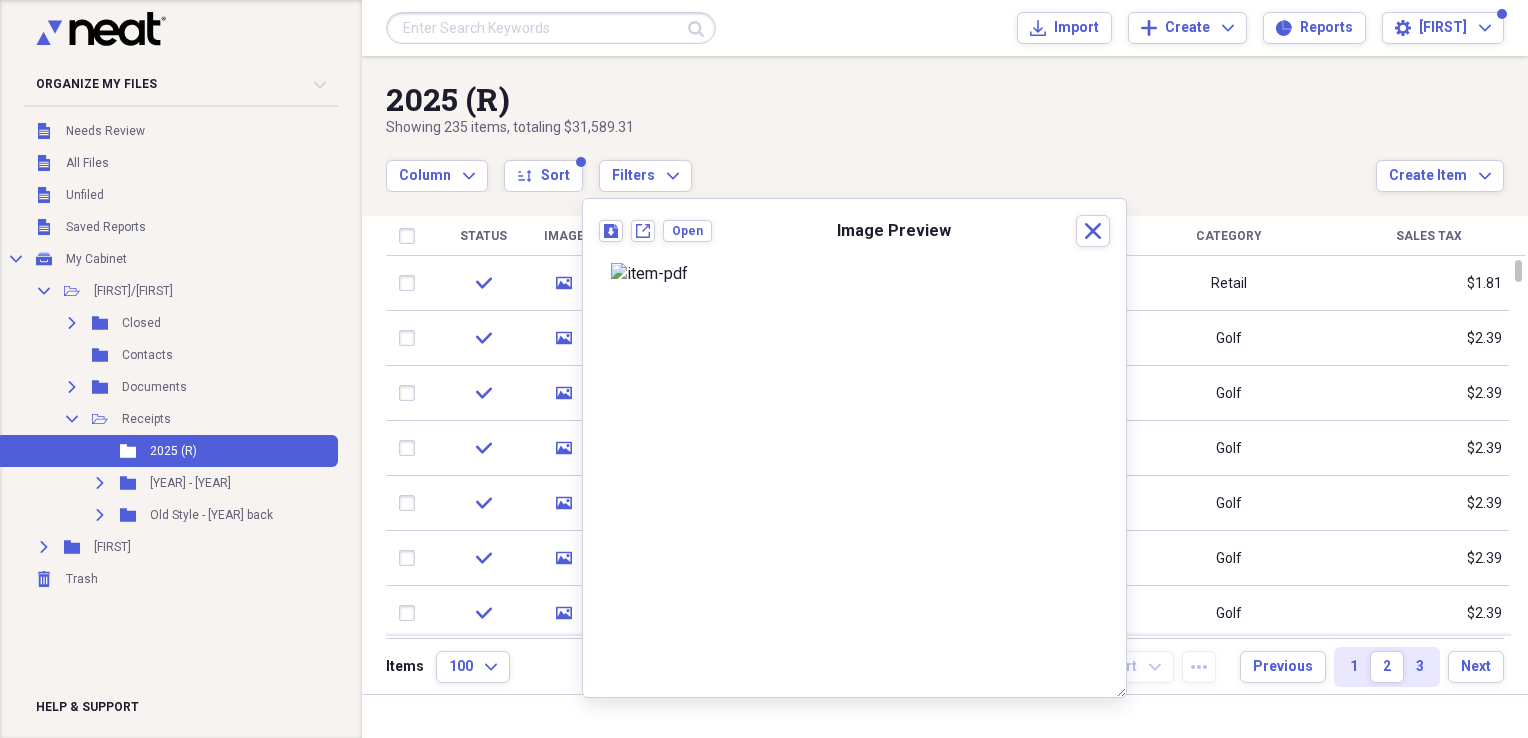 scroll, scrollTop: 123, scrollLeft: 0, axis: vertical 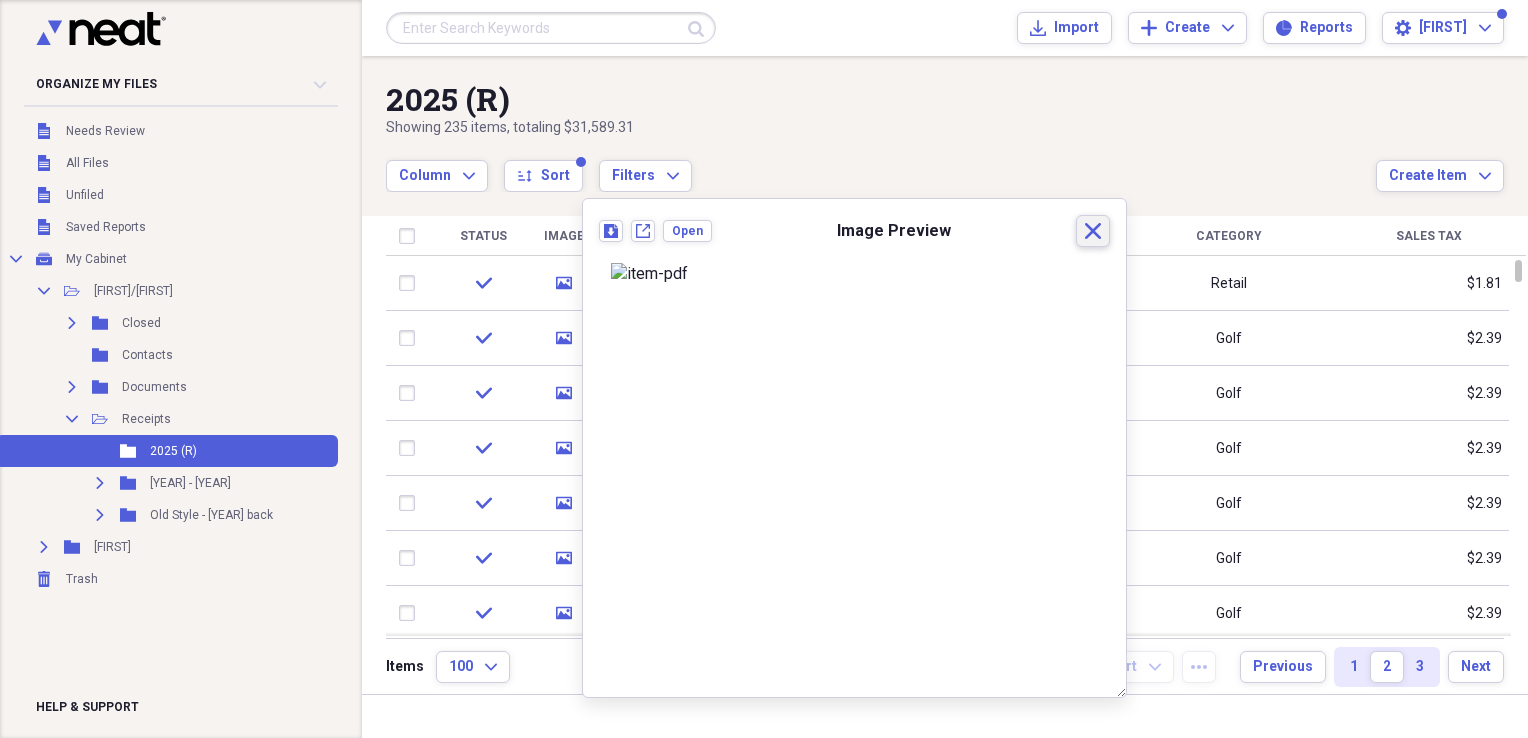 click on "Close" 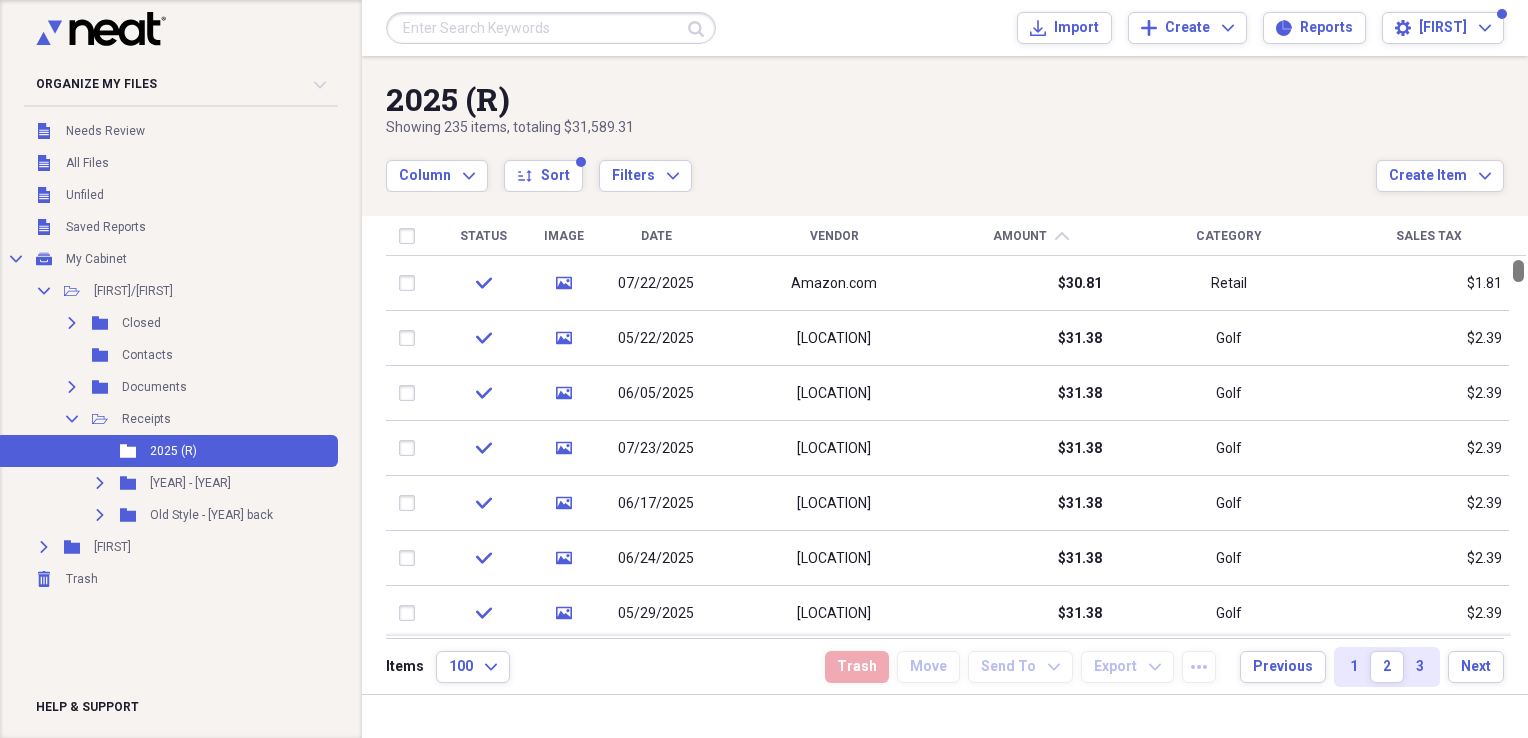 drag, startPoint x: 1520, startPoint y: 274, endPoint x: 1520, endPoint y: 258, distance: 16 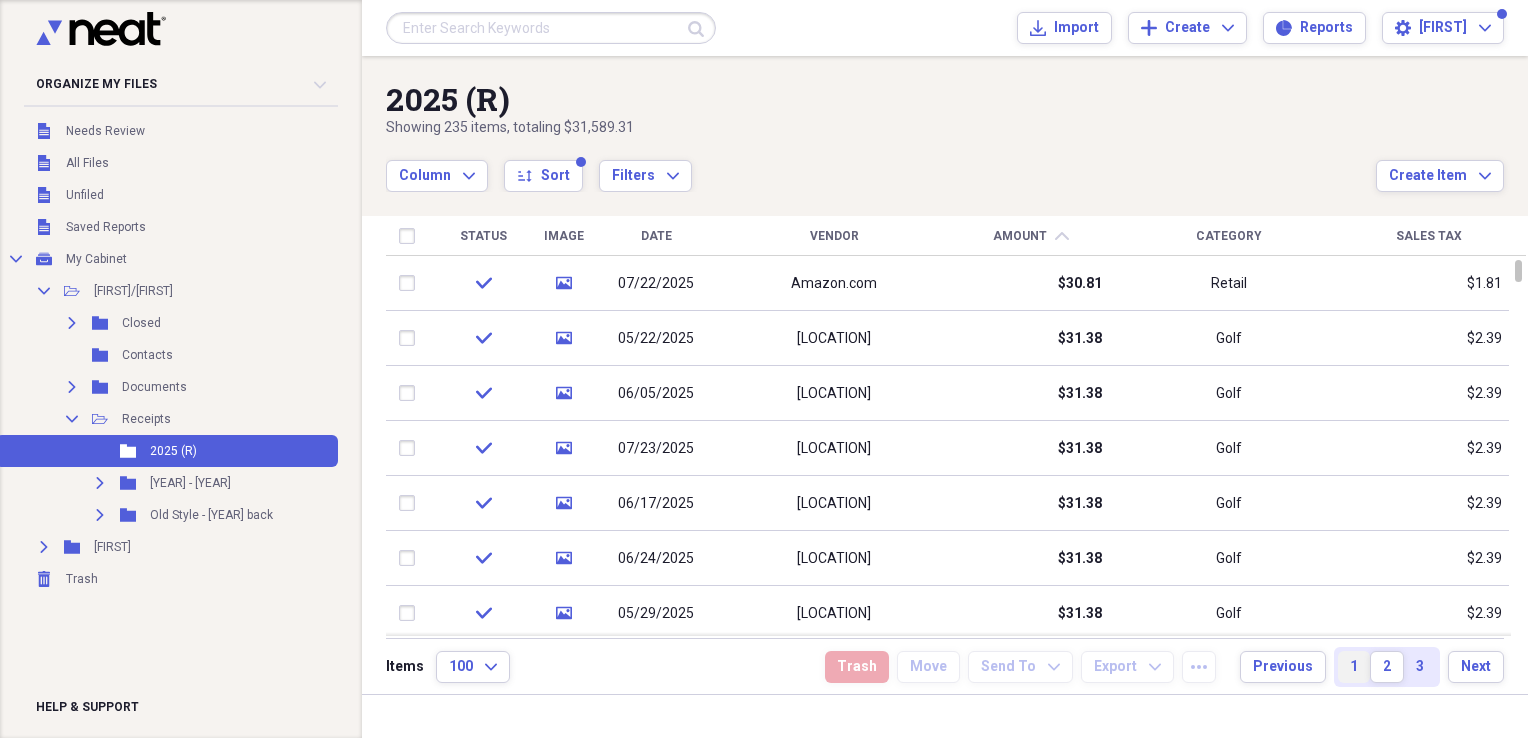 click on "1" at bounding box center [1354, 667] 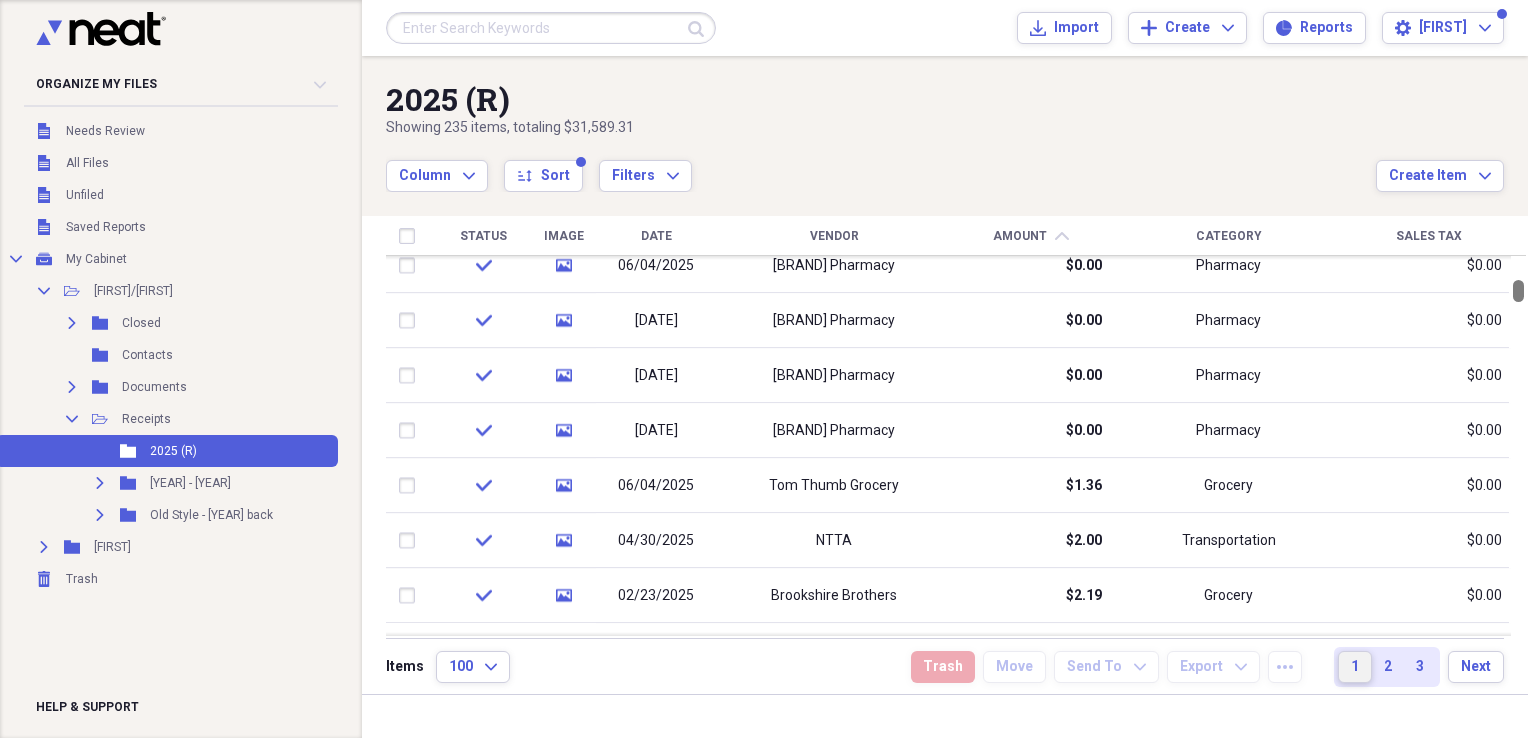drag, startPoint x: 1519, startPoint y: 272, endPoint x: 1523, endPoint y: 292, distance: 20.396078 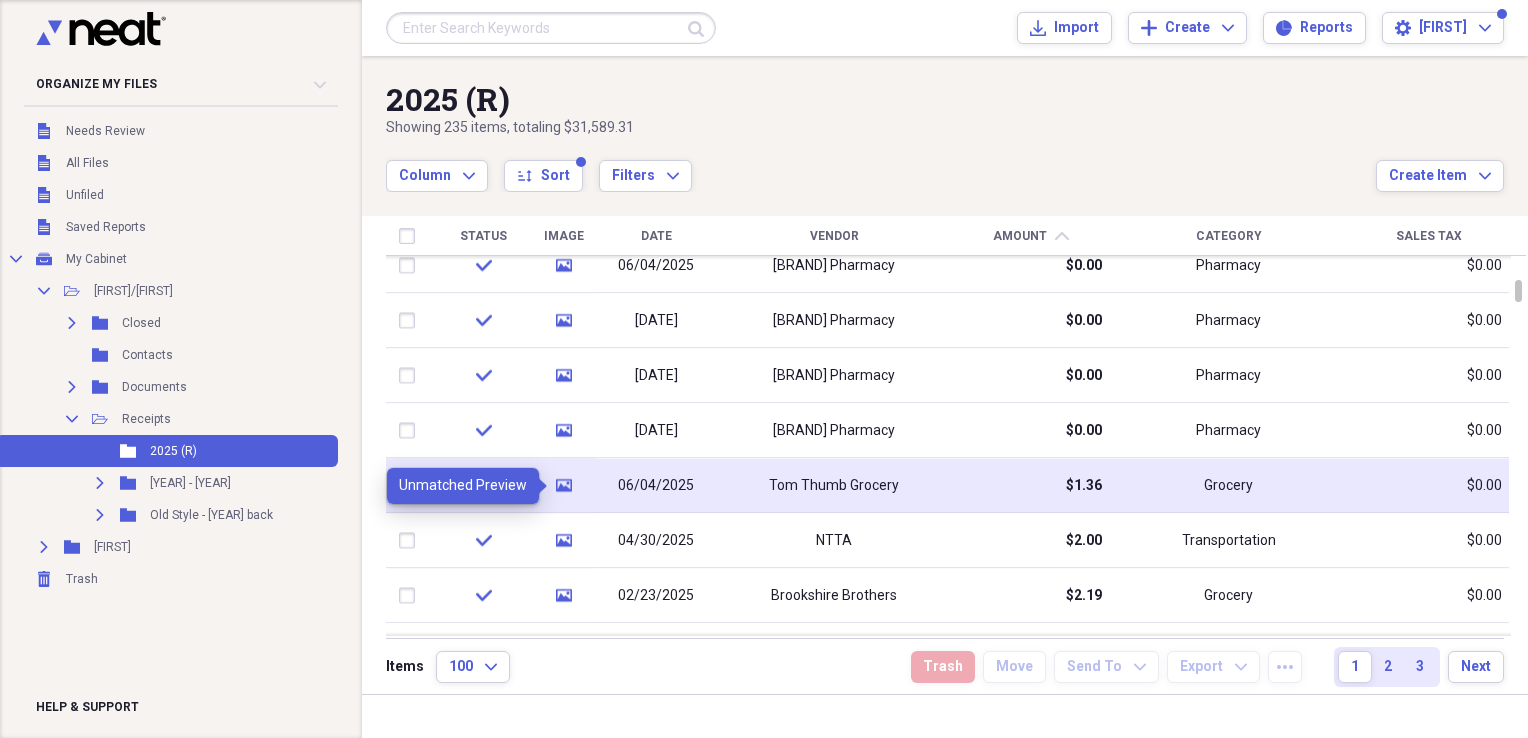 click on "media" 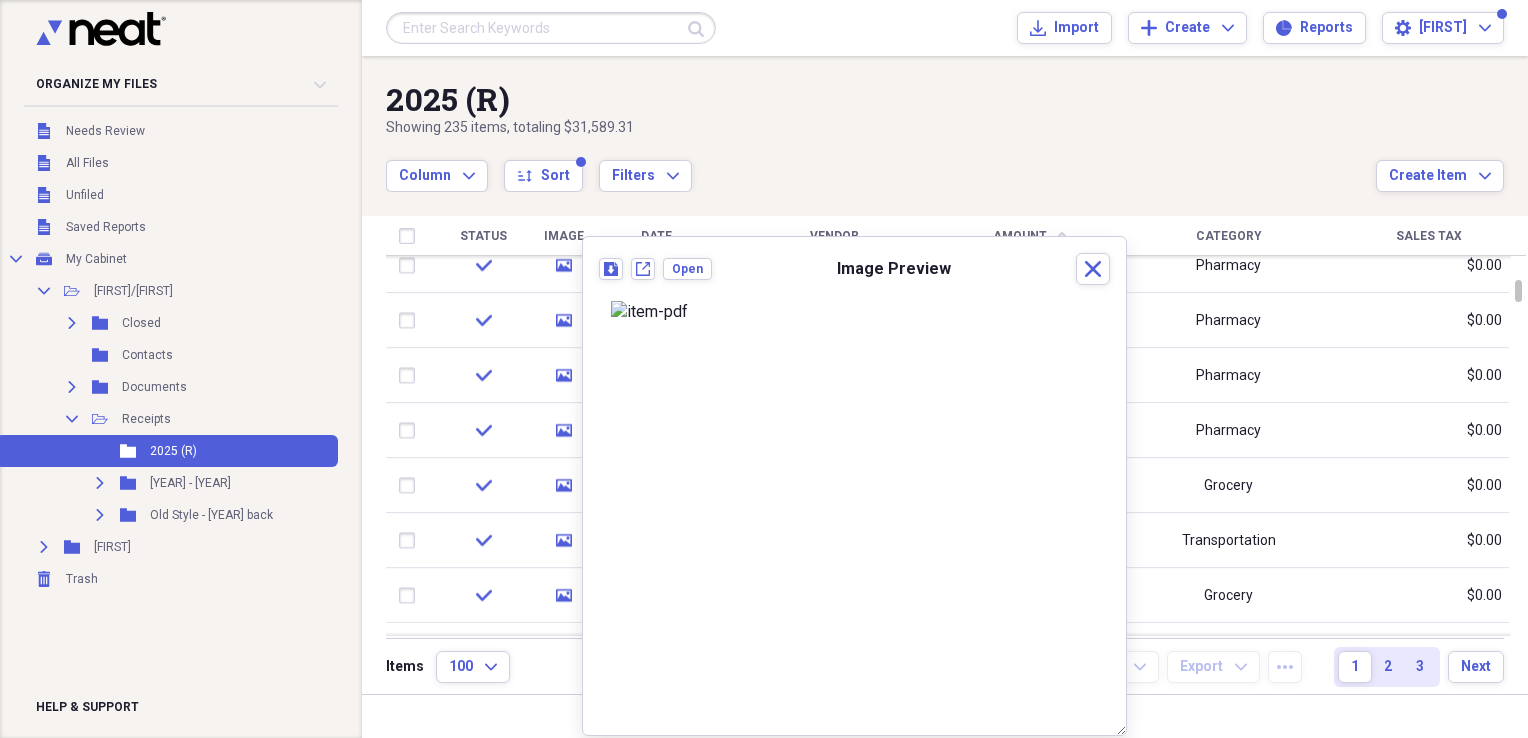 scroll, scrollTop: 0, scrollLeft: 0, axis: both 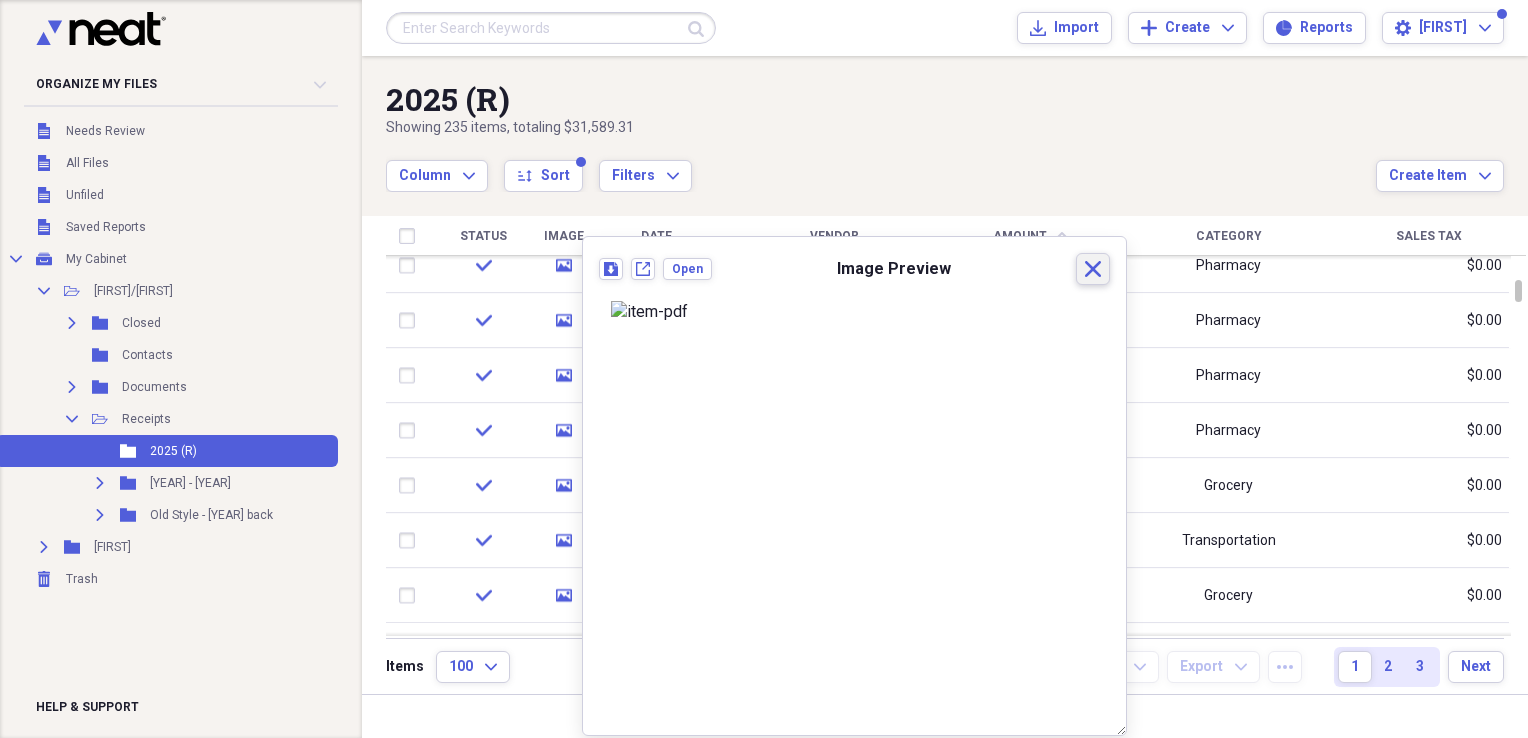 click on "Close" at bounding box center [1093, 269] 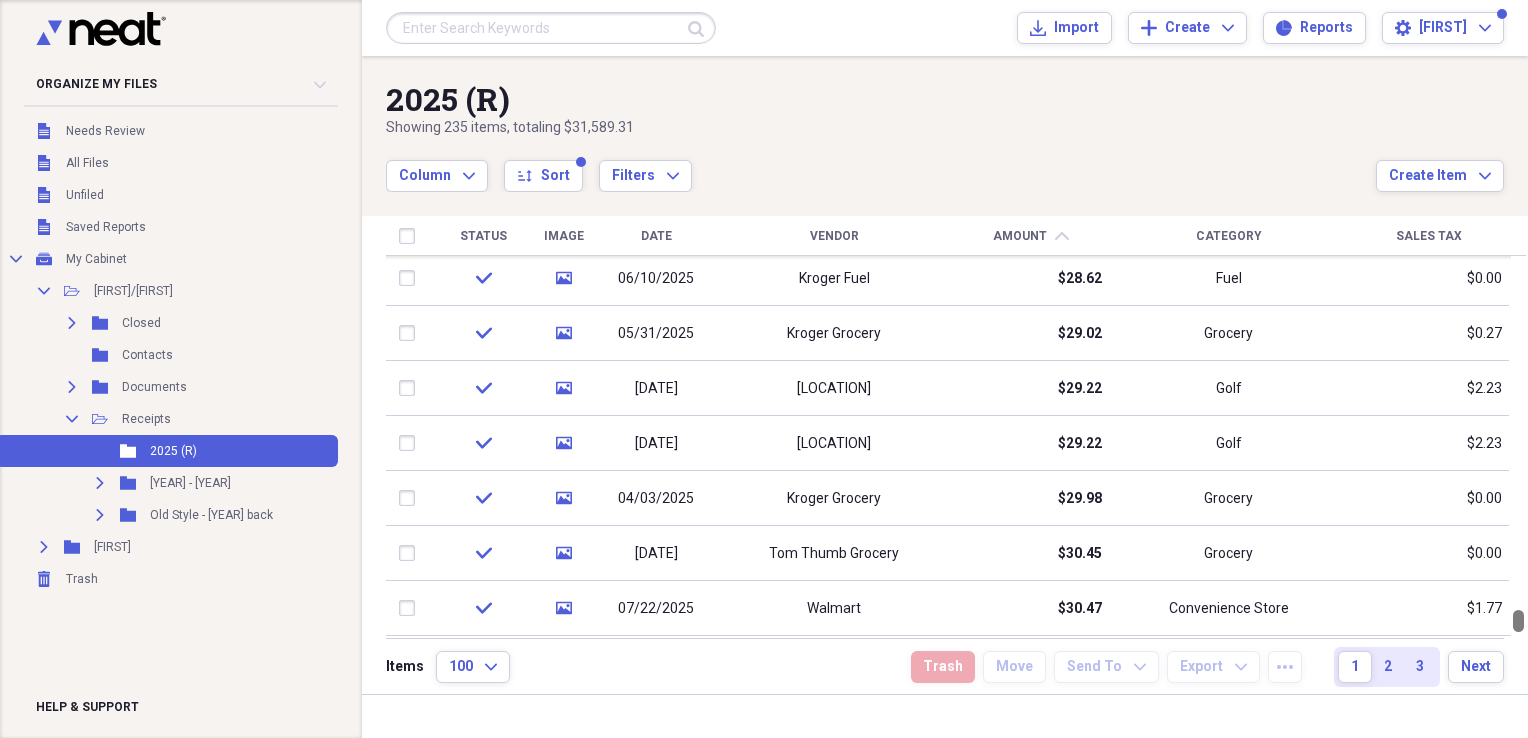 drag, startPoint x: 1518, startPoint y: 291, endPoint x: 1516, endPoint y: 708, distance: 417.0048 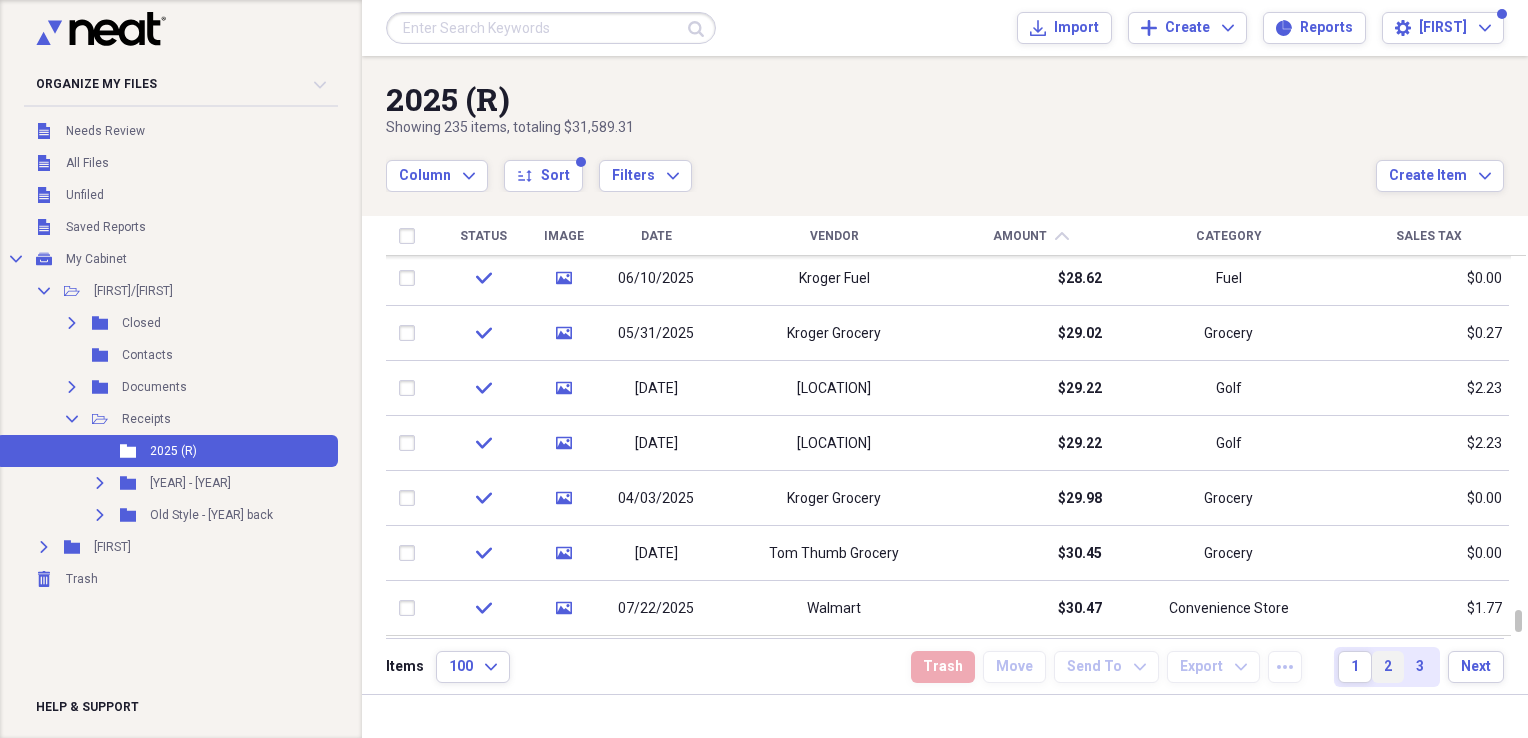 click on "2" at bounding box center [1388, 667] 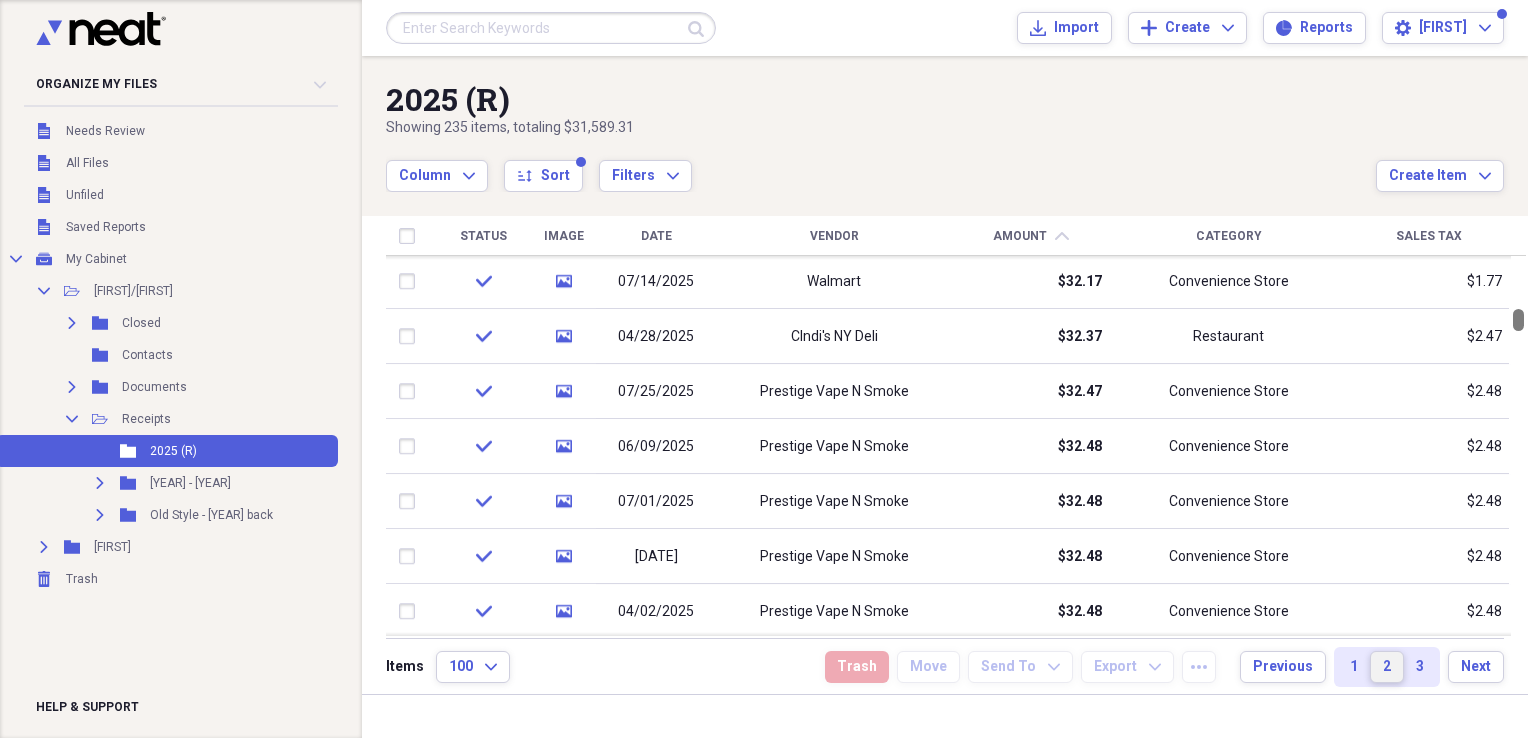 drag, startPoint x: 1514, startPoint y: 266, endPoint x: 1522, endPoint y: 315, distance: 49.648766 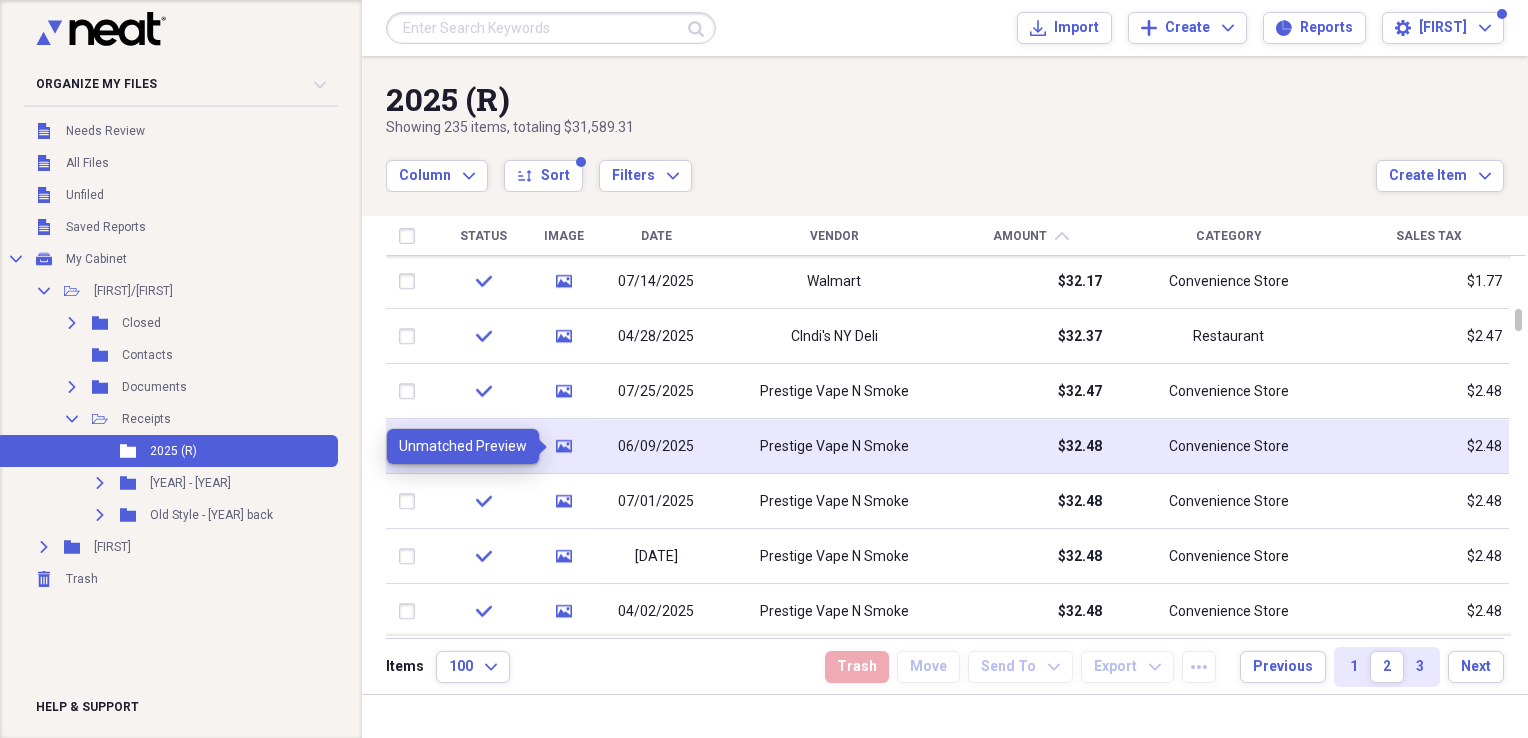 click on "media" 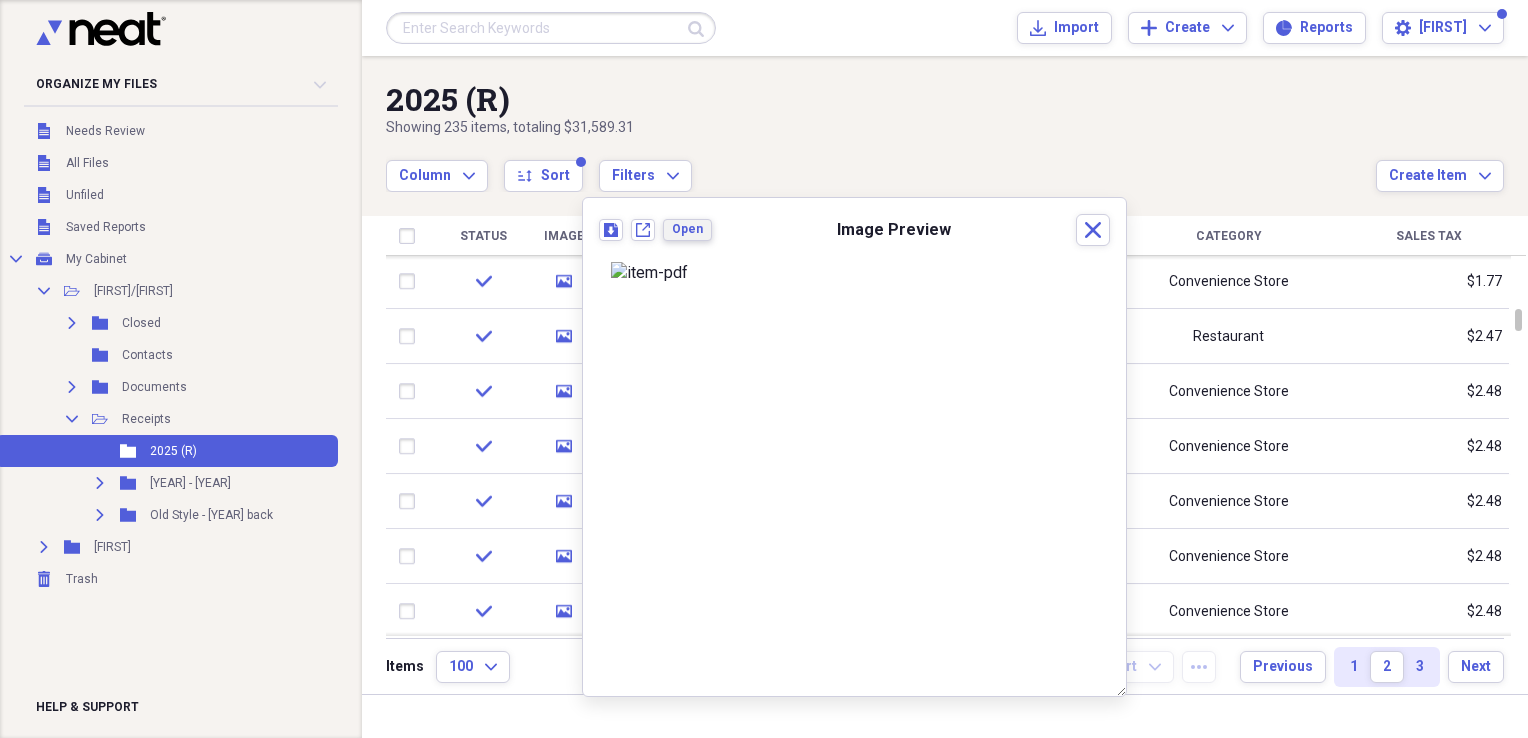 click on "Open" at bounding box center [687, 229] 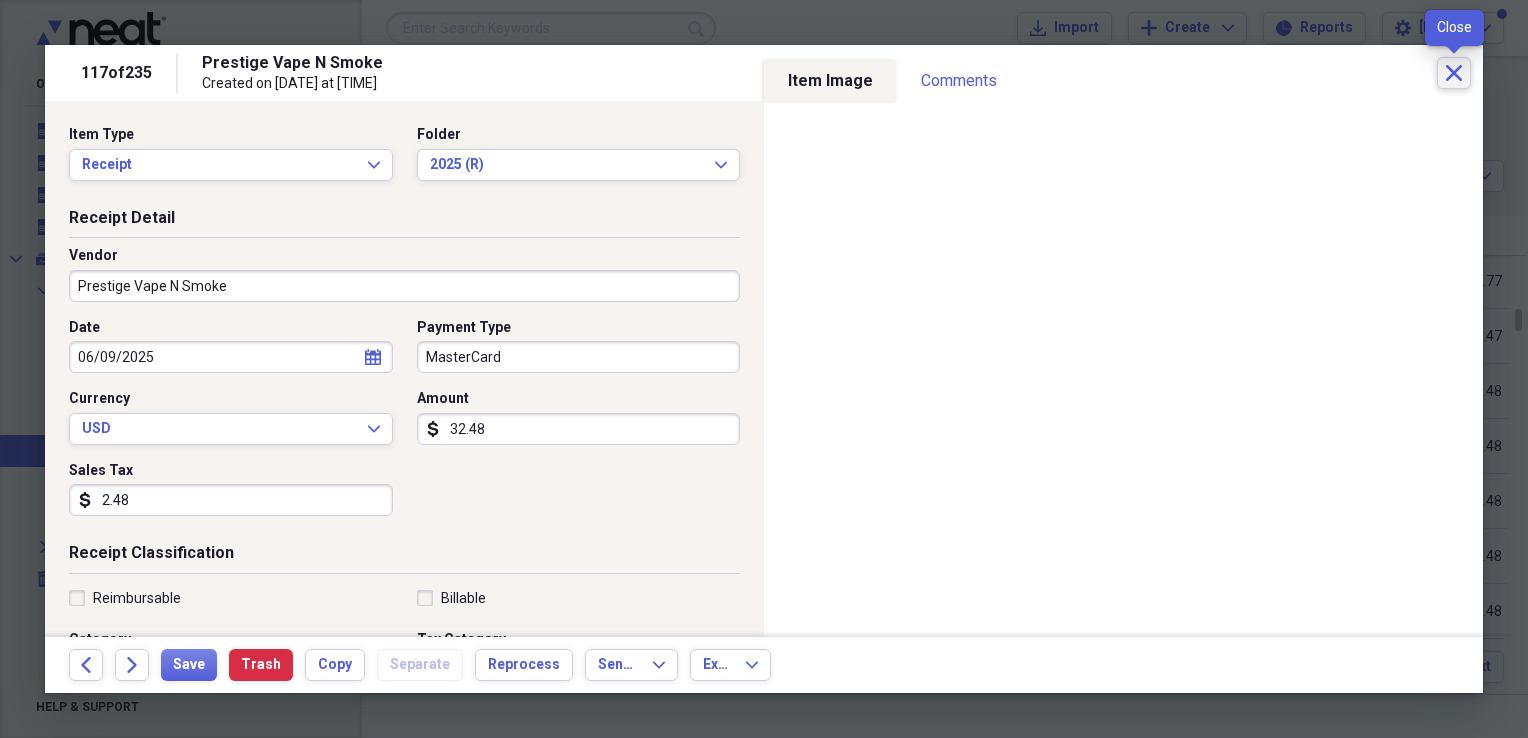 click on "Close" 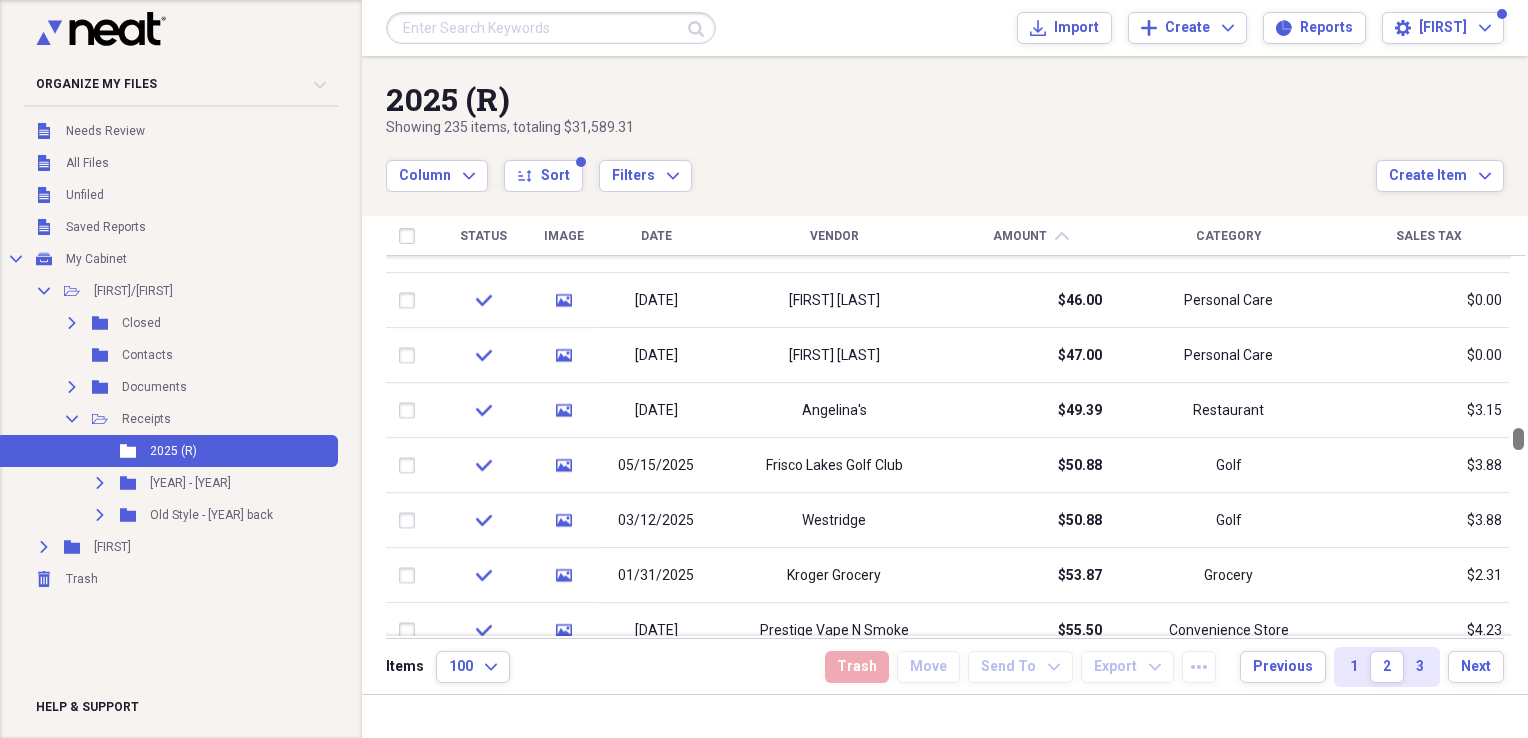 drag, startPoint x: 1521, startPoint y: 318, endPoint x: 1531, endPoint y: 435, distance: 117.426575 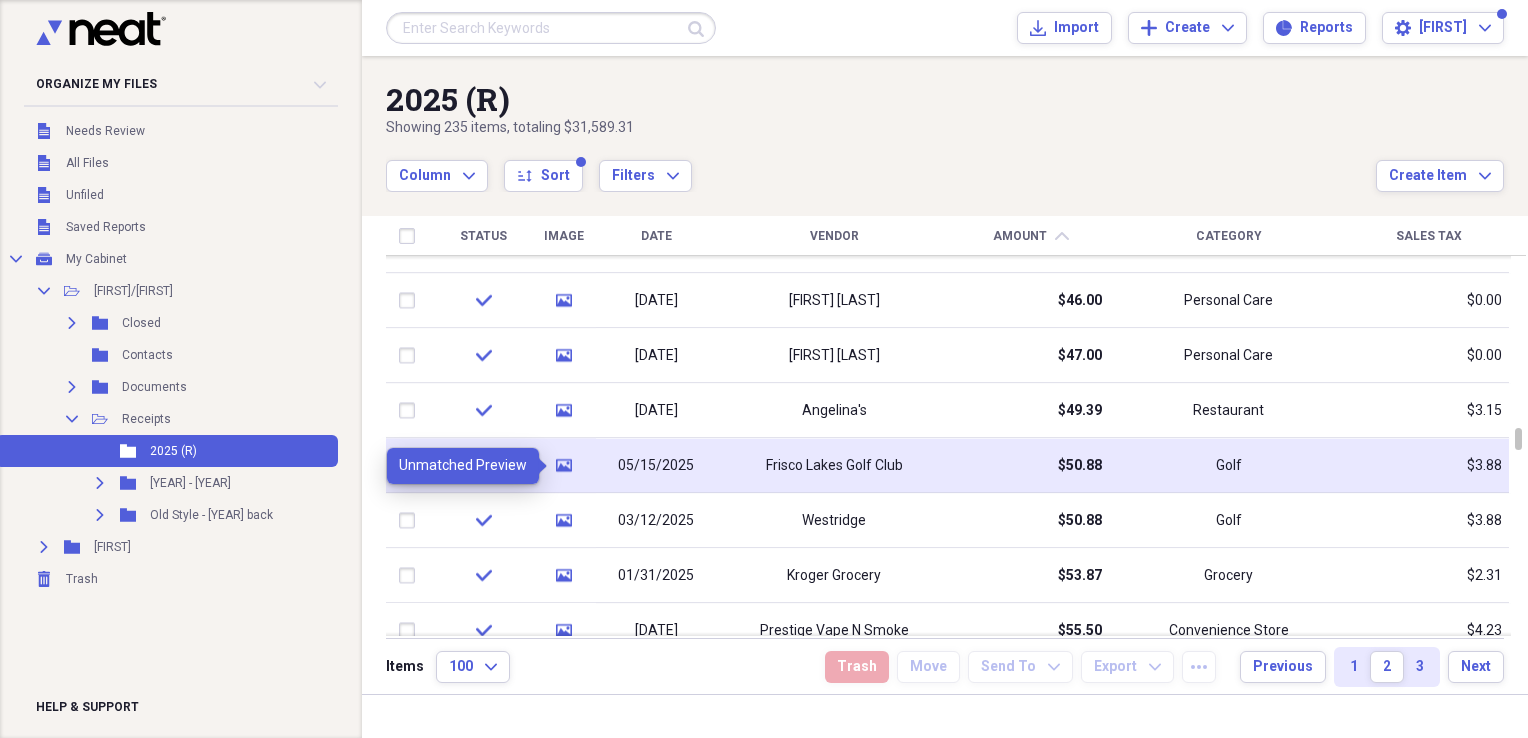 click on "media" 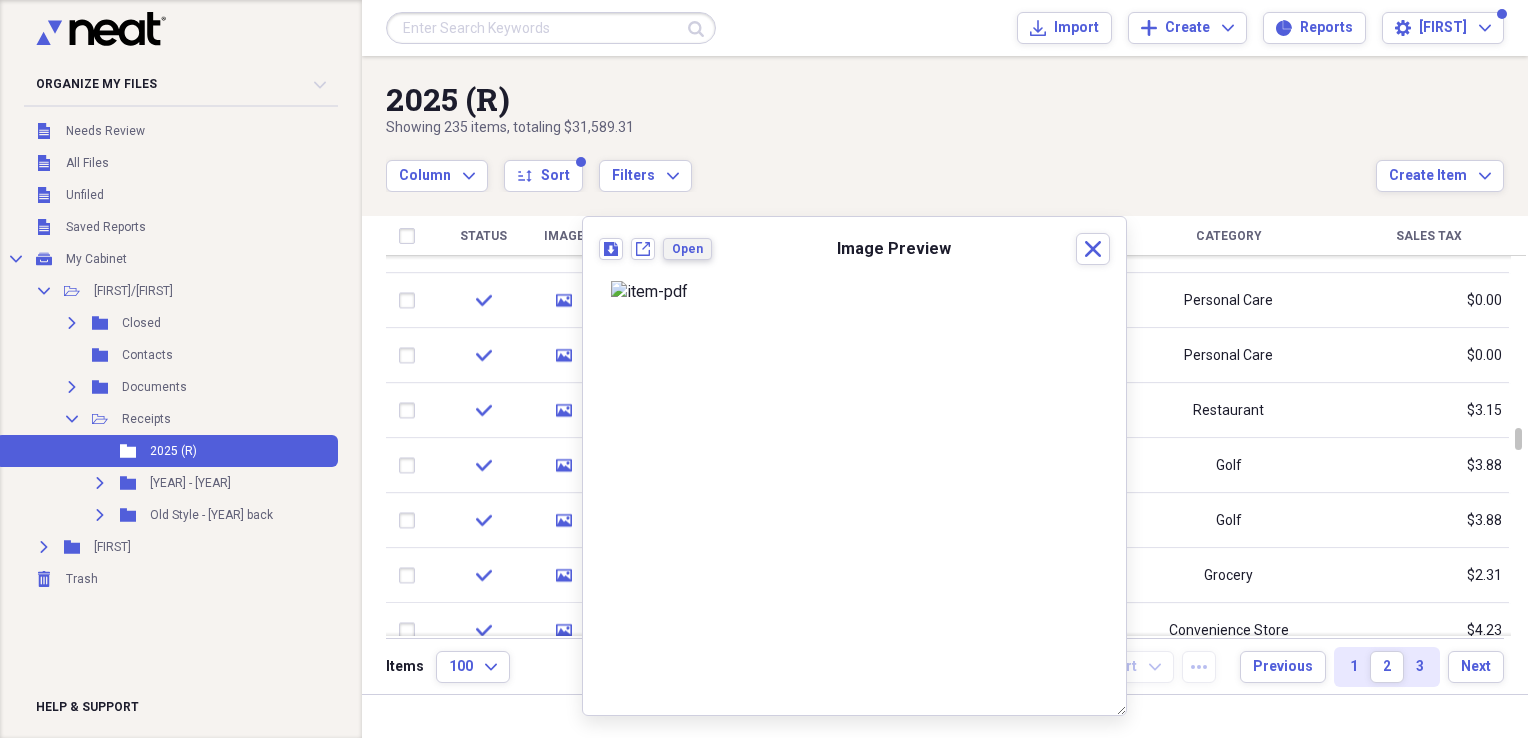 click on "Open" at bounding box center [687, 249] 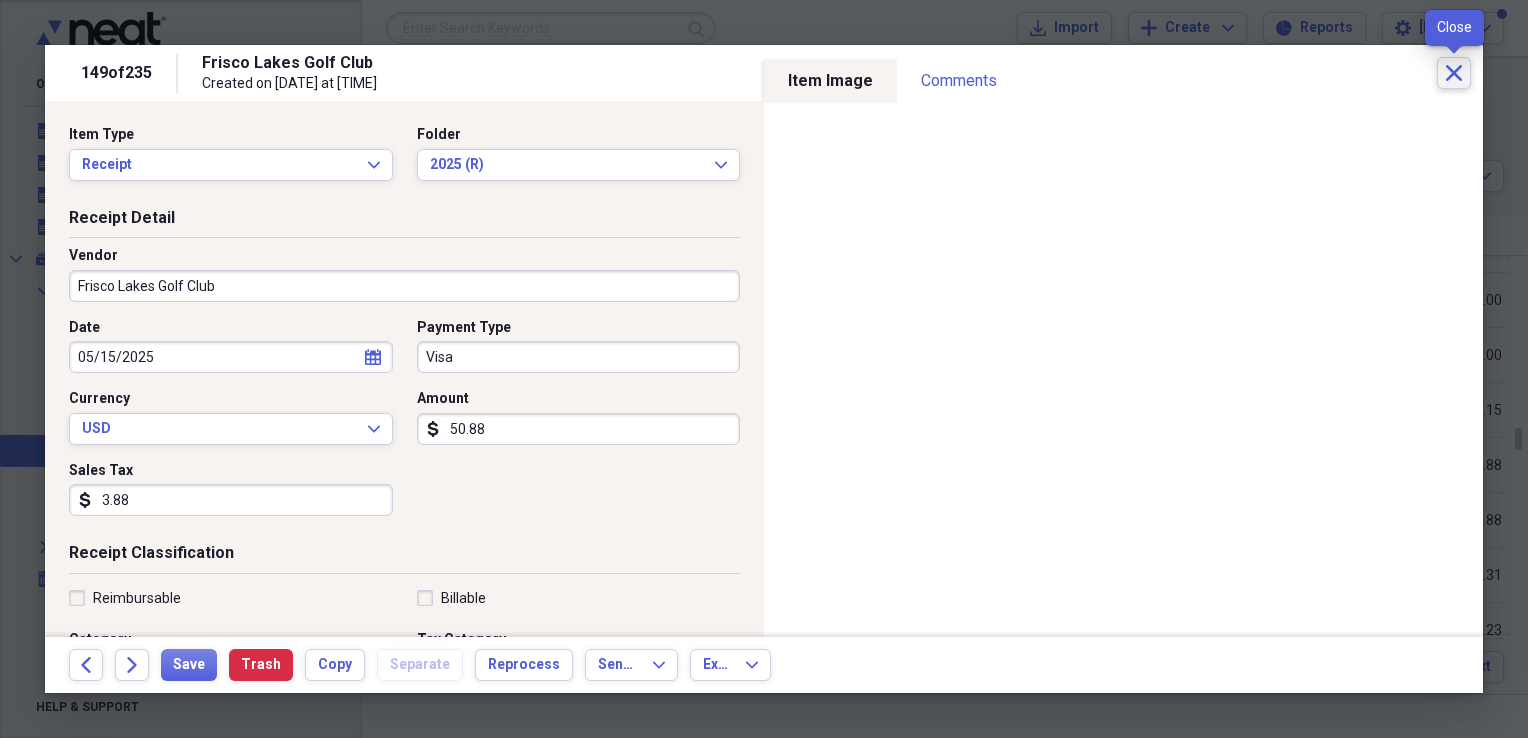 click on "Close" at bounding box center [1454, 73] 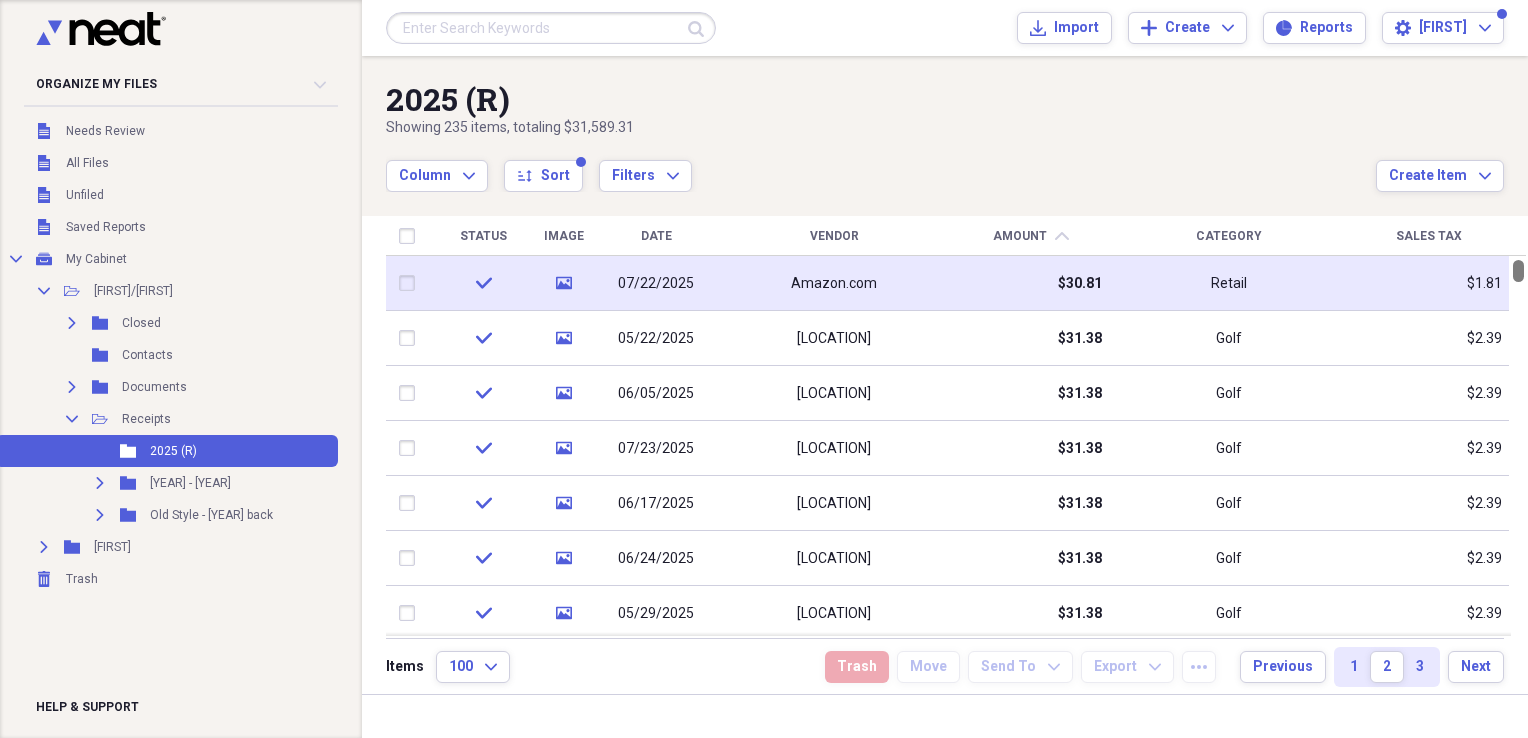 drag, startPoint x: 1520, startPoint y: 440, endPoint x: 1495, endPoint y: 258, distance: 183.70901 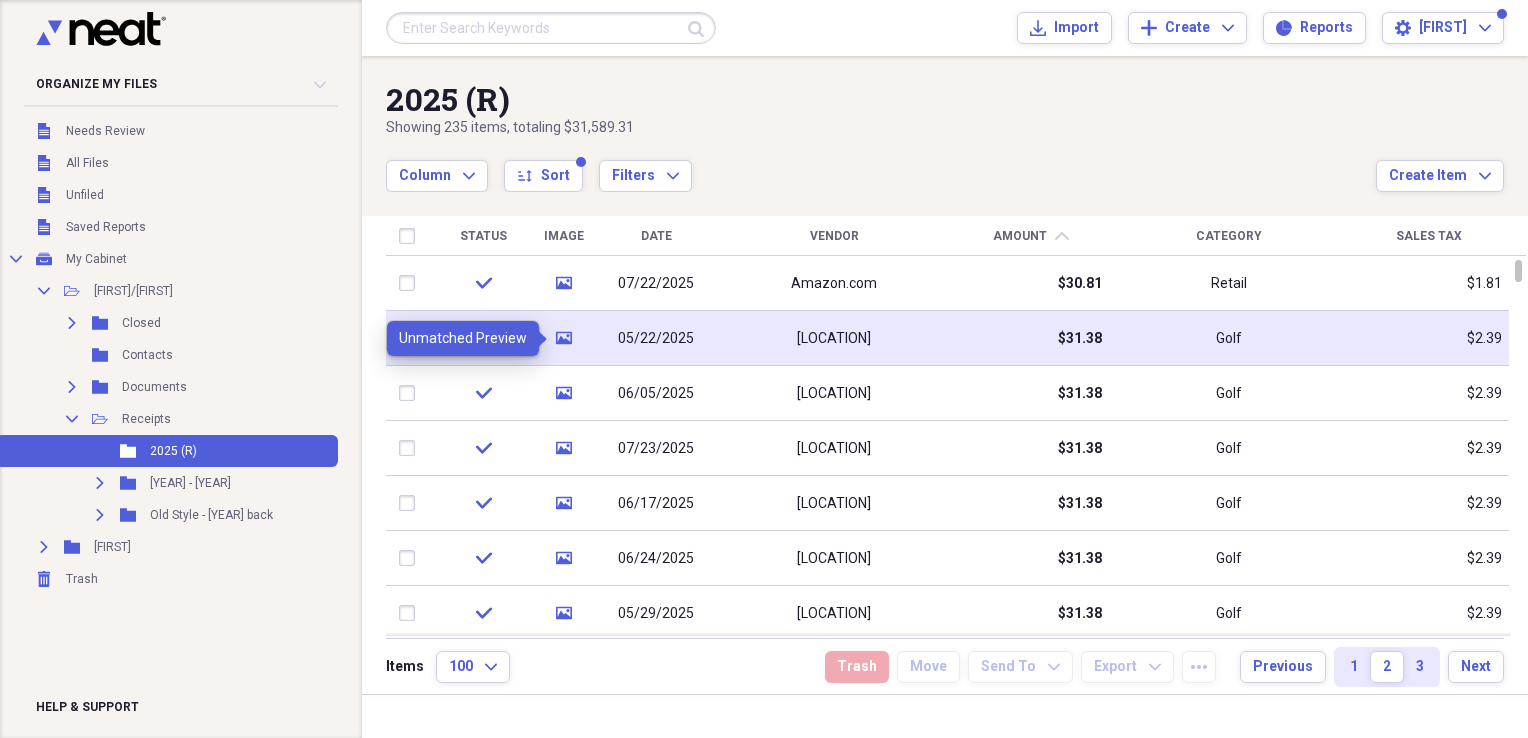 click 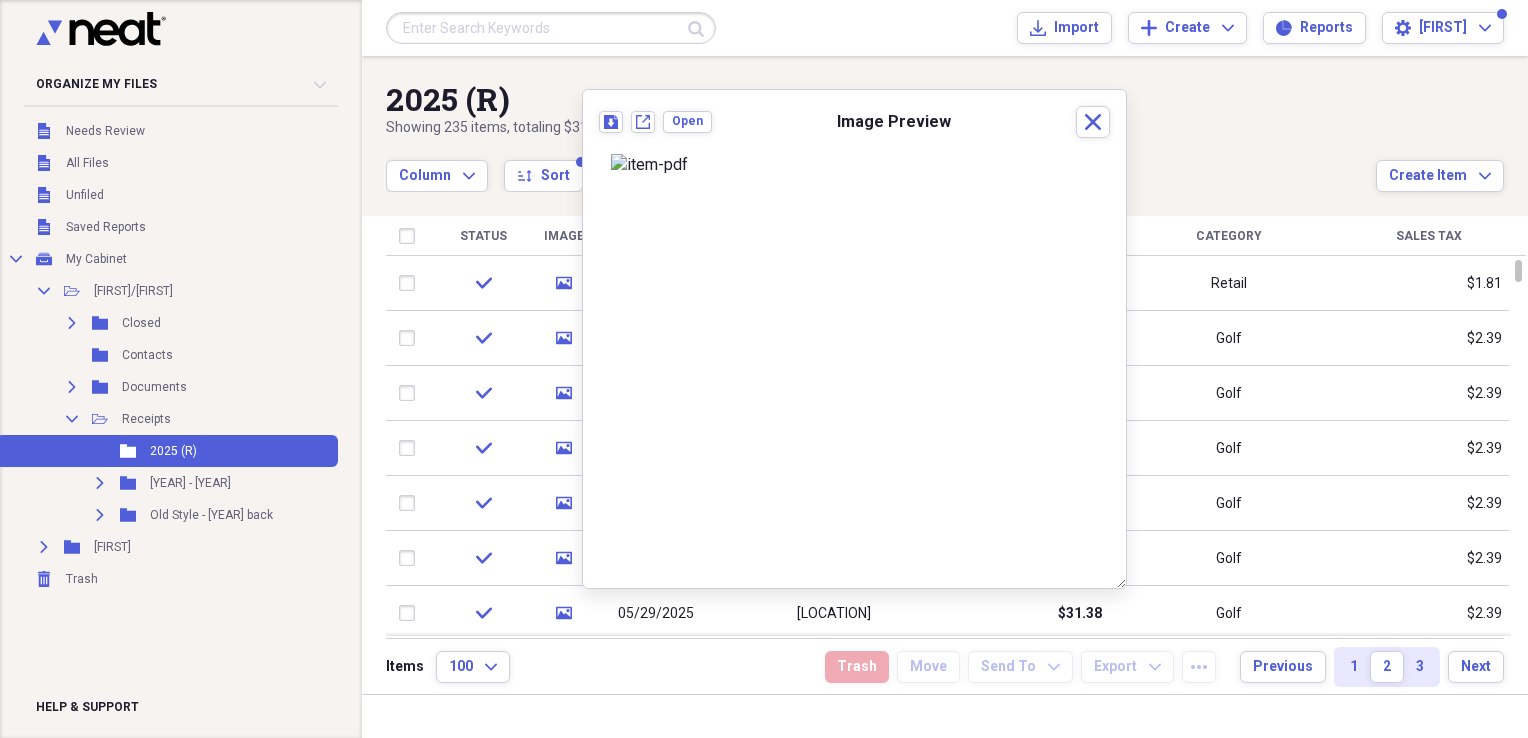 drag, startPoint x: 652, startPoint y: 29, endPoint x: 644, endPoint y: 46, distance: 18.788294 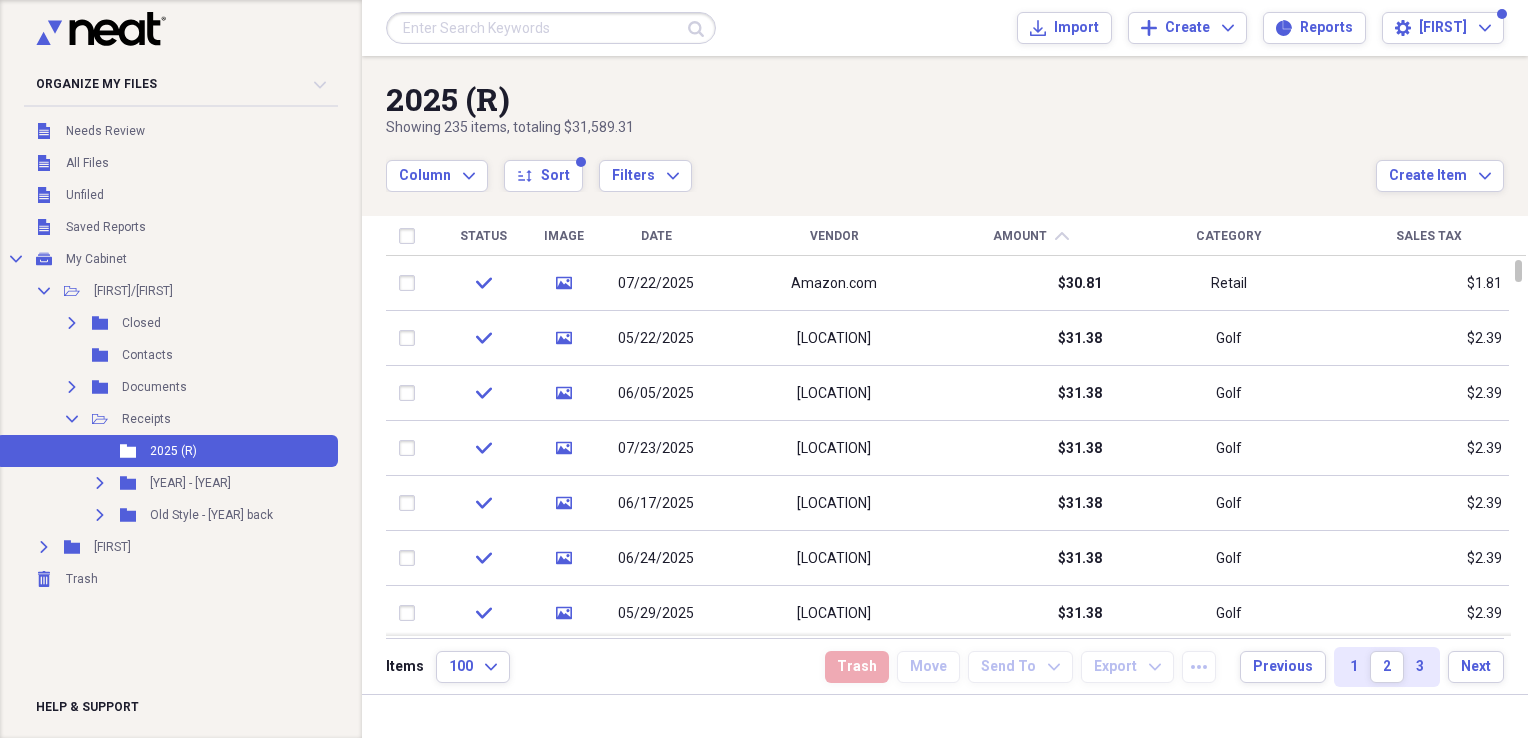 drag, startPoint x: 644, startPoint y: 46, endPoint x: 1323, endPoint y: 130, distance: 684.17615 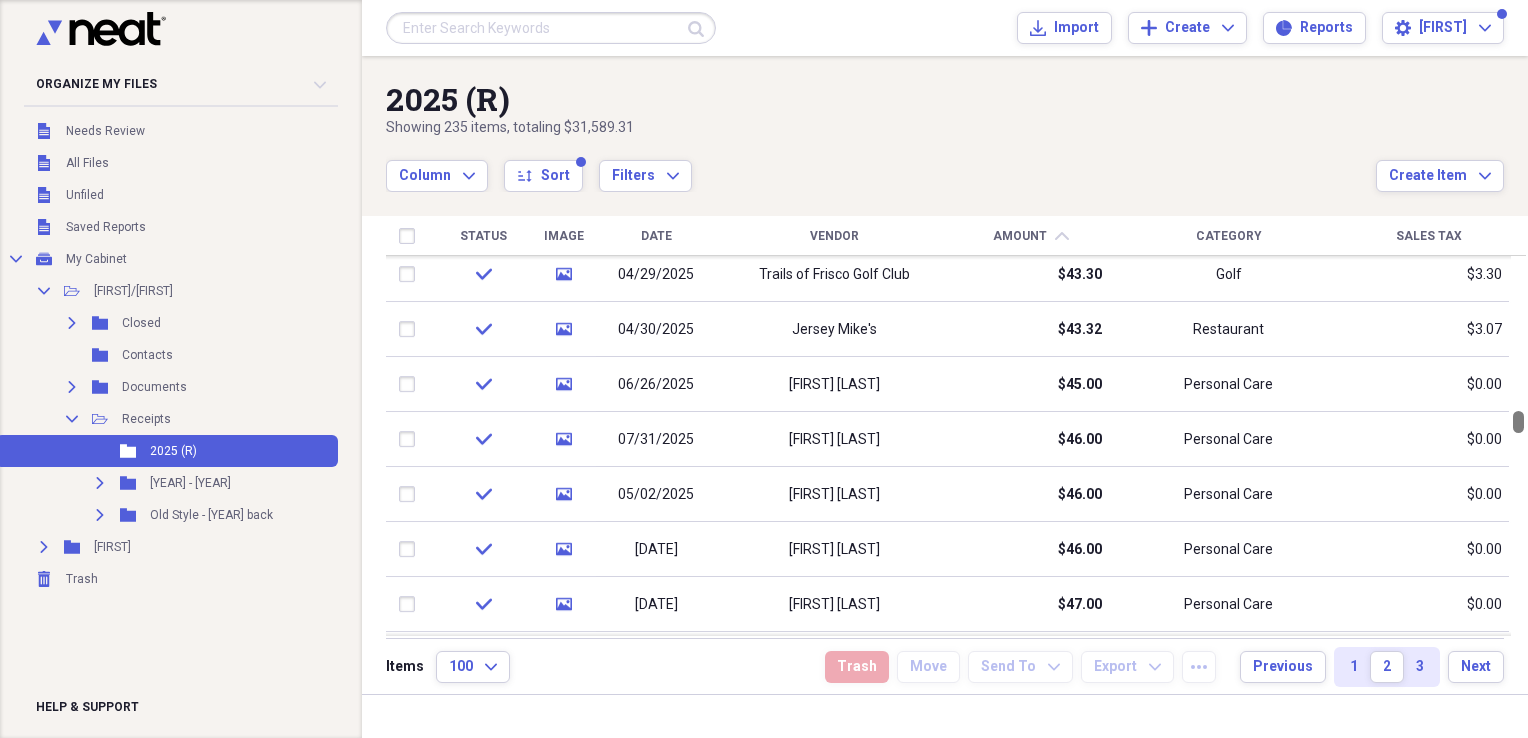 drag, startPoint x: 1517, startPoint y: 268, endPoint x: 1529, endPoint y: 419, distance: 151.47607 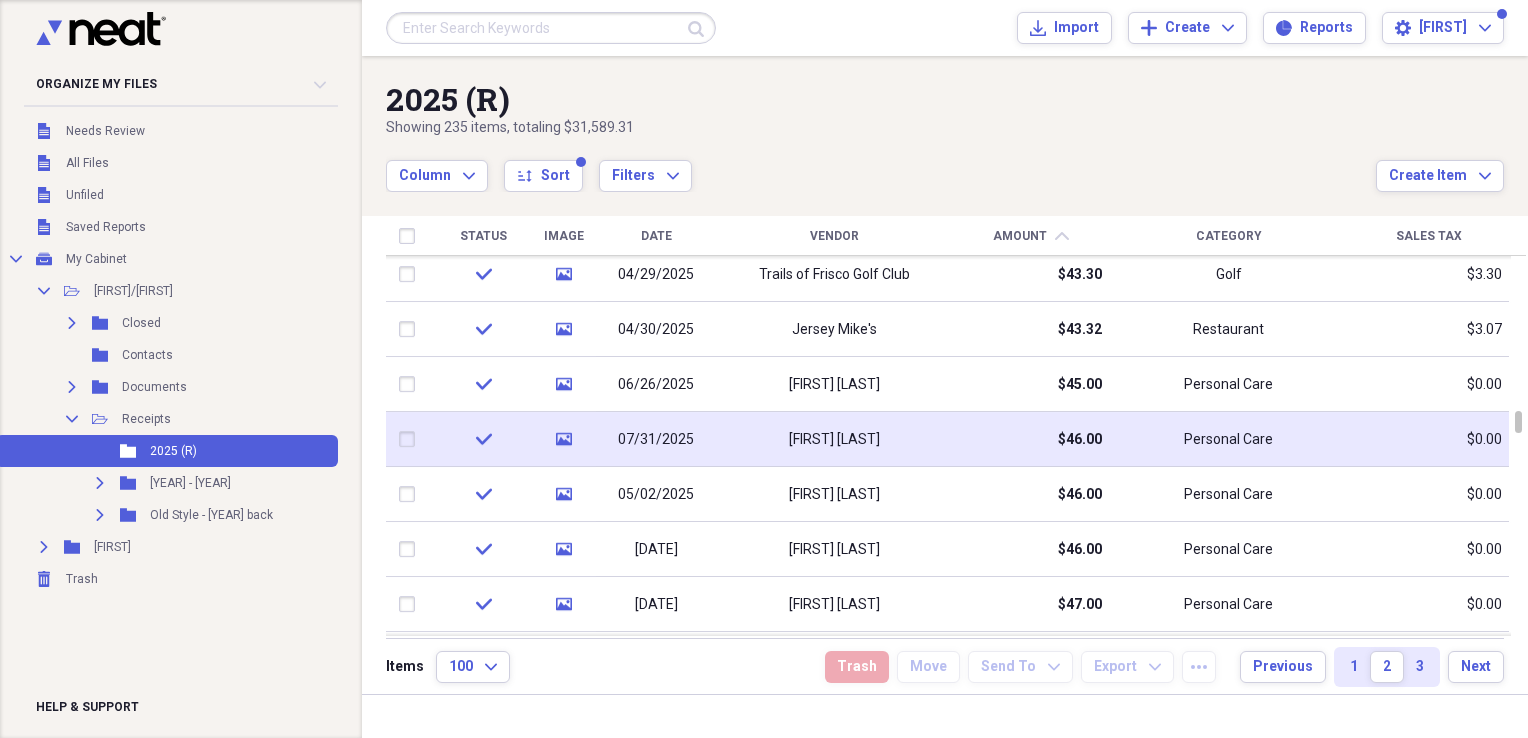 click on "media" 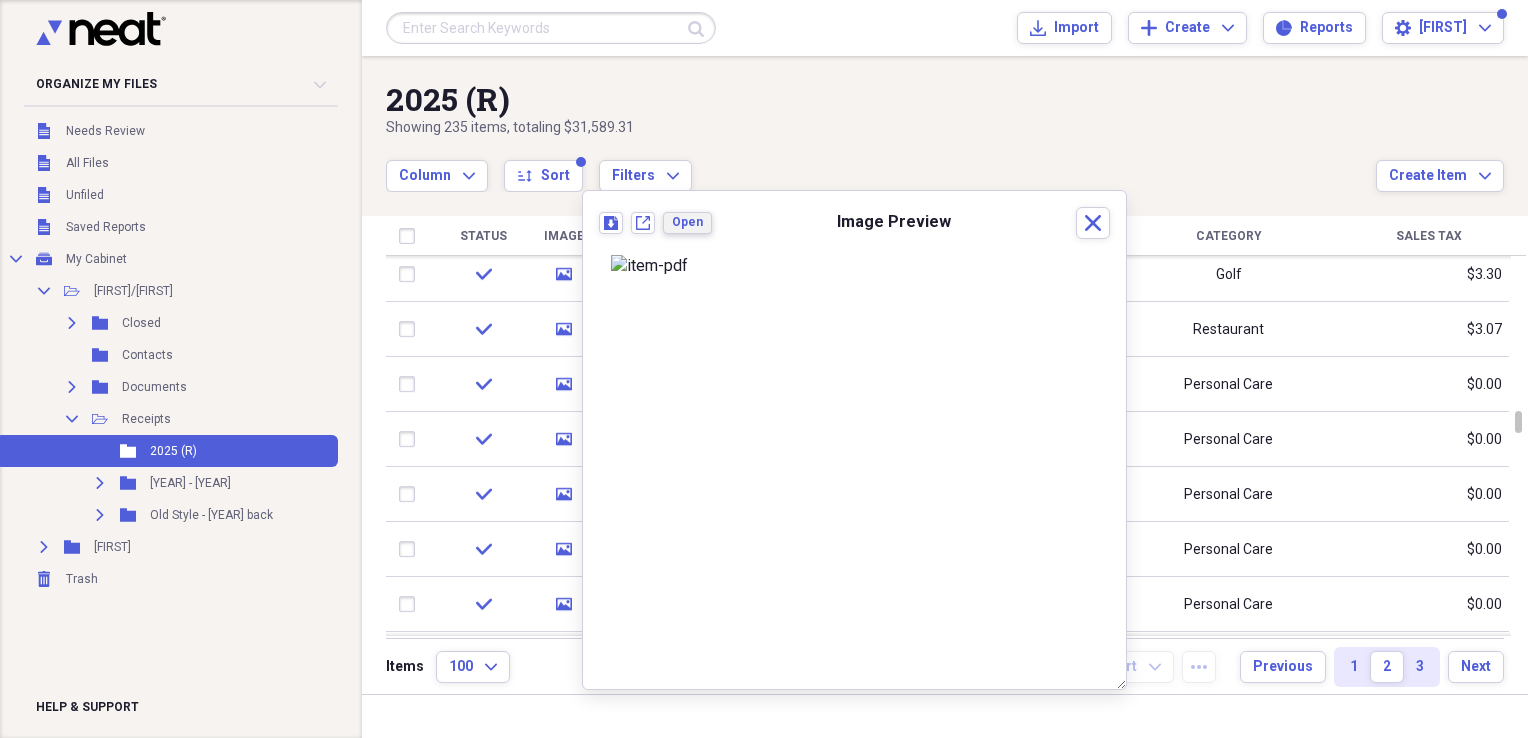 click on "Open" at bounding box center (687, 222) 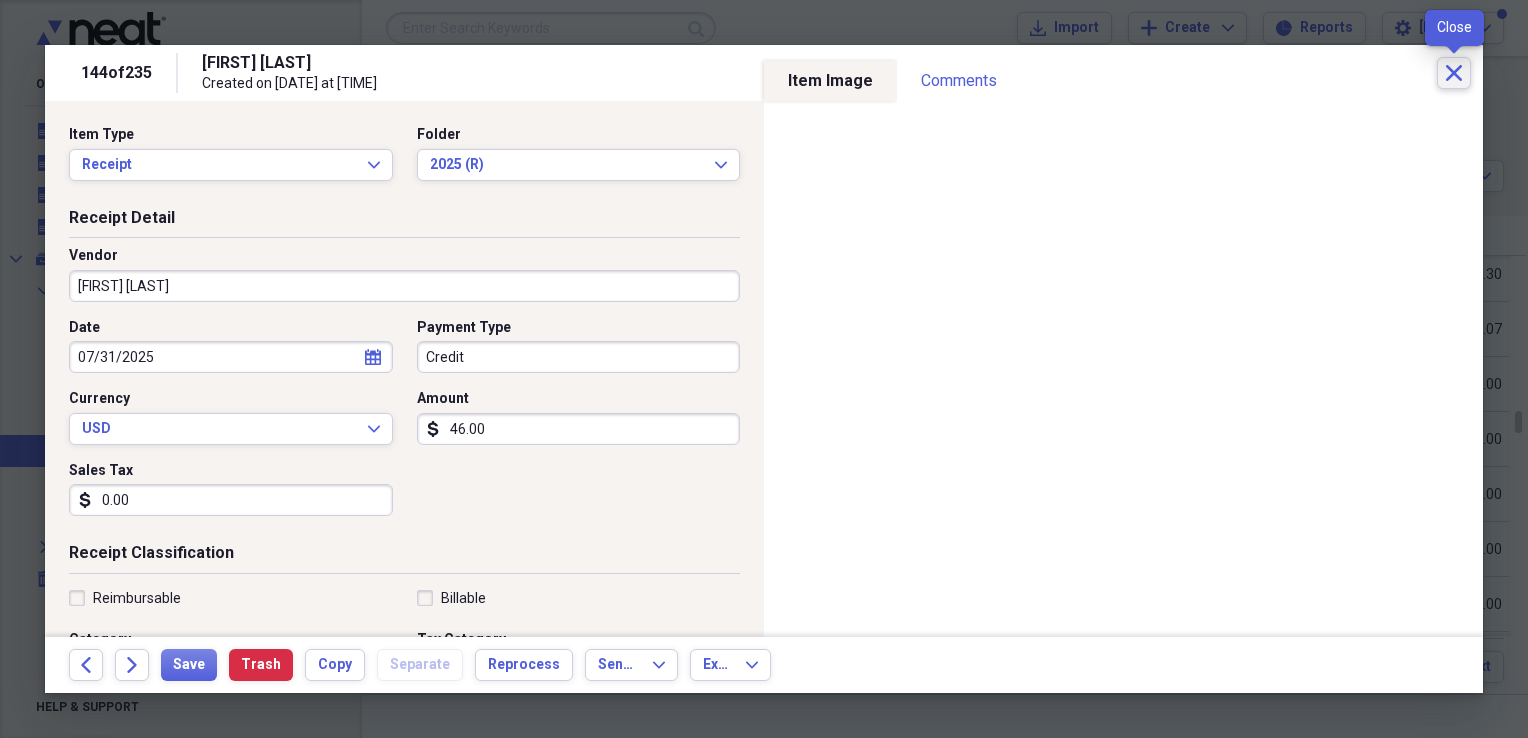 click on "Close" 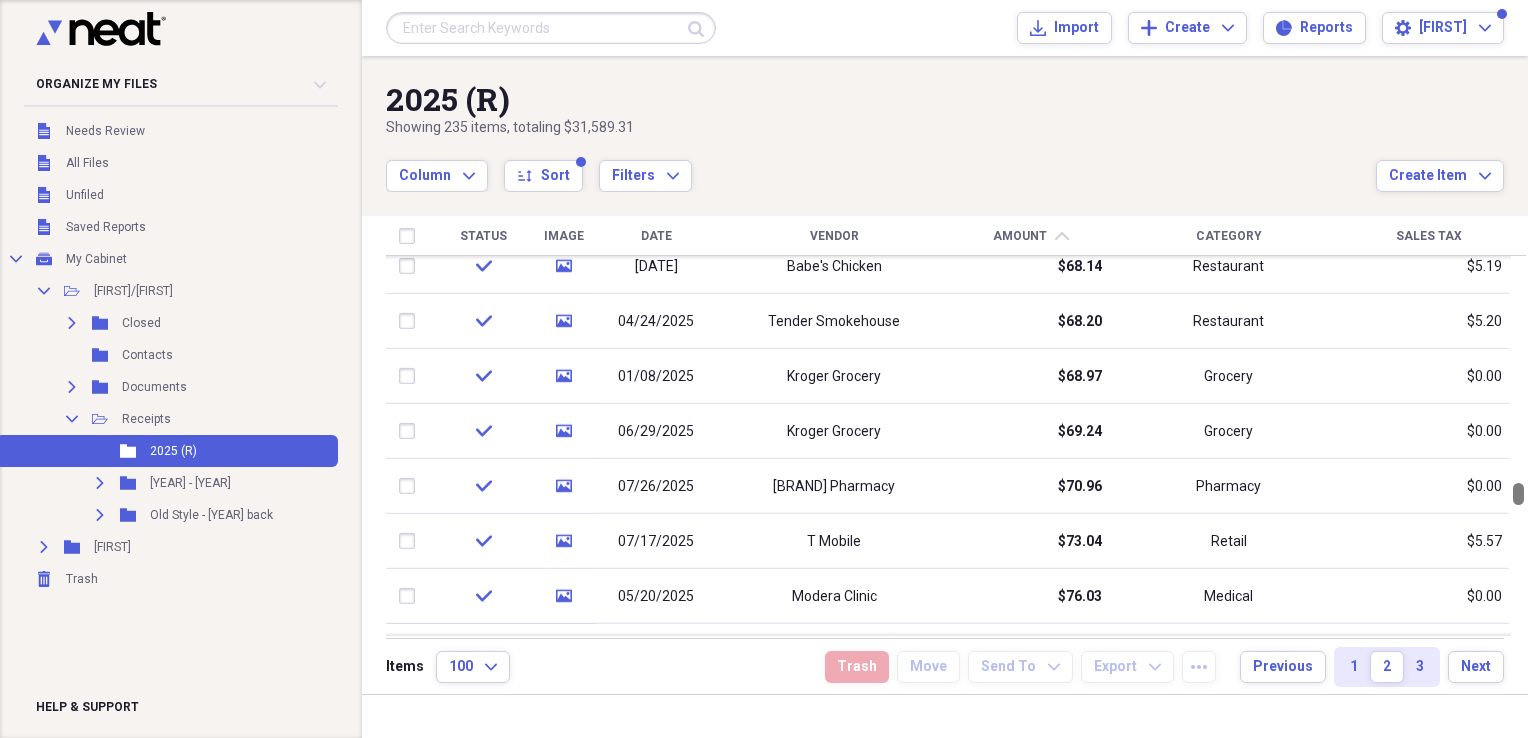 drag, startPoint x: 1519, startPoint y: 422, endPoint x: 1529, endPoint y: 494, distance: 72.691124 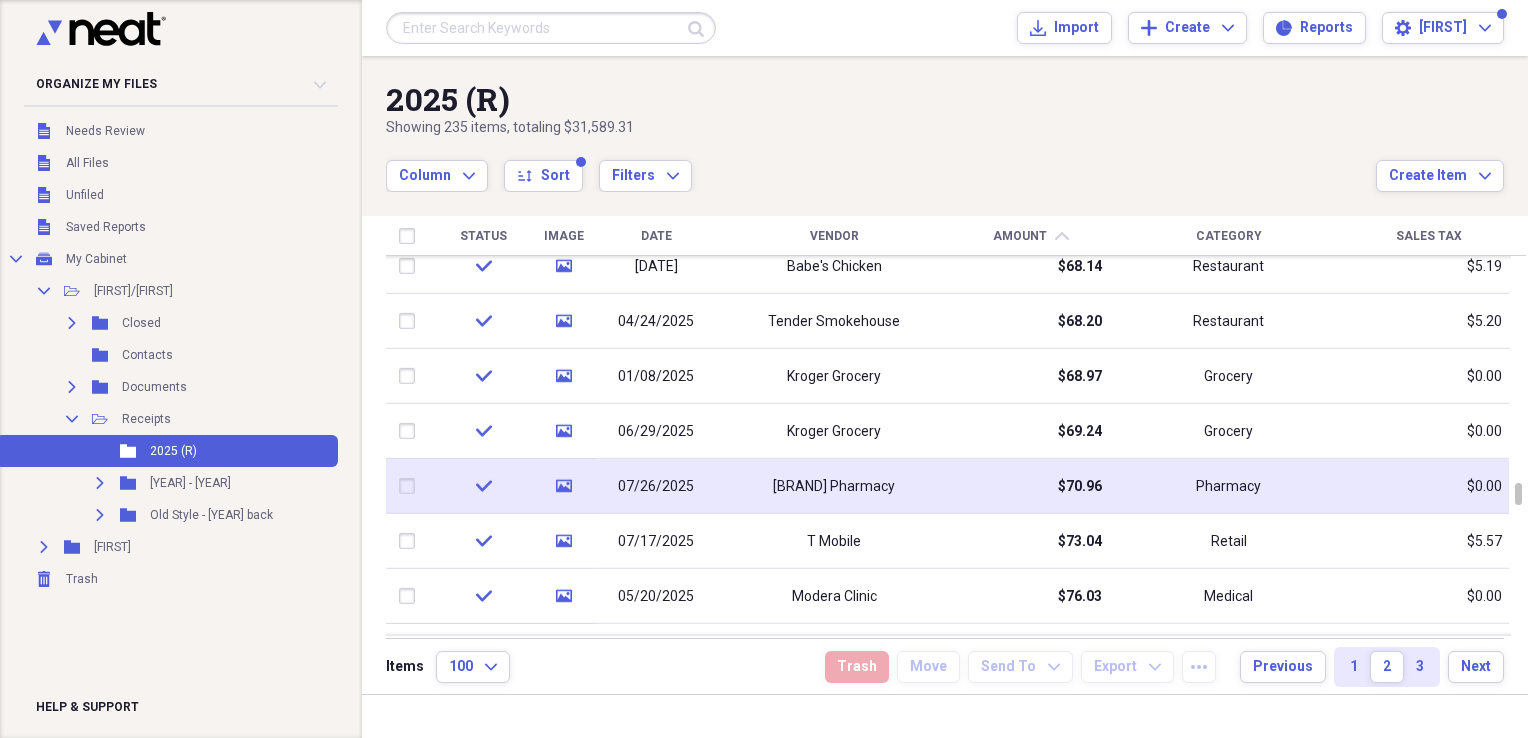 click 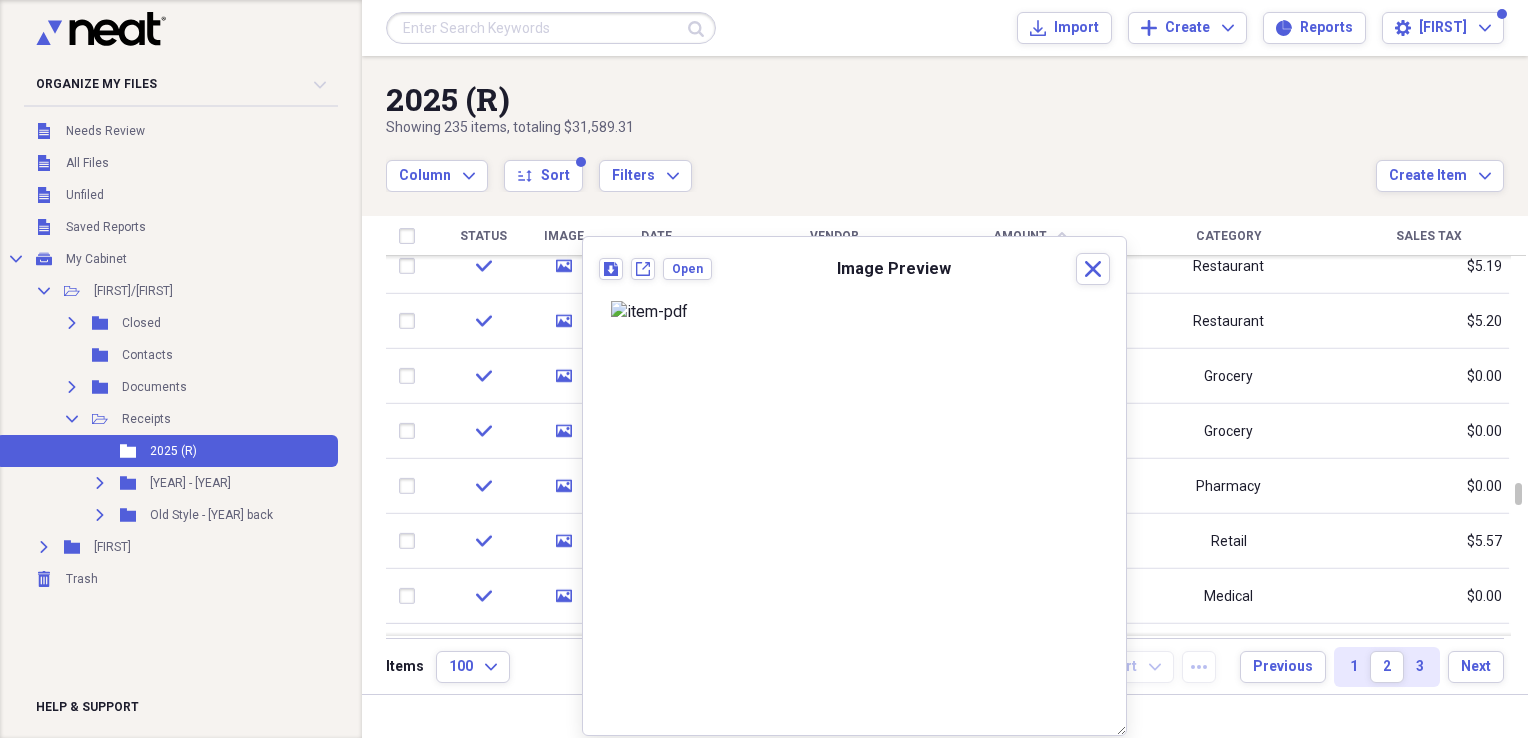 scroll, scrollTop: 311, scrollLeft: 0, axis: vertical 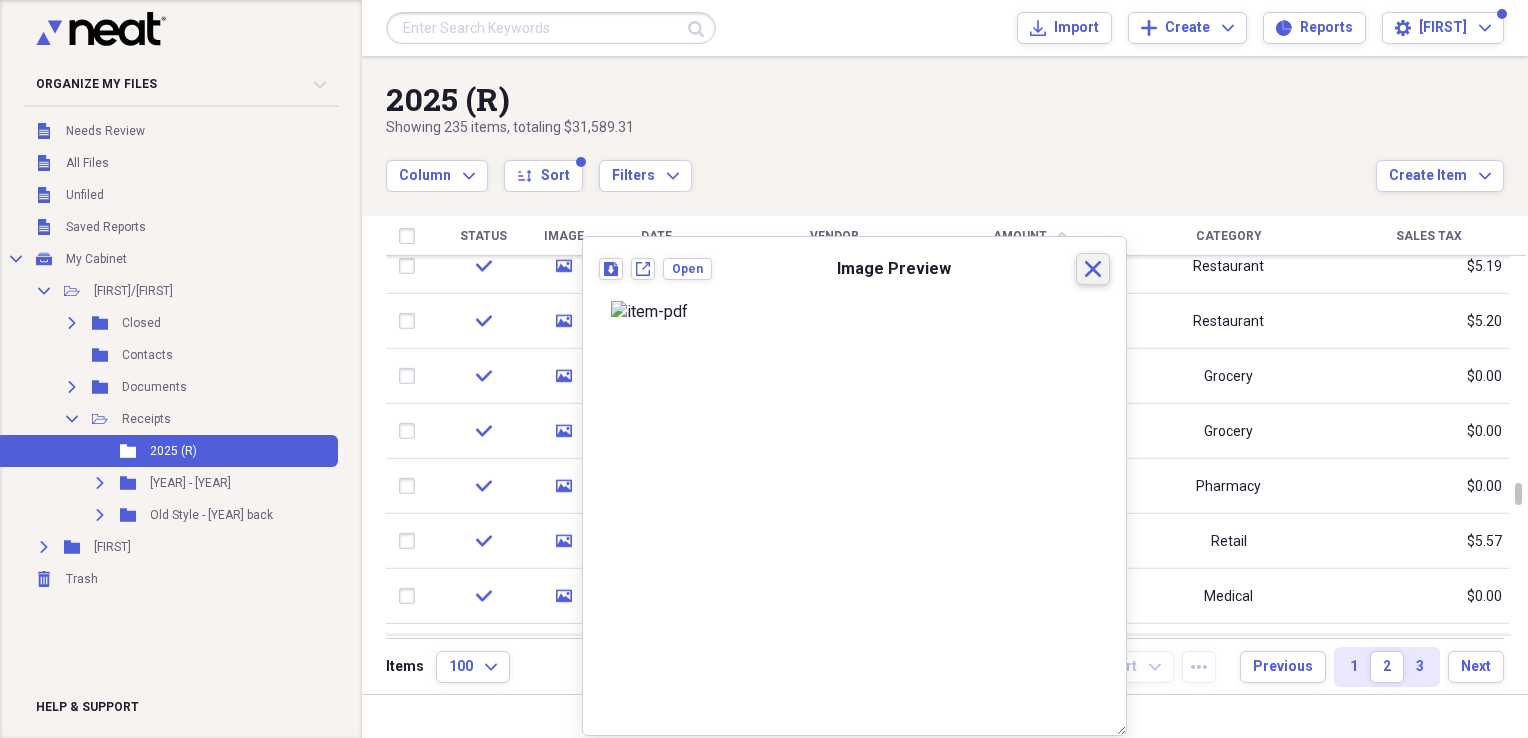 click 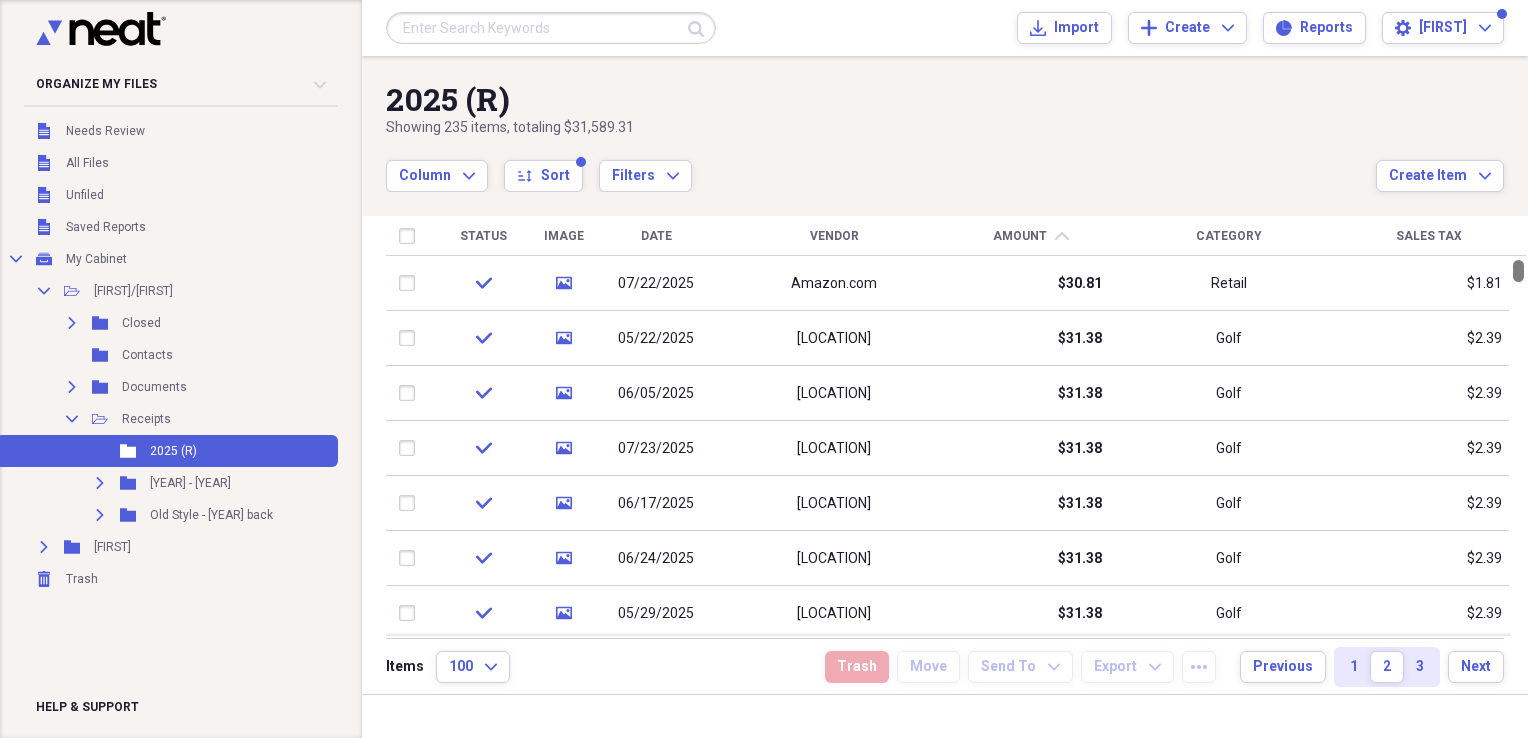 drag, startPoint x: 1520, startPoint y: 496, endPoint x: 1529, endPoint y: 268, distance: 228.17757 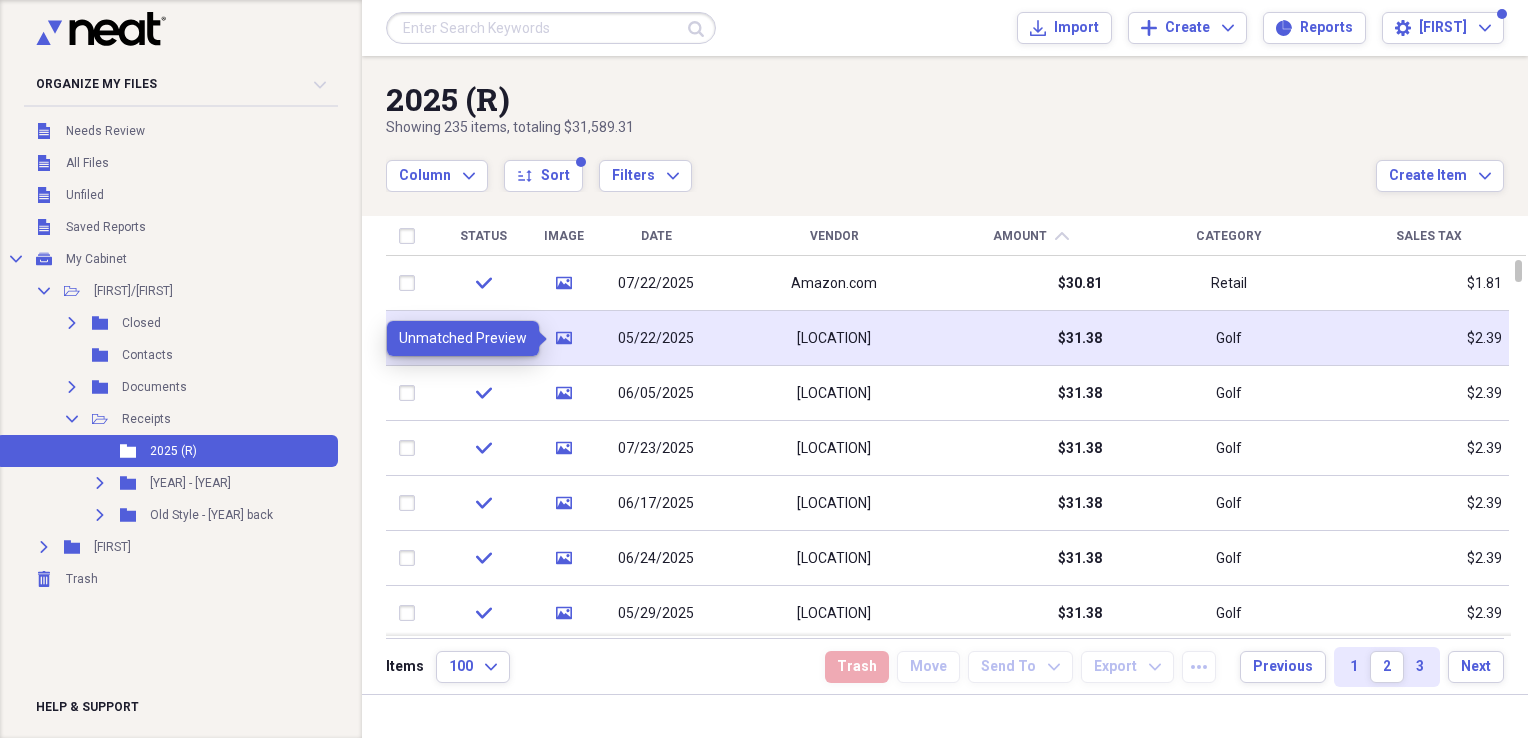 click on "media" 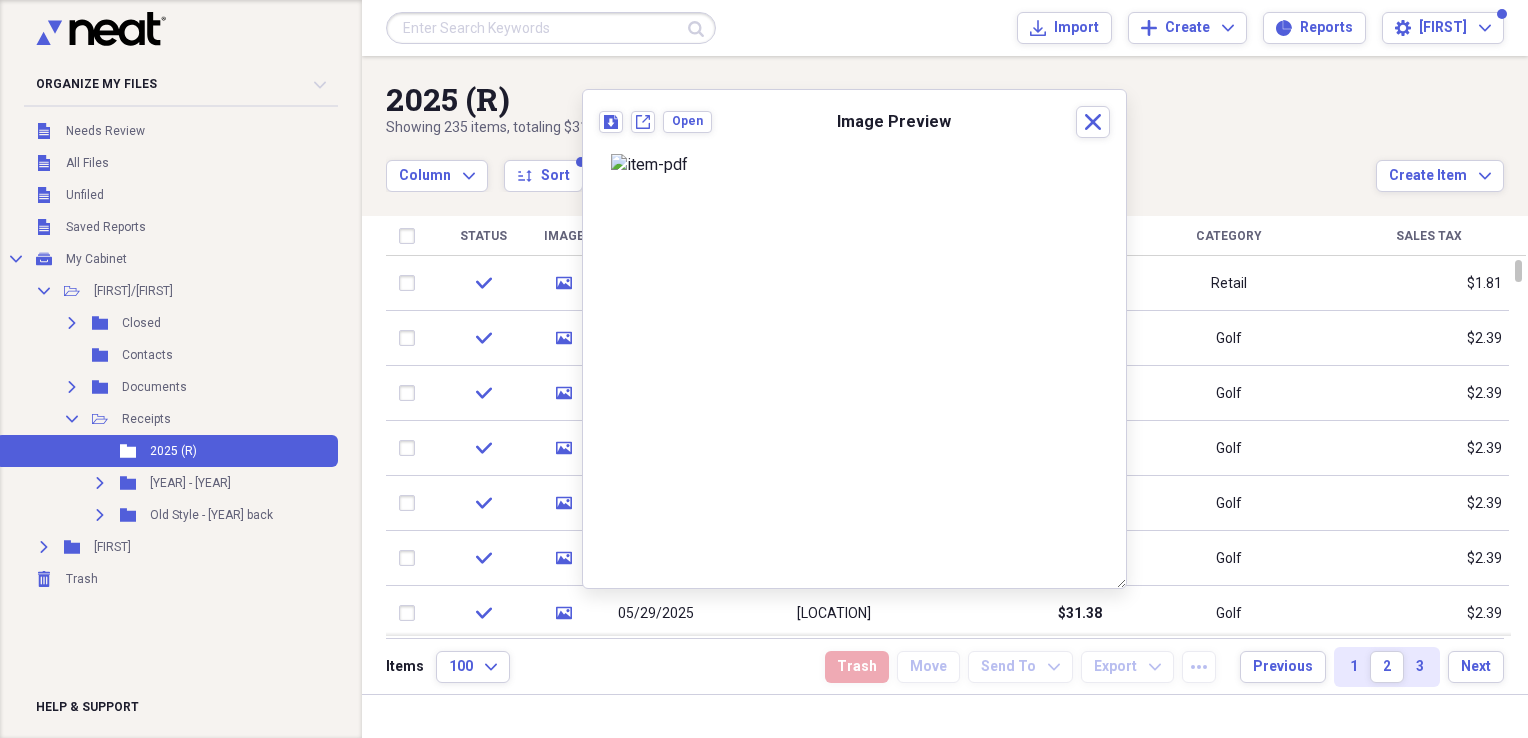 scroll, scrollTop: 0, scrollLeft: 0, axis: both 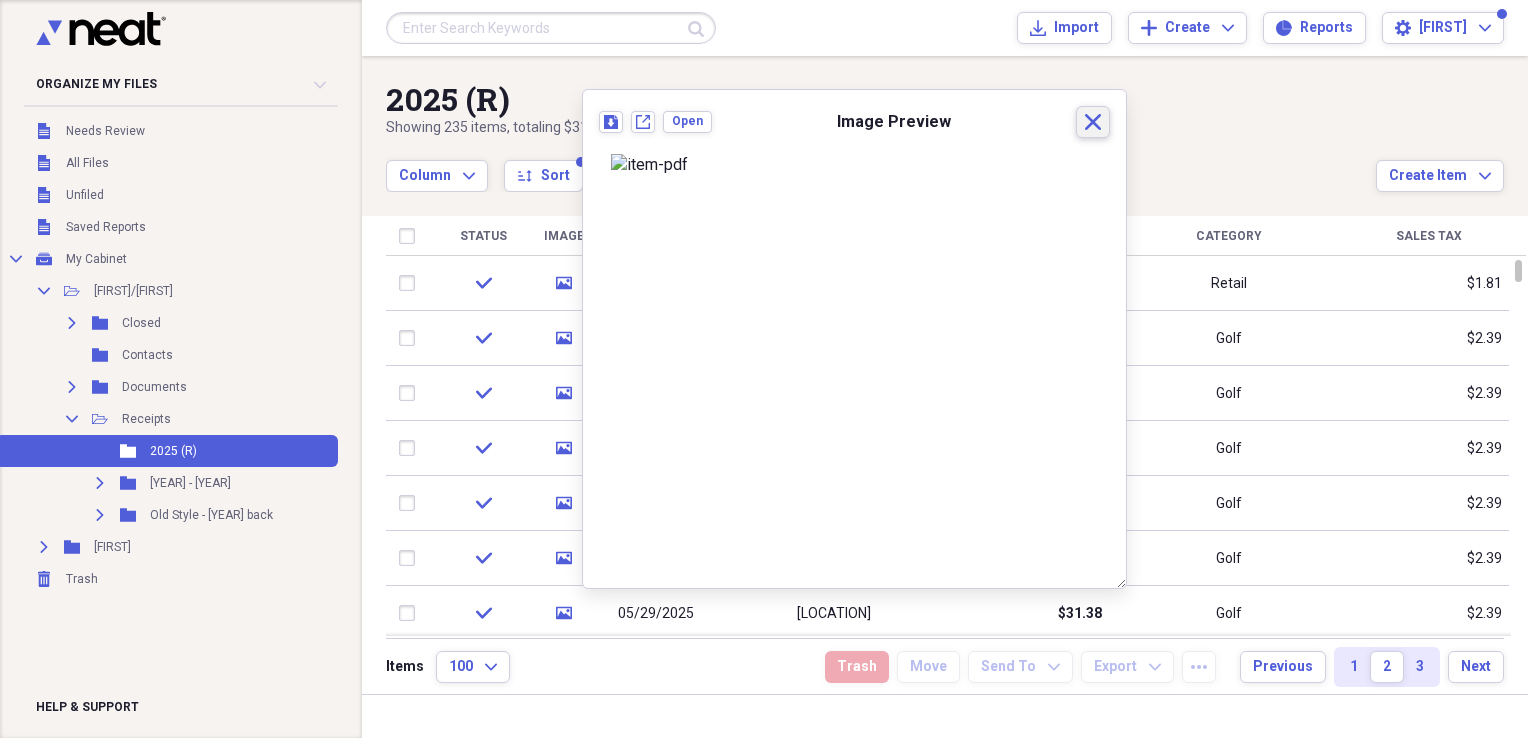click on "Close" 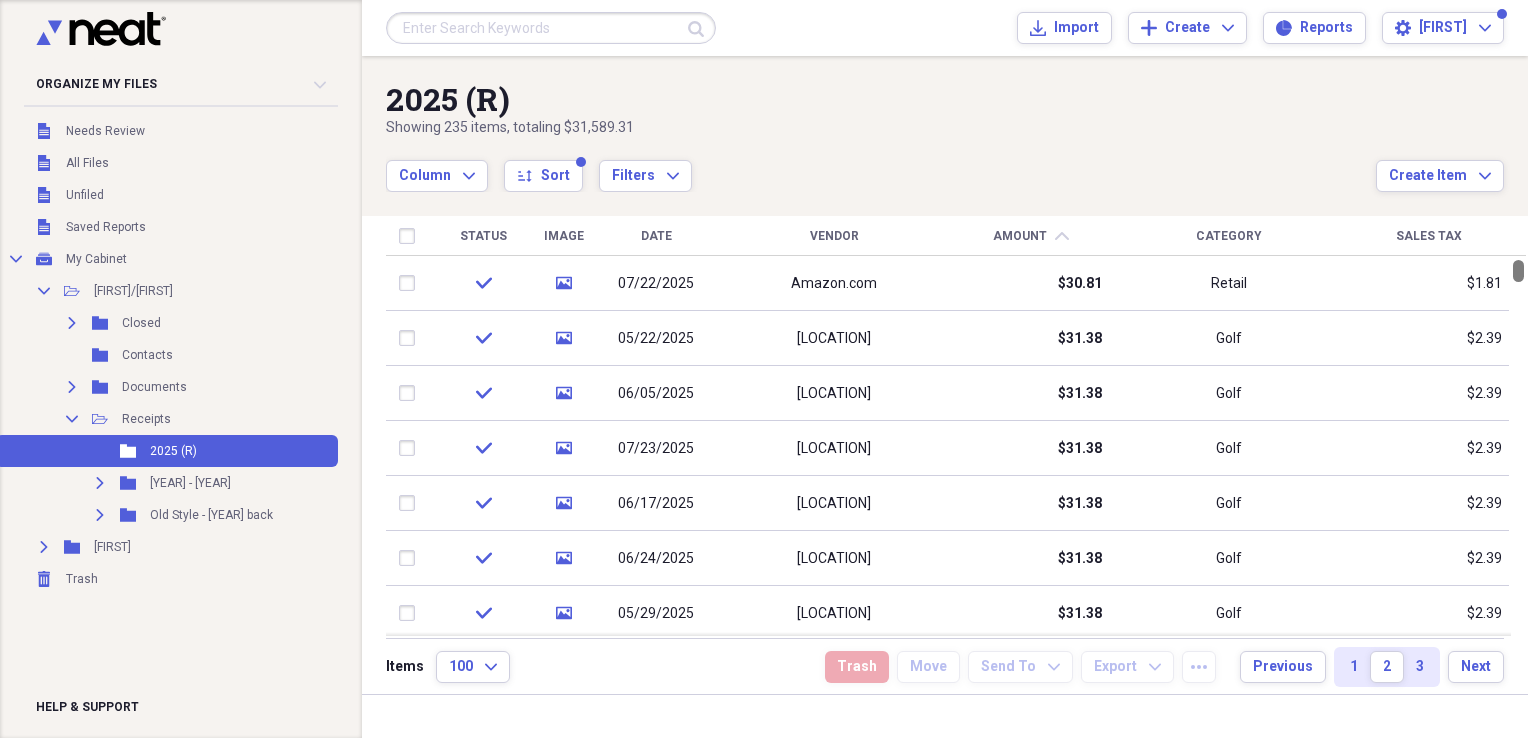 drag, startPoint x: 1520, startPoint y: 270, endPoint x: 1522, endPoint y: 250, distance: 20.09975 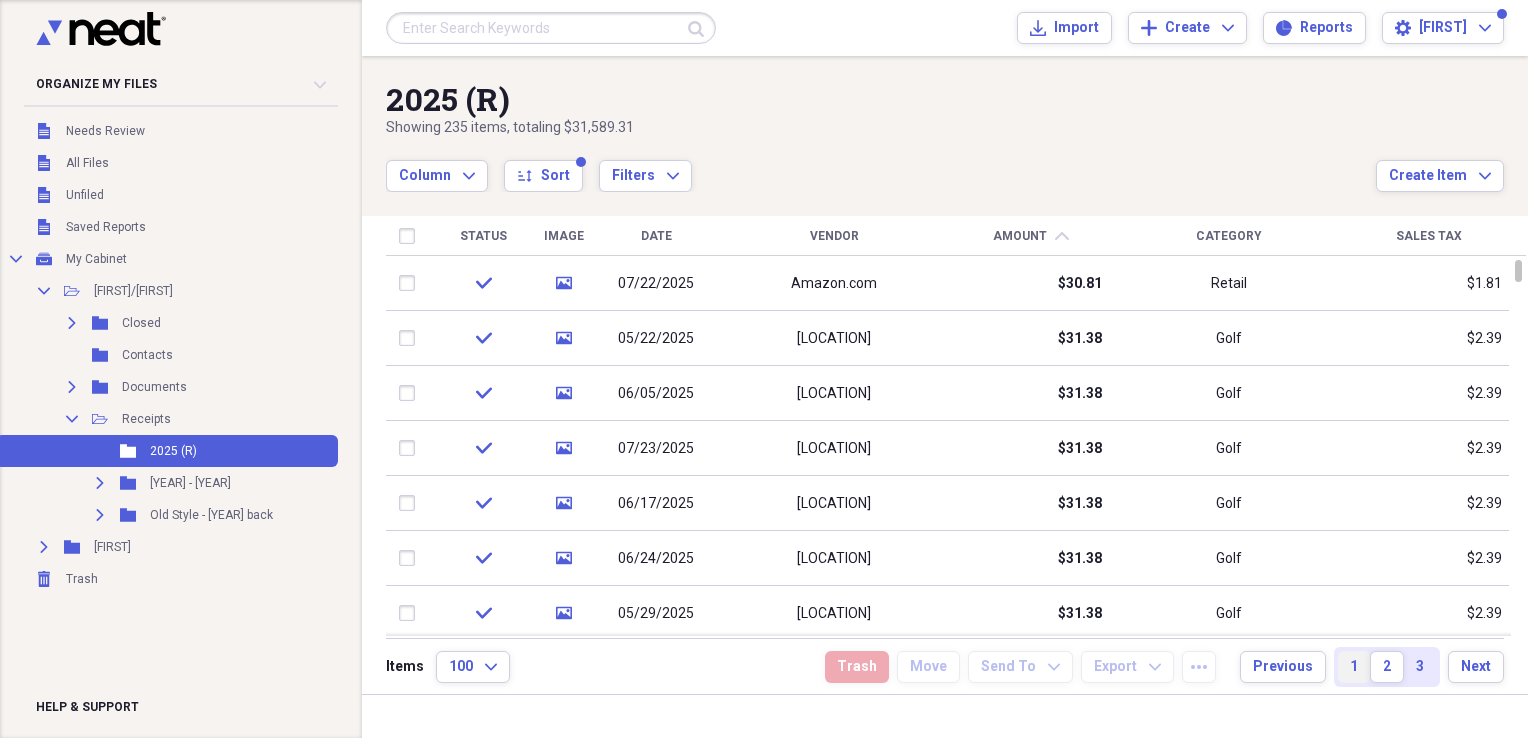 click on "1" at bounding box center [1354, 667] 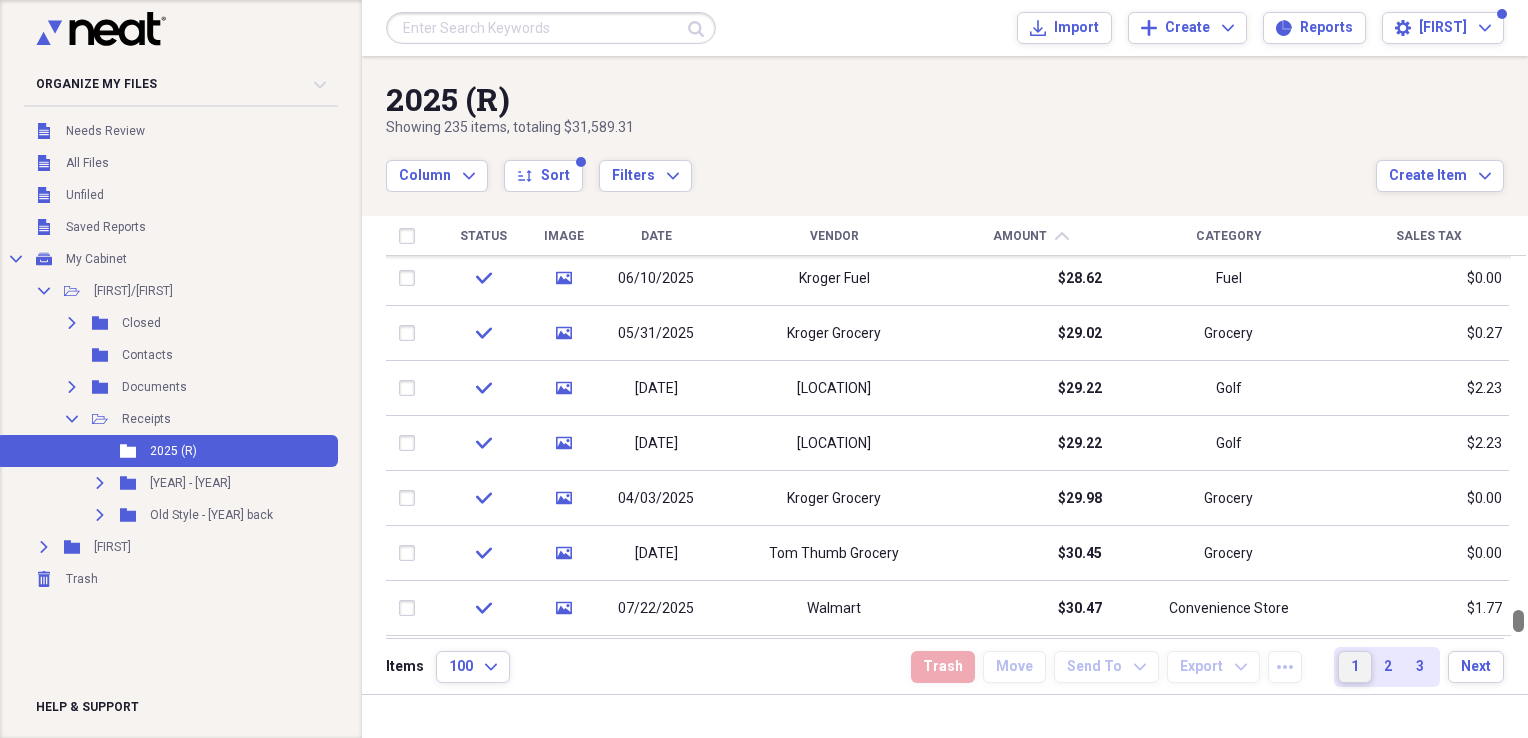 drag, startPoint x: 1518, startPoint y: 270, endPoint x: 1531, endPoint y: 673, distance: 403.20963 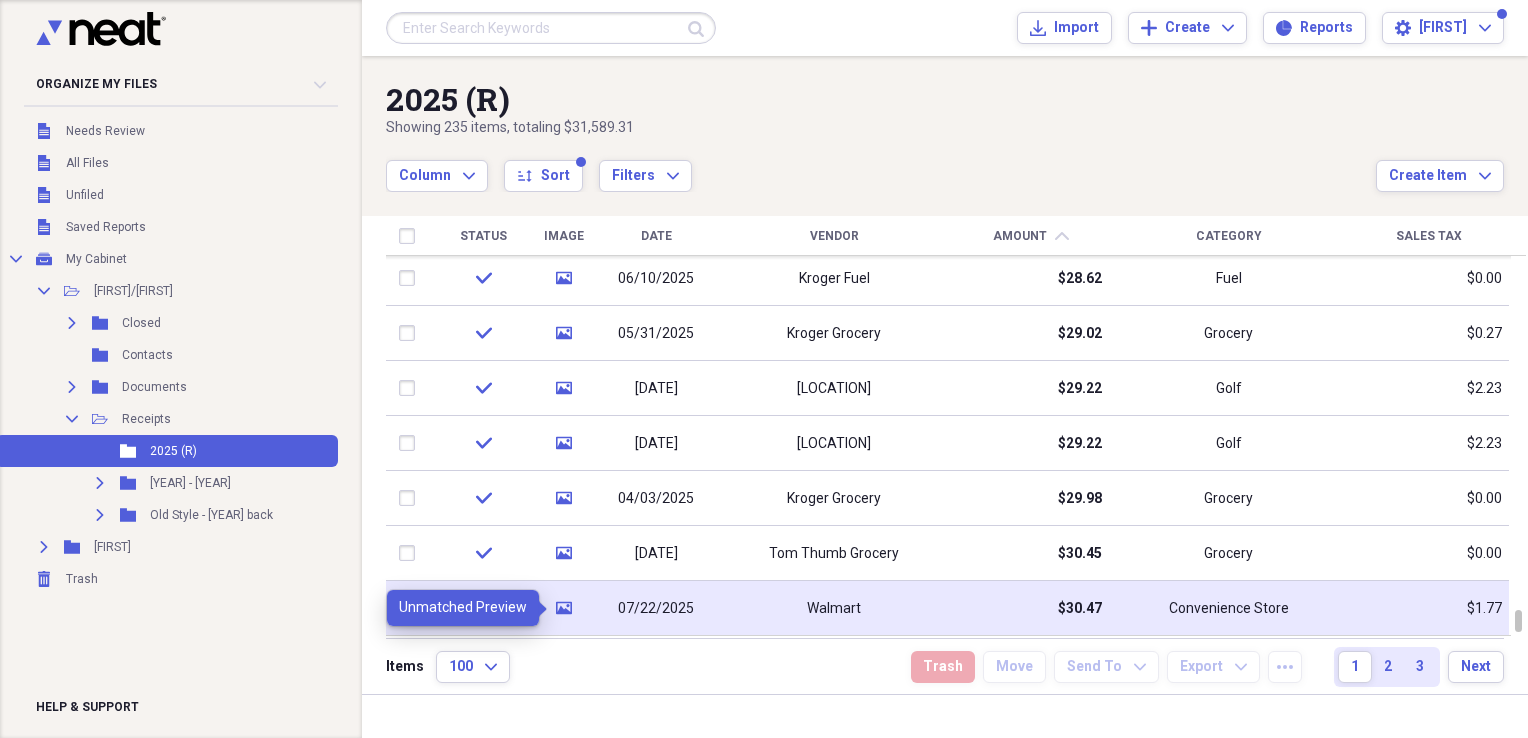 click on "media" 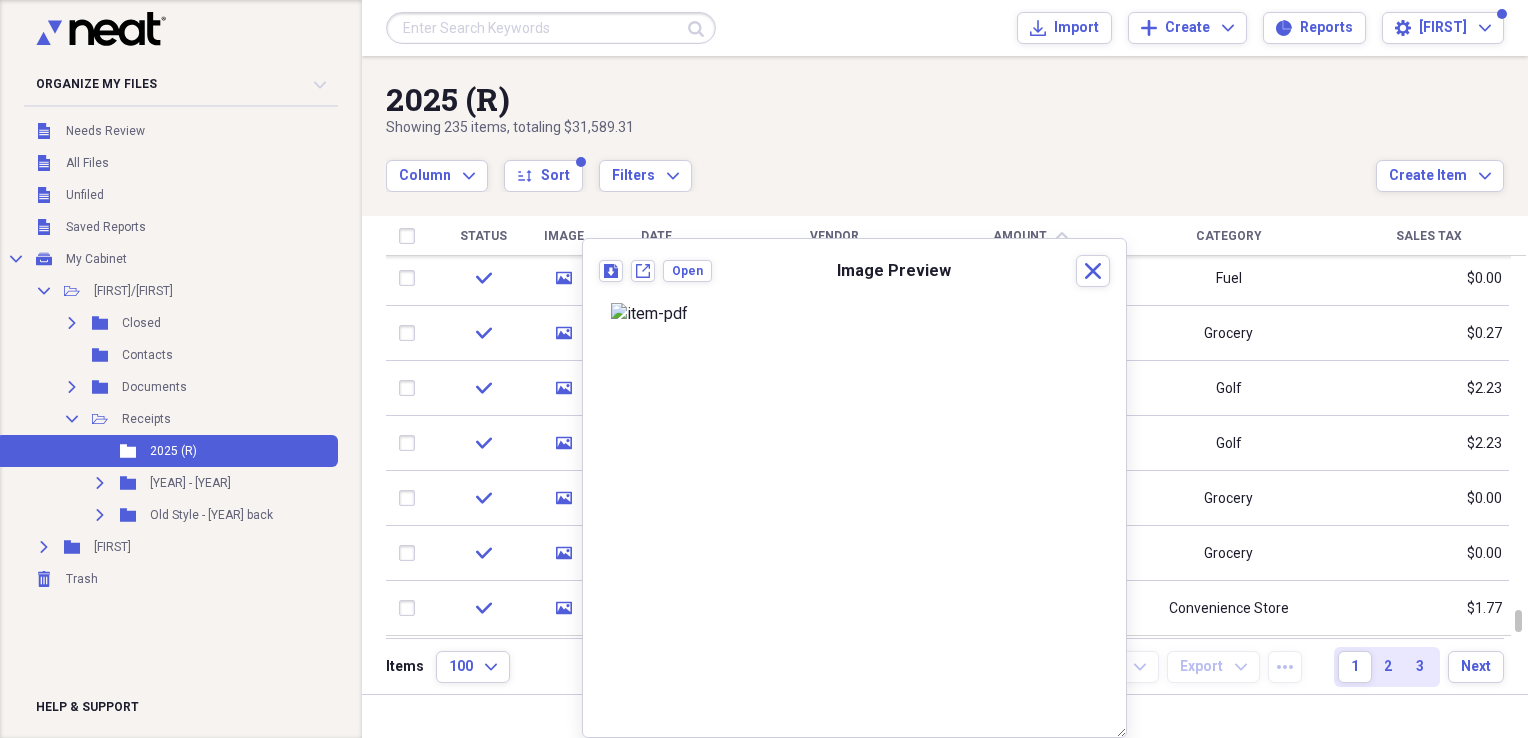 scroll, scrollTop: 0, scrollLeft: 0, axis: both 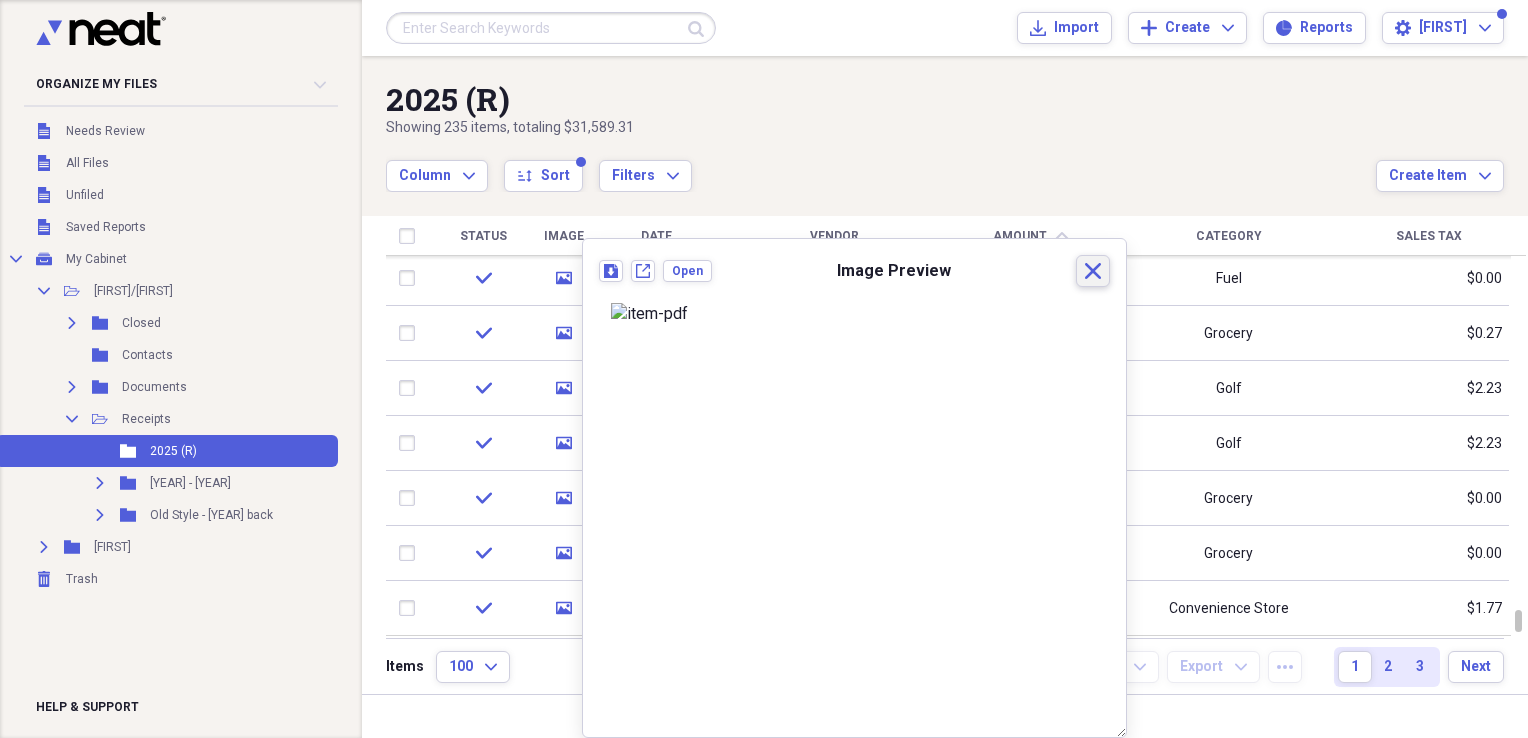 click on "Close" 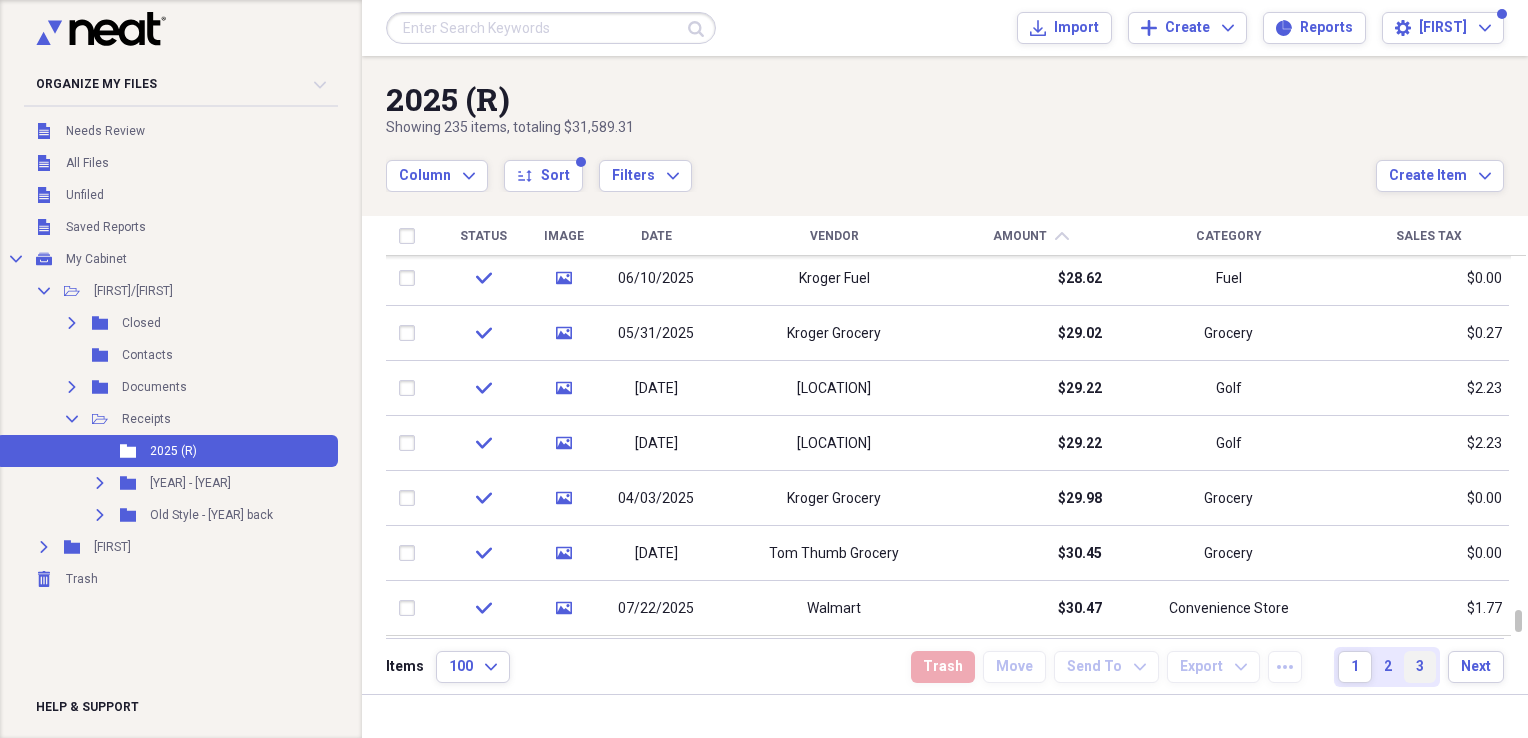click on "3" at bounding box center [1420, 667] 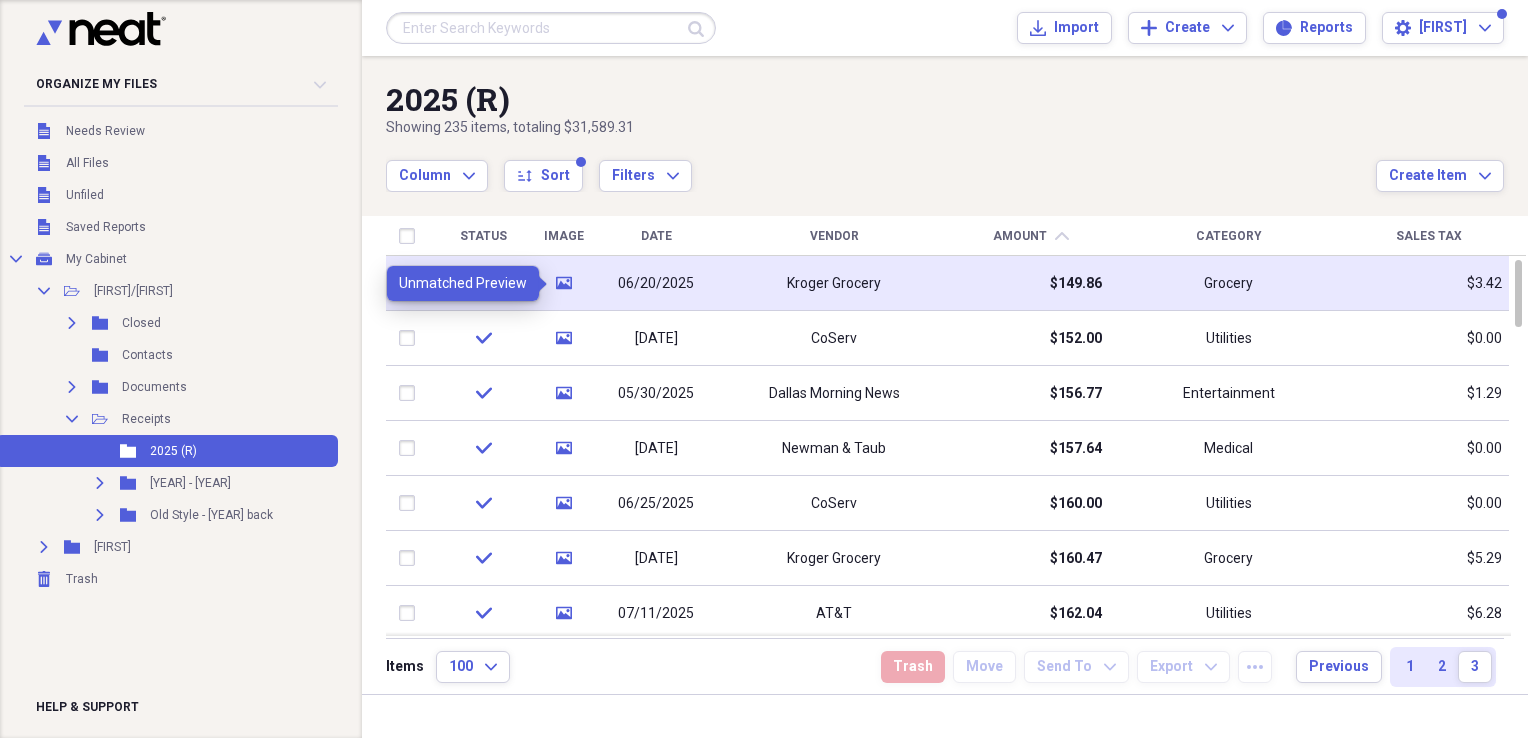 click on "media" 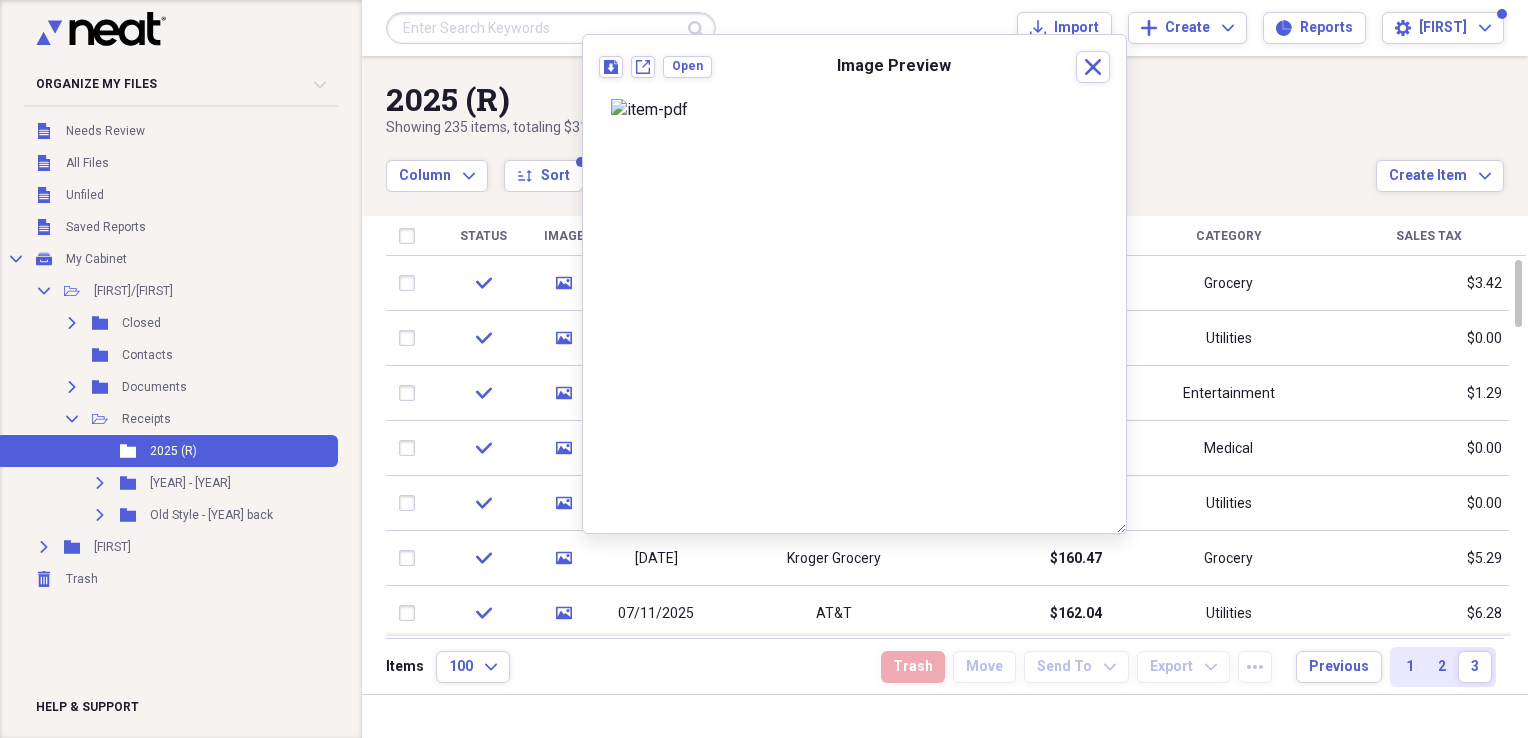 scroll, scrollTop: 20, scrollLeft: 0, axis: vertical 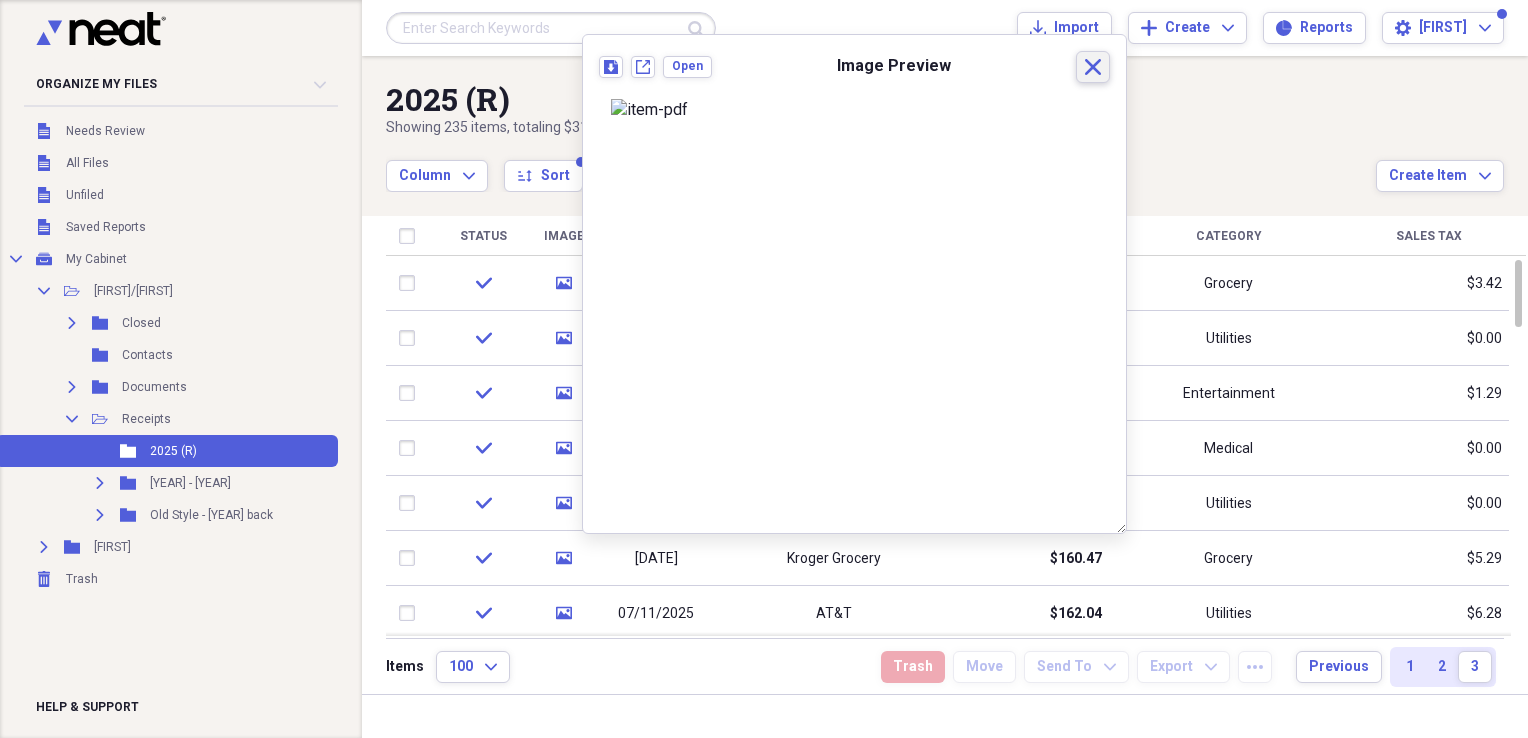 click 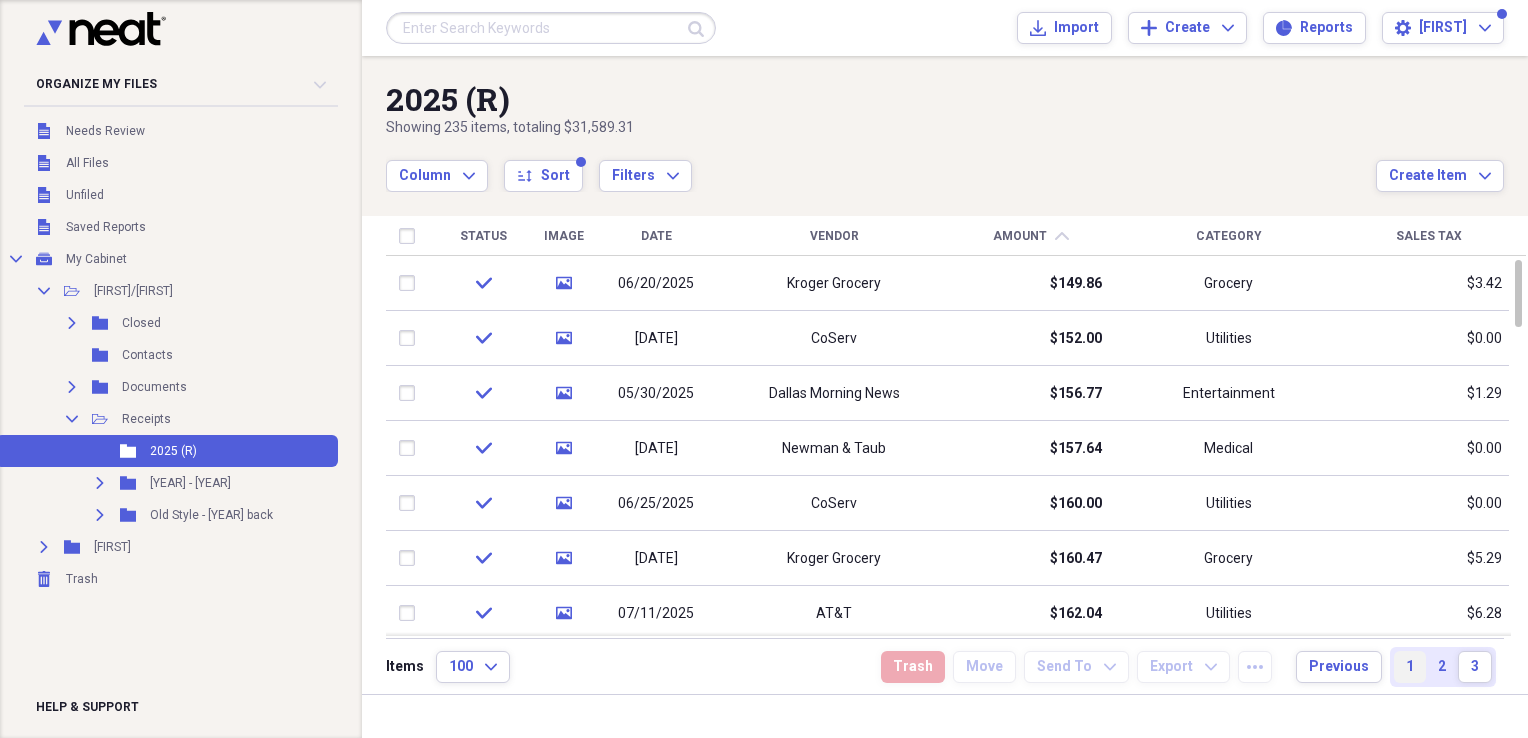 click on "1" at bounding box center [1410, 667] 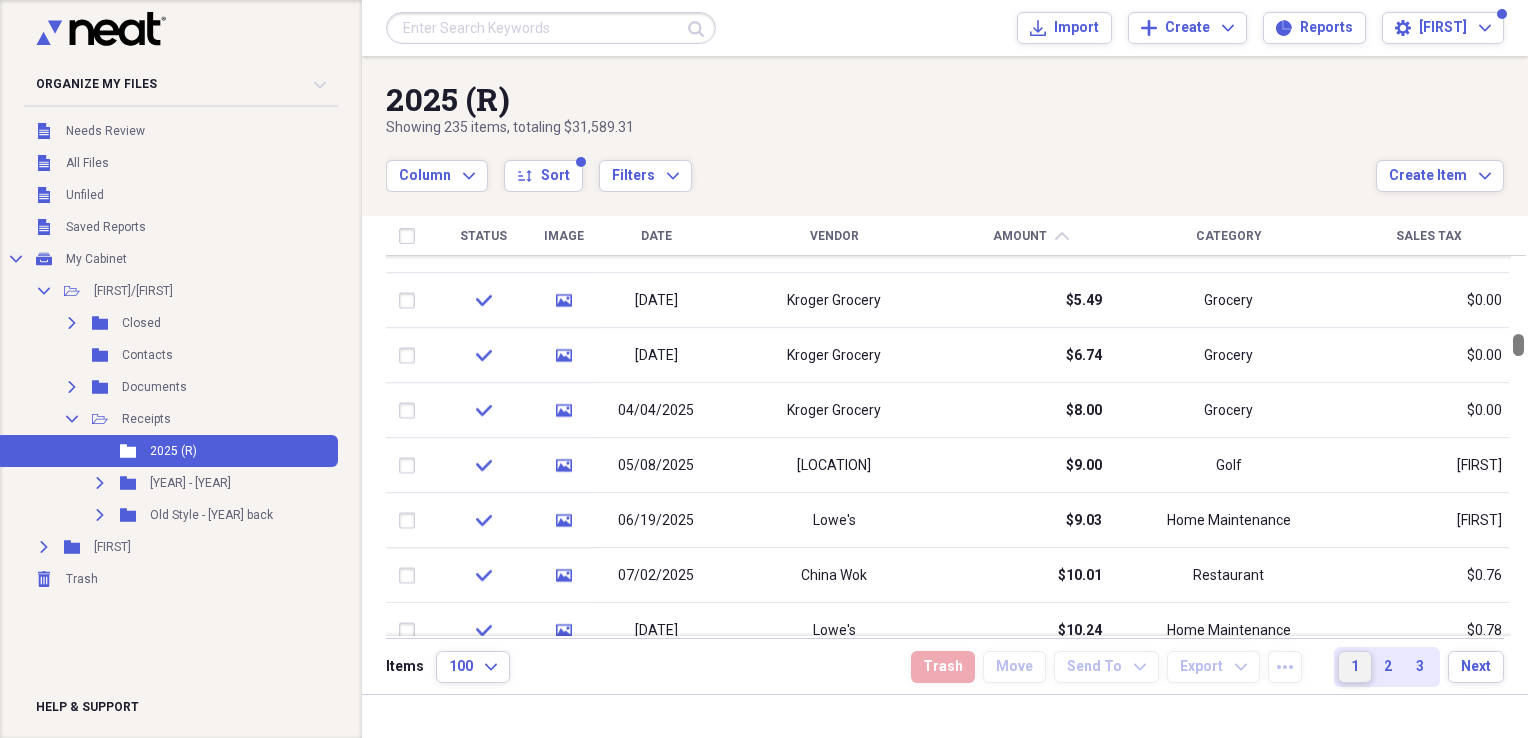 drag, startPoint x: 1524, startPoint y: 269, endPoint x: 1531, endPoint y: 343, distance: 74.330345 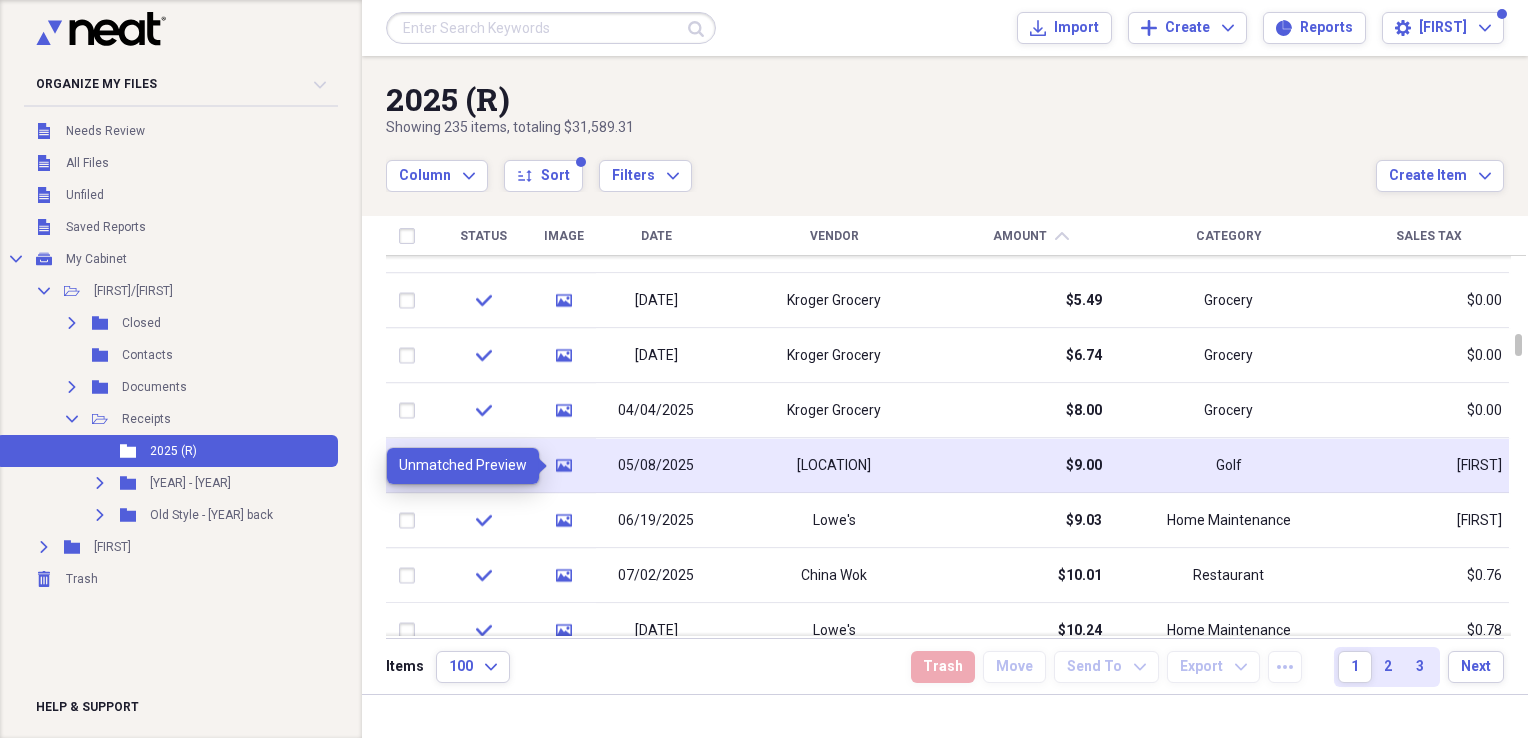 click 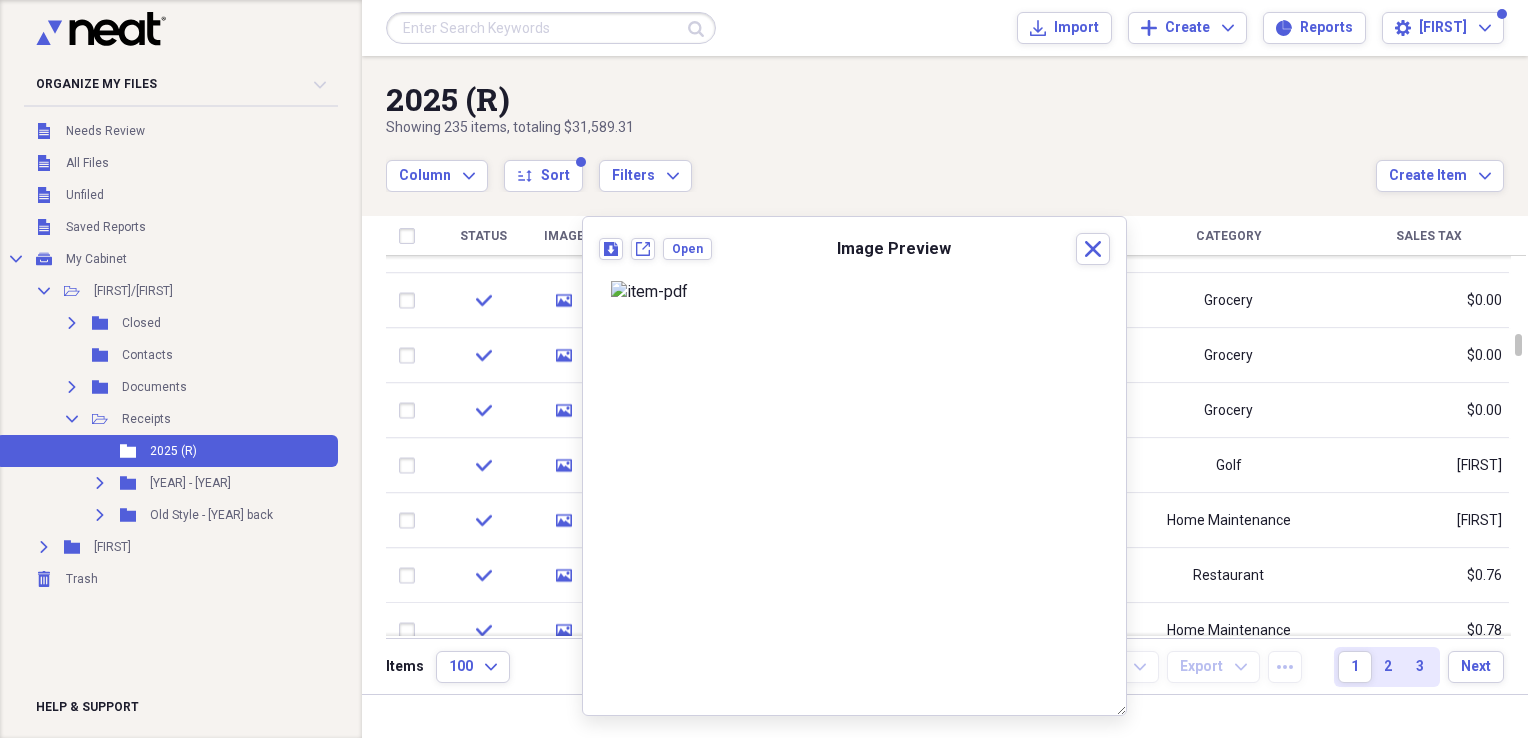 scroll, scrollTop: 0, scrollLeft: 0, axis: both 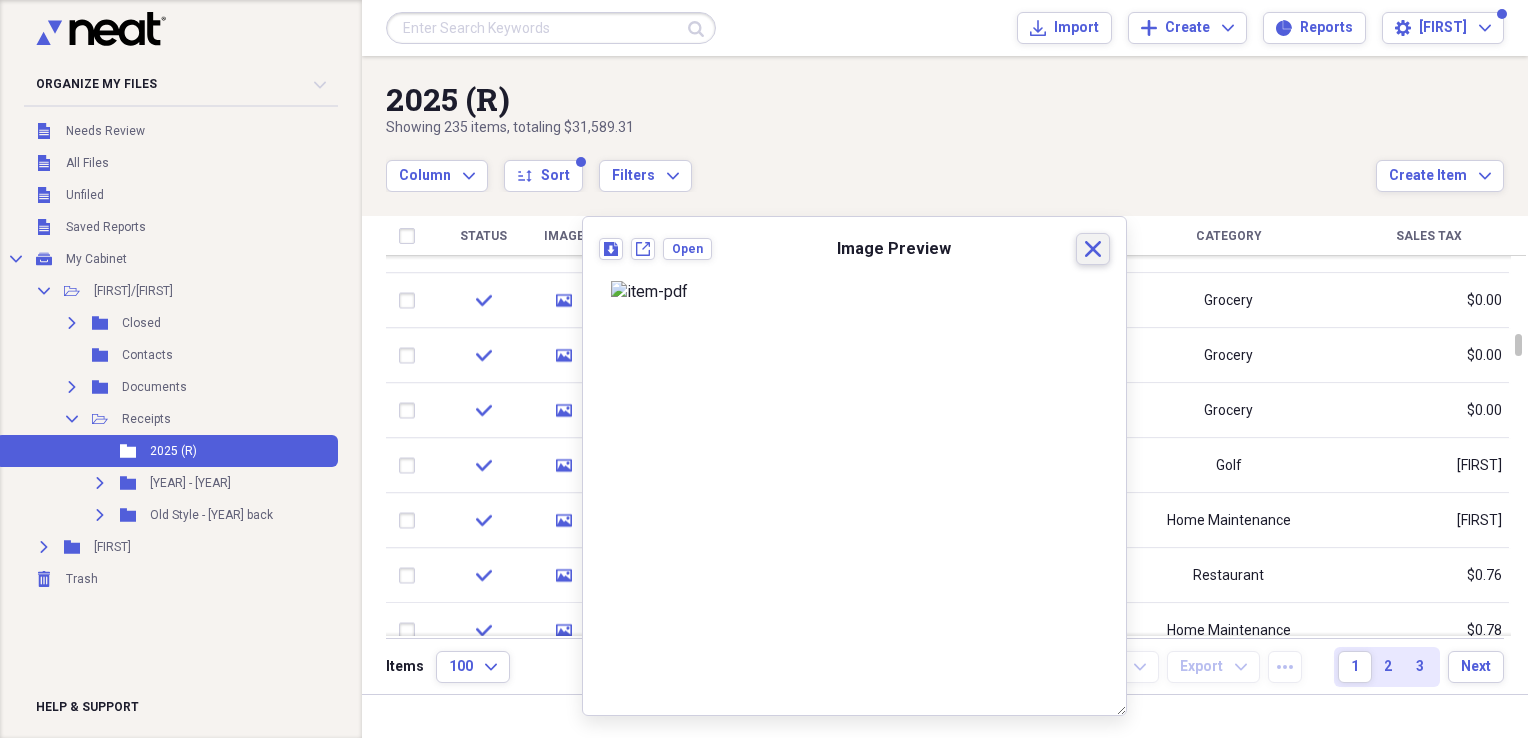 click on "Close" 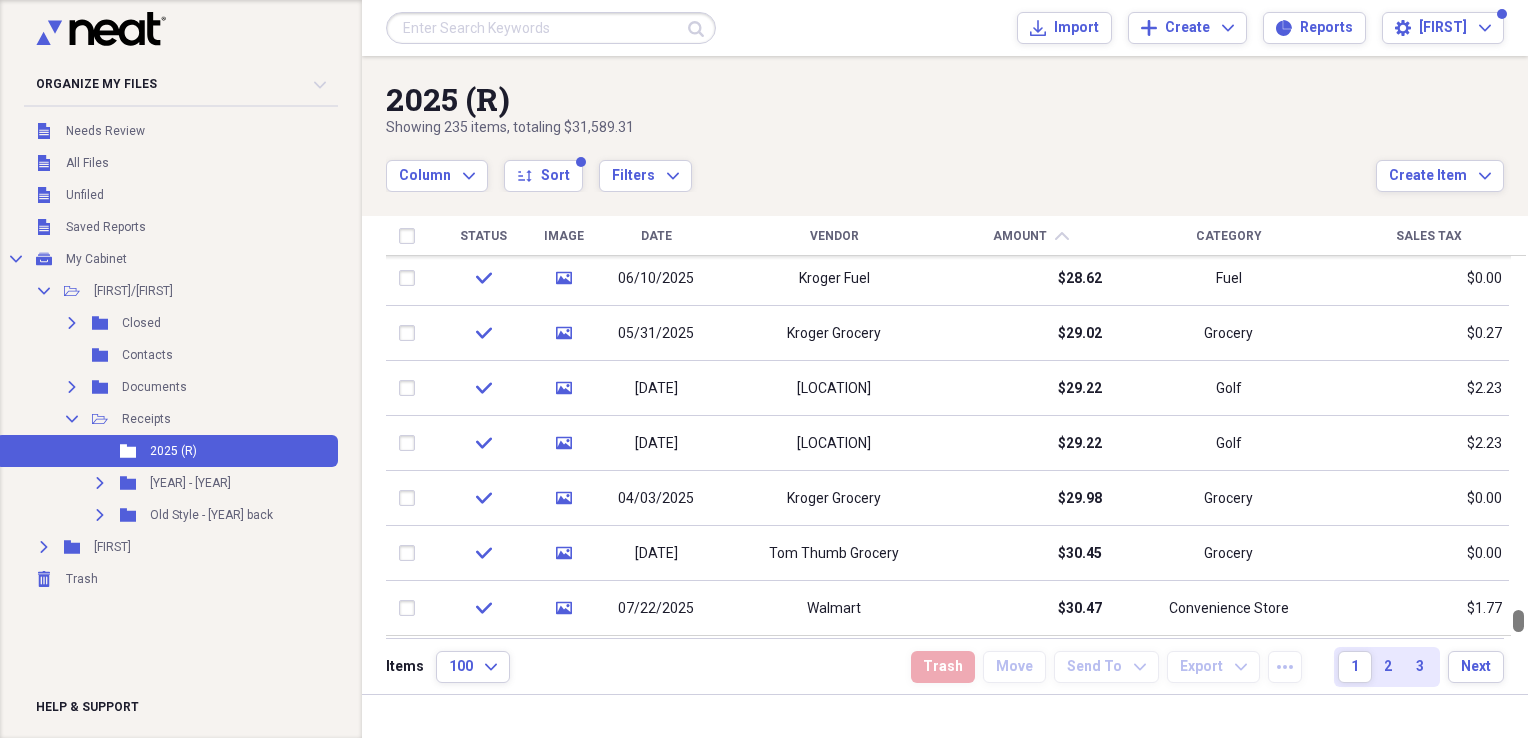drag, startPoint x: 1518, startPoint y: 344, endPoint x: 1531, endPoint y: 667, distance: 323.2615 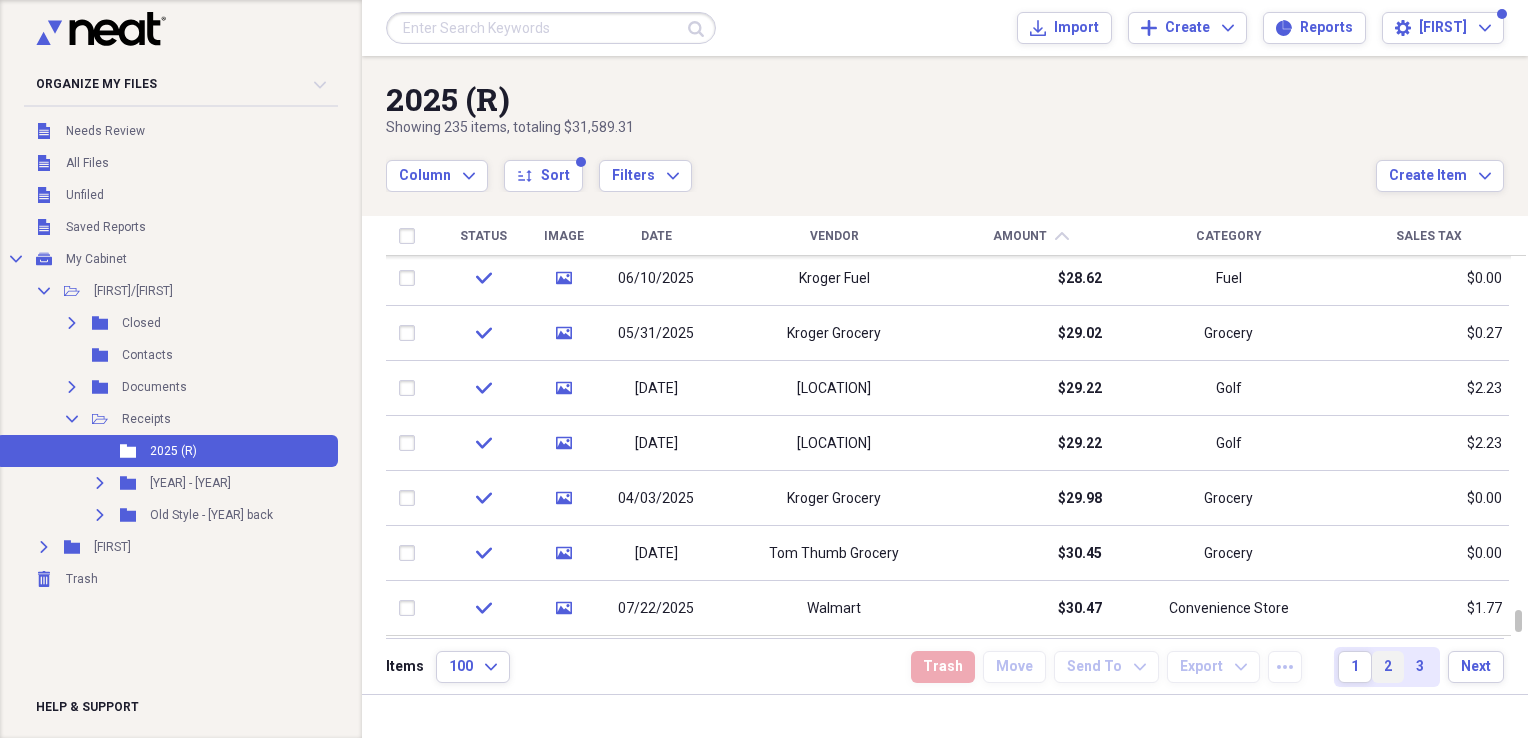 click on "2" at bounding box center [1388, 667] 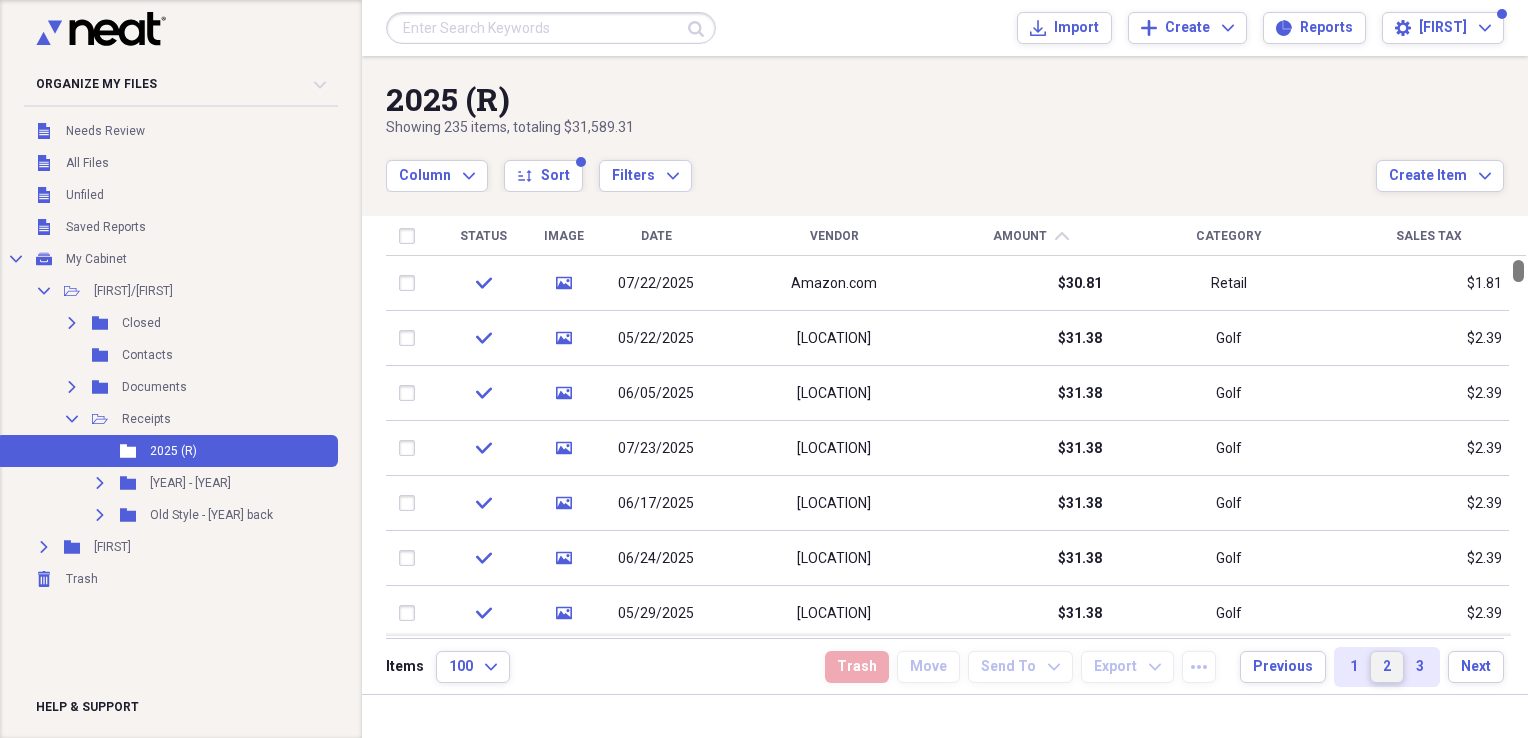 click at bounding box center (1518, 271) 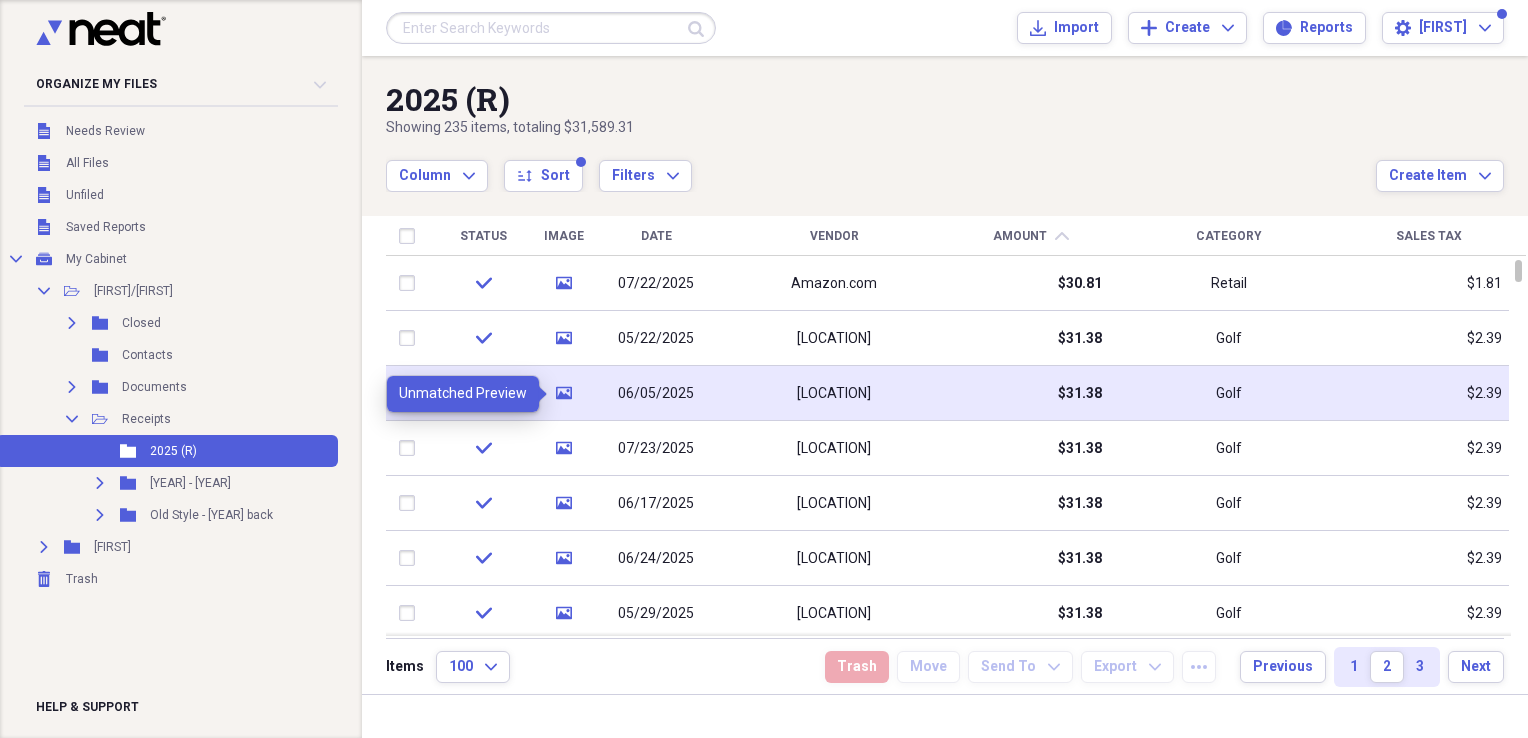 click on "media" 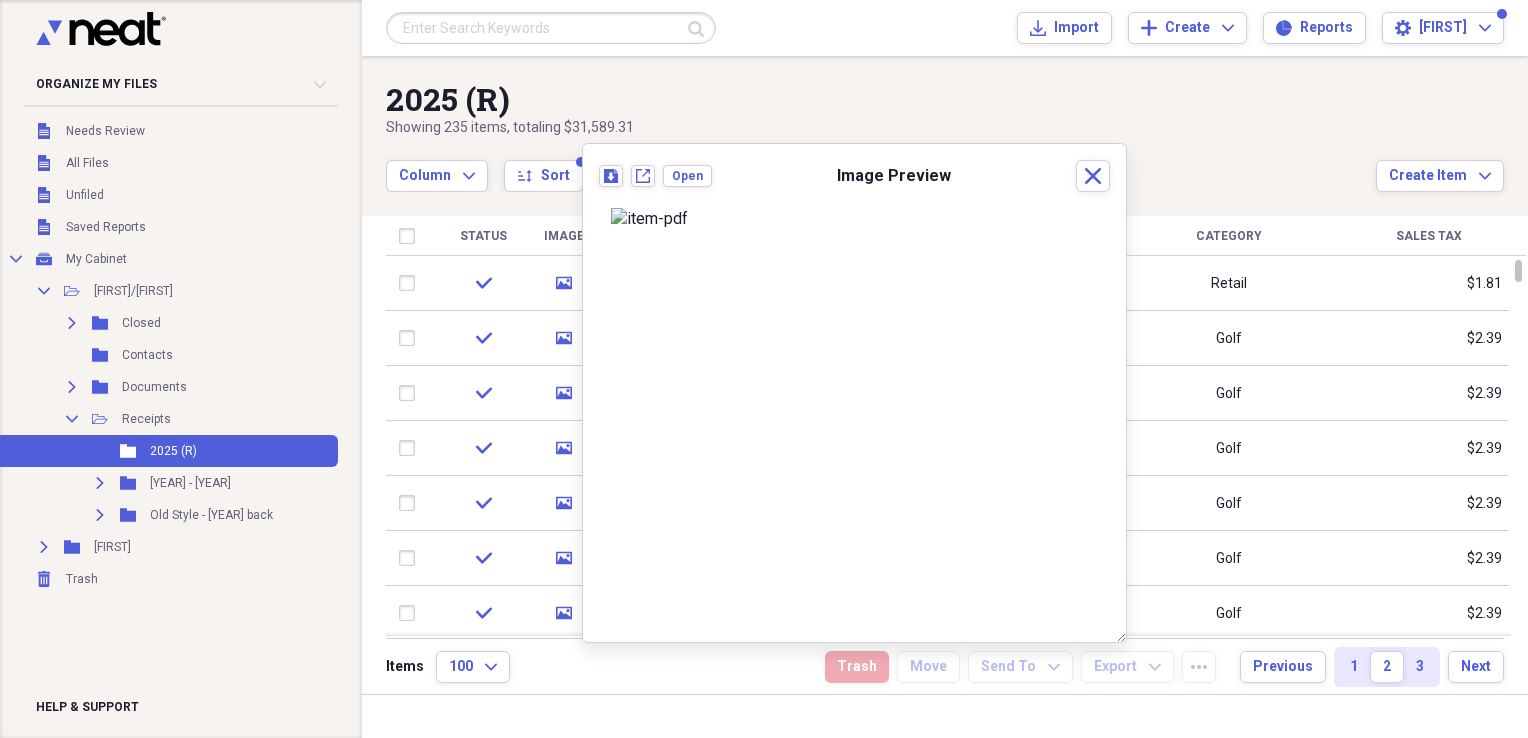 scroll, scrollTop: 0, scrollLeft: 0, axis: both 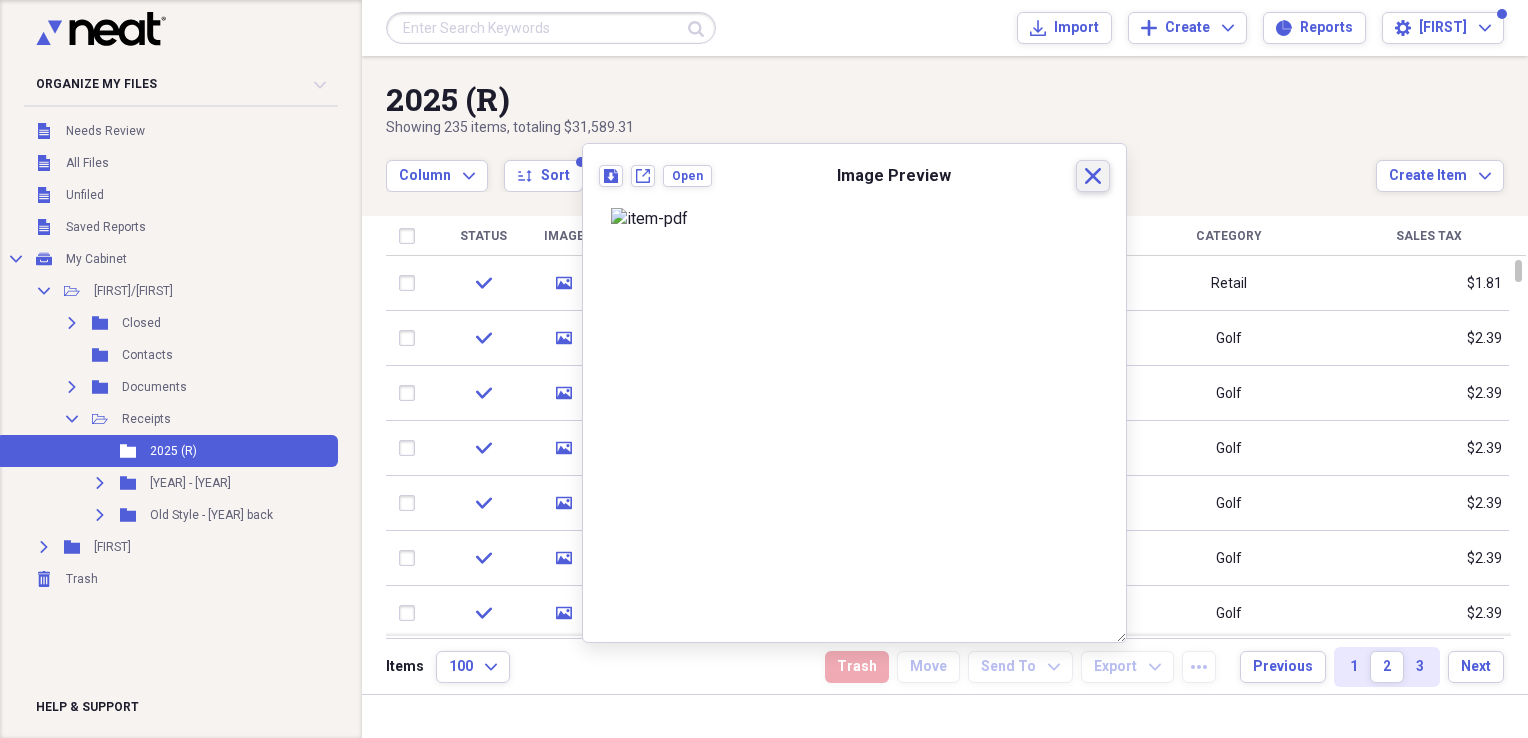 click 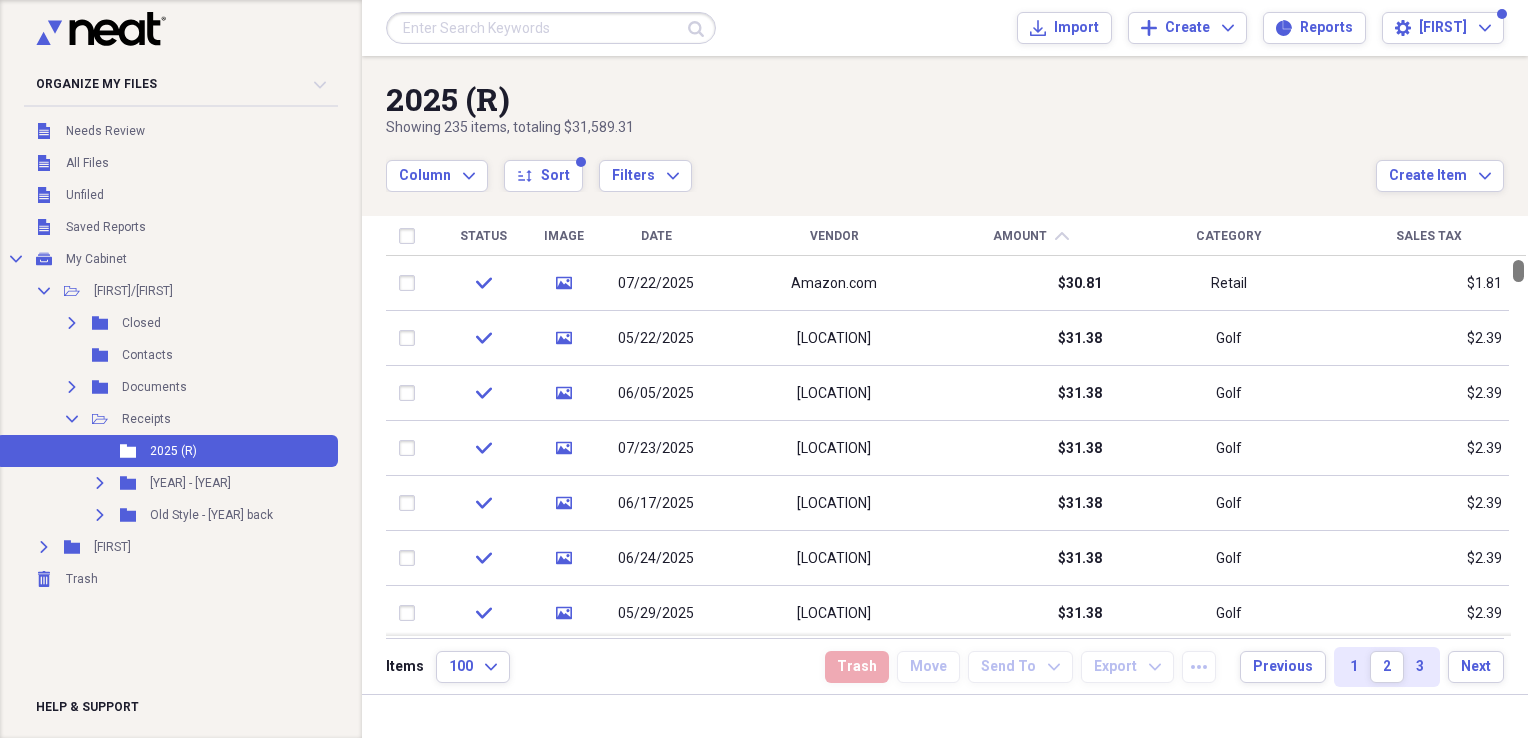 click at bounding box center [1518, 271] 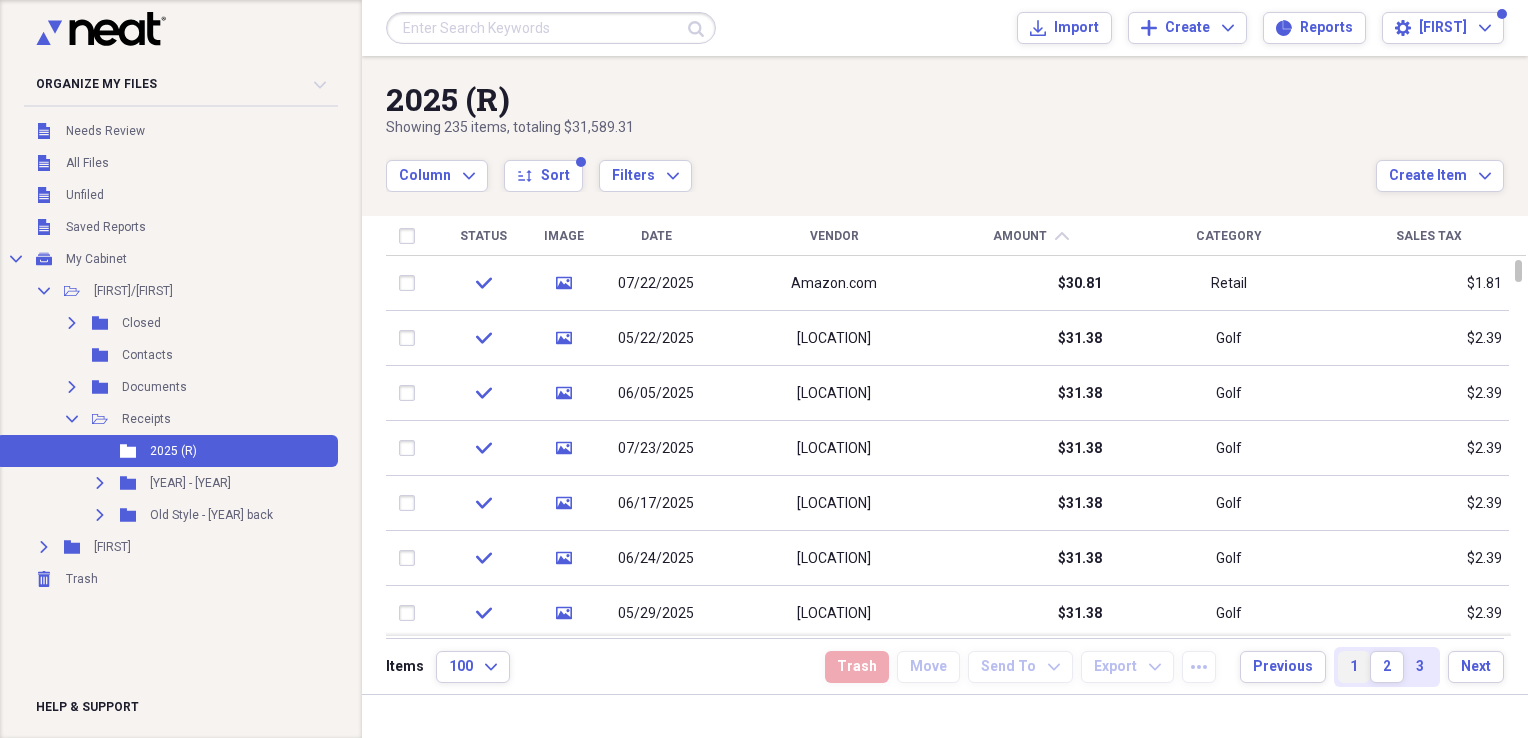 click on "1" at bounding box center [1354, 667] 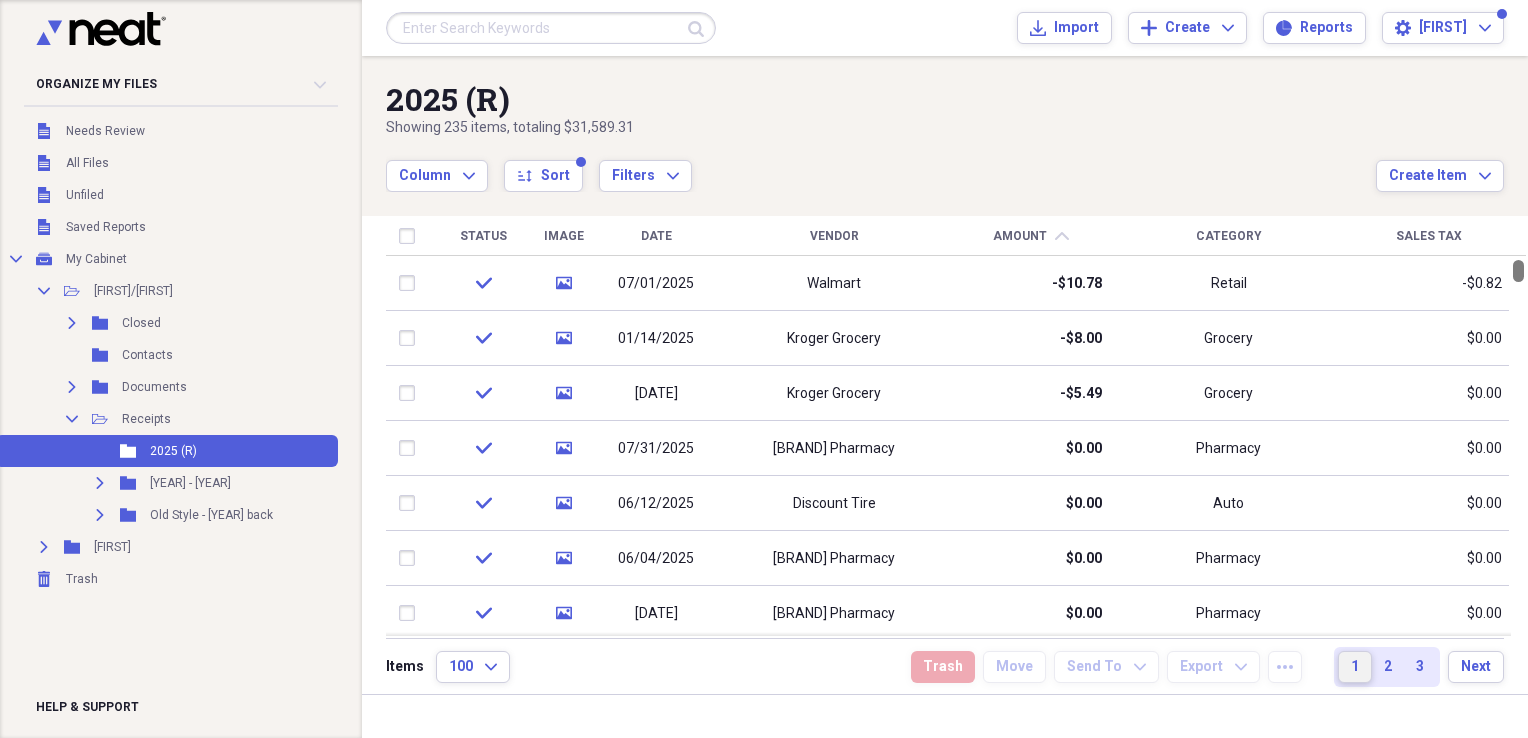 click at bounding box center (1518, 271) 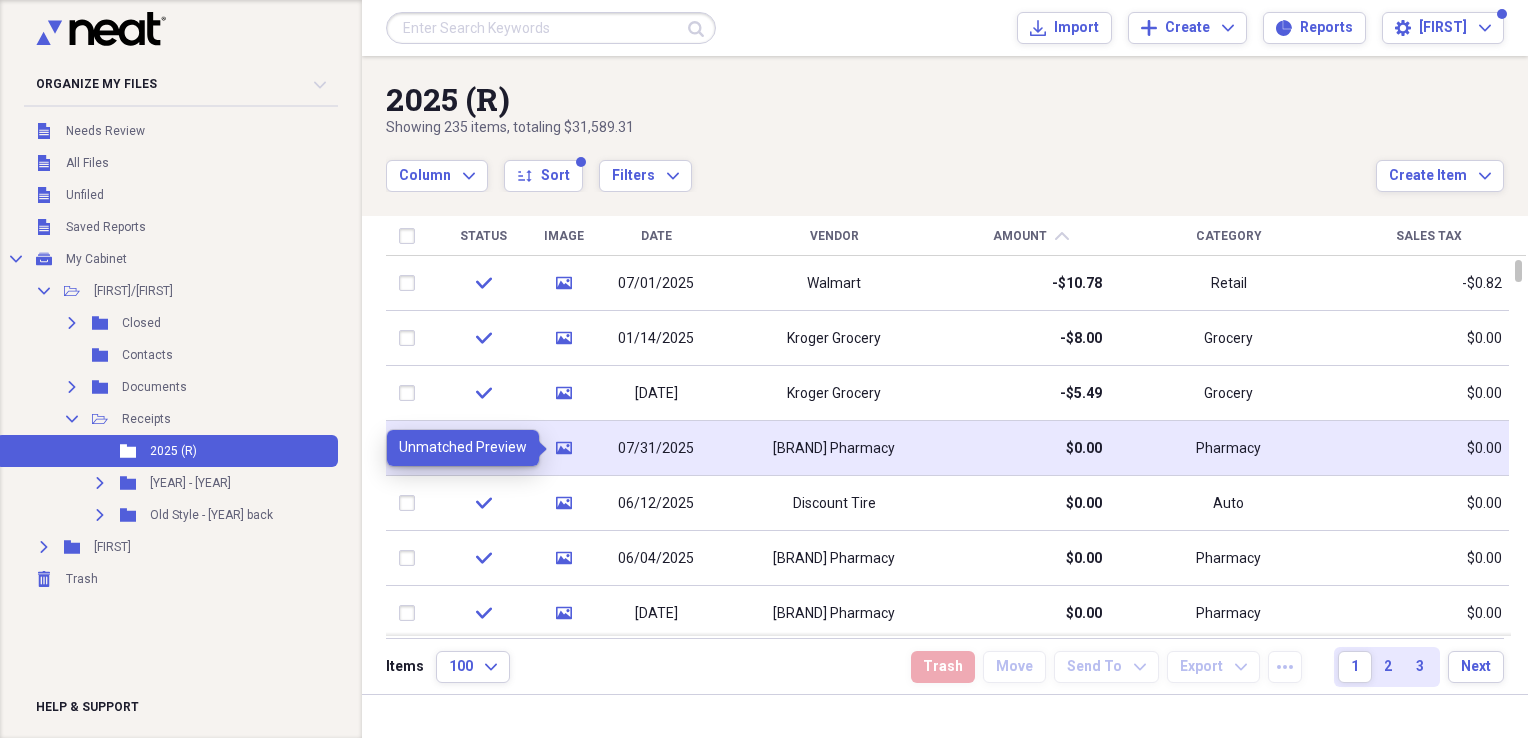 click on "media" 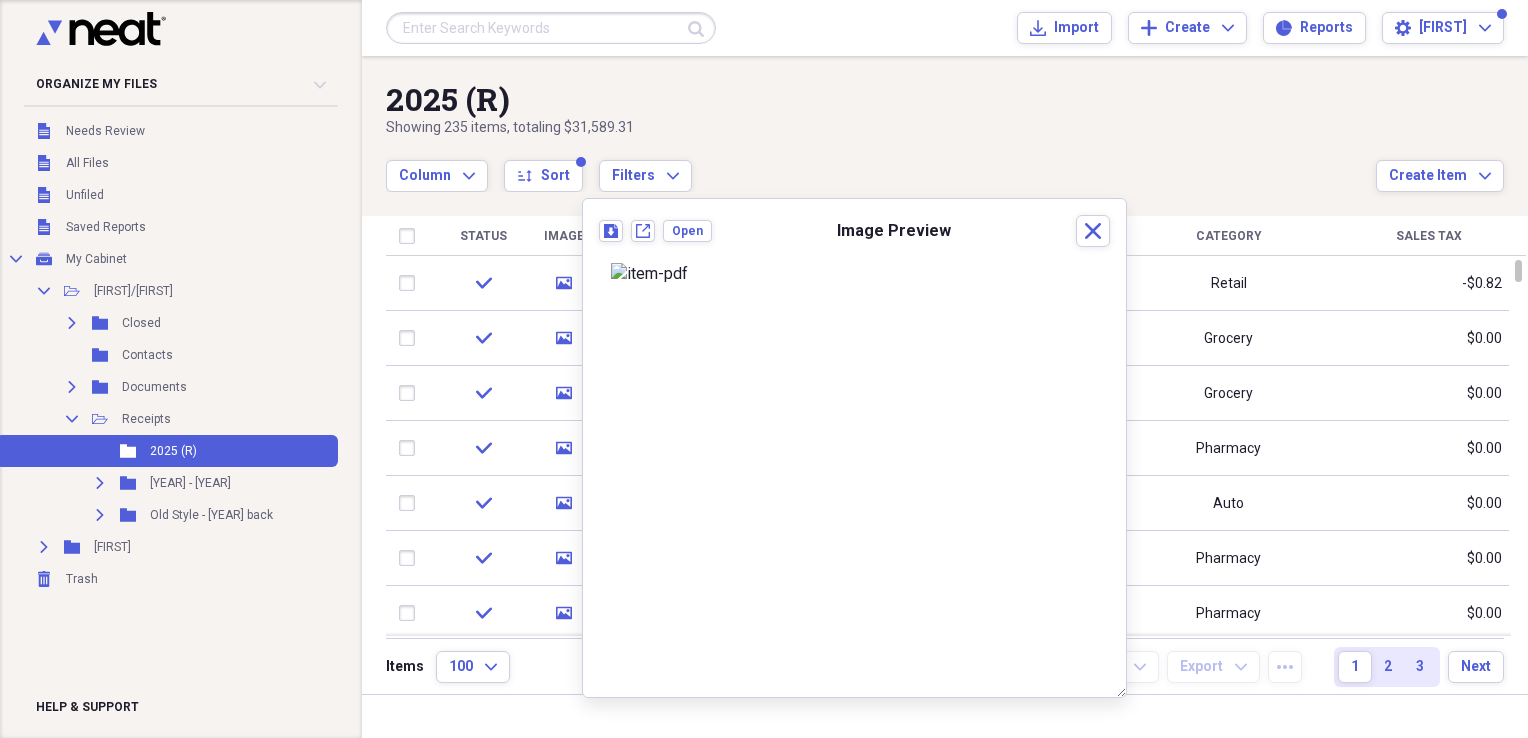 scroll, scrollTop: 41, scrollLeft: 0, axis: vertical 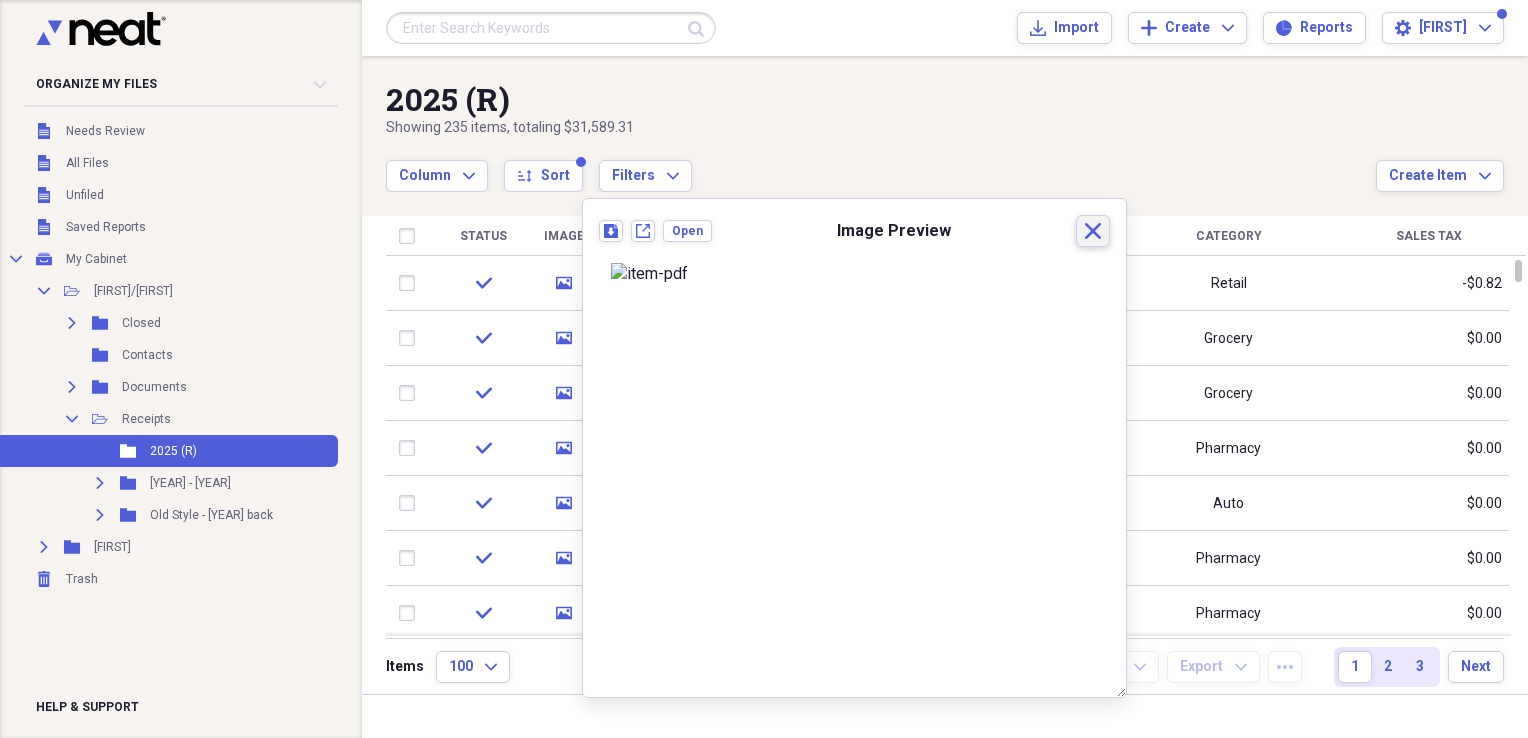 click 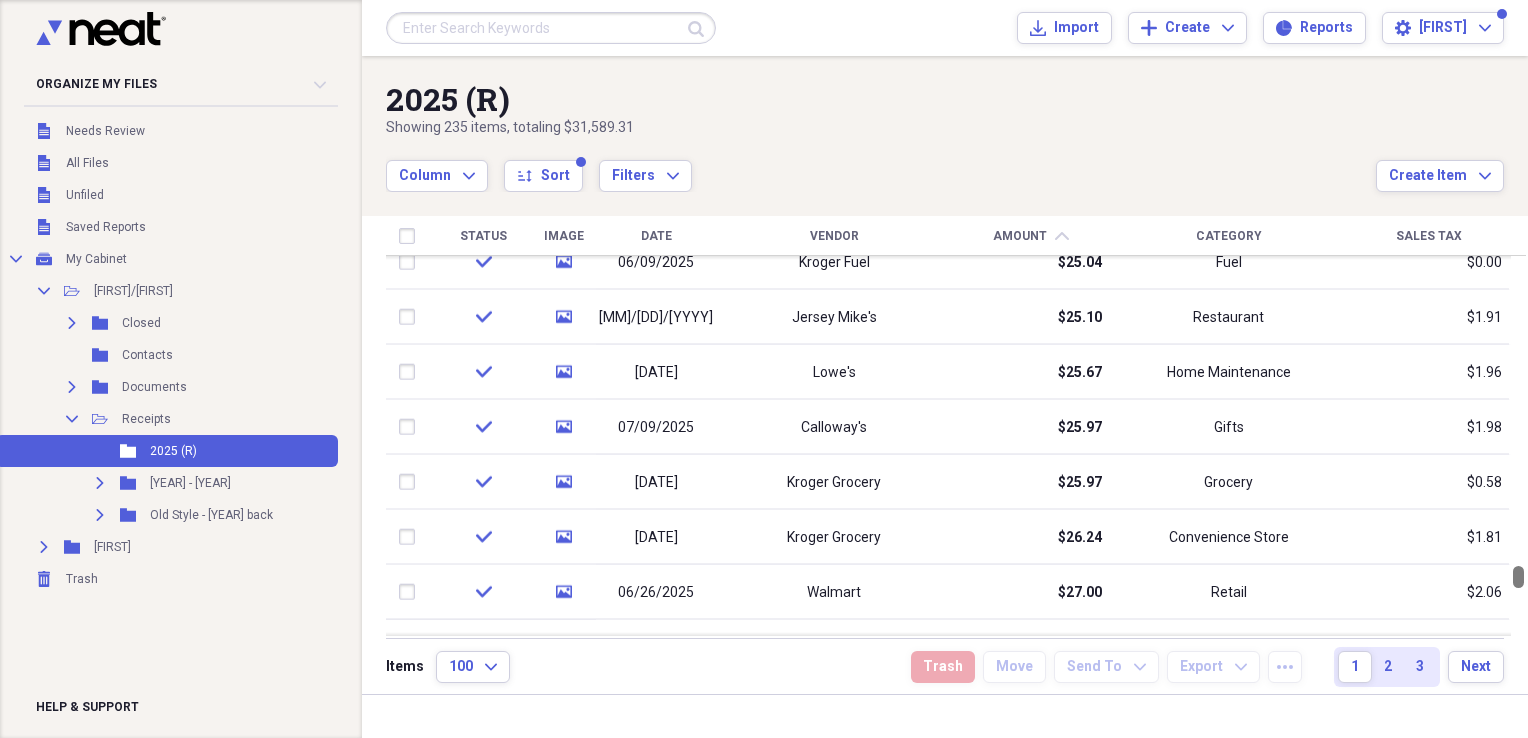 drag, startPoint x: 1520, startPoint y: 266, endPoint x: 1531, endPoint y: 622, distance: 356.1699 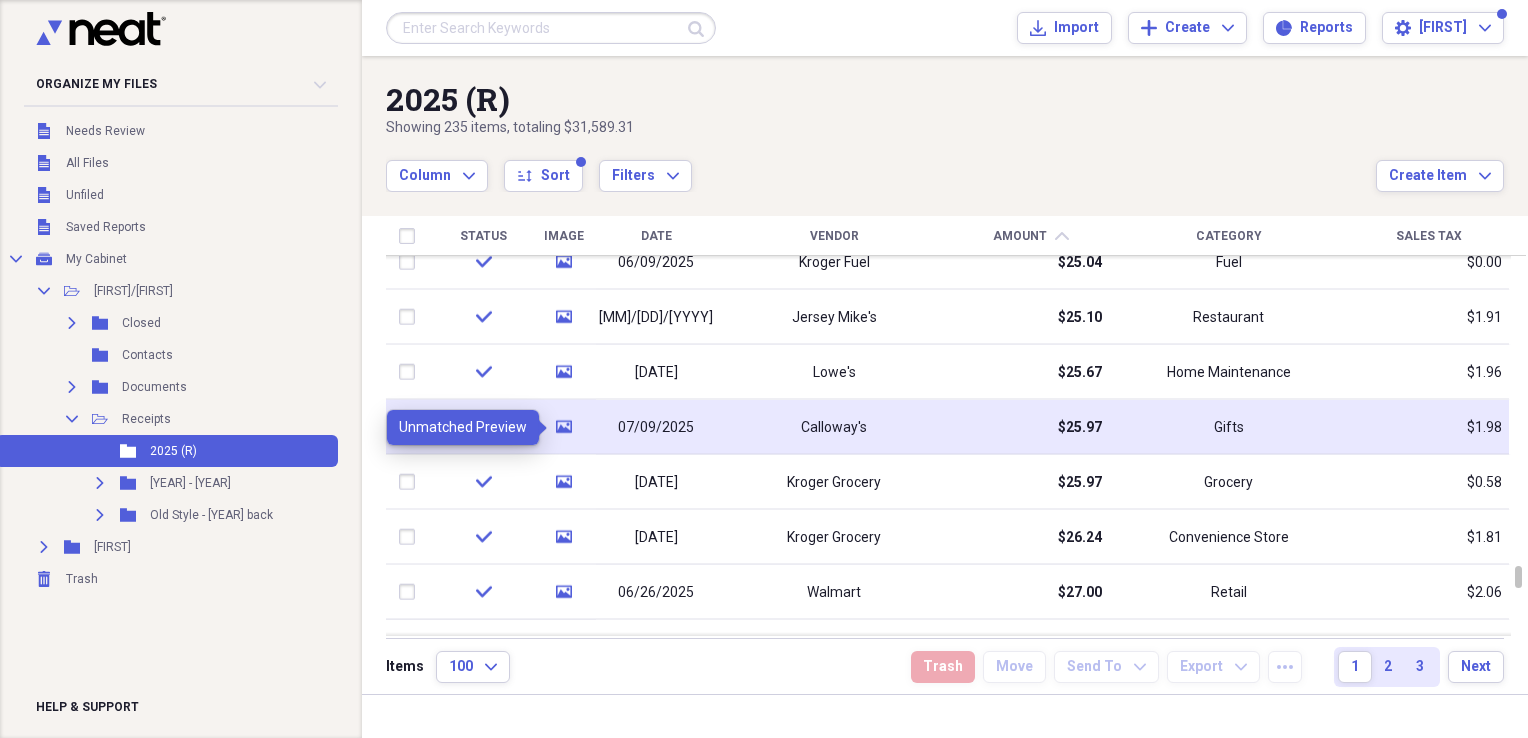 click 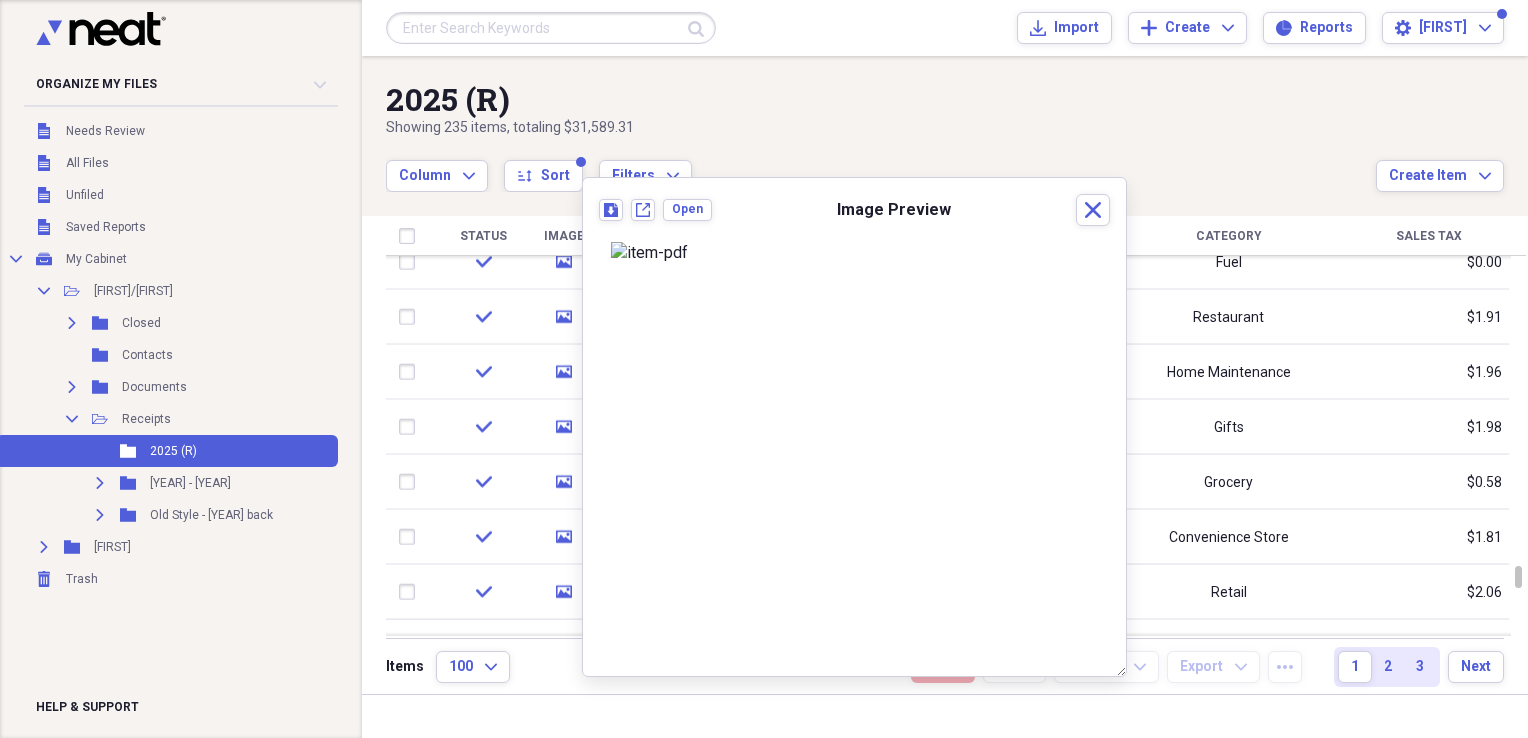 scroll, scrollTop: 0, scrollLeft: 0, axis: both 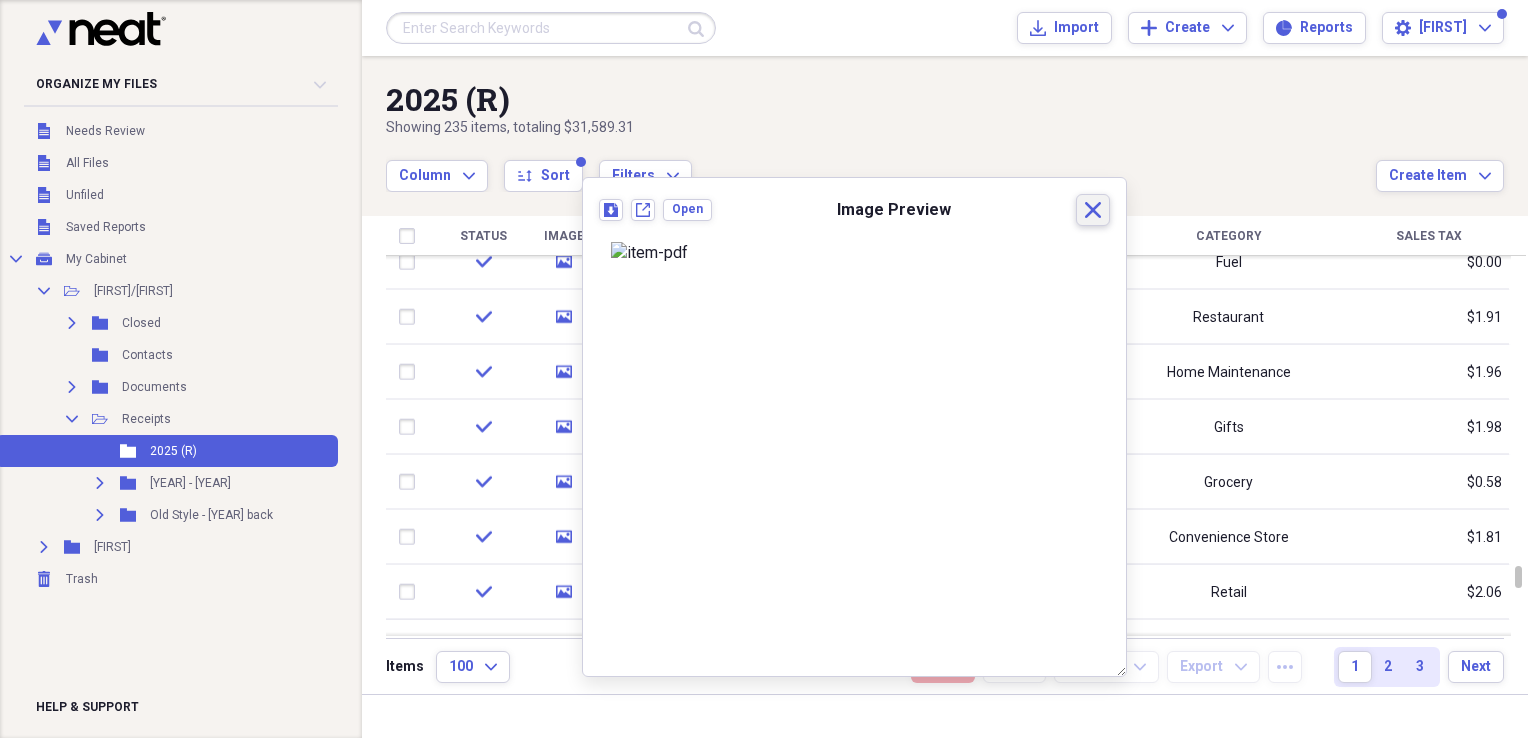 click 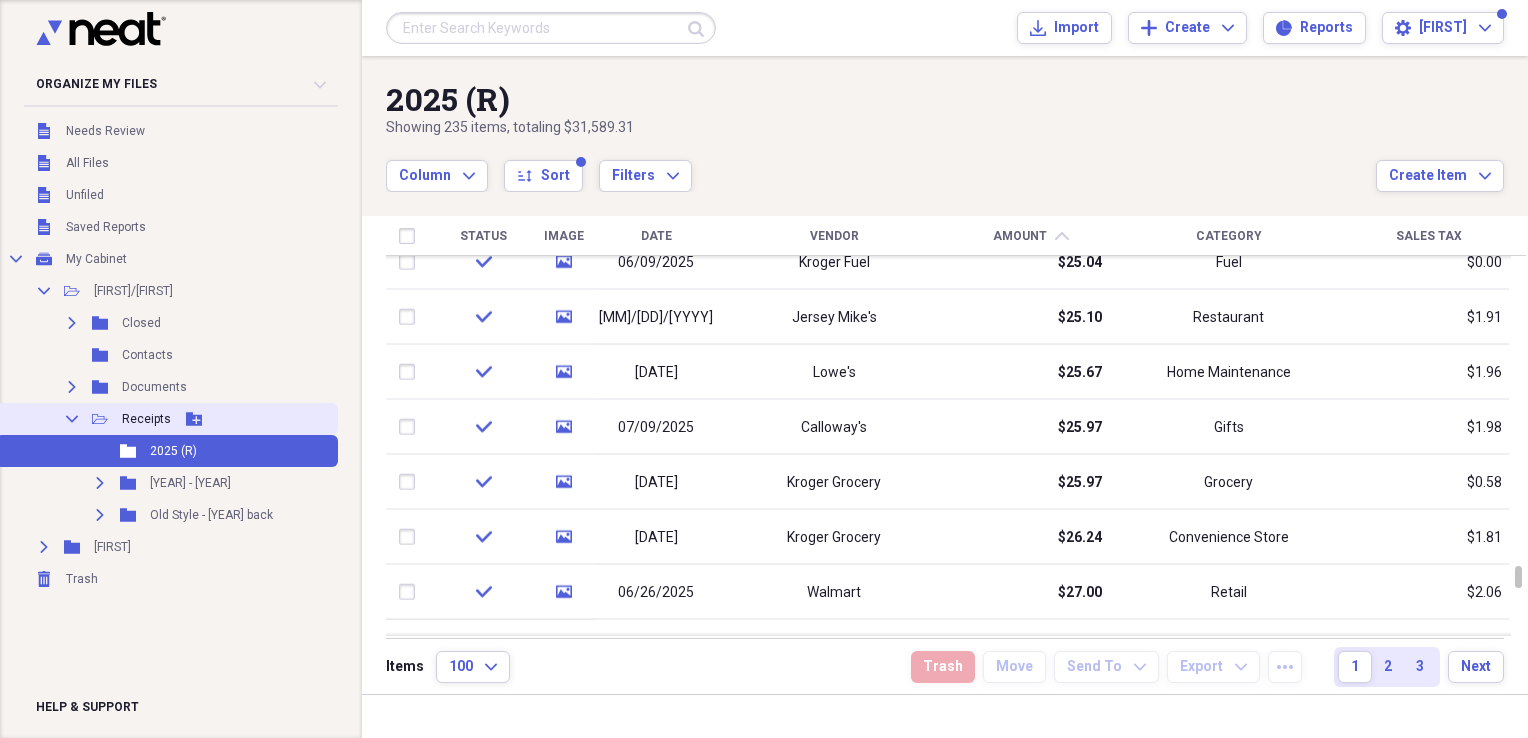 click on "Collapse" 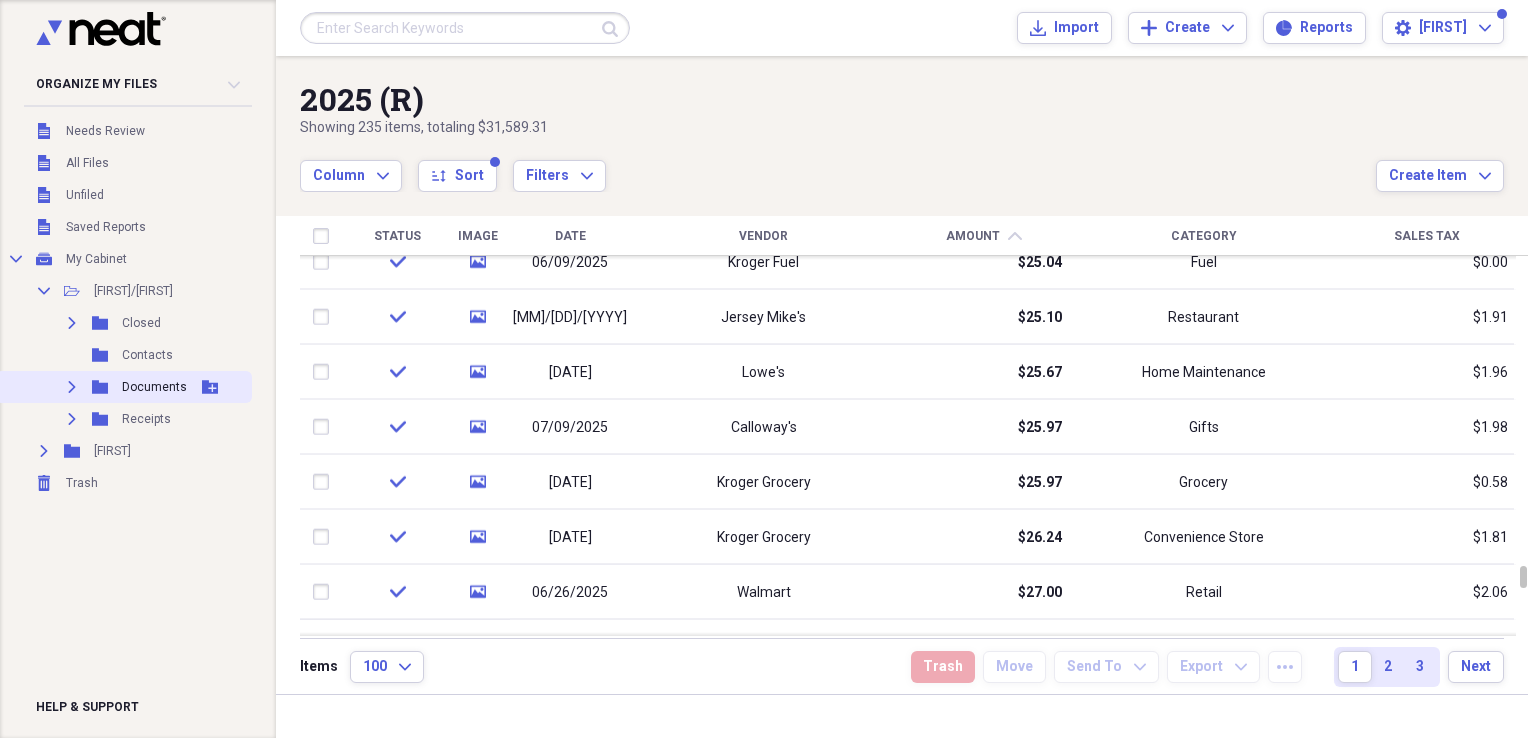 click on "Expand" 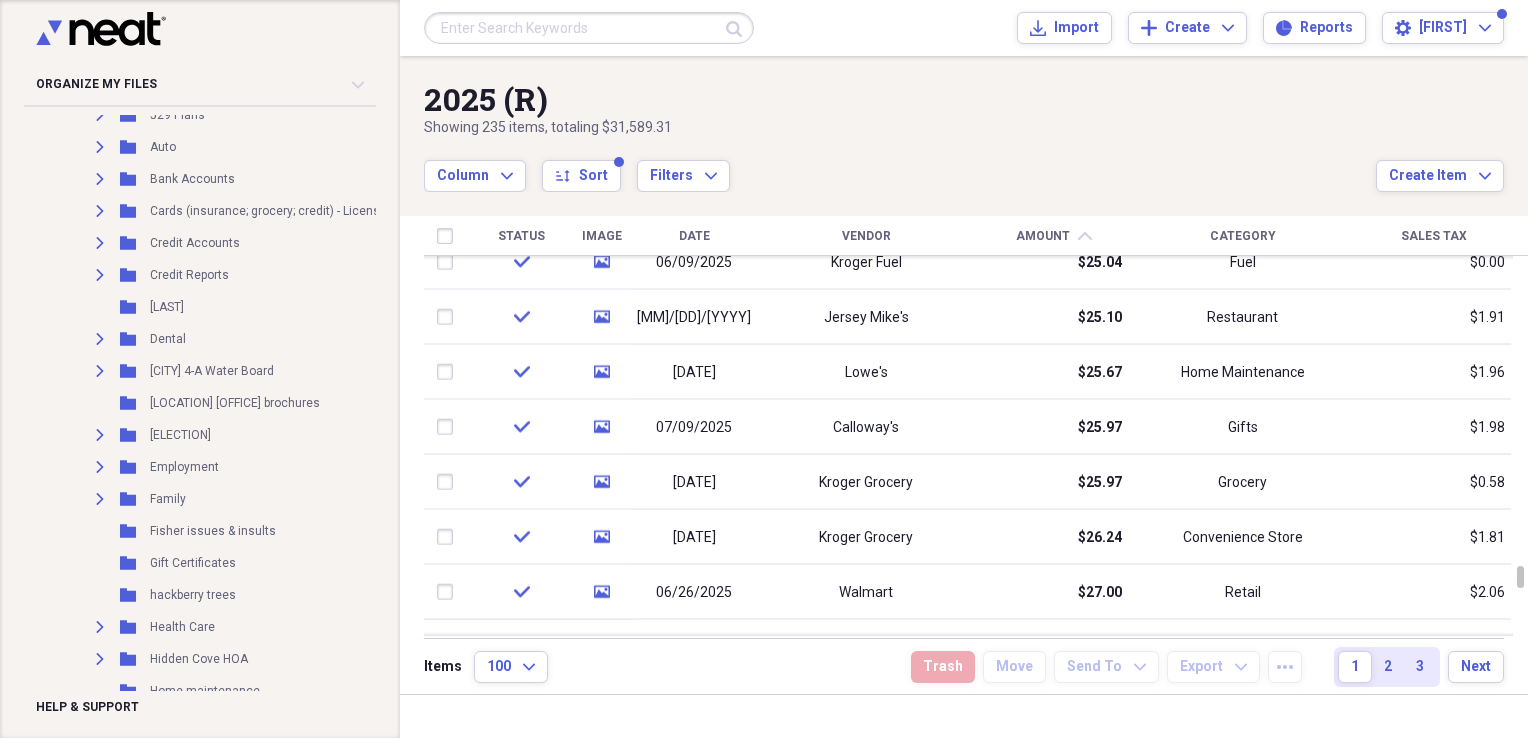 scroll, scrollTop: 329, scrollLeft: 0, axis: vertical 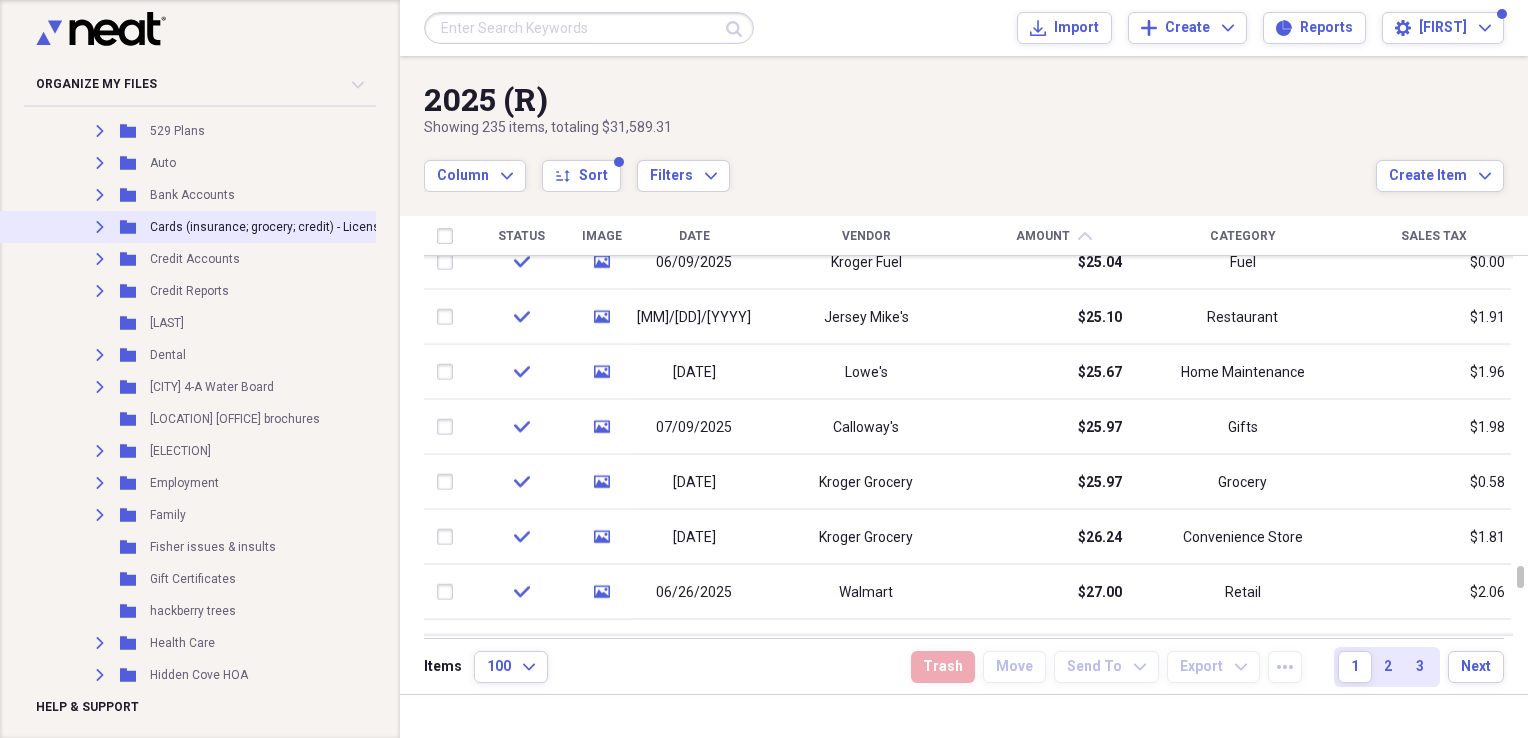 click 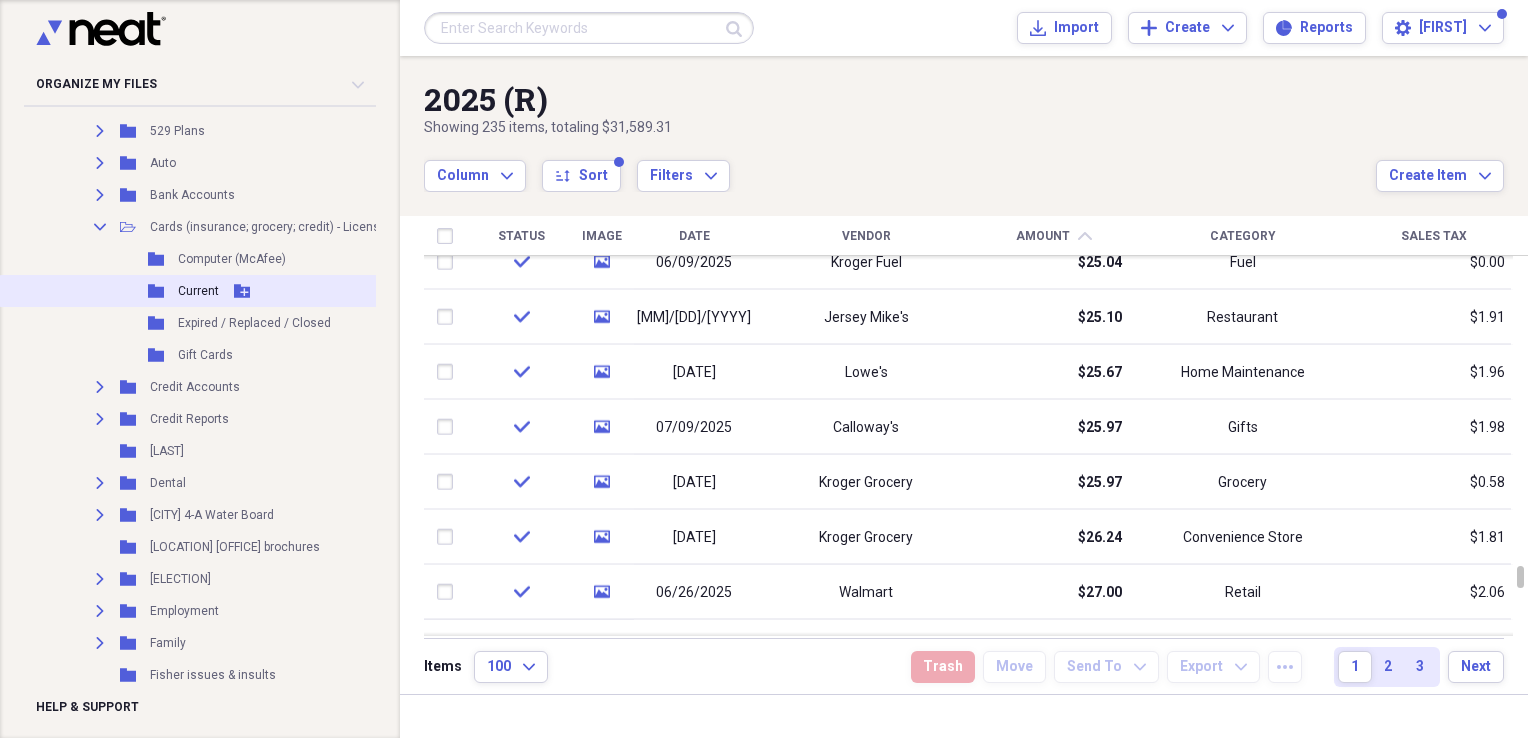 click on "Current" at bounding box center [198, 291] 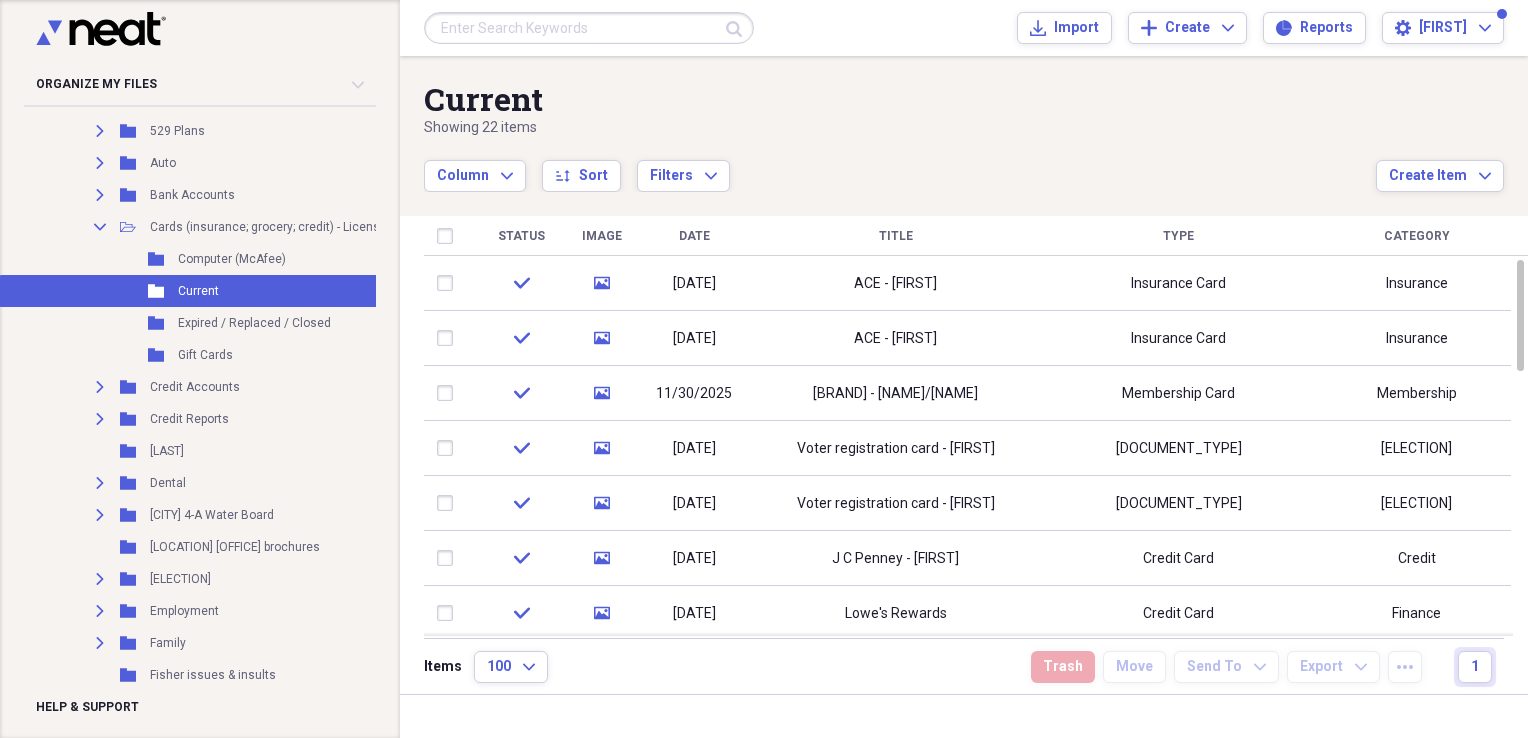 click on "Title" at bounding box center (896, 236) 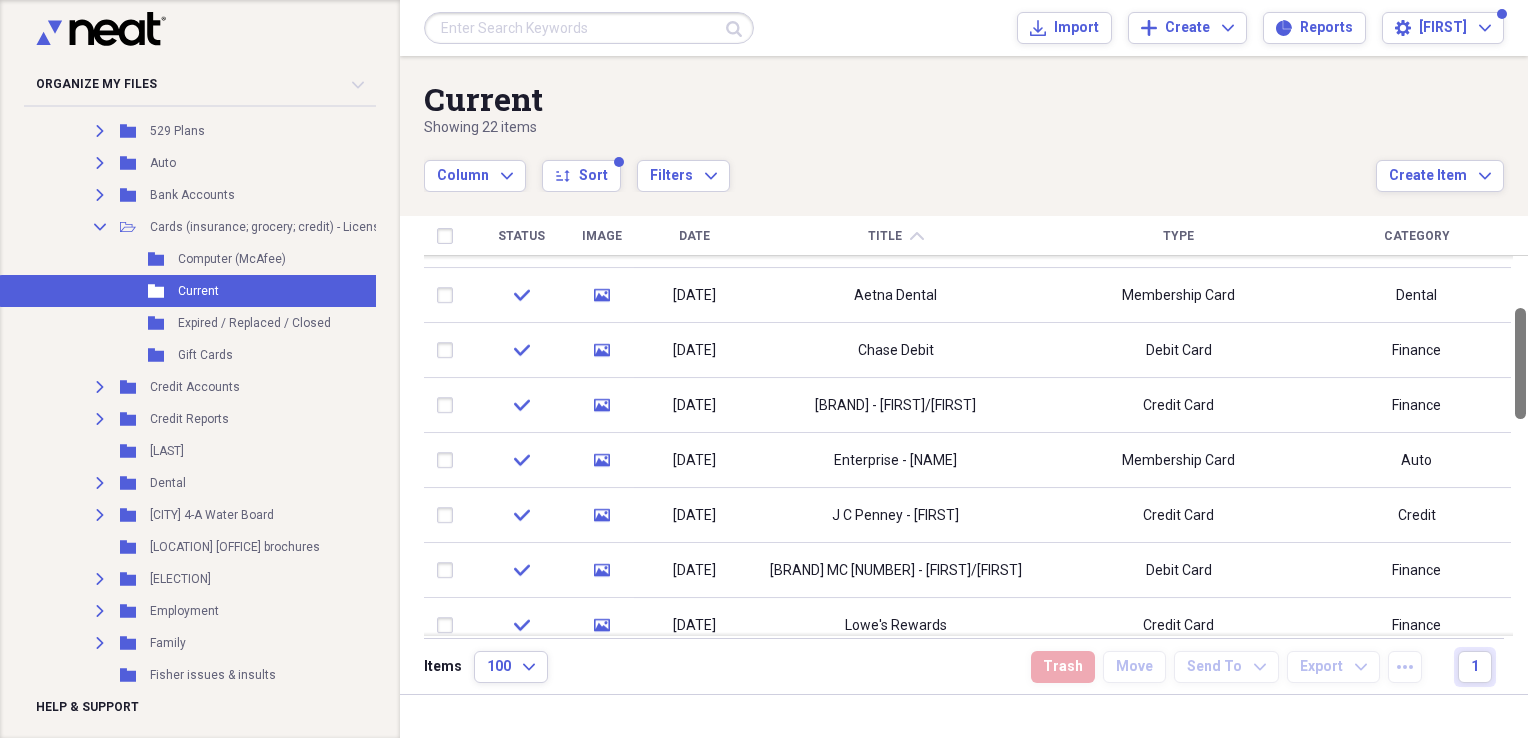 drag, startPoint x: 1520, startPoint y: 291, endPoint x: 1531, endPoint y: 340, distance: 50.219517 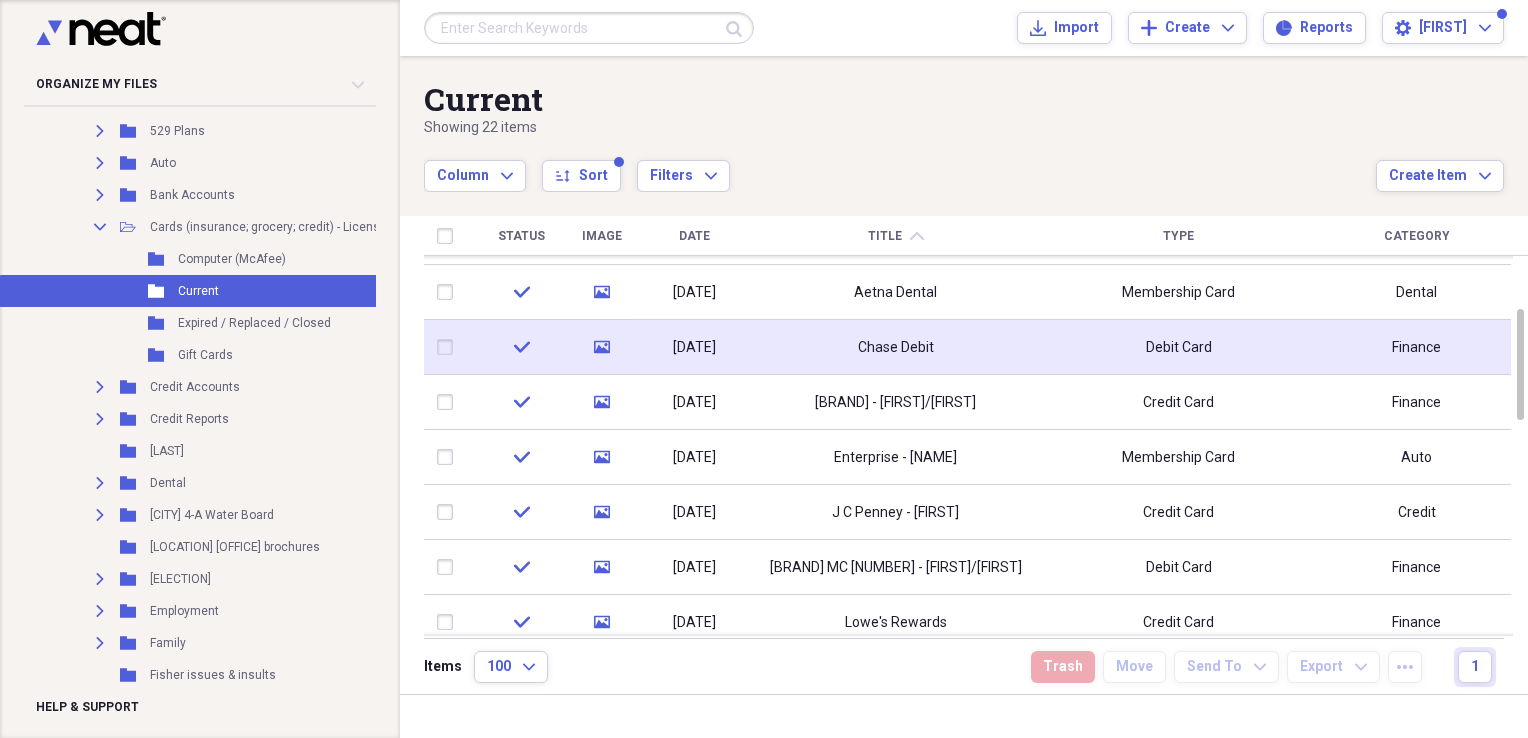 click on "media" 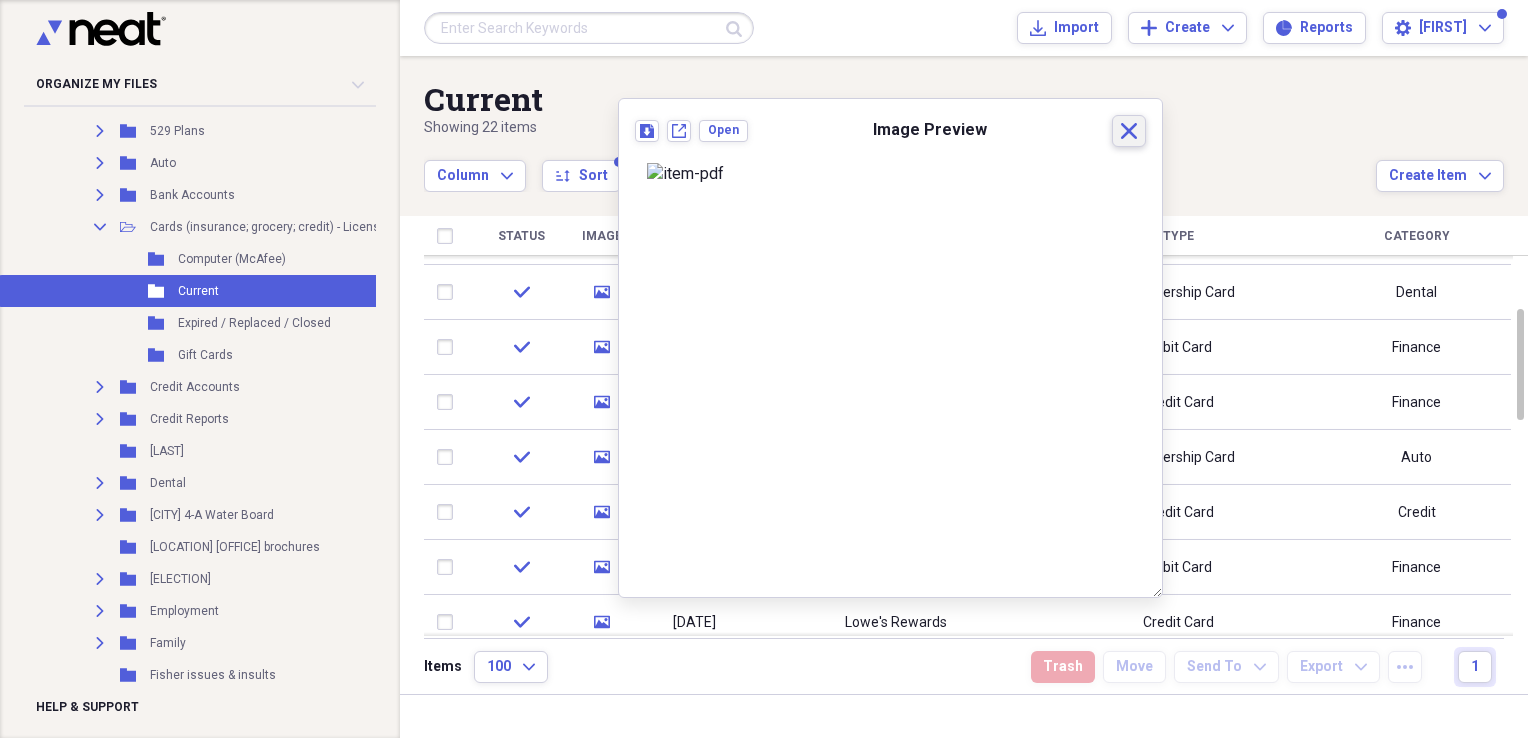 click on "Close" 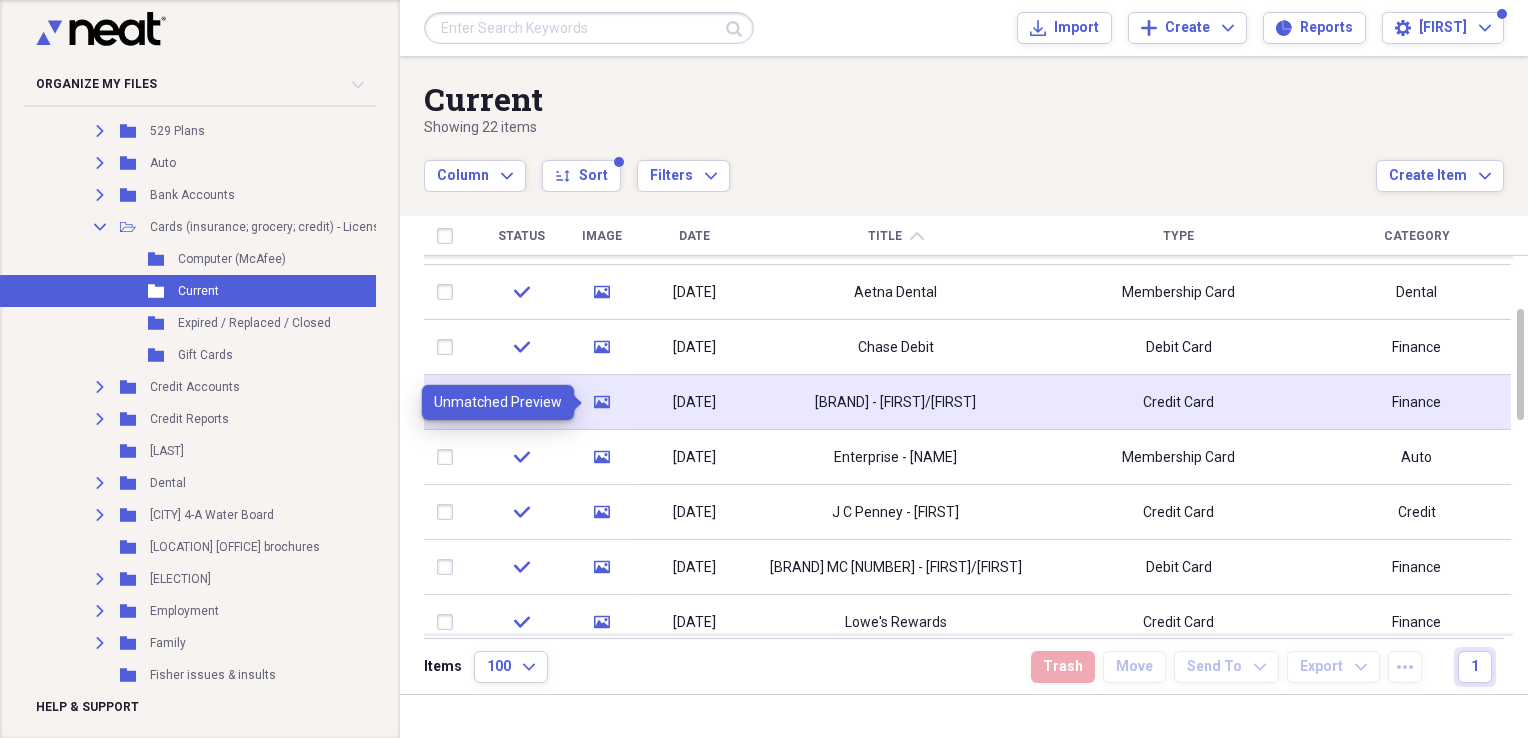 click 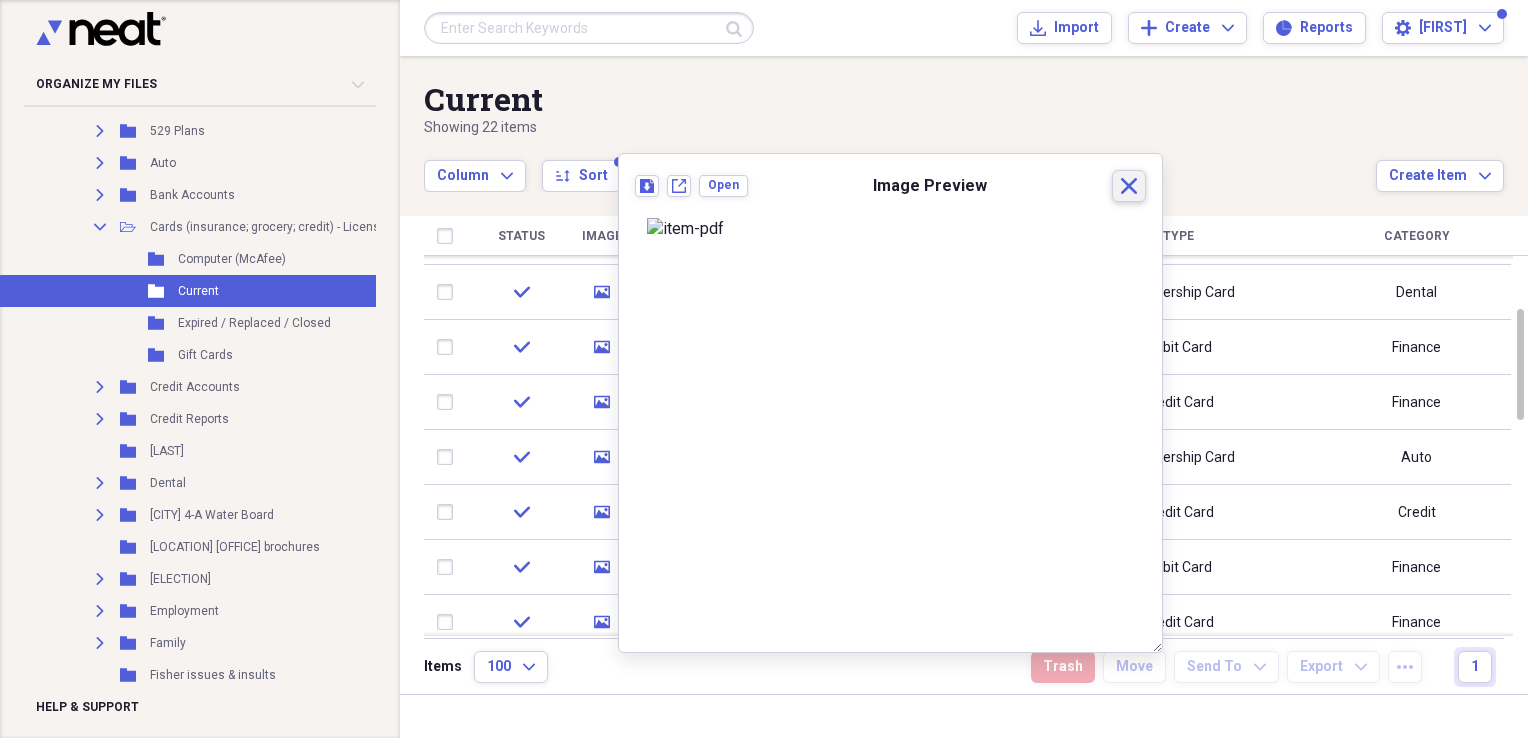 click on "Close" 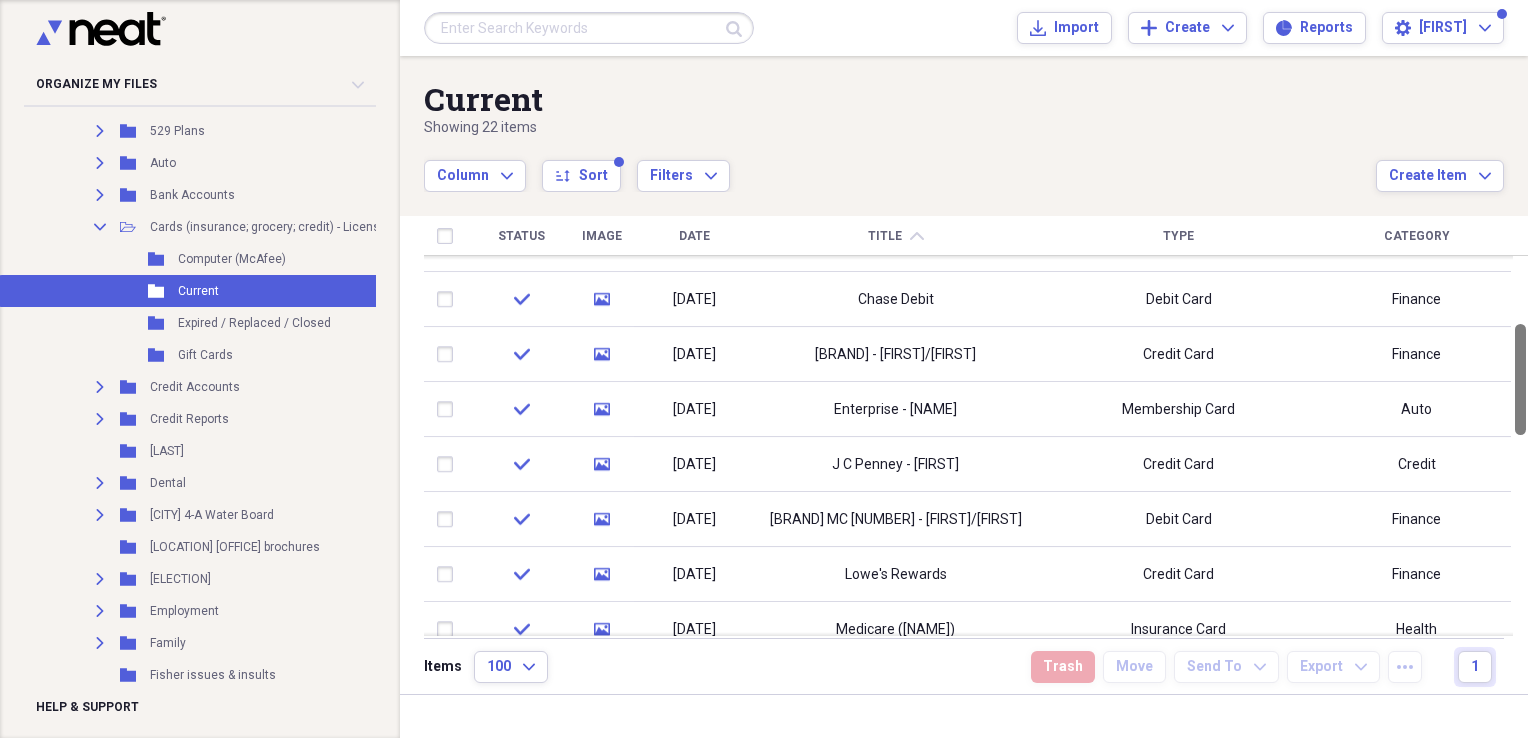 click at bounding box center [1520, 379] 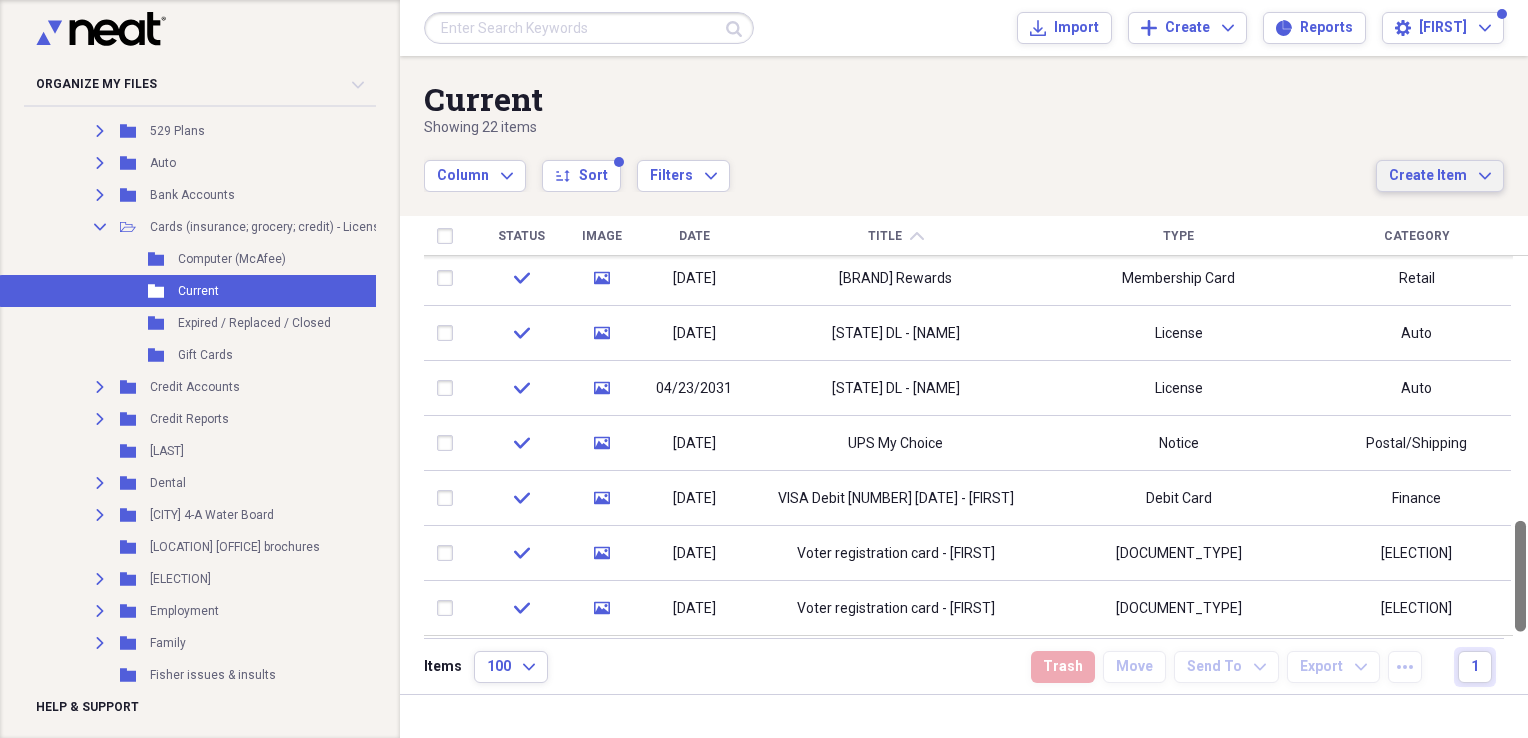 drag, startPoint x: 1525, startPoint y: 367, endPoint x: 1486, endPoint y: 190, distance: 181.2457 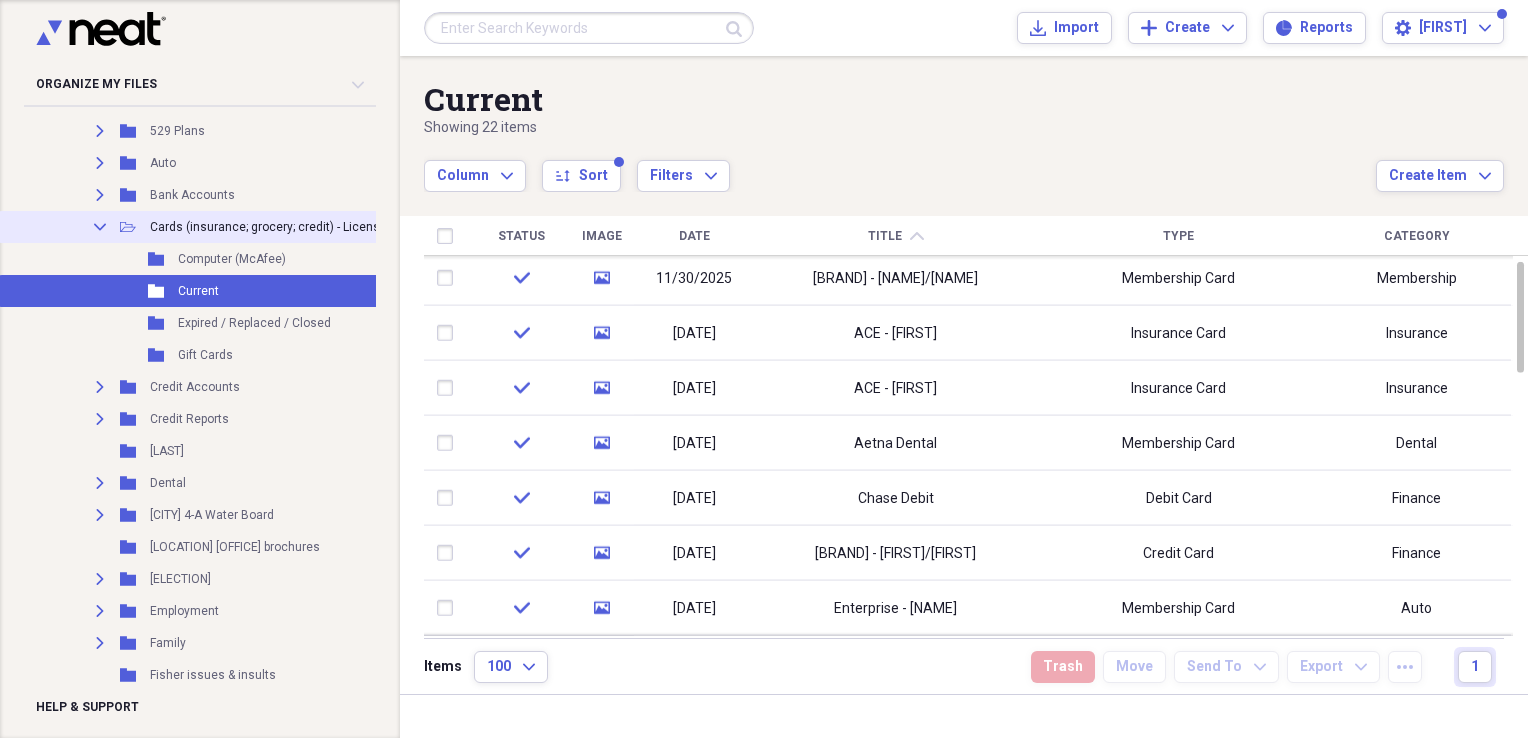 click on "Collapse" 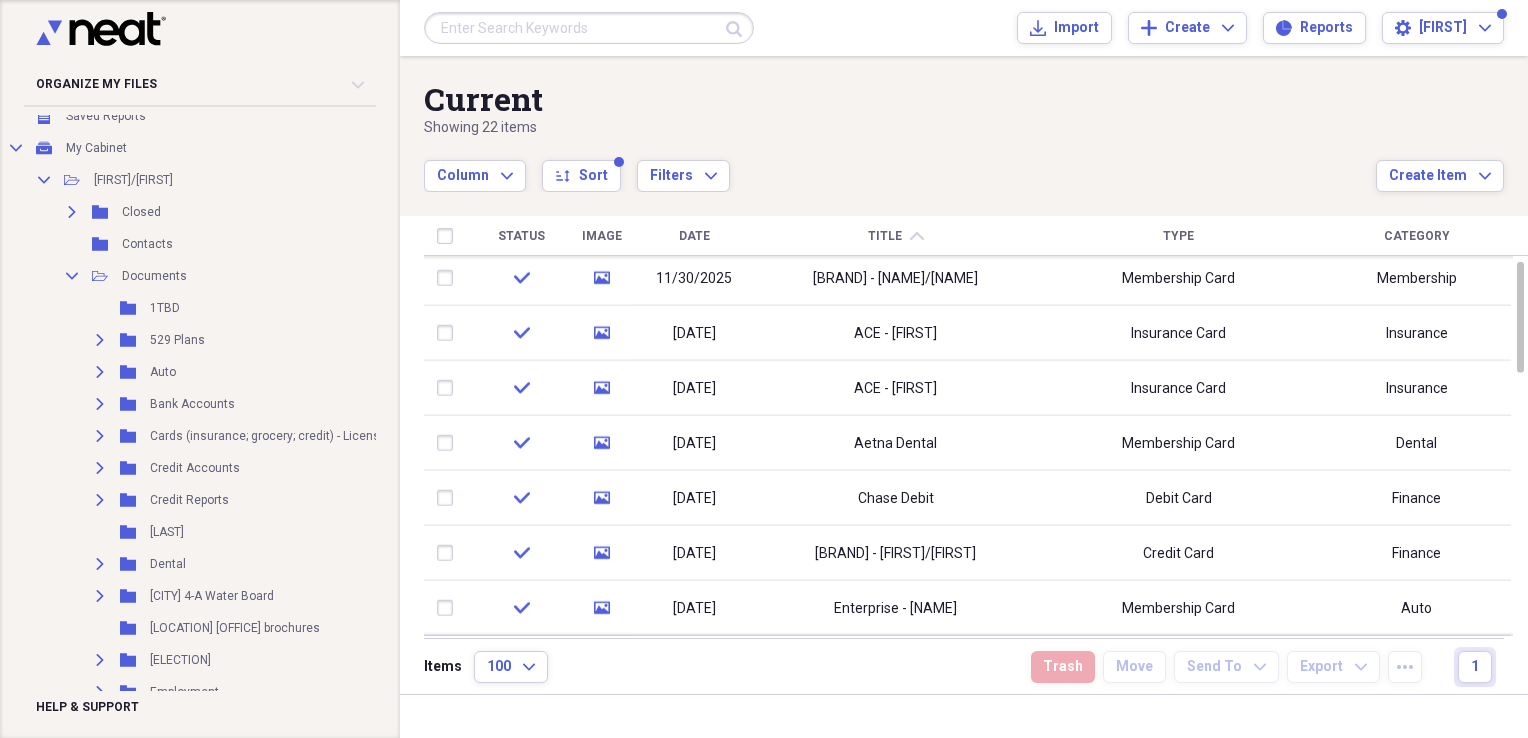 scroll, scrollTop: 16, scrollLeft: 0, axis: vertical 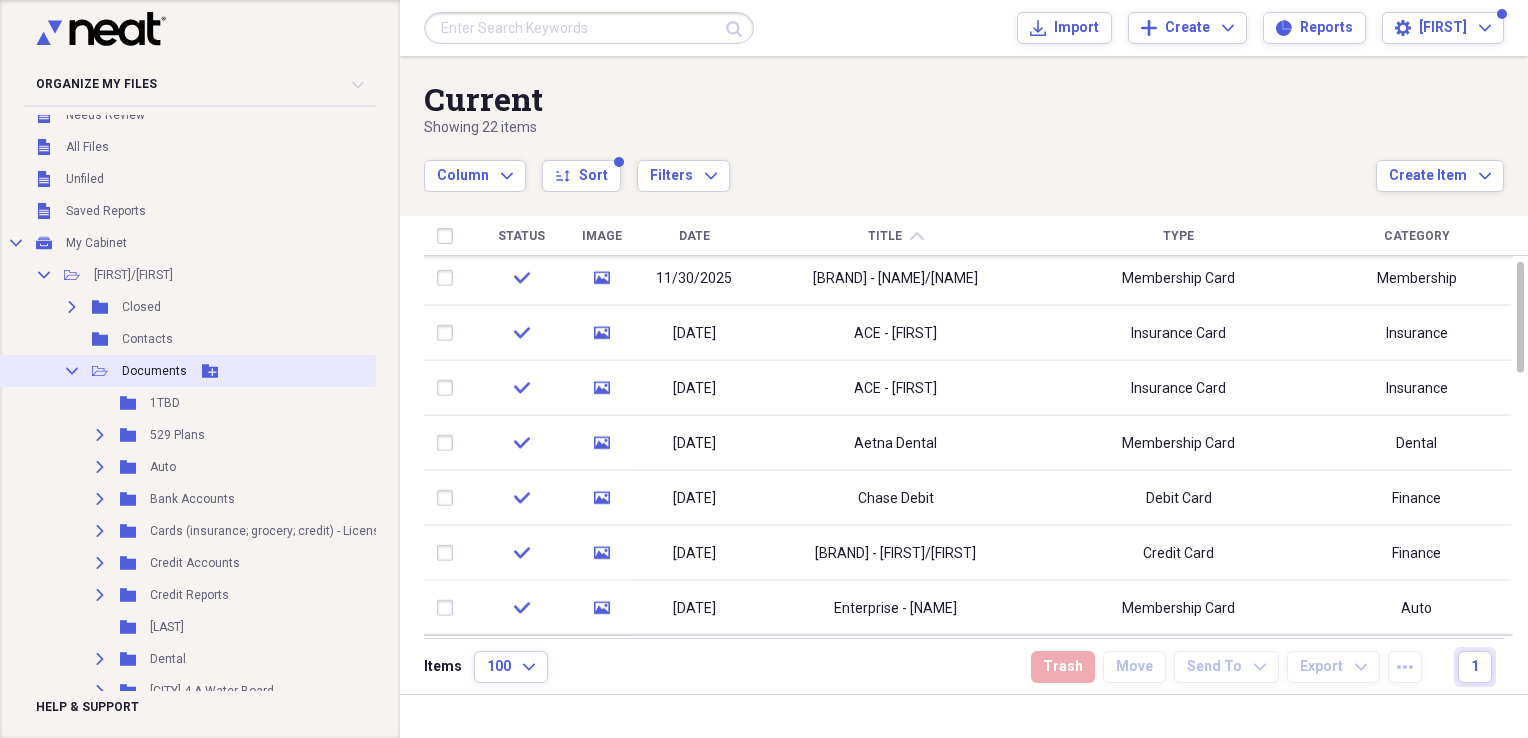 click on "Collapse" 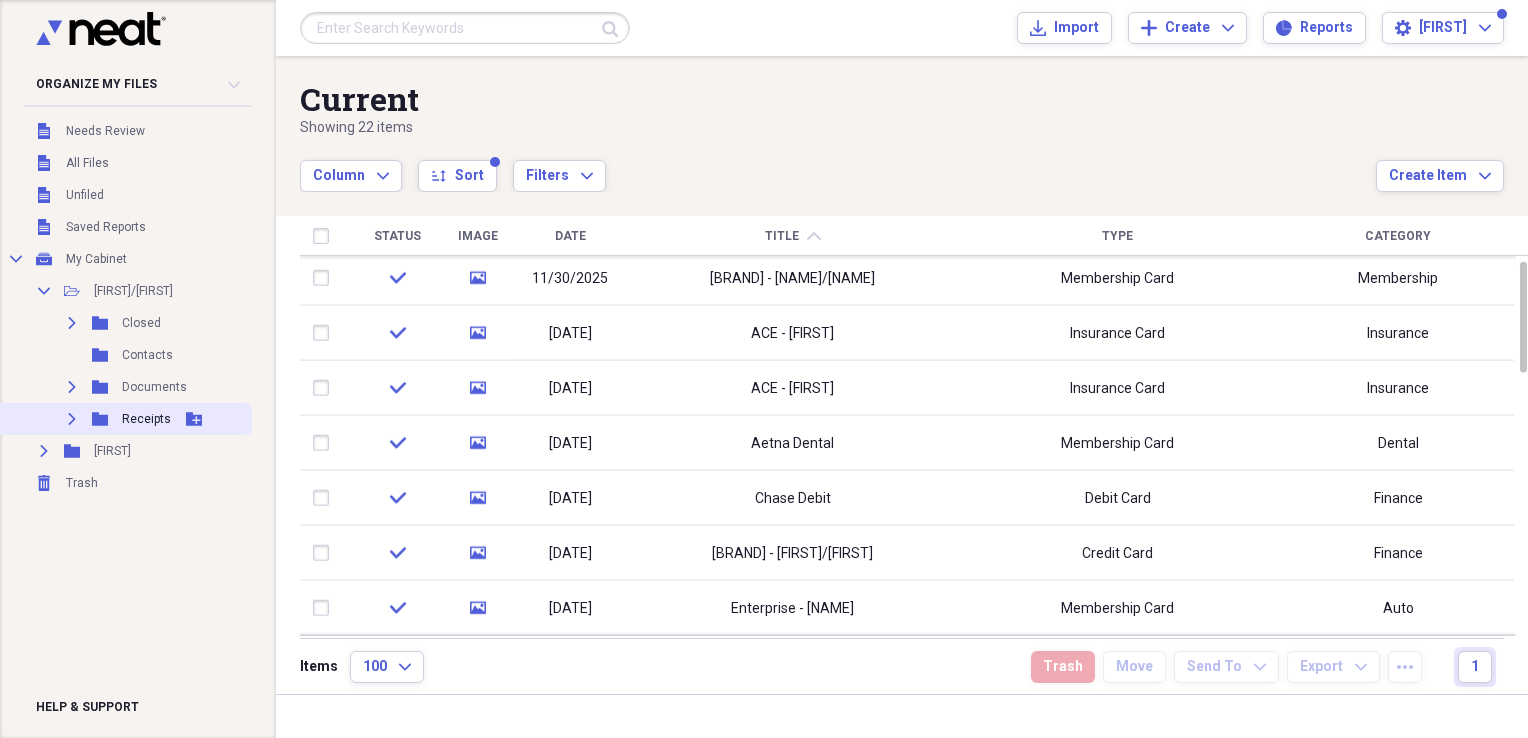 click on "Expand" 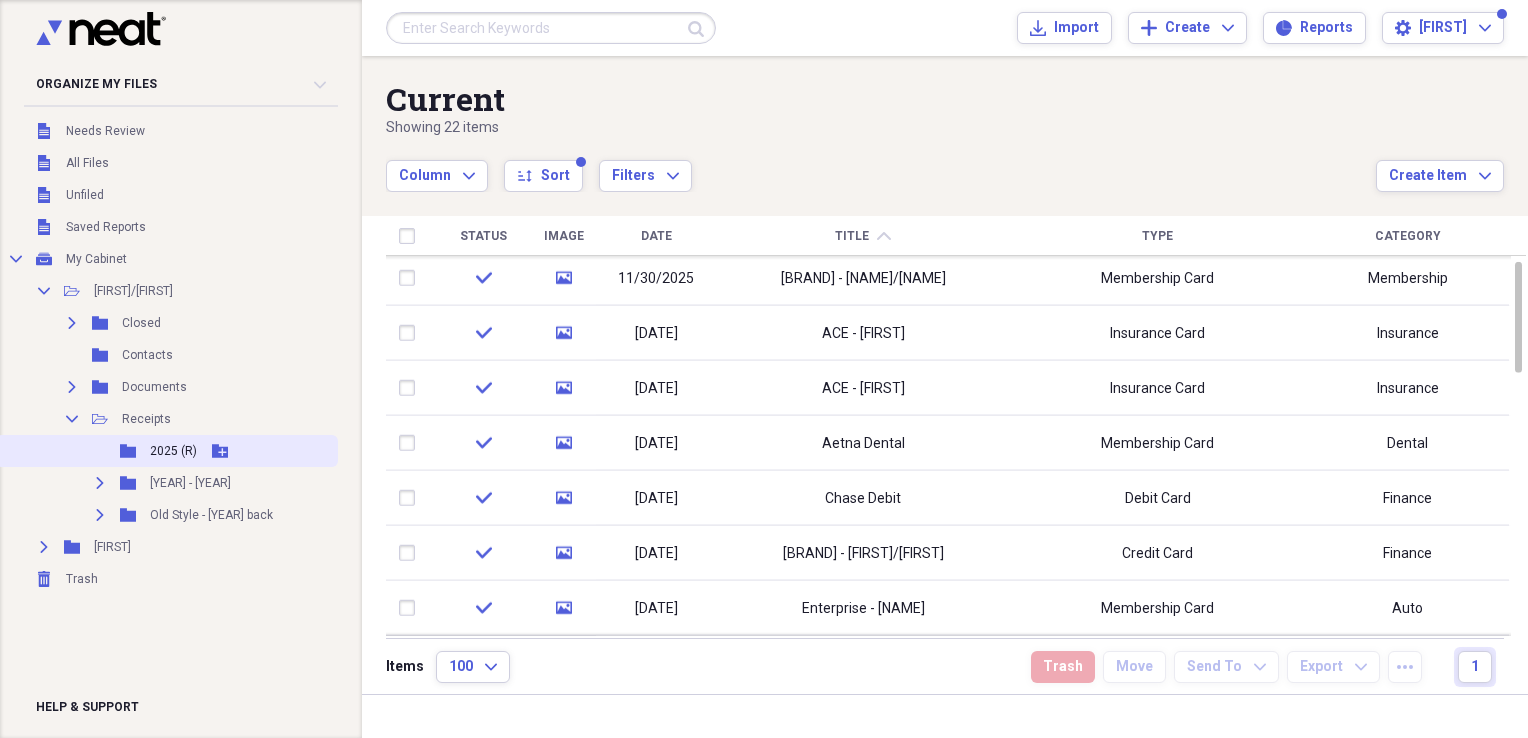 click on "2025 (R)" at bounding box center [173, 451] 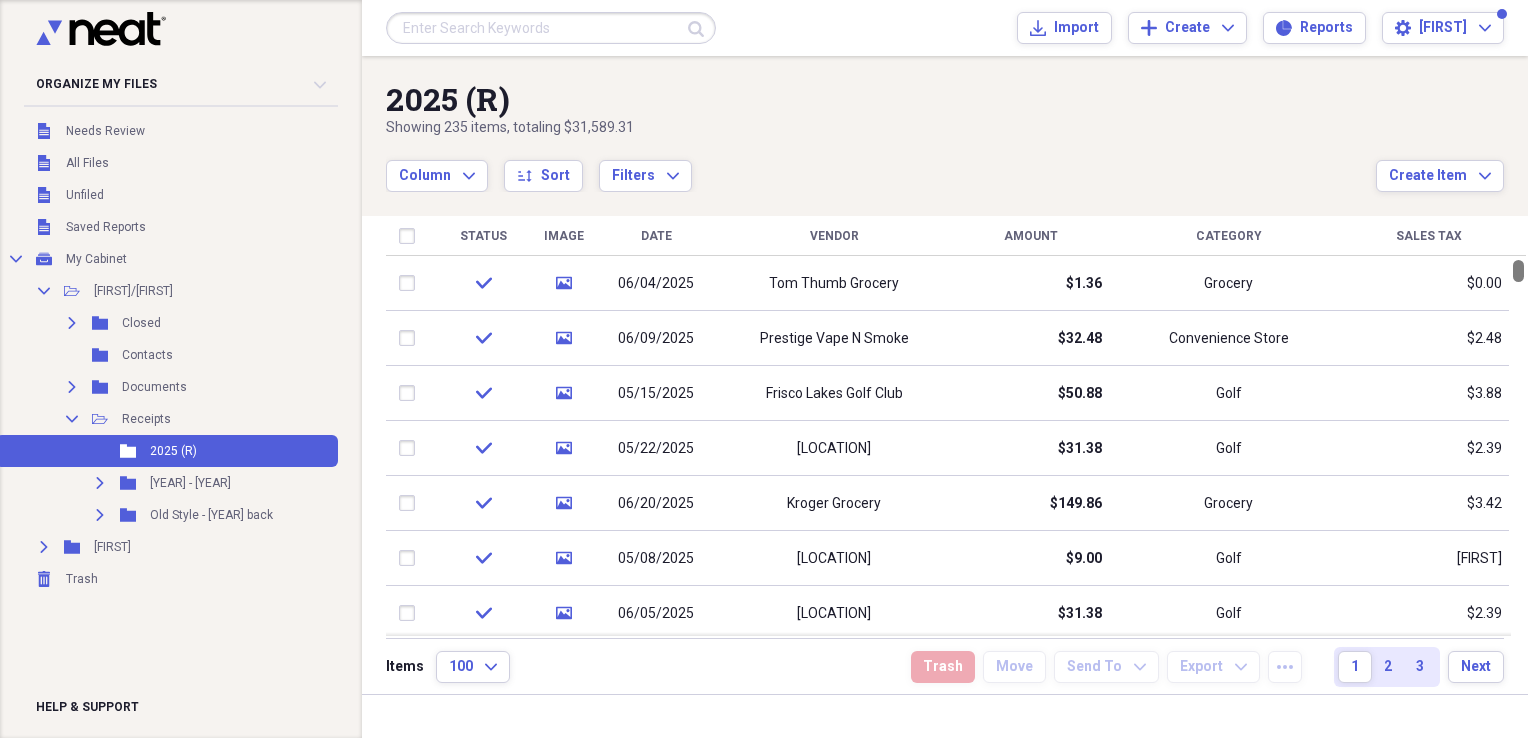 click at bounding box center [1518, 271] 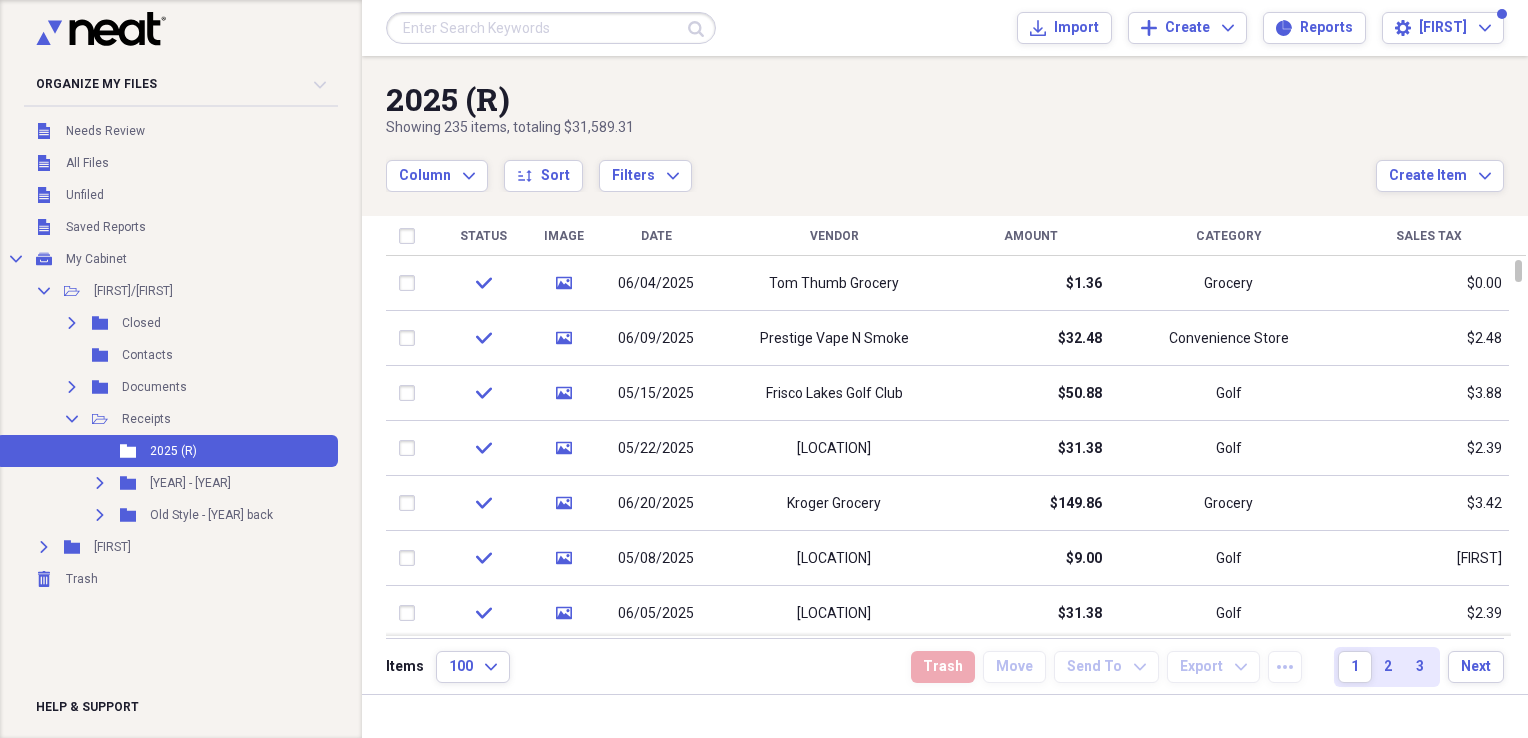 click on "Amount" at bounding box center (1031, 236) 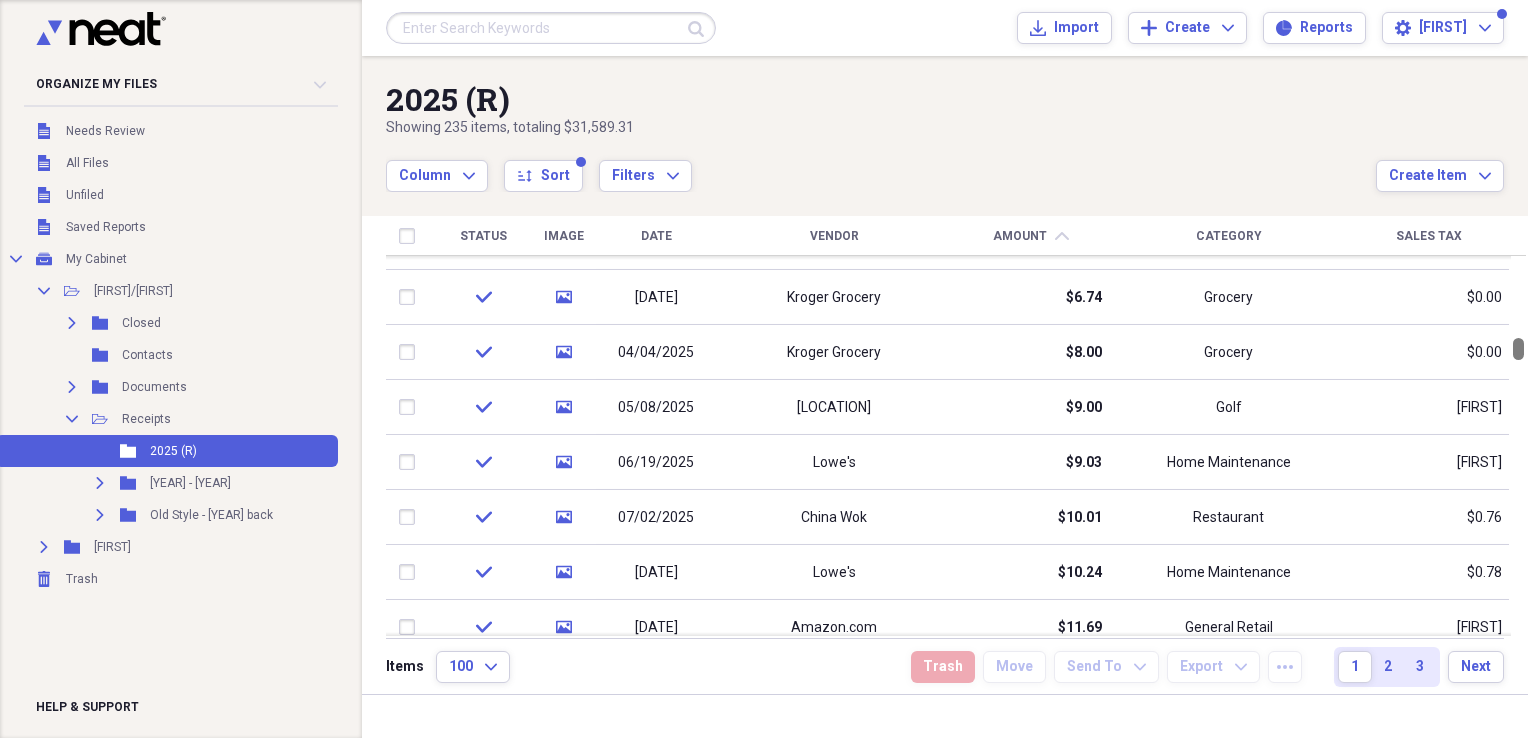 drag, startPoint x: 1519, startPoint y: 268, endPoint x: 1531, endPoint y: 346, distance: 78.91768 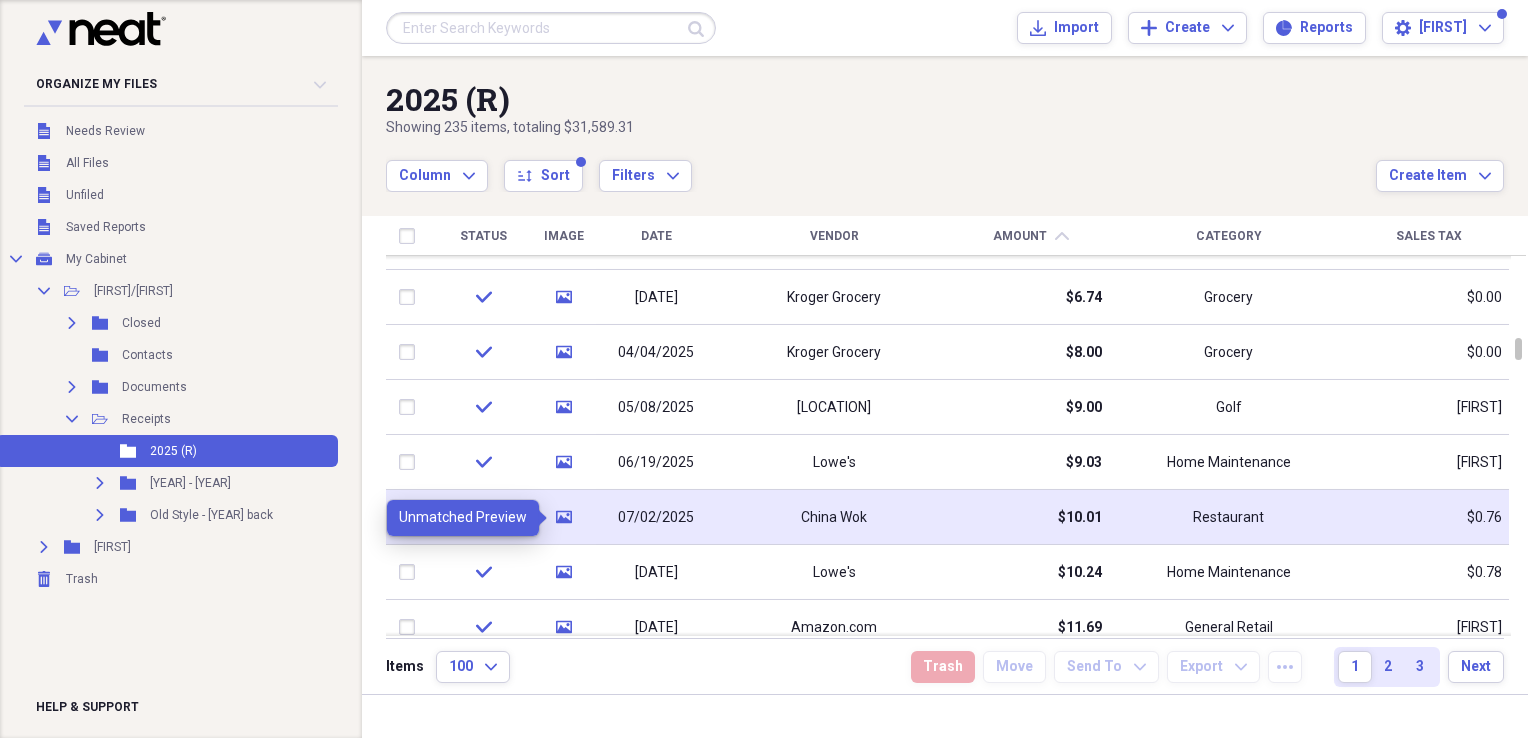 click on "media" 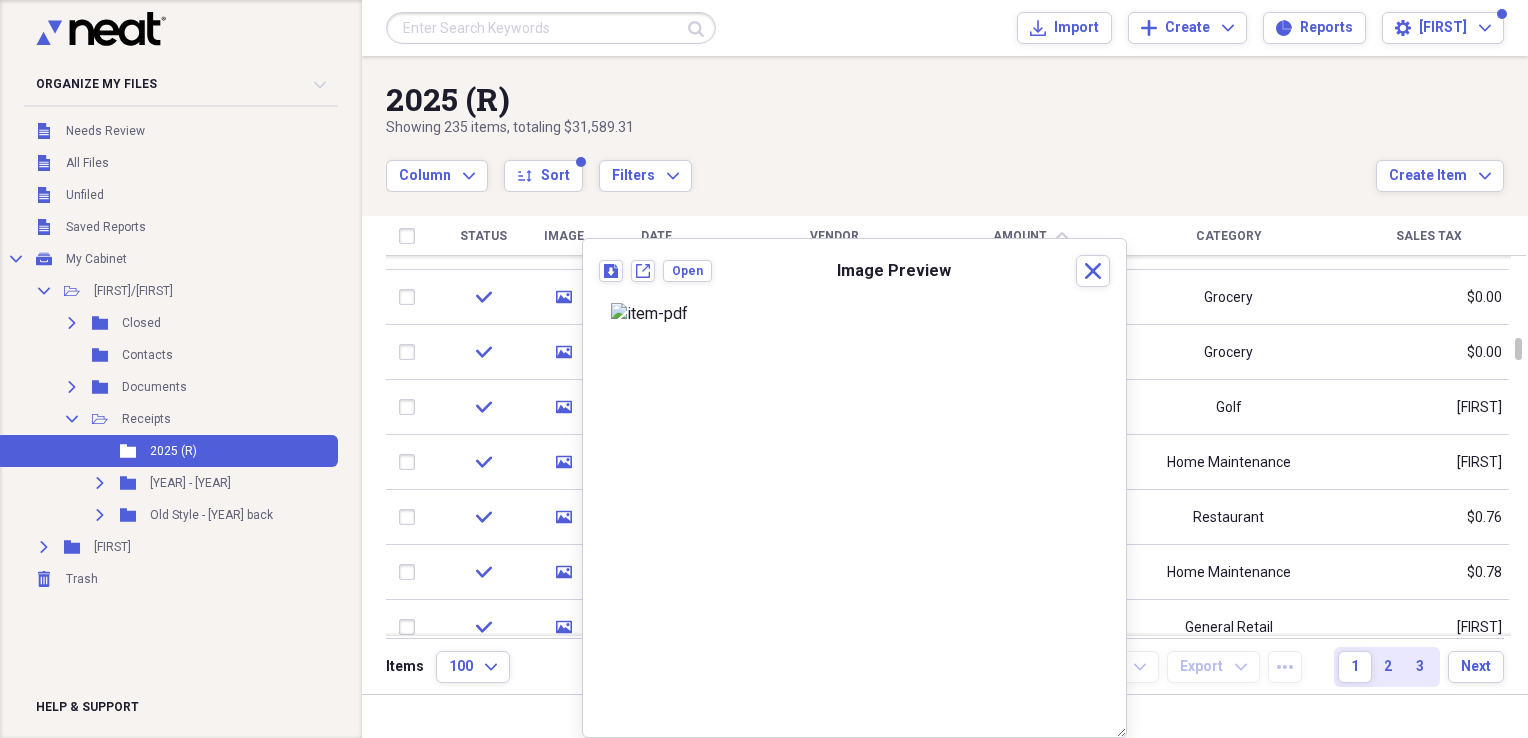 scroll, scrollTop: 0, scrollLeft: 0, axis: both 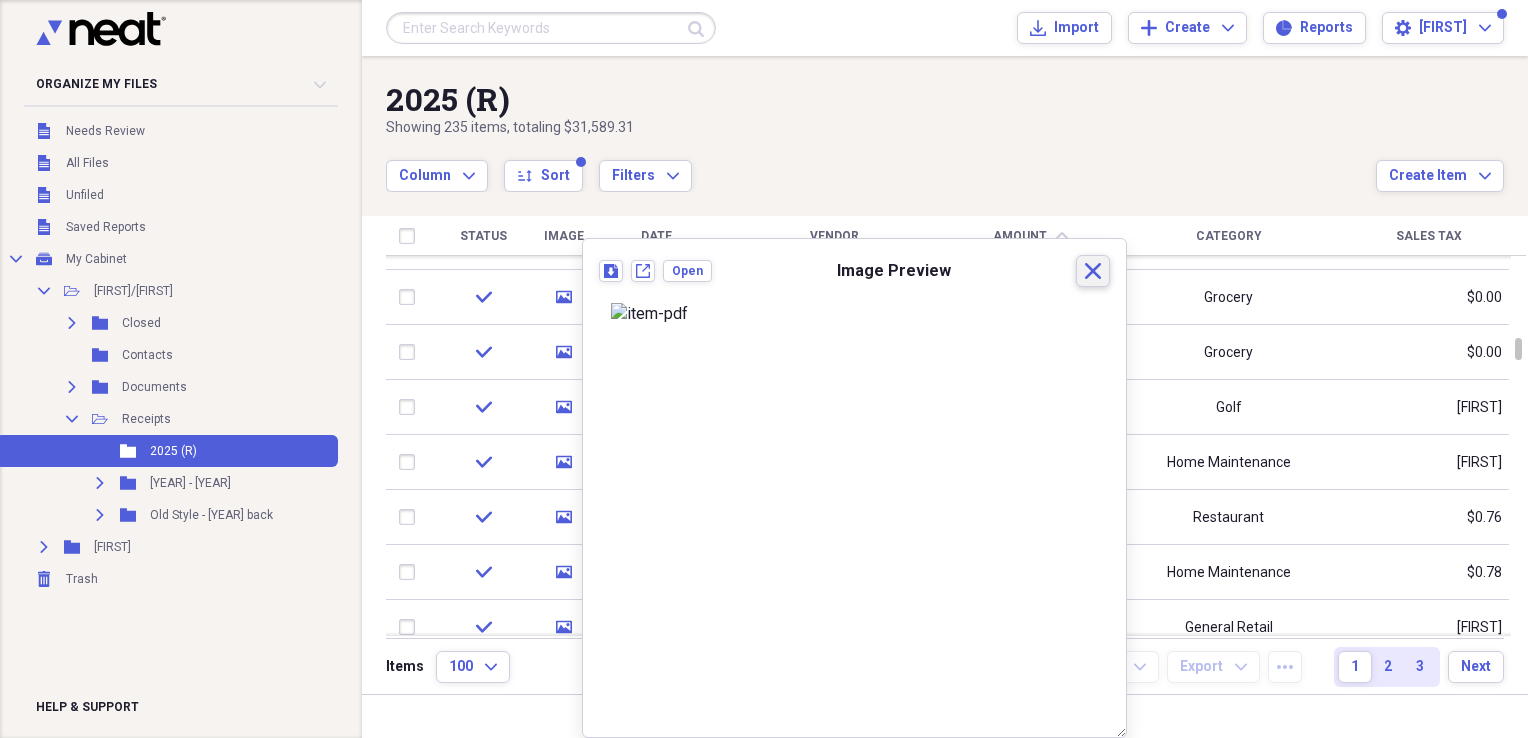 click on "Close" 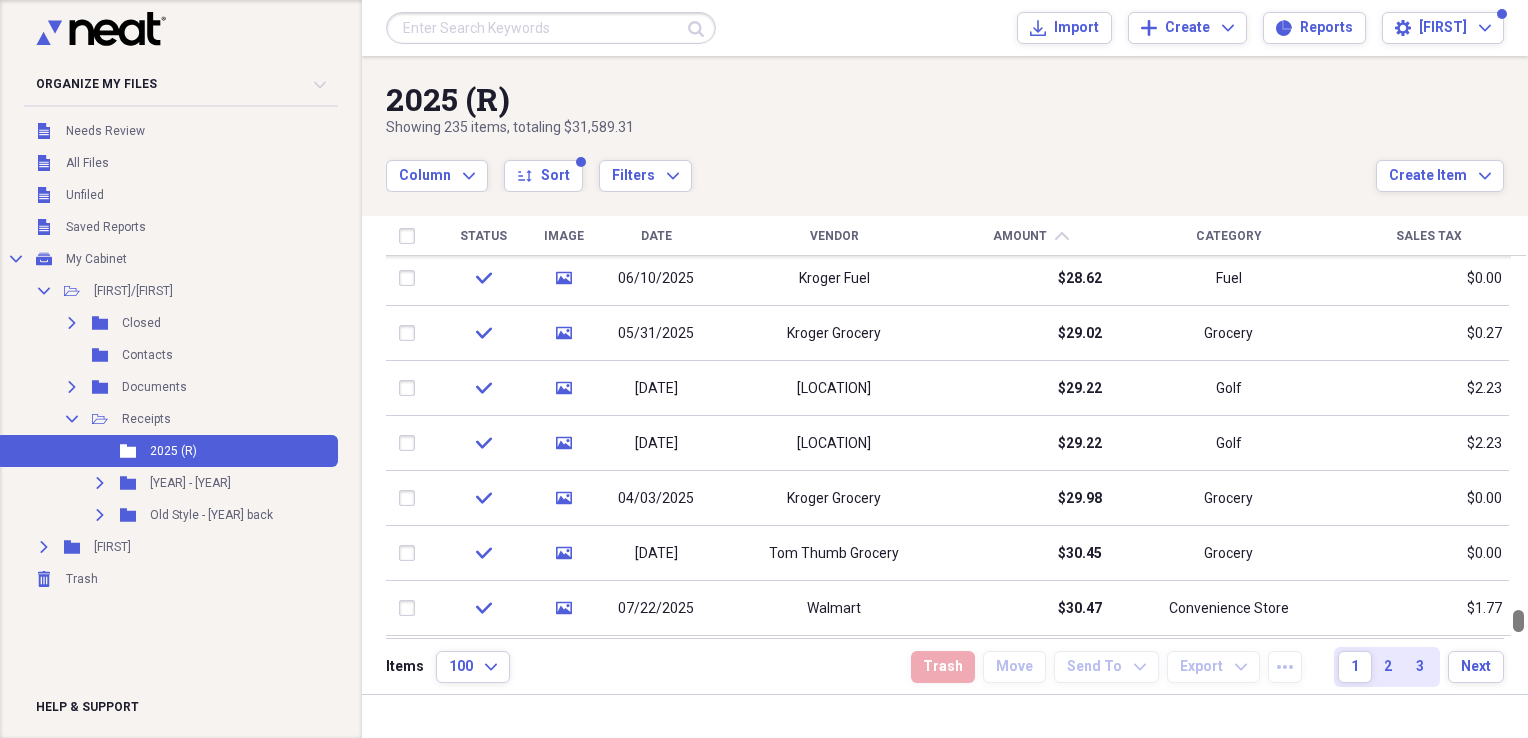 drag, startPoint x: 1519, startPoint y: 343, endPoint x: 1531, endPoint y: 789, distance: 446.1614 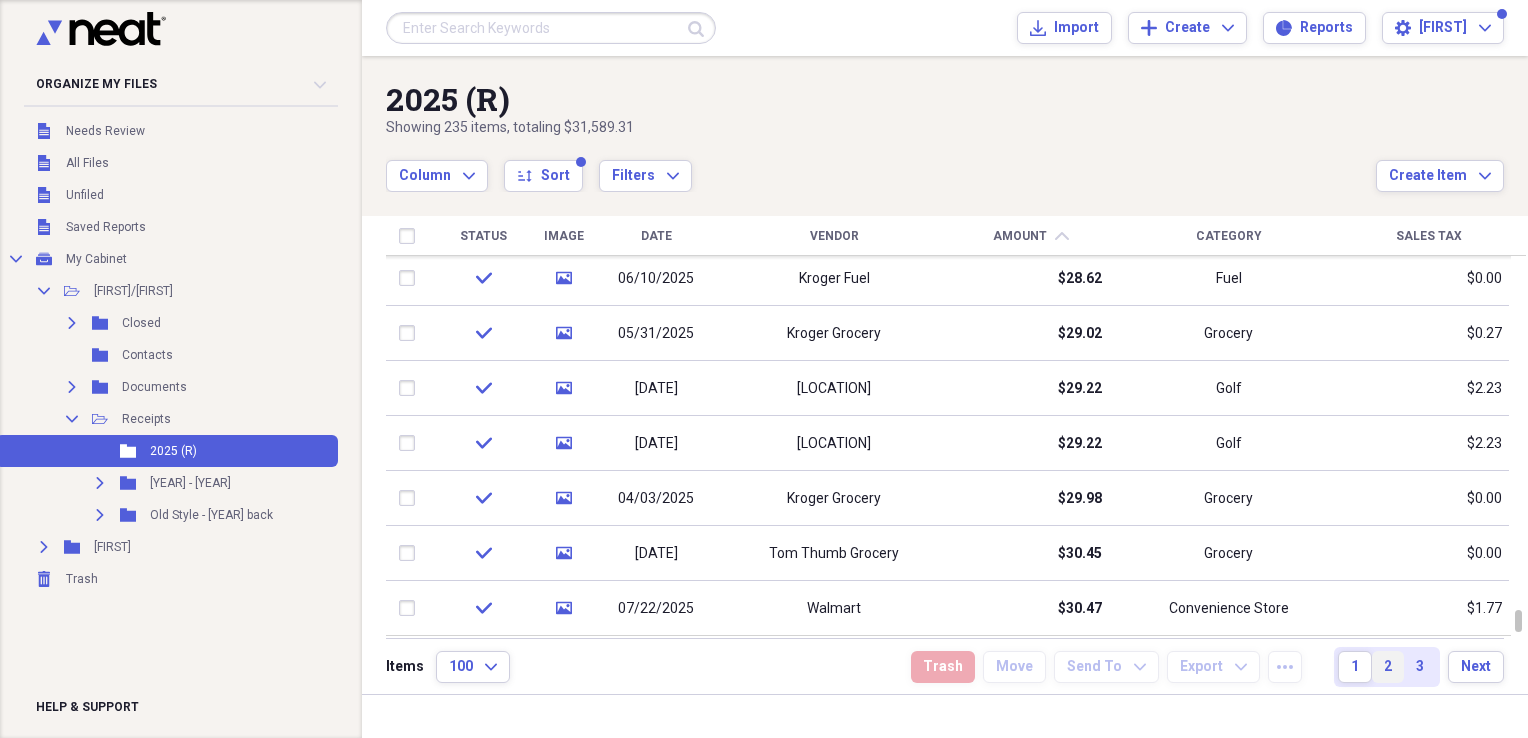 click on "2" at bounding box center [1388, 667] 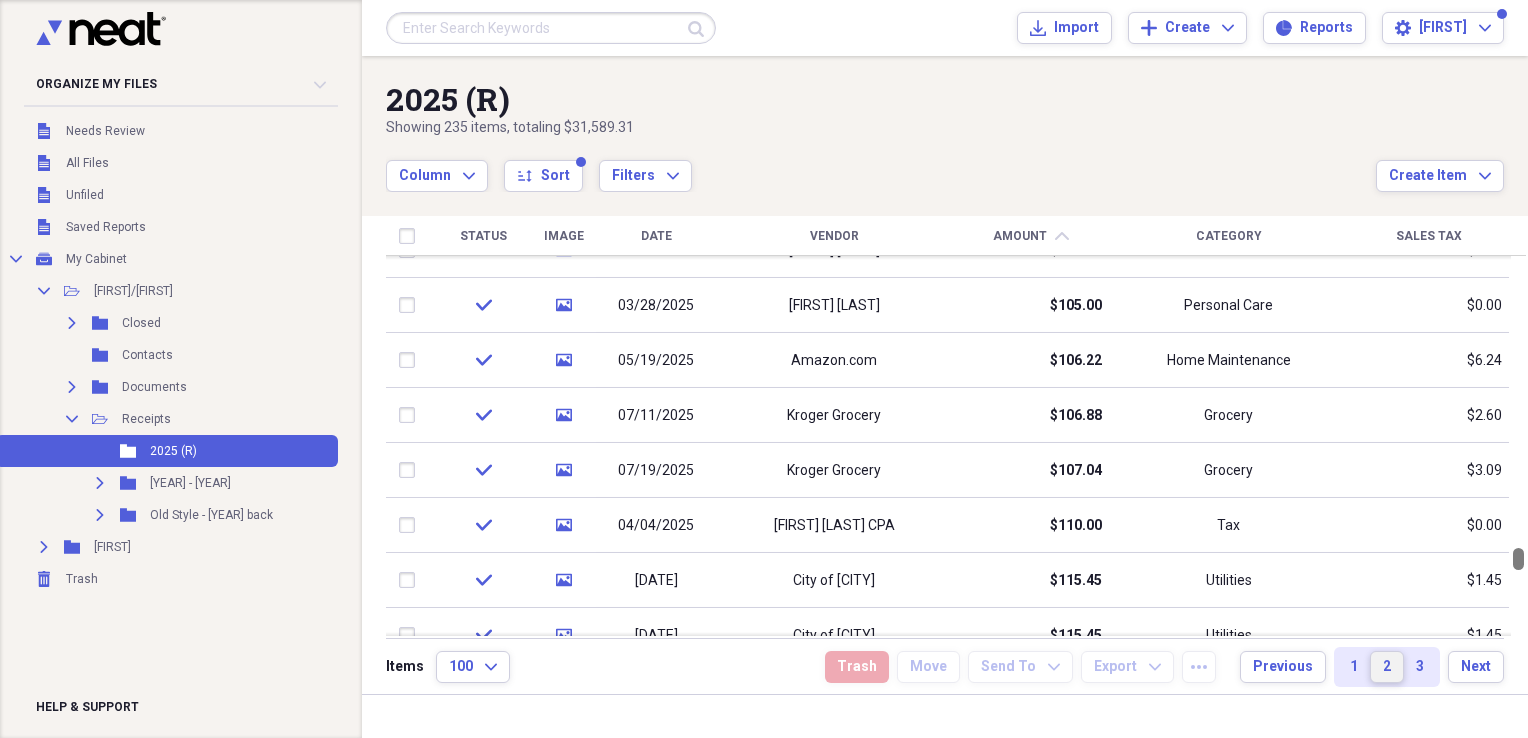 drag, startPoint x: 1520, startPoint y: 270, endPoint x: 1531, endPoint y: 564, distance: 294.20572 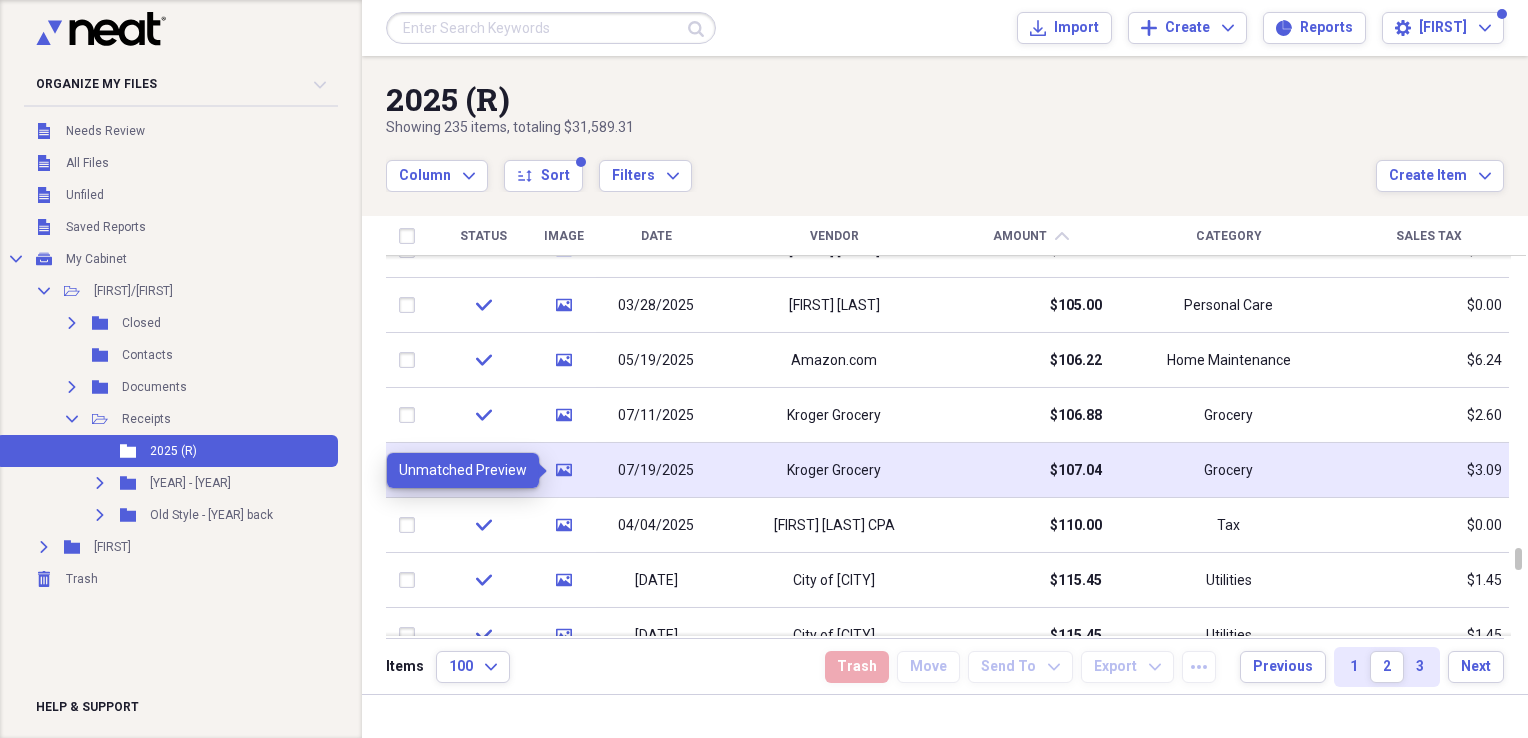 click on "media" 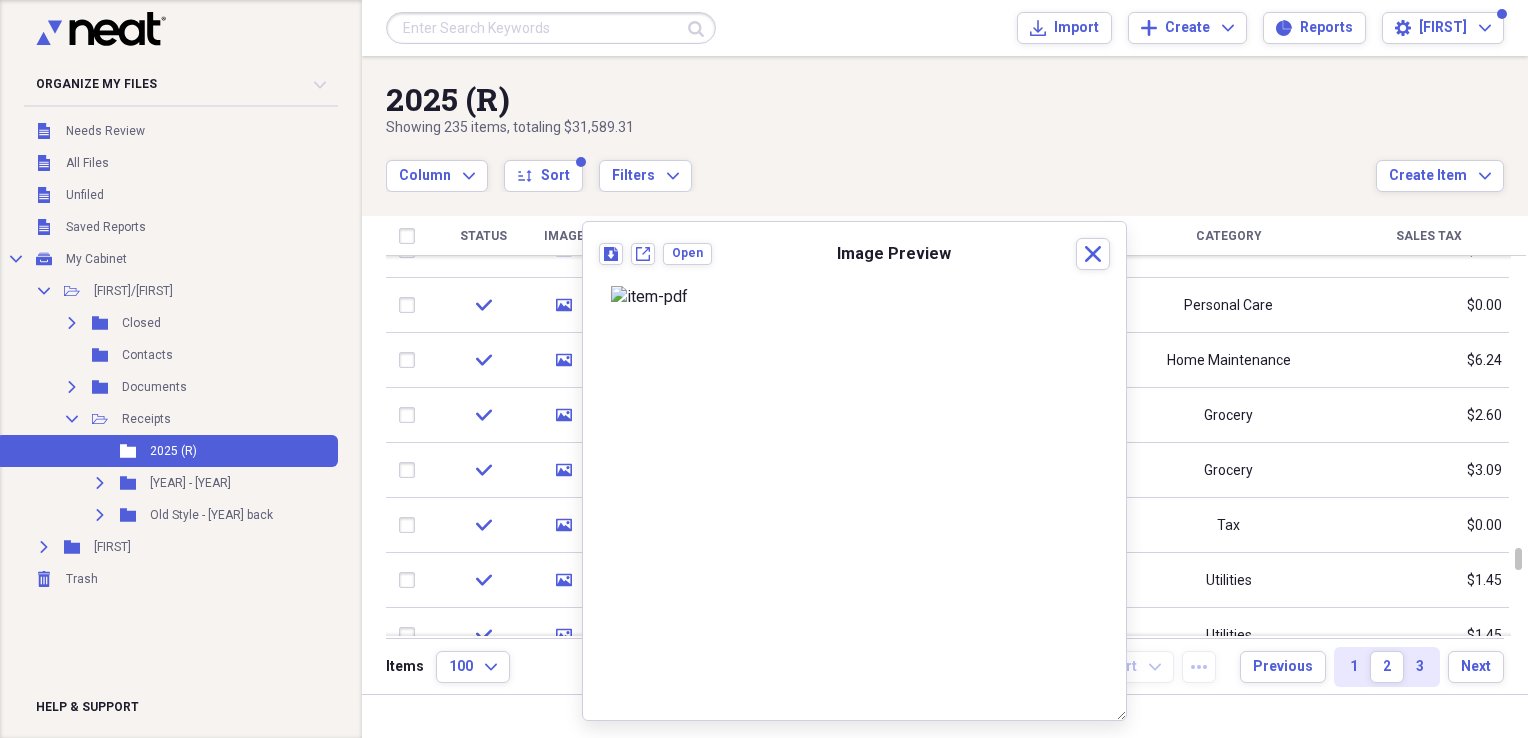 scroll, scrollTop: 0, scrollLeft: 0, axis: both 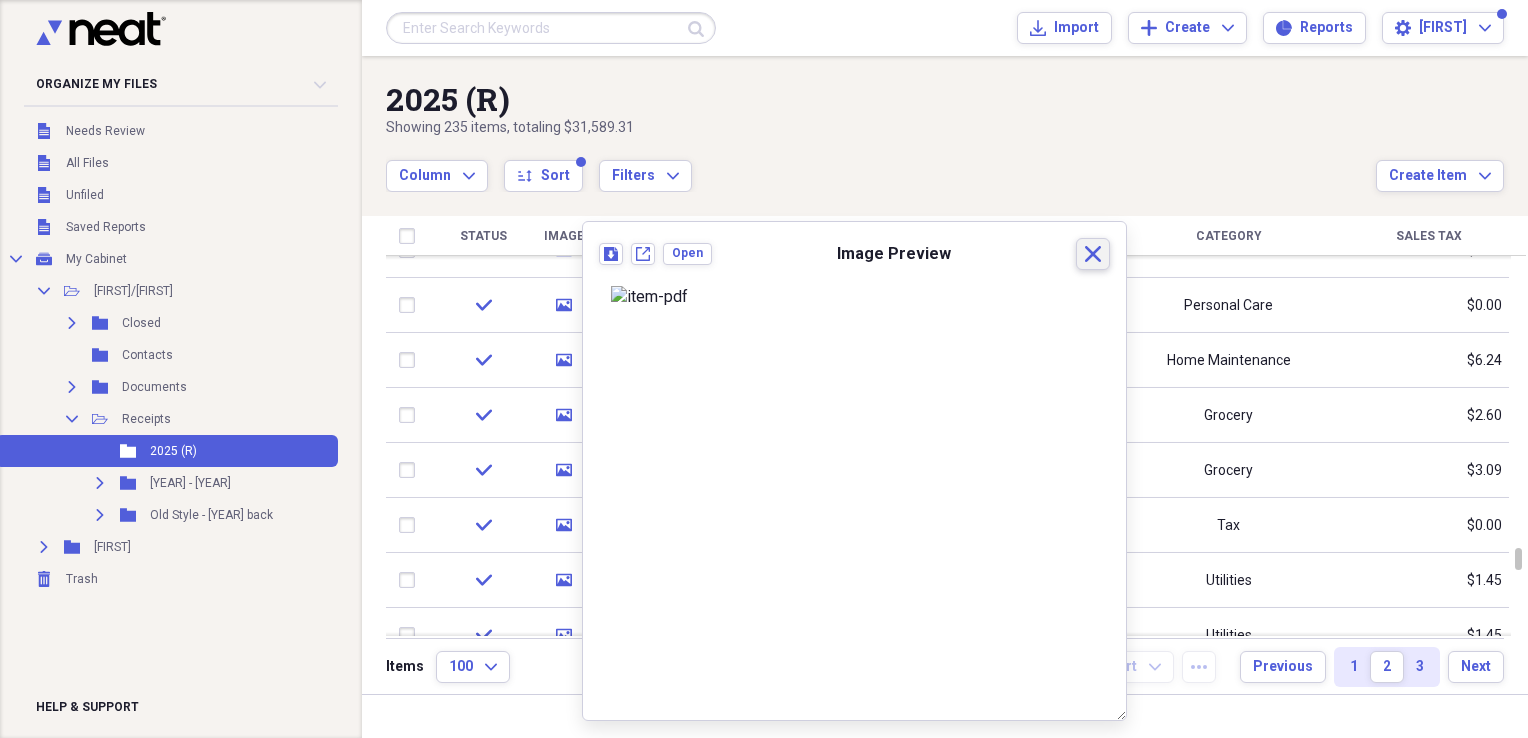 click 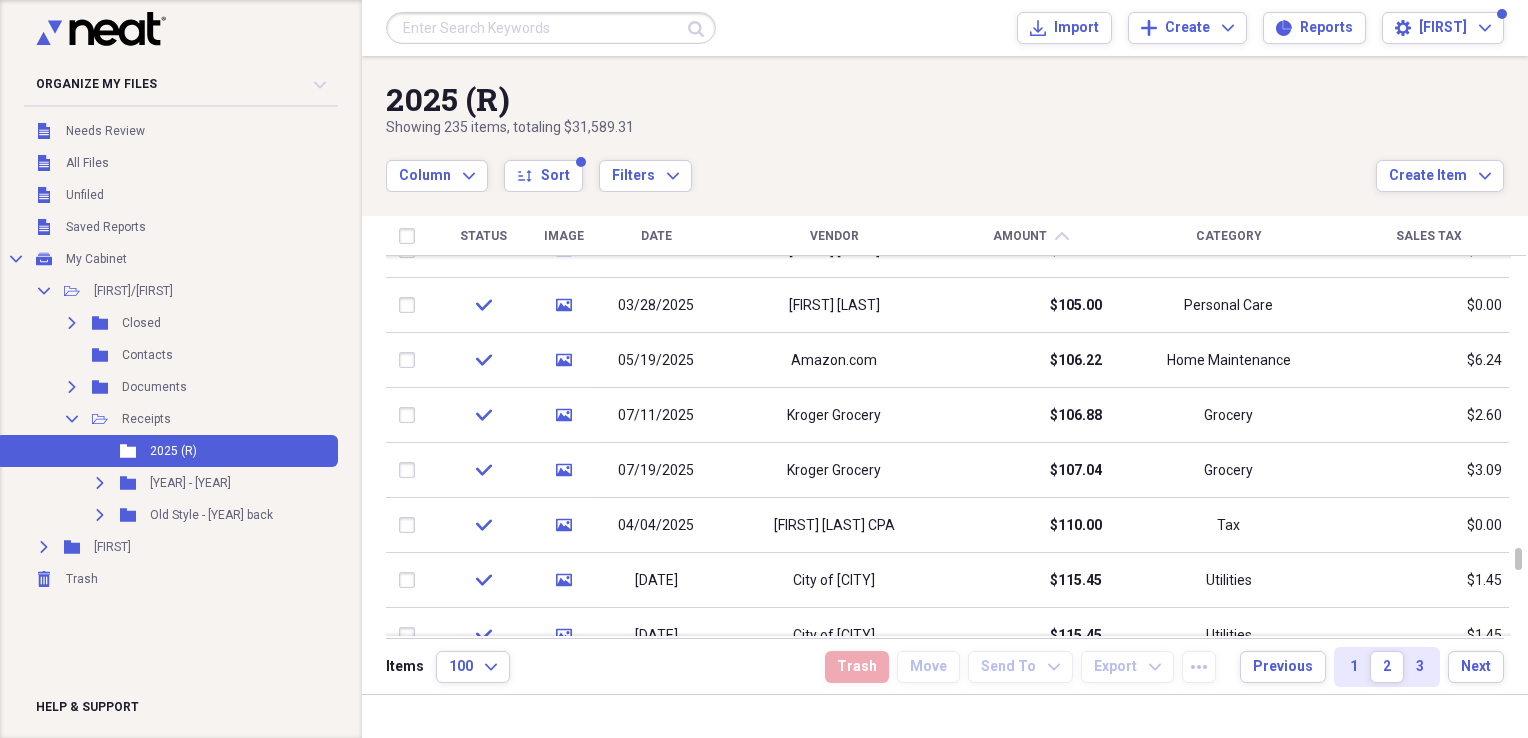 click on "Vendor" at bounding box center (834, 236) 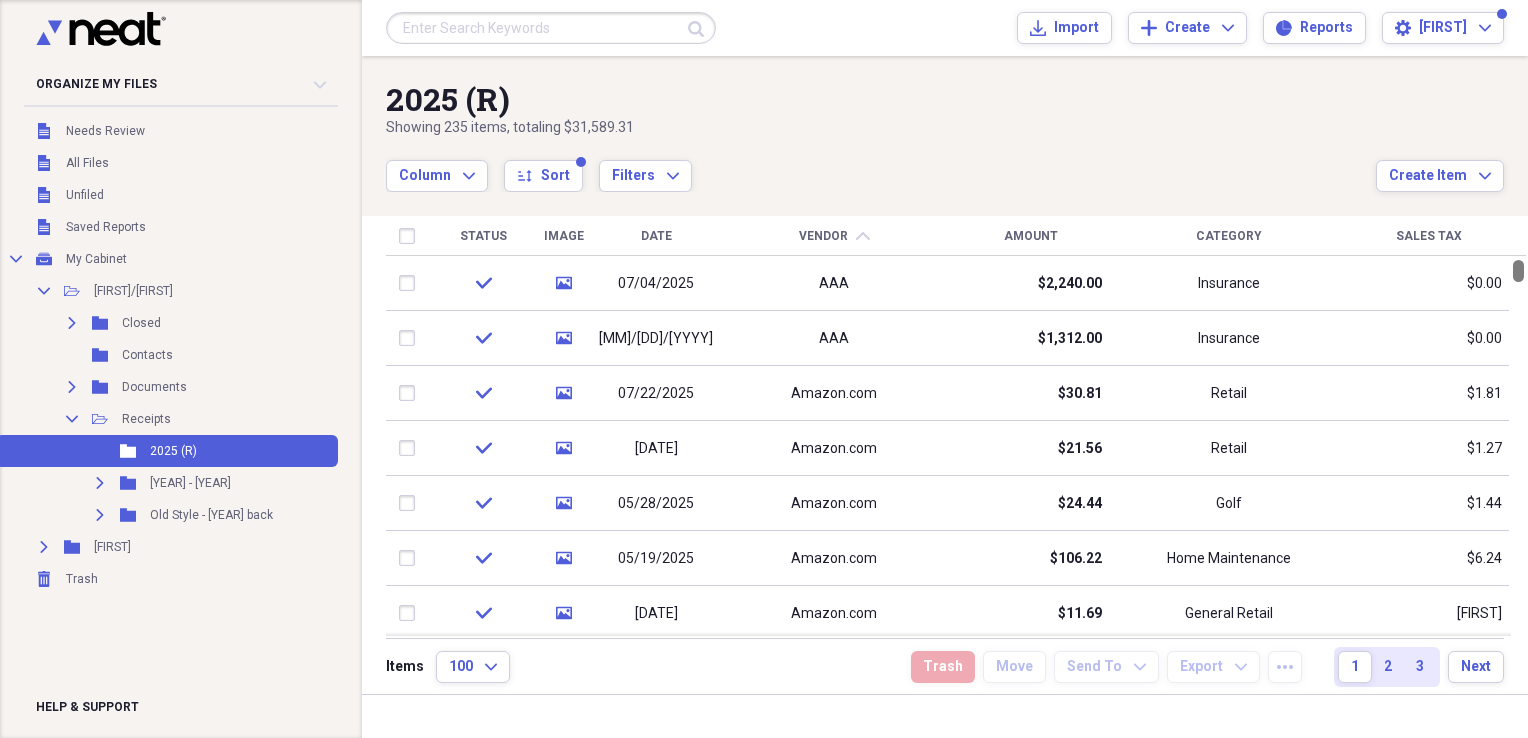 click at bounding box center (1518, 271) 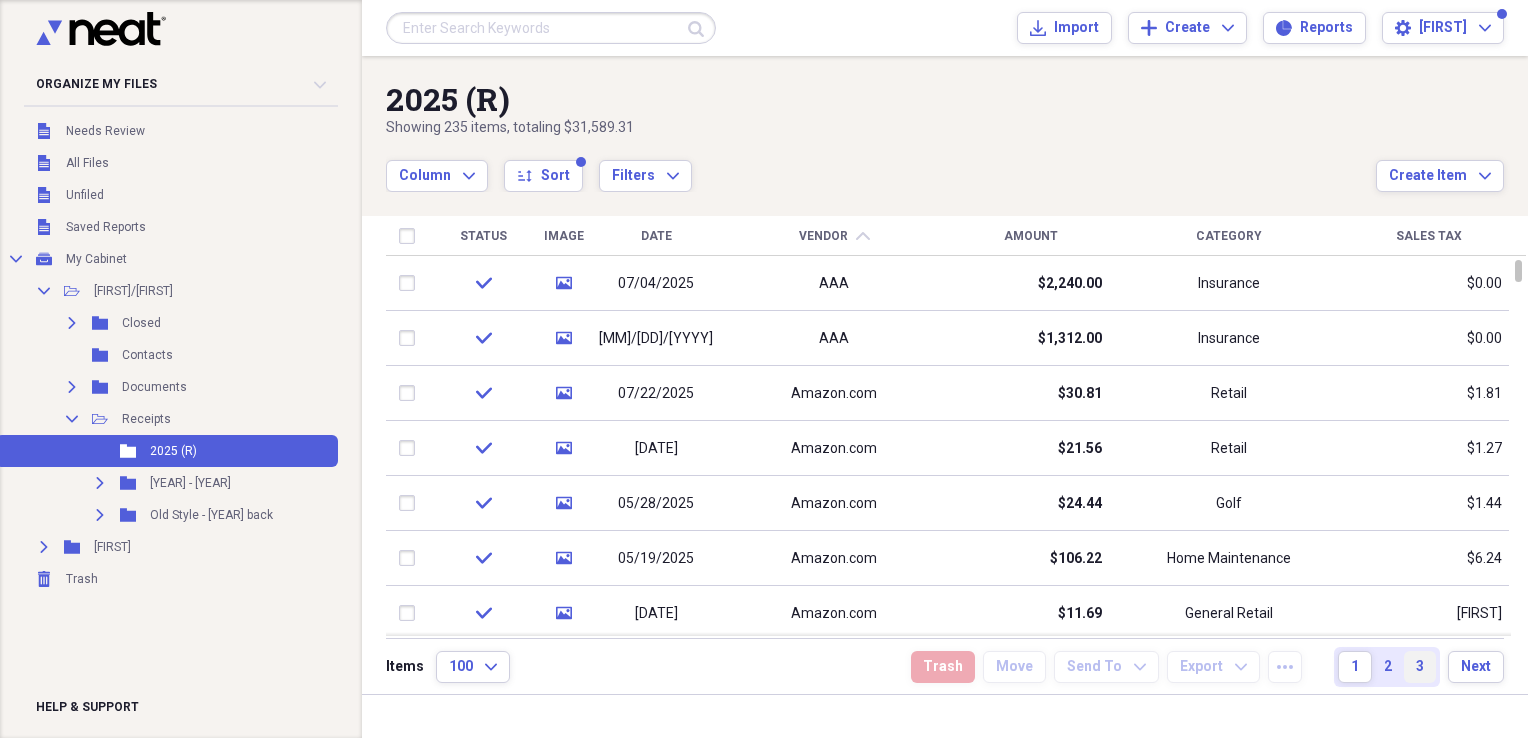click on "3" at bounding box center [1420, 667] 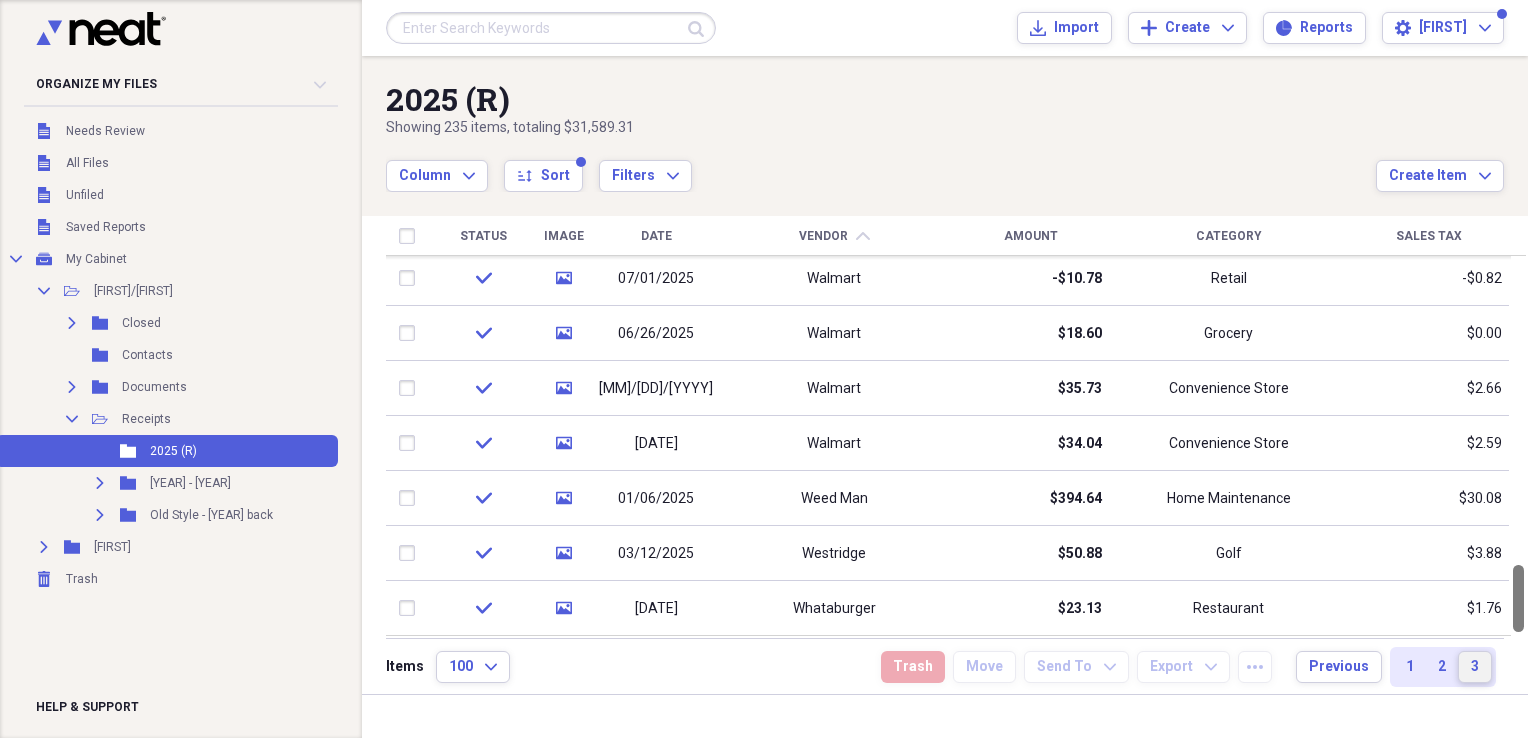 drag, startPoint x: 1519, startPoint y: 282, endPoint x: 1531, endPoint y: 594, distance: 312.23068 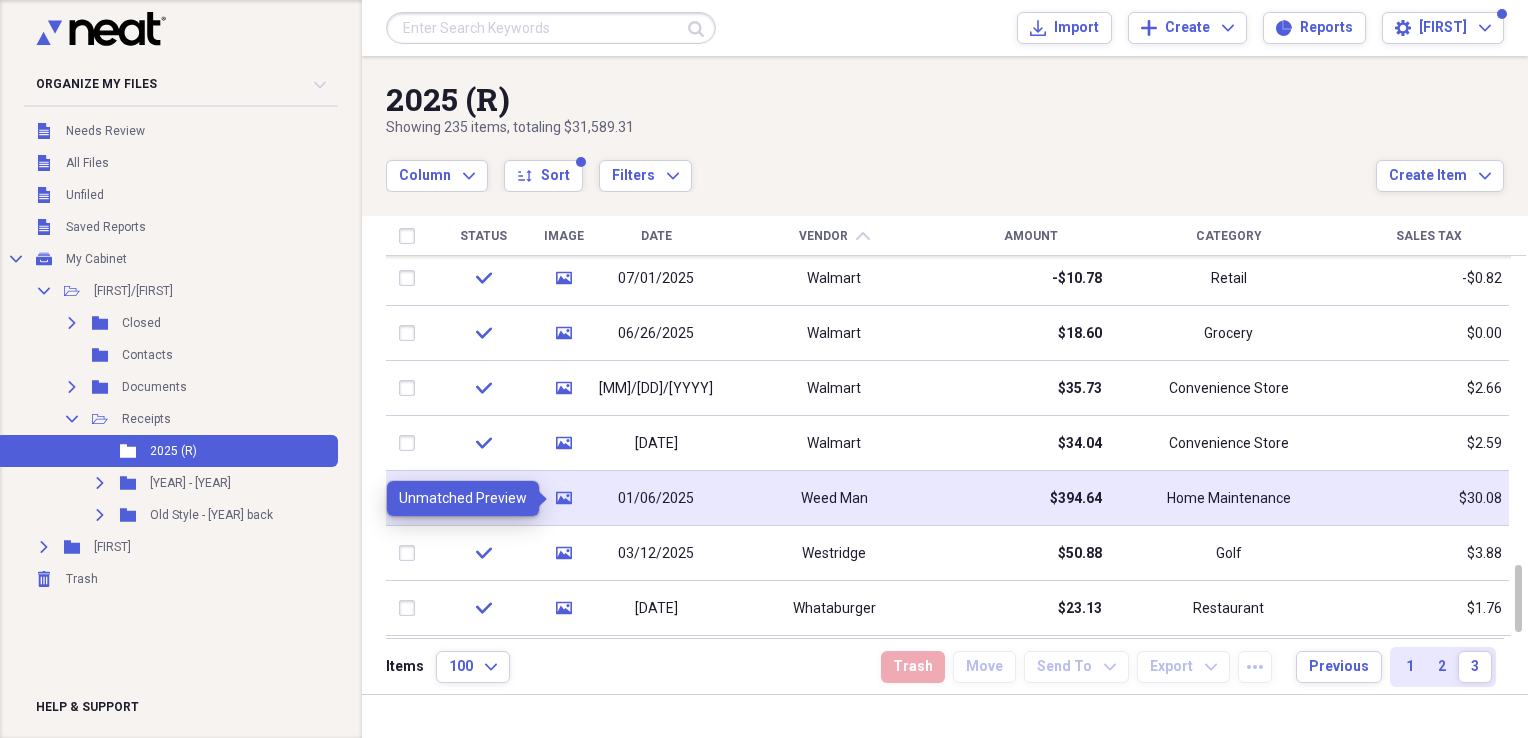 click on "media" 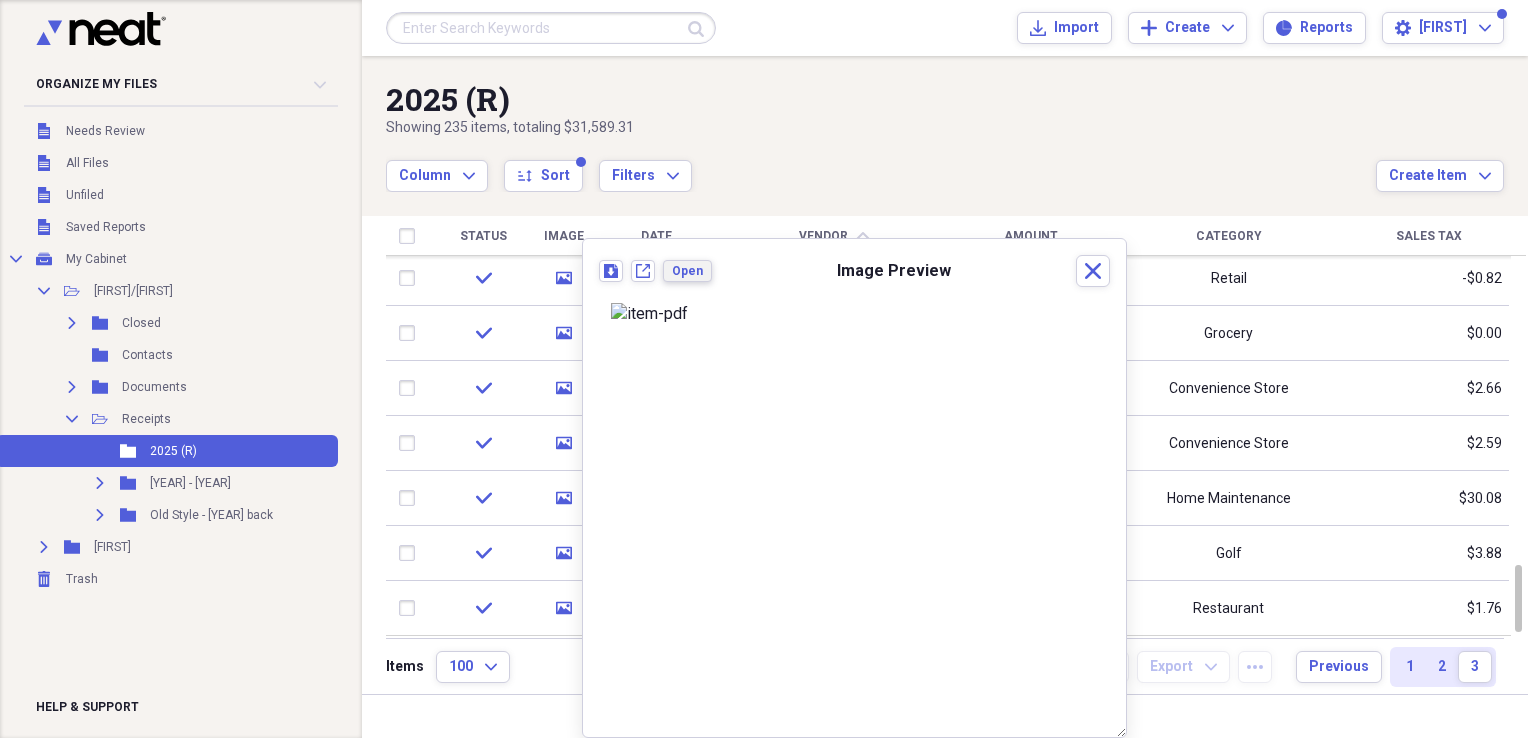 click on "Open" at bounding box center [687, 271] 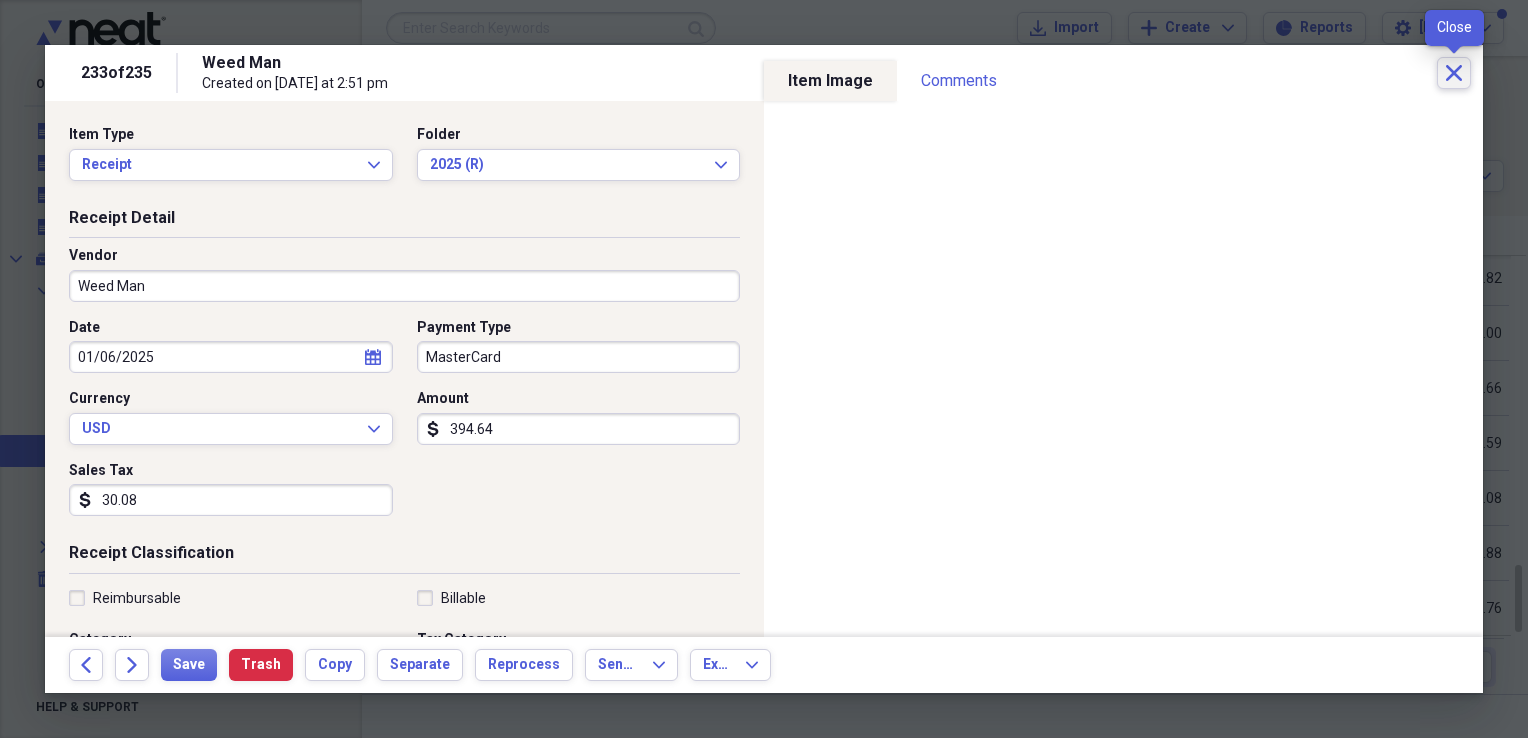 click on "Close" 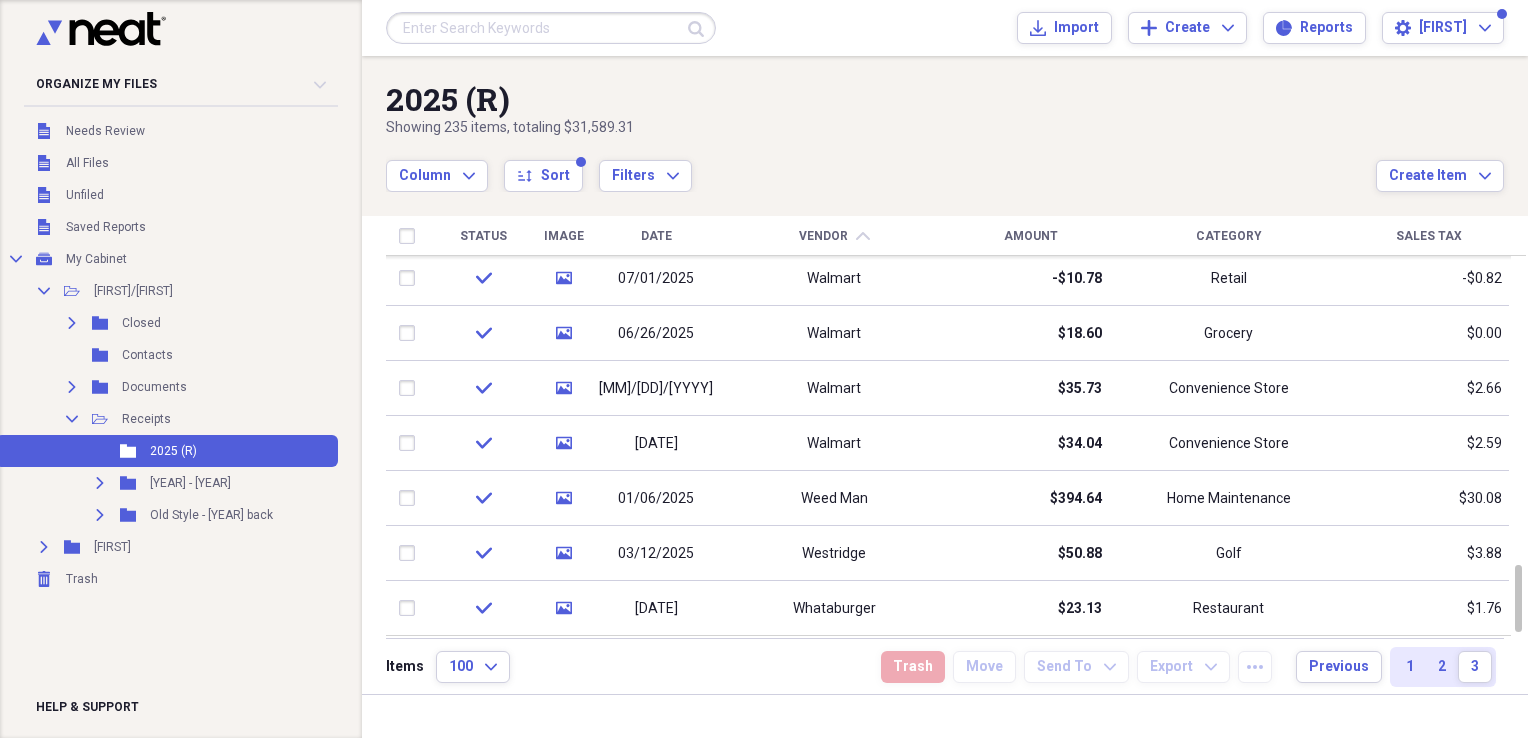 click on "Amount" at bounding box center (1031, 236) 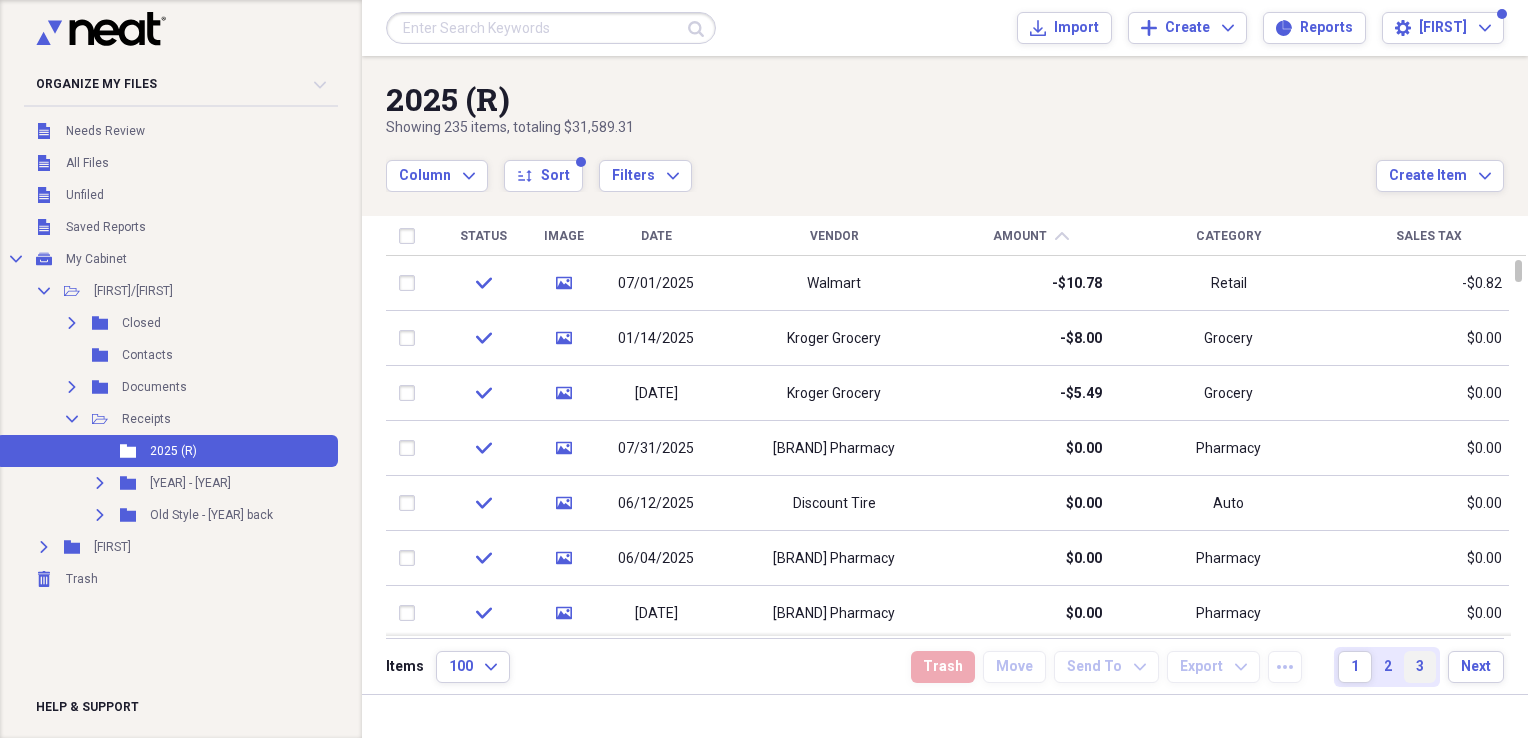 click on "3" at bounding box center [1420, 667] 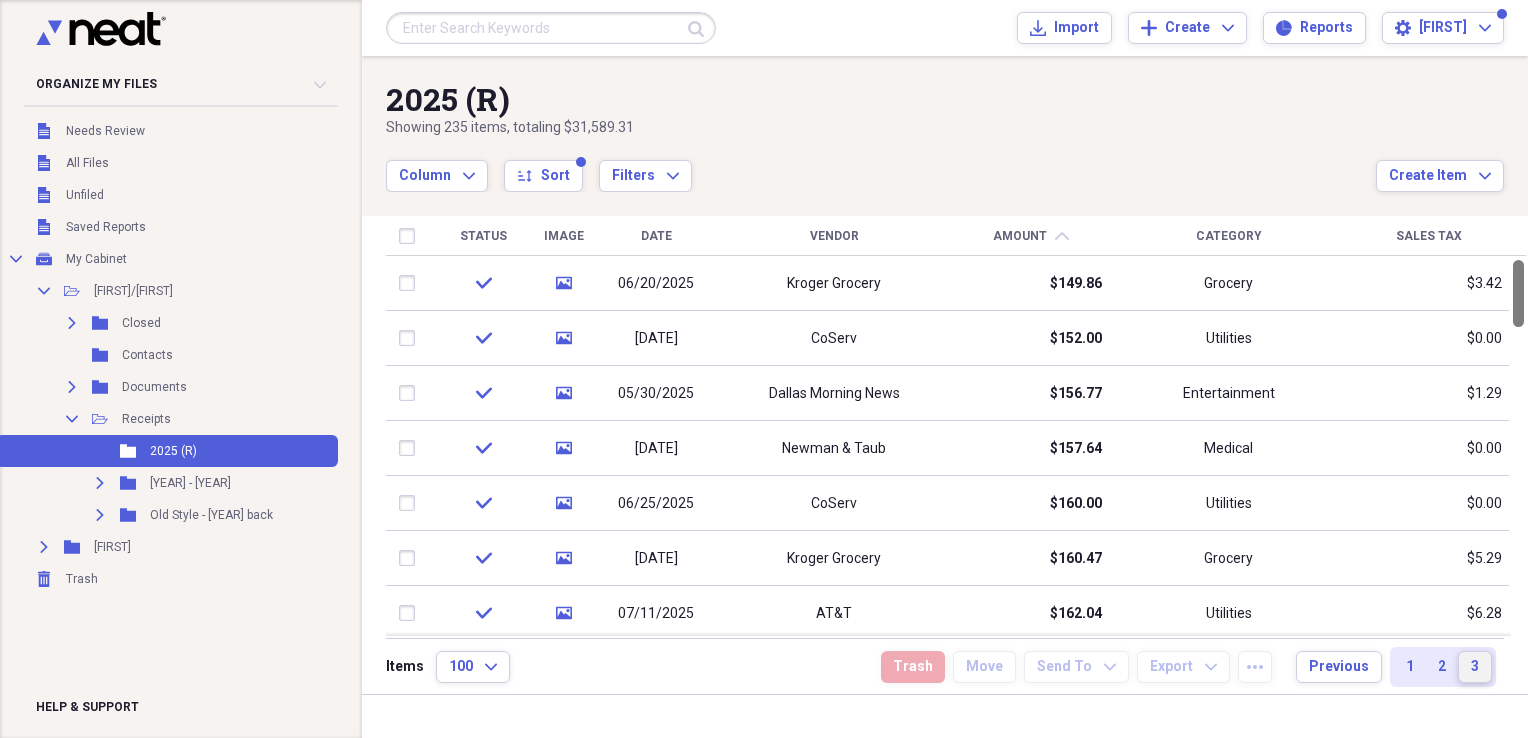 drag, startPoint x: 1516, startPoint y: 303, endPoint x: 1526, endPoint y: 272, distance: 32.572994 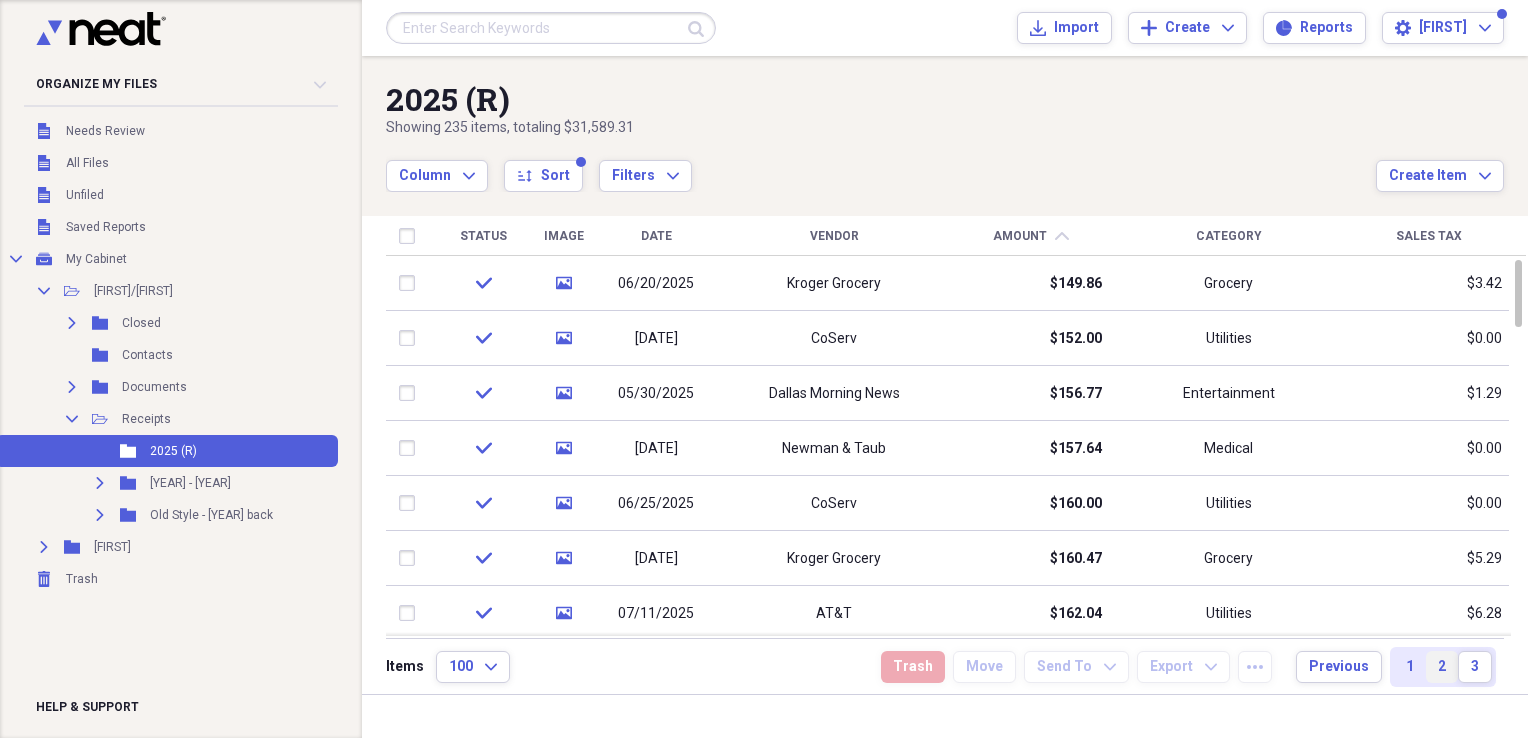 click on "2" at bounding box center [1442, 667] 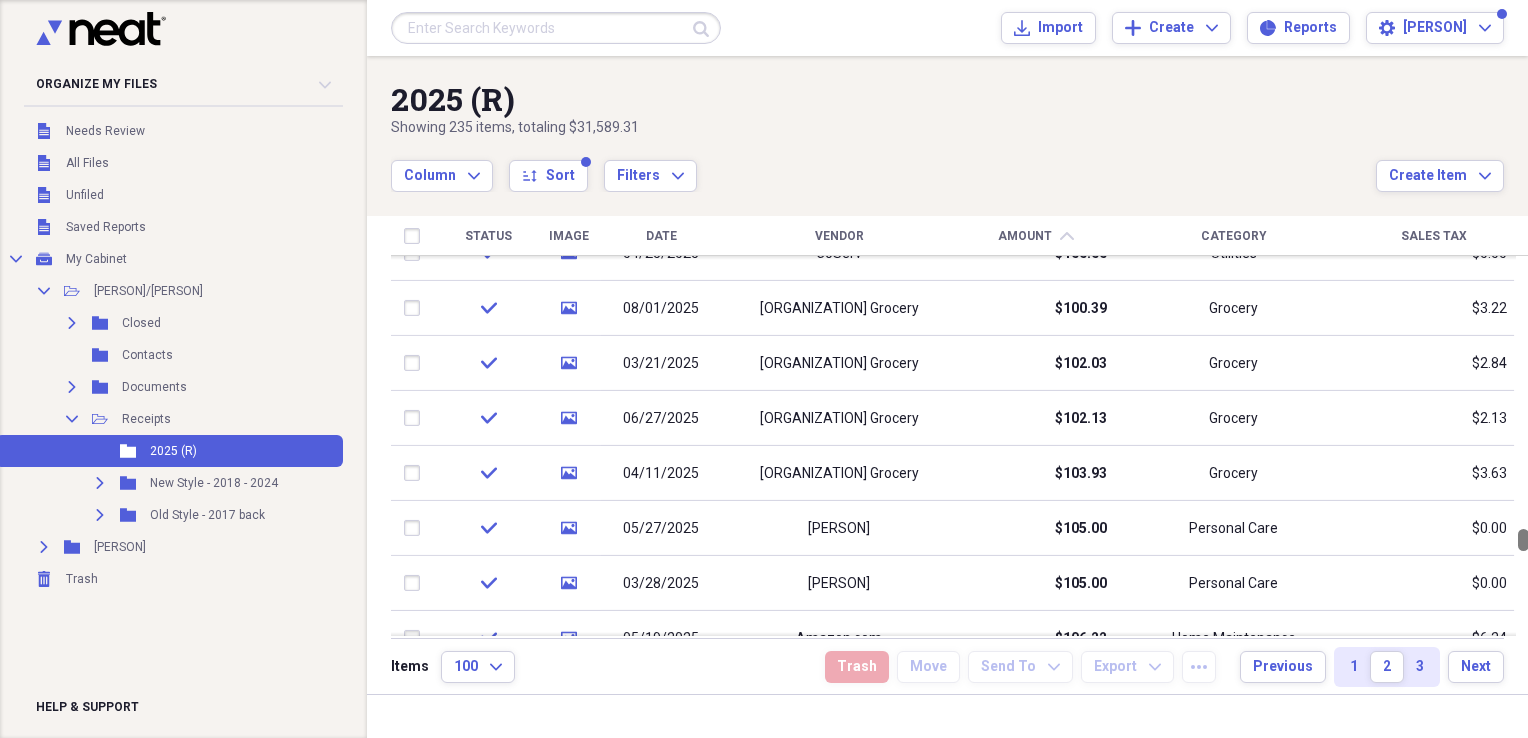 scroll, scrollTop: 0, scrollLeft: 0, axis: both 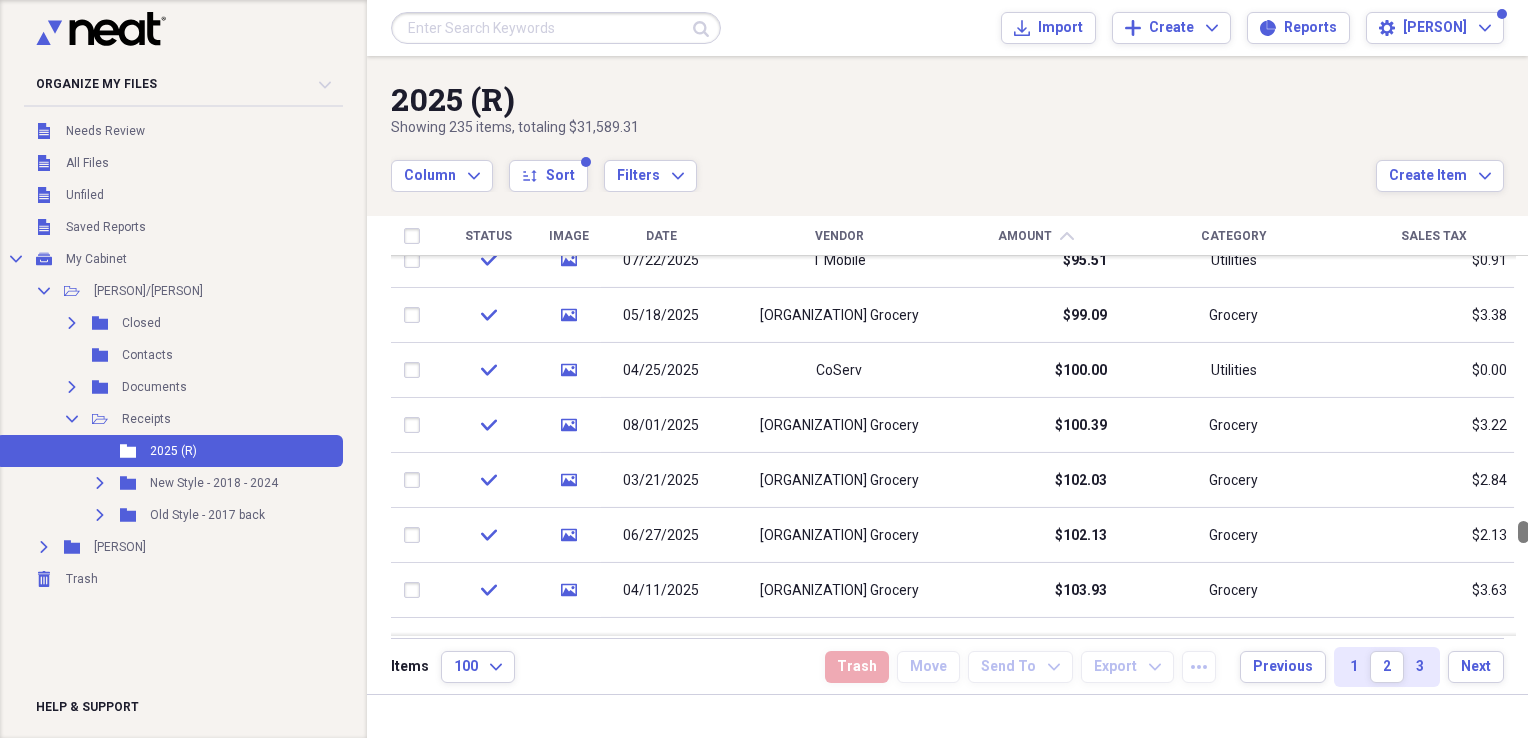 click on "Organize My Files Collapse Unfiled Needs Review Unfiled All Files Unfiled Unfiled Unfiled Saved Reports Collapse My Cabinet My Cabinet Add Folder Collapse Open Folder [FIRST]/[LAST] Add Folder Expand Folder Closed Add Folder Folder Contacts Add Folder Expand Folder Documents Add Folder Collapse Open Folder Receipts Add Folder Folder 2025 (R) Add Folder Expand Folder New Style - 2018 - 2024 Add Folder Expand Folder Old Style - 2017 back Add Folder Expand Folder [PERSON] Add Folder Trash Trash Help & Support Submit Import Import Add Create Expand Reports Reports Settings [PERSON] Expand 2025 (R) Showing 235 items , totaling $31,589.31 Column Expand sort Sort Filters Expand Create Item Expand Status Image Date Vendor Amount chevron-up Category Sales Tax check media 05/20/2025 [ORGANIZATION] $76.03 Medical $0.00 check media 02/27/2025 [ORGANIZATION] $77.25 Auto $0.00 check media 05/02/2025 [ORGANIZATION] $78.25 Auto $0.00 check media 04/25/2025 [ORGANIZATION] Grocery $78.94 Grocery $0.99 check media 07/22/2025 [ORGANIZATION] $95.51 Utilities" at bounding box center (764, 369) 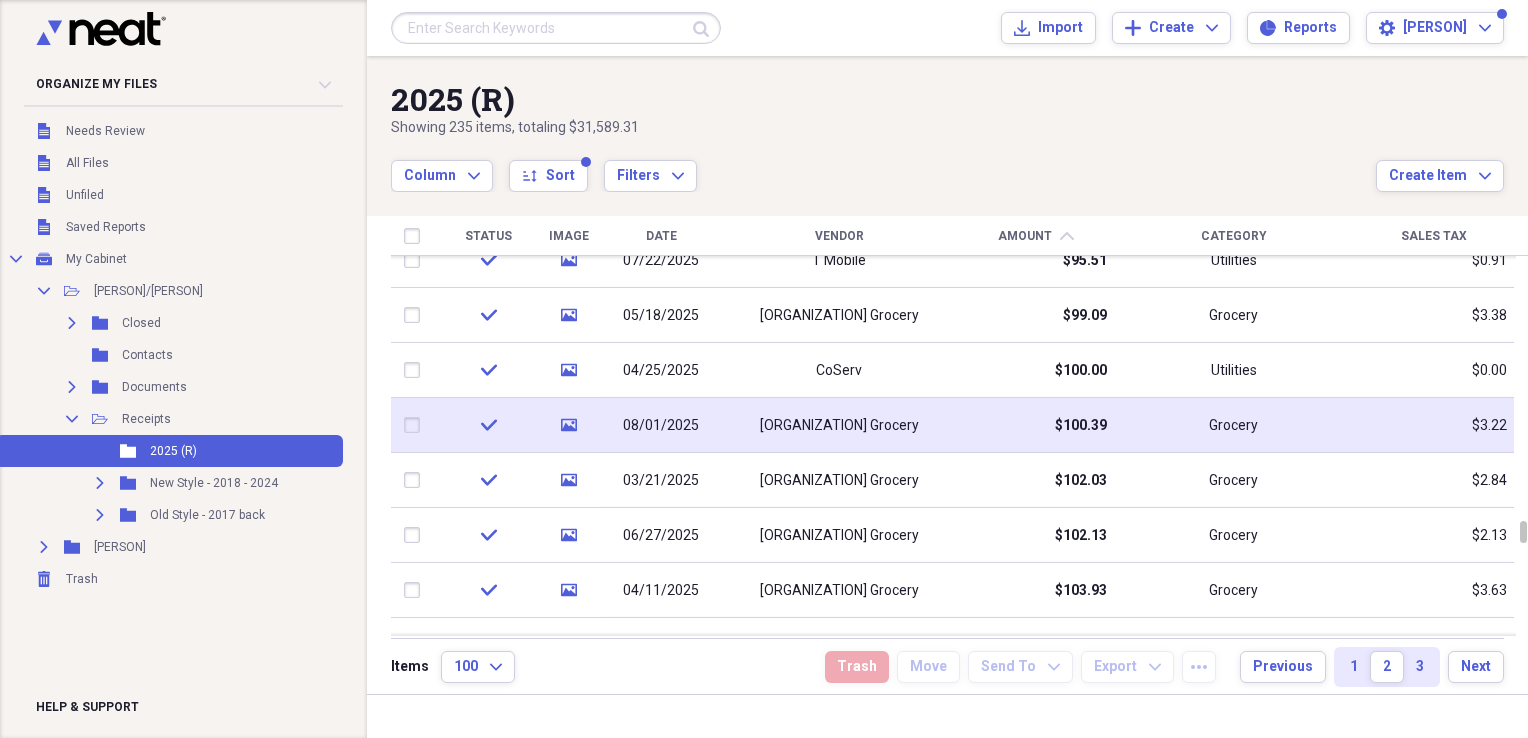 click 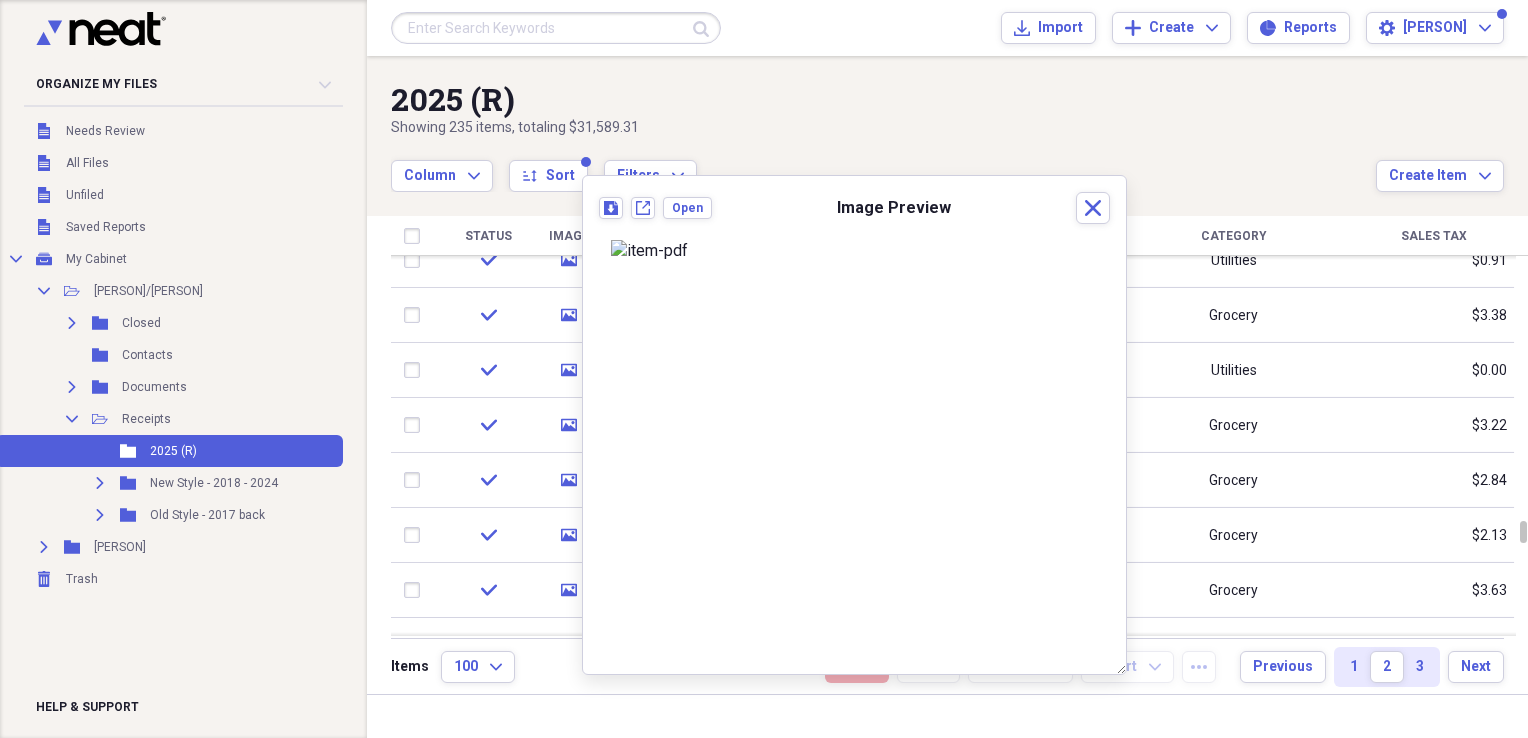 scroll, scrollTop: 1076, scrollLeft: 0, axis: vertical 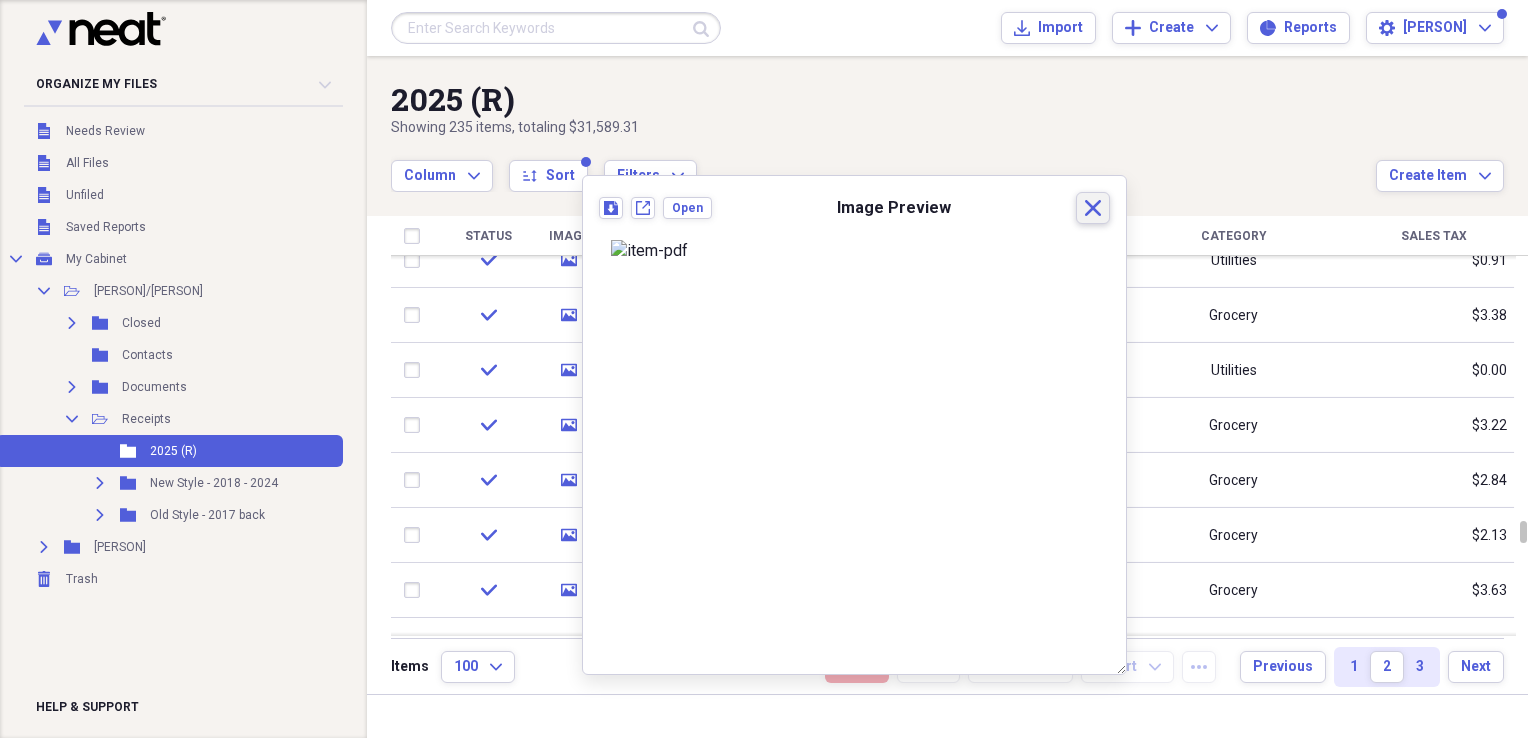 click 